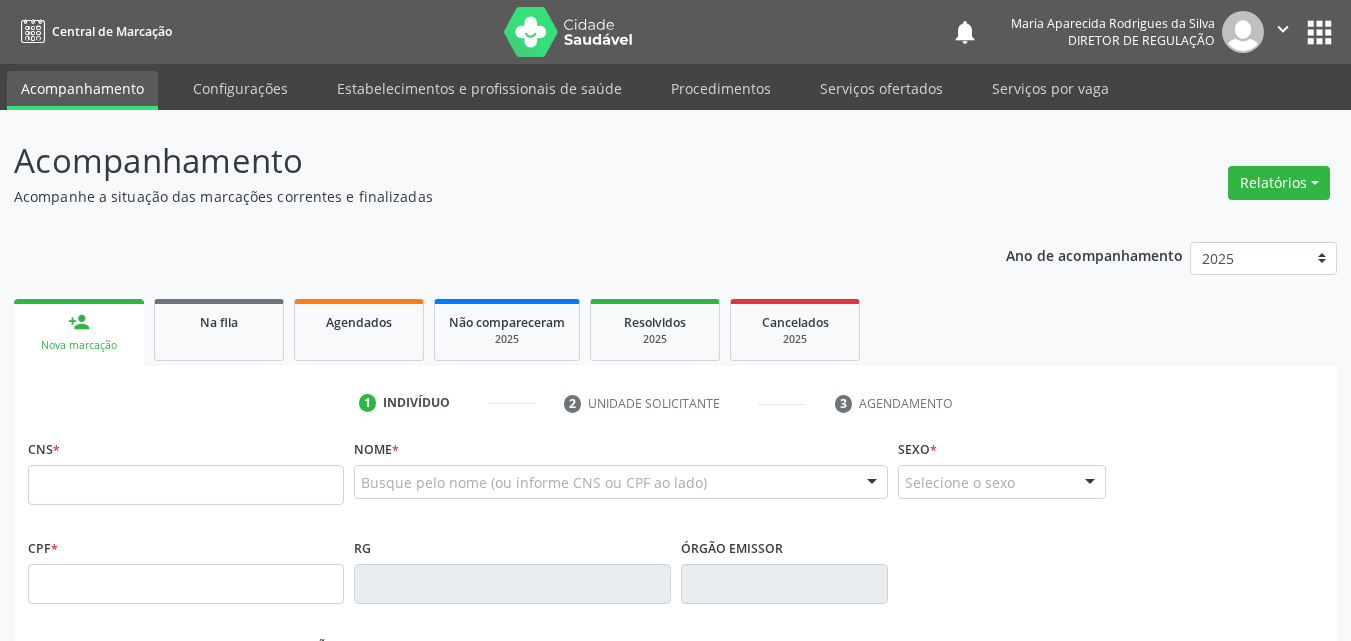 scroll, scrollTop: 26, scrollLeft: 0, axis: vertical 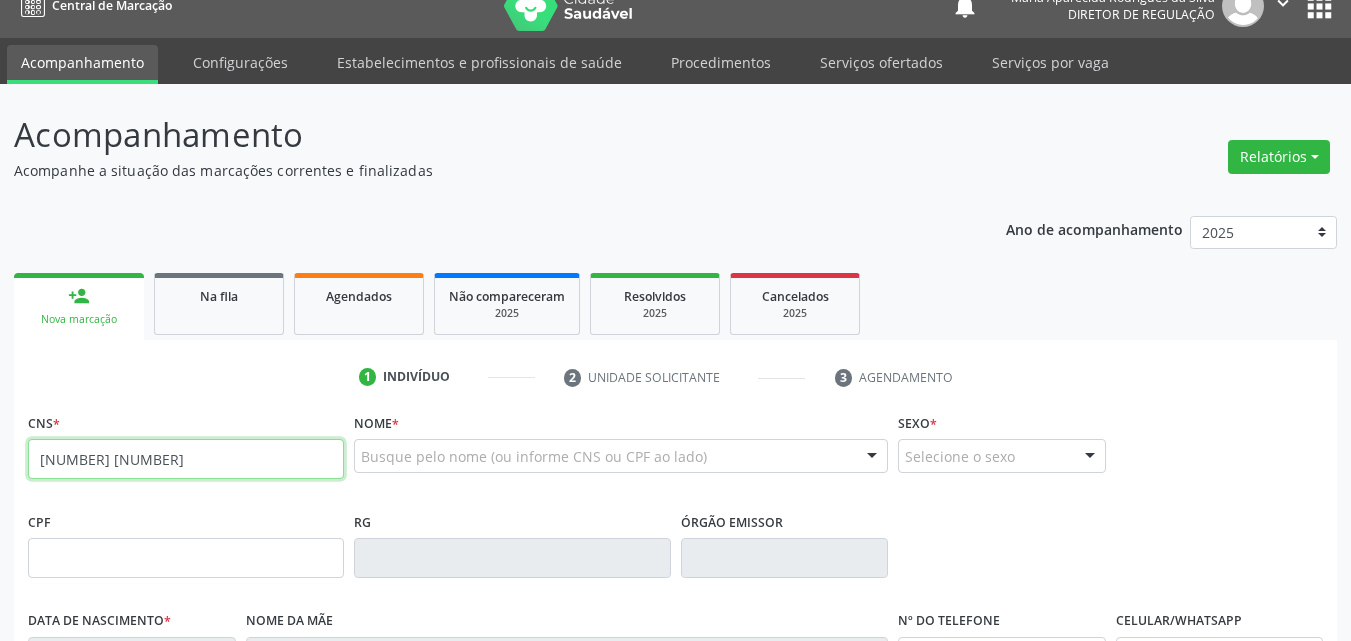 type on "[NUMBER] [NUMBER]" 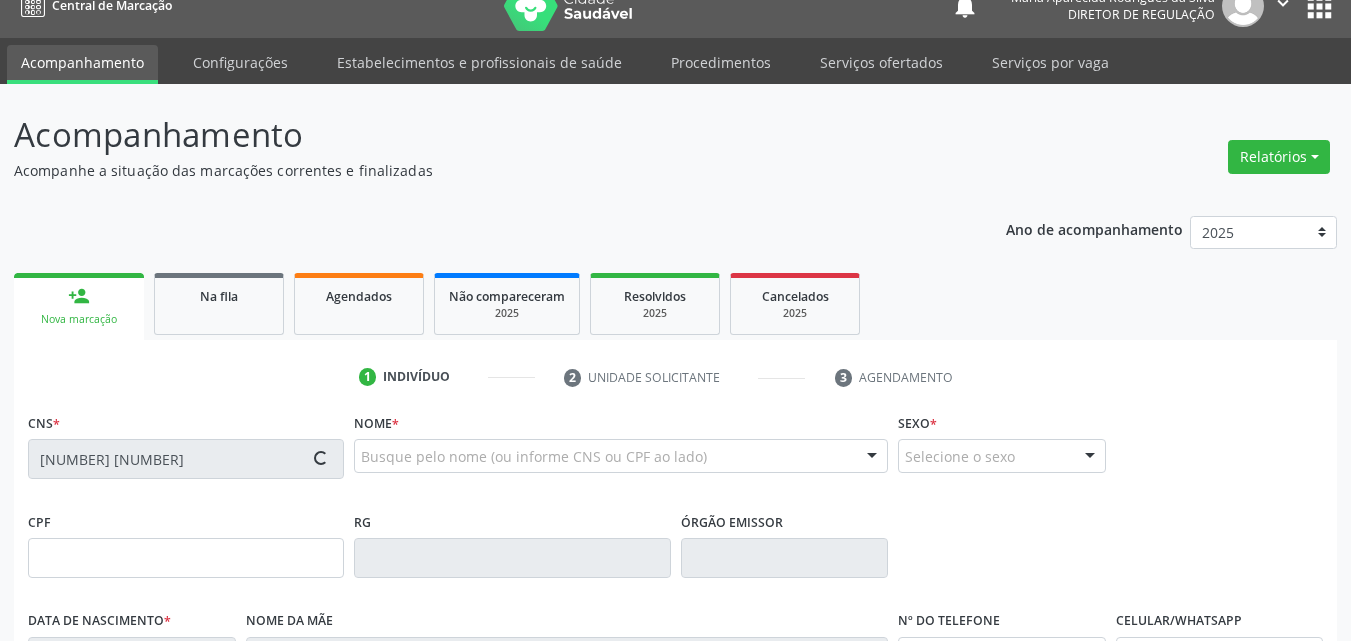 type on "[CPF]" 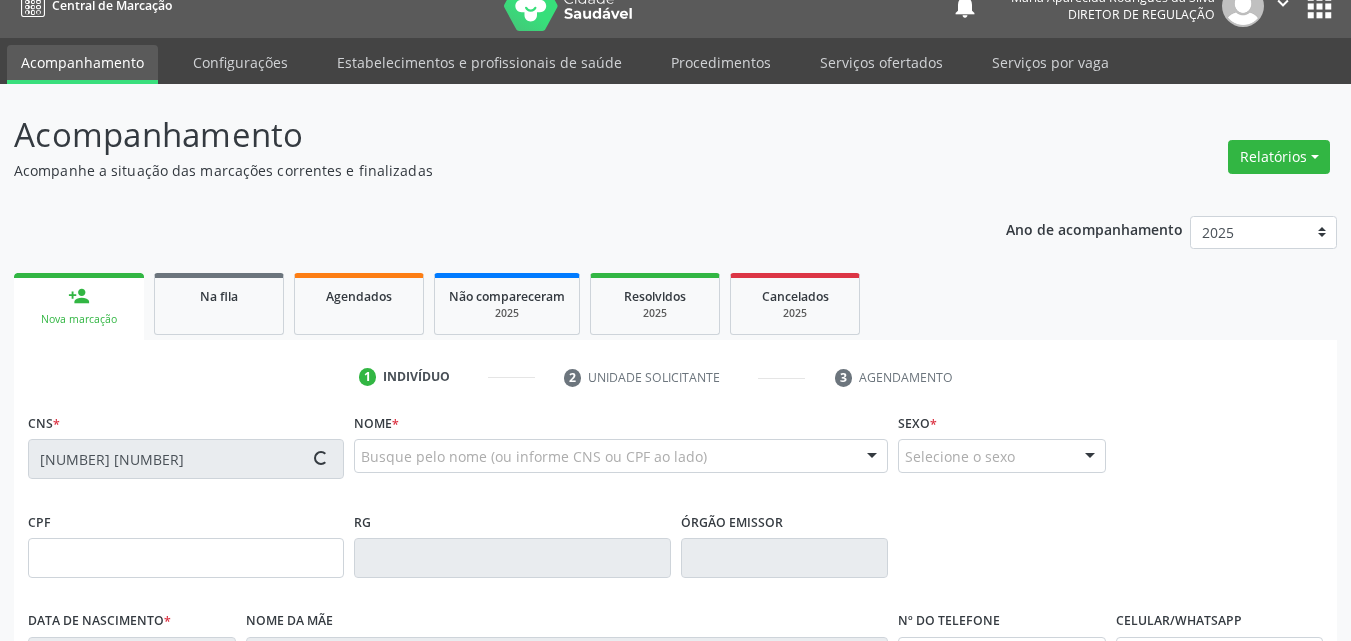 type on "[DATE]" 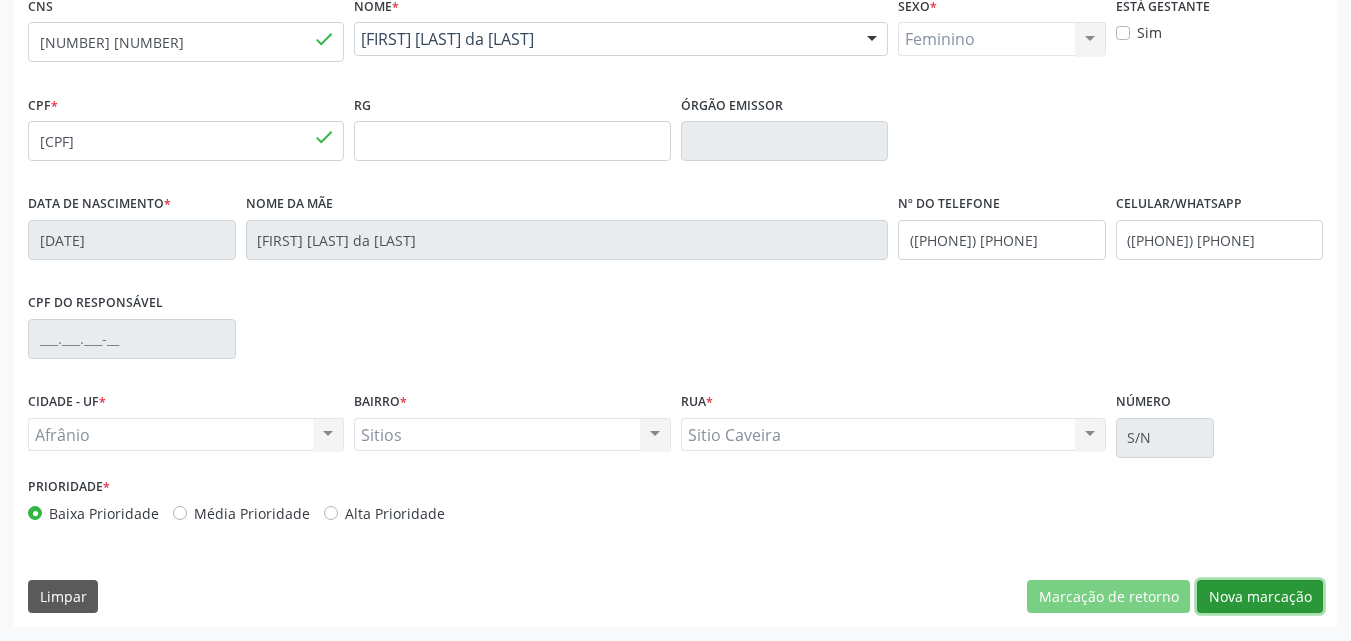 click on "Nova marcação" at bounding box center [1260, 597] 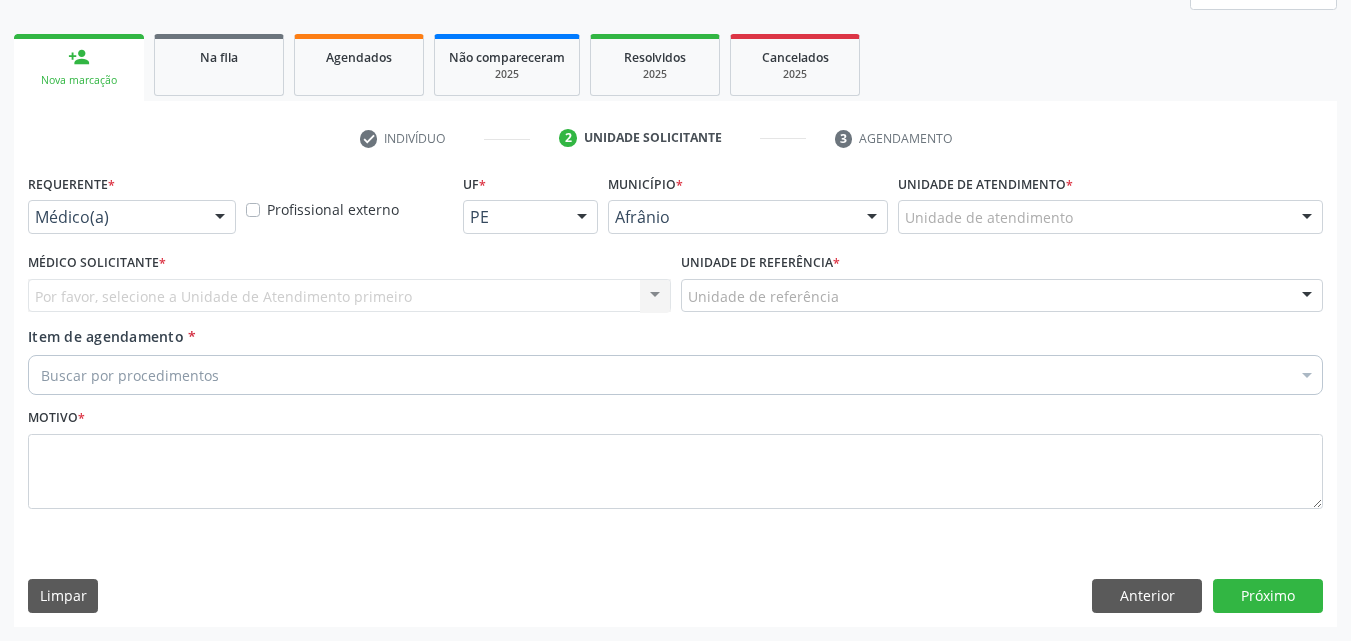 scroll, scrollTop: 265, scrollLeft: 0, axis: vertical 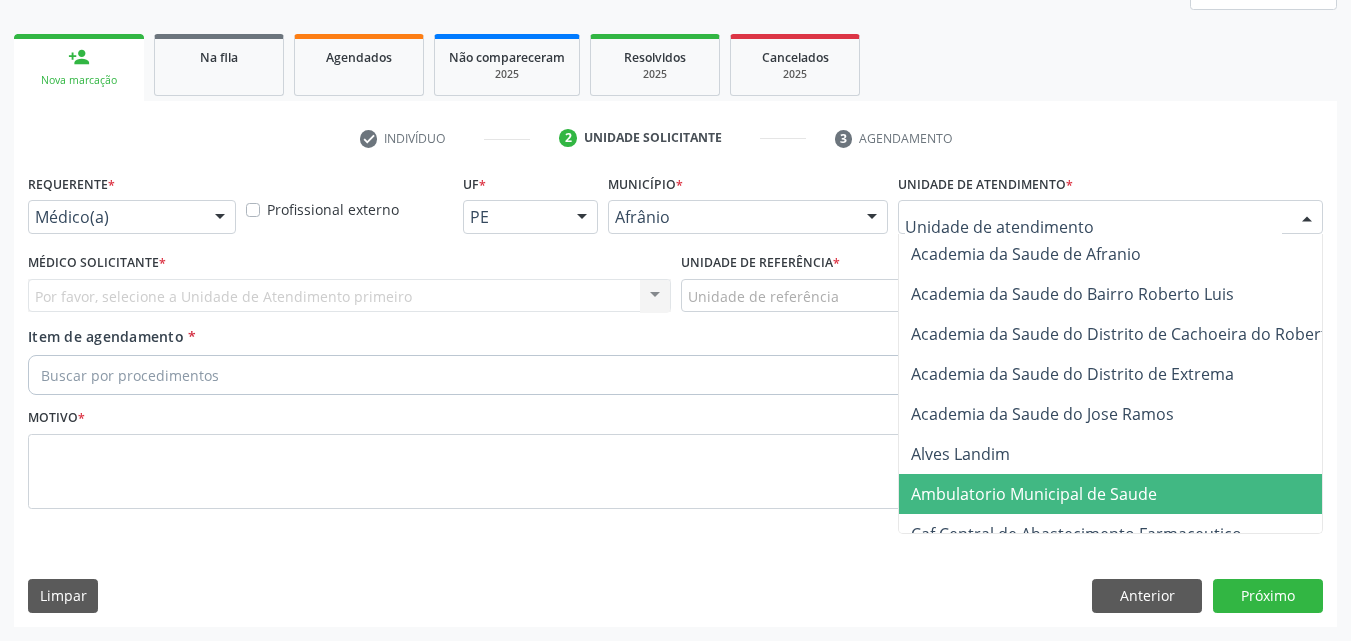 click on "Ambulatorio Municipal de Saude" at bounding box center (1034, 494) 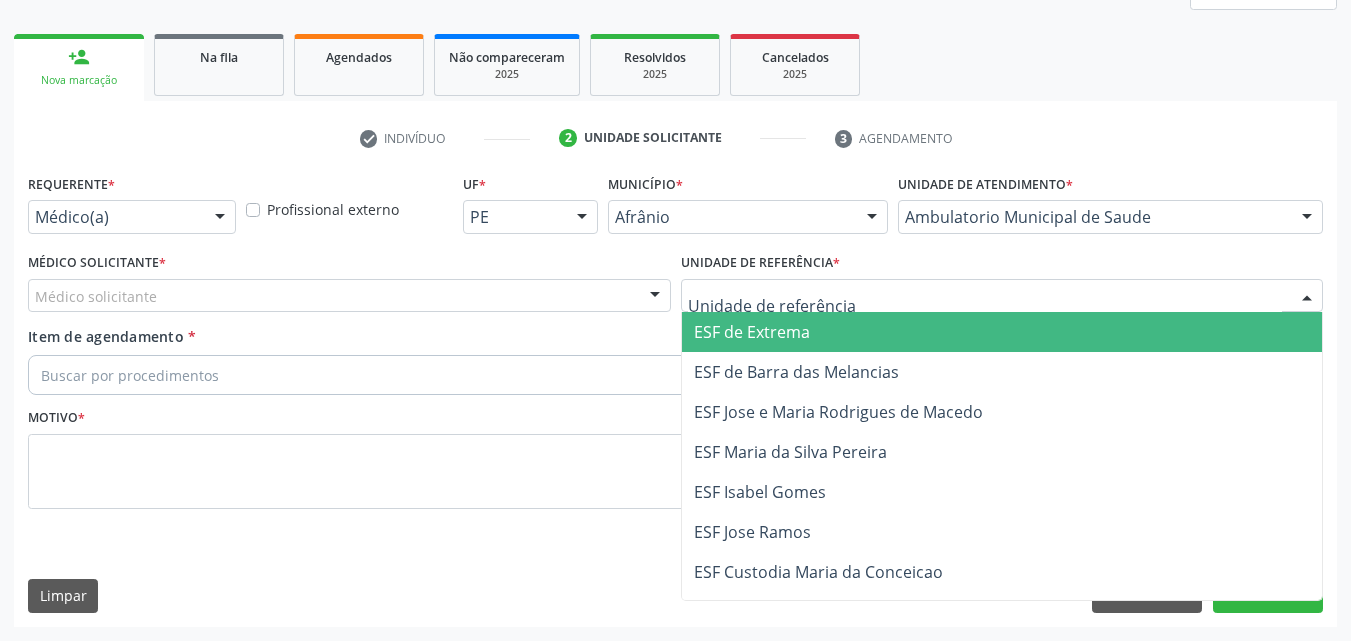 click at bounding box center [1002, 296] 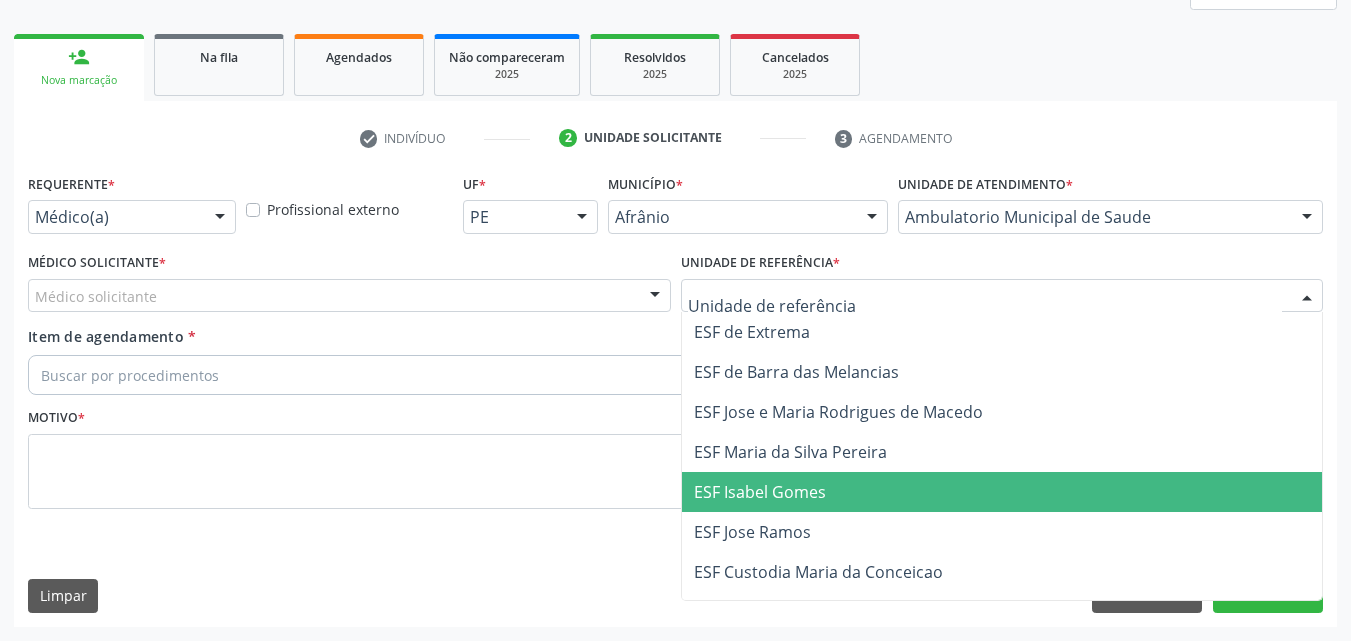 click on "ESF Isabel Gomes" at bounding box center [1002, 492] 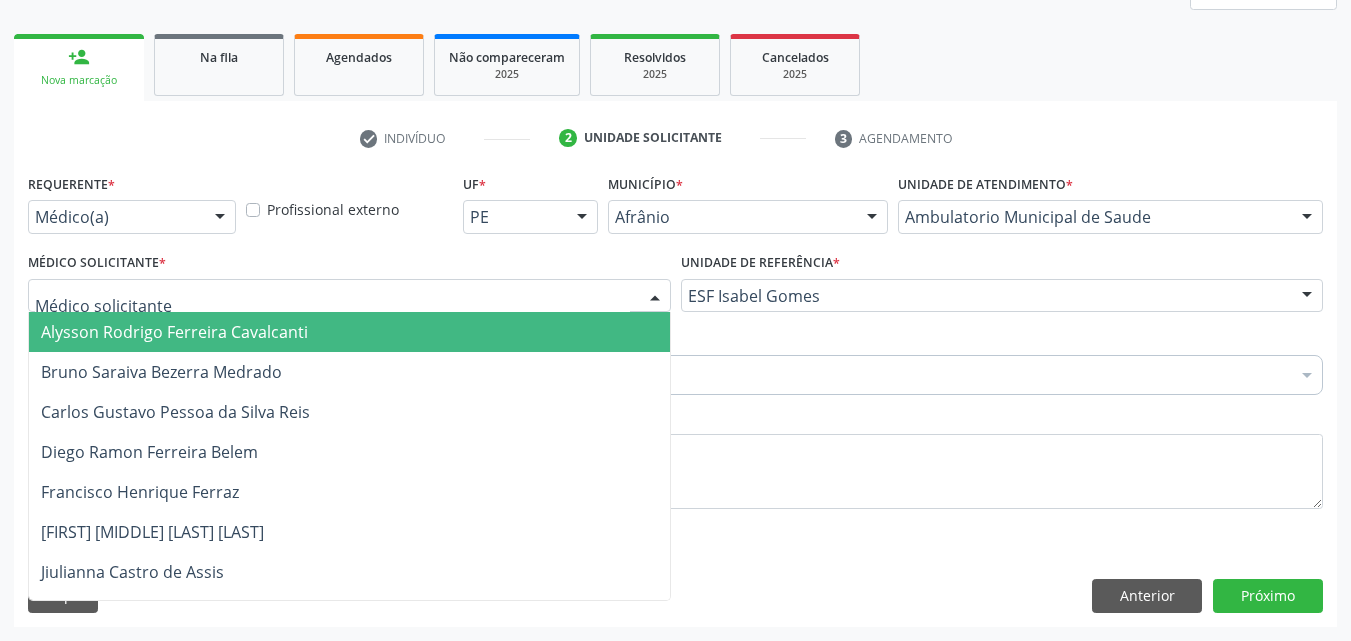 click at bounding box center [349, 296] 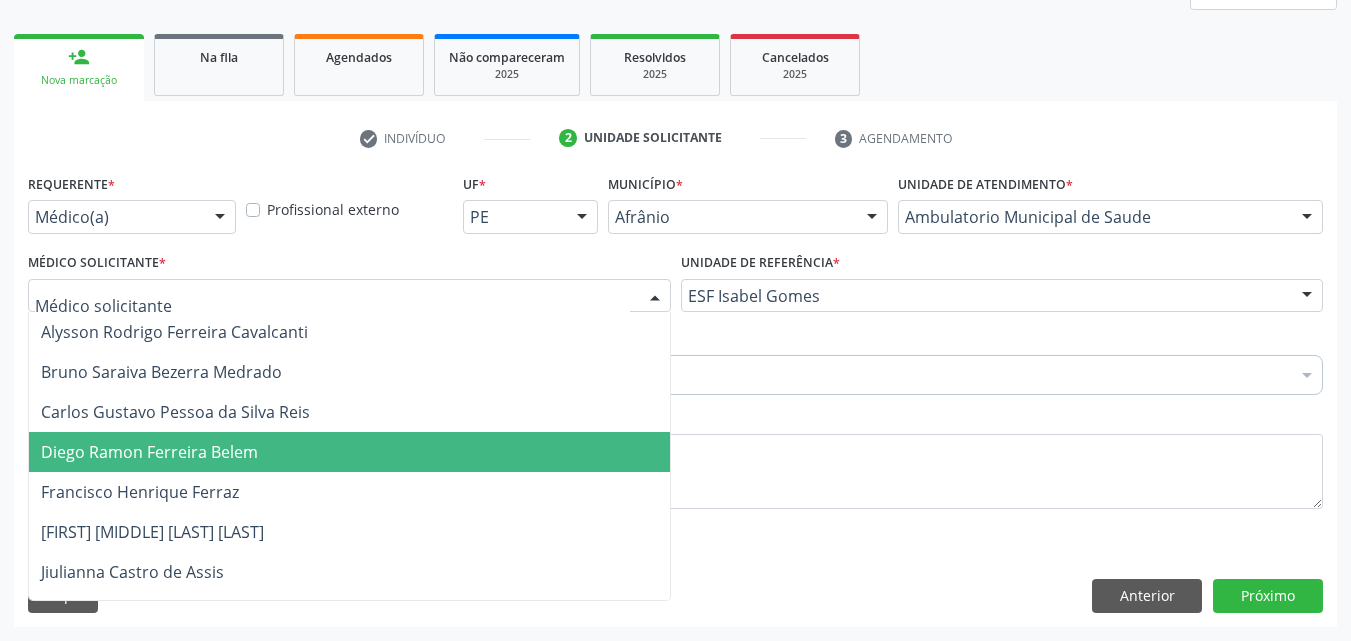 click on "Diego Ramon Ferreira Belem" at bounding box center [349, 452] 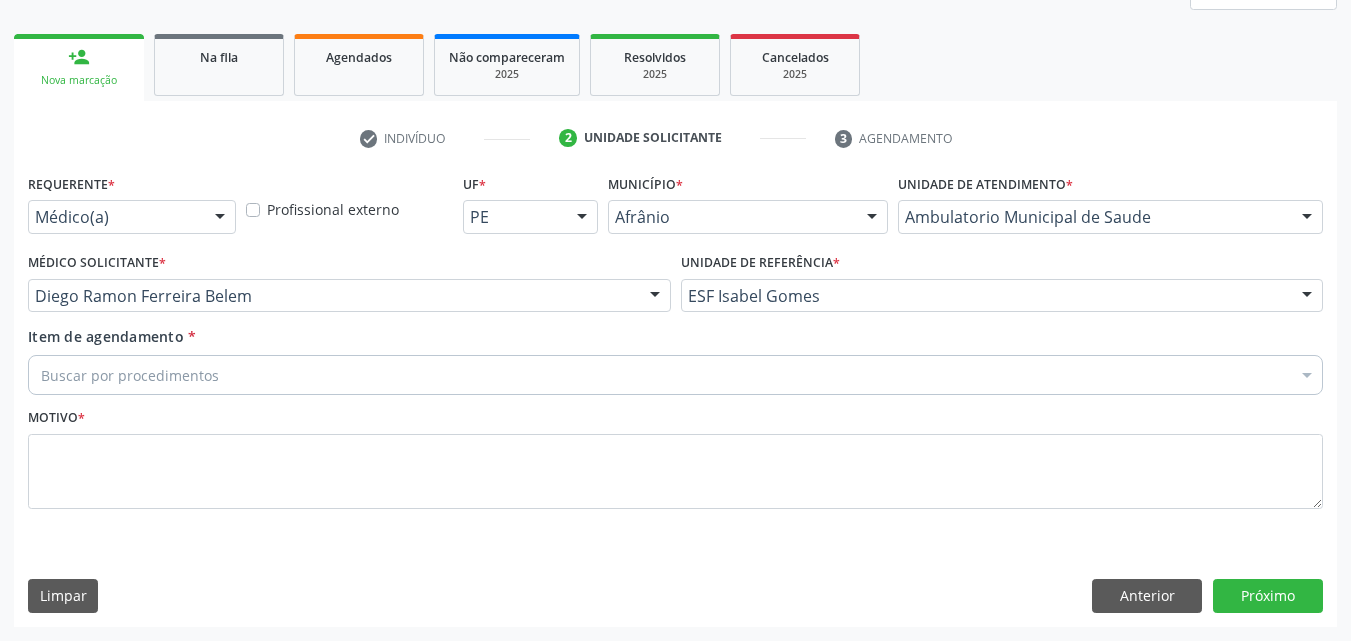 click on "Buscar por procedimentos" at bounding box center [675, 375] 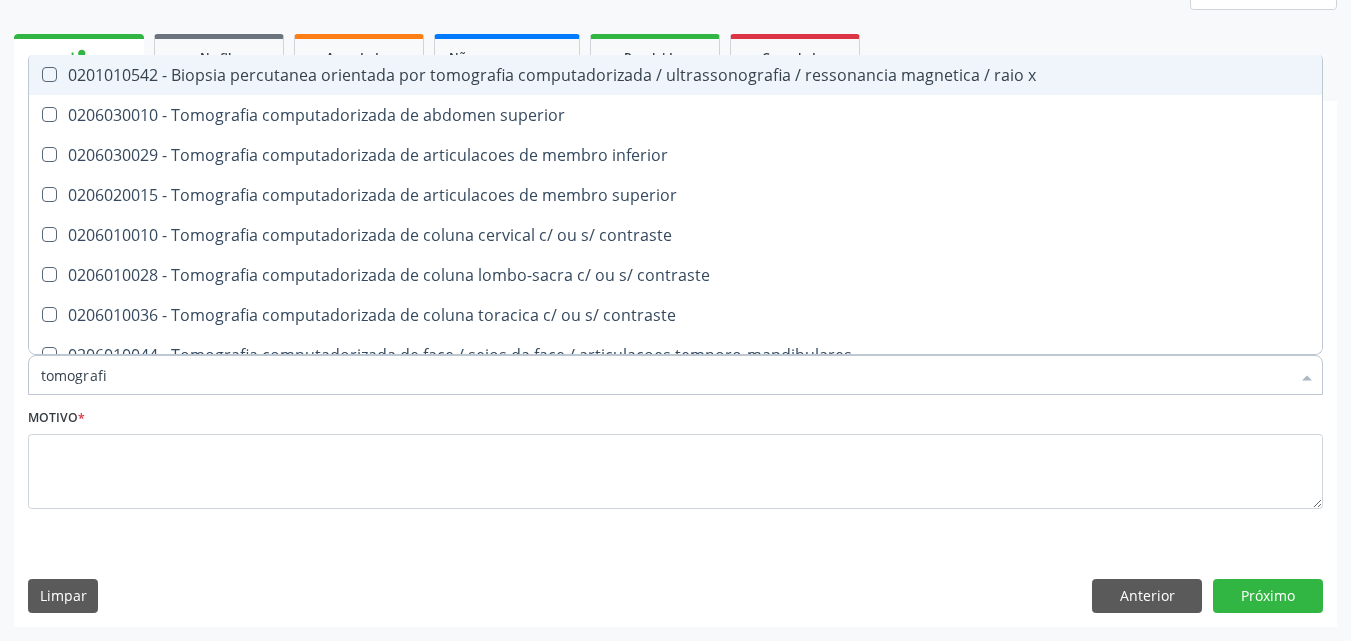 type on "tomografia" 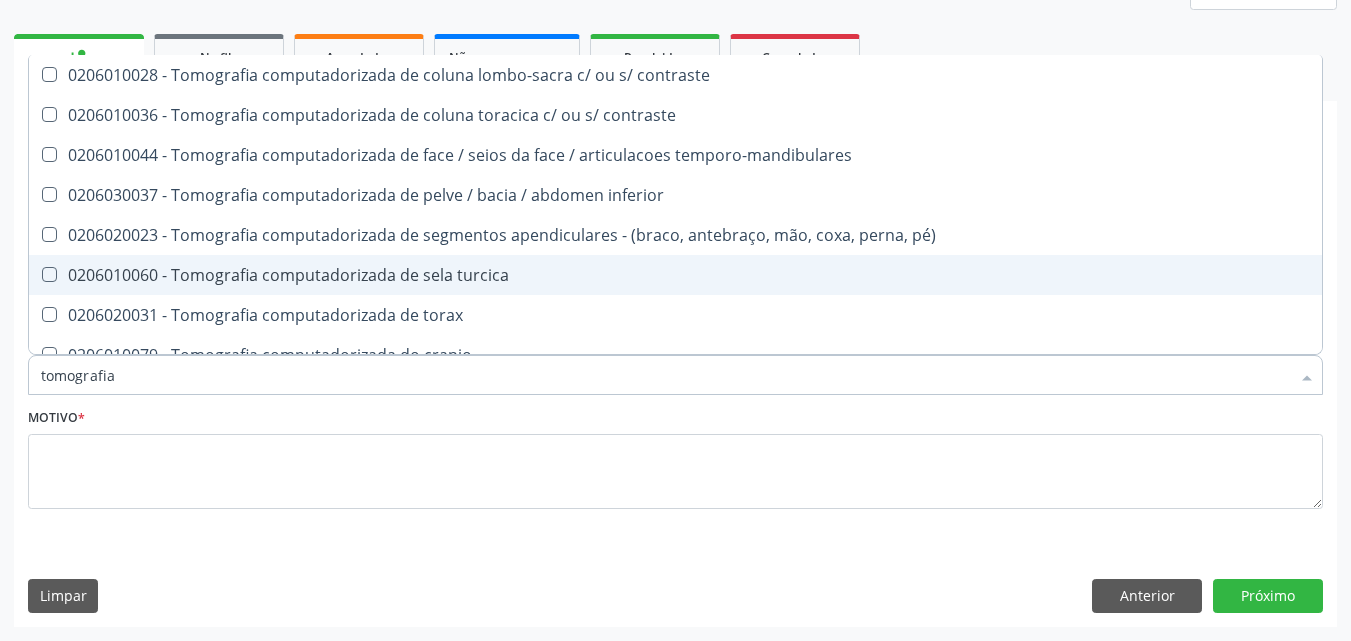 scroll, scrollTop: 300, scrollLeft: 0, axis: vertical 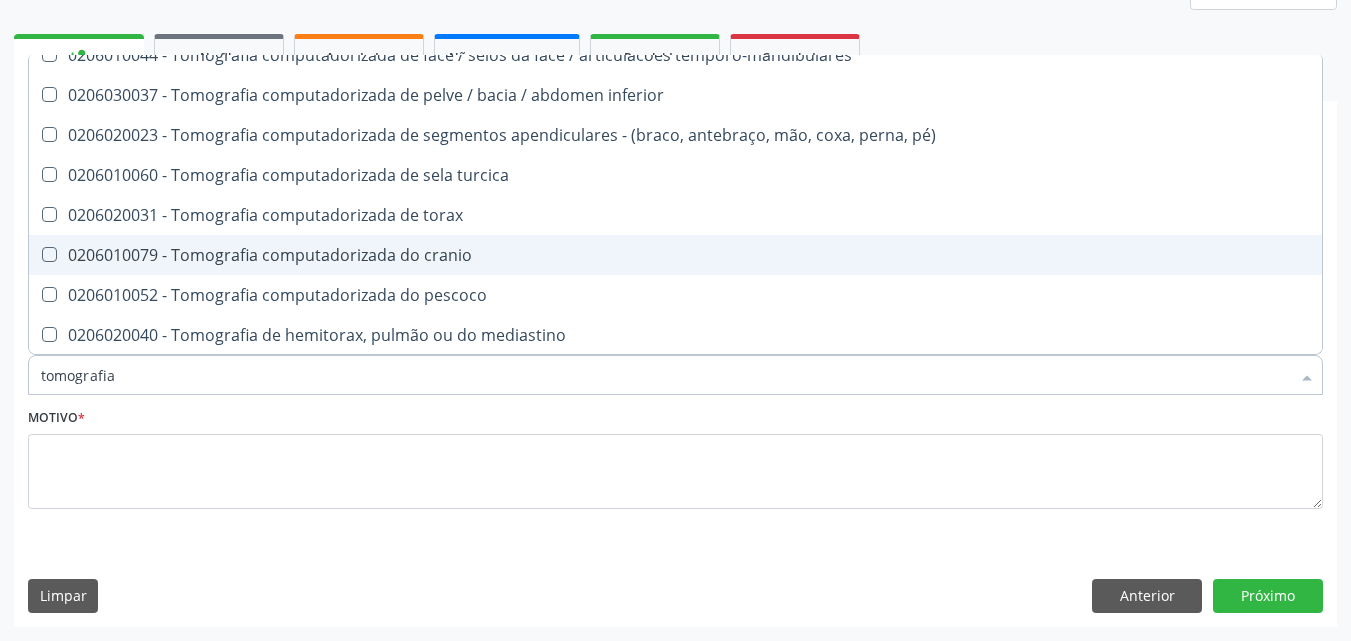 click on "0206010079 - Tomografia computadorizada do cranio" at bounding box center (675, 255) 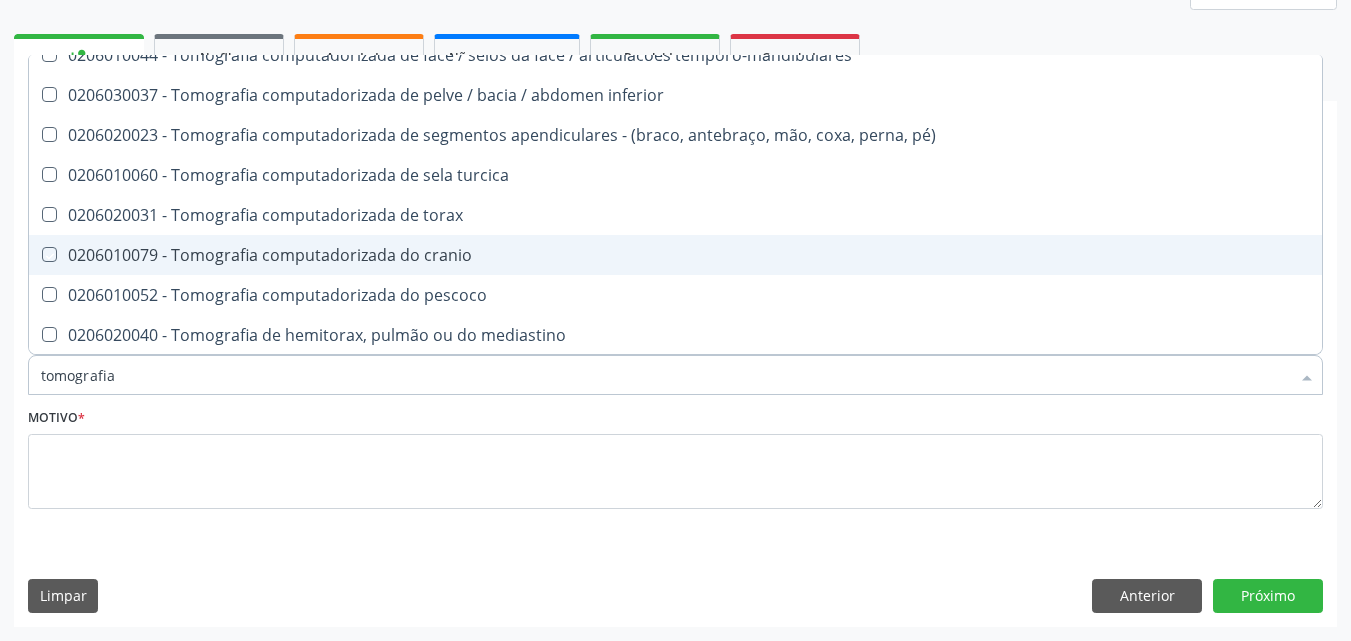 checkbox on "true" 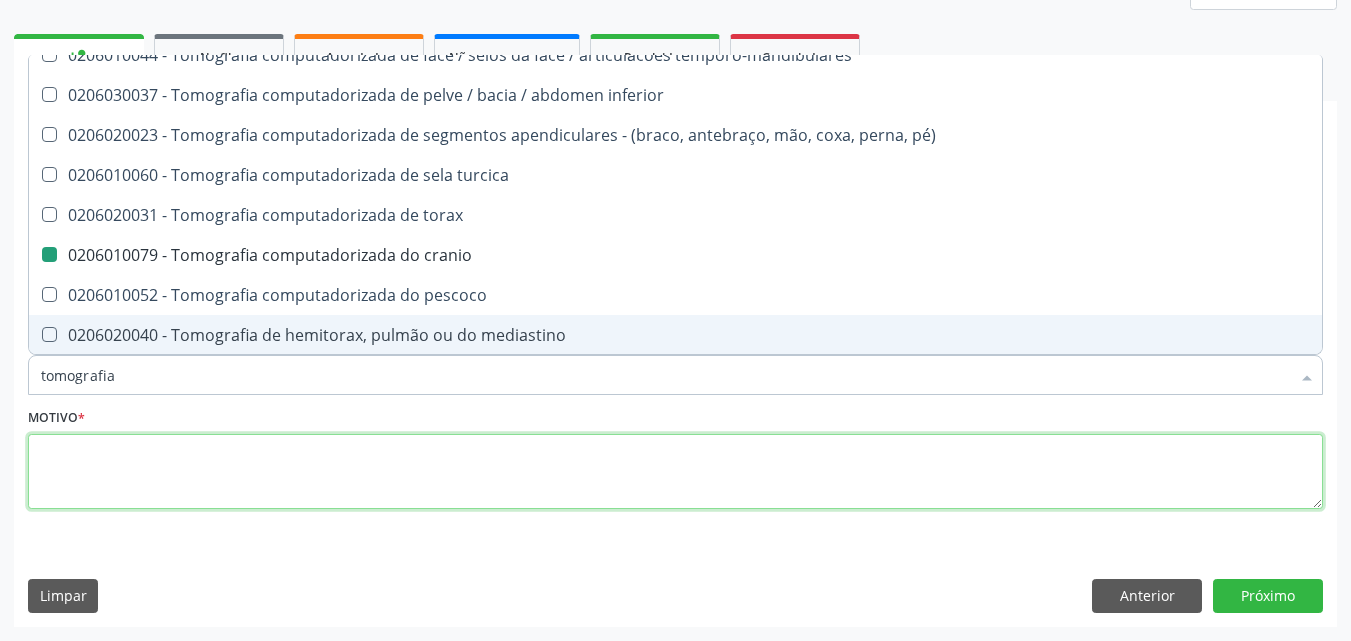 click at bounding box center [675, 472] 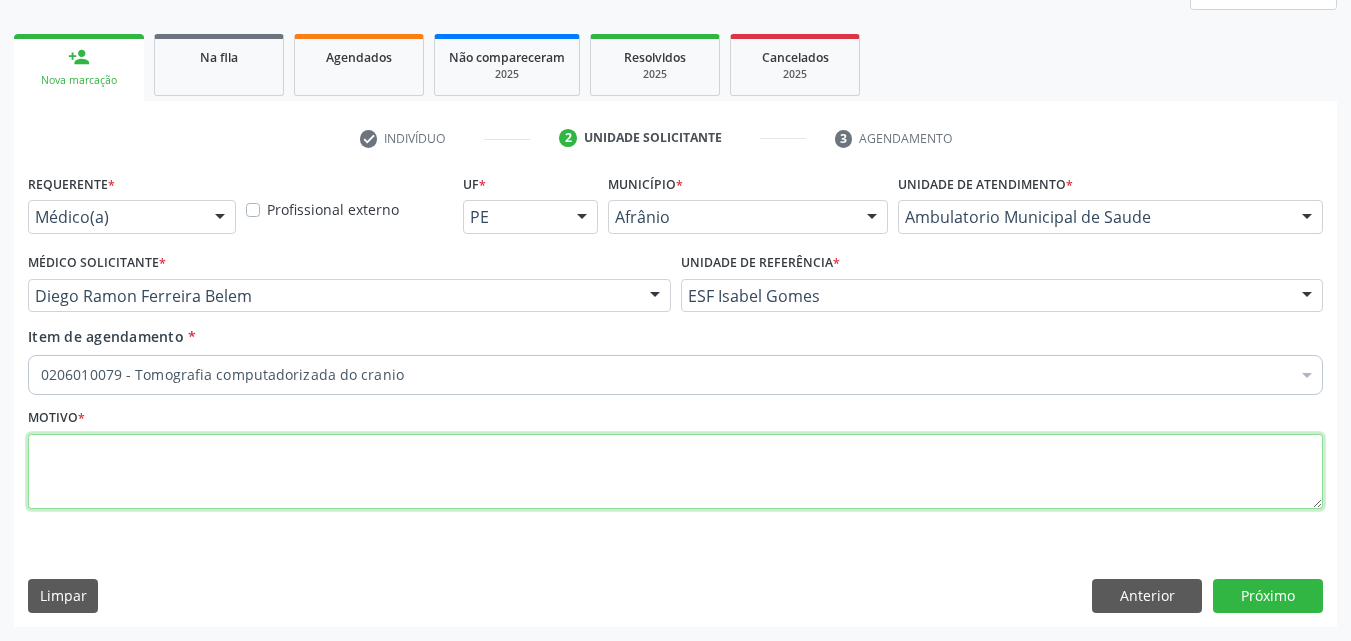 scroll, scrollTop: 0, scrollLeft: 0, axis: both 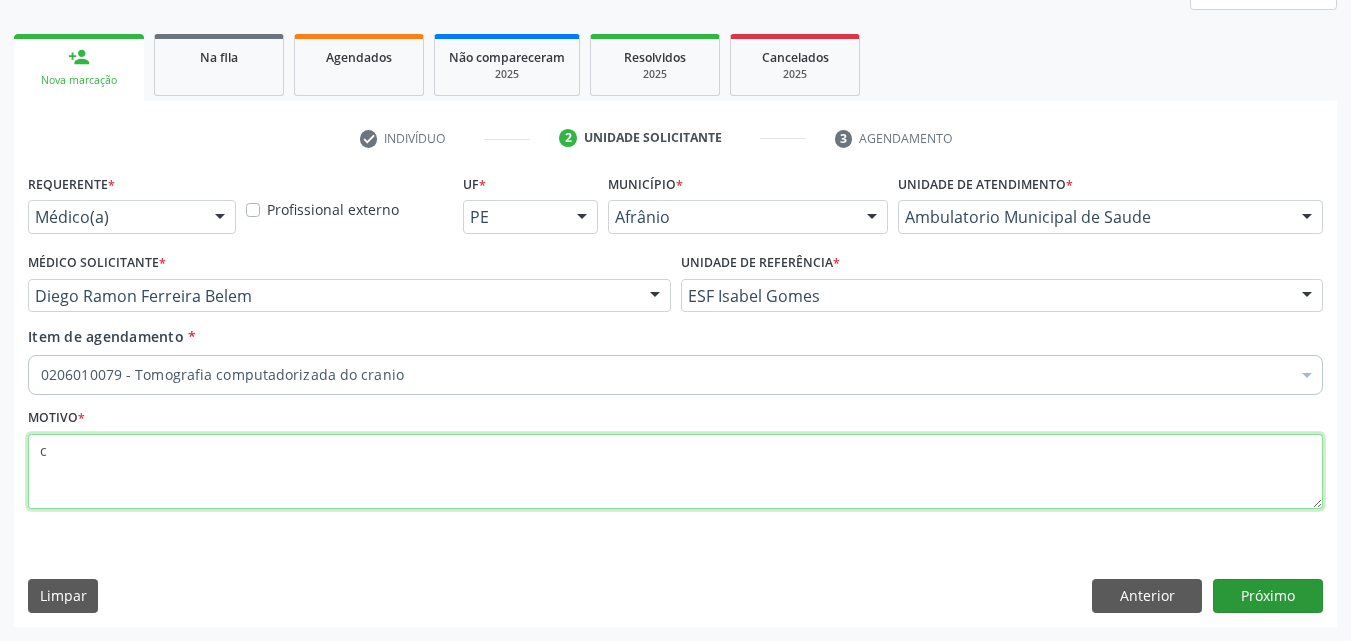 type on "c" 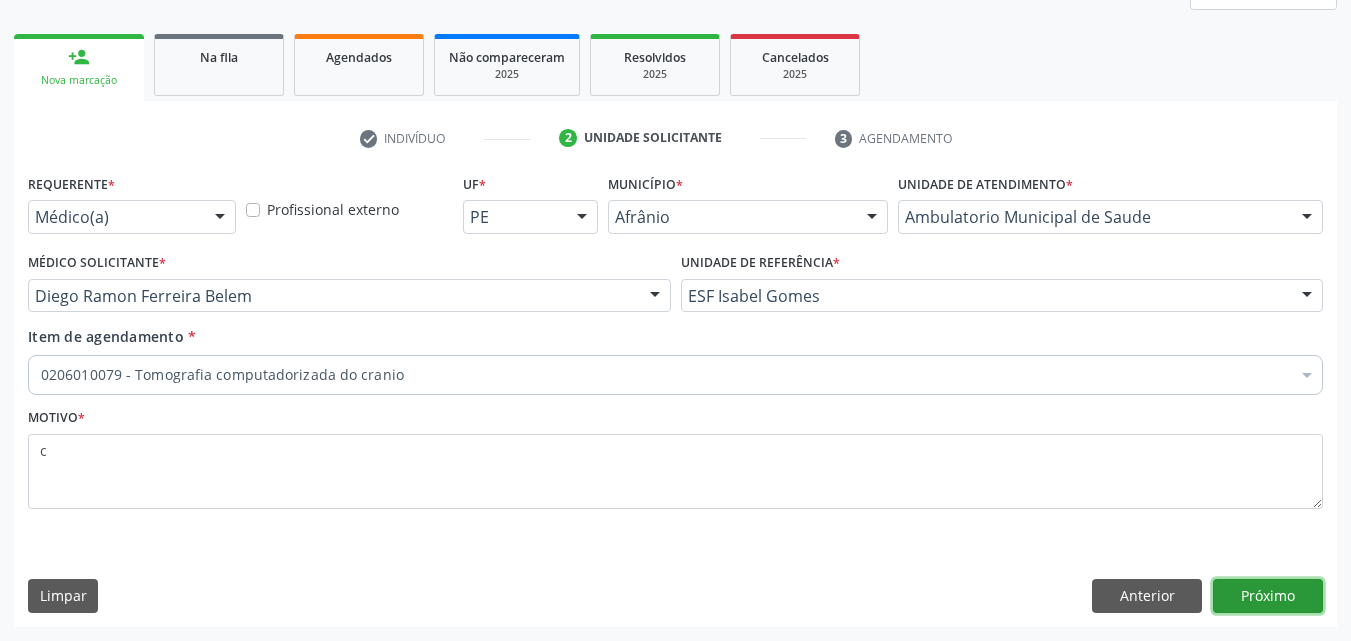 click on "Próximo" at bounding box center (1268, 596) 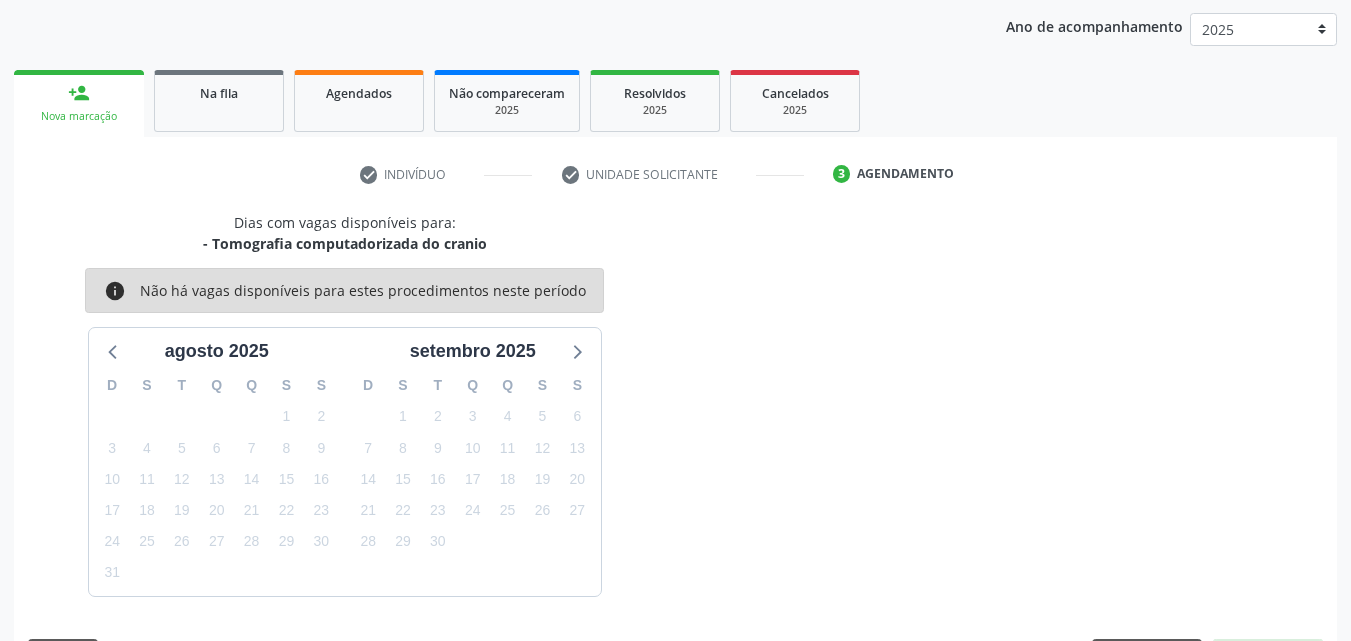 scroll, scrollTop: 265, scrollLeft: 0, axis: vertical 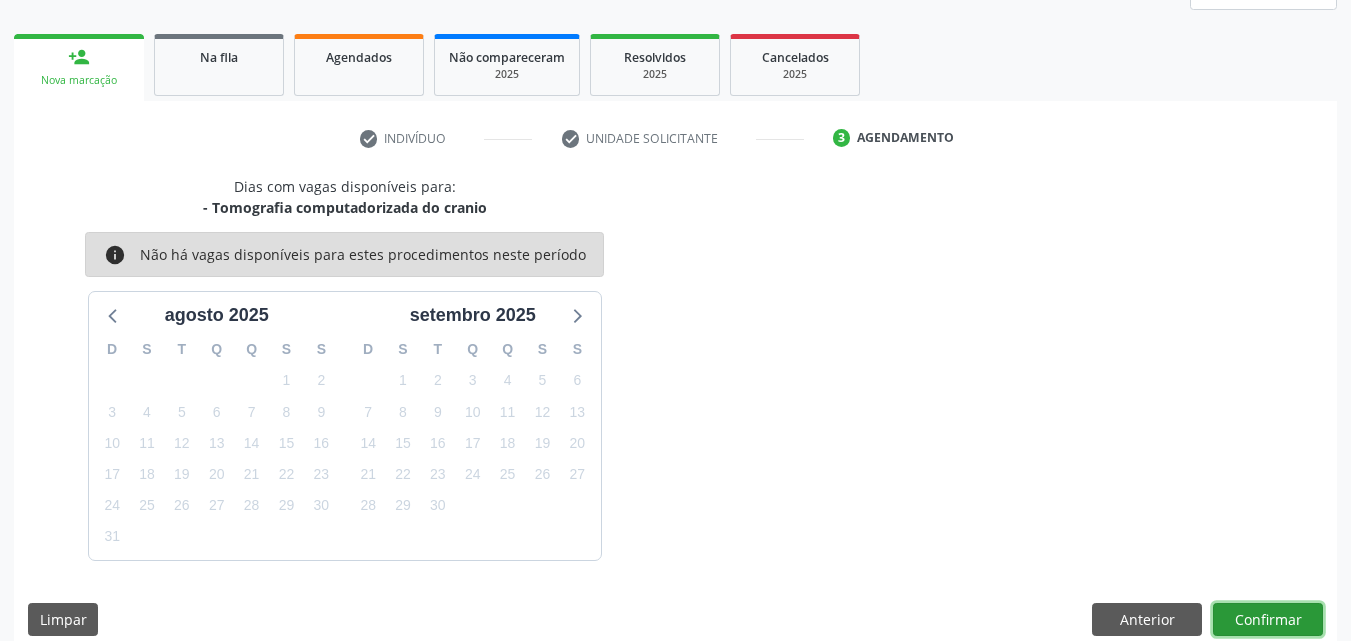 click on "Confirmar" at bounding box center [1268, 620] 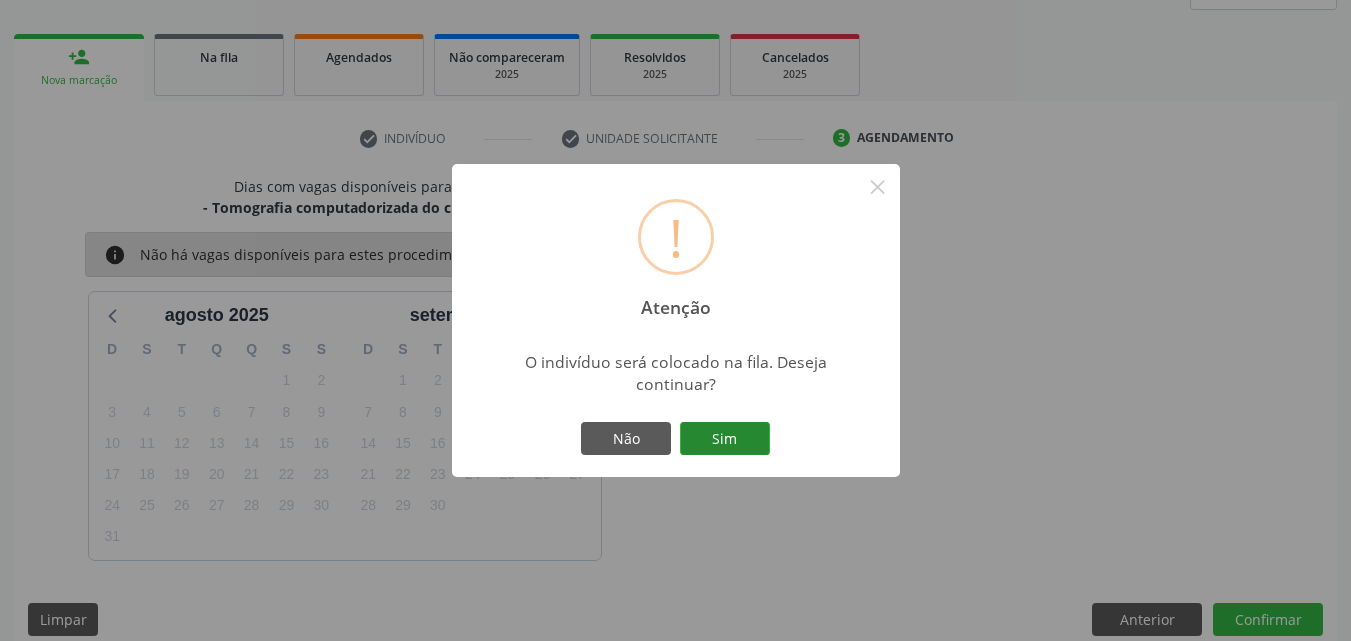 click on "Sim" at bounding box center (725, 439) 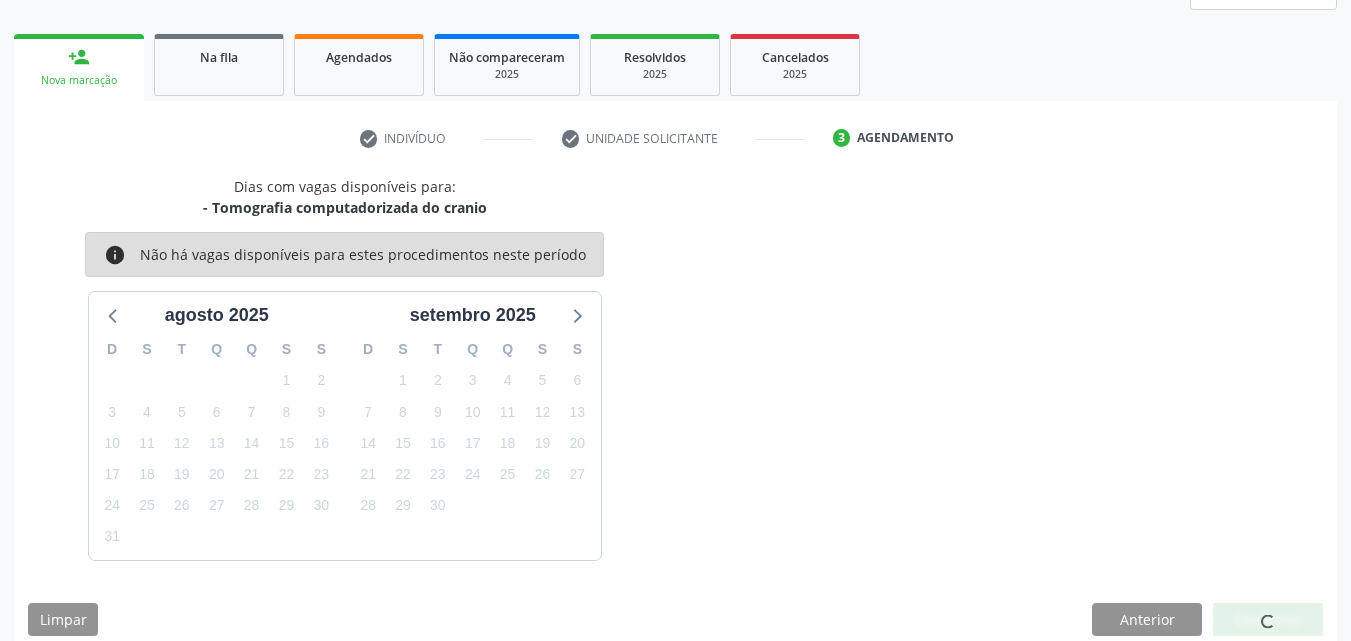 scroll, scrollTop: 26, scrollLeft: 0, axis: vertical 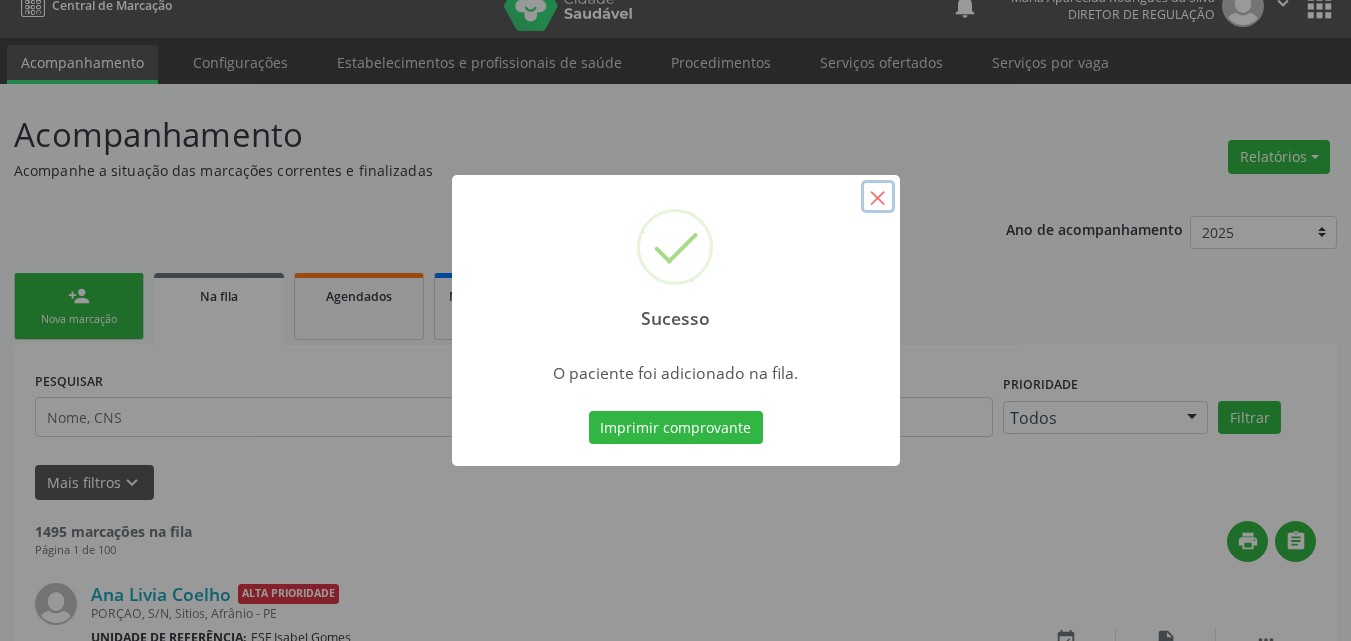 click on "×" at bounding box center [878, 197] 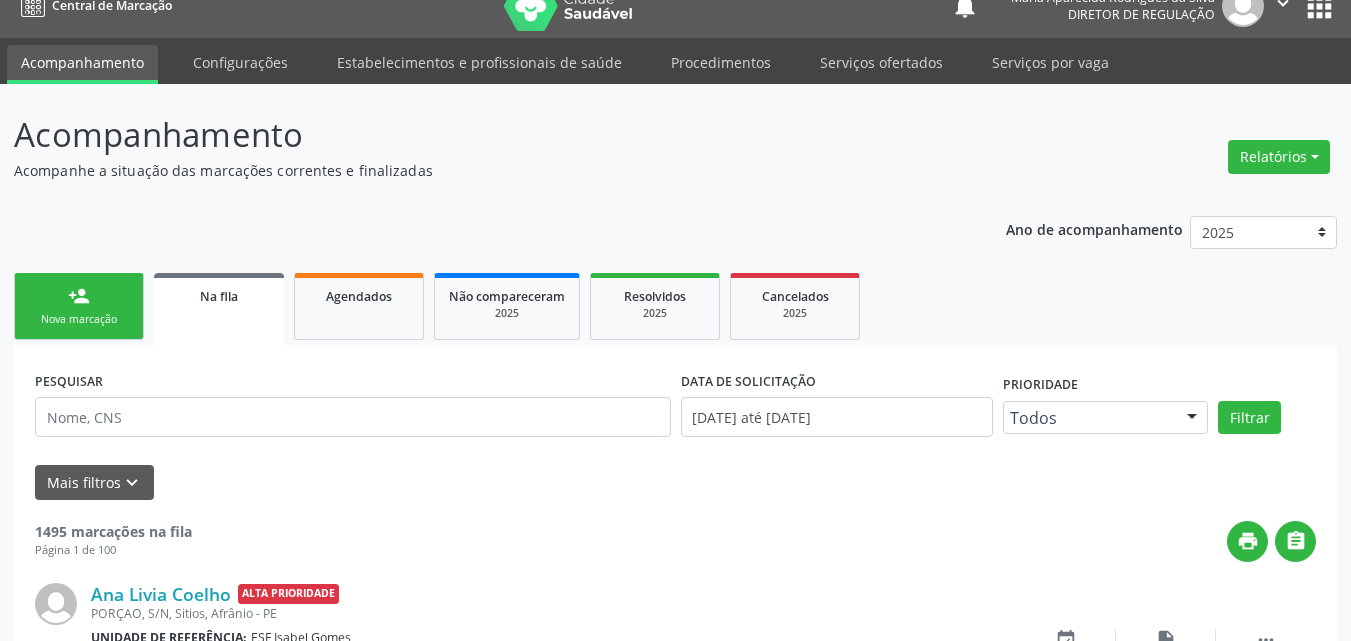 click on "Nova marcação" at bounding box center (79, 319) 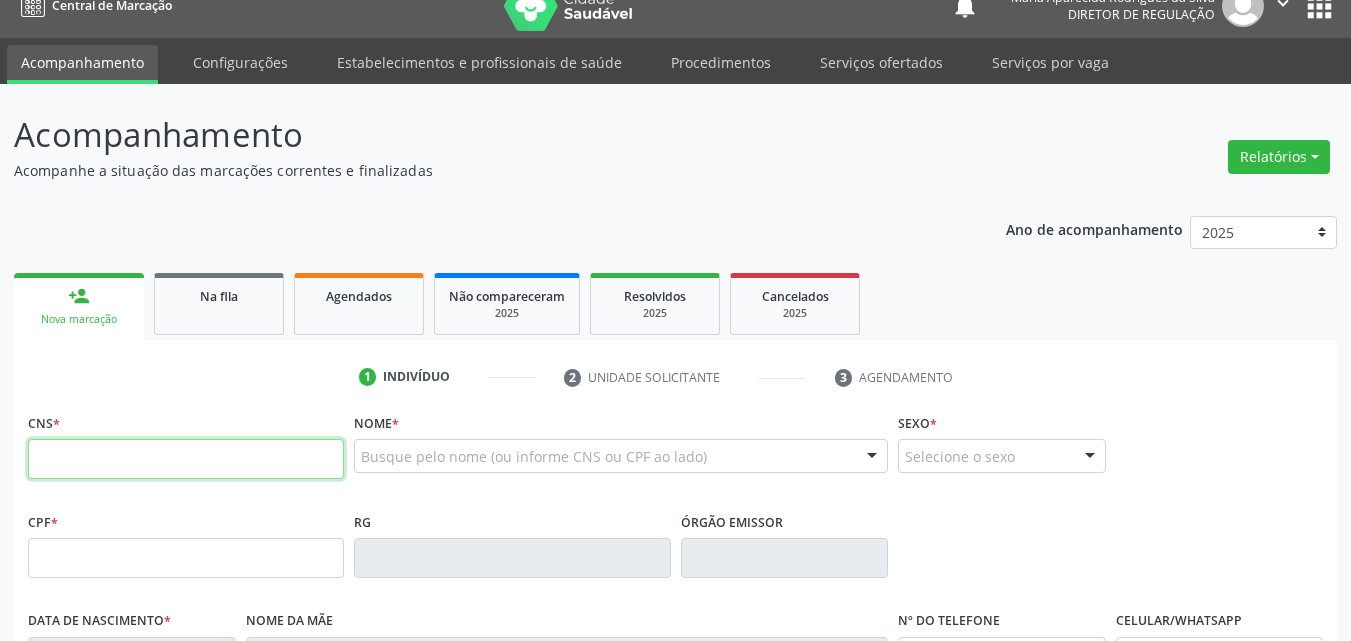 click at bounding box center [186, 459] 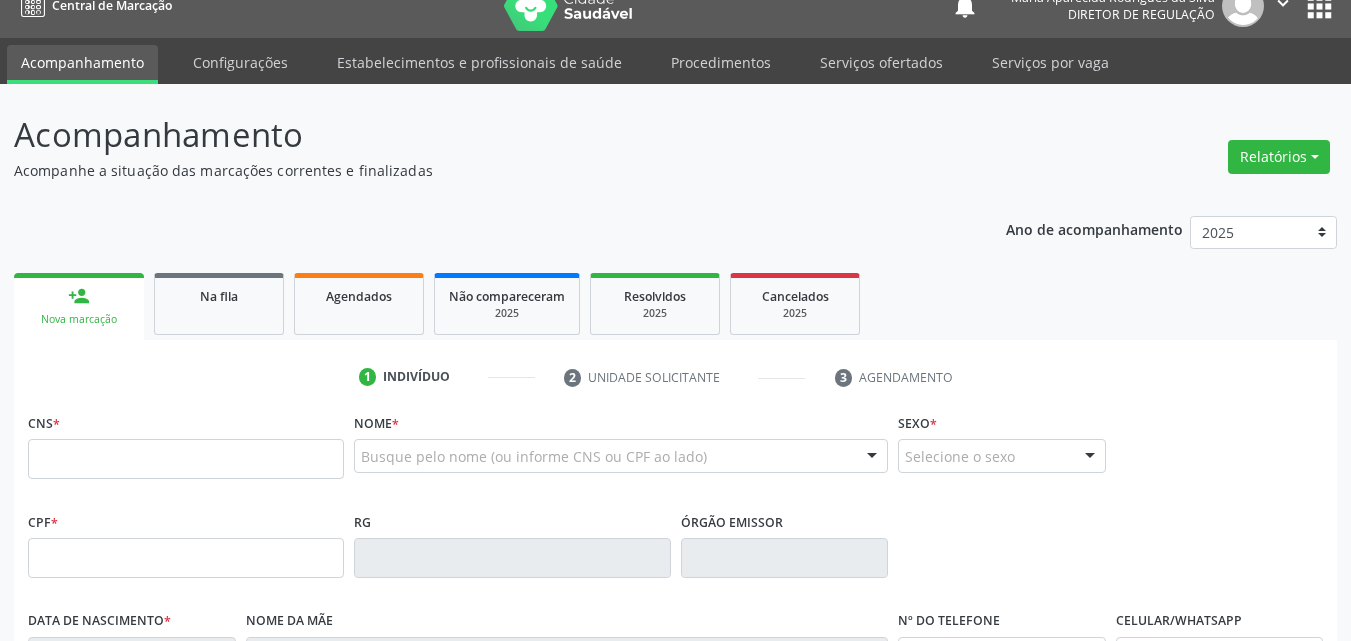 click on "person_add
Nova marcação" at bounding box center (79, 306) 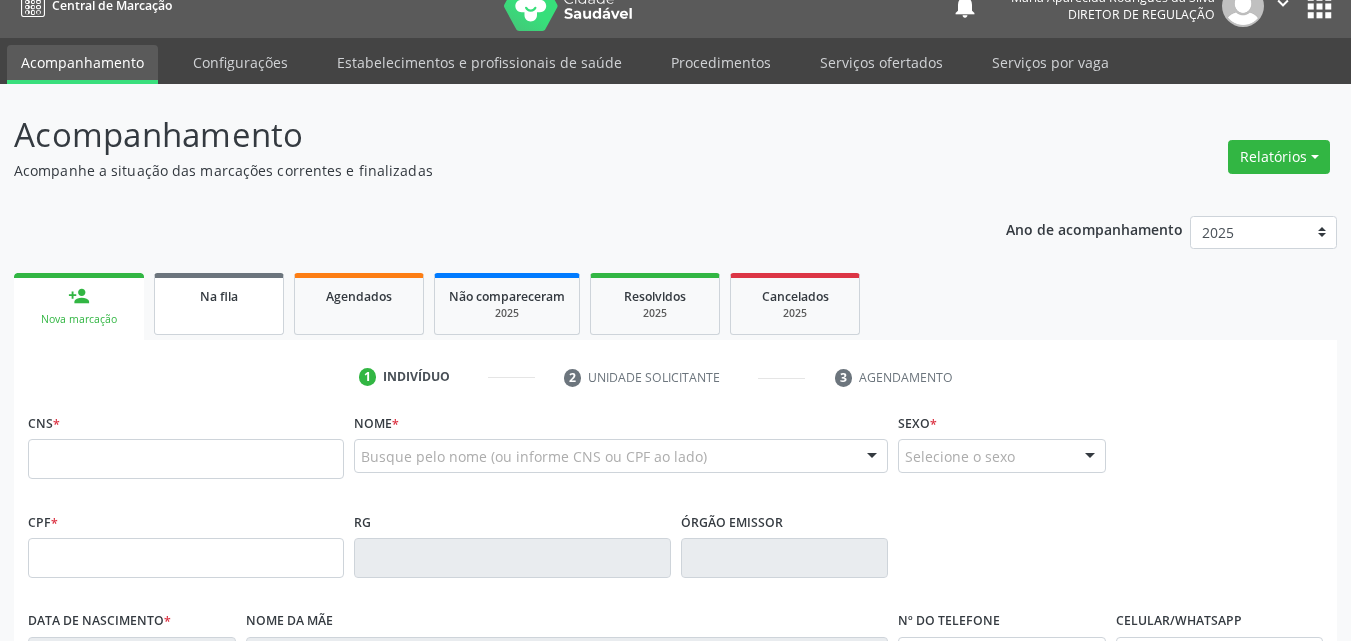 click on "Na fila" at bounding box center (219, 296) 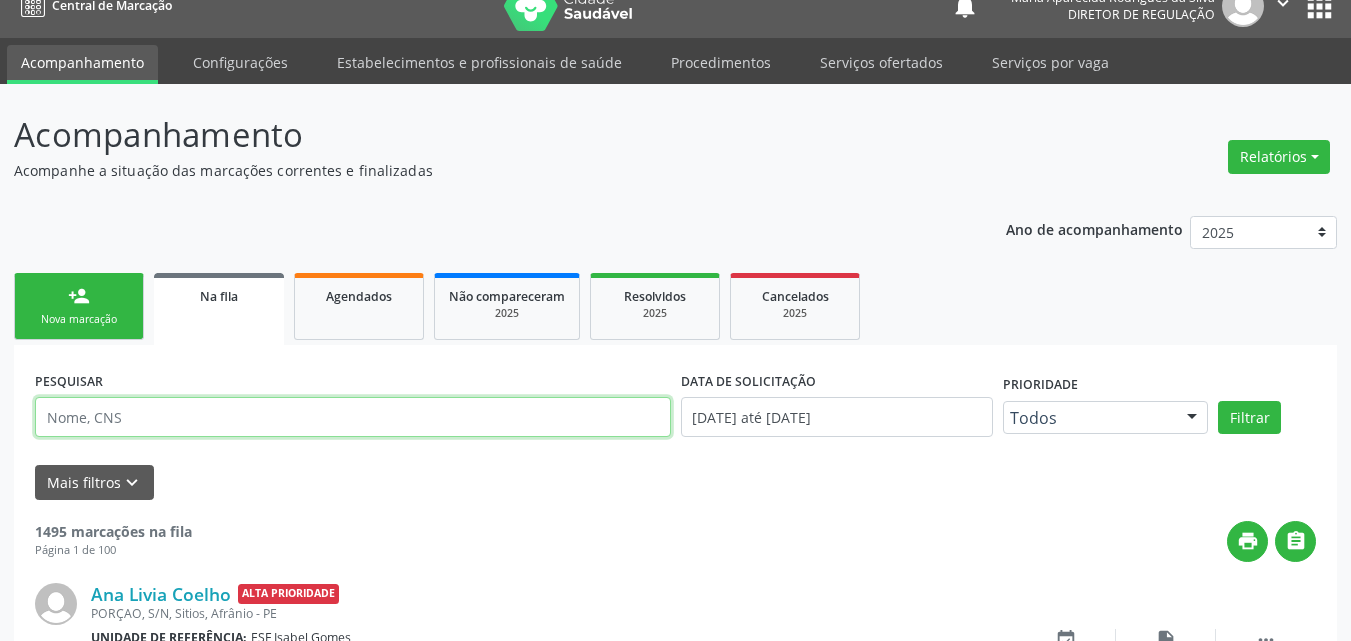 click at bounding box center (353, 417) 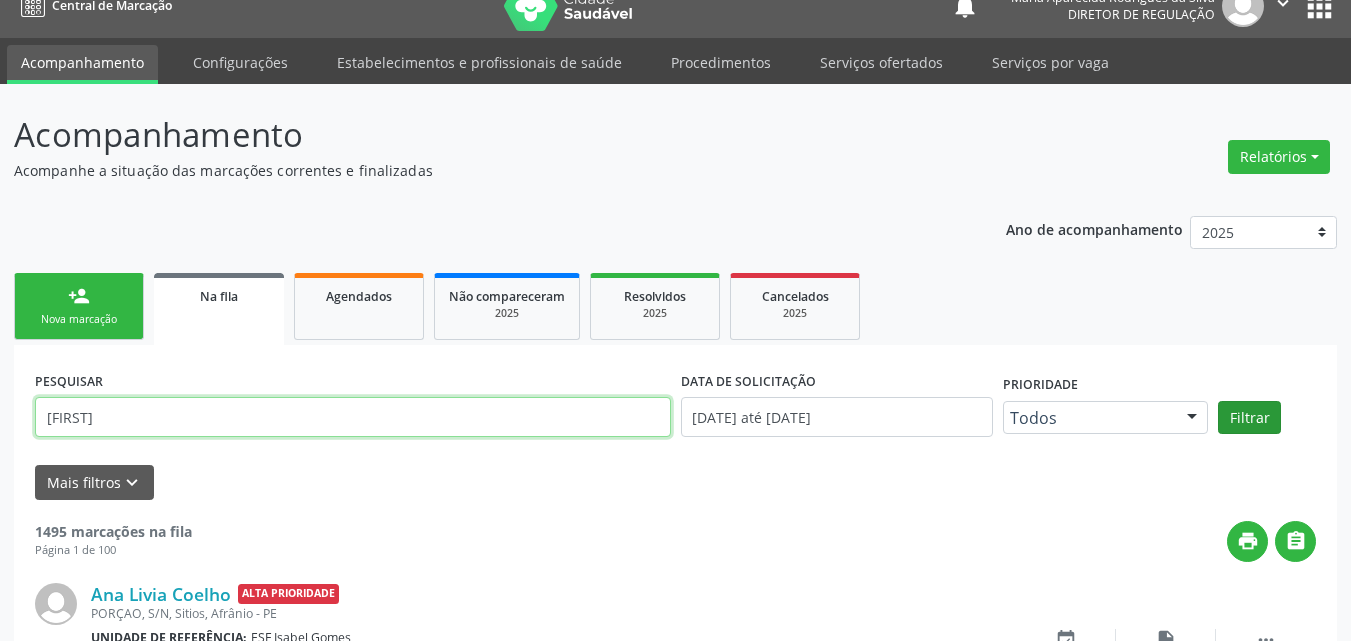 type on "pietra" 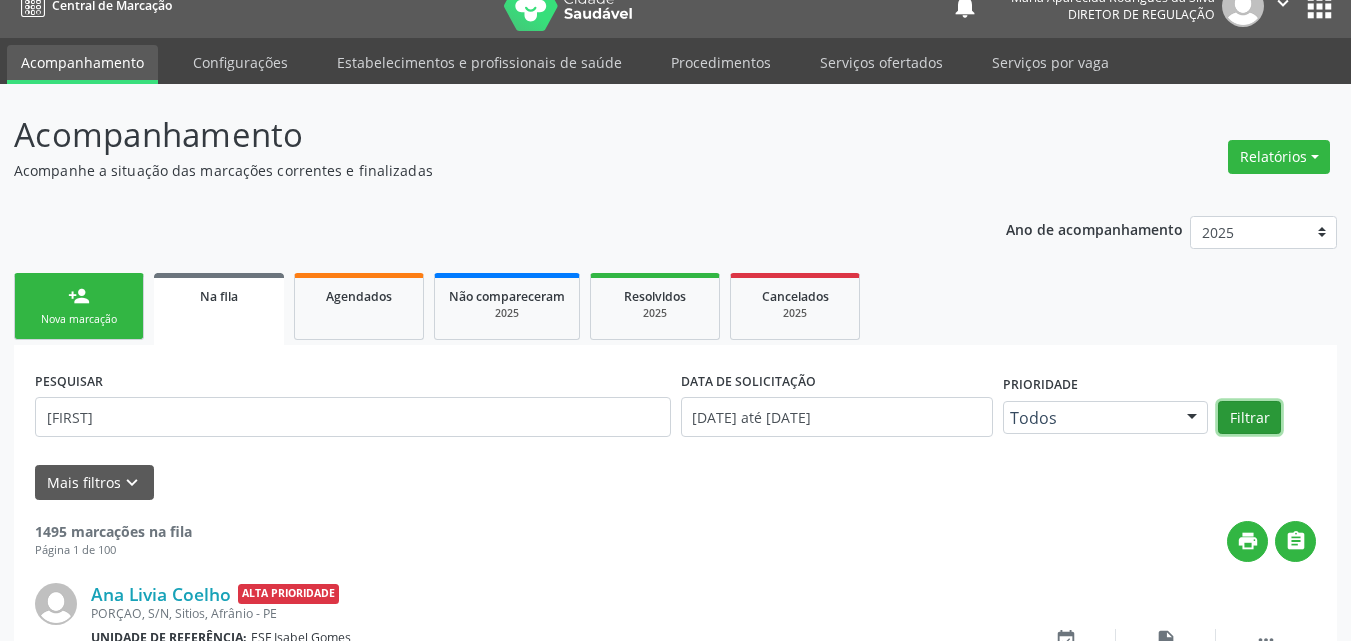 click on "Filtrar" at bounding box center (1249, 418) 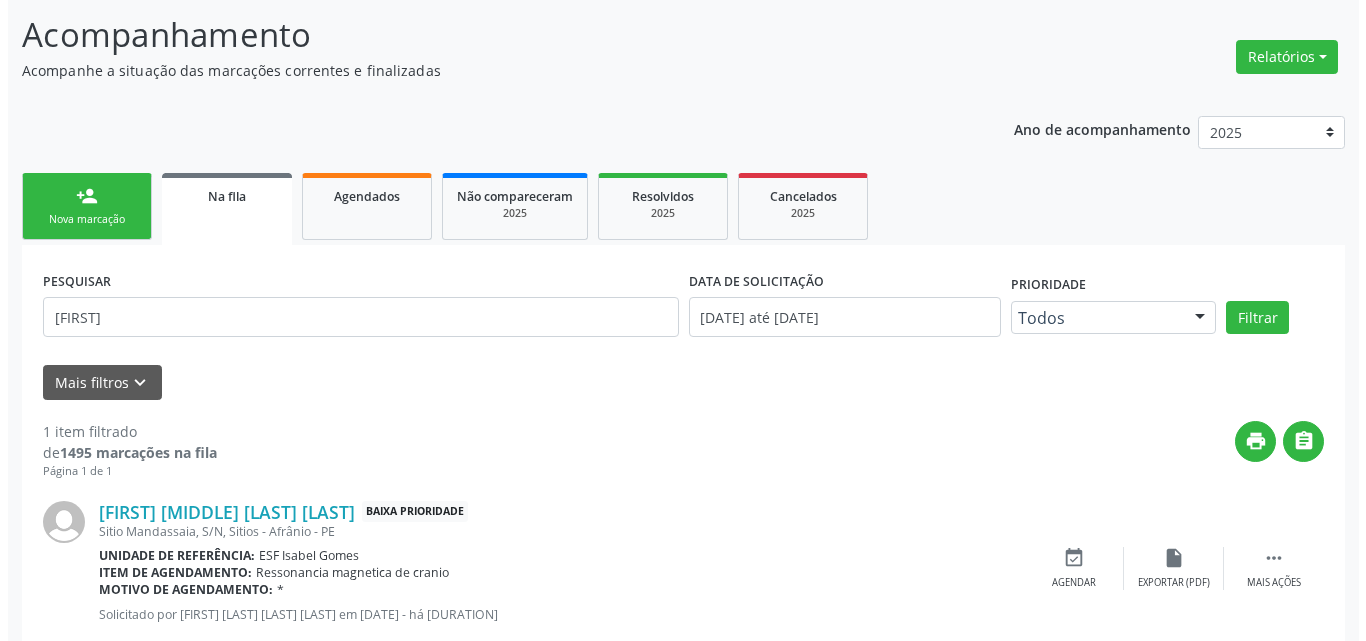 scroll, scrollTop: 0, scrollLeft: 0, axis: both 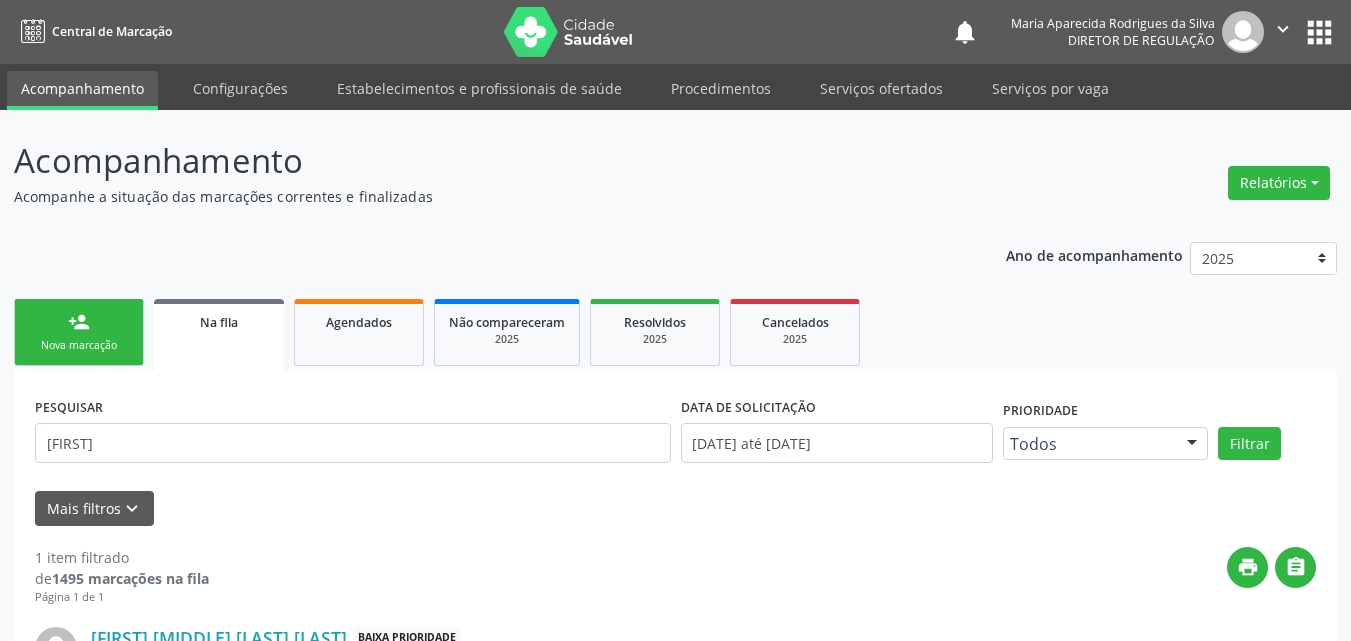 click on "person_add
Nova marcação" at bounding box center [79, 332] 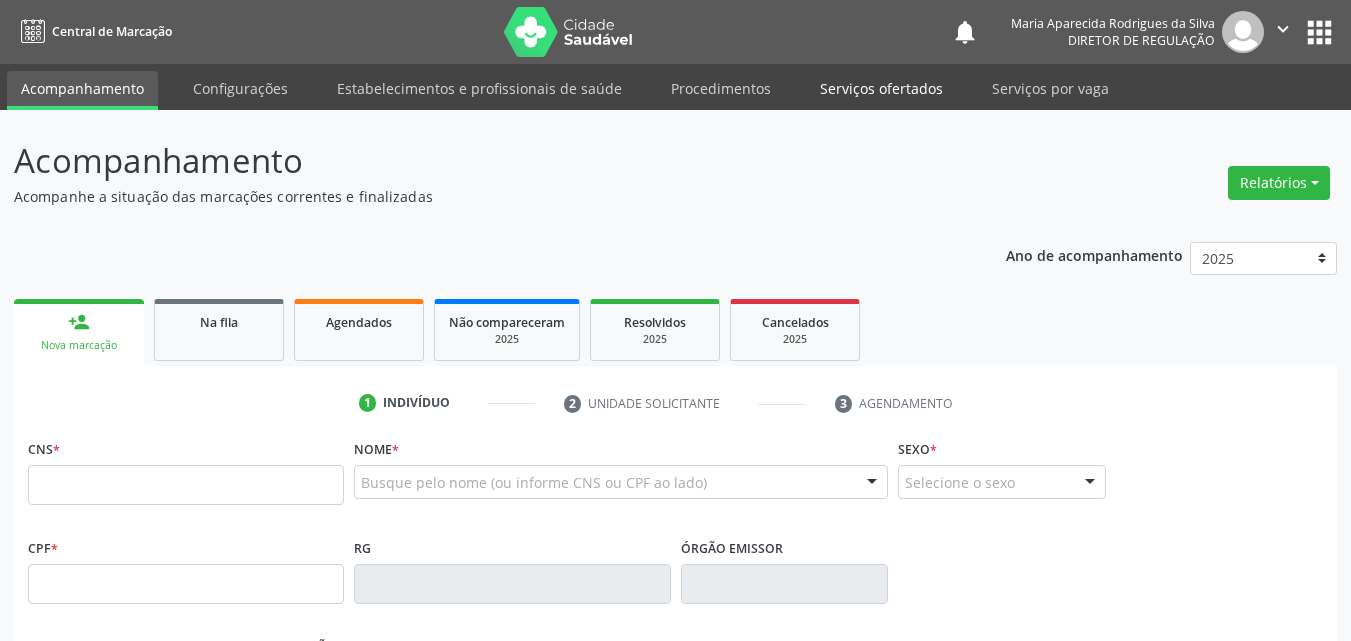 click on "Serviços ofertados" at bounding box center (881, 88) 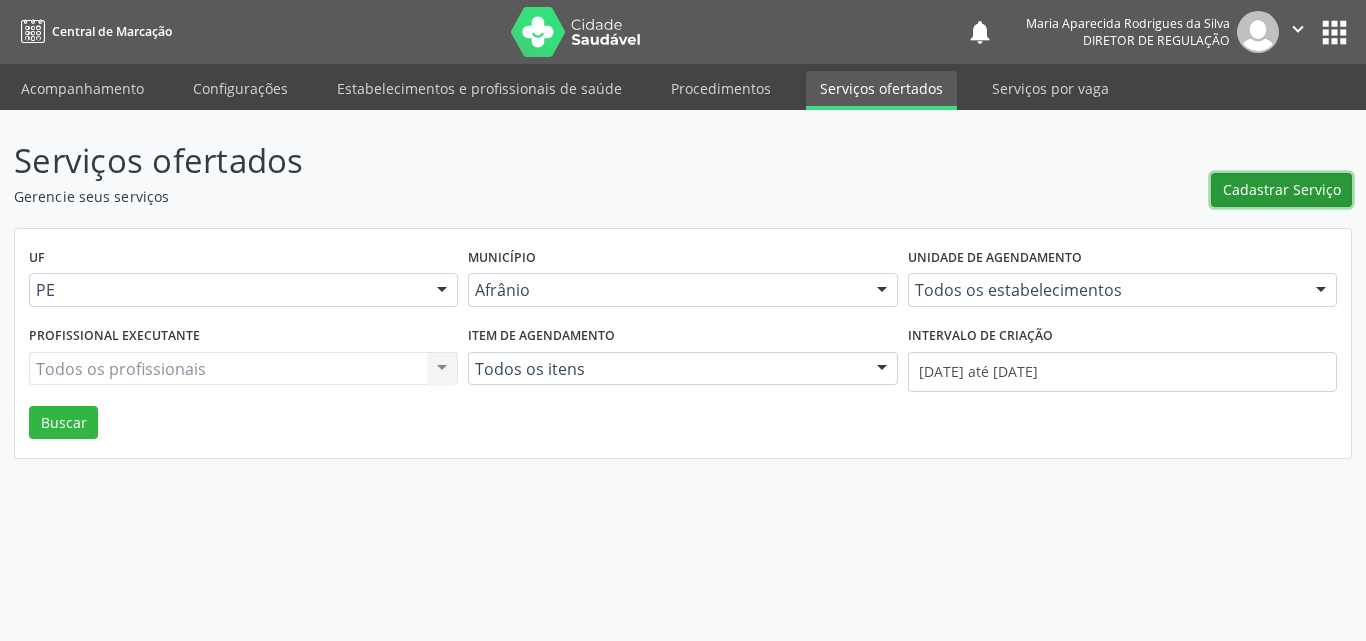 click on "Cadastrar Serviço" at bounding box center (1282, 189) 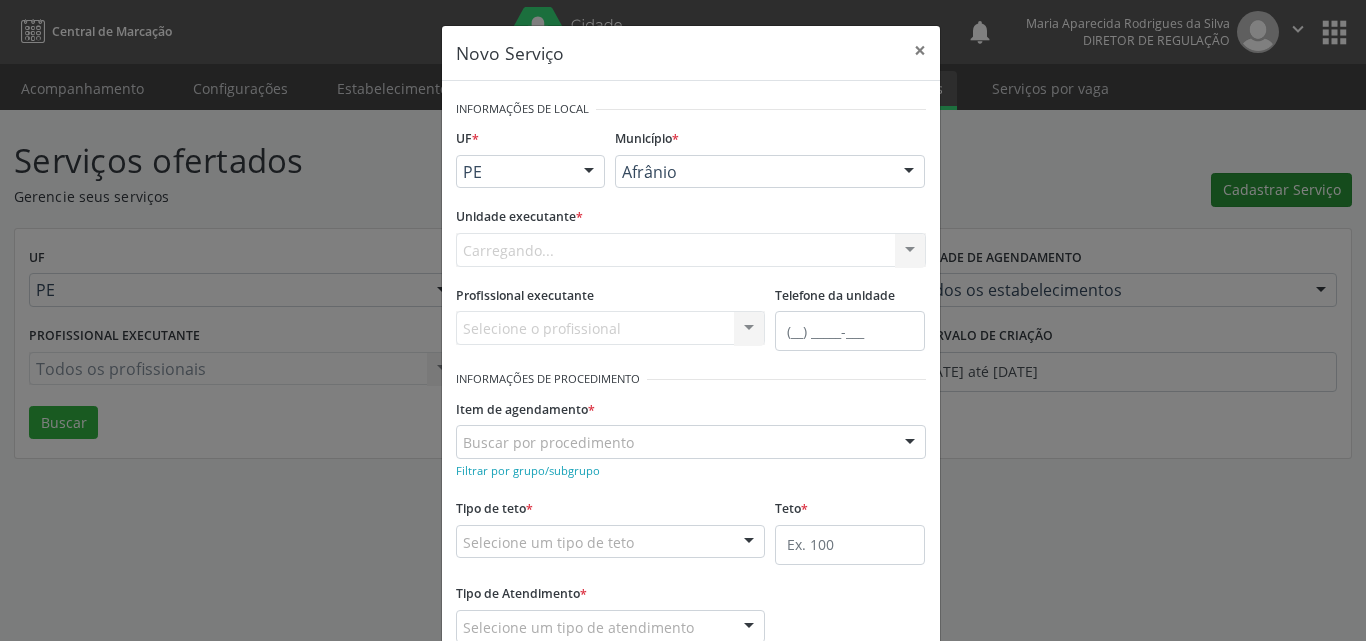scroll, scrollTop: 0, scrollLeft: 0, axis: both 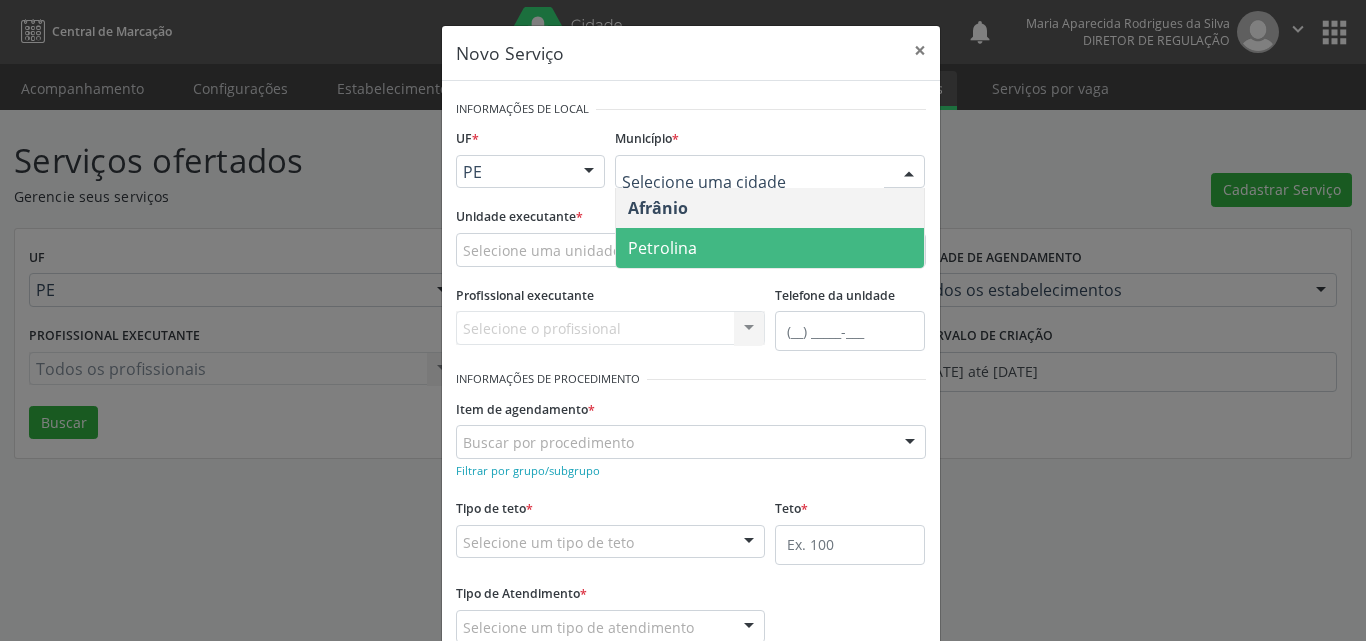 click on "Petrolina" at bounding box center [770, 248] 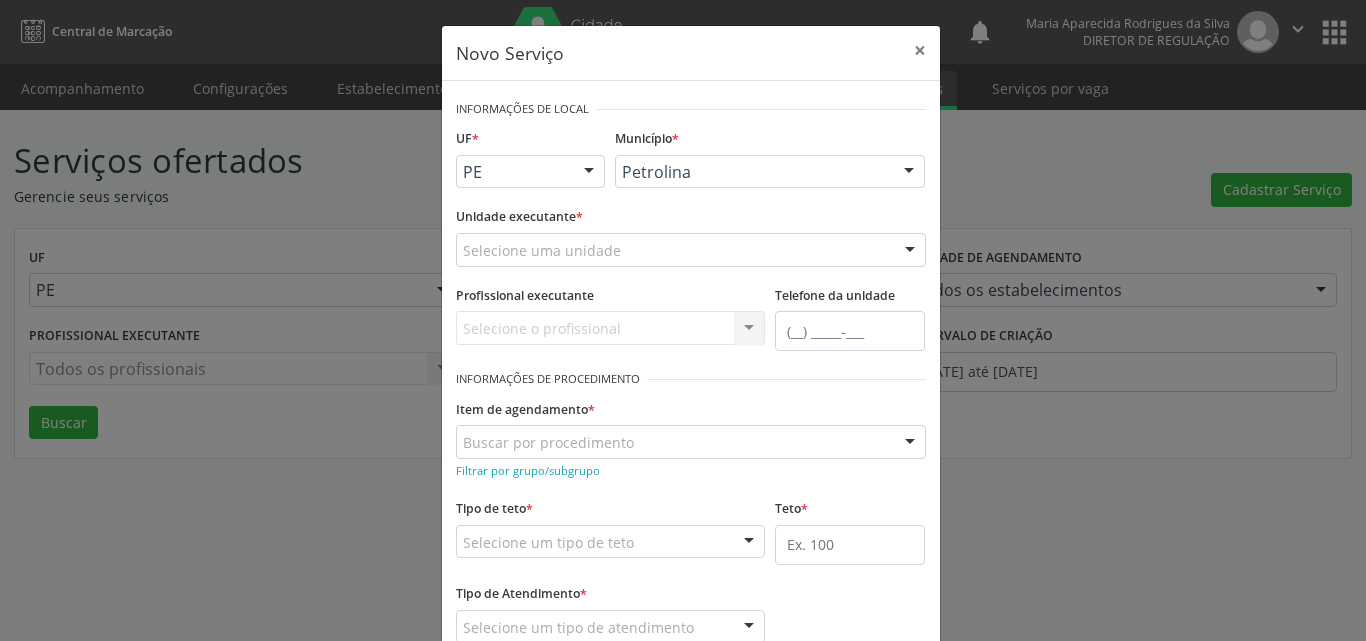 click on "Selecione uma unidade" at bounding box center [691, 250] 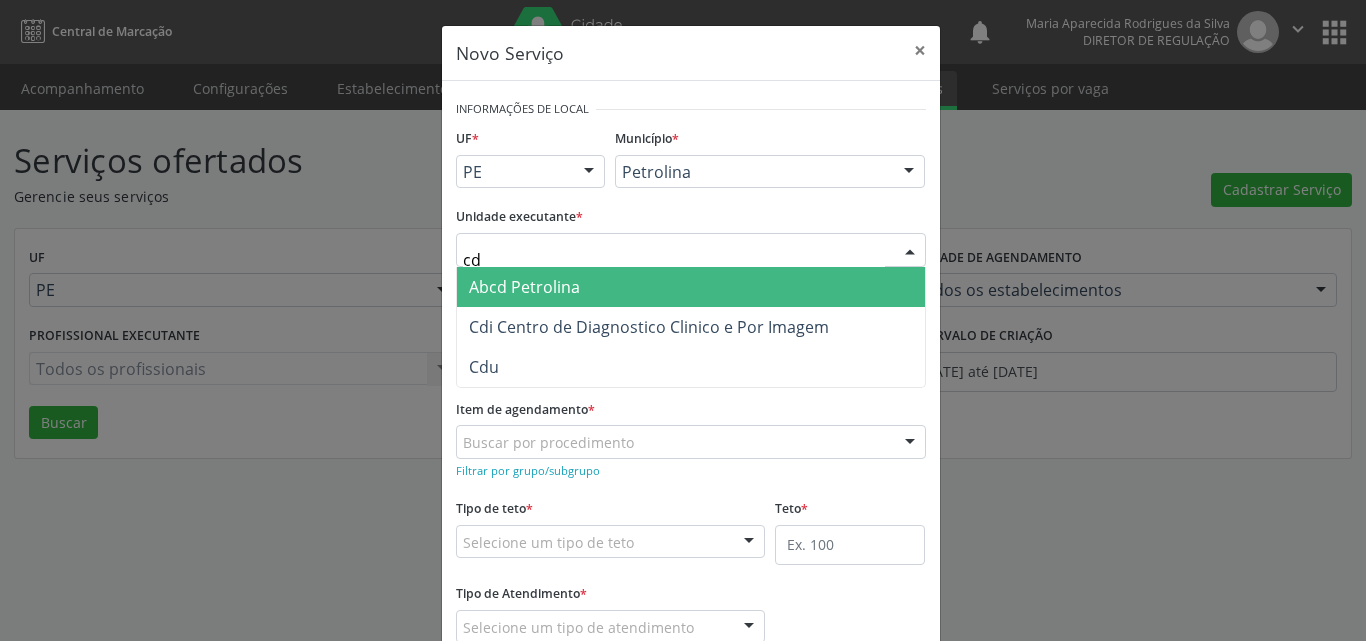 type on "cdi" 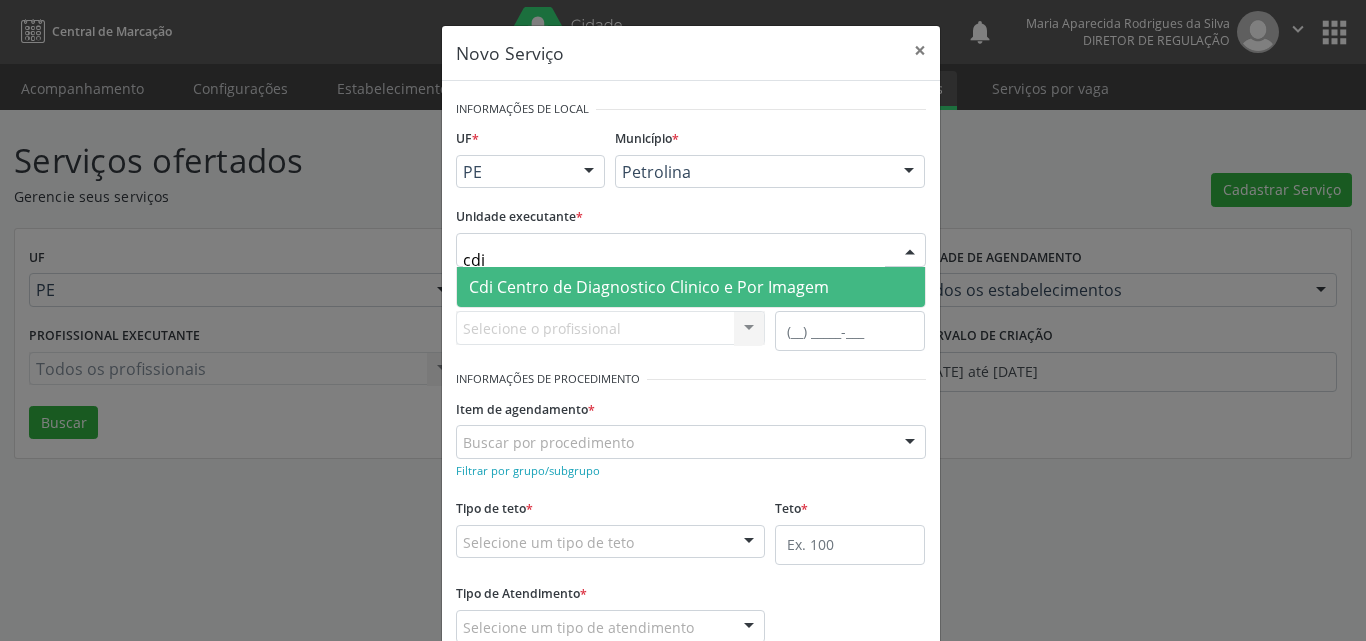 click on "Cdi Centro de Diagnostico Clinico e Por Imagem" at bounding box center (649, 287) 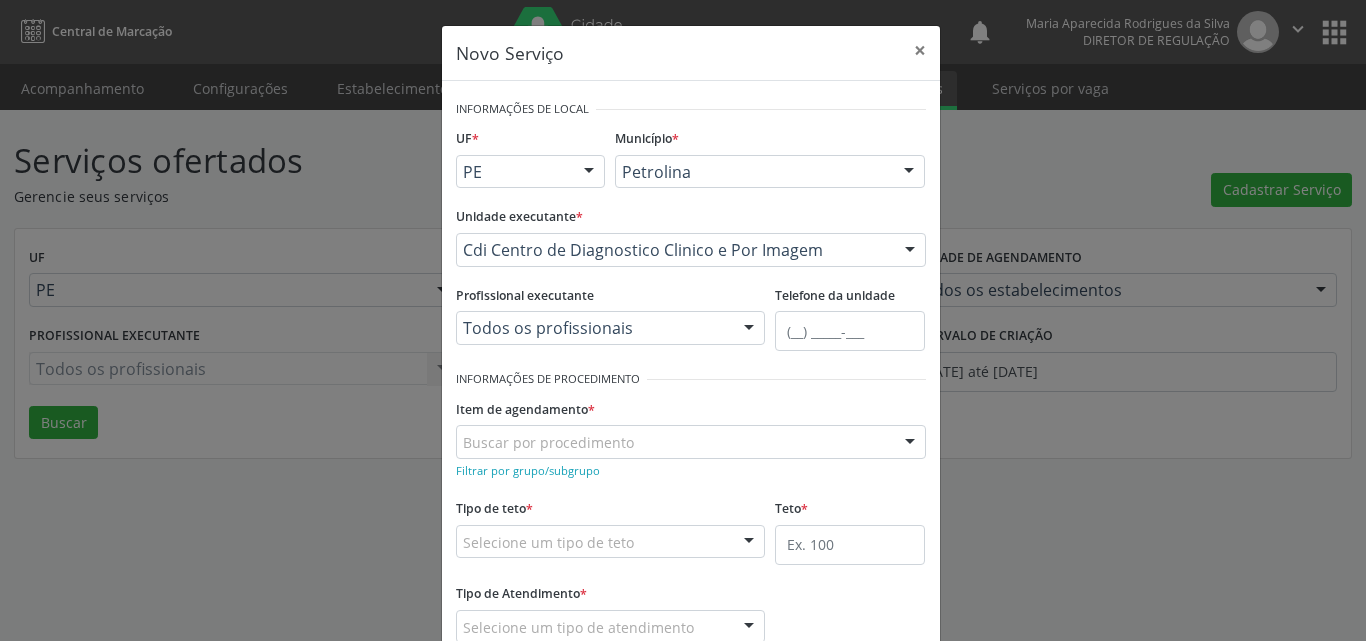click on "Buscar por procedimento" at bounding box center (691, 442) 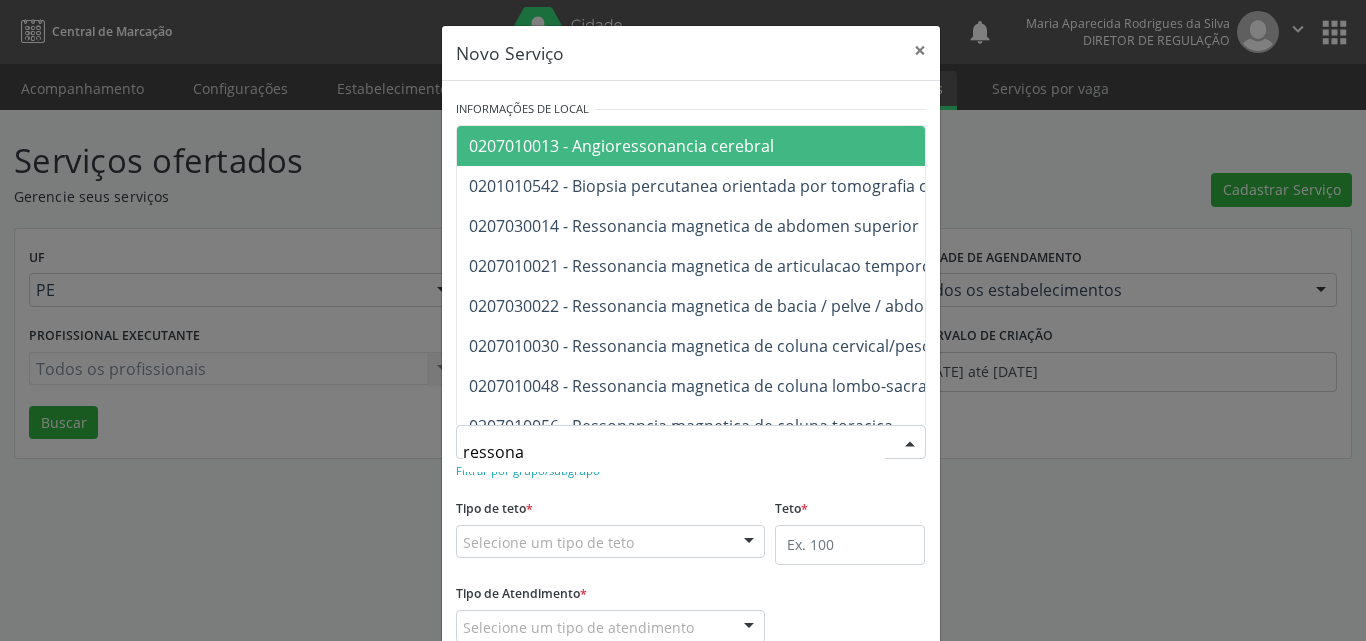 type on "ressonan" 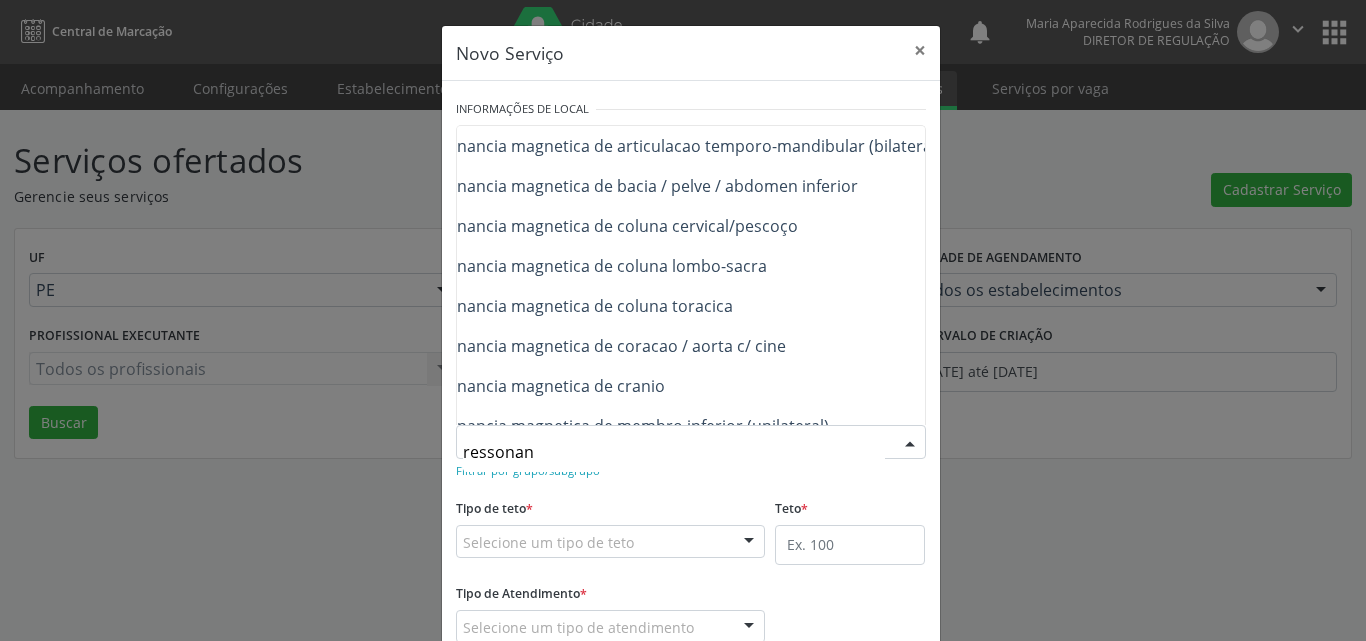 scroll, scrollTop: 160, scrollLeft: 160, axis: both 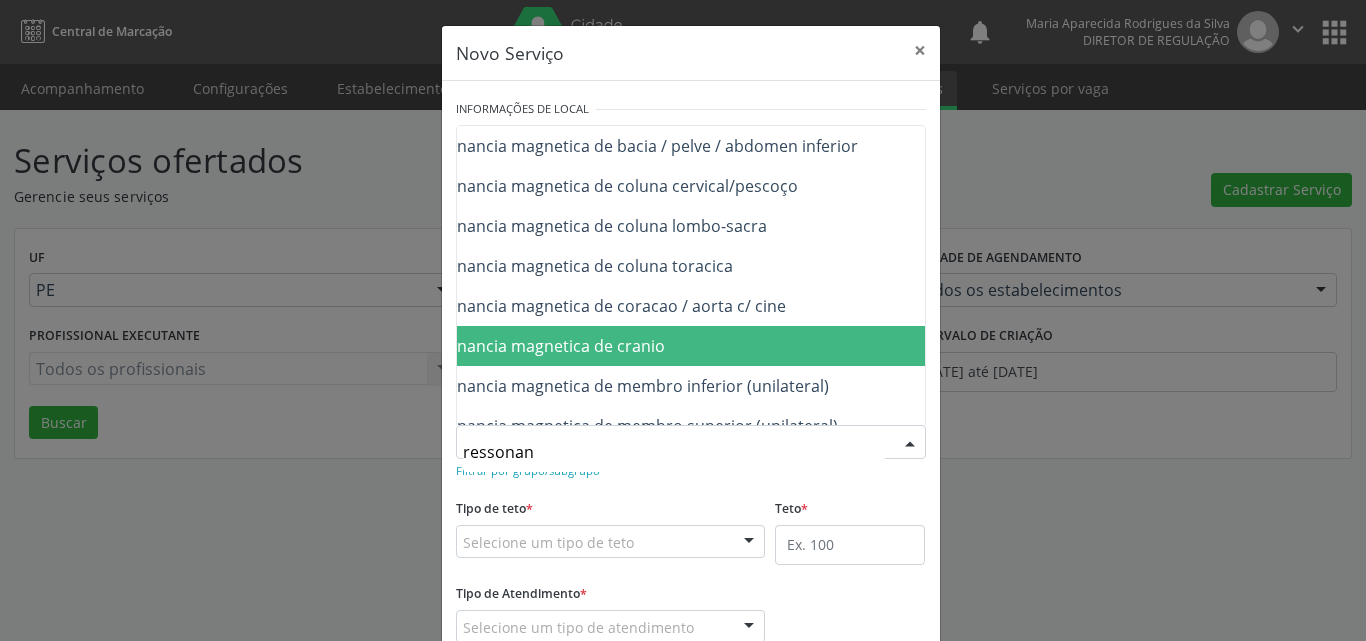 click on "0207010064 - Ressonancia magnetica de cranio" at bounding box center (793, 346) 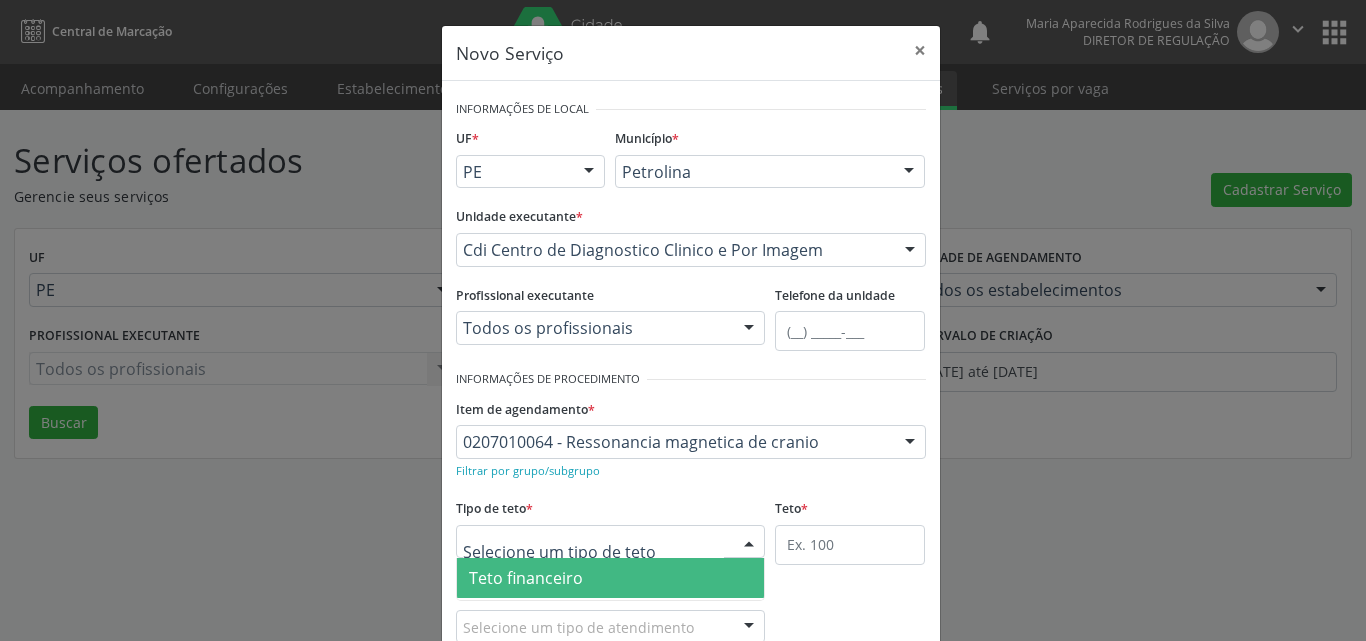 click at bounding box center (611, 542) 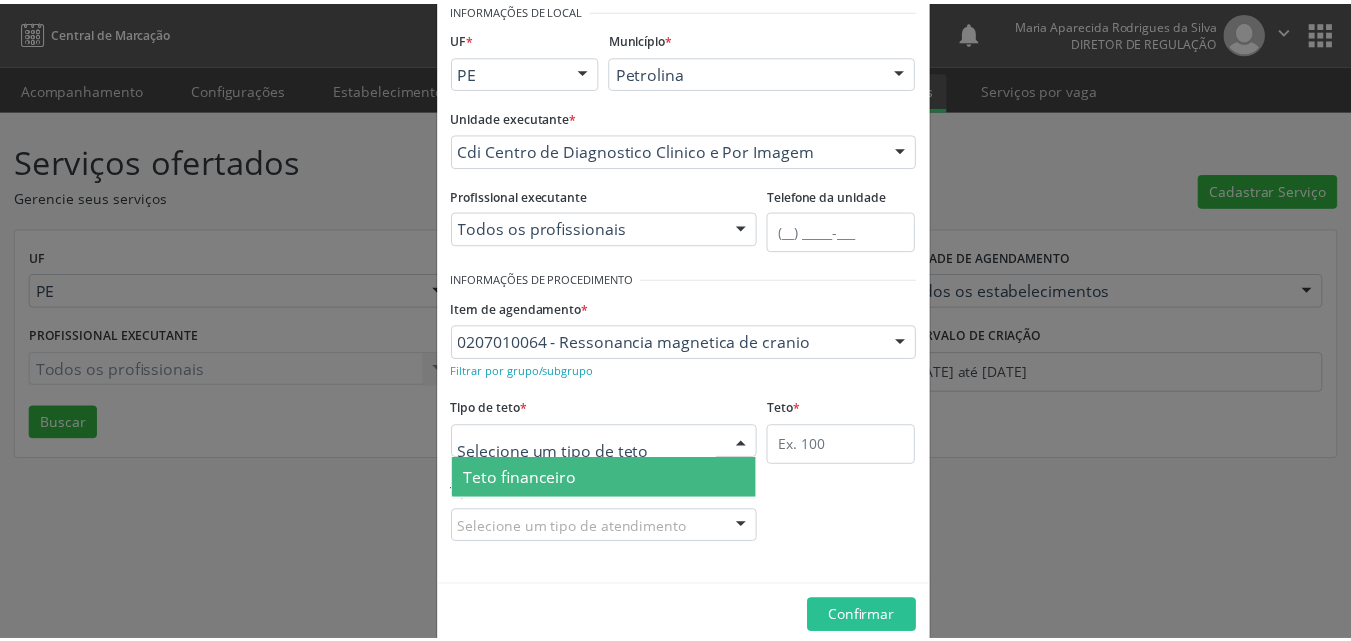 scroll, scrollTop: 38, scrollLeft: 0, axis: vertical 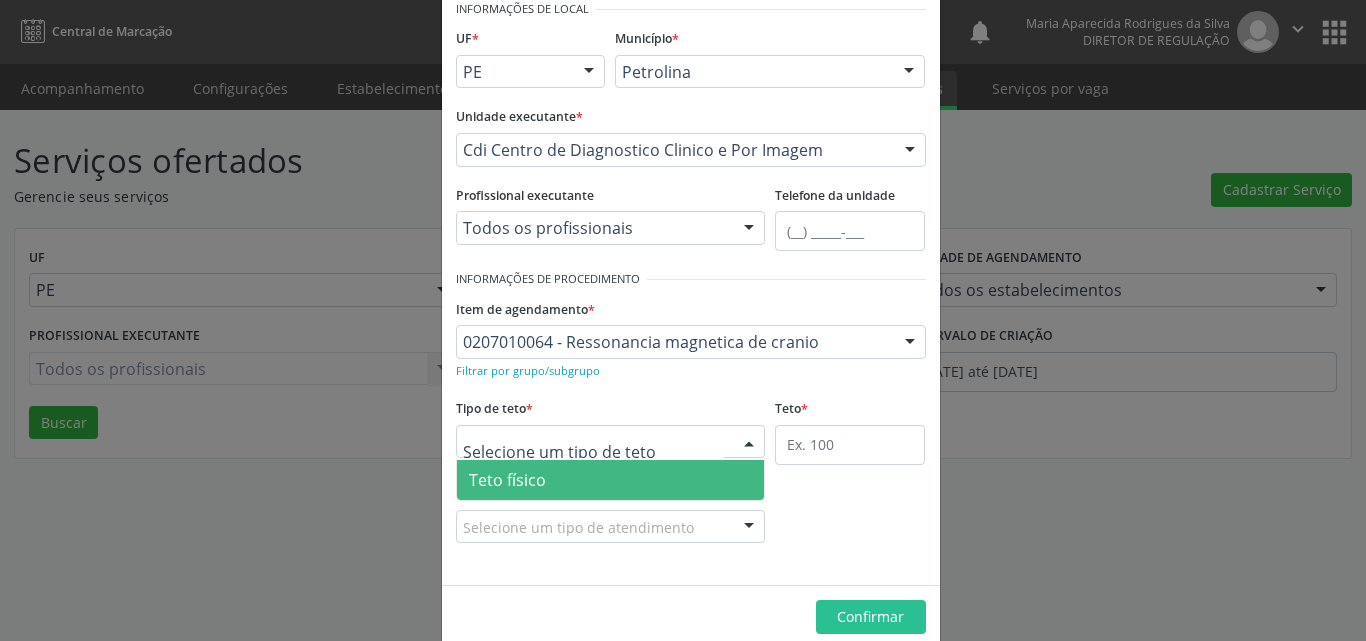 click on "Teto físico" at bounding box center [611, 480] 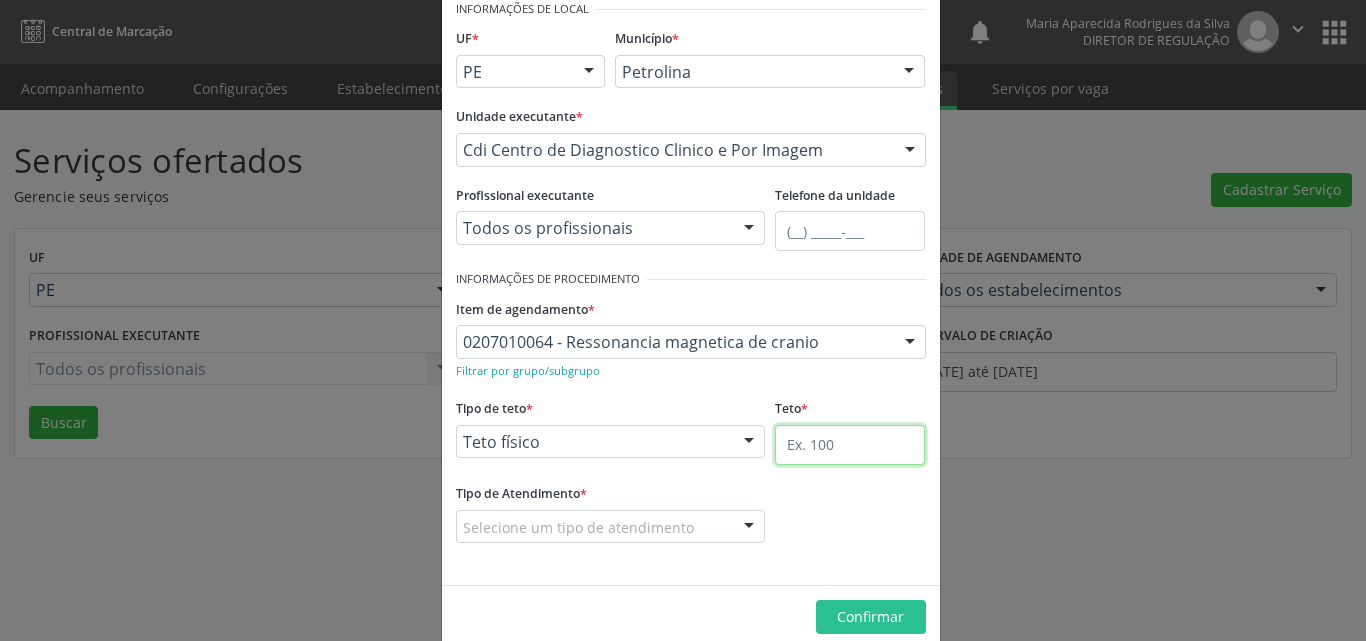 click at bounding box center [850, 445] 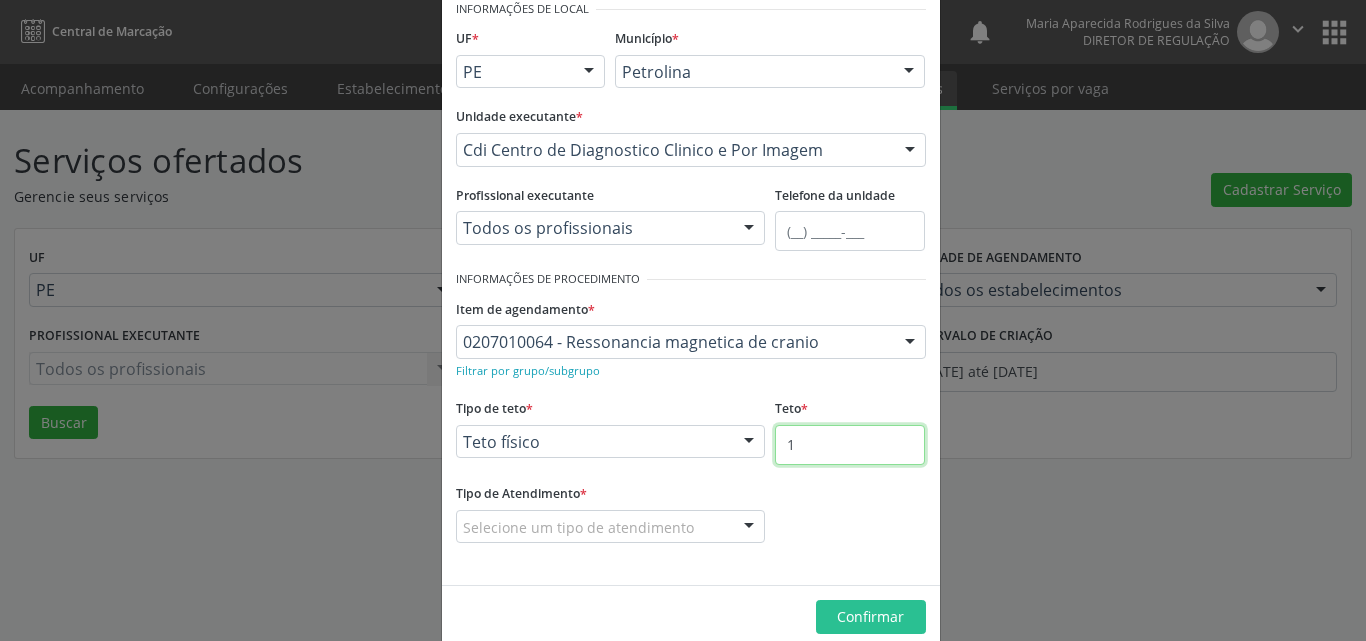 type on "1" 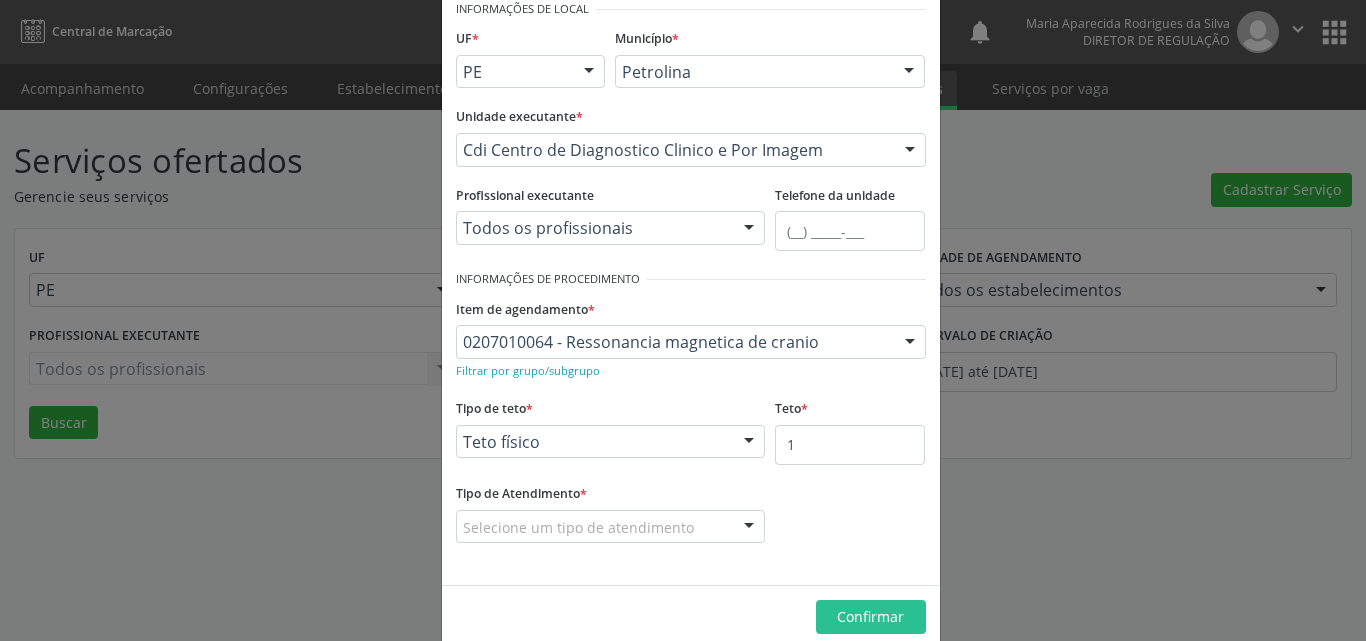 click on "Selecione um tipo de atendimento" at bounding box center [611, 527] 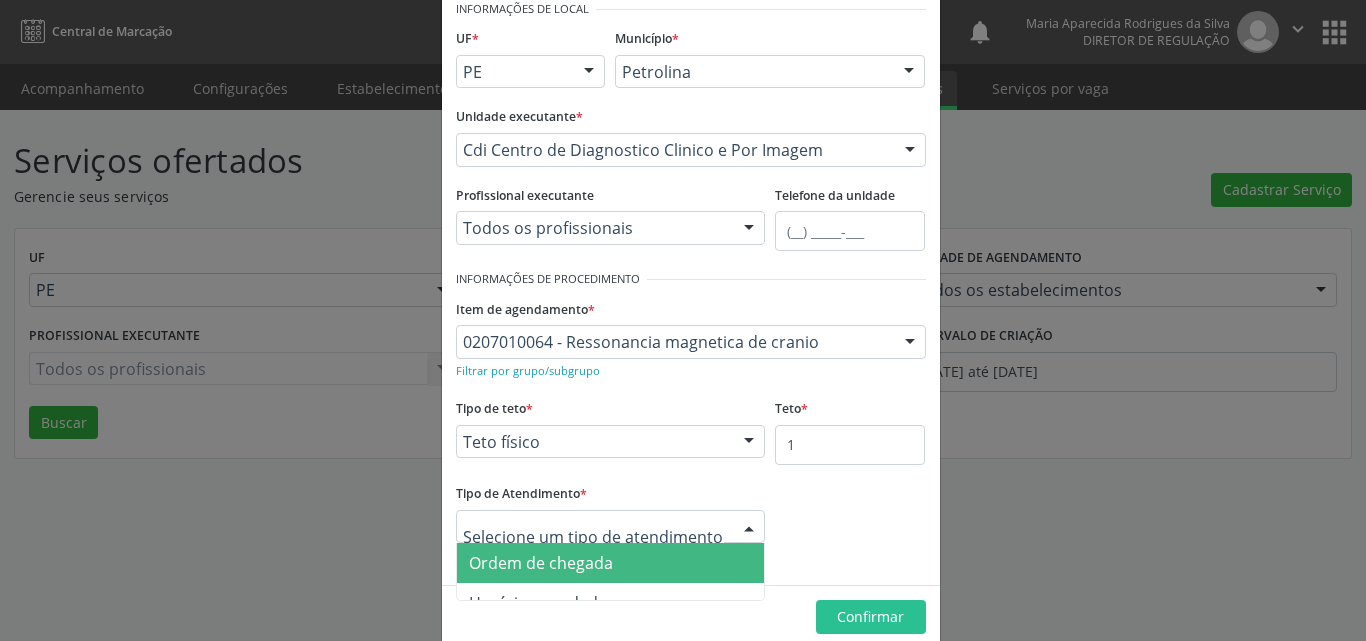 click on "Ordem de chegada" at bounding box center [611, 563] 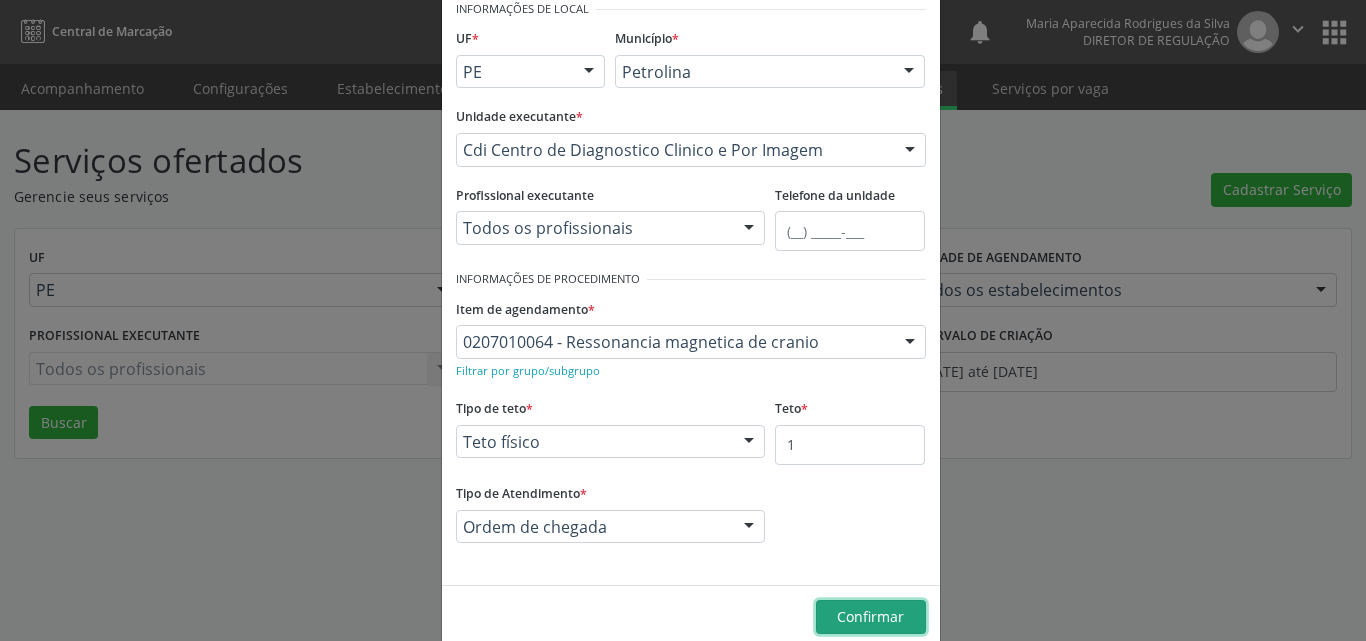 click on "Confirmar" at bounding box center (870, 616) 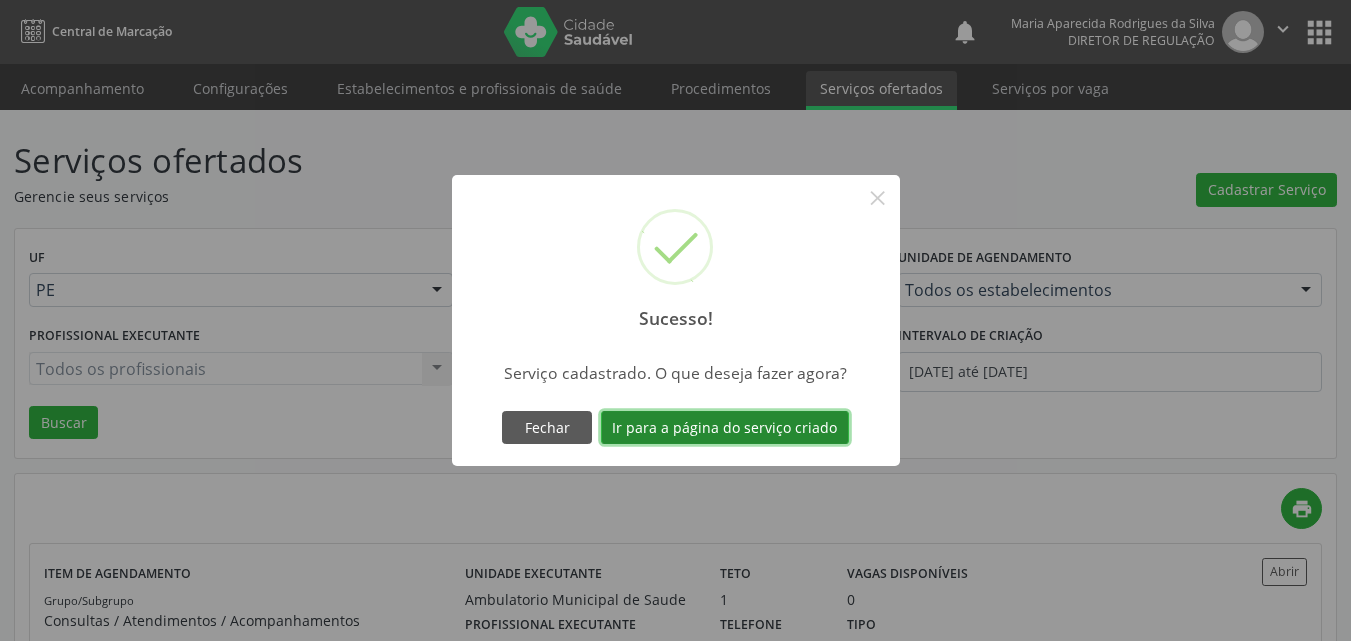 click on "Ir para a página do serviço criado" at bounding box center [725, 428] 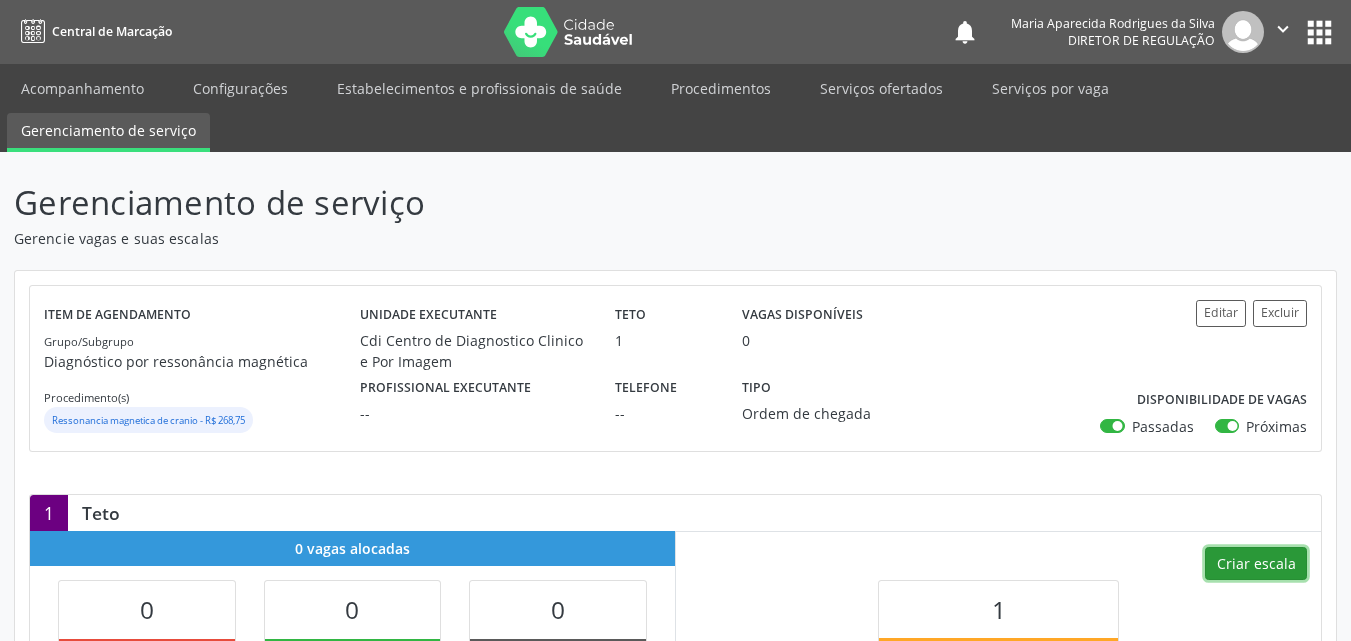 click on "Criar escala" at bounding box center (1256, 564) 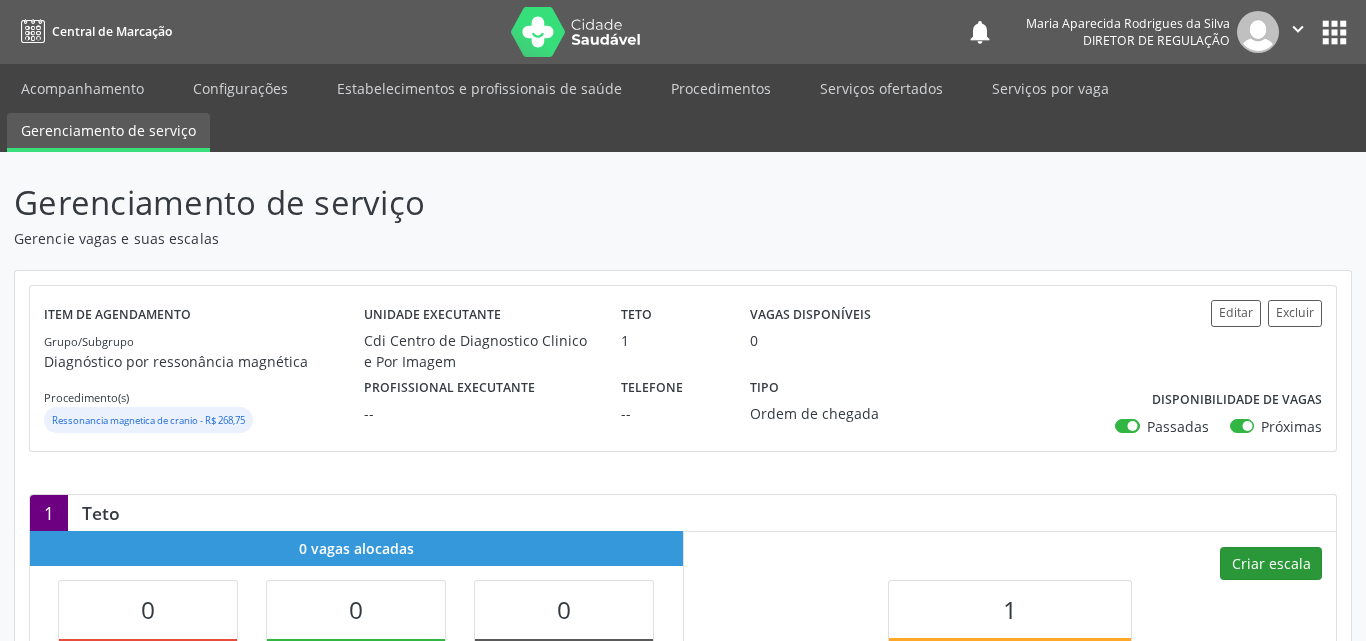 select on "7" 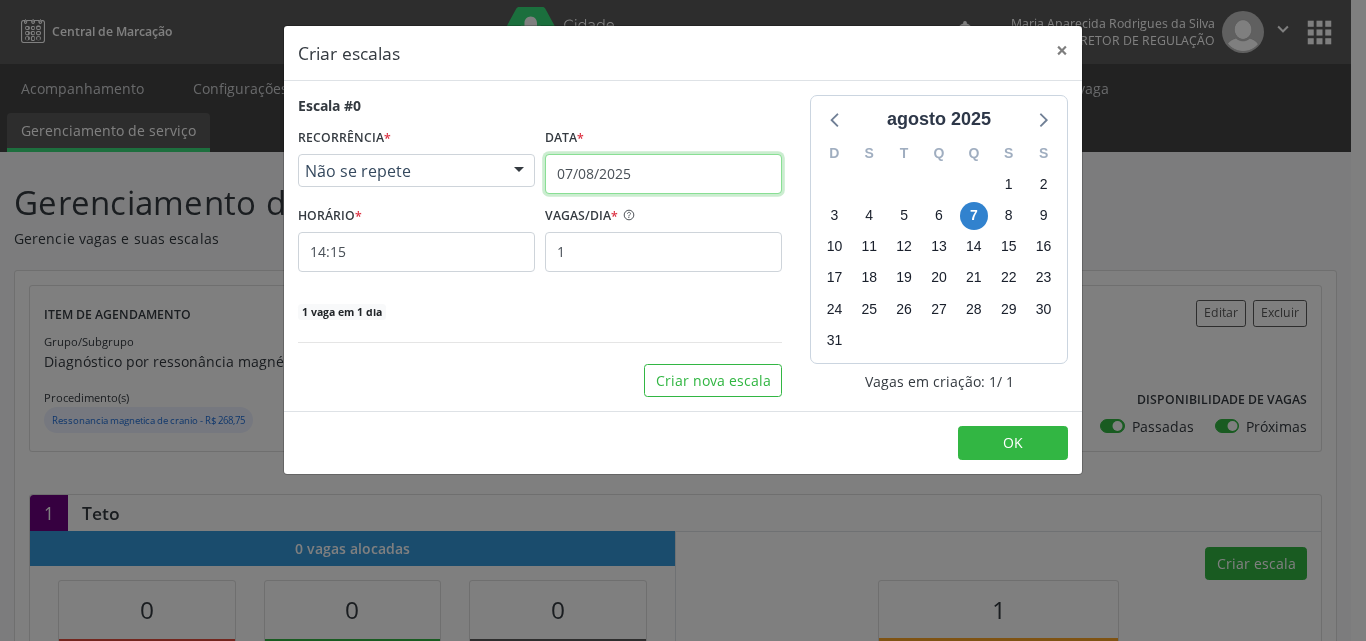 click on "07/08/2025" at bounding box center [663, 174] 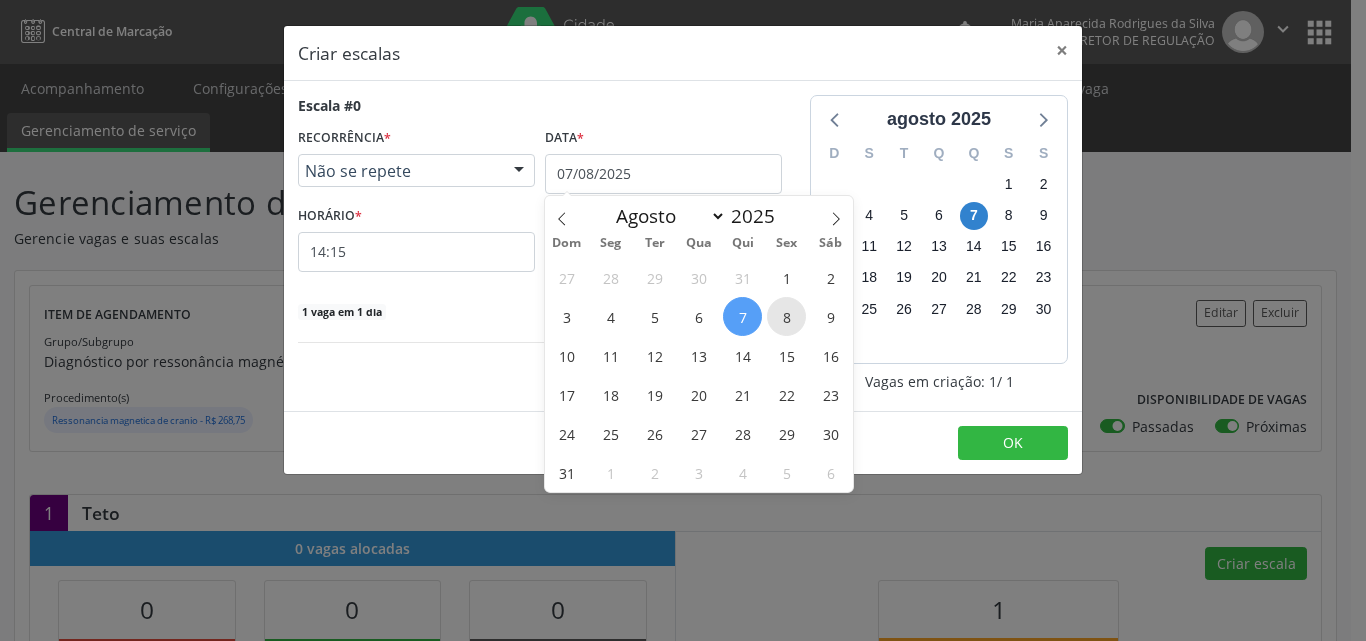 click on "8" at bounding box center (786, 316) 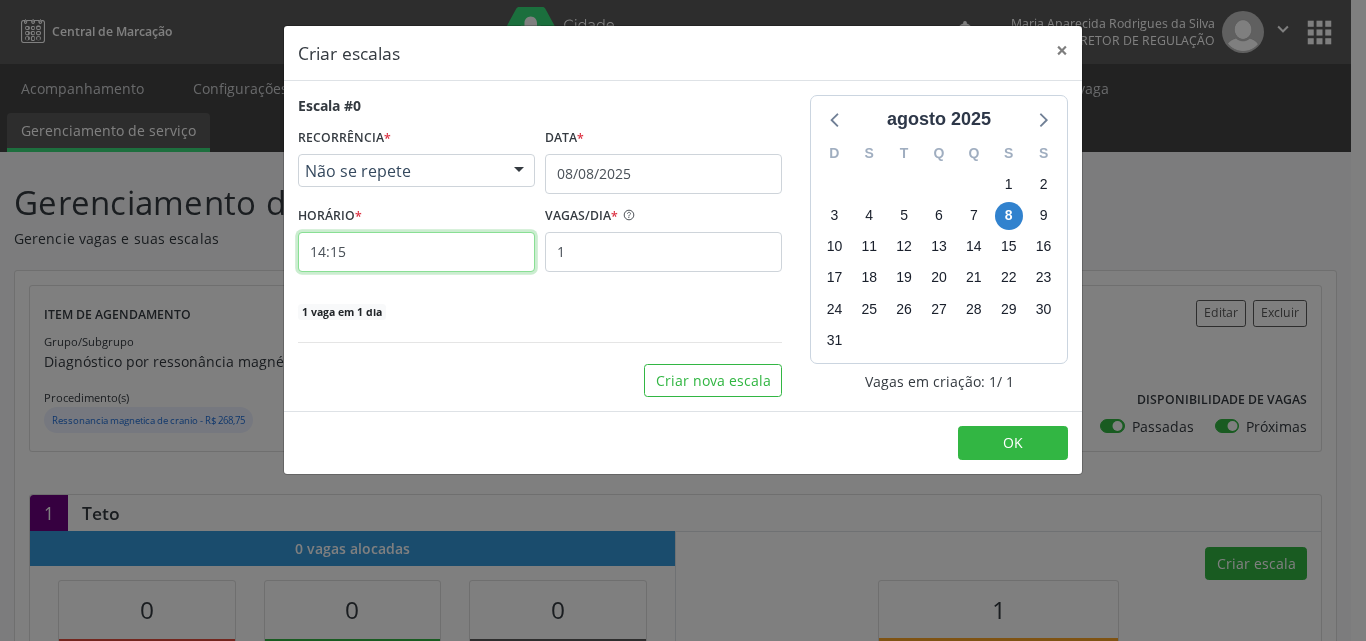 click on "14:15" at bounding box center [416, 252] 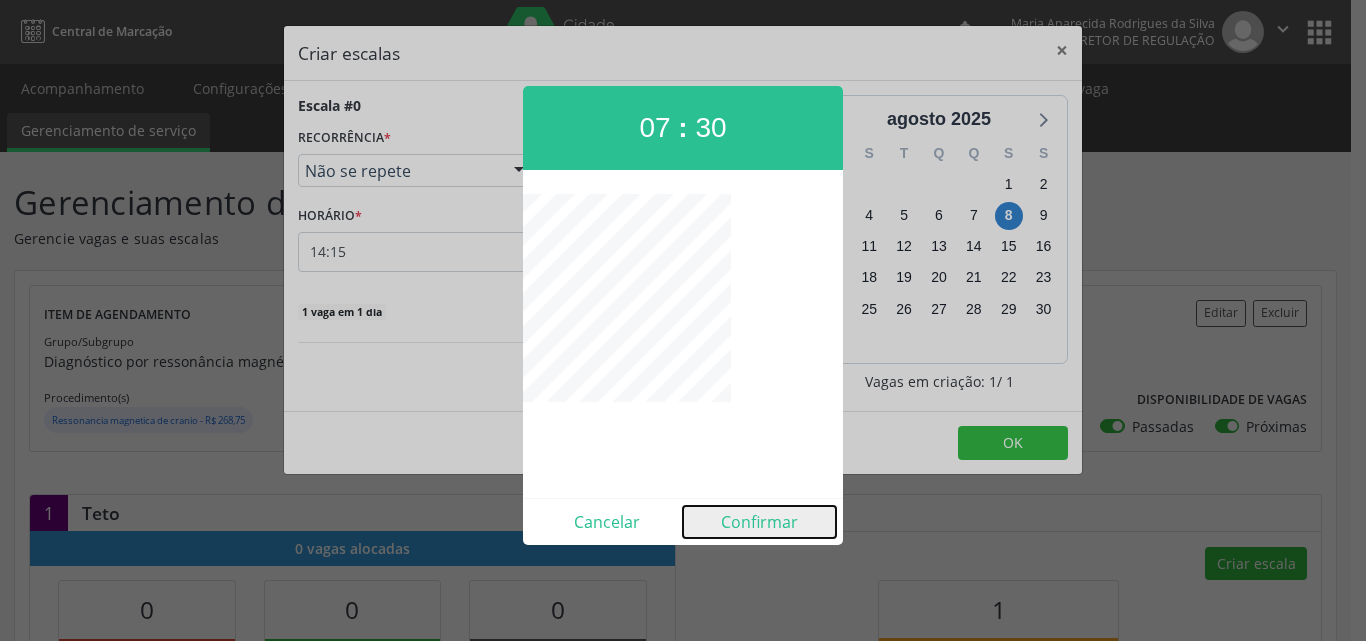 click on "Confirmar" at bounding box center (759, 522) 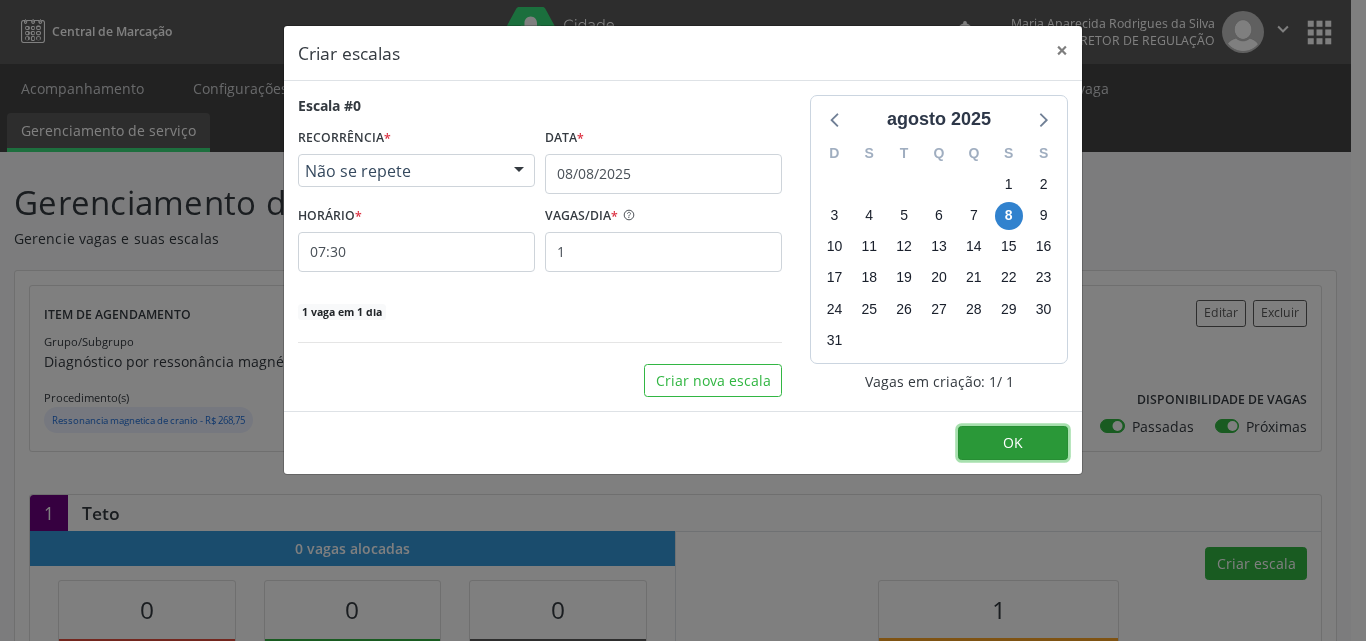click on "OK" at bounding box center [1013, 443] 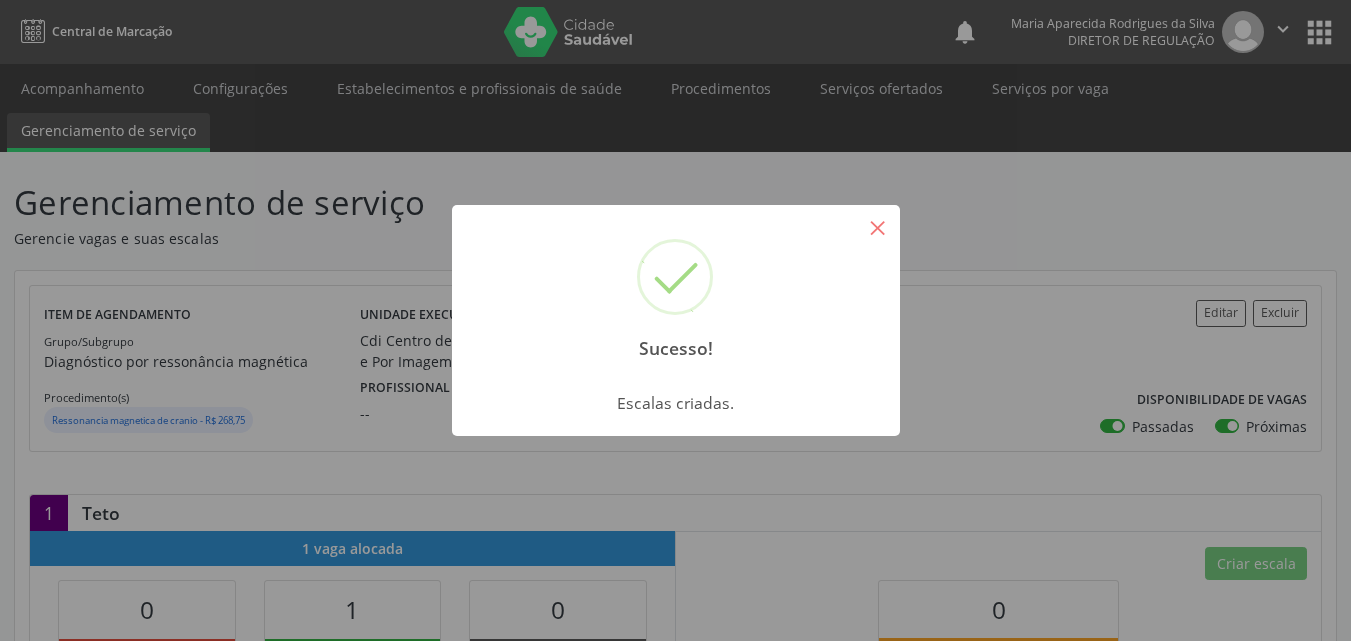 click on "×" at bounding box center (878, 227) 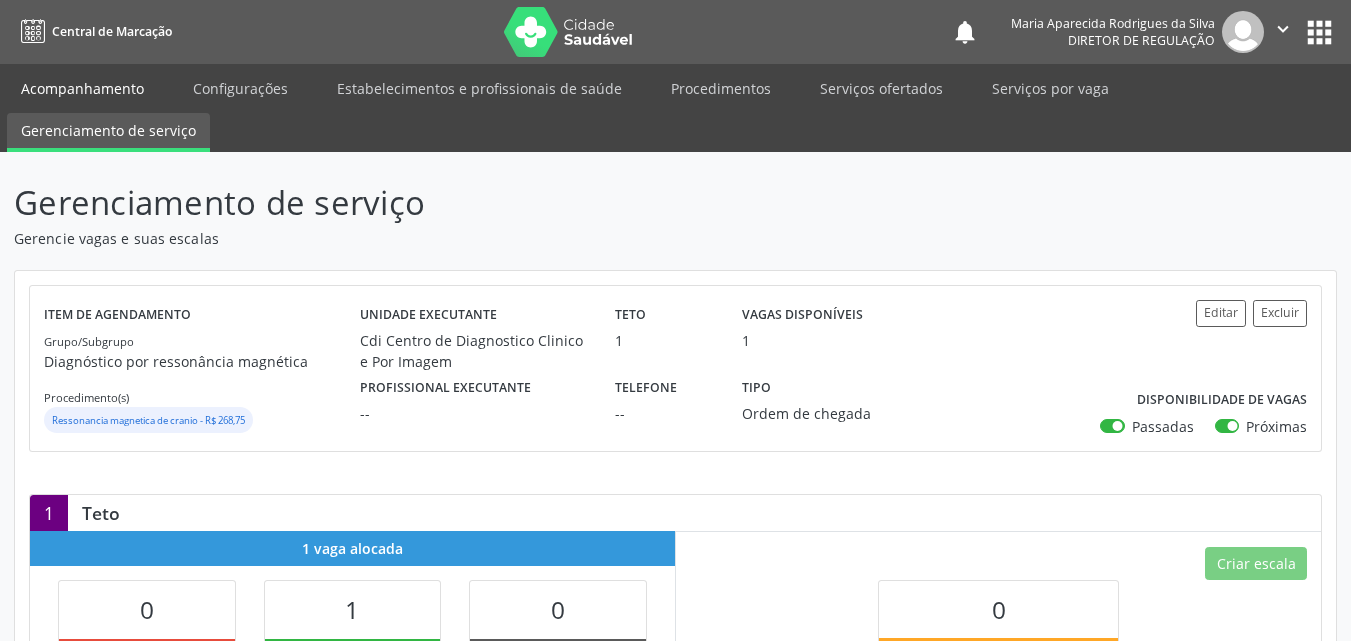click on "Acompanhamento" at bounding box center [82, 88] 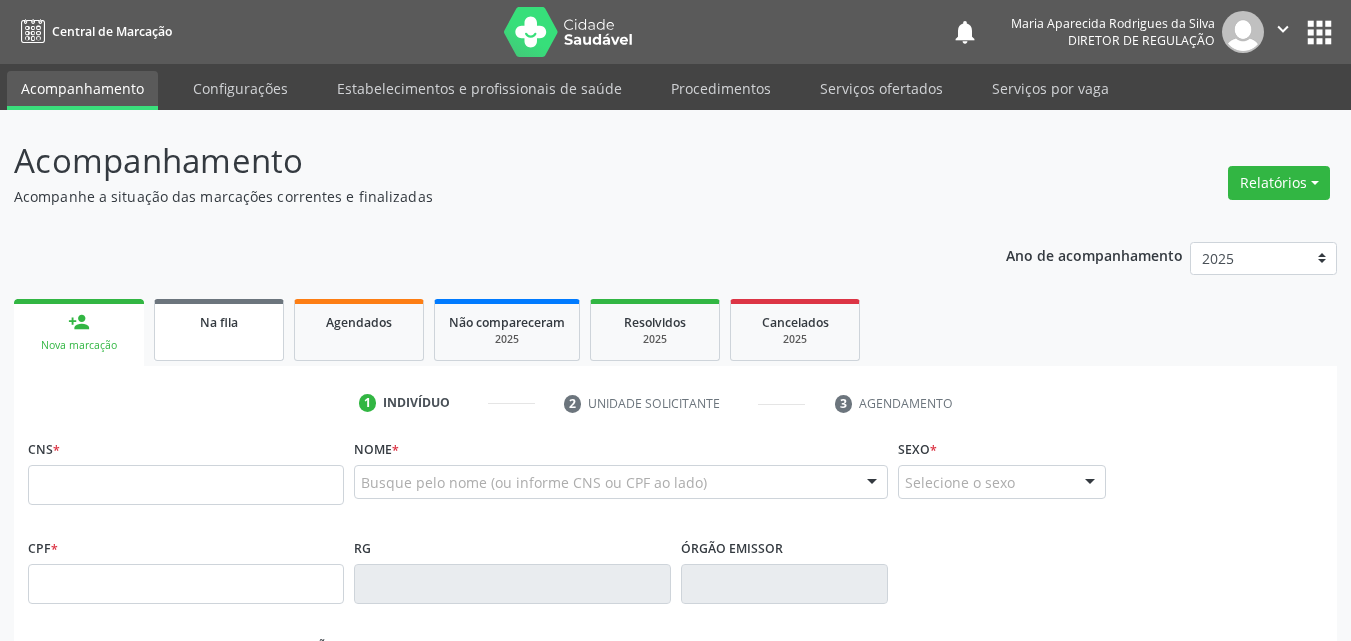 click on "Na fila" at bounding box center [219, 321] 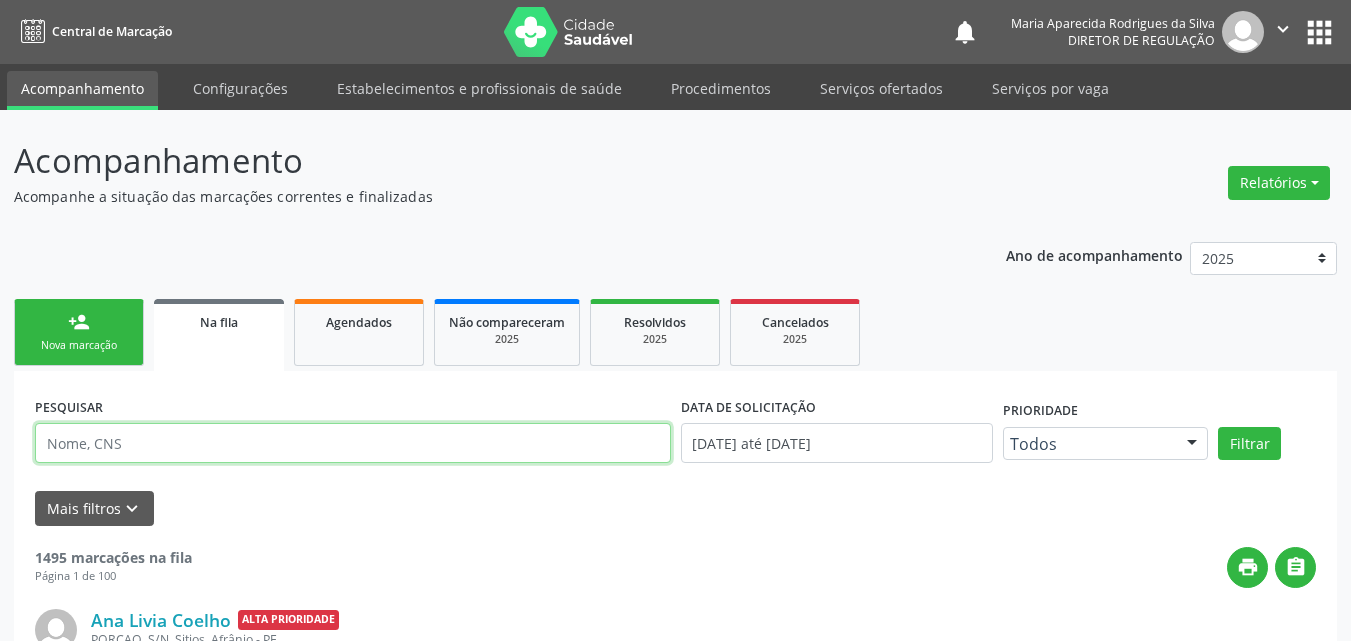 click at bounding box center [353, 443] 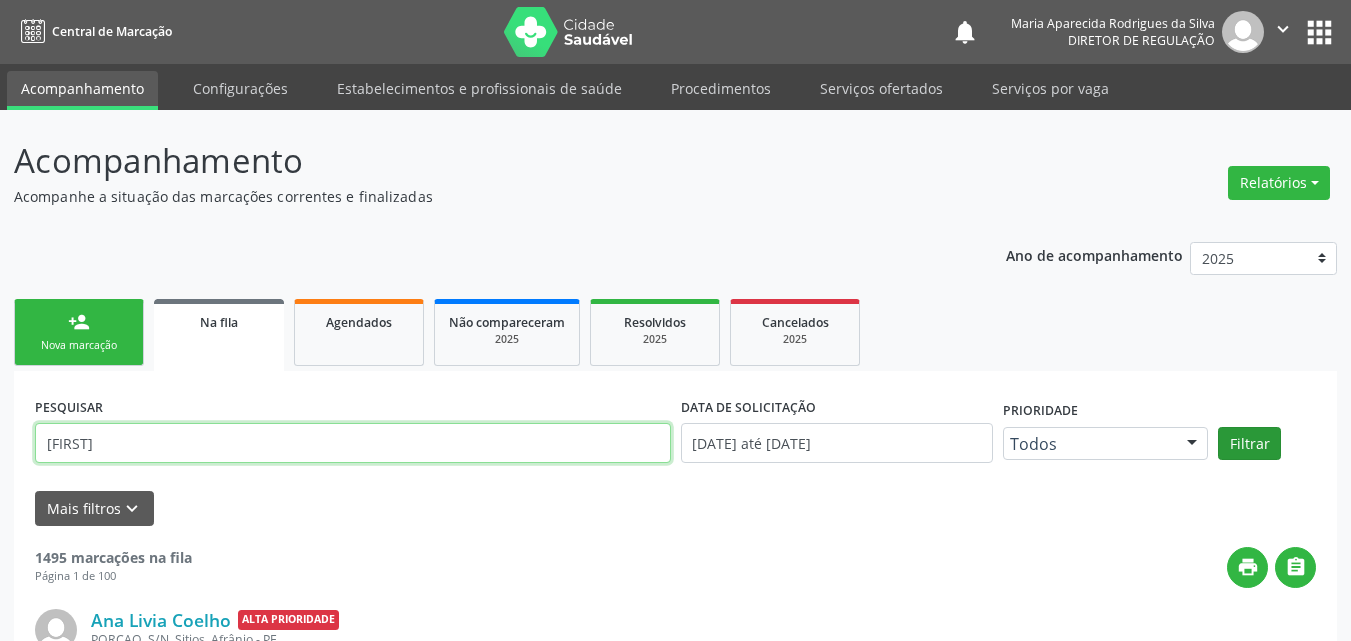 type on "pietra" 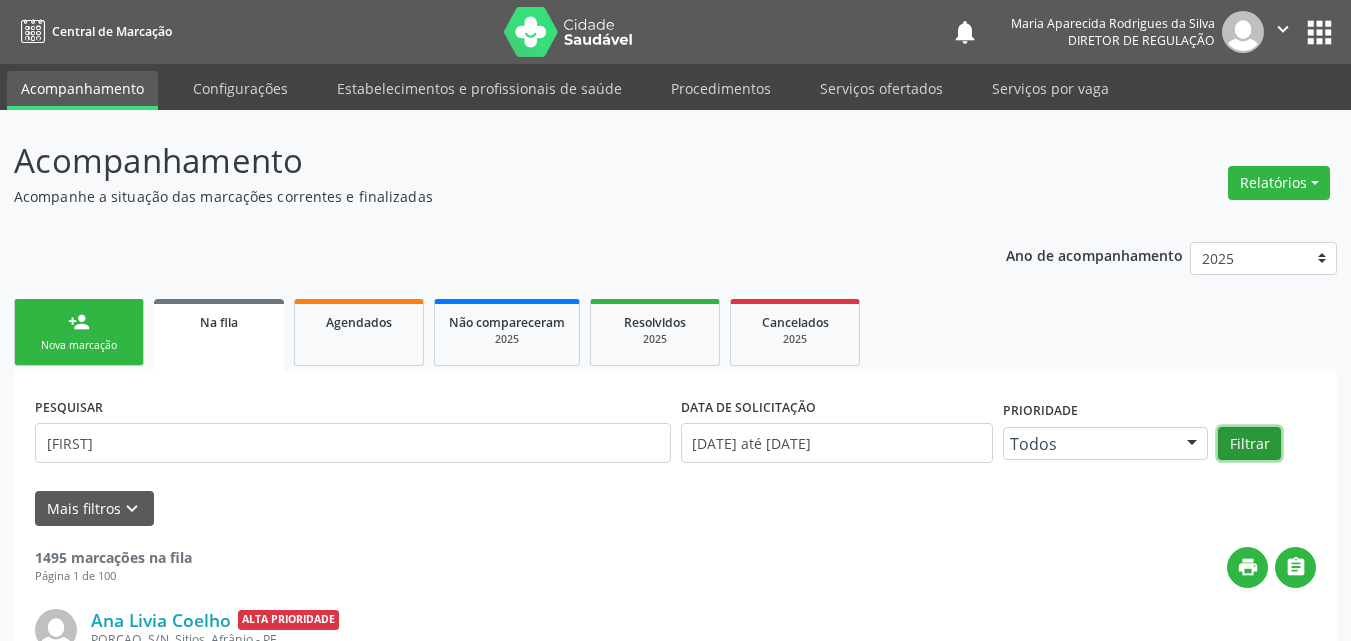 click on "Filtrar" at bounding box center [1249, 444] 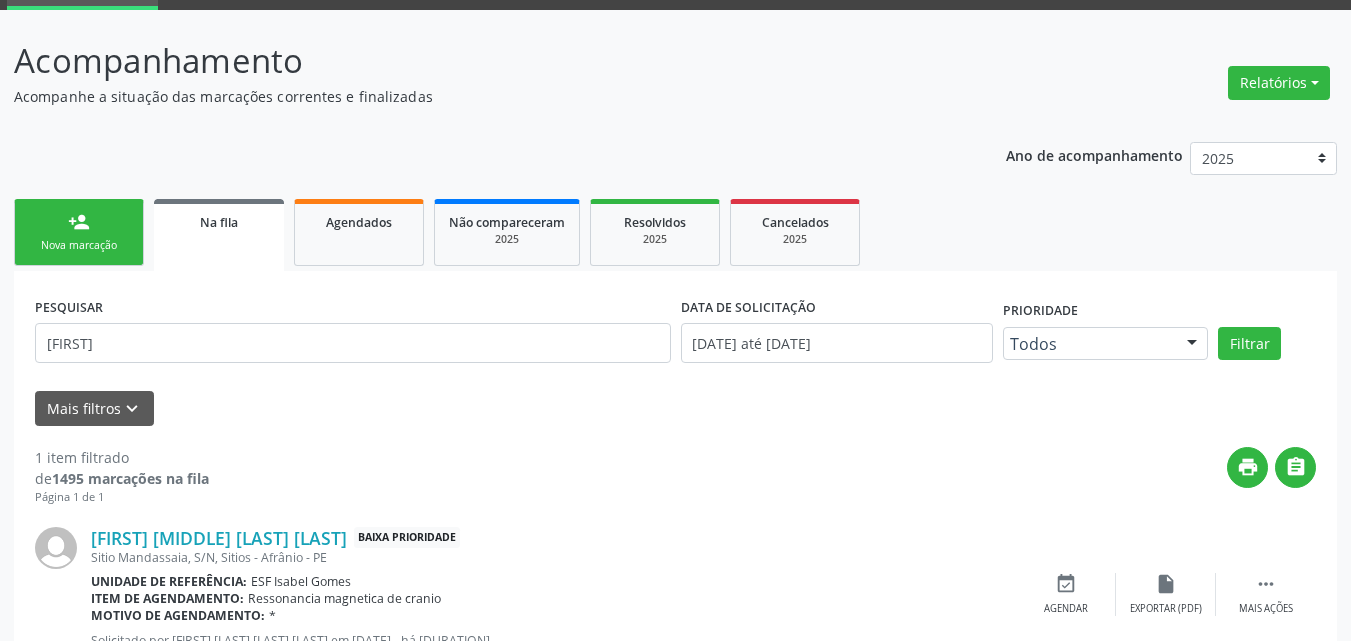 scroll, scrollTop: 178, scrollLeft: 0, axis: vertical 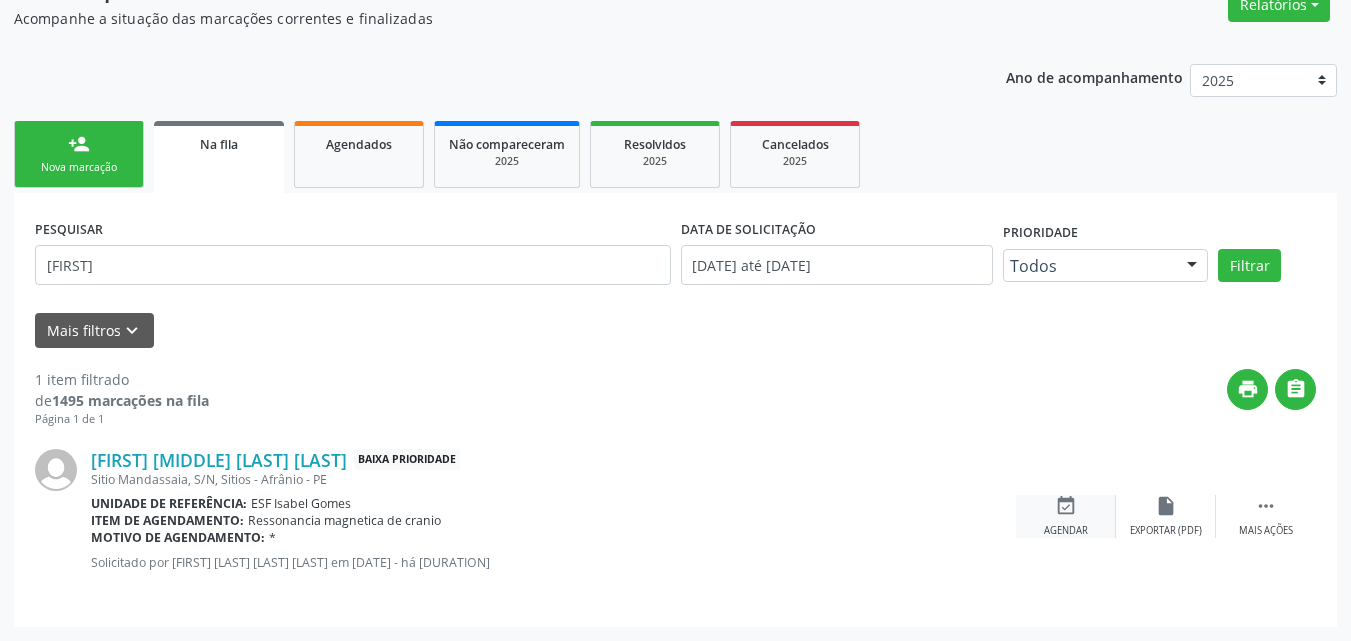 click on "event_available" at bounding box center [1066, 506] 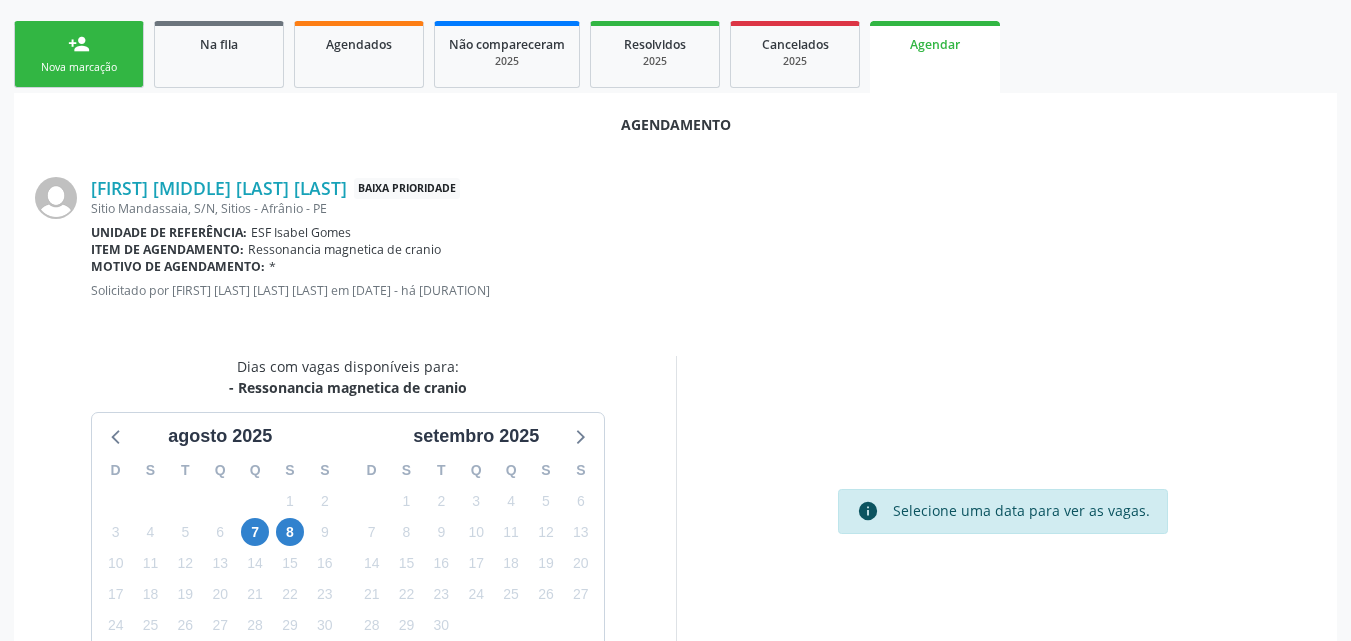 scroll, scrollTop: 378, scrollLeft: 0, axis: vertical 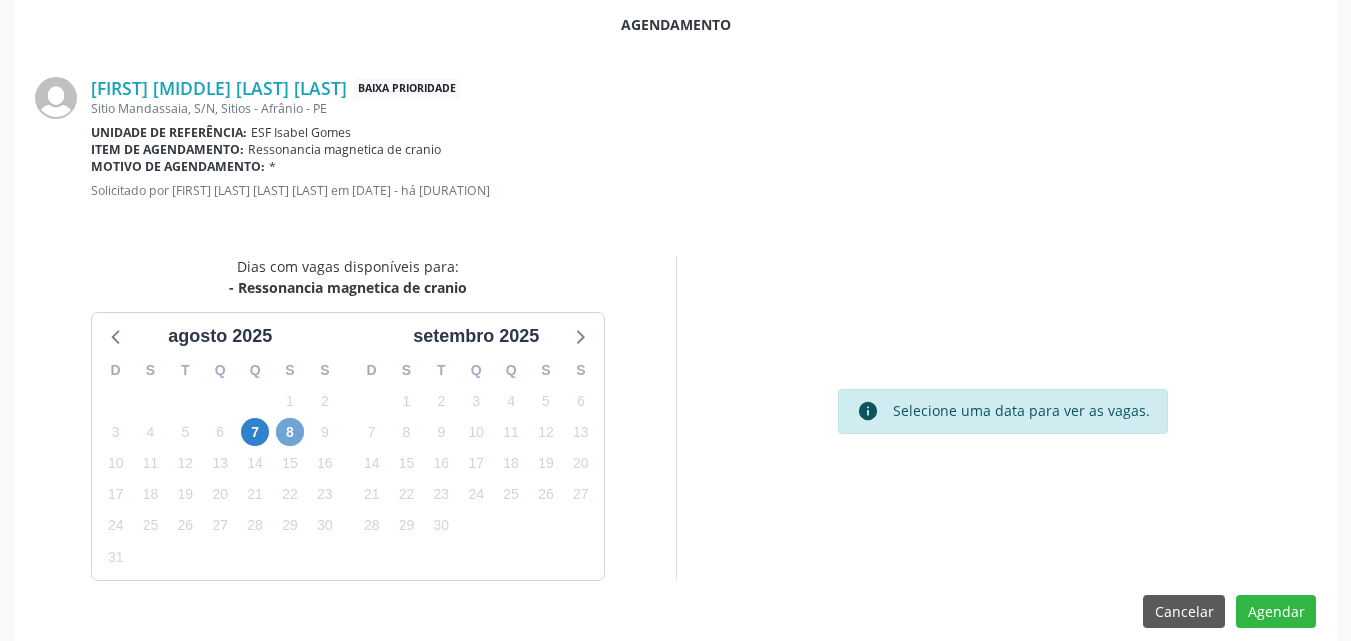 click on "8" at bounding box center [290, 432] 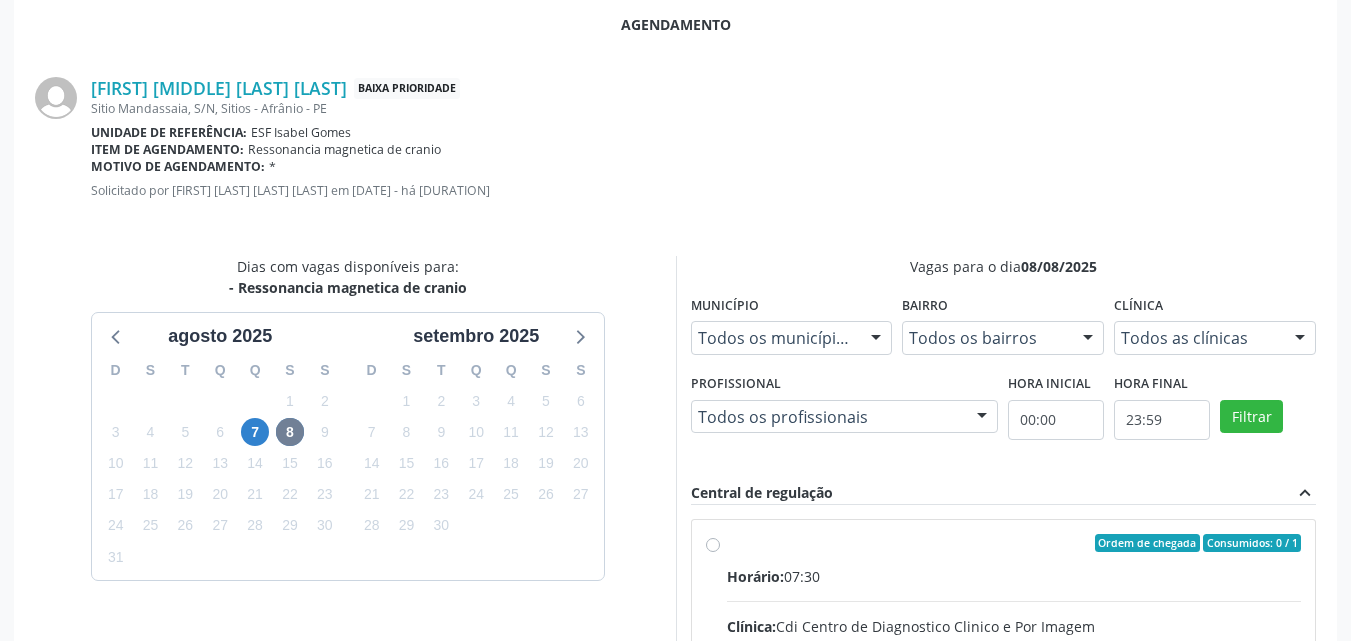 click on "Ordem de chegada
Consumidos: 0 / 1
Horário:   07:30
Clínica:  Cdi Centro de Diagnostico Clinico e Por Imagem
Rede:
--
Endereço:   Sala C, nº 7, Centro, Petrolina - PE
Telefone:   --
Profissional:
--
Informações adicionais sobre o atendimento
Idade de atendimento:
Sem restrição
Gênero(s) atendido(s):
Sem restrição
Informações adicionais:
--" at bounding box center (1014, 687) 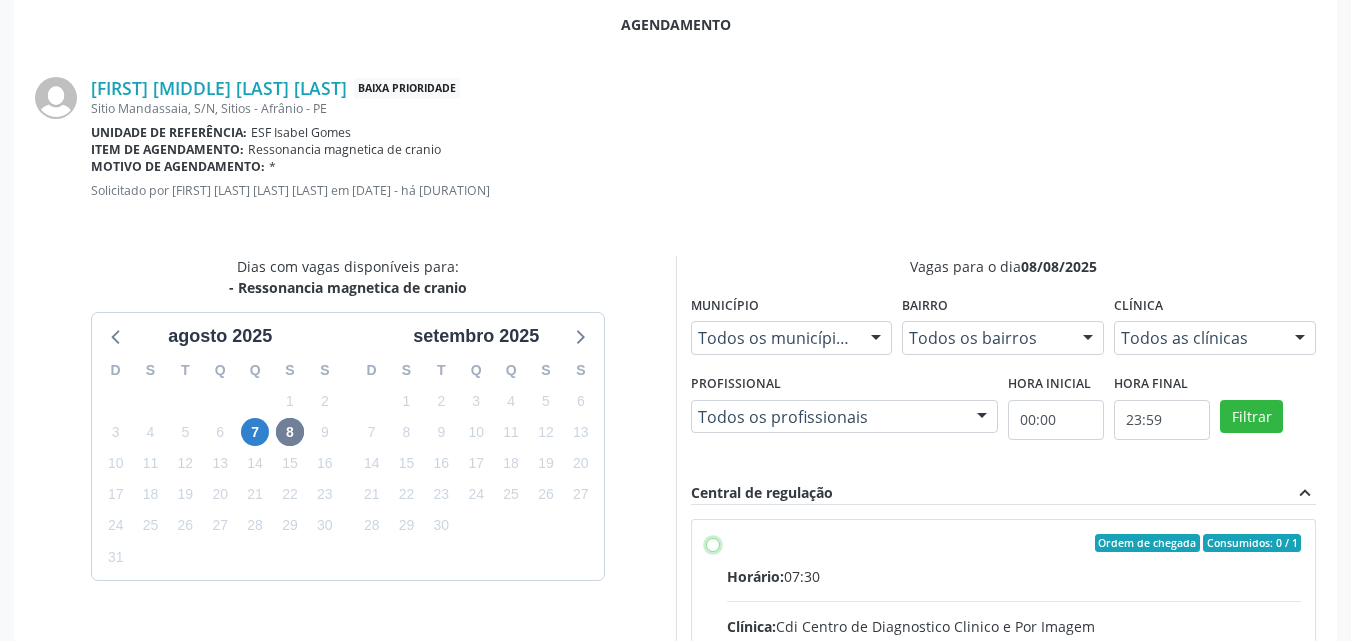 radio on "true" 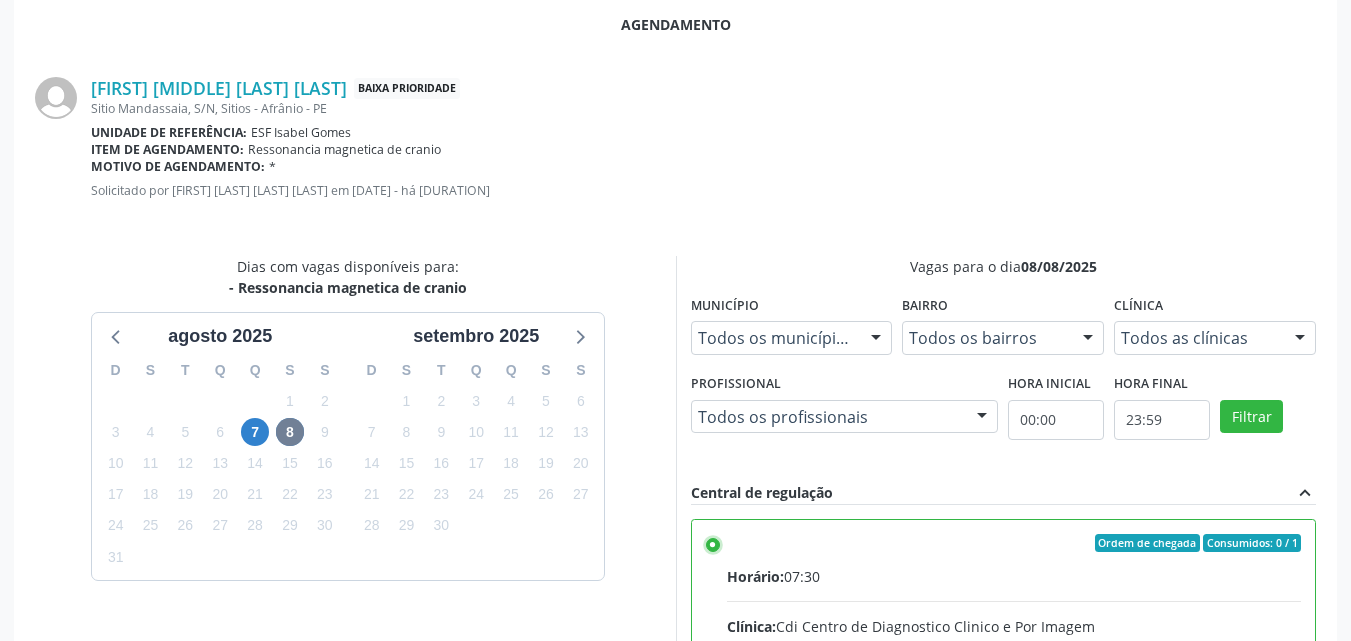 scroll, scrollTop: 99, scrollLeft: 0, axis: vertical 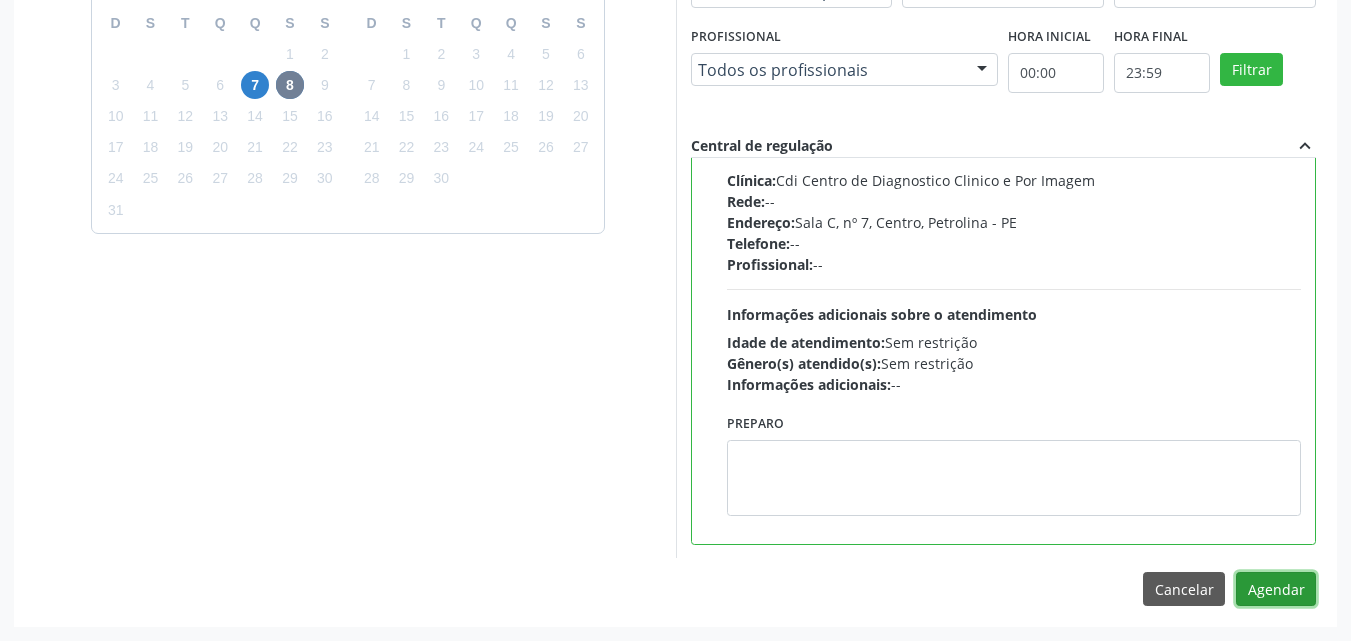 click on "Agendar" at bounding box center [1276, 589] 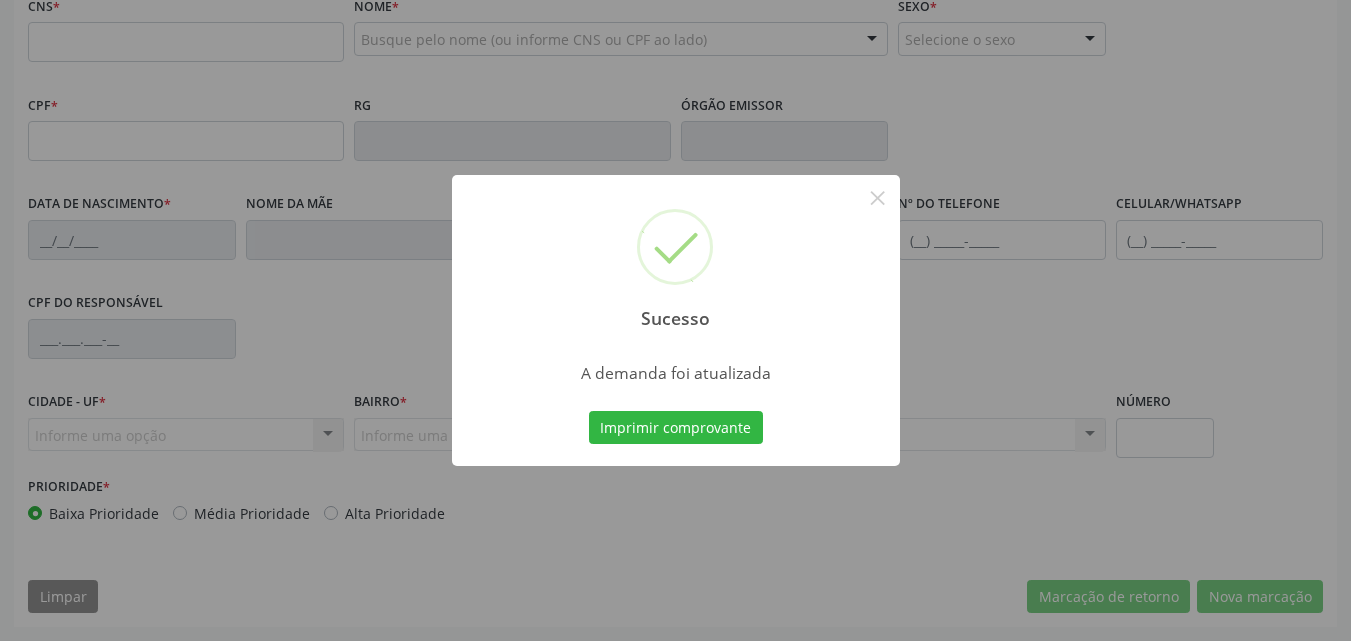 scroll, scrollTop: 443, scrollLeft: 0, axis: vertical 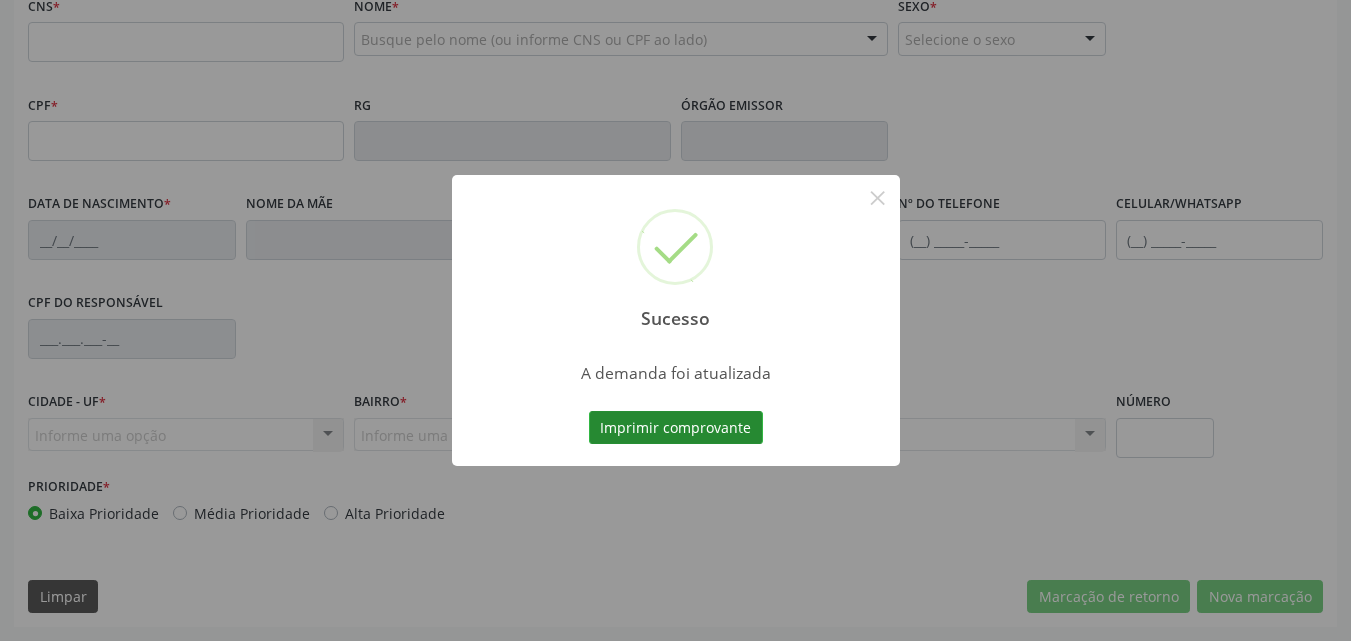 click on "Imprimir comprovante" at bounding box center (676, 428) 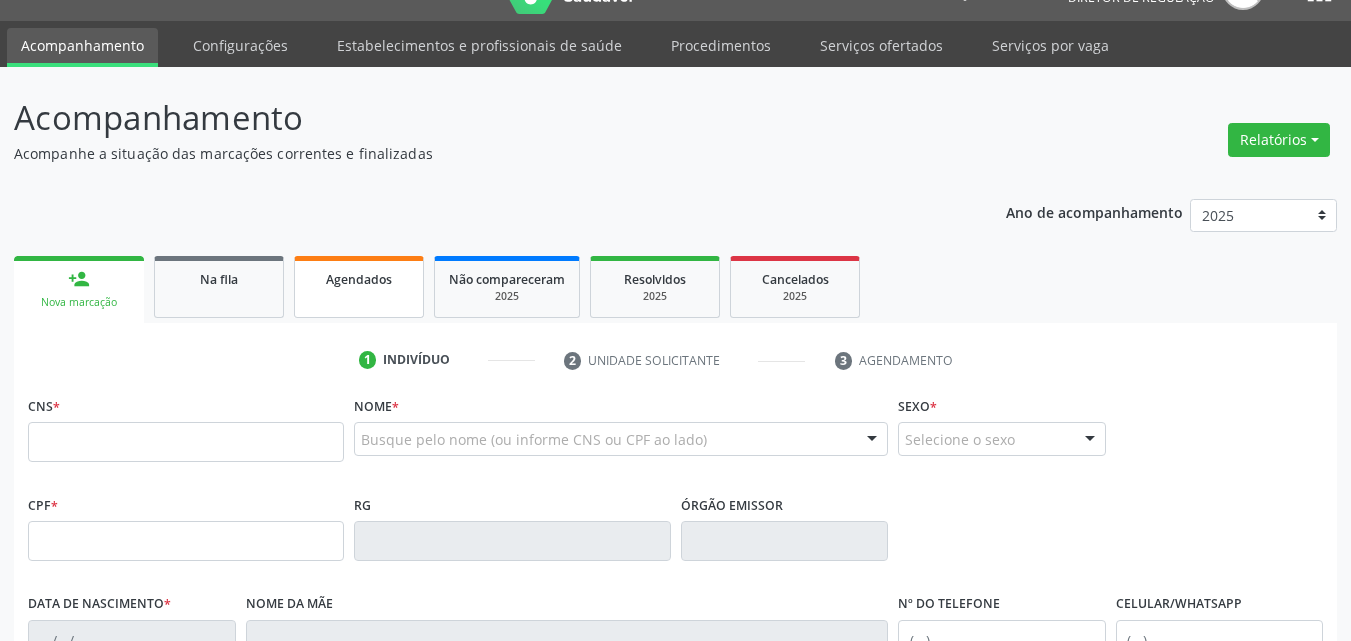 scroll, scrollTop: 0, scrollLeft: 0, axis: both 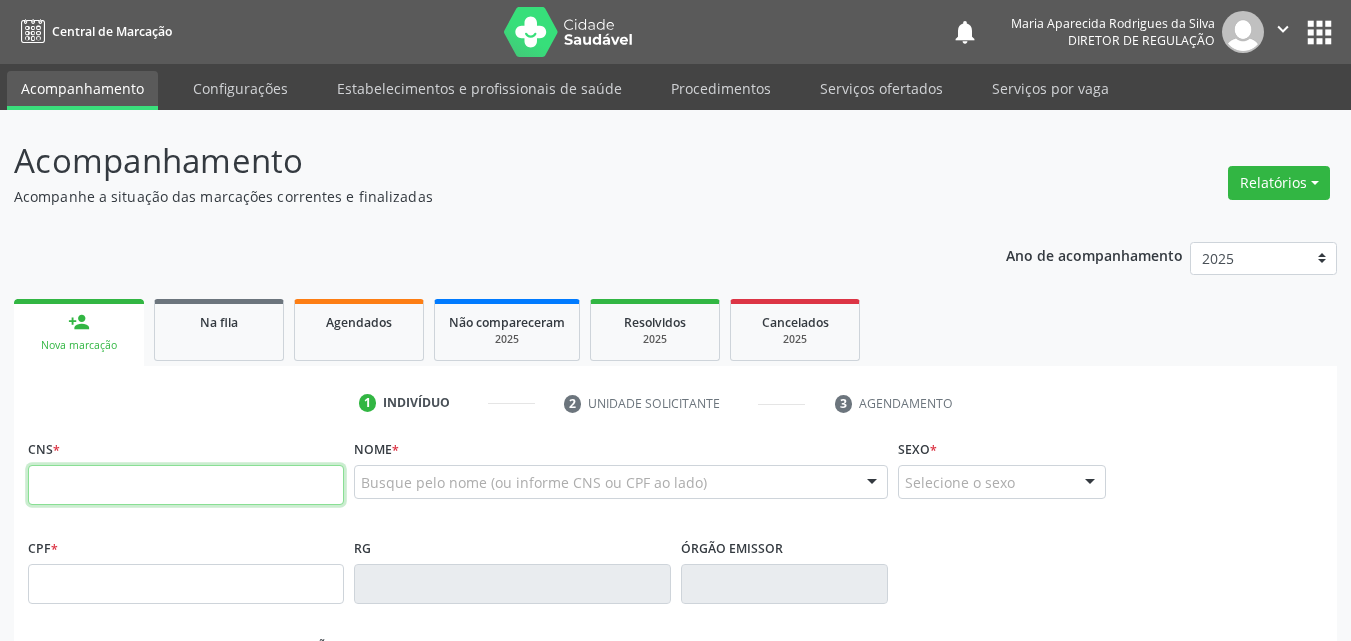 click at bounding box center [186, 485] 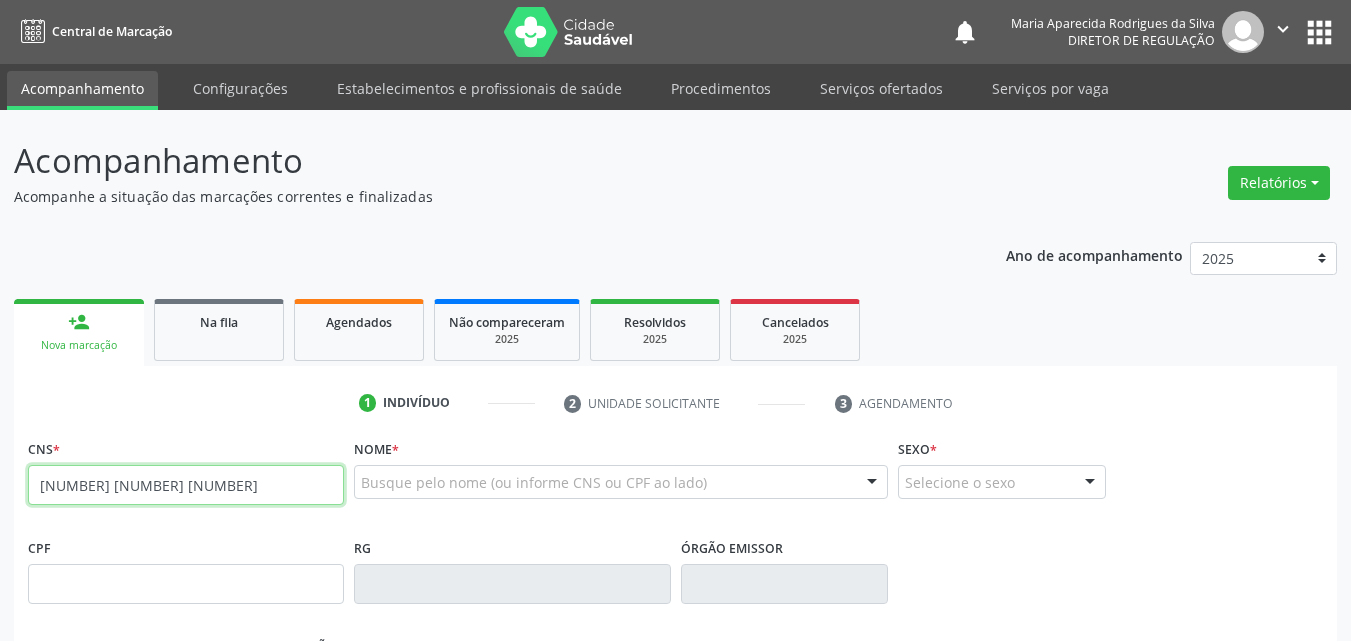 type on "700 8069 7934 1380" 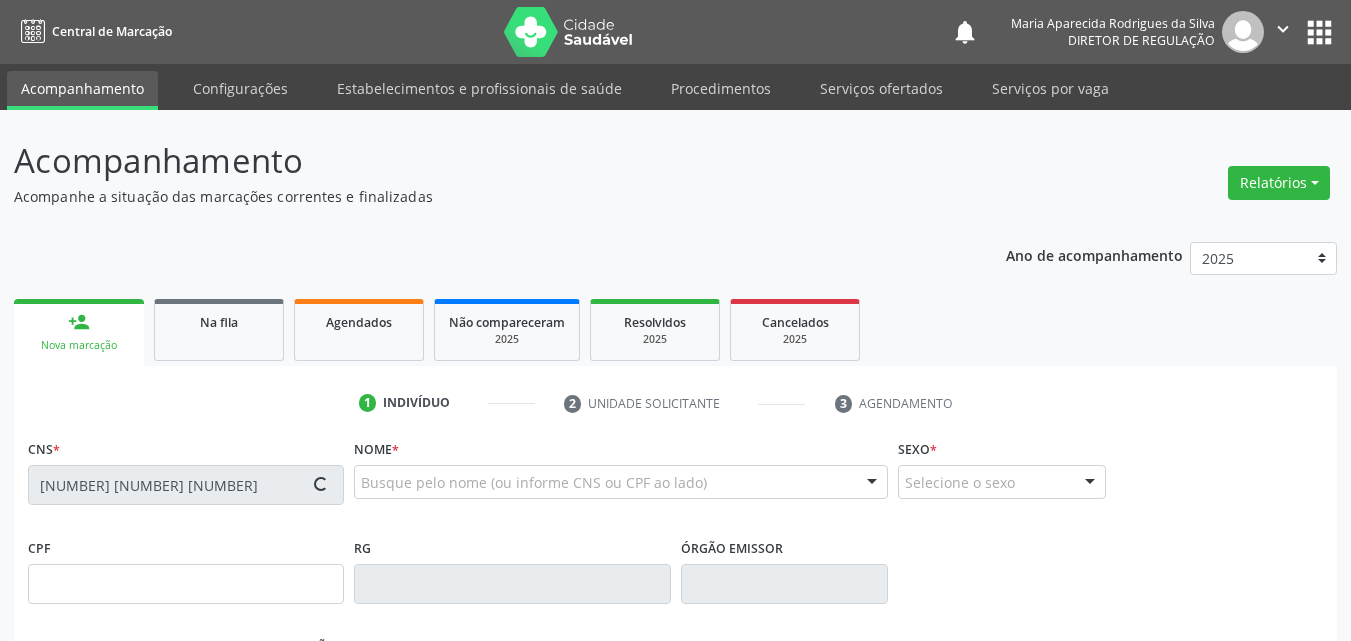 type on "356.013.374-20" 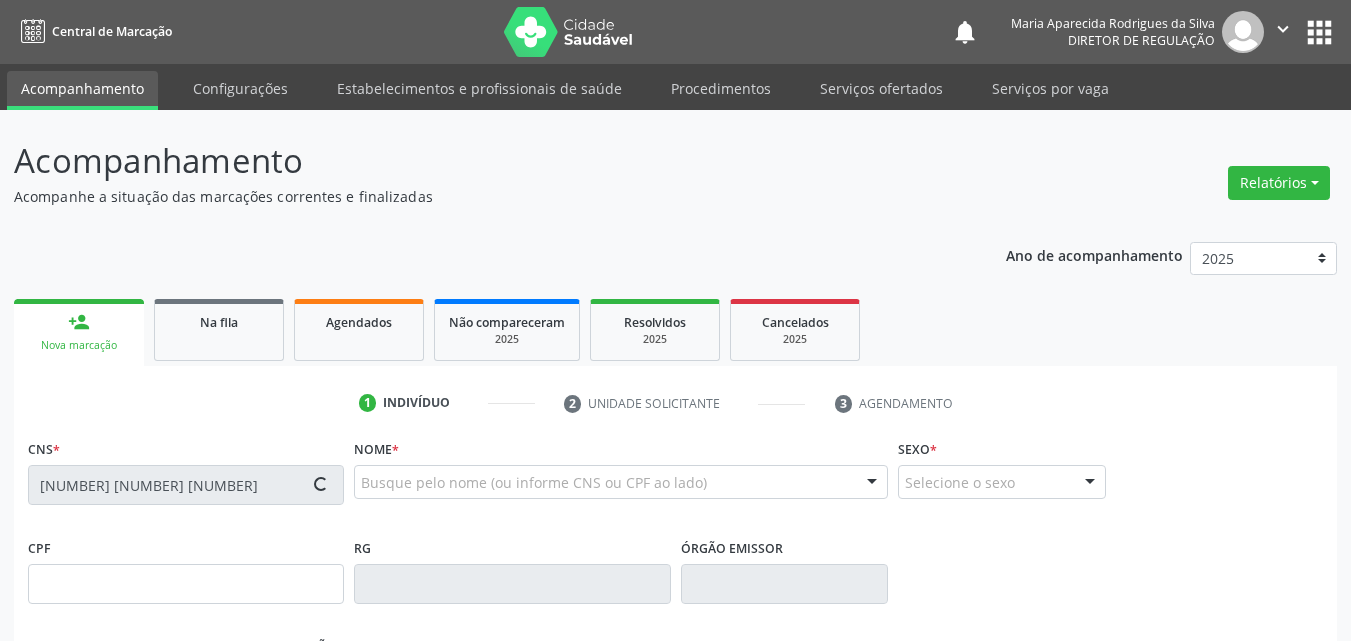 type on "17/04/1962" 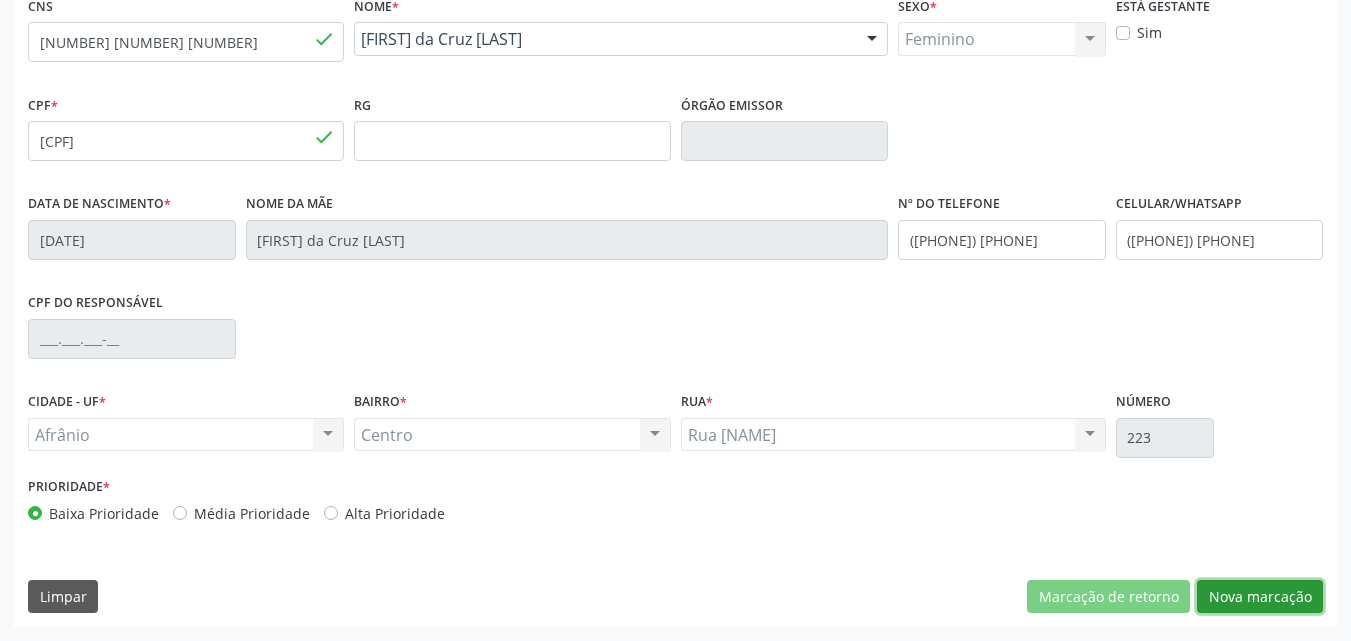 click on "Nova marcação" at bounding box center [1260, 597] 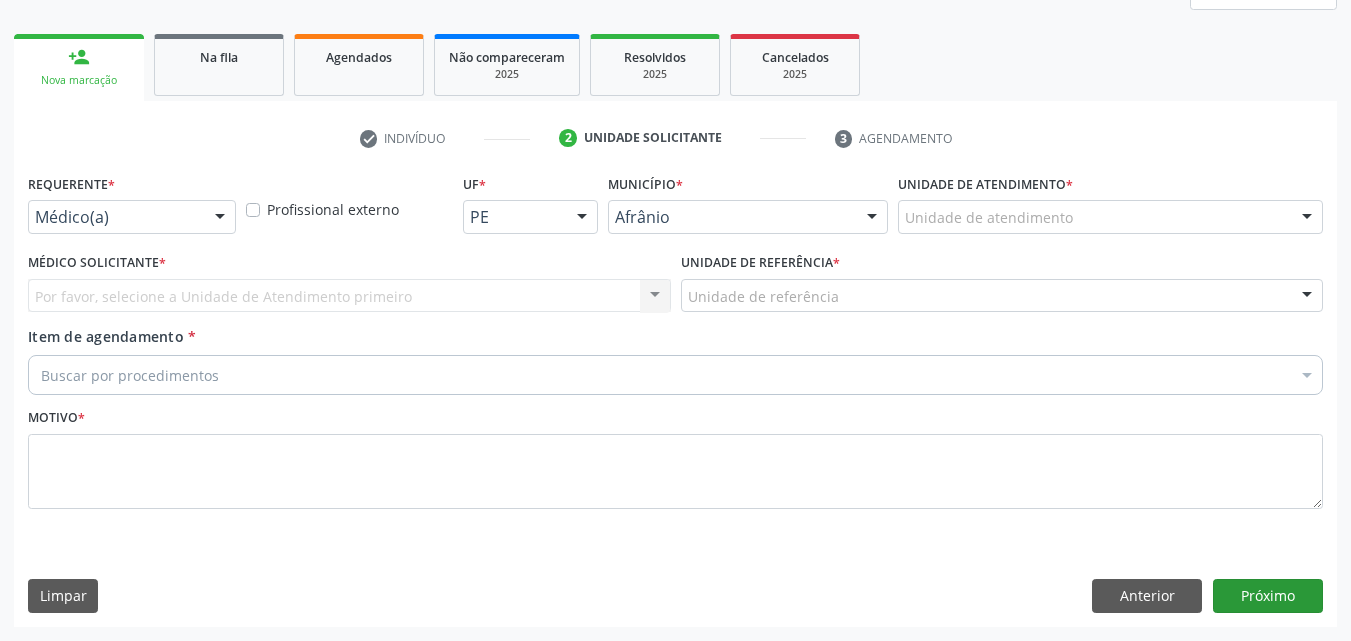 scroll, scrollTop: 265, scrollLeft: 0, axis: vertical 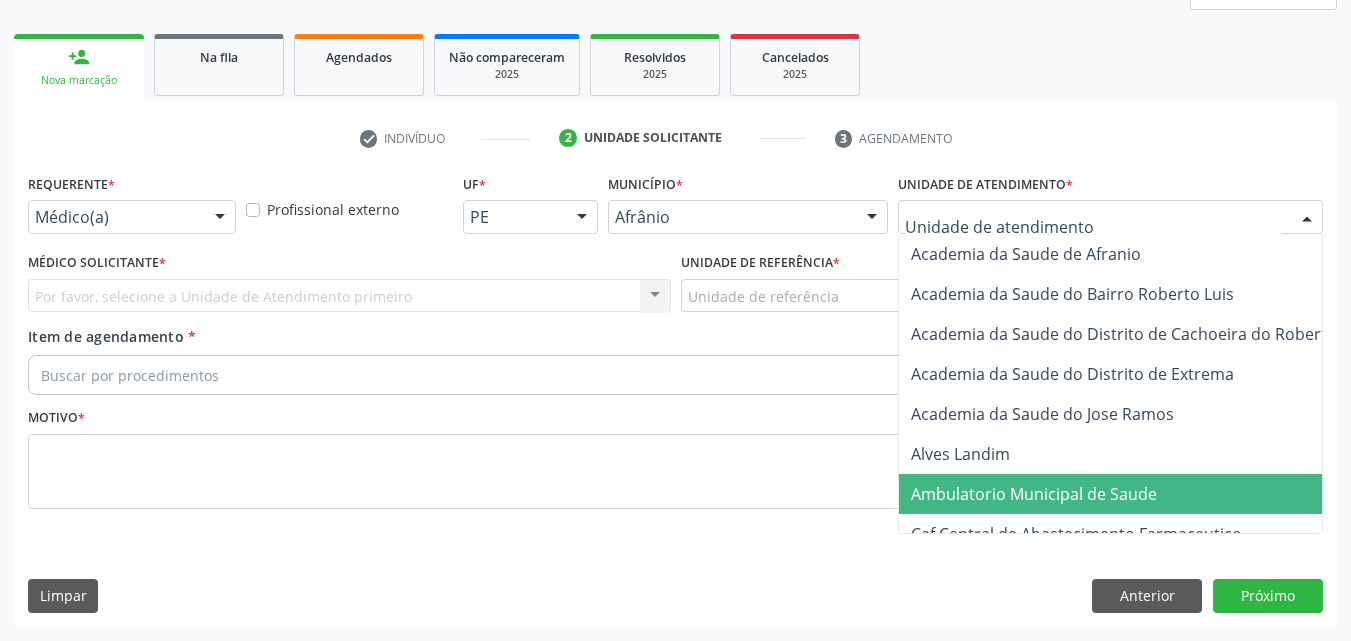 drag, startPoint x: 1012, startPoint y: 489, endPoint x: 990, endPoint y: 468, distance: 30.413813 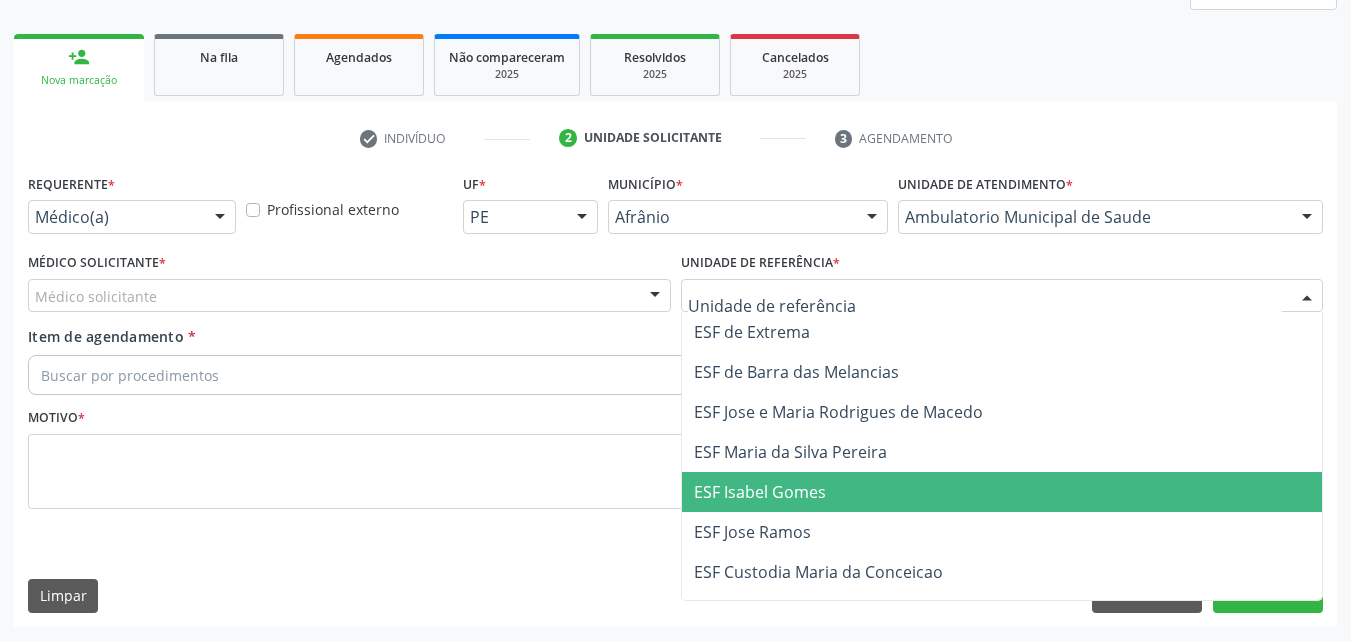click on "ESF Isabel Gomes" at bounding box center (760, 492) 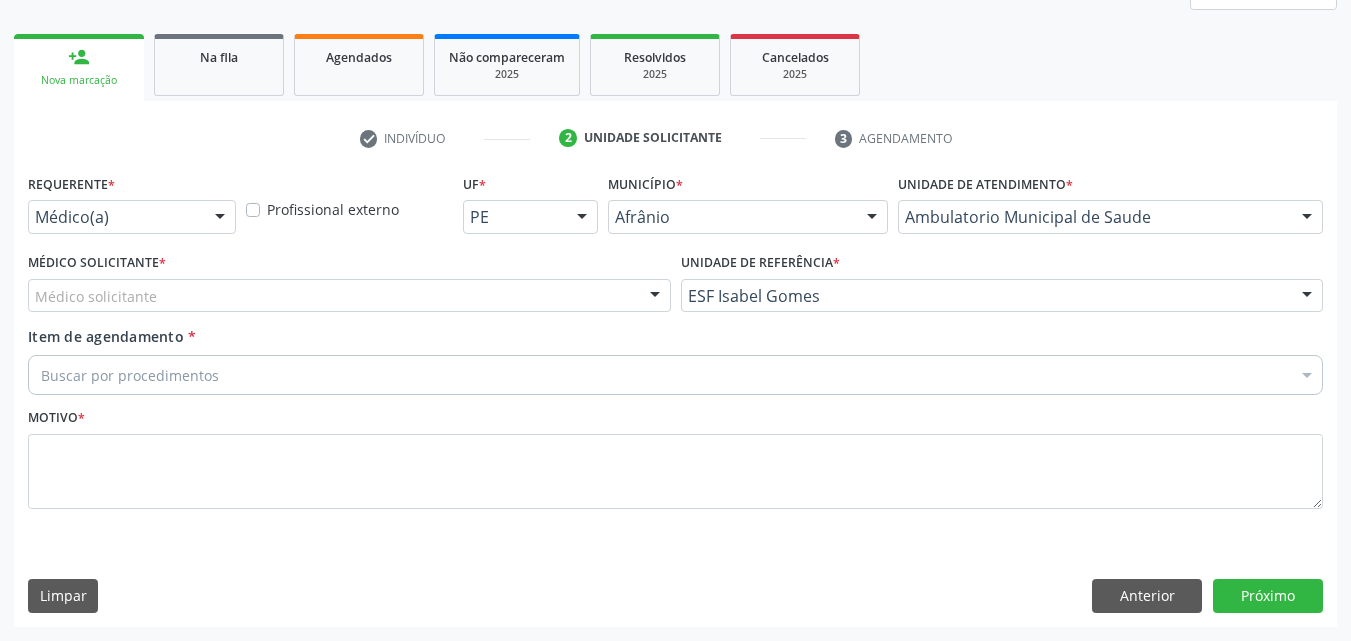 click on "Médico solicitante" at bounding box center (349, 296) 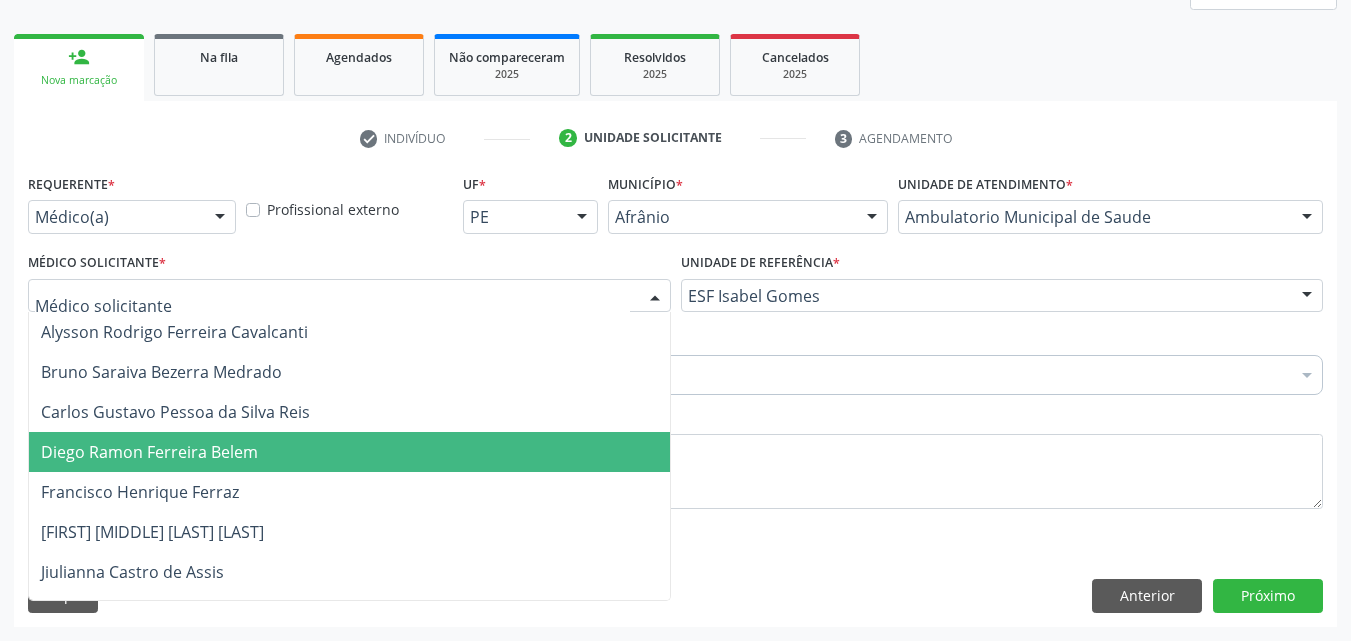 click on "Diego Ramon Ferreira Belem" at bounding box center (349, 452) 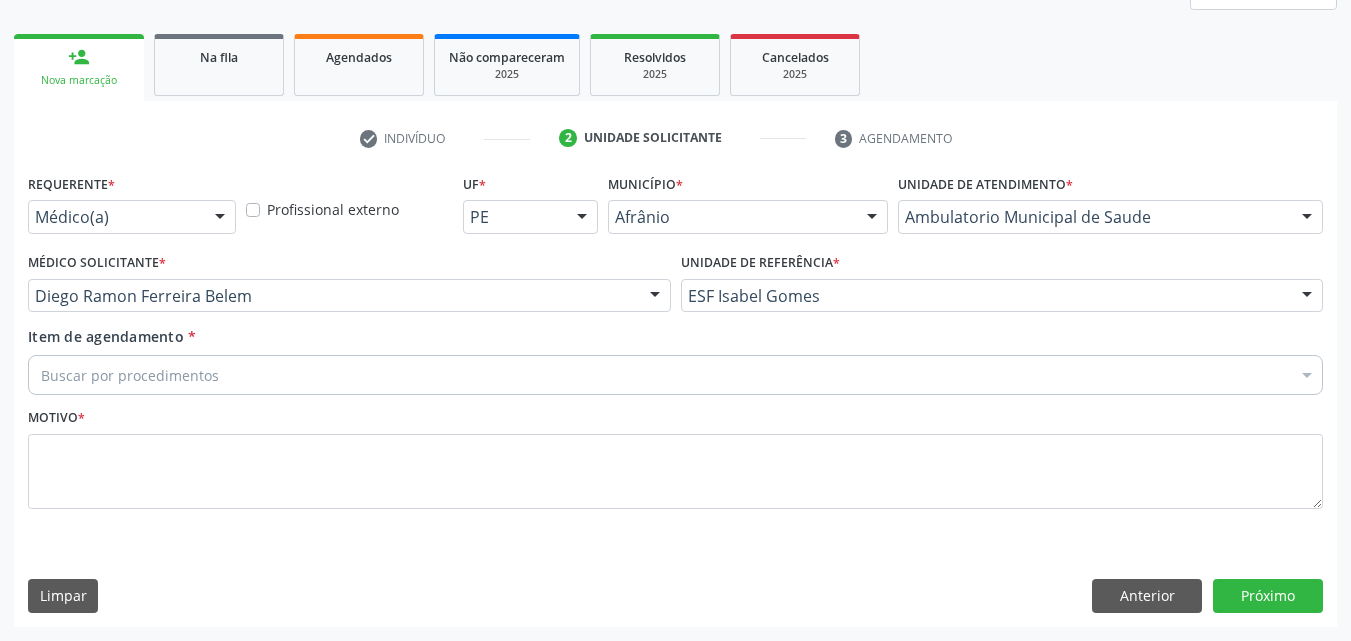 click on "Buscar por procedimentos" at bounding box center (675, 375) 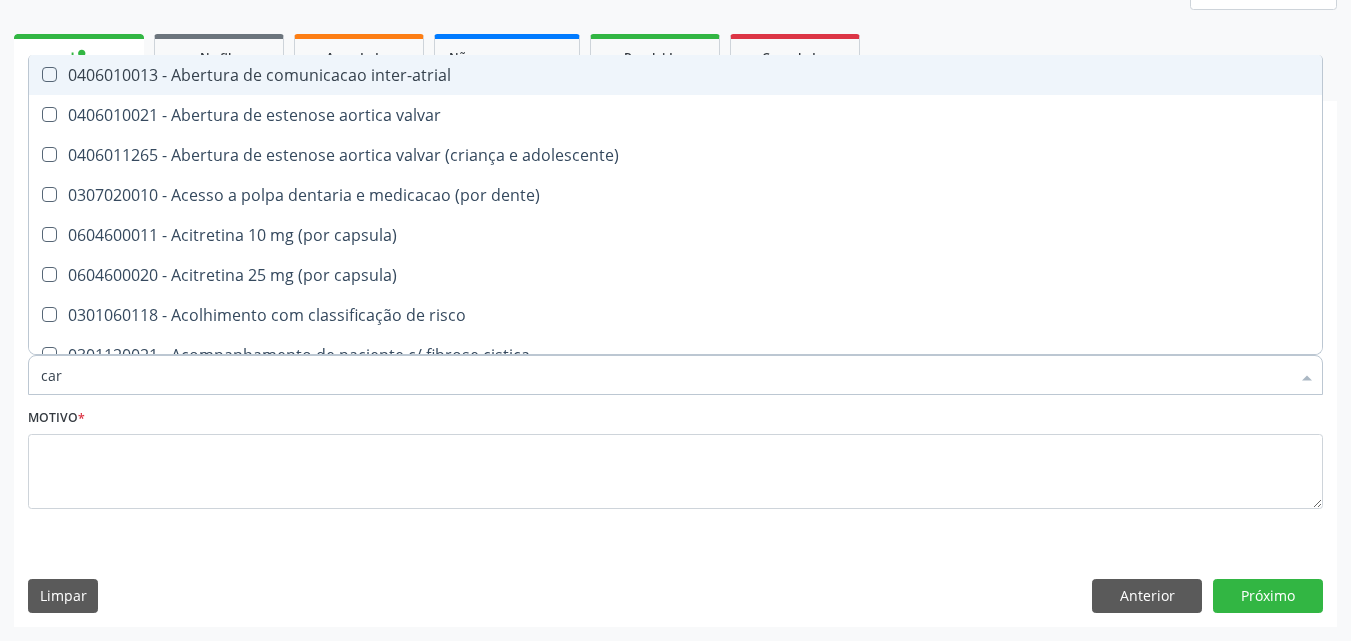 type on "card" 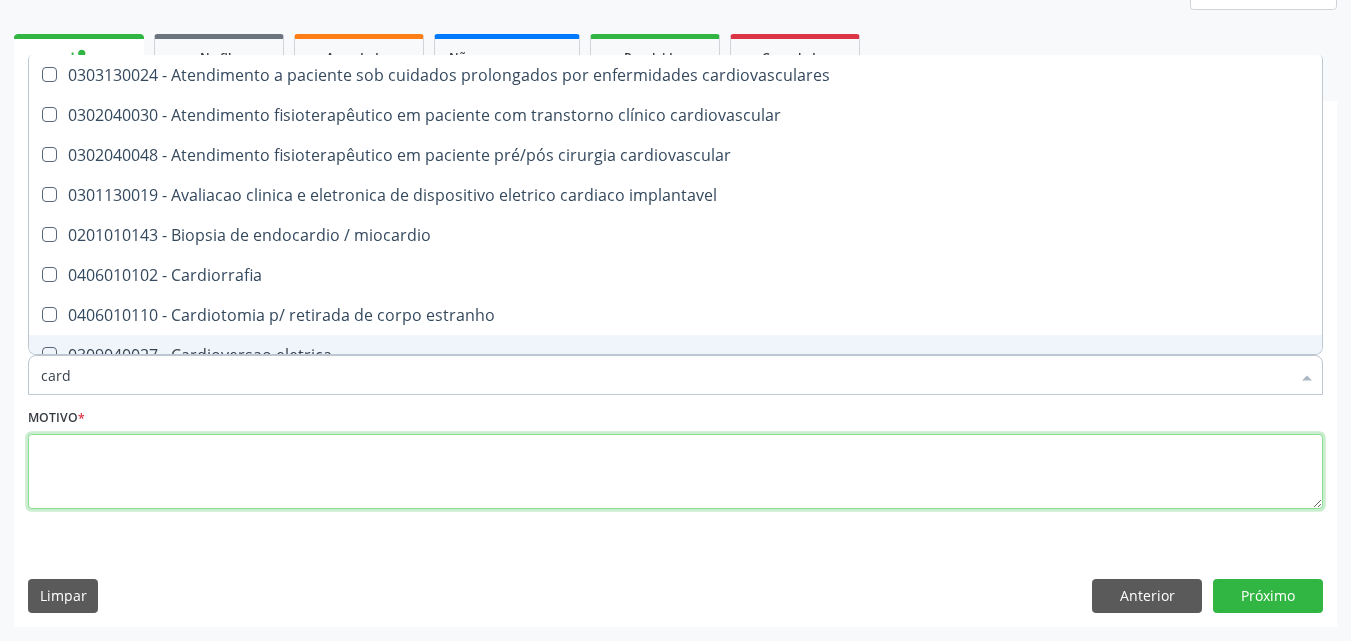click at bounding box center (675, 472) 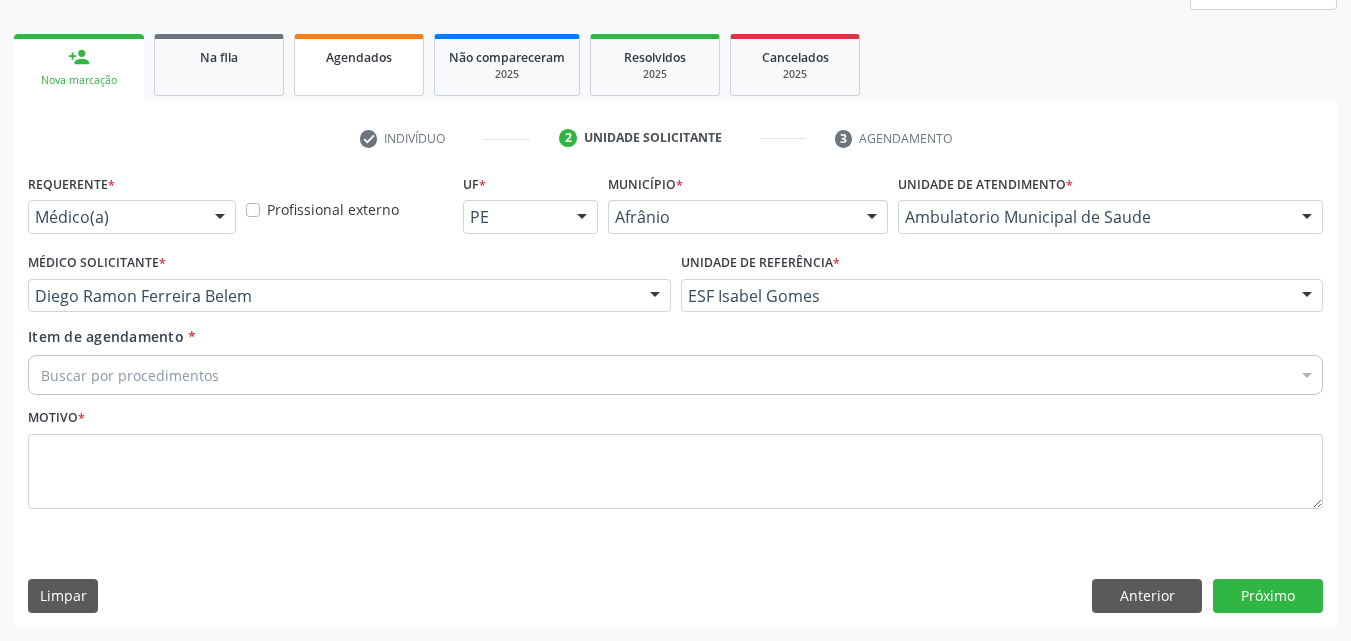 click on "Agendados" at bounding box center (359, 57) 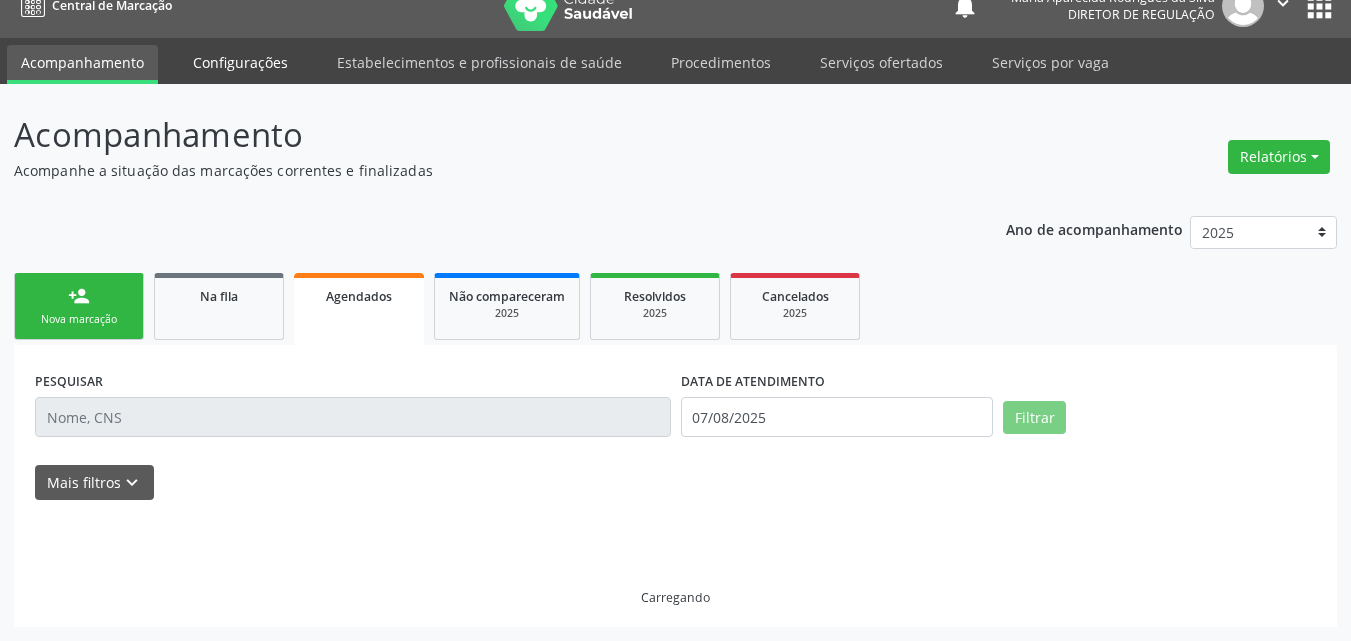 scroll, scrollTop: 26, scrollLeft: 0, axis: vertical 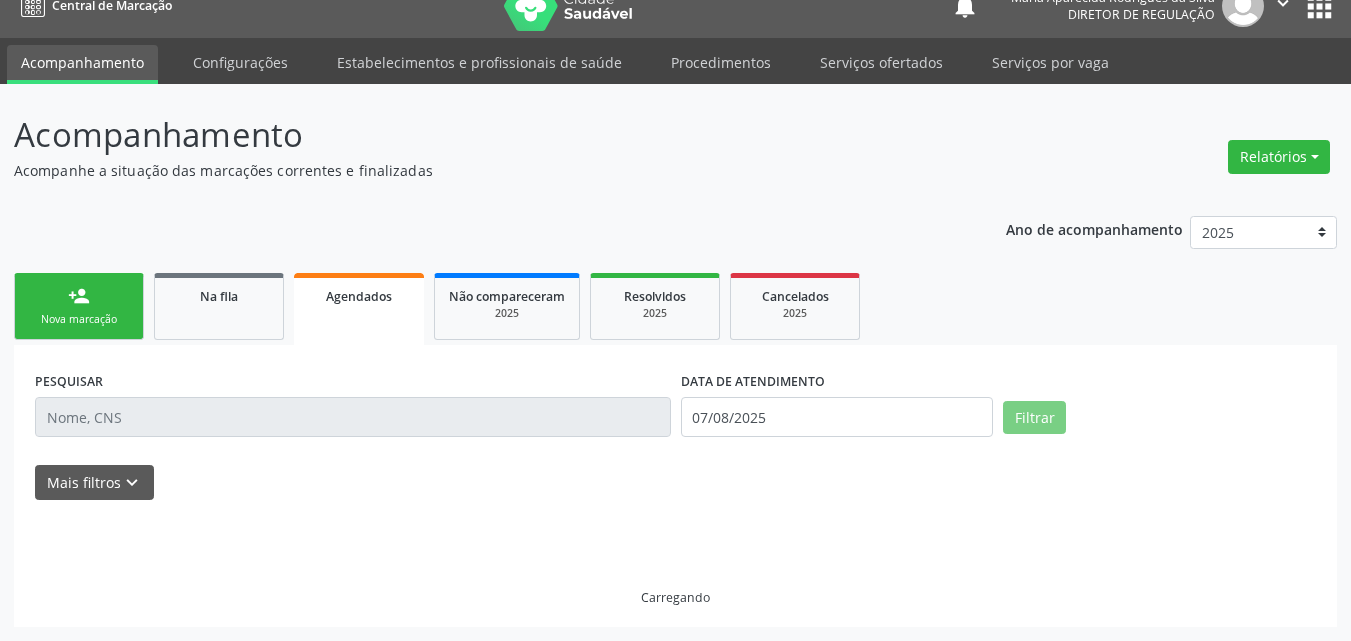 click on "person_add
Nova marcação" at bounding box center (79, 306) 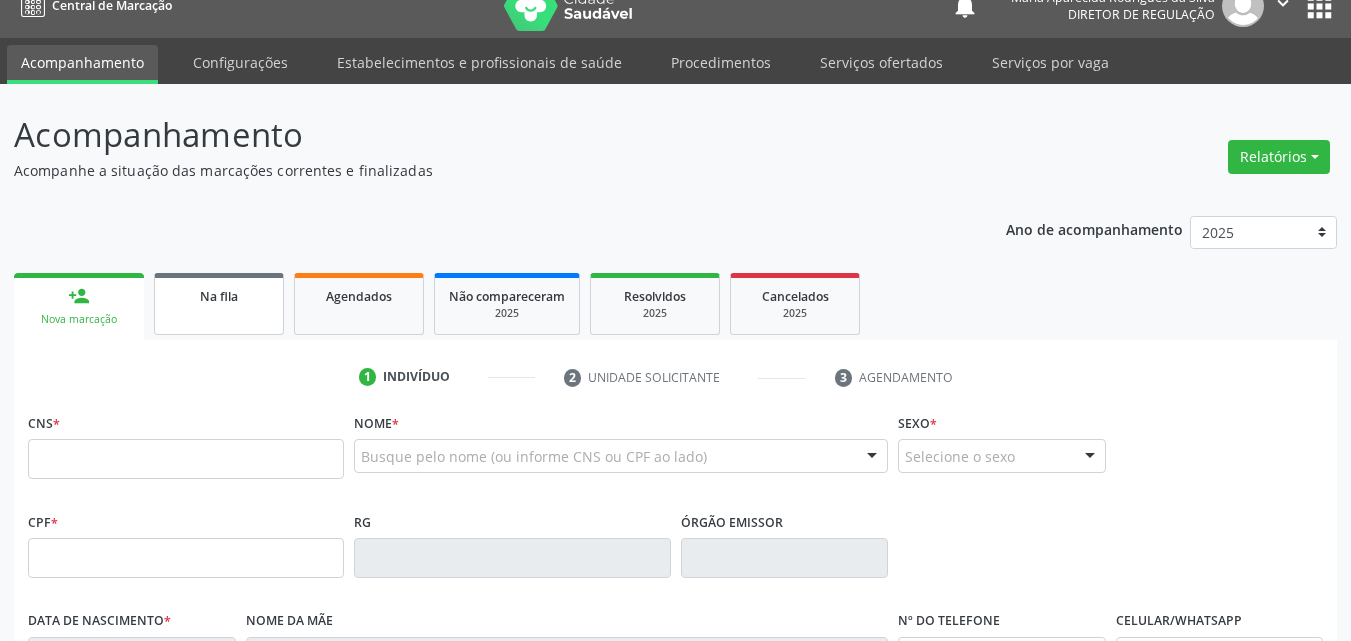 click on "Na fila" at bounding box center (219, 295) 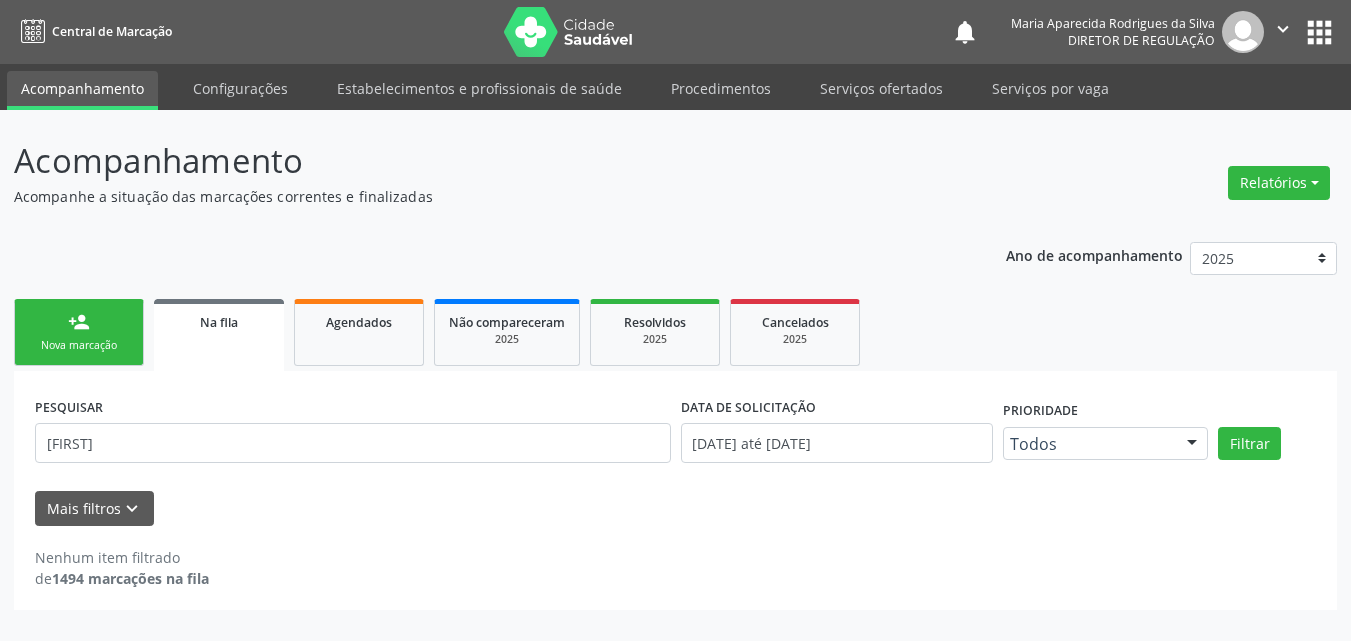 scroll, scrollTop: 0, scrollLeft: 0, axis: both 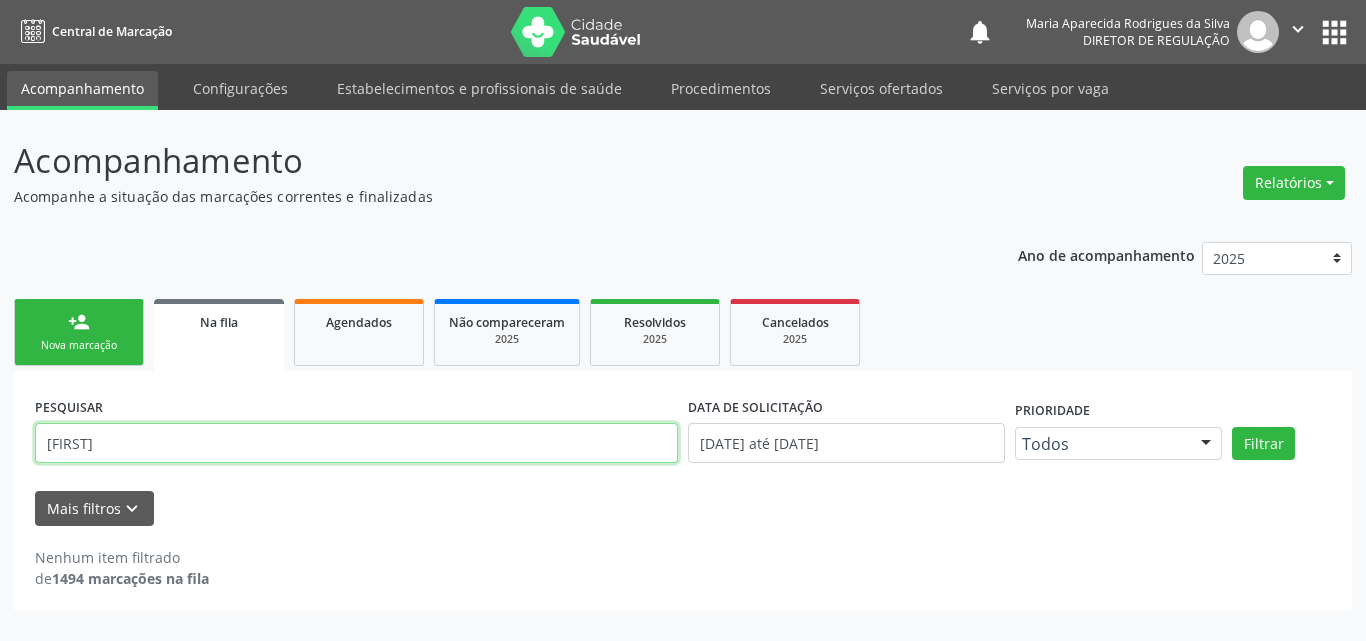 click on "pietra" at bounding box center [356, 443] 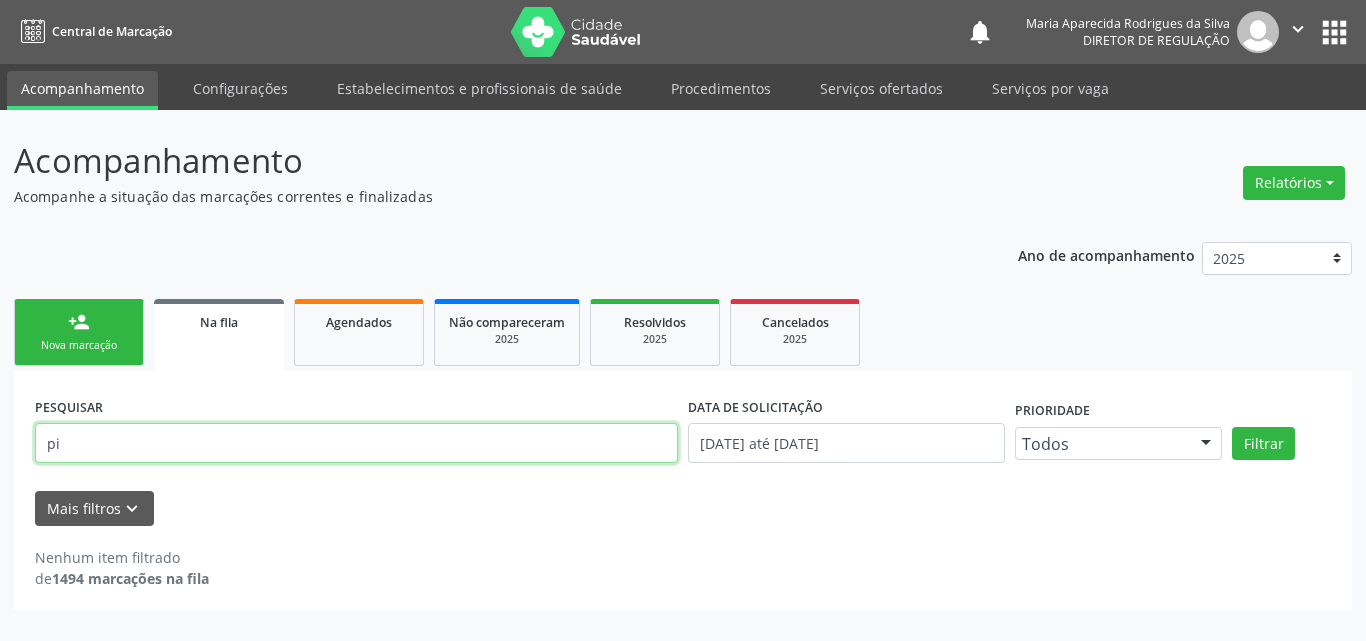 type on "p" 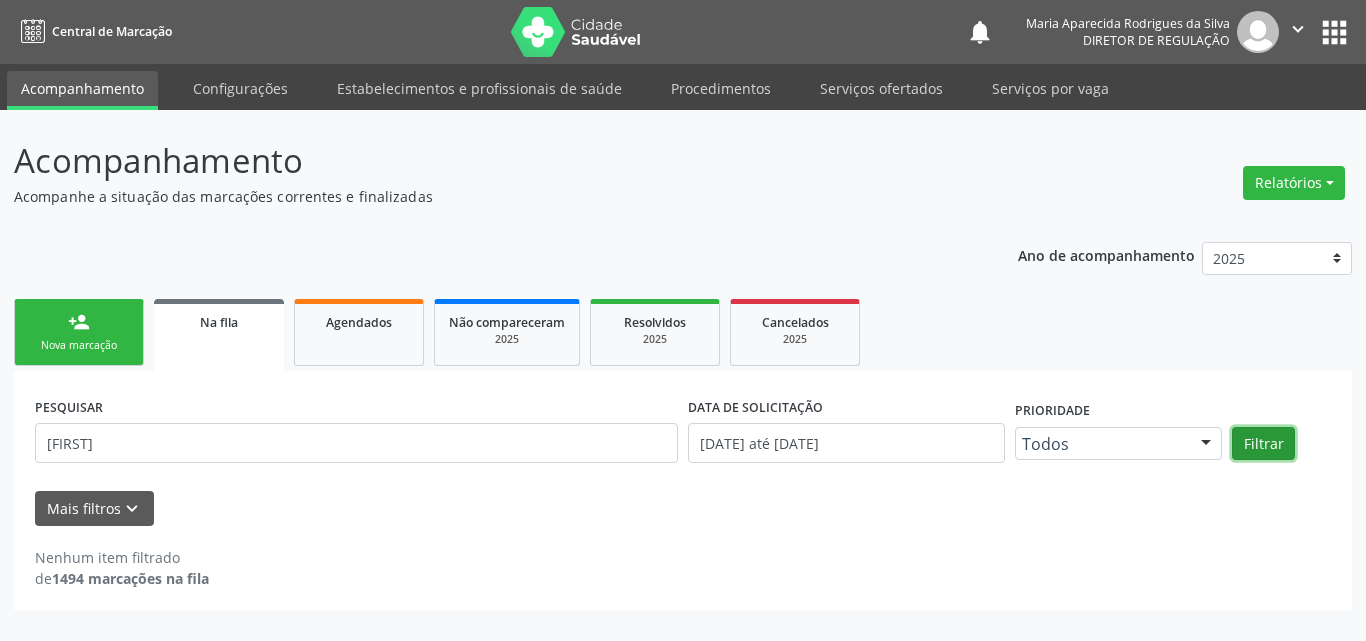 click on "Filtrar" at bounding box center [1263, 444] 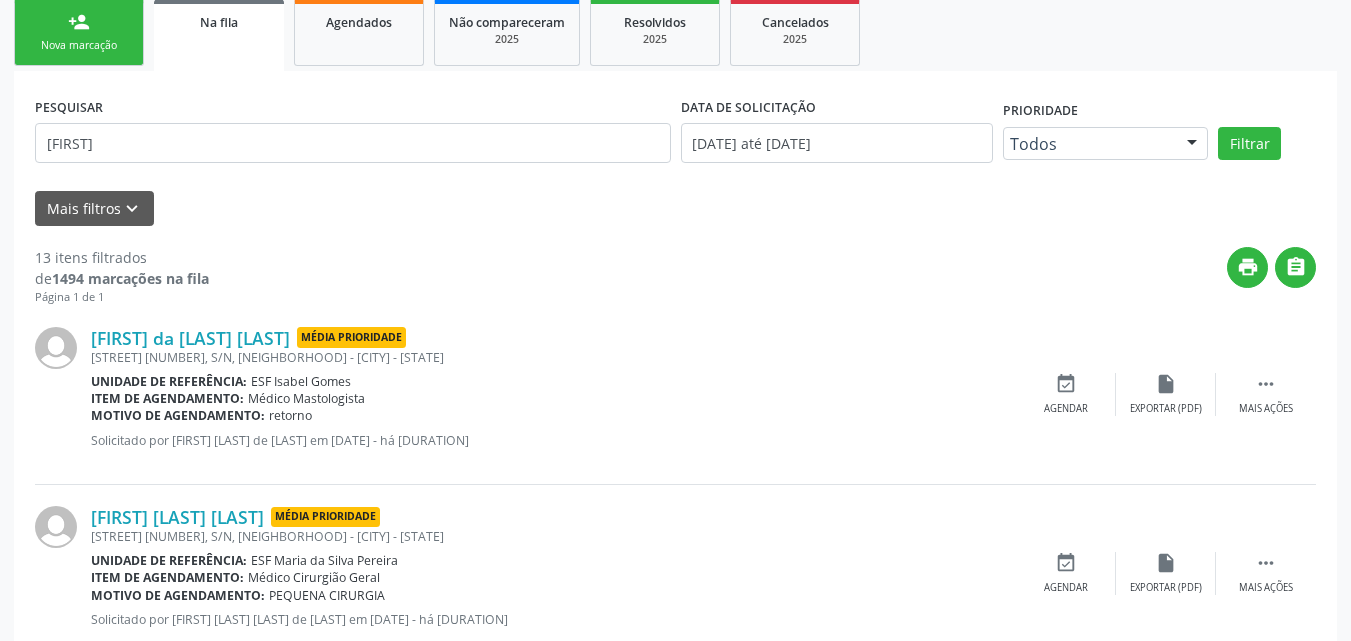 scroll, scrollTop: 0, scrollLeft: 0, axis: both 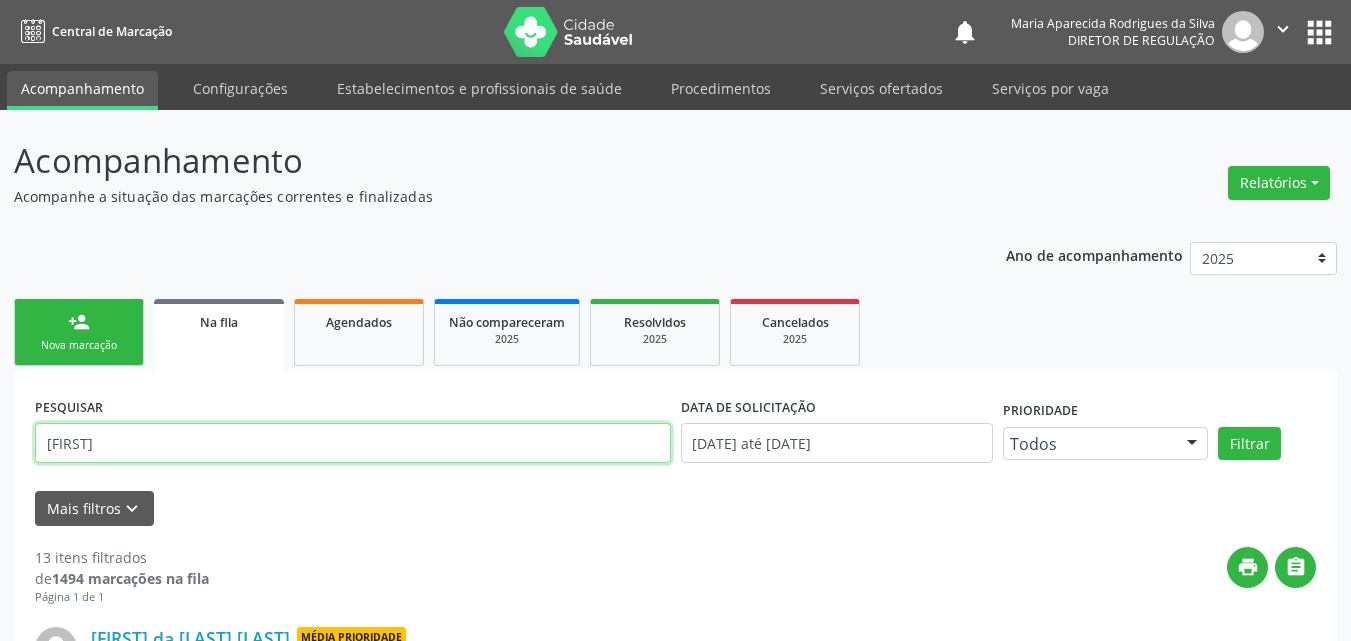 click on "josefa" at bounding box center [353, 443] 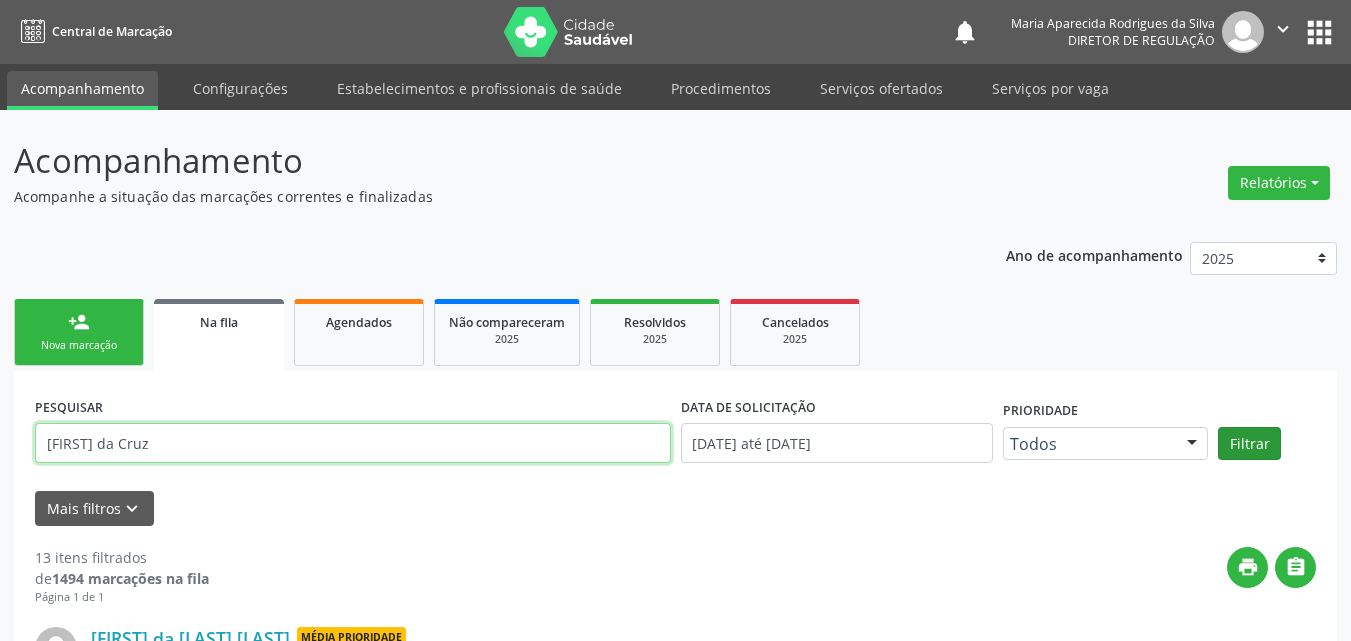 type on "[FIRST] [LAST] [LAST]" 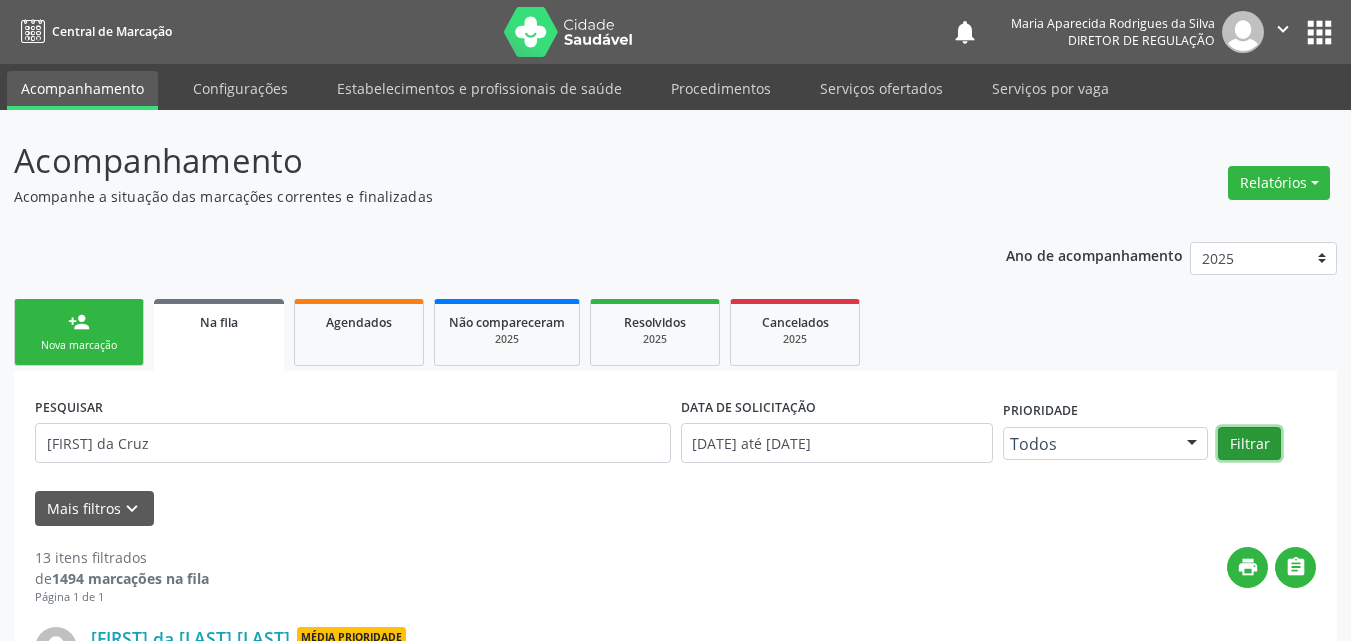 click on "Filtrar" at bounding box center (1249, 444) 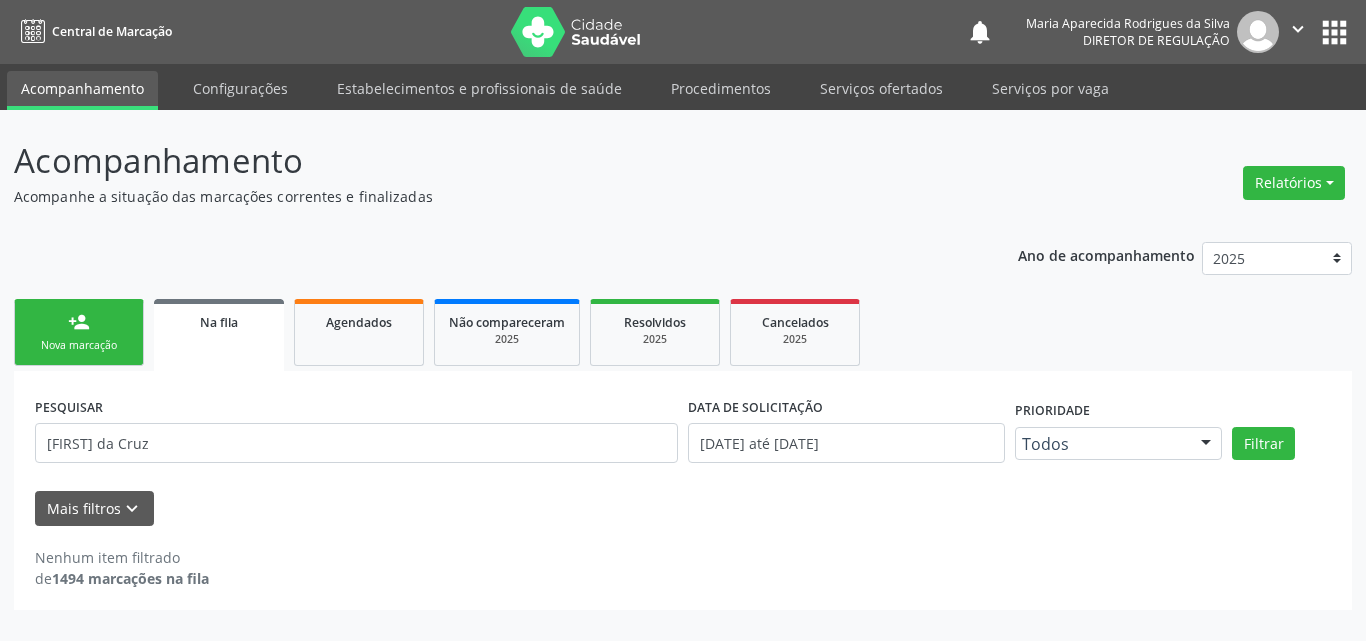 click on "person_add
Nova marcação" at bounding box center [79, 332] 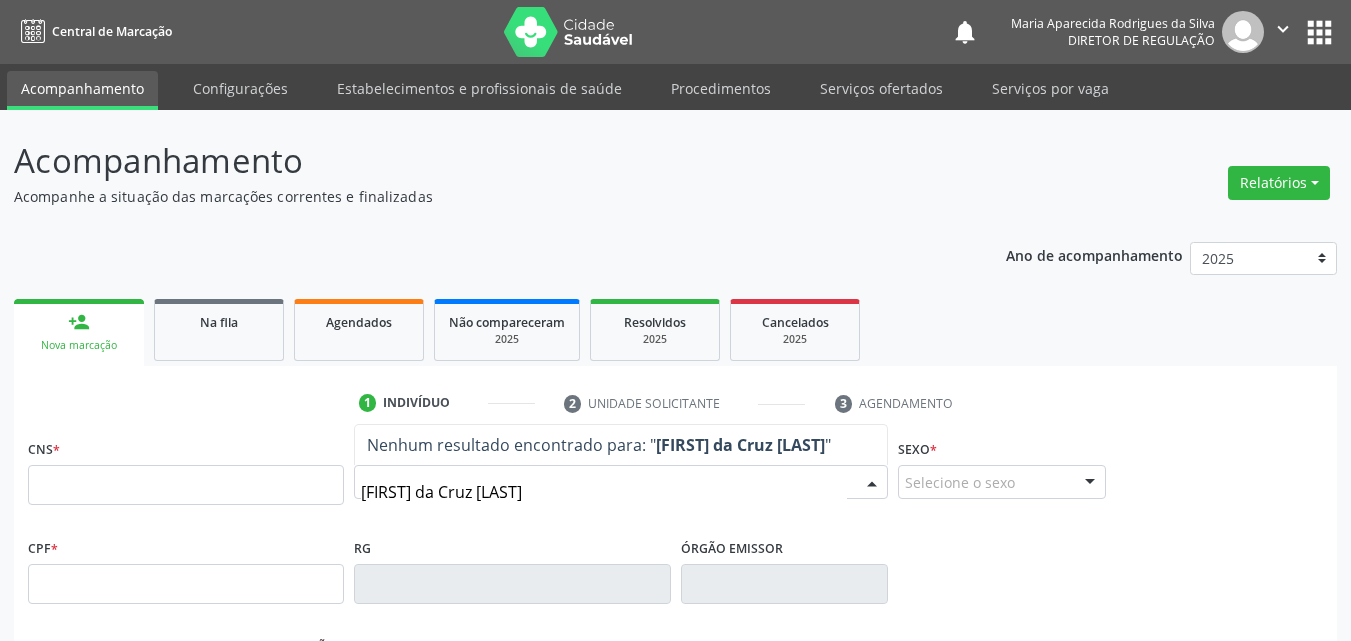 type on "josefa da cruz pereira" 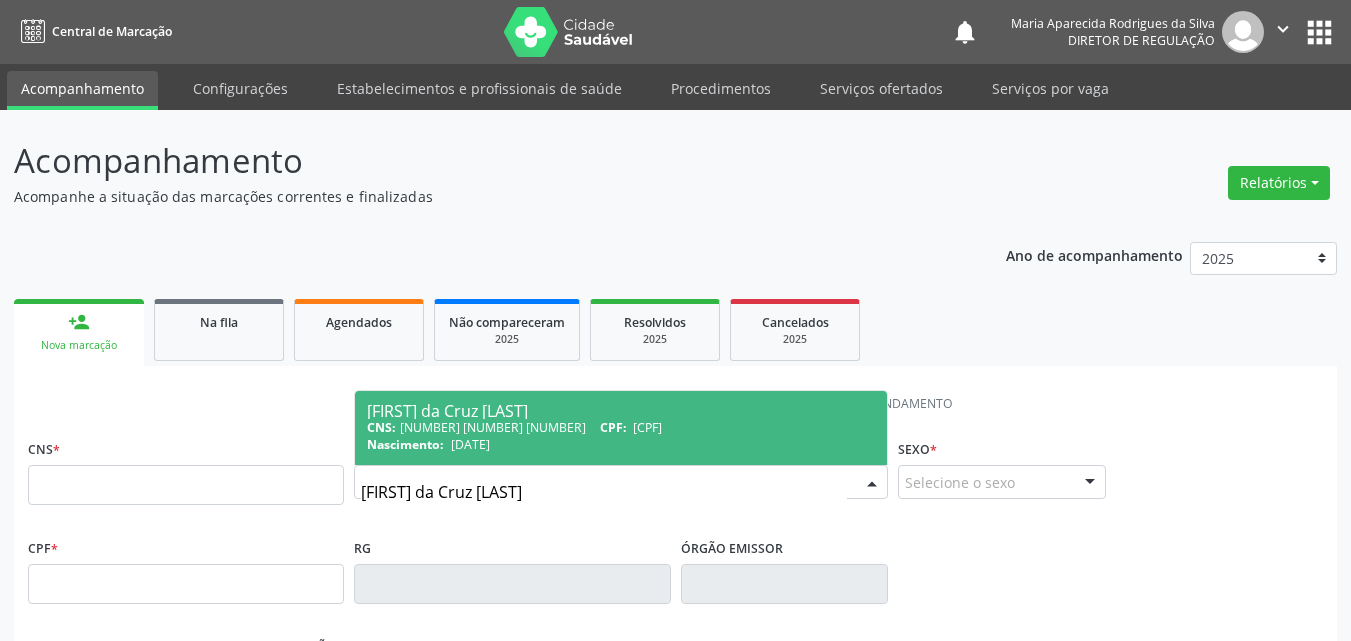 click on "CNS:
700 8069 7934 1380
CPF:
356.013.374-20" at bounding box center [621, 427] 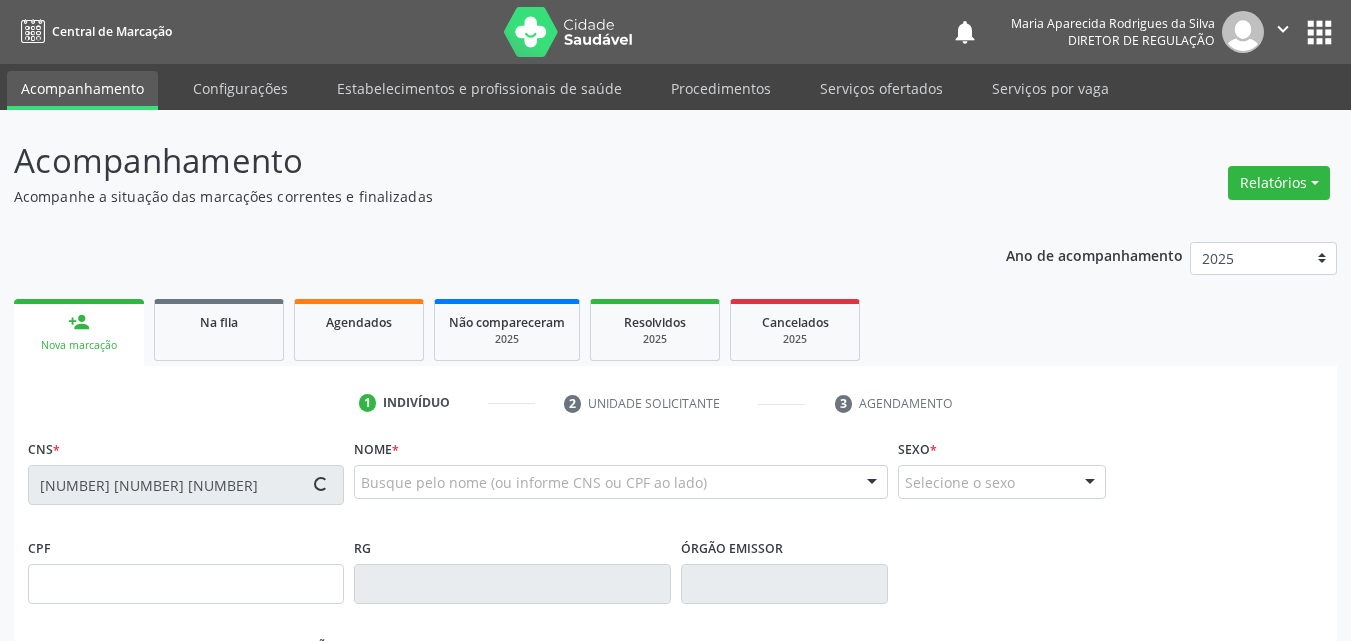 type on "356.013.374-20" 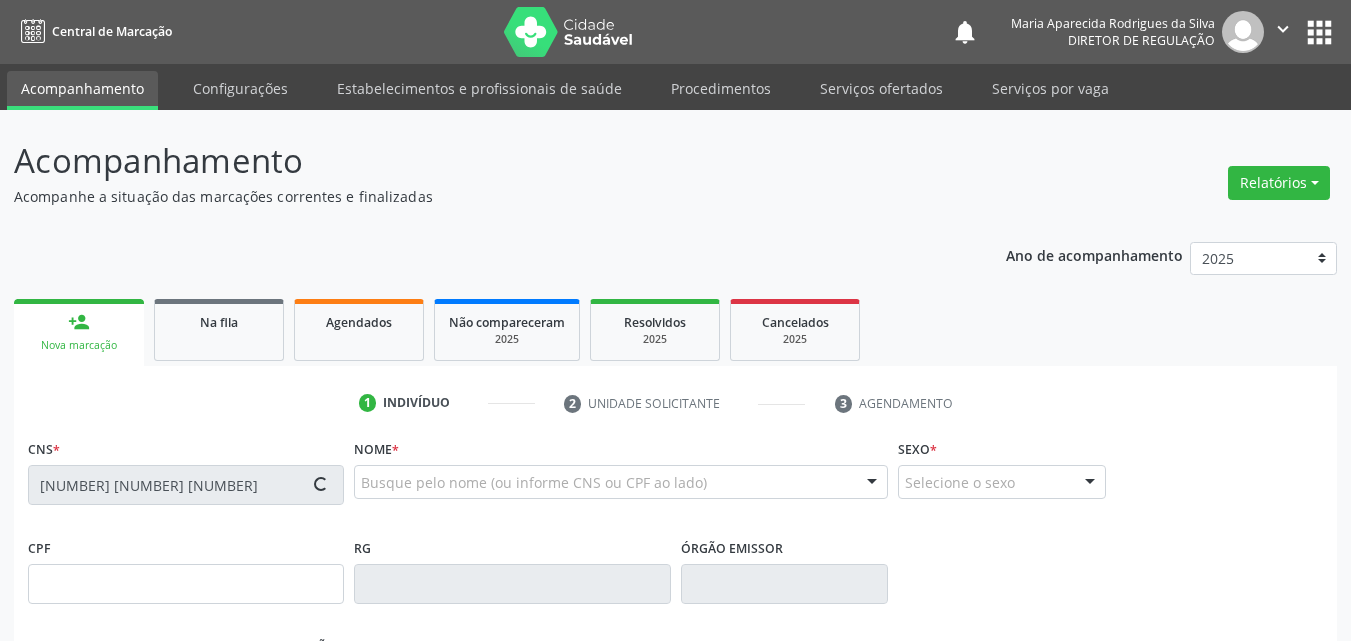 type on "17/04/1962" 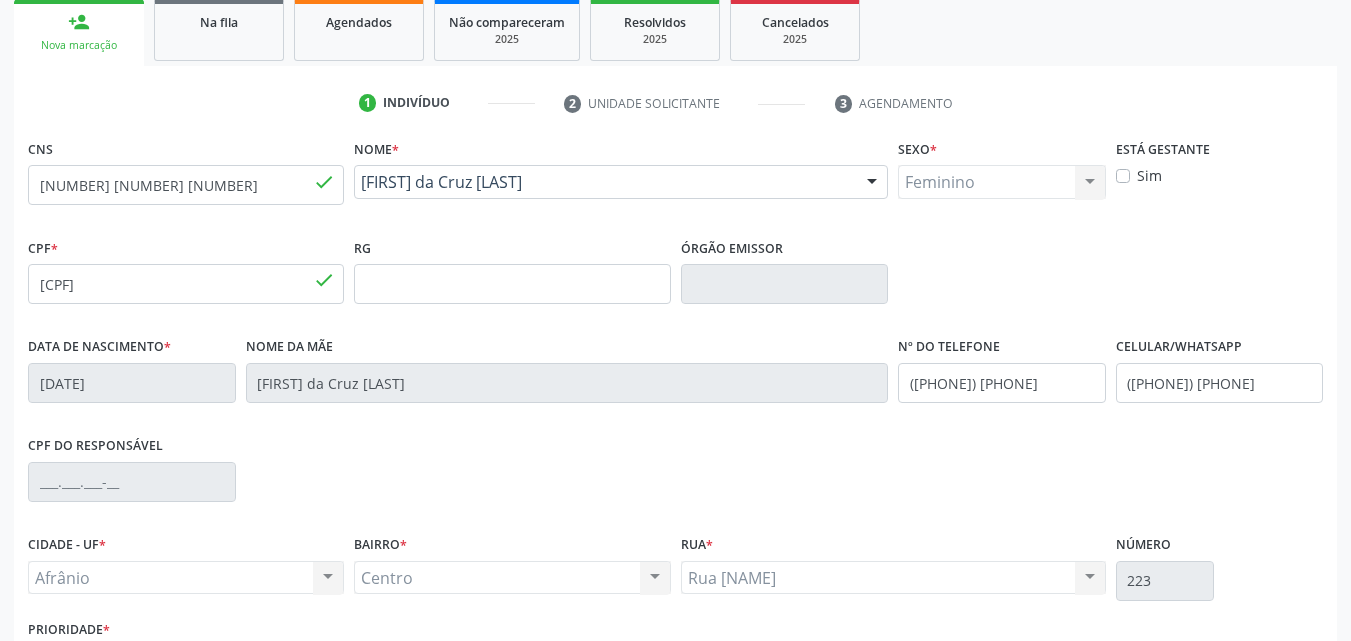 scroll, scrollTop: 443, scrollLeft: 0, axis: vertical 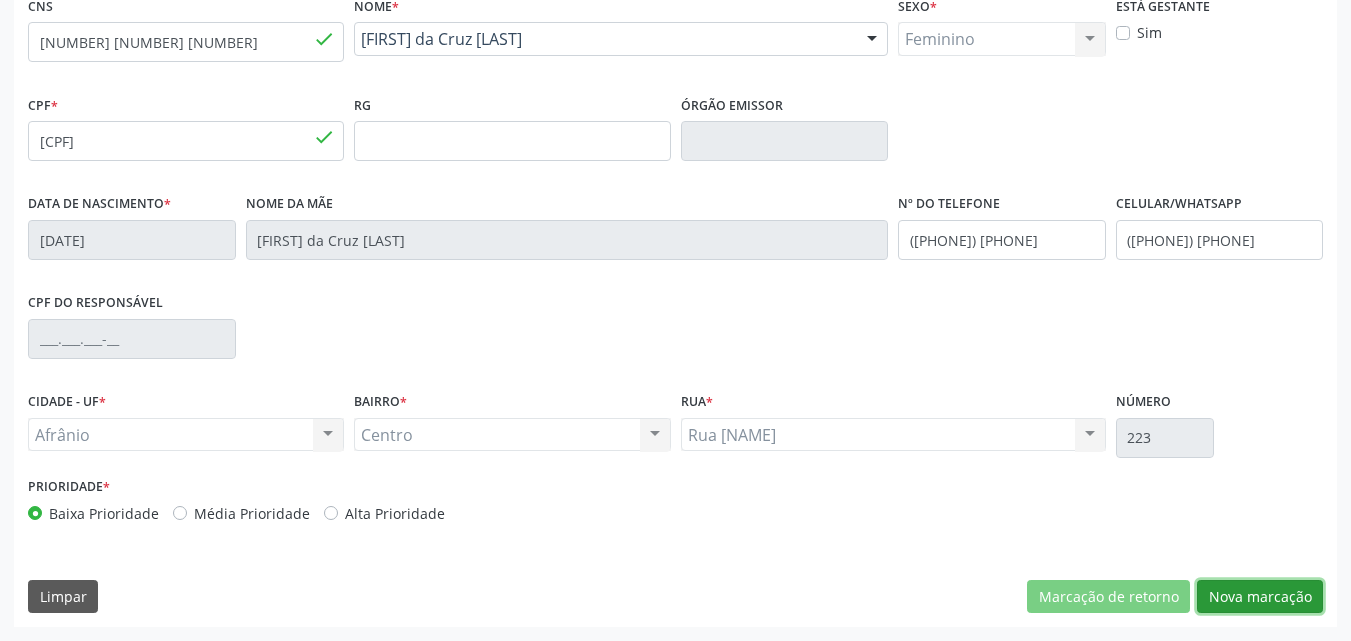 click on "Nova marcação" at bounding box center (1260, 597) 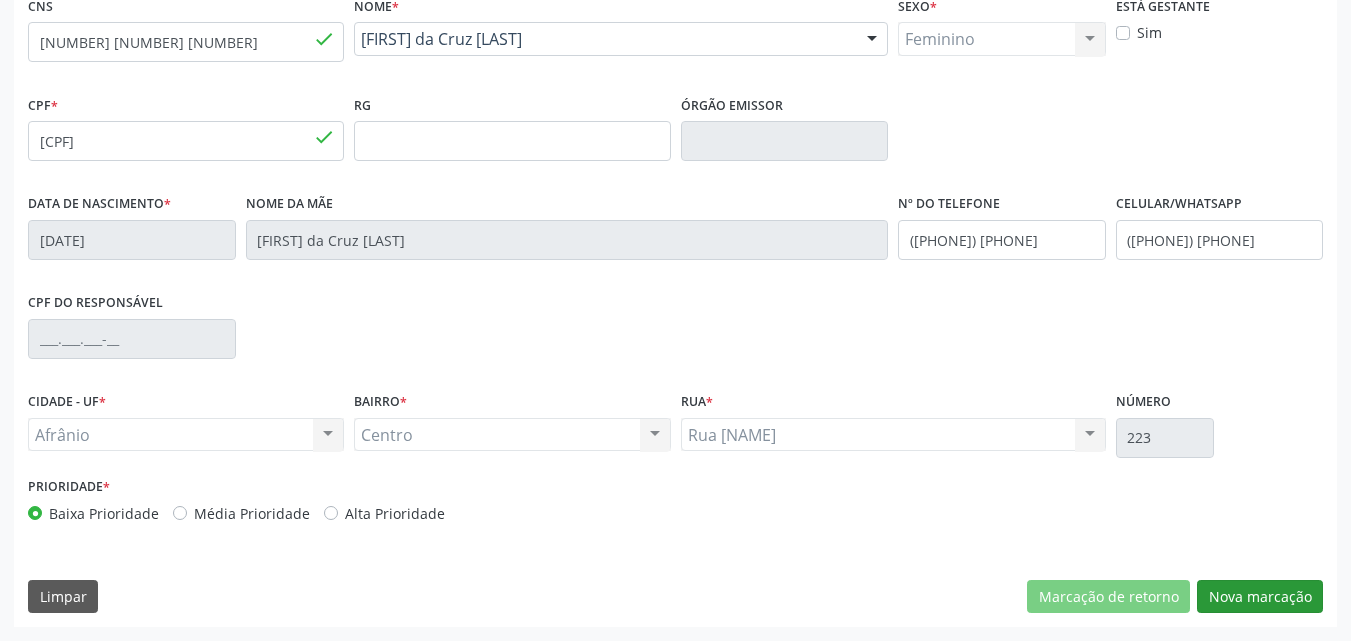 scroll, scrollTop: 265, scrollLeft: 0, axis: vertical 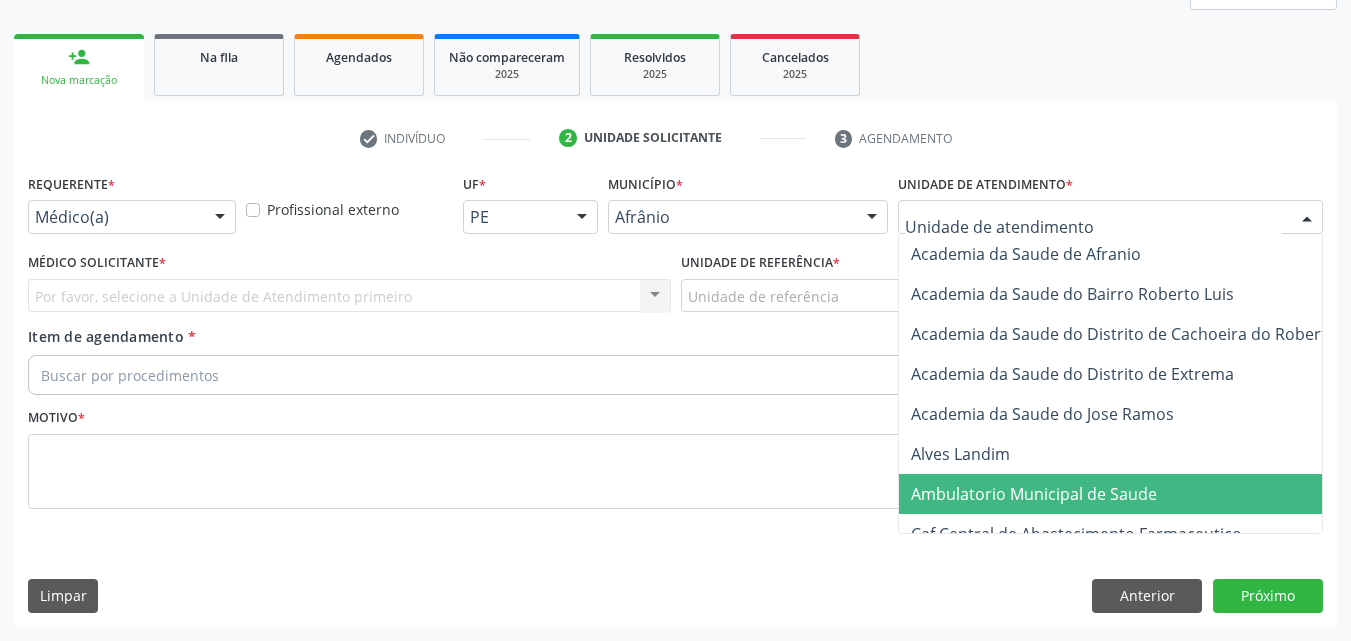 click on "Ambulatorio Municipal de Saude" at bounding box center (1034, 494) 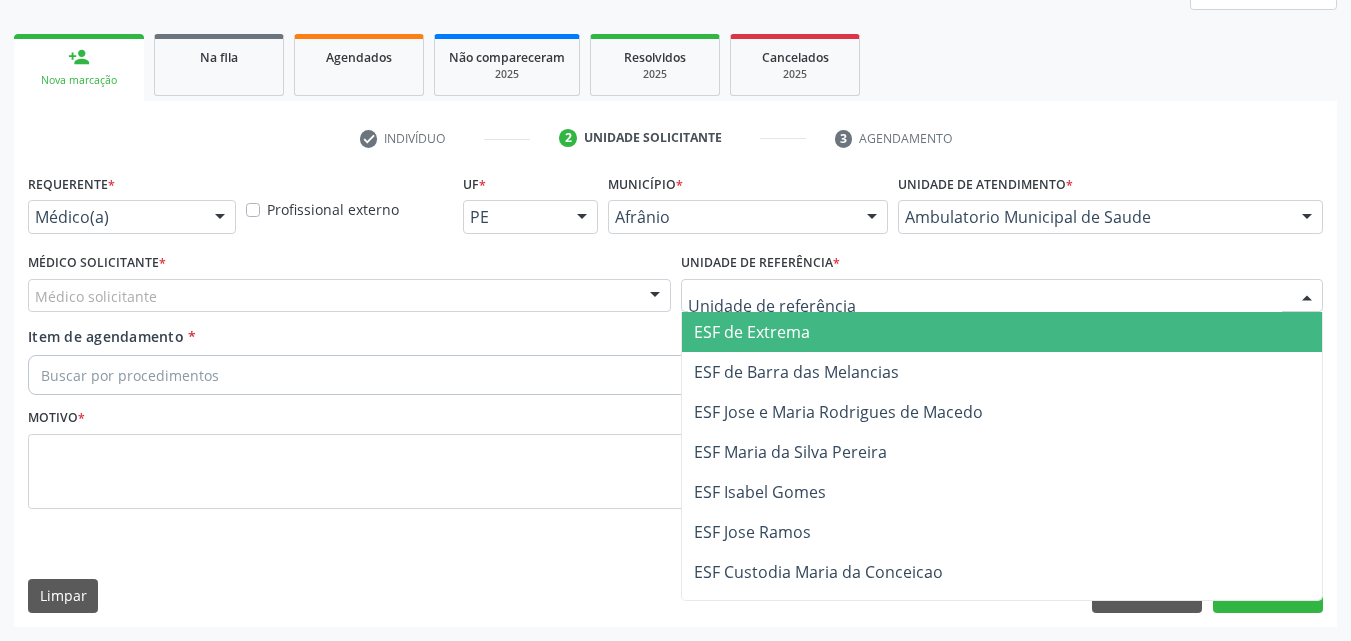 click at bounding box center [1002, 296] 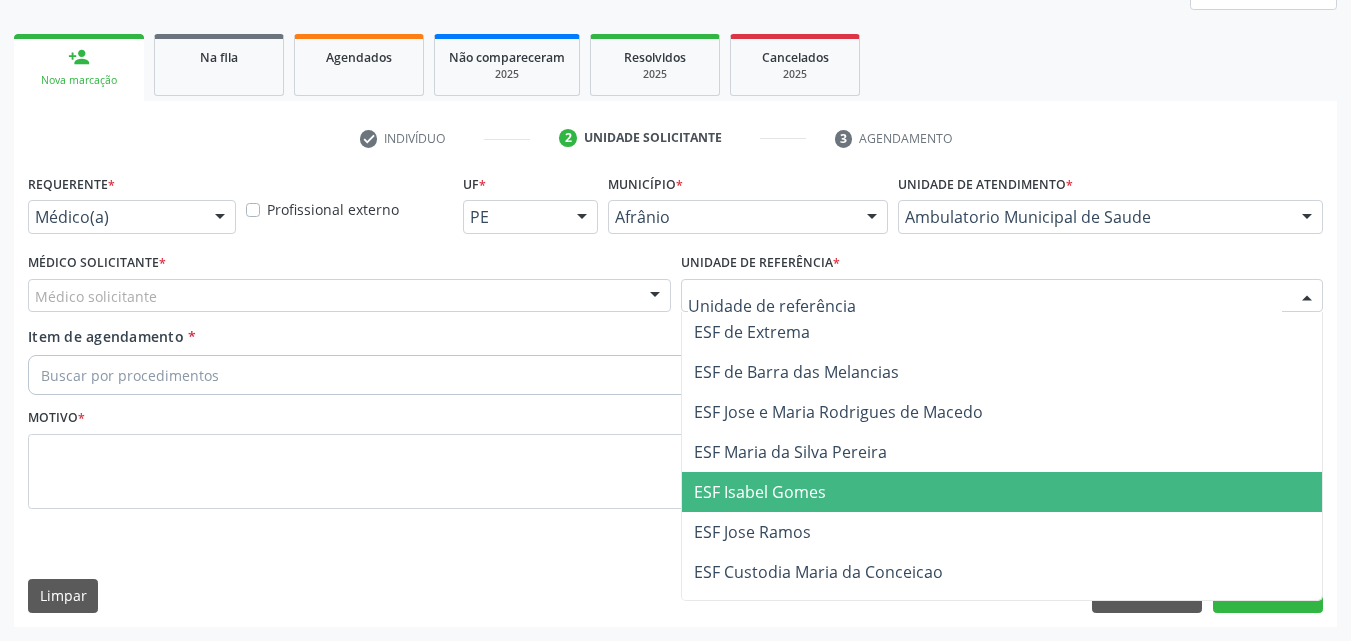 click on "ESF Isabel Gomes" at bounding box center (1002, 492) 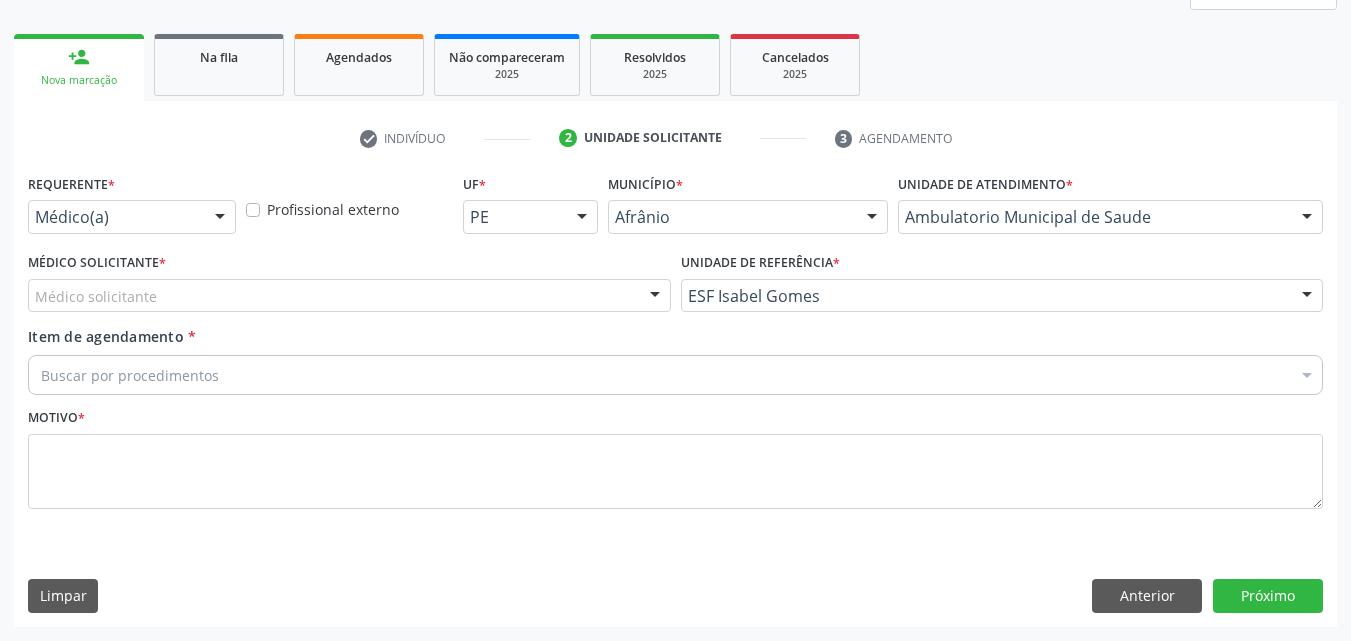 click on "Médico solicitante" at bounding box center (349, 296) 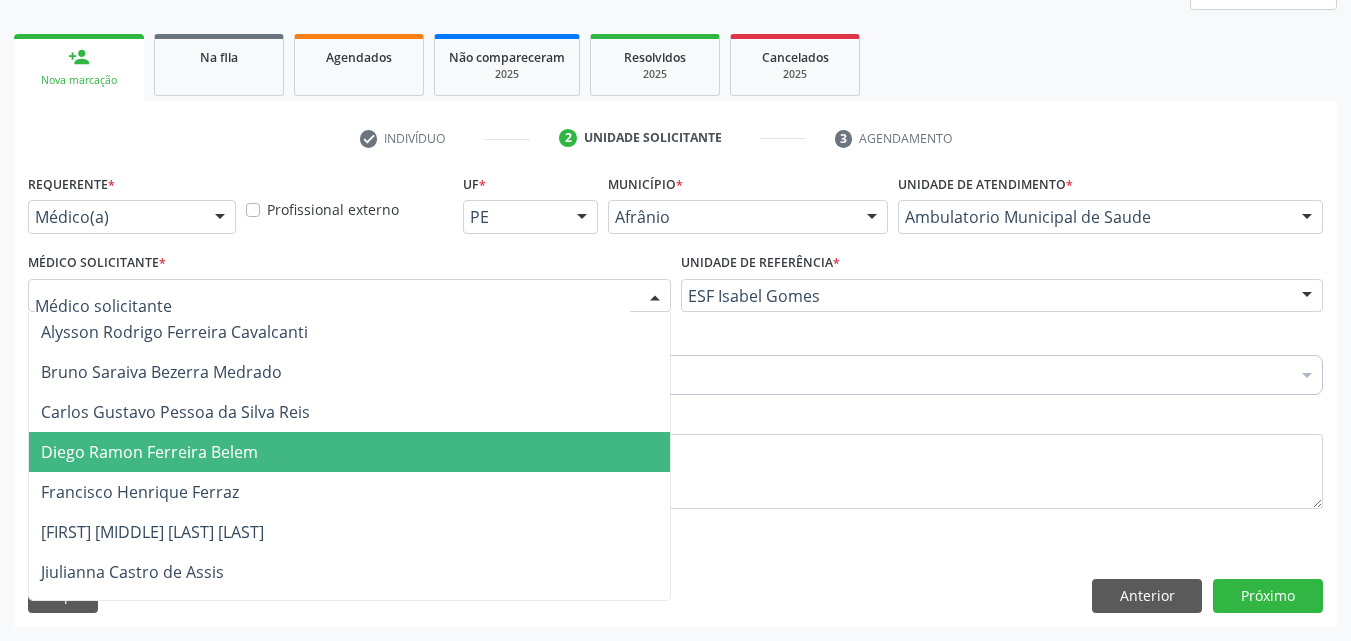 click on "Diego Ramon Ferreira Belem" at bounding box center (349, 452) 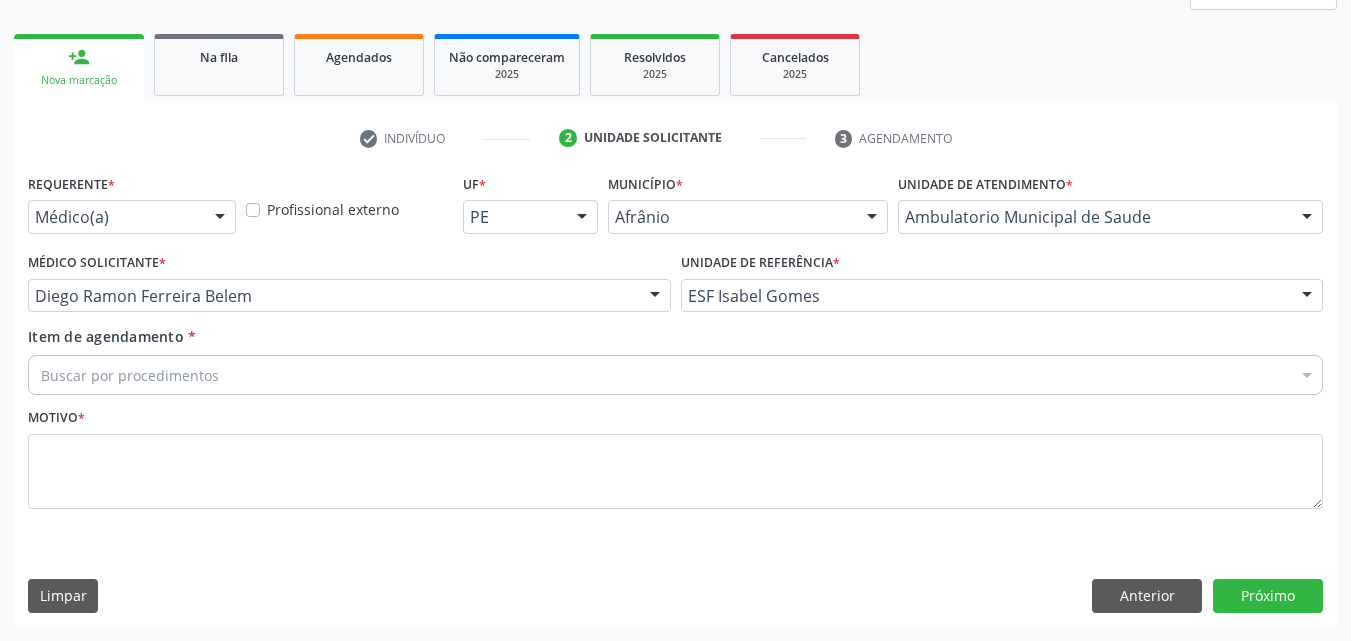 click on "Buscar por procedimentos" at bounding box center [675, 375] 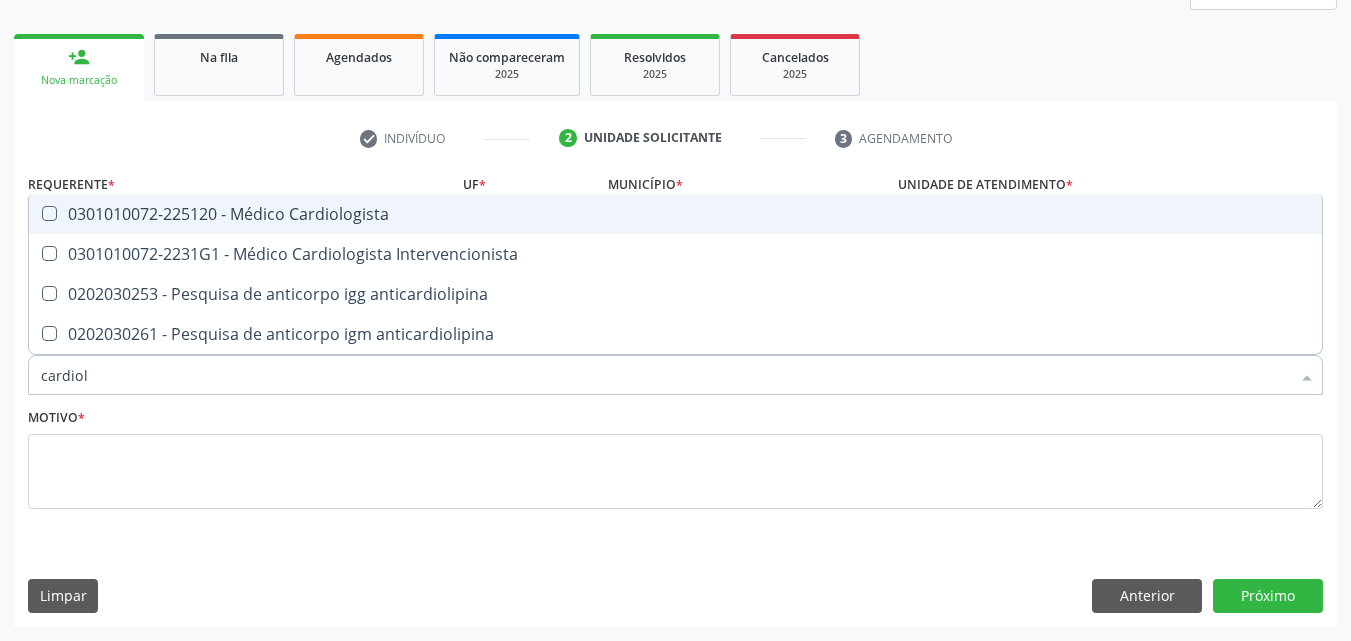 type on "cardiolo" 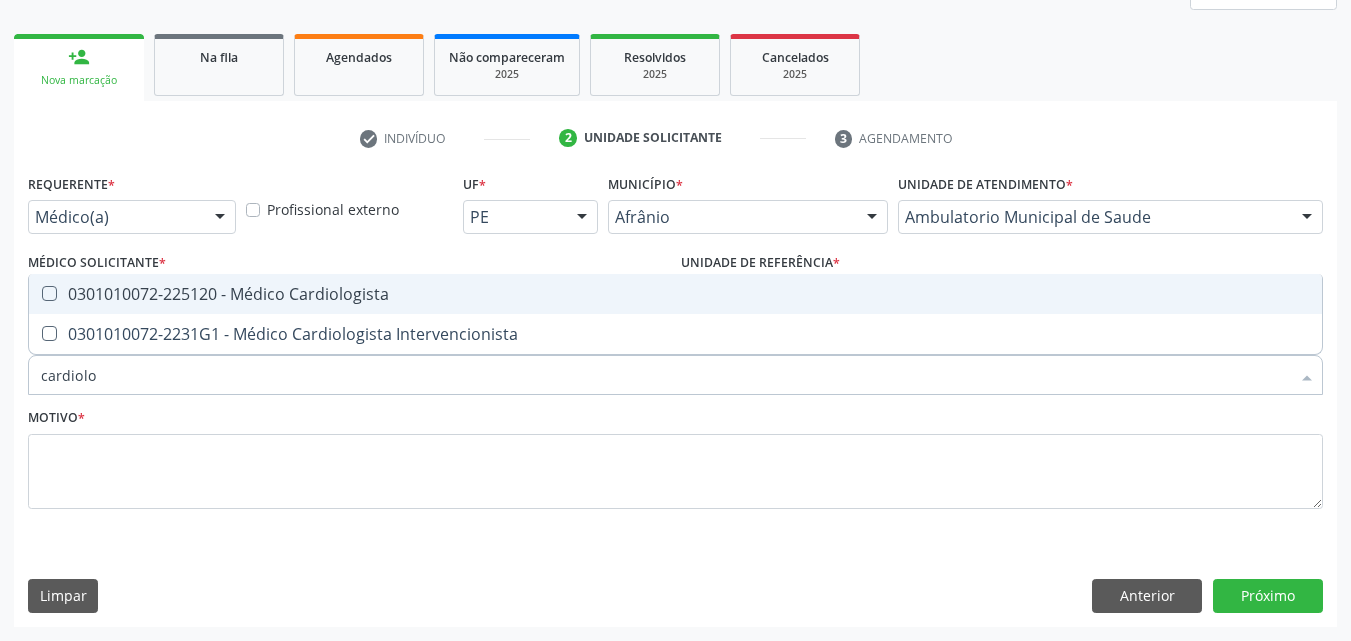 click on "0301010072-225120 - Médico Cardiologista" at bounding box center (675, 294) 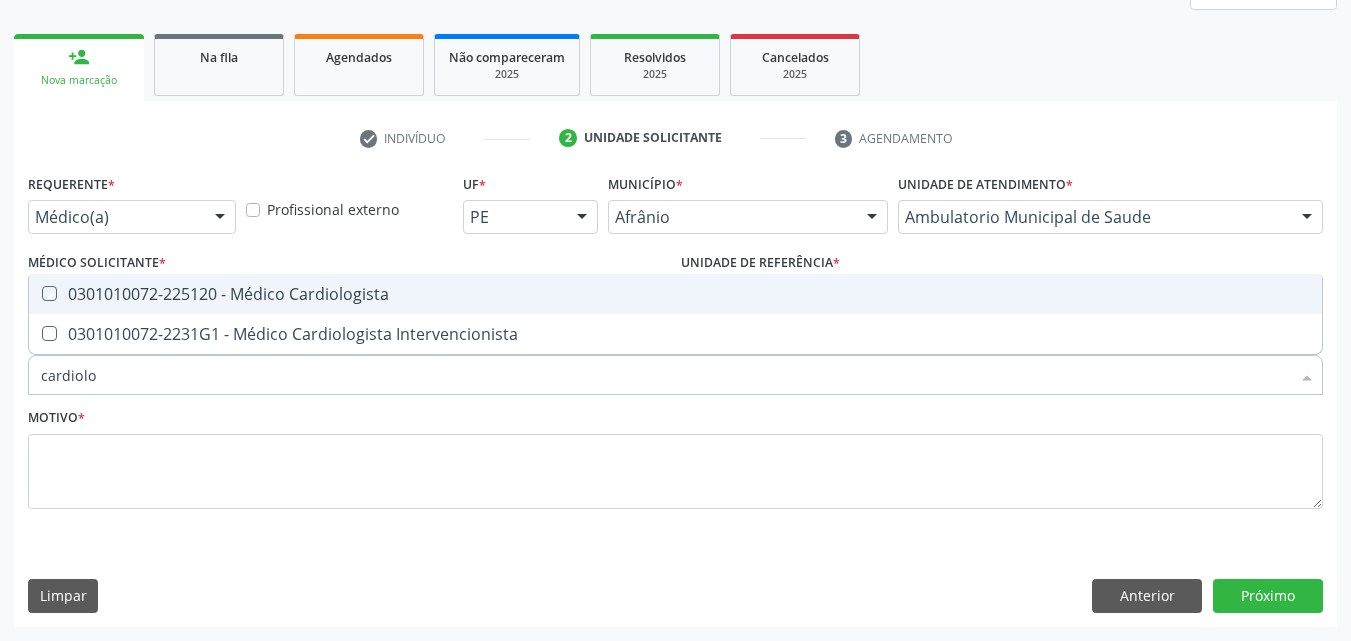 checkbox on "true" 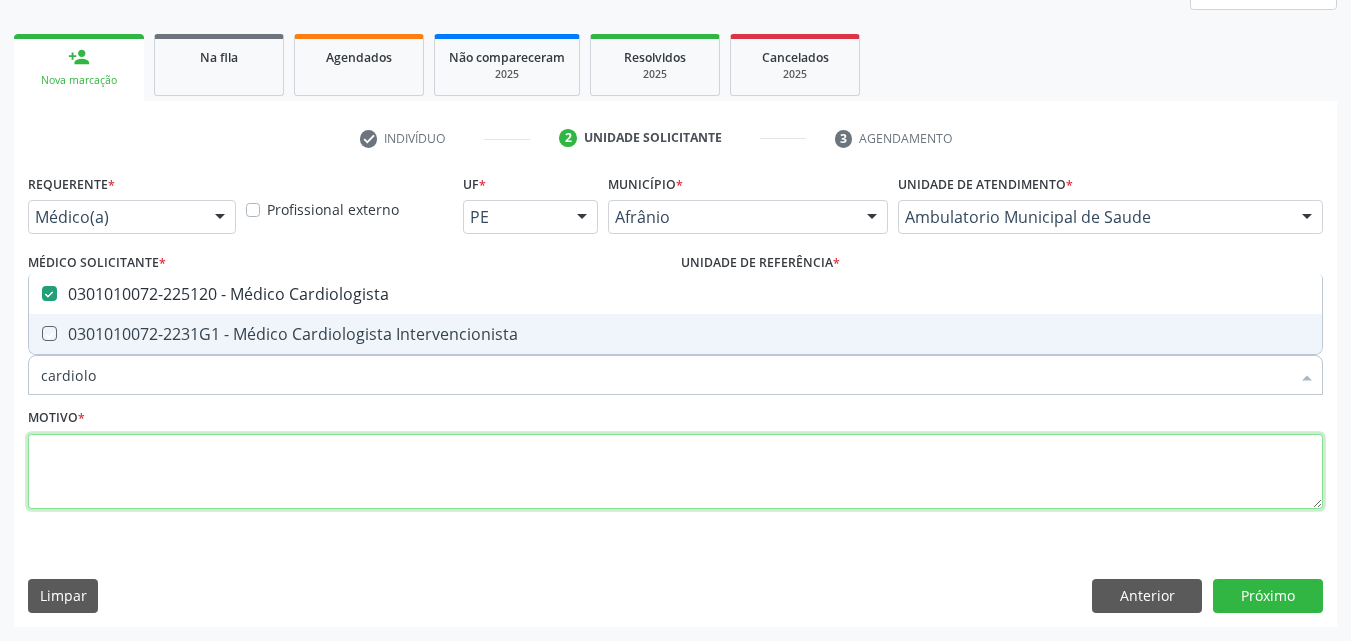click at bounding box center [675, 472] 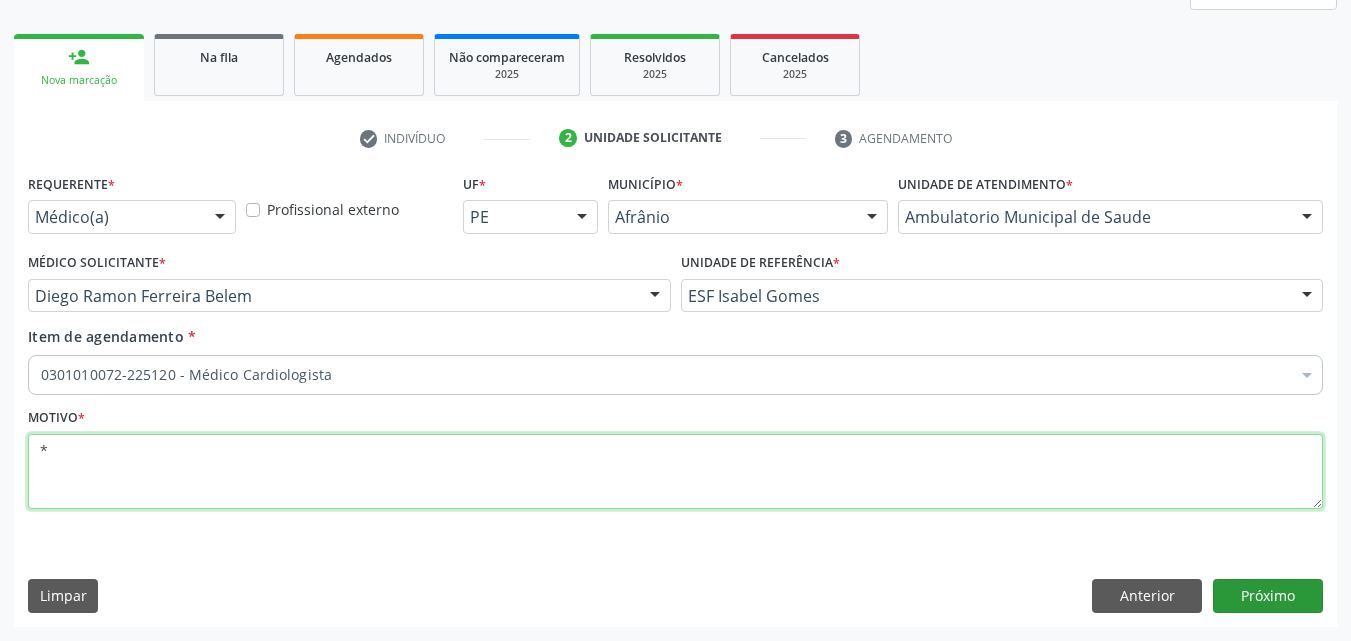type on "*" 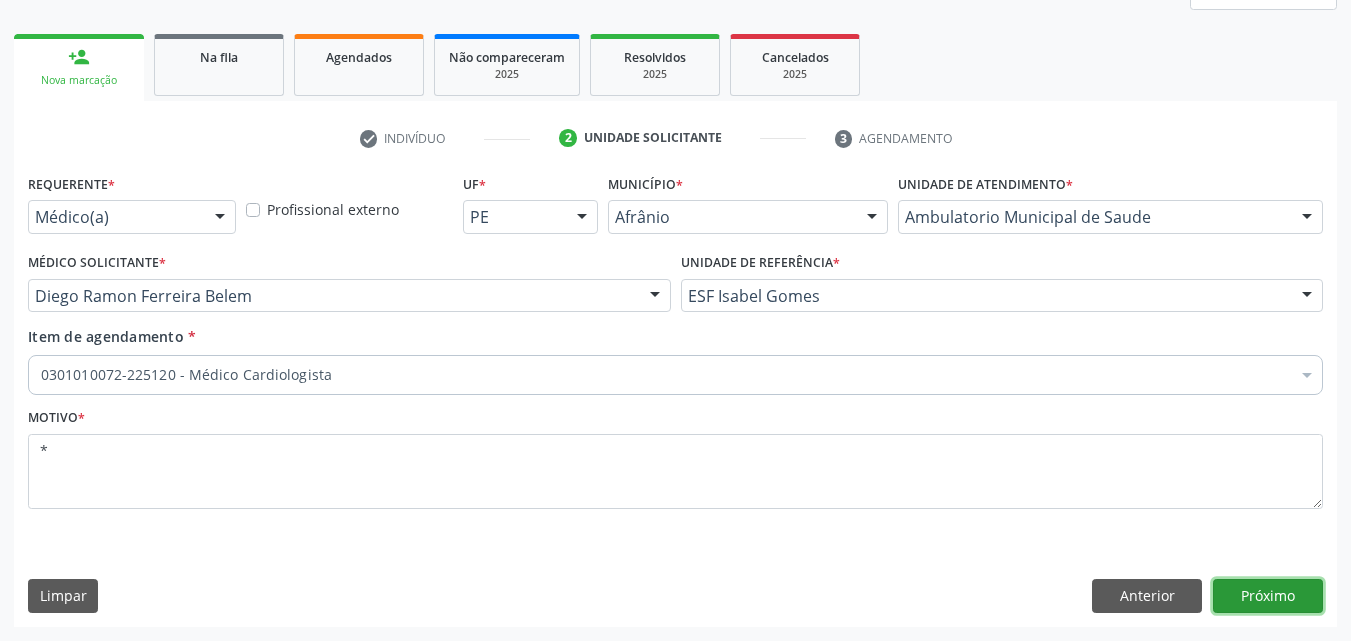 click on "Próximo" at bounding box center (1268, 596) 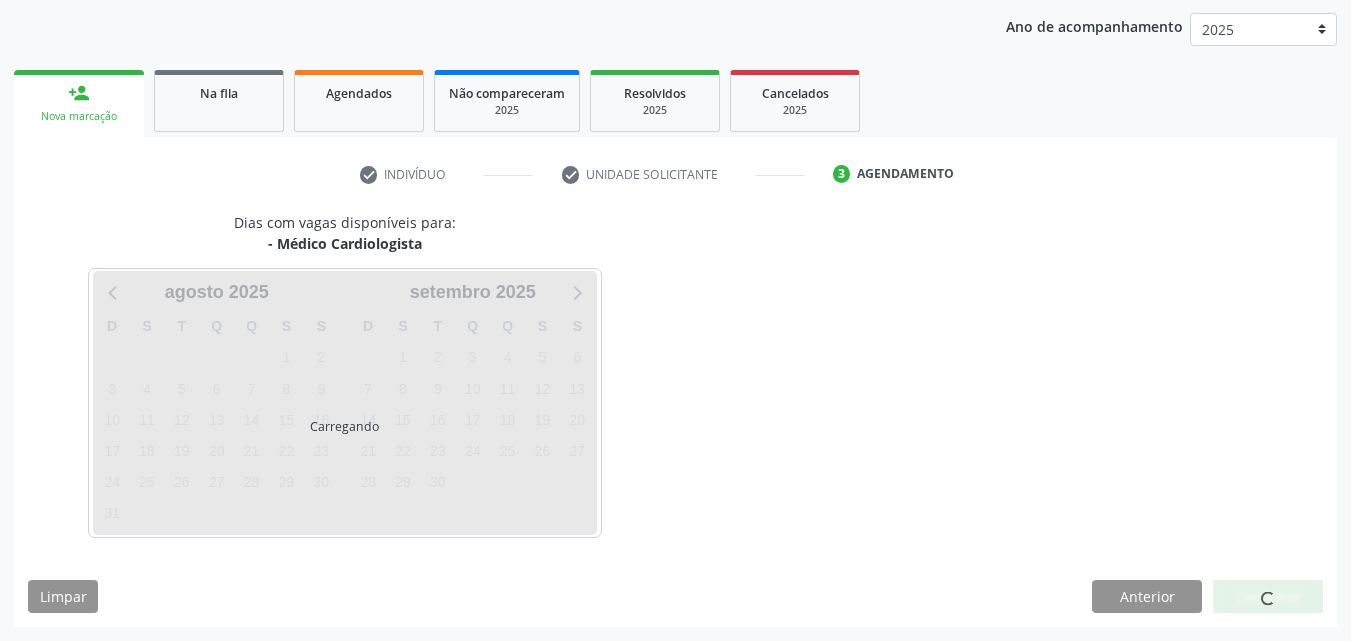 scroll, scrollTop: 229, scrollLeft: 0, axis: vertical 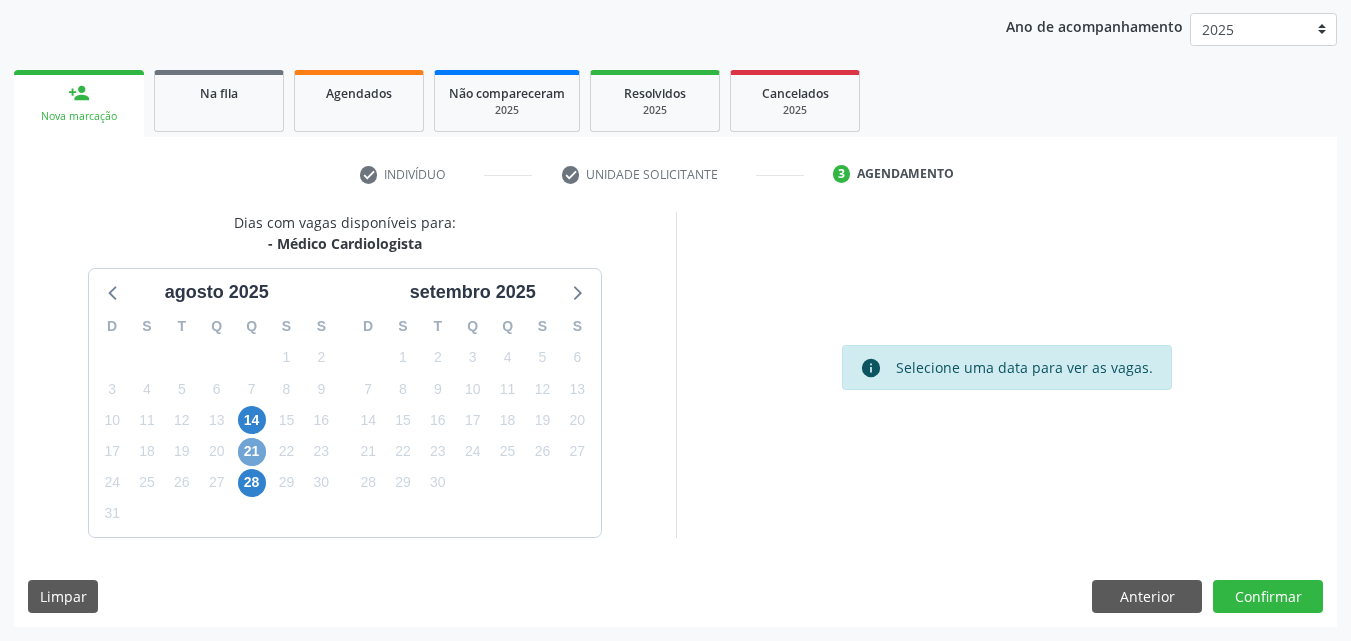click on "21" at bounding box center (252, 452) 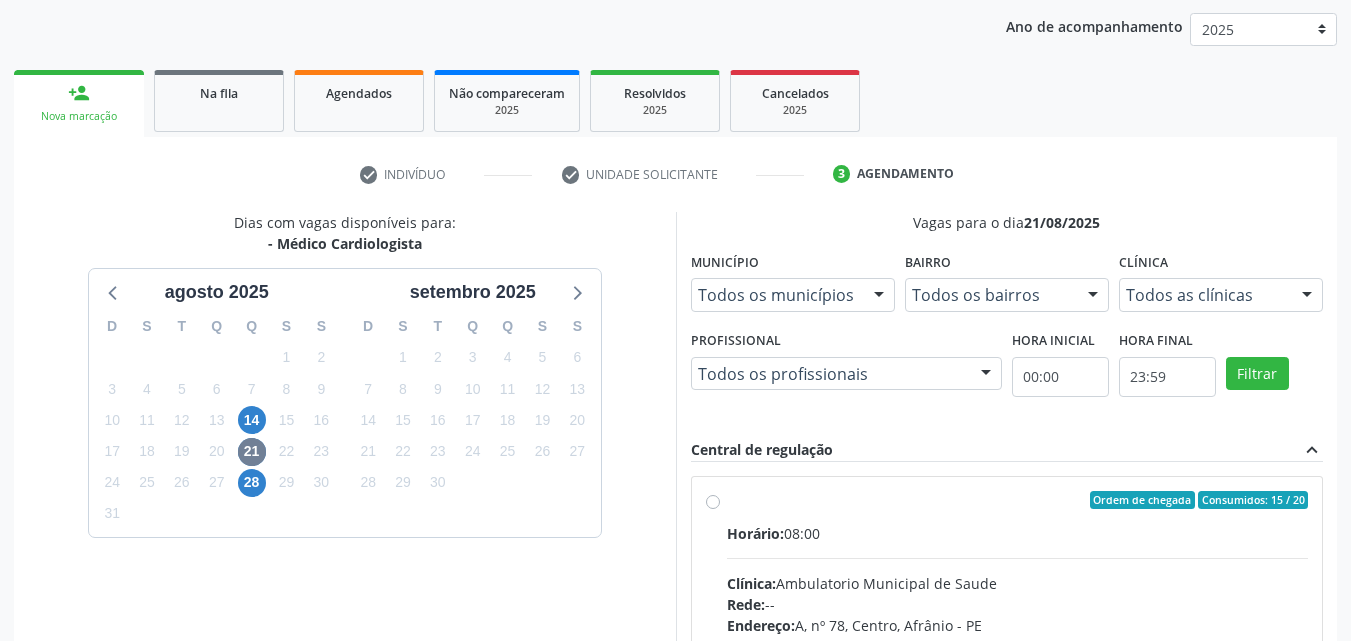 click on "Ordem de chegada
Consumidos: 15 / 20
Horário:   08:00
Clínica:  Ambulatorio Municipal de Saude
Rede:
--
Endereço:   A, nº 78, Centro, Afrânio - PE
Telefone:   --
Profissional:
--
Informações adicionais sobre o atendimento
Idade de atendimento:
Sem restrição
Gênero(s) atendido(s):
Sem restrição
Informações adicionais:
--" at bounding box center [1018, 644] 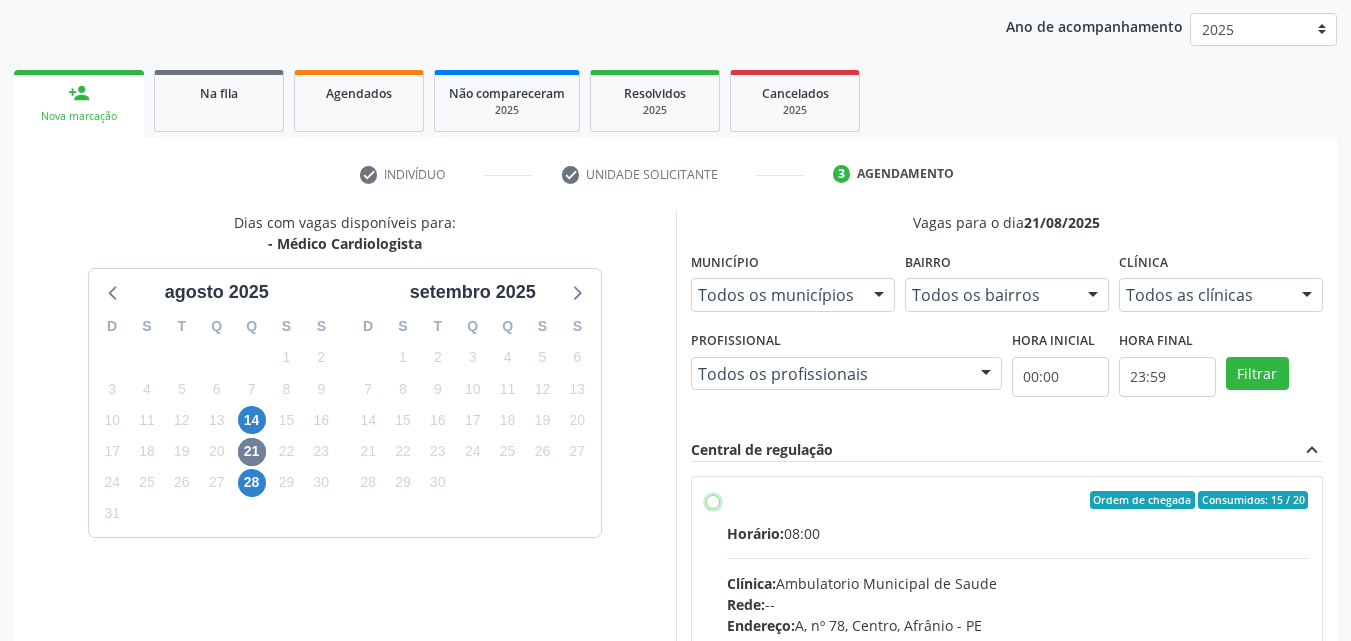 click on "Ordem de chegada
Consumidos: 15 / 20
Horário:   08:00
Clínica:  Ambulatorio Municipal de Saude
Rede:
--
Endereço:   A, nº 78, Centro, Afrânio - PE
Telefone:   --
Profissional:
--
Informações adicionais sobre o atendimento
Idade de atendimento:
Sem restrição
Gênero(s) atendido(s):
Sem restrição
Informações adicionais:
--" at bounding box center [713, 500] 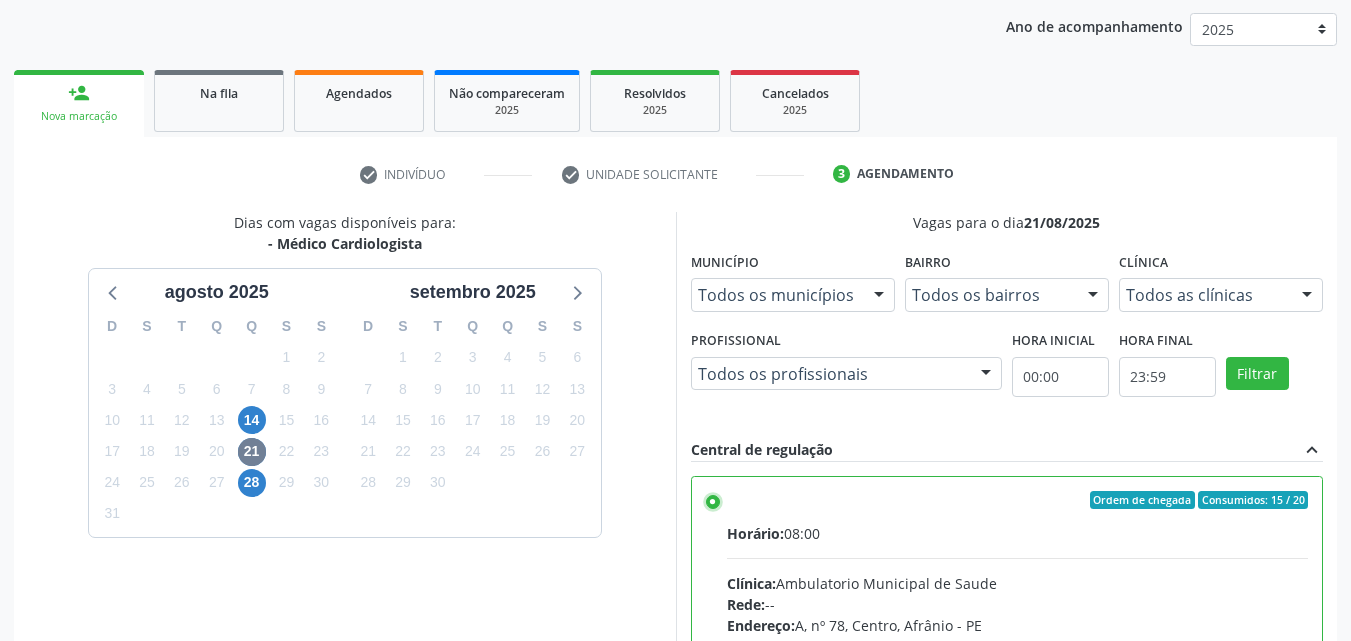 scroll, scrollTop: 429, scrollLeft: 0, axis: vertical 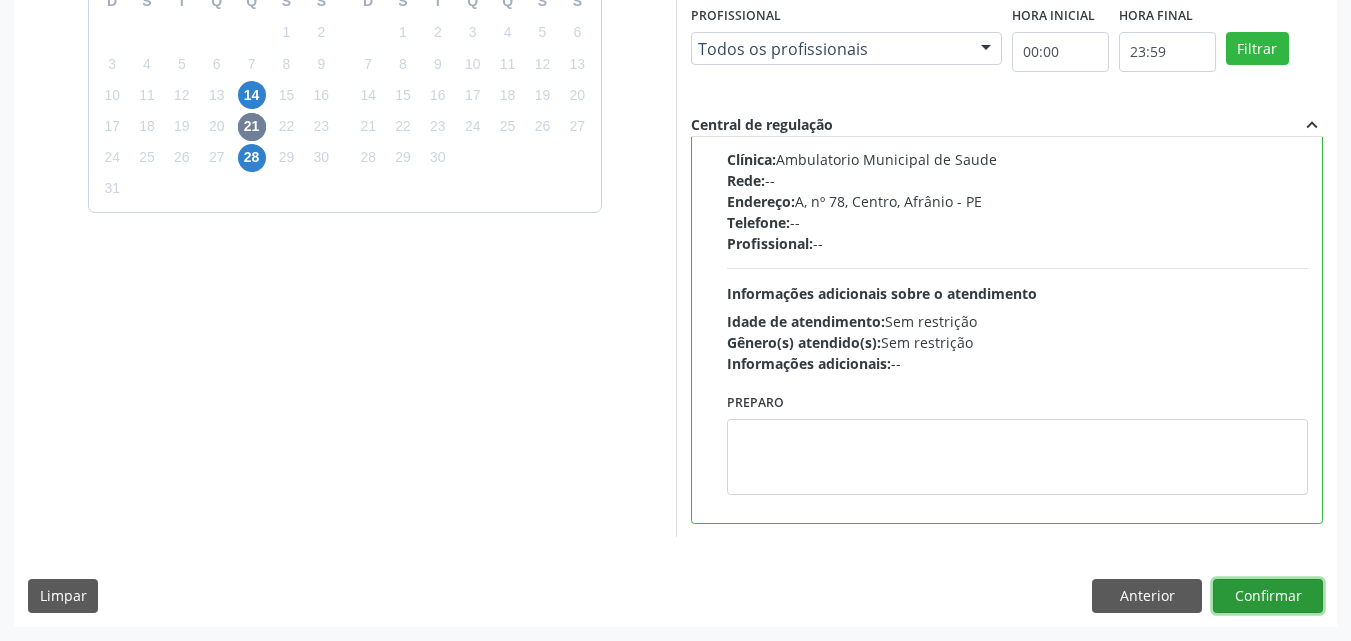 click on "Confirmar" at bounding box center [1268, 596] 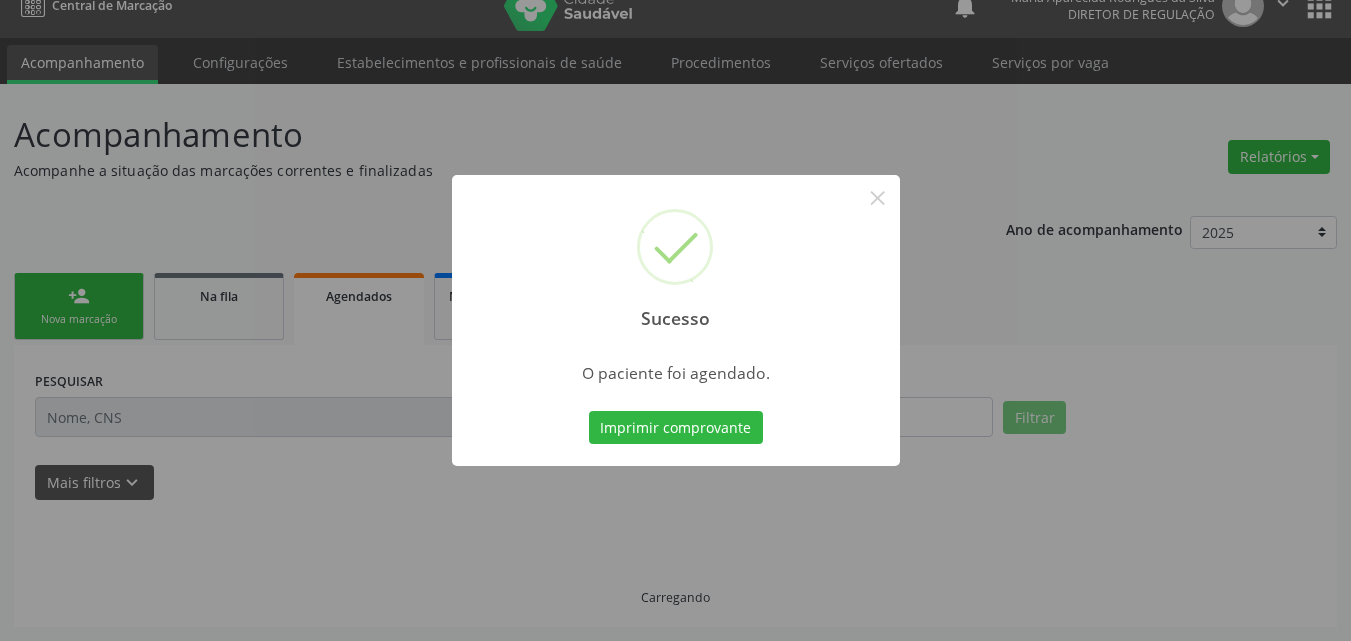 scroll, scrollTop: 26, scrollLeft: 0, axis: vertical 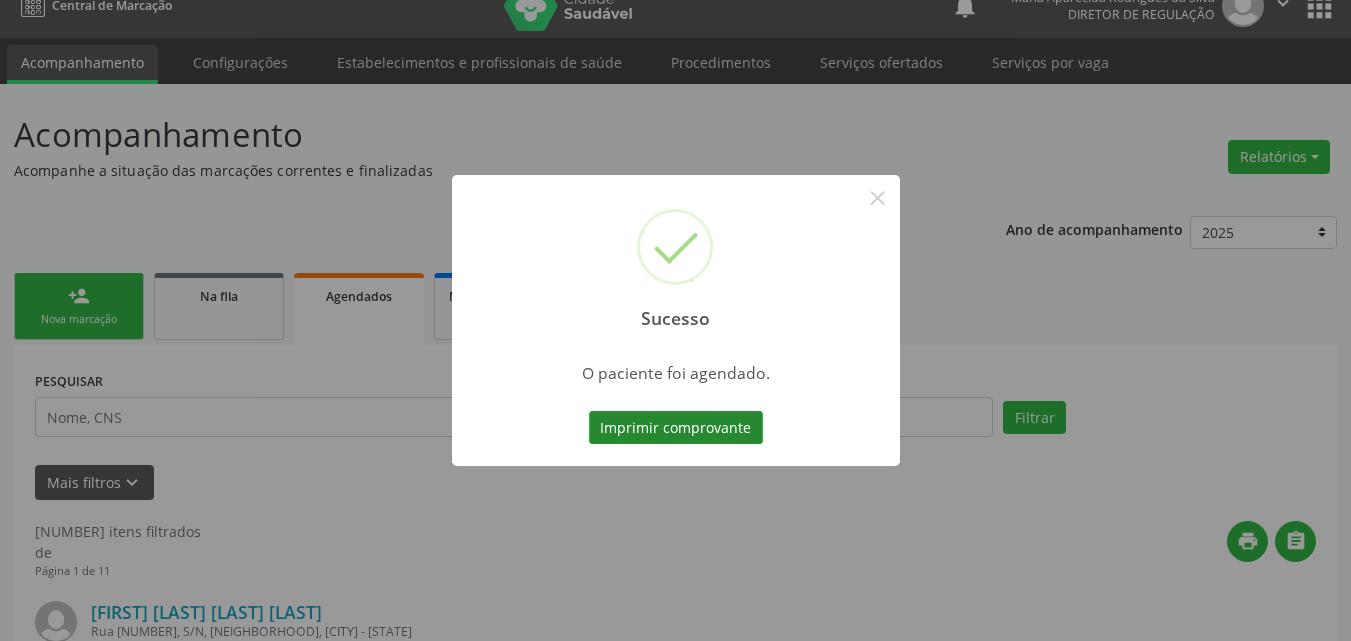 click on "Imprimir comprovante" at bounding box center [676, 428] 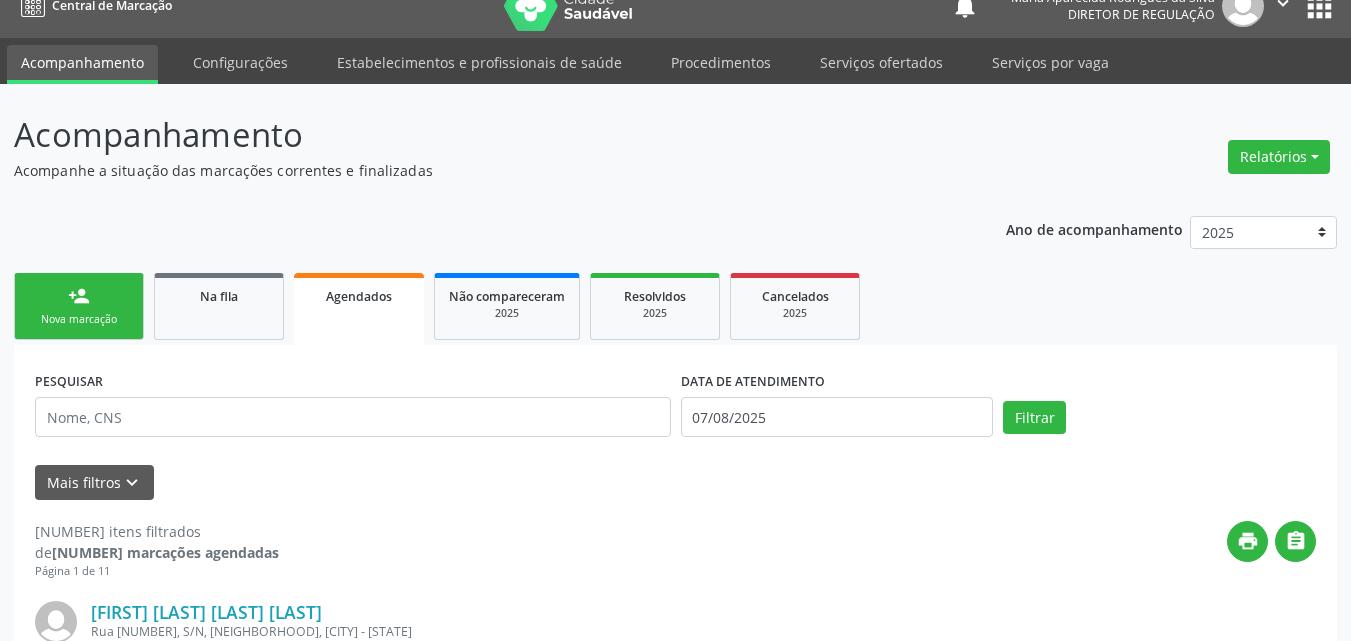 click on "Nova marcação" at bounding box center (79, 319) 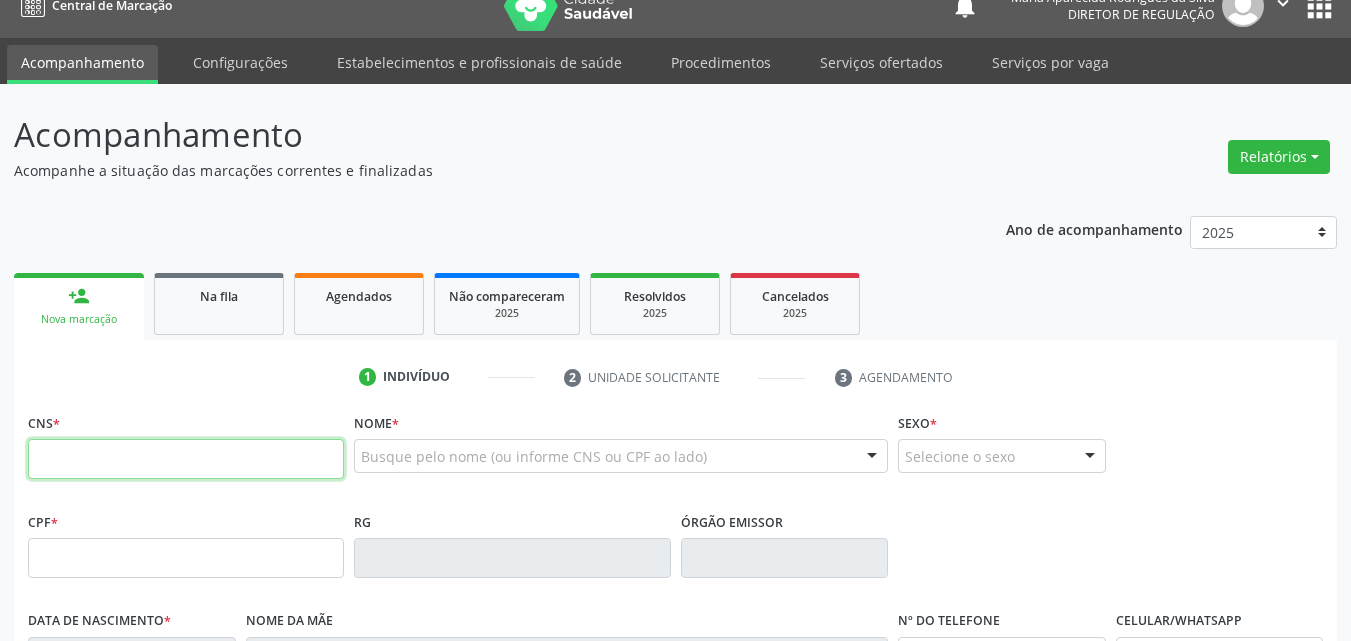 click at bounding box center (186, 459) 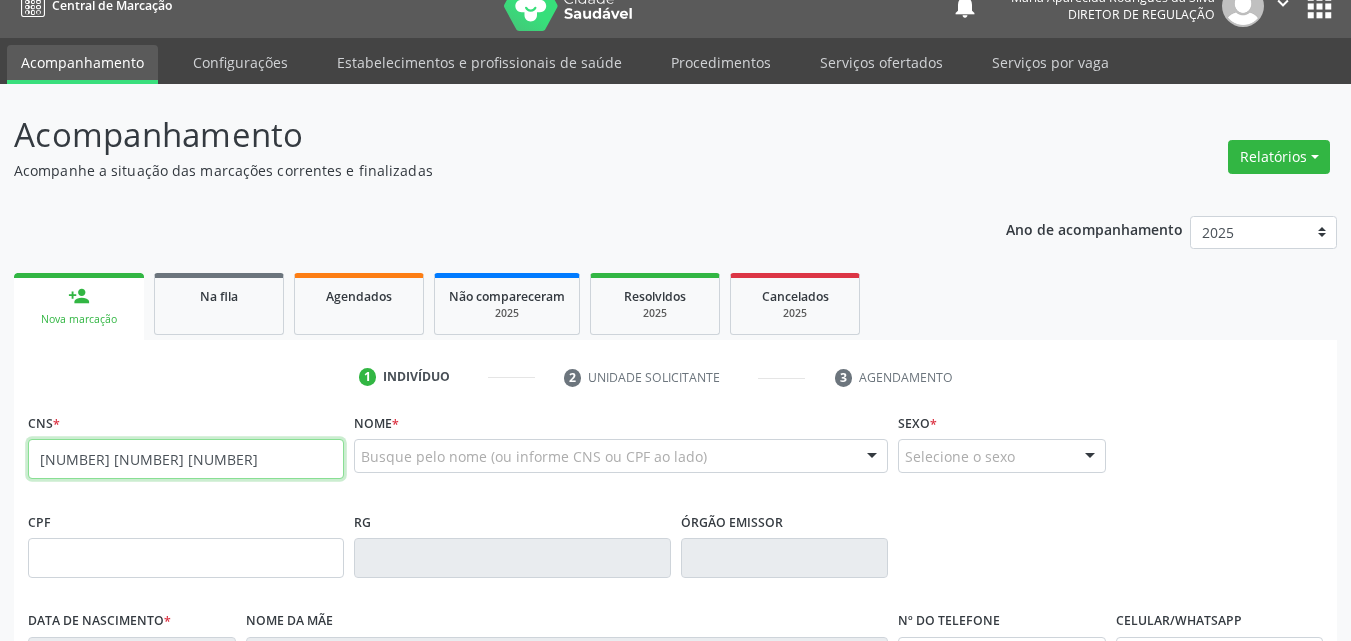 type on "702 3021 0971 4512" 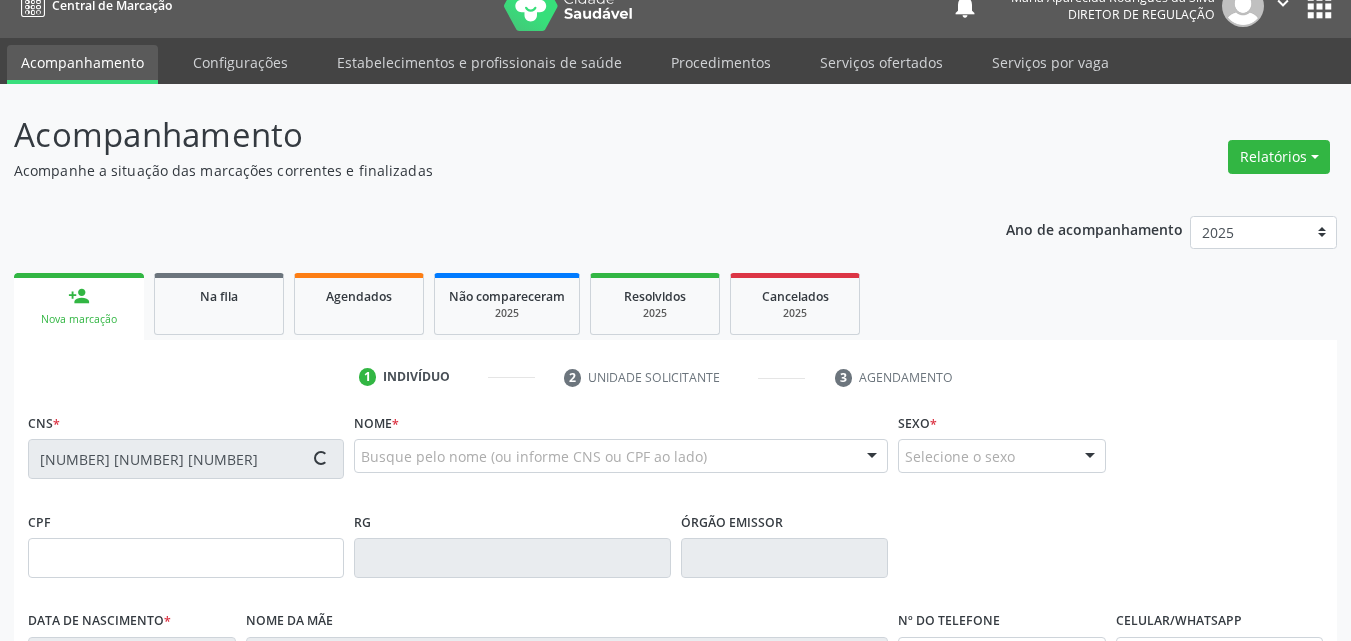 type on "763.373.244-04" 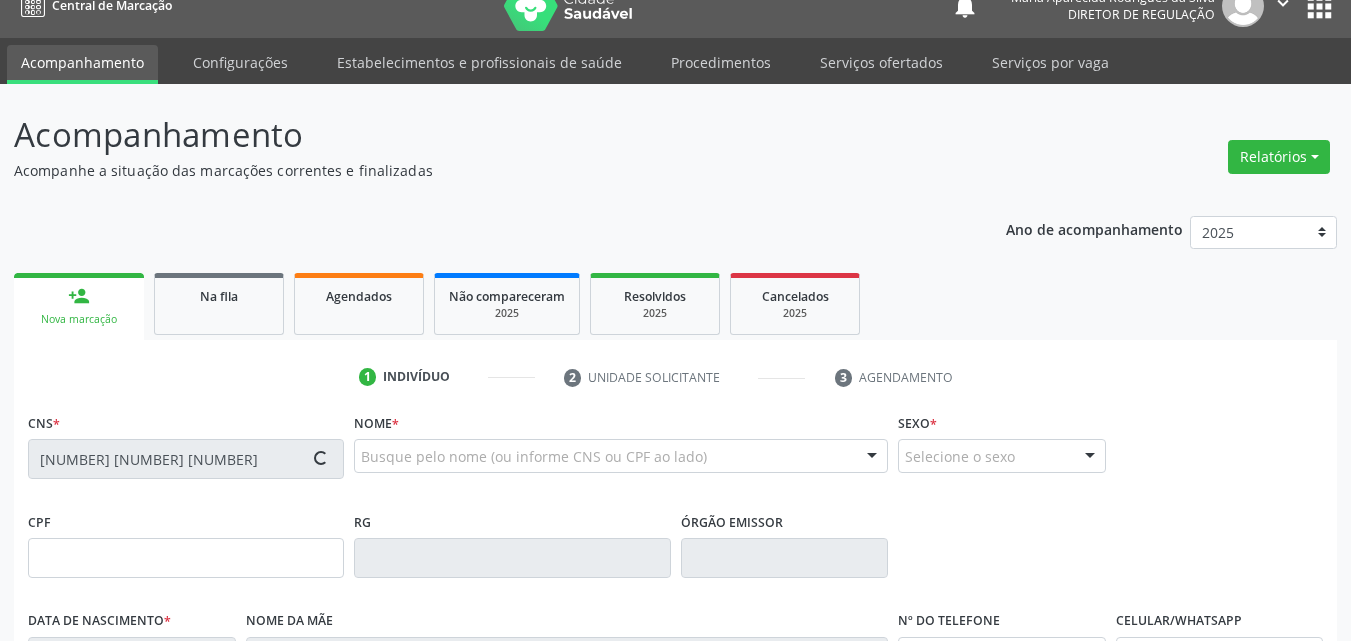 type on "21/04/1968" 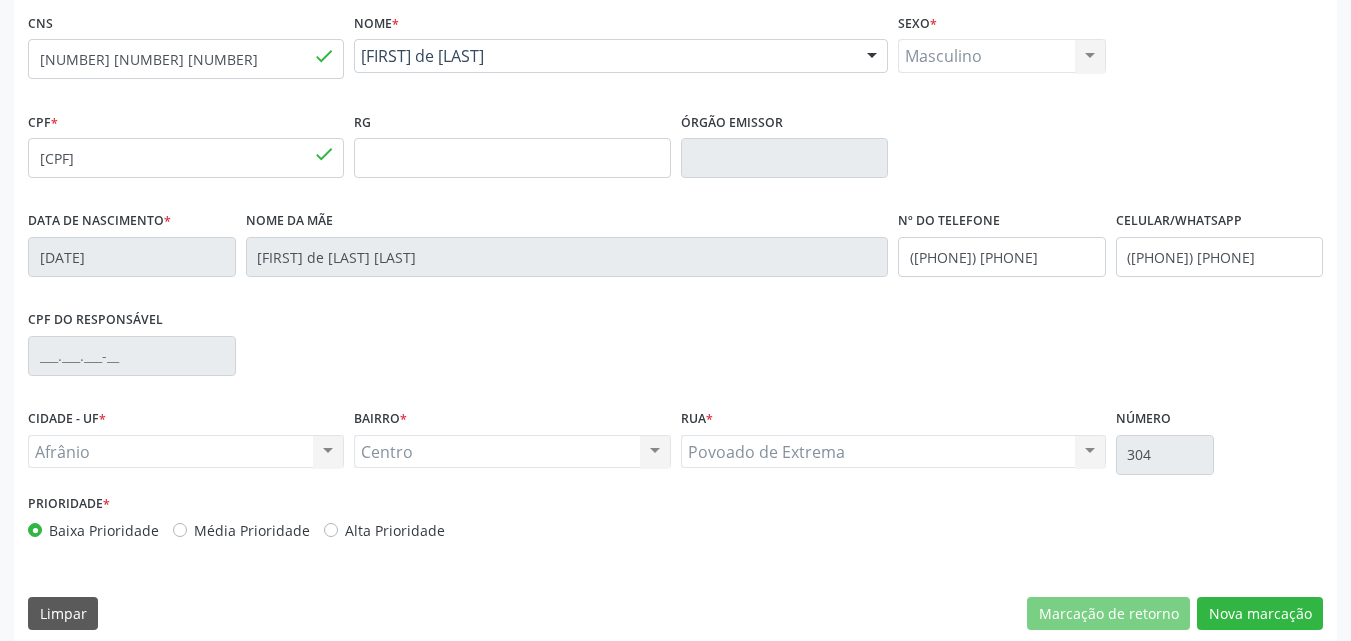 scroll, scrollTop: 443, scrollLeft: 0, axis: vertical 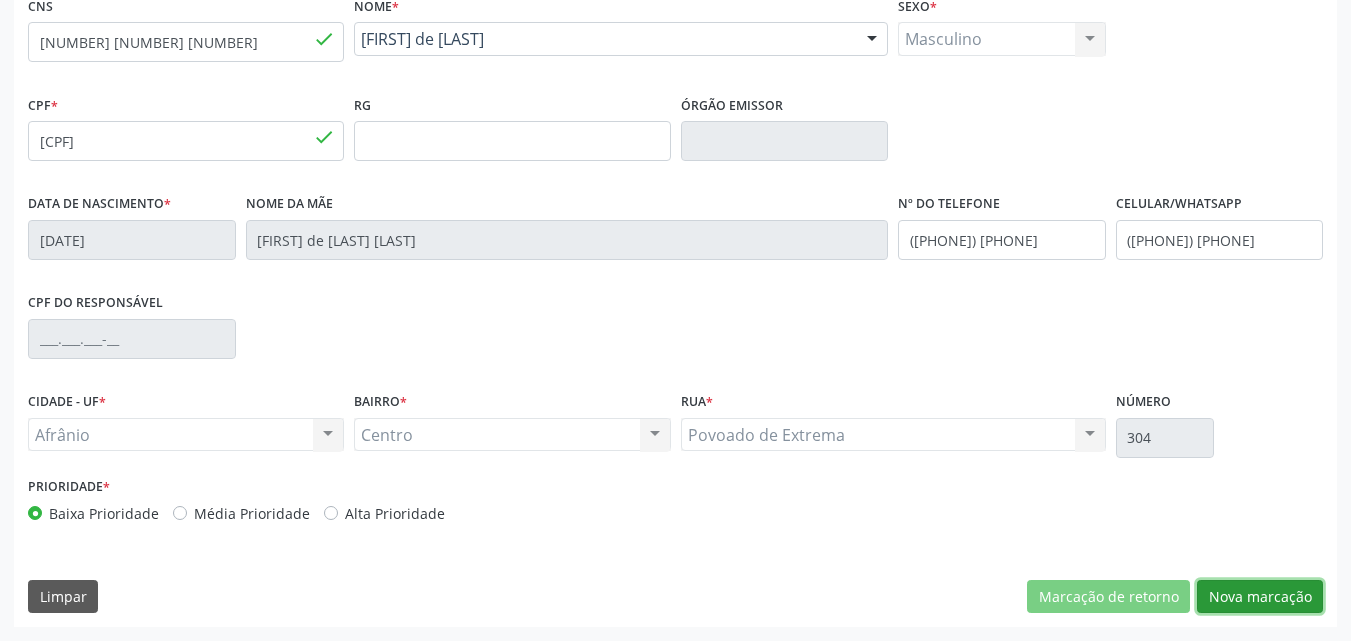 click on "Nova marcação" at bounding box center [1260, 597] 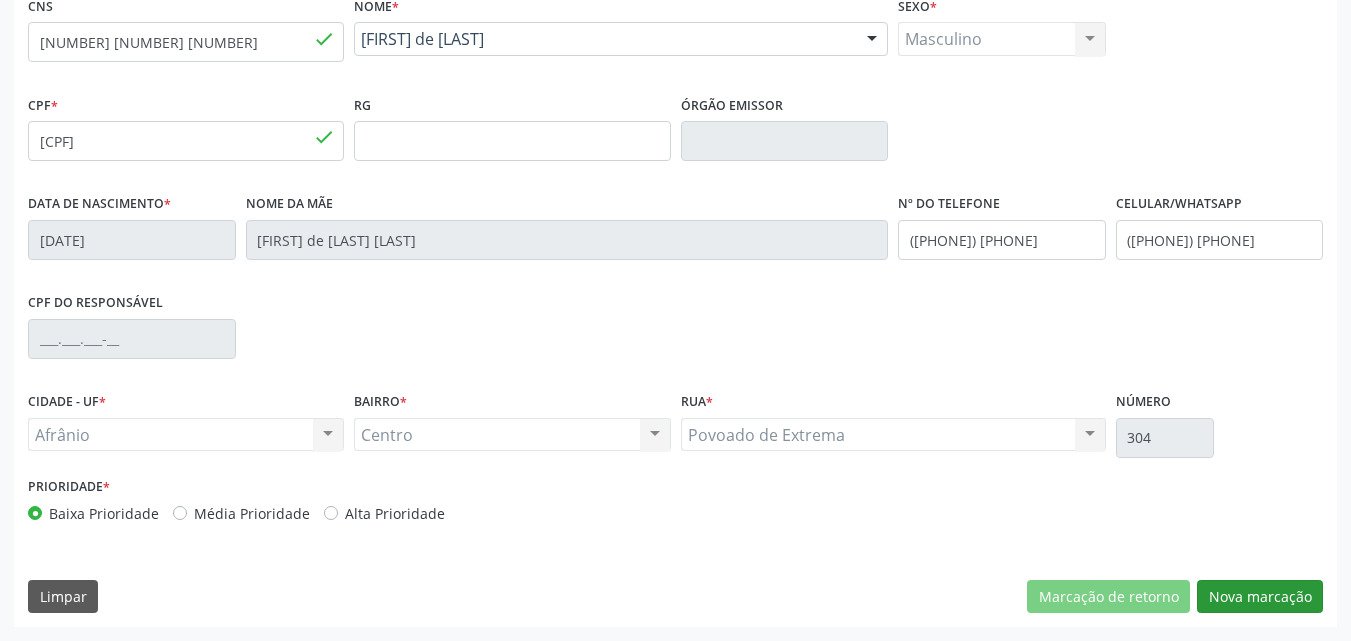 scroll, scrollTop: 265, scrollLeft: 0, axis: vertical 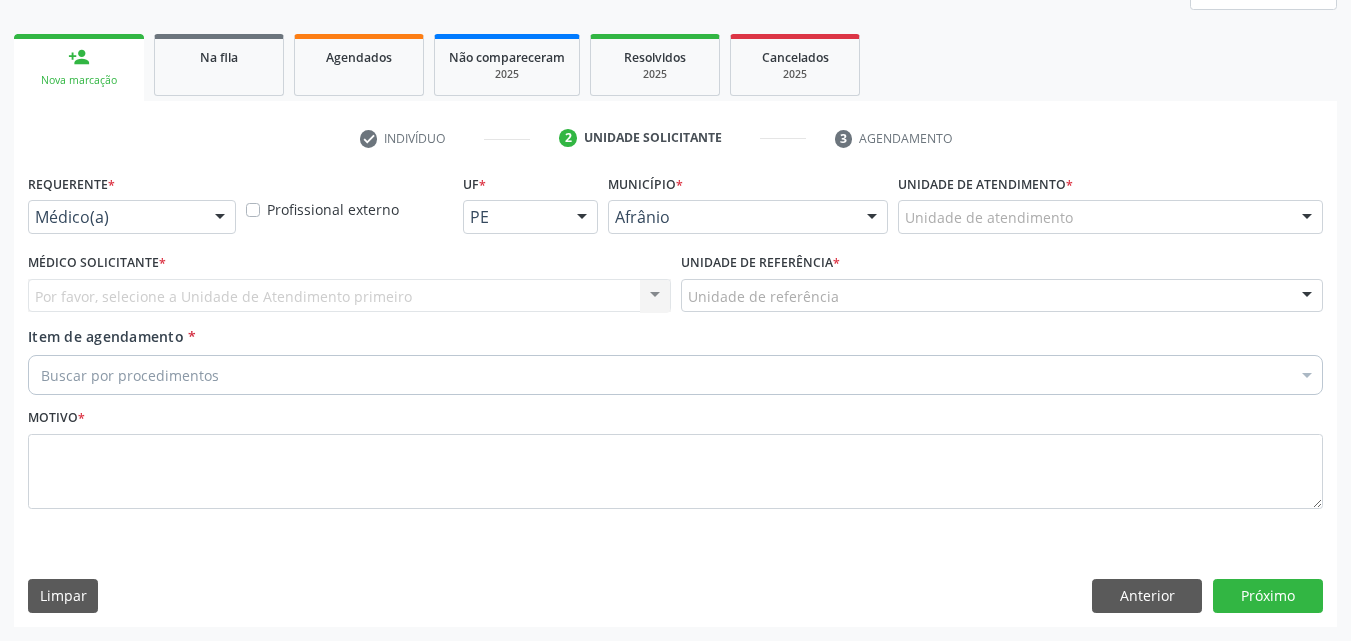 click on "Unidade de atendimento" at bounding box center (1110, 217) 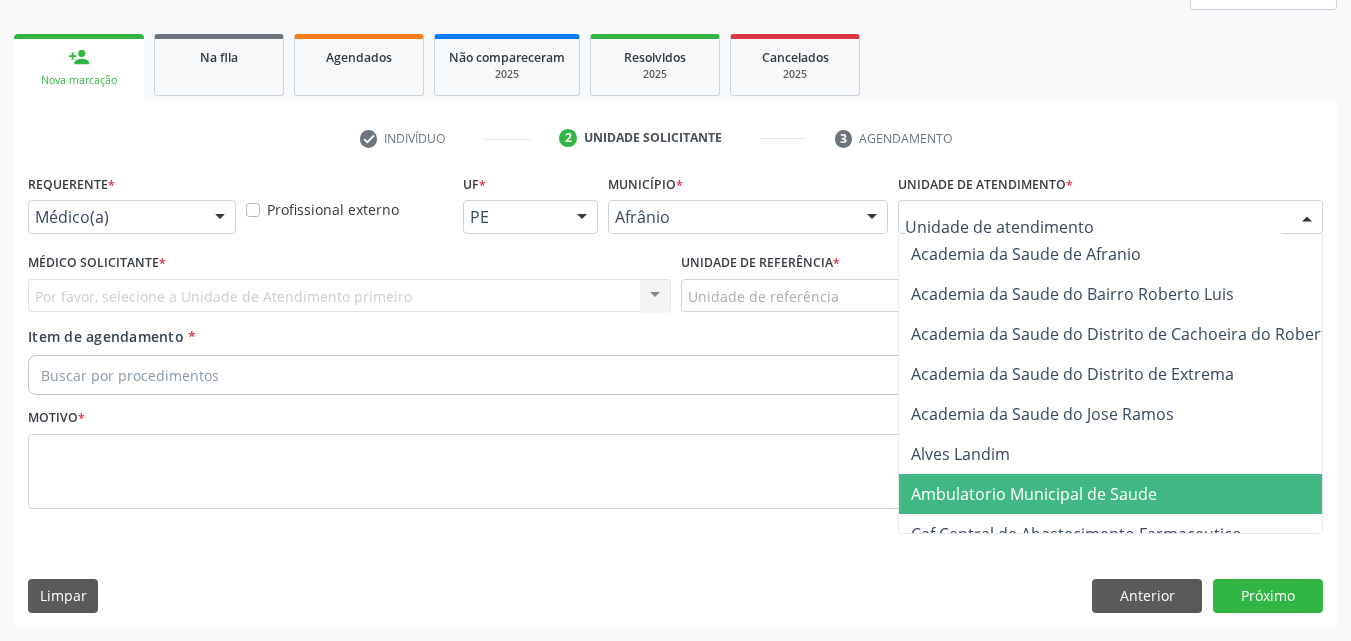 click on "Ambulatorio Municipal de Saude" at bounding box center (1034, 494) 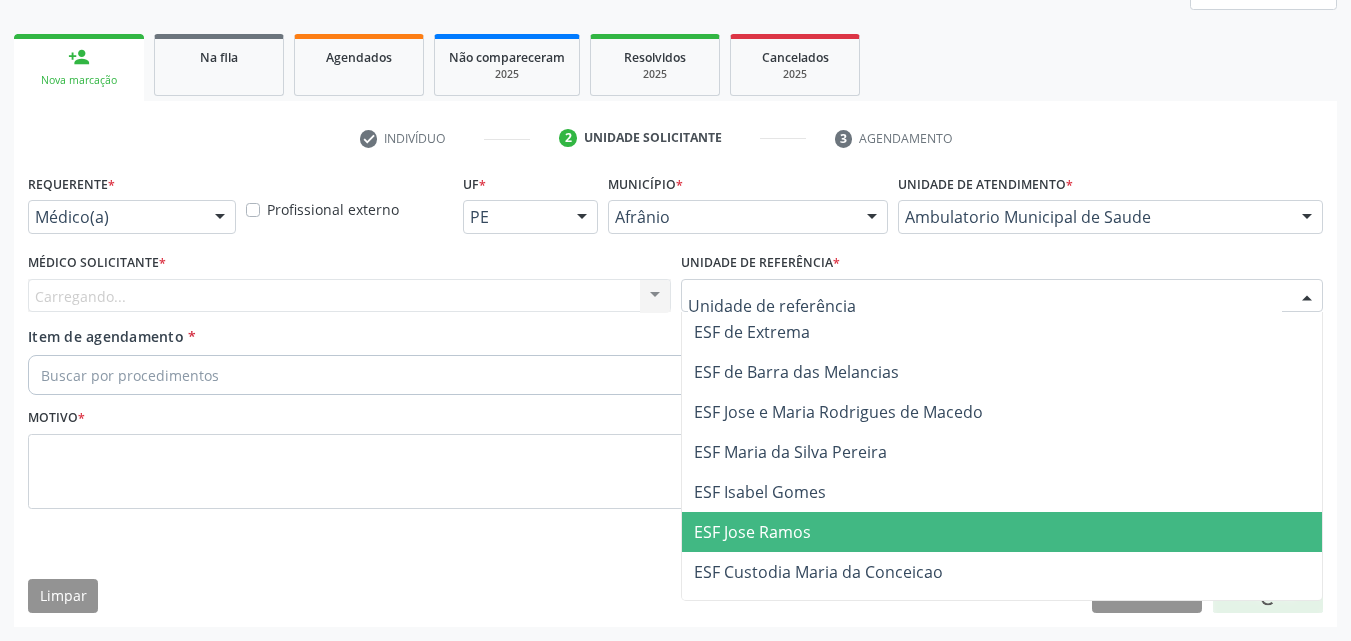 drag, startPoint x: 833, startPoint y: 529, endPoint x: 719, endPoint y: 536, distance: 114.21471 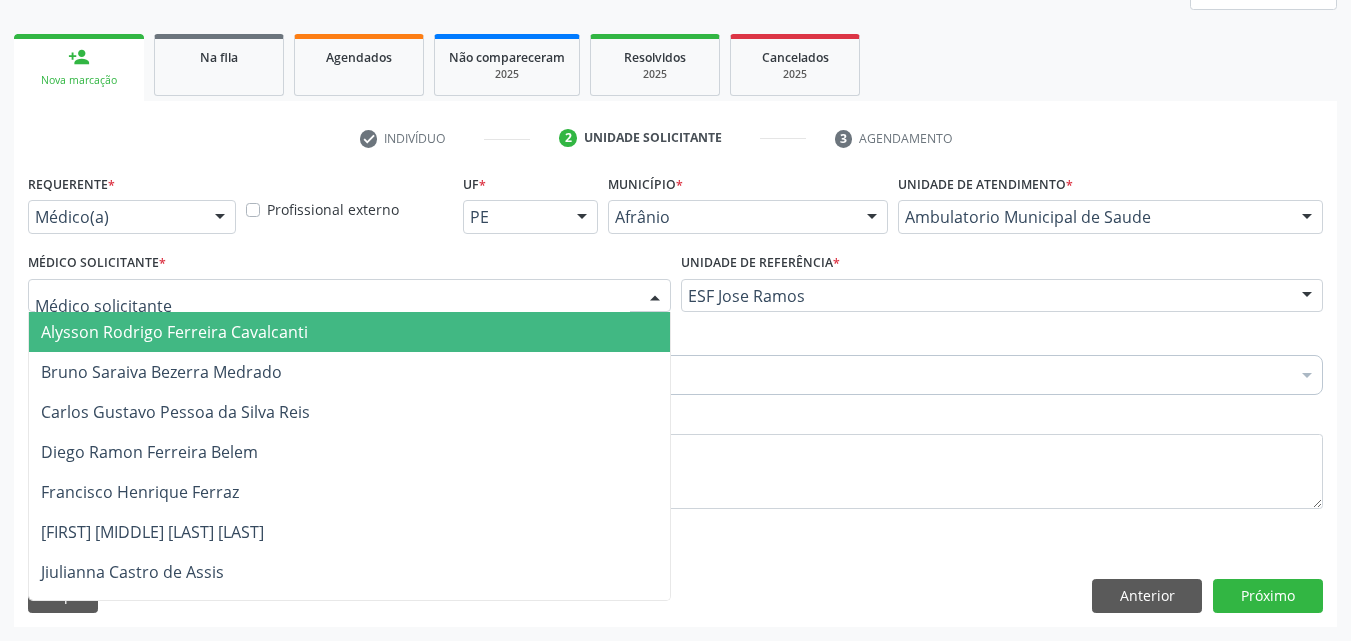 click at bounding box center (349, 296) 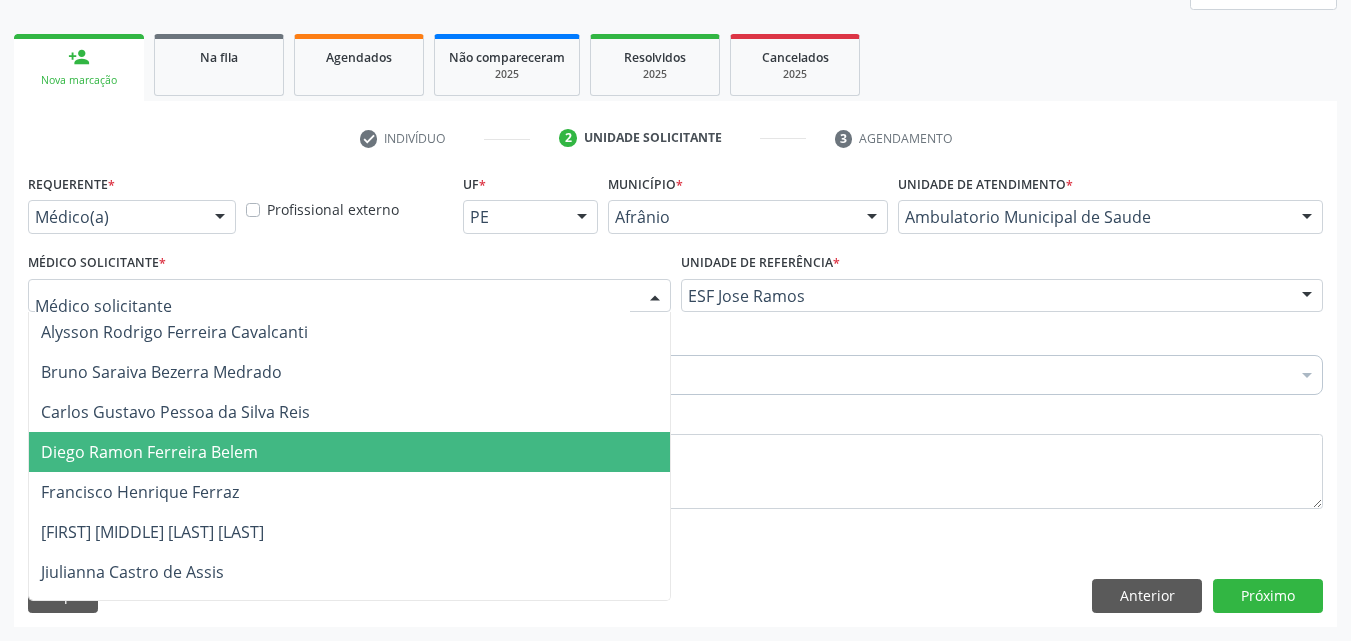 click on "Diego Ramon Ferreira Belem" at bounding box center (349, 452) 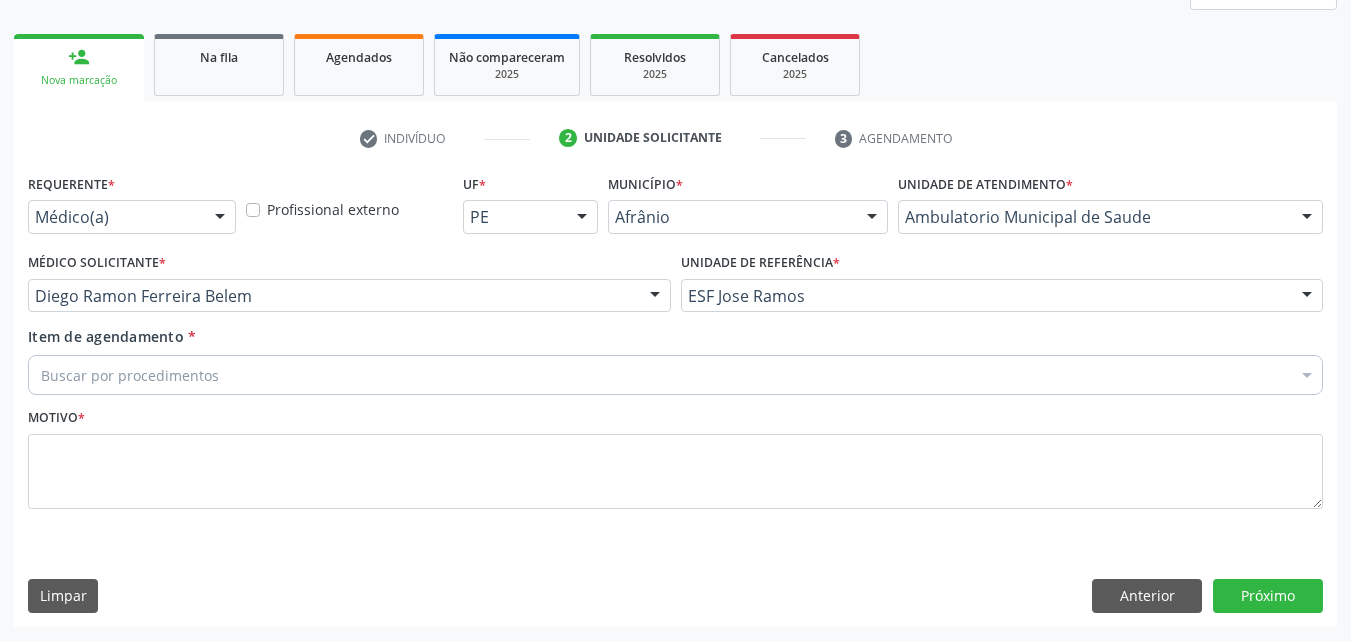 click on "Buscar por procedimentos" at bounding box center [675, 375] 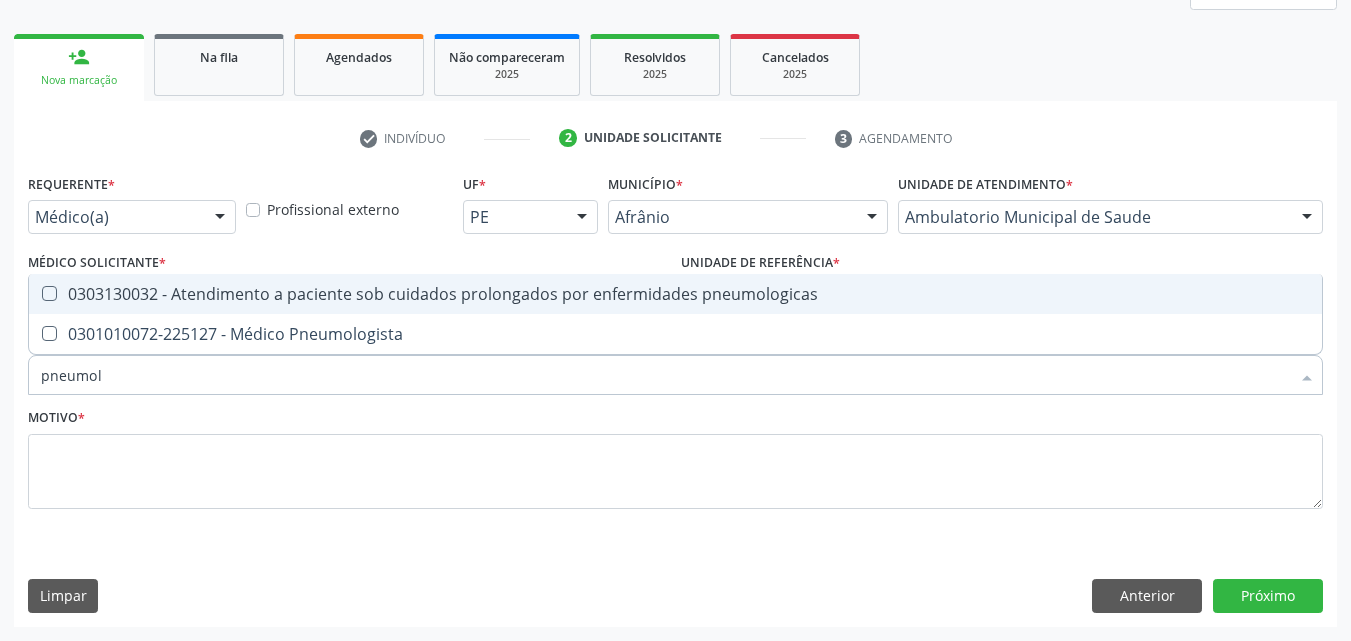 type on "pneumolo" 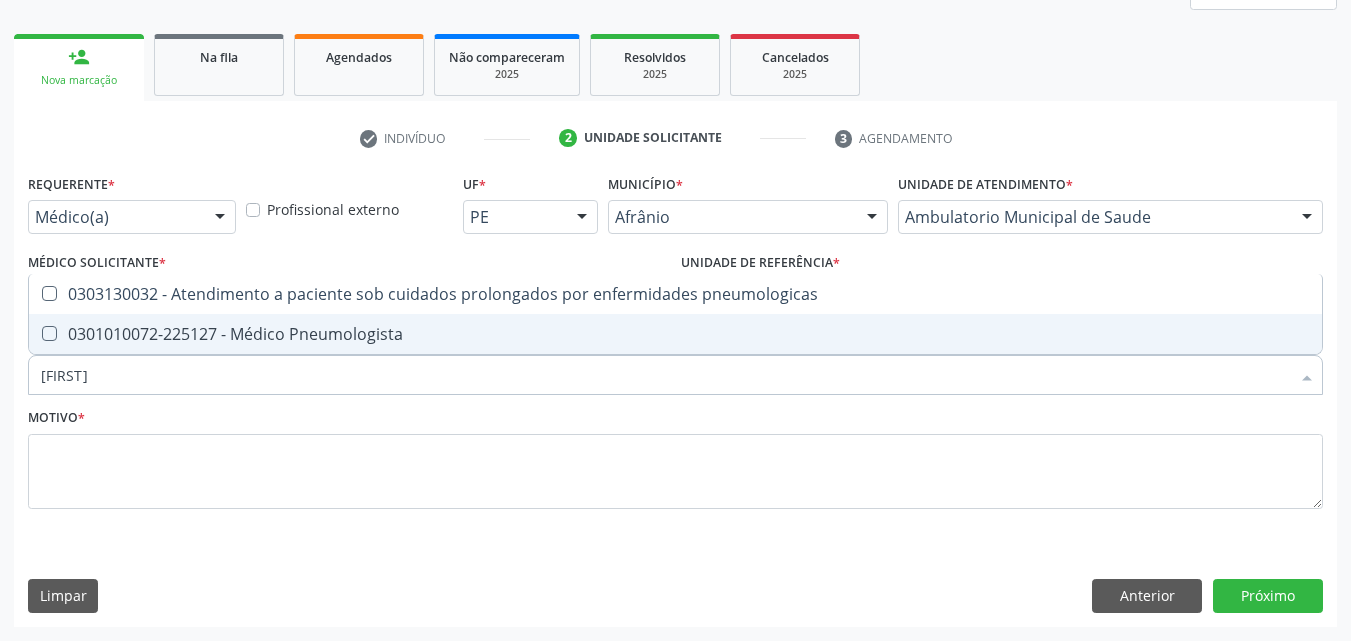 click on "0301010072-225127 - Médico Pneumologista" at bounding box center (675, 334) 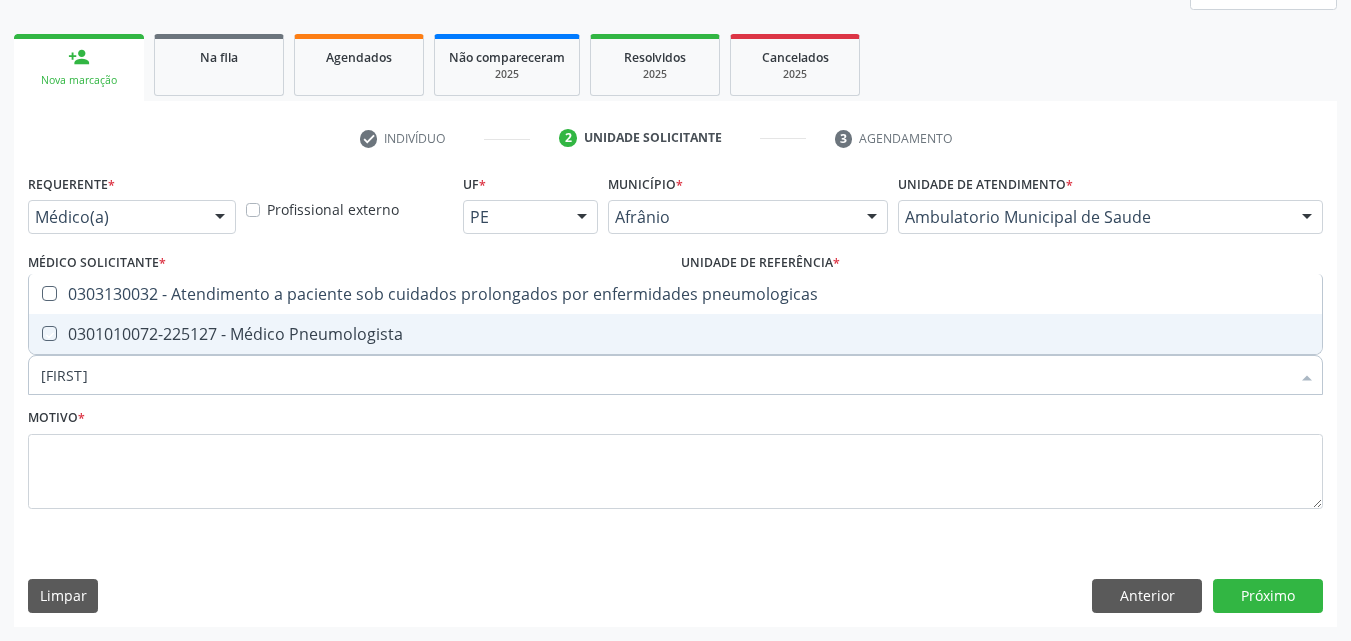 checkbox on "true" 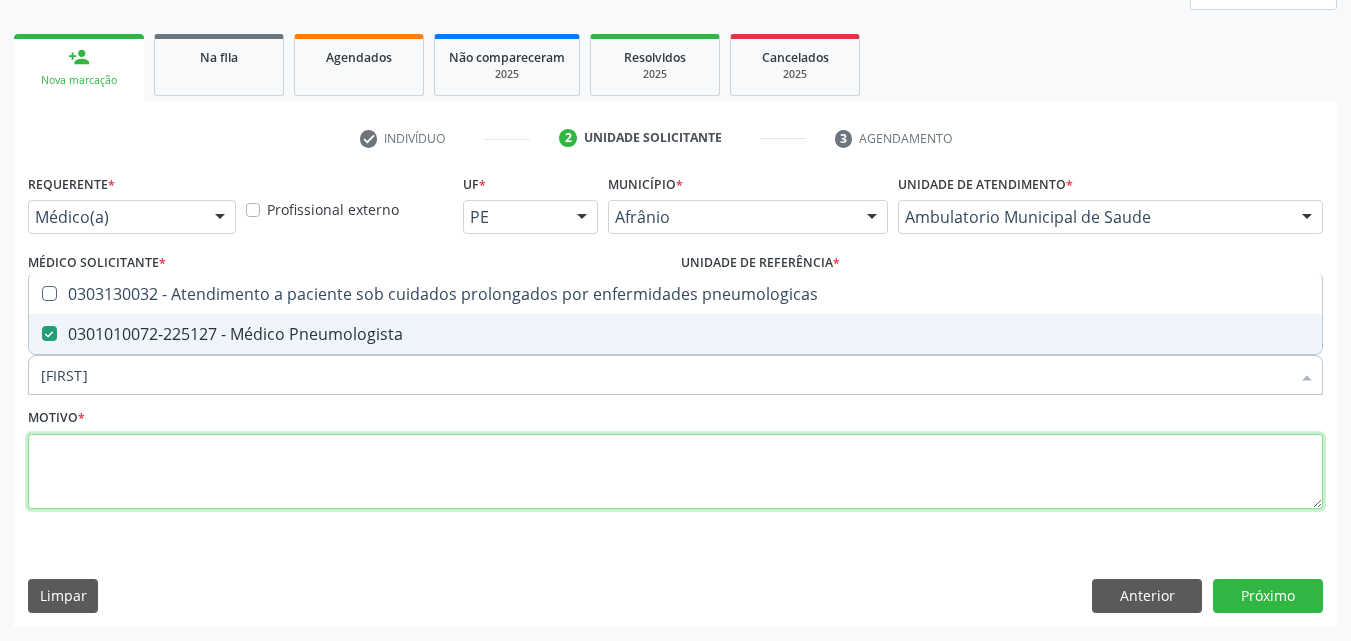 click at bounding box center [675, 472] 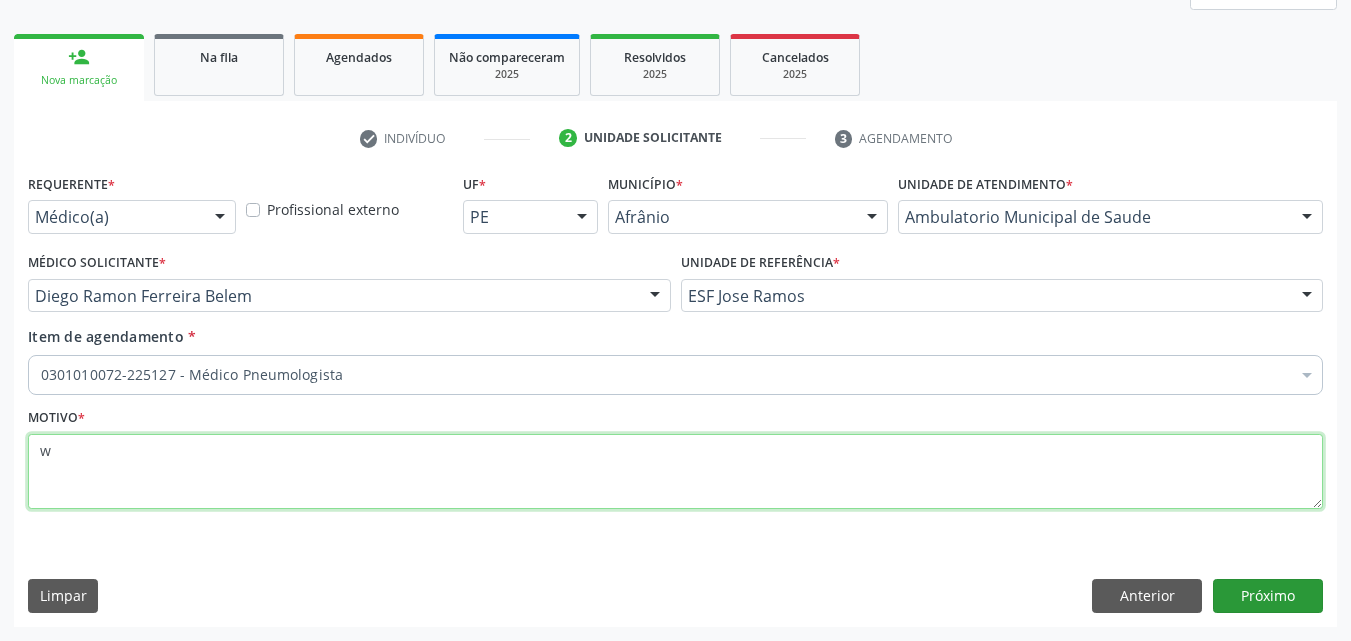 type on "w" 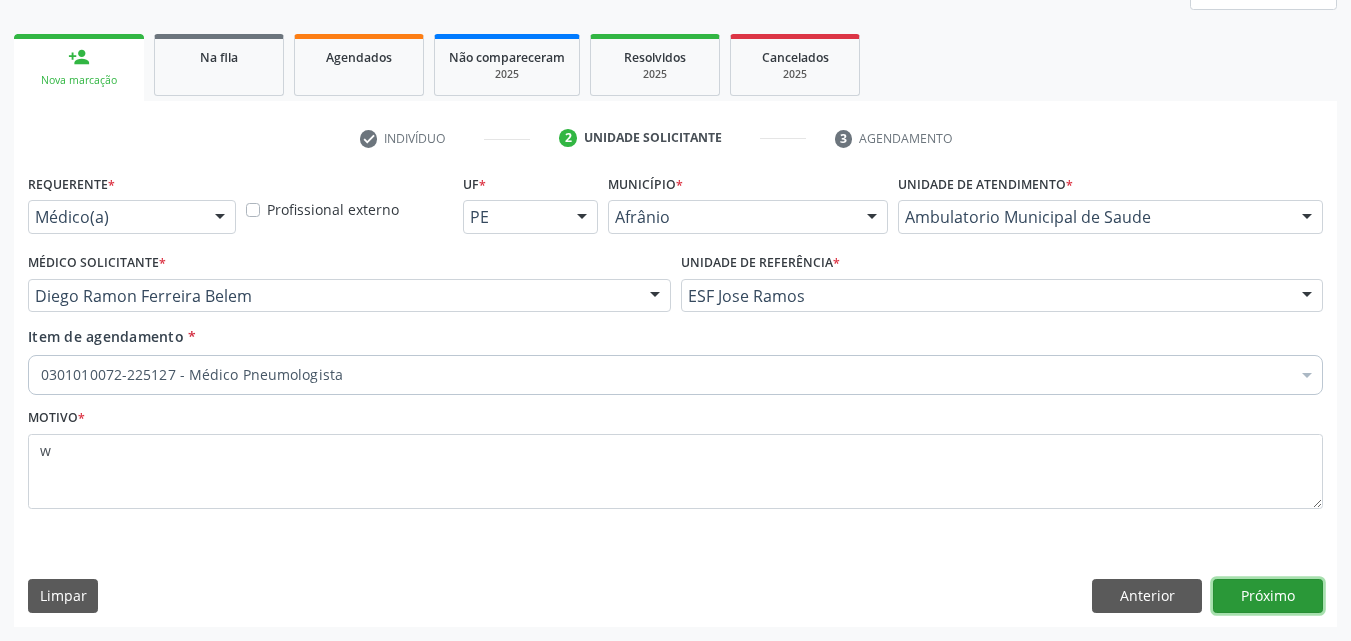 click on "Próximo" at bounding box center [1268, 596] 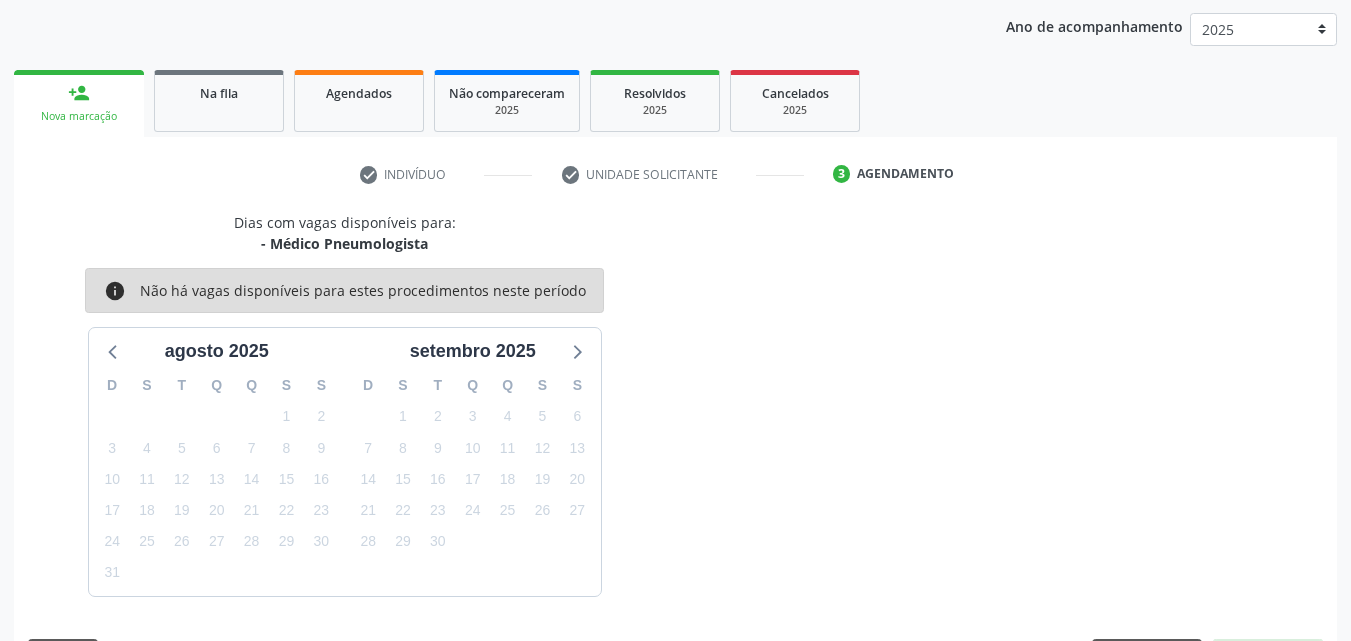 scroll, scrollTop: 265, scrollLeft: 0, axis: vertical 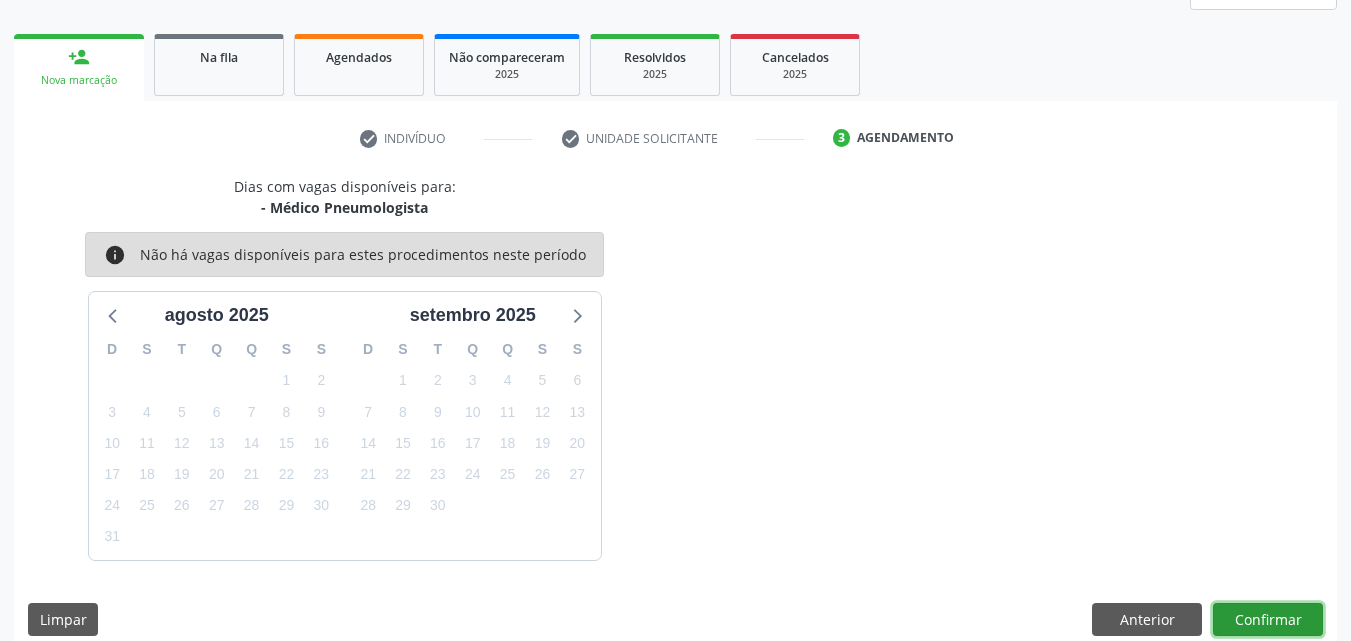 click on "Confirmar" at bounding box center (1268, 620) 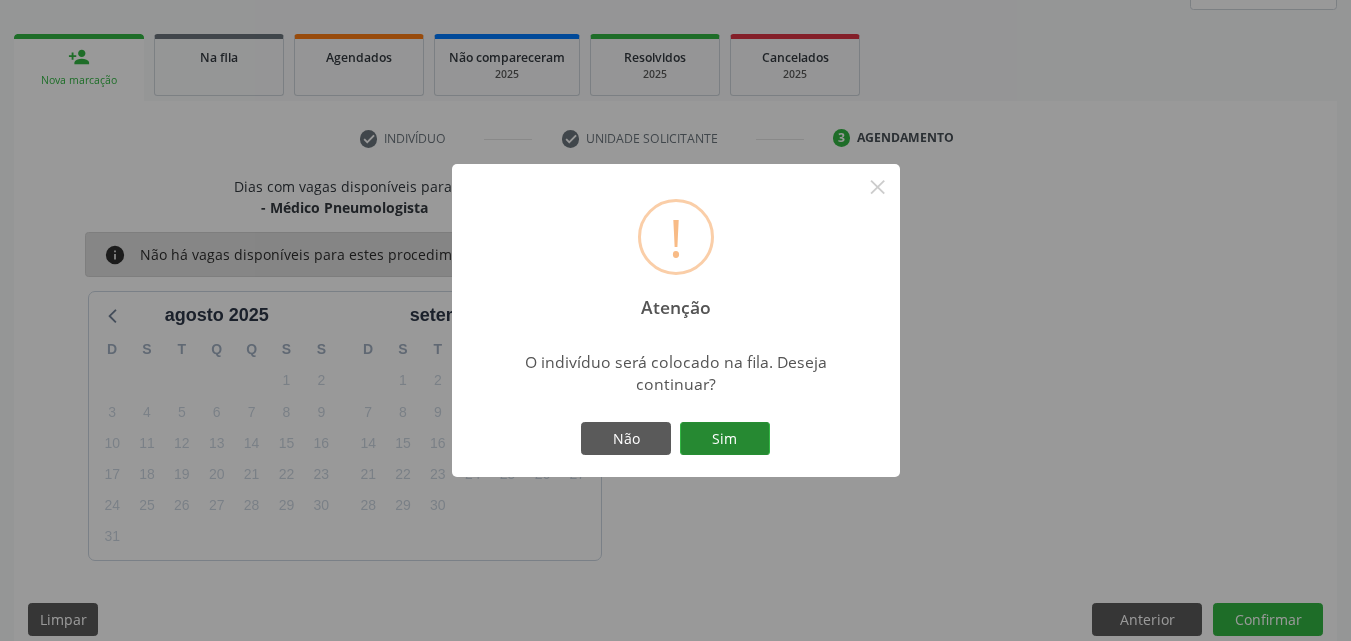 click on "Sim" at bounding box center (725, 439) 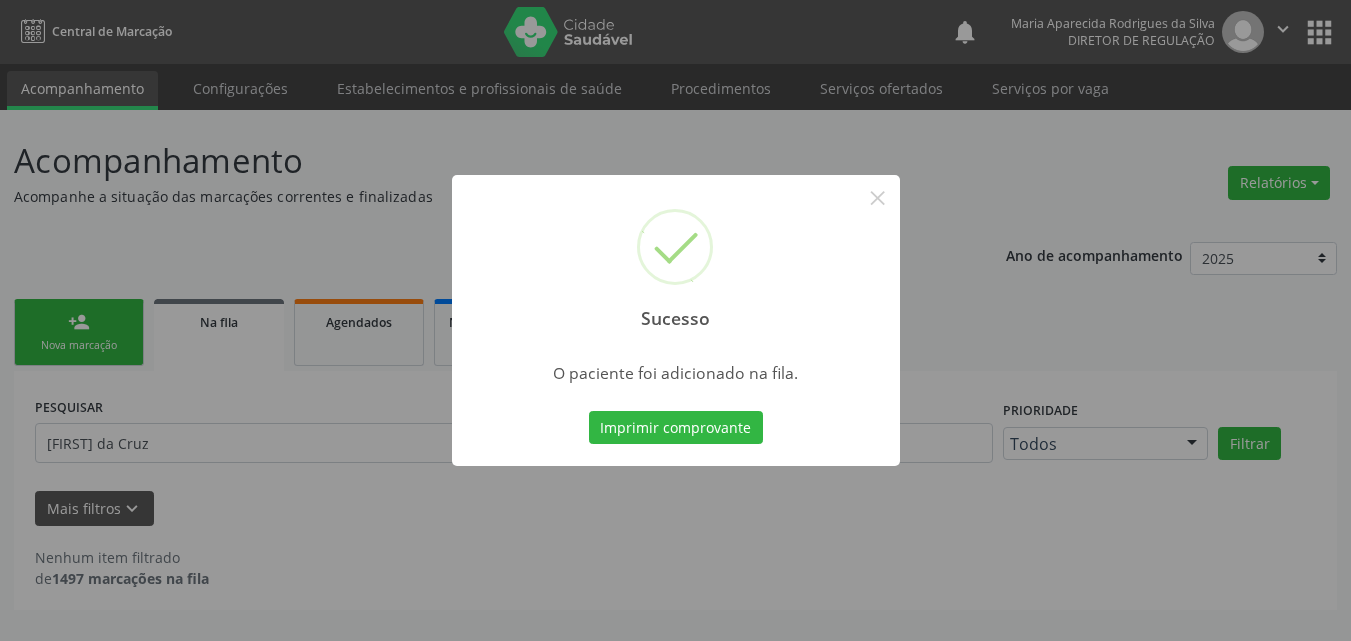 scroll, scrollTop: 0, scrollLeft: 0, axis: both 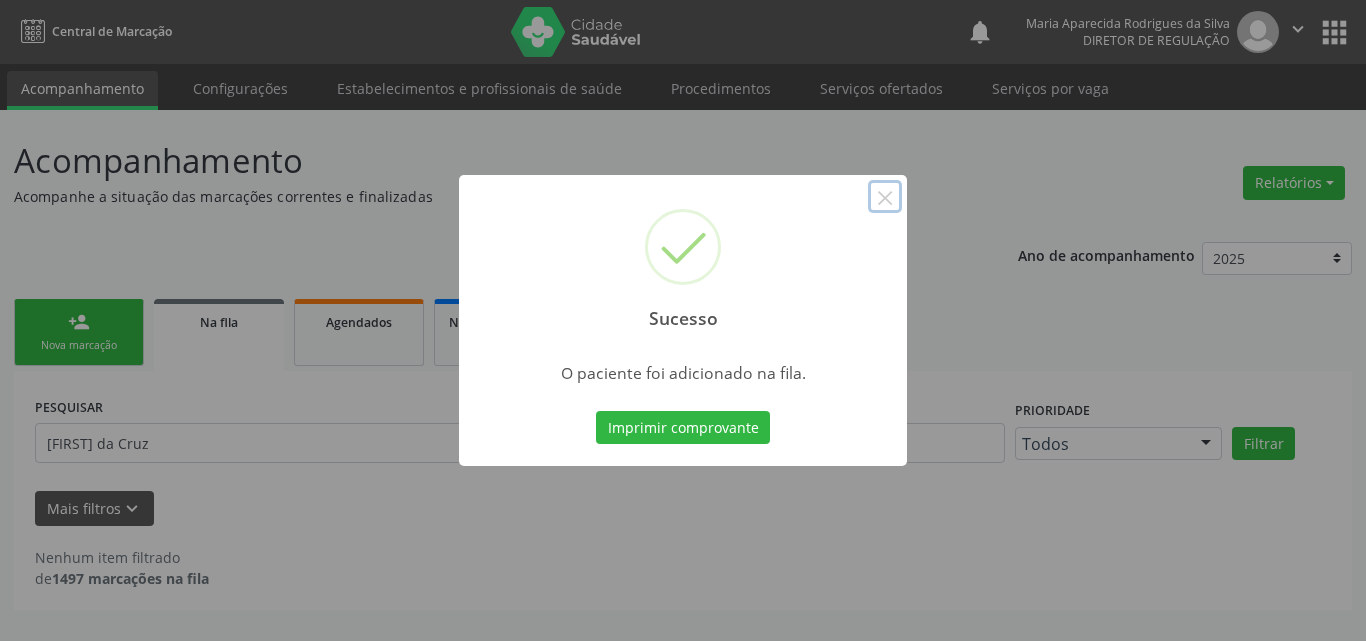 drag, startPoint x: 875, startPoint y: 193, endPoint x: 895, endPoint y: 199, distance: 20.880613 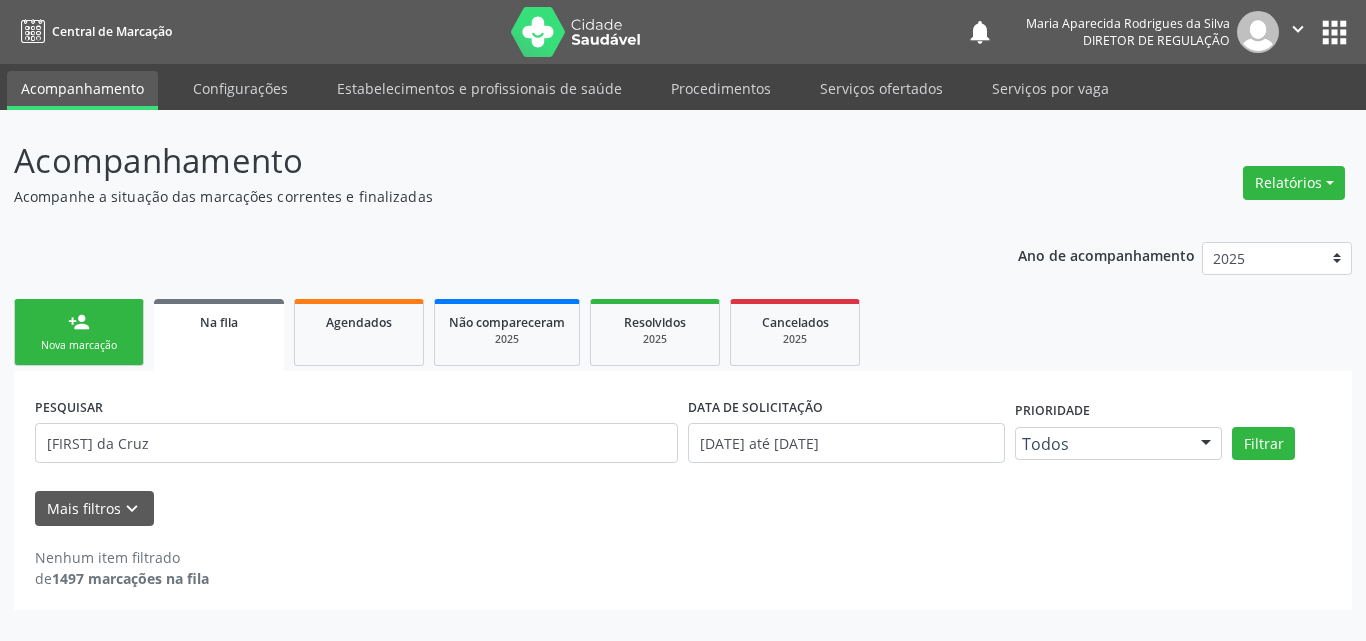 click on "person_add
Nova marcação" at bounding box center (79, 332) 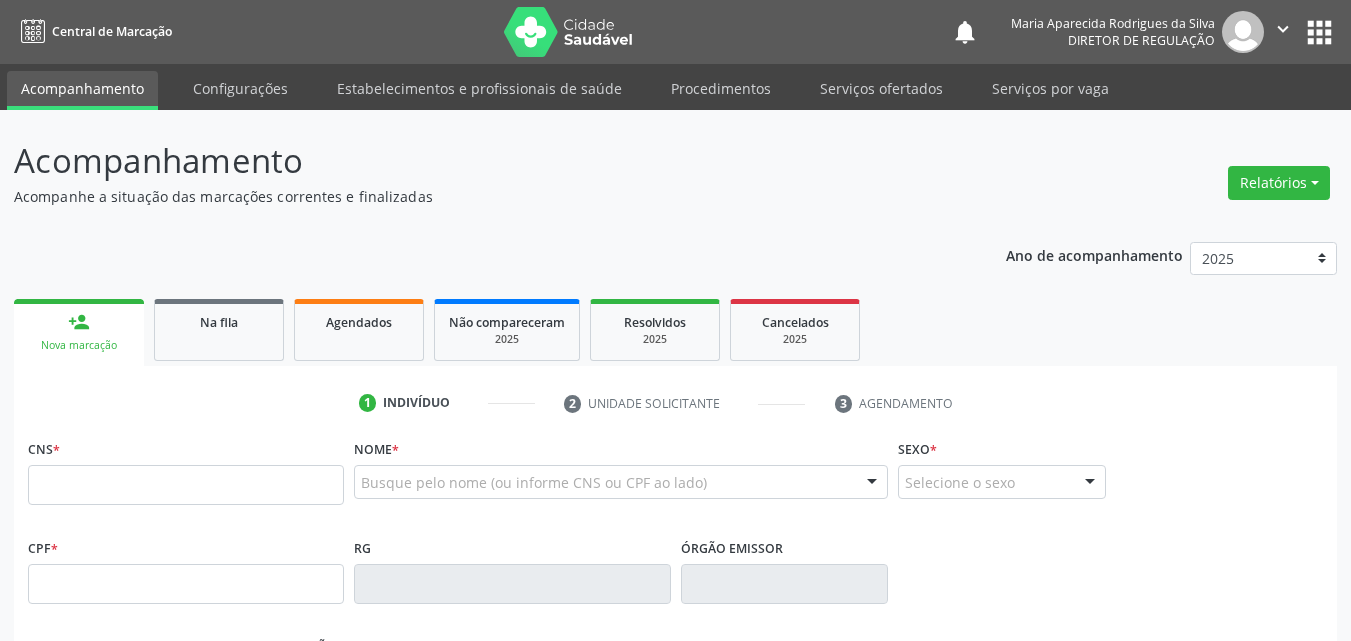 scroll, scrollTop: 0, scrollLeft: 0, axis: both 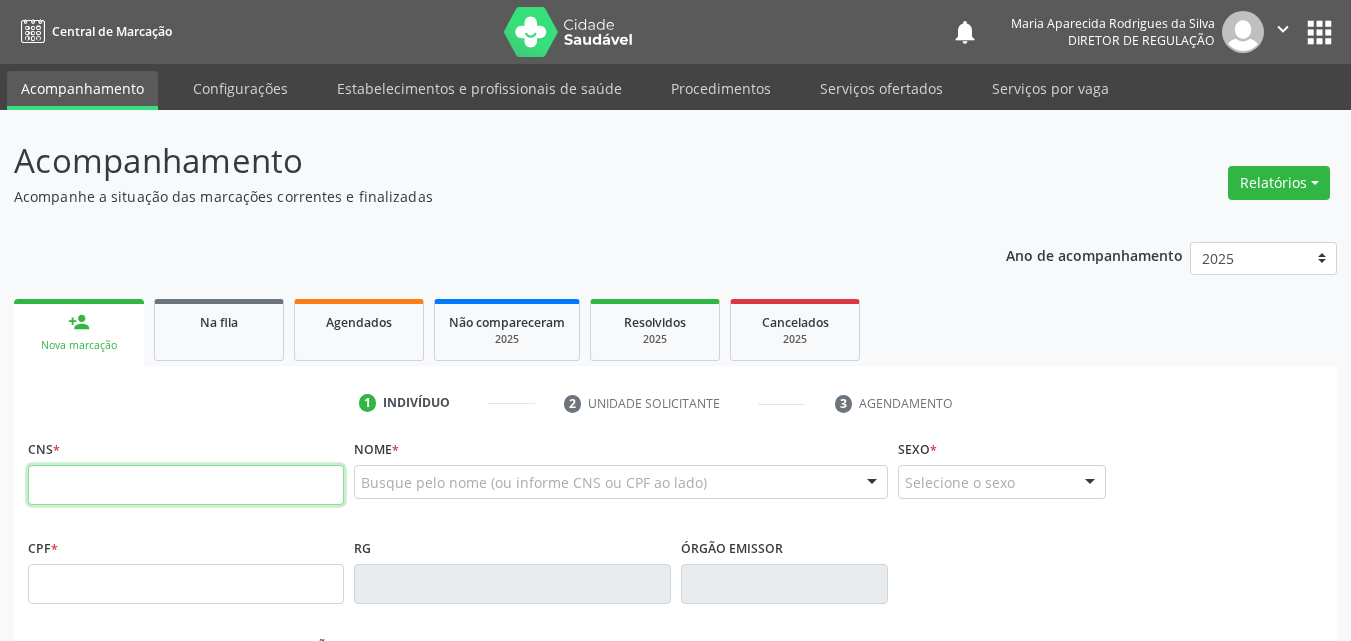 click at bounding box center (186, 485) 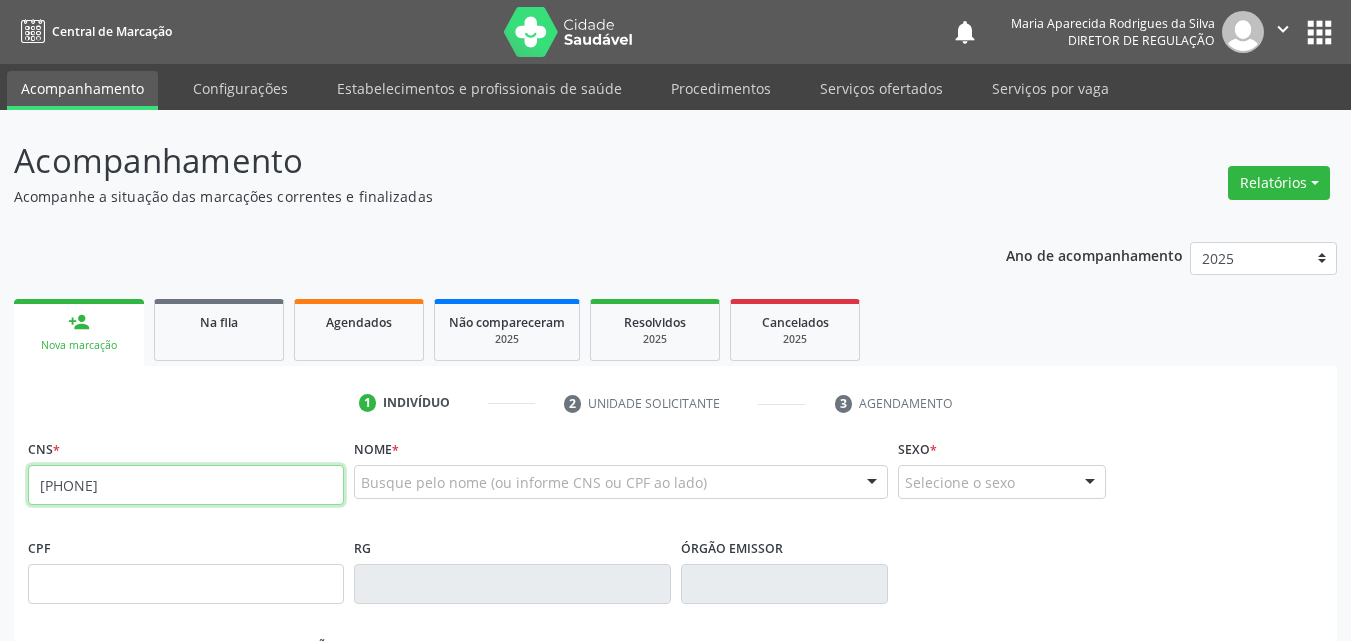 type on "[PHONE]" 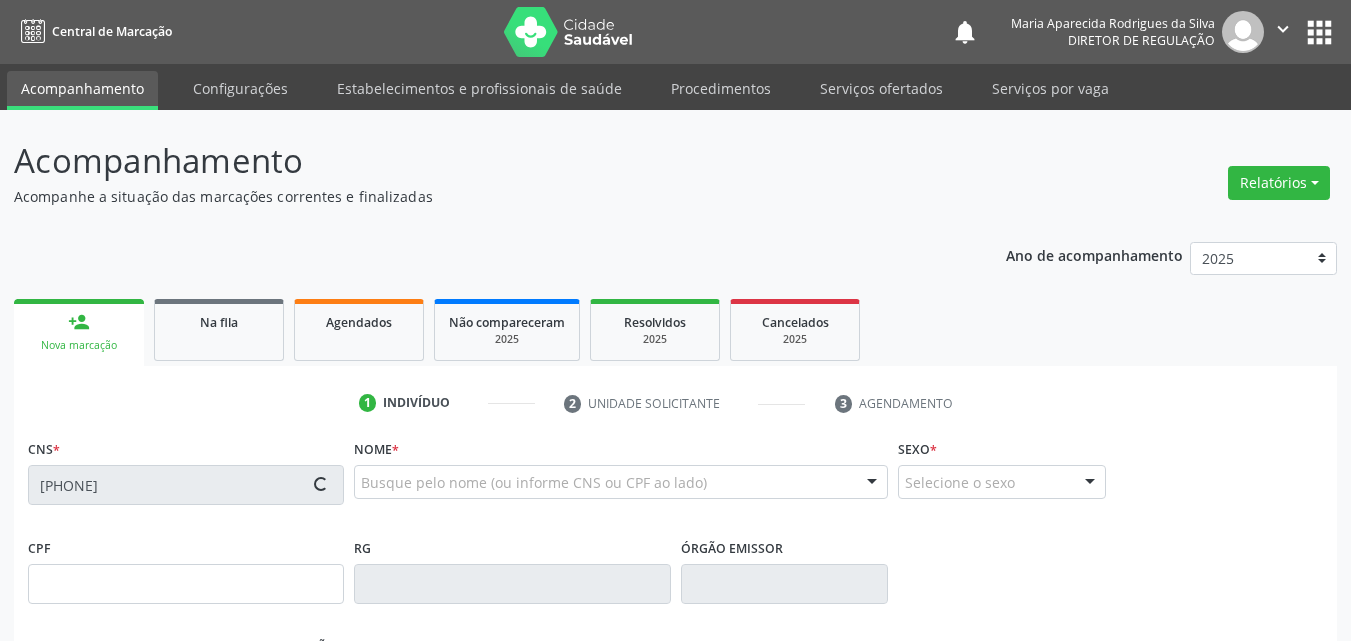type on "[CPF]" 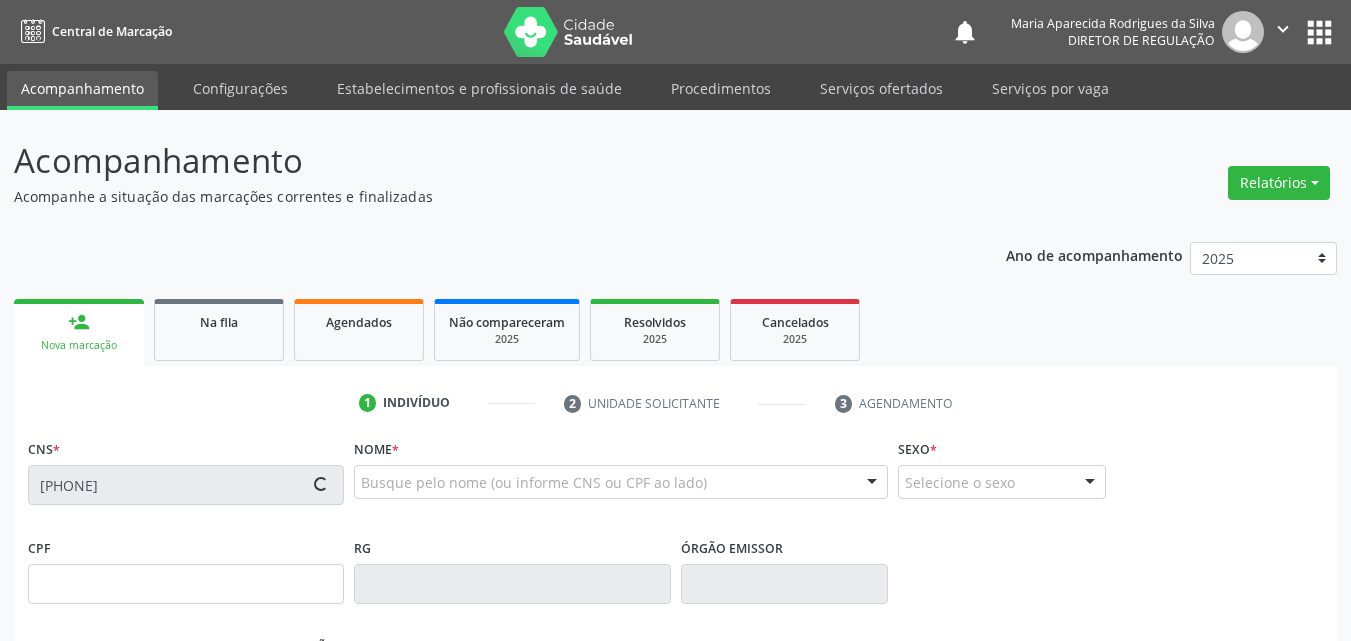 type on "[DATE]" 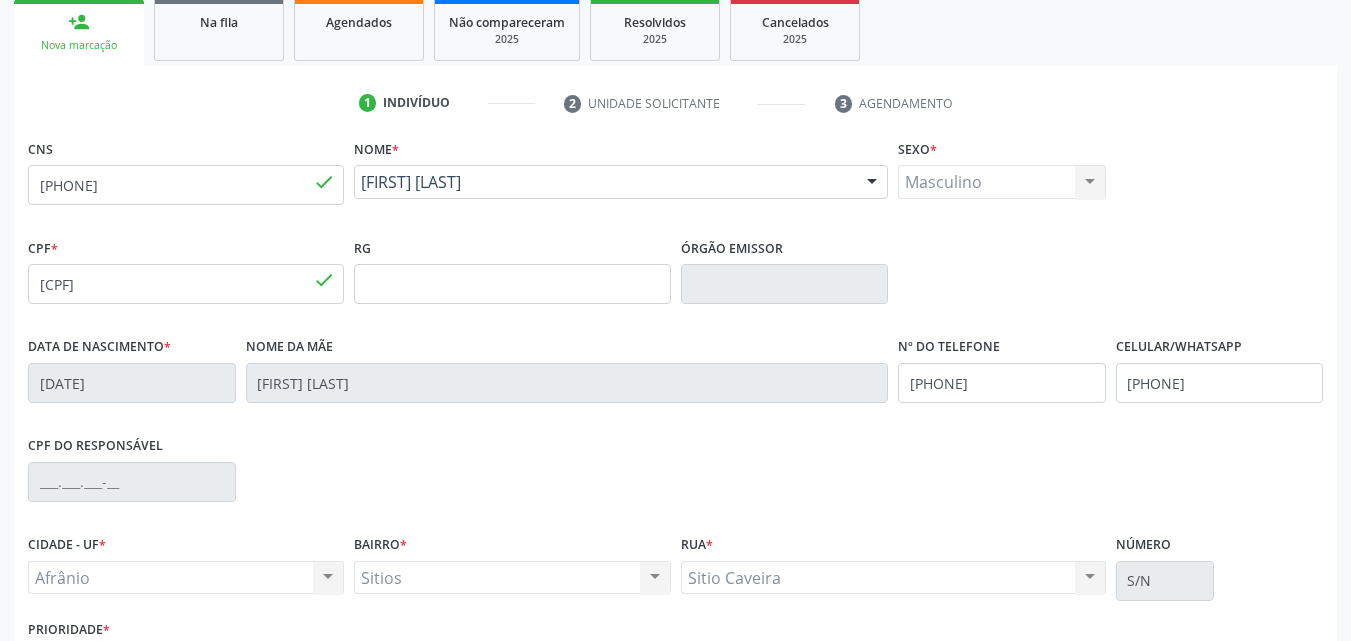 scroll, scrollTop: 443, scrollLeft: 0, axis: vertical 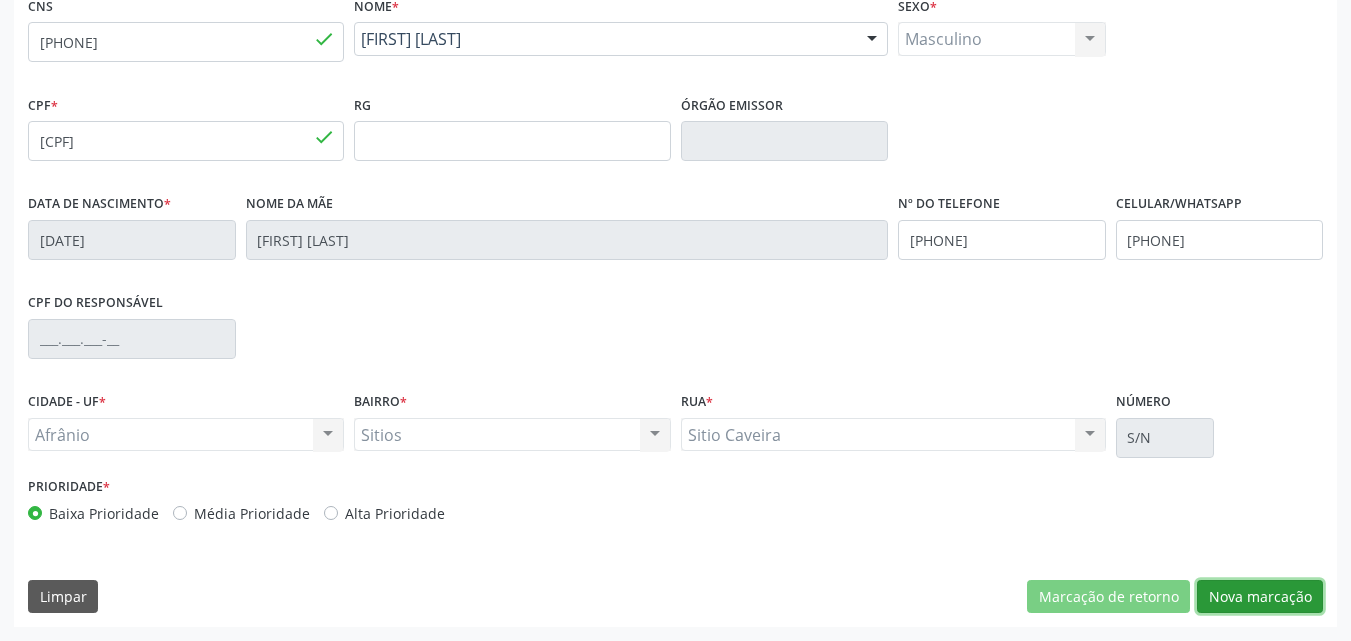 click on "Nova marcação" at bounding box center (1260, 597) 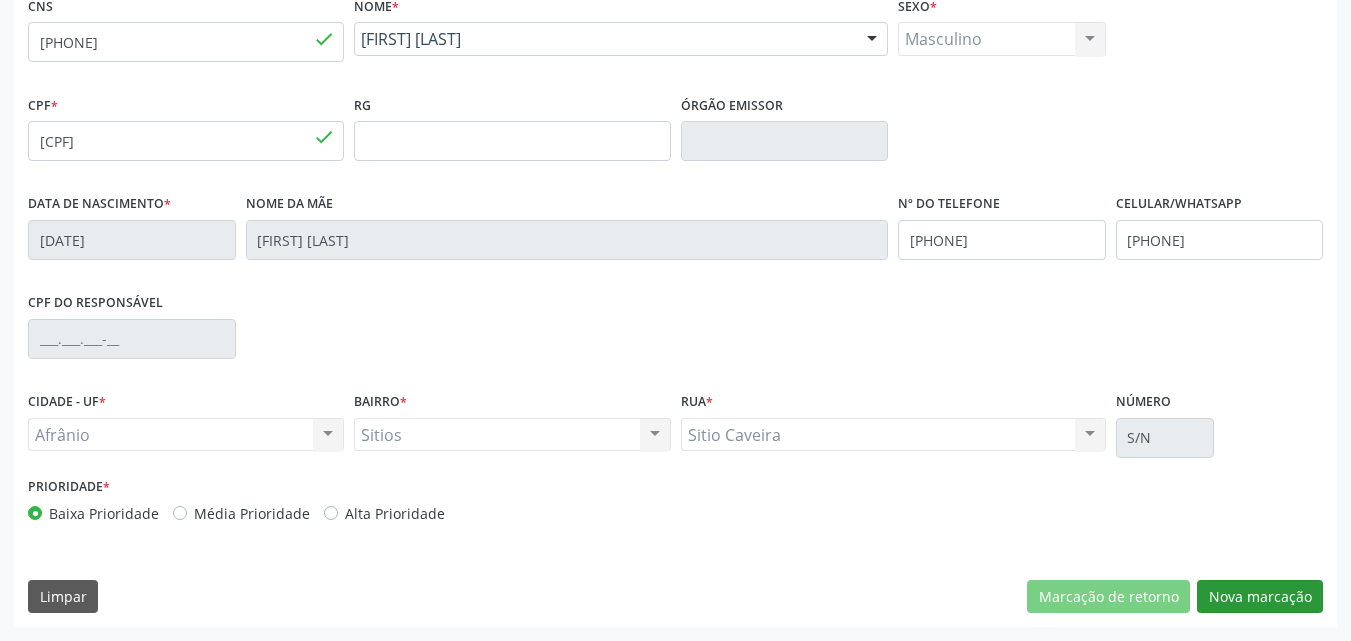 scroll, scrollTop: 265, scrollLeft: 0, axis: vertical 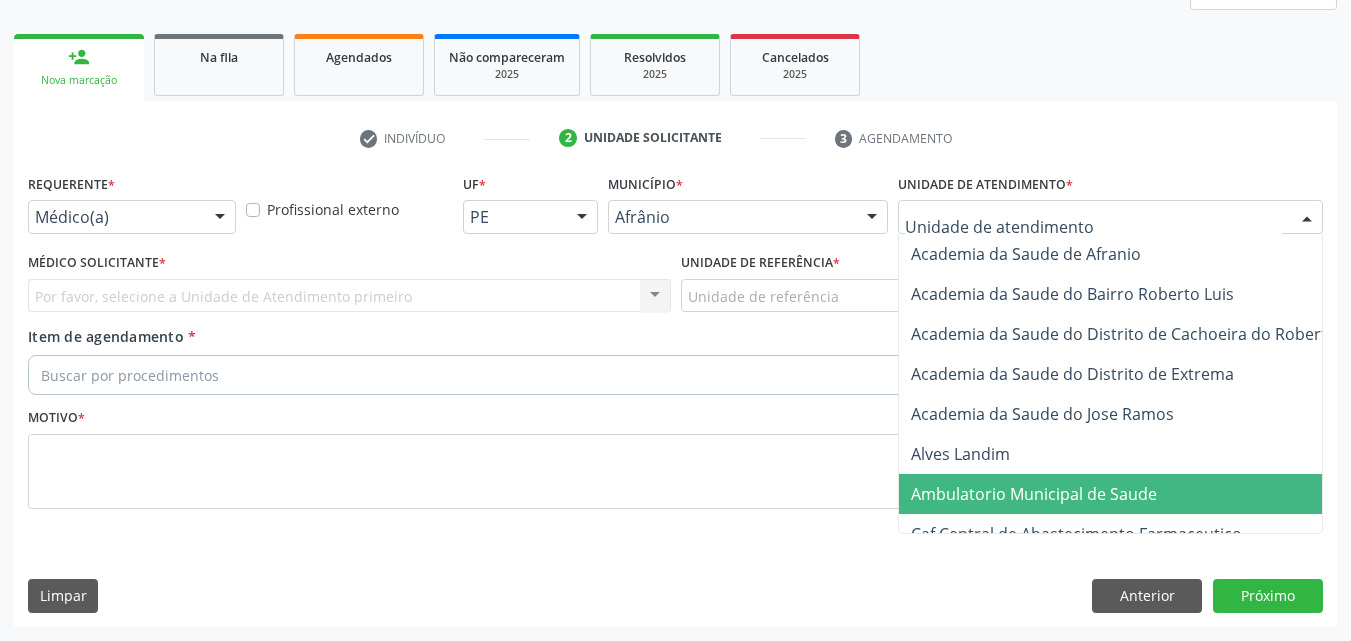 click on "Ambulatorio Municipal de Saude" at bounding box center (1034, 494) 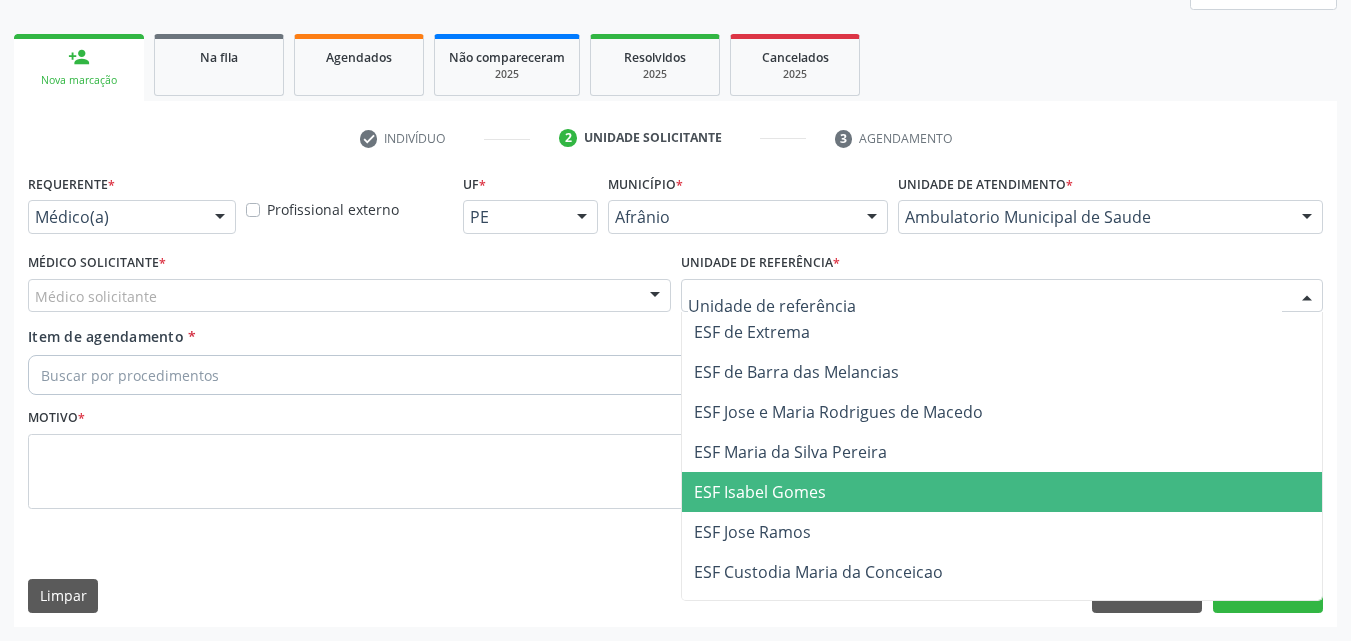 click on "ESF Isabel Gomes" at bounding box center (1002, 492) 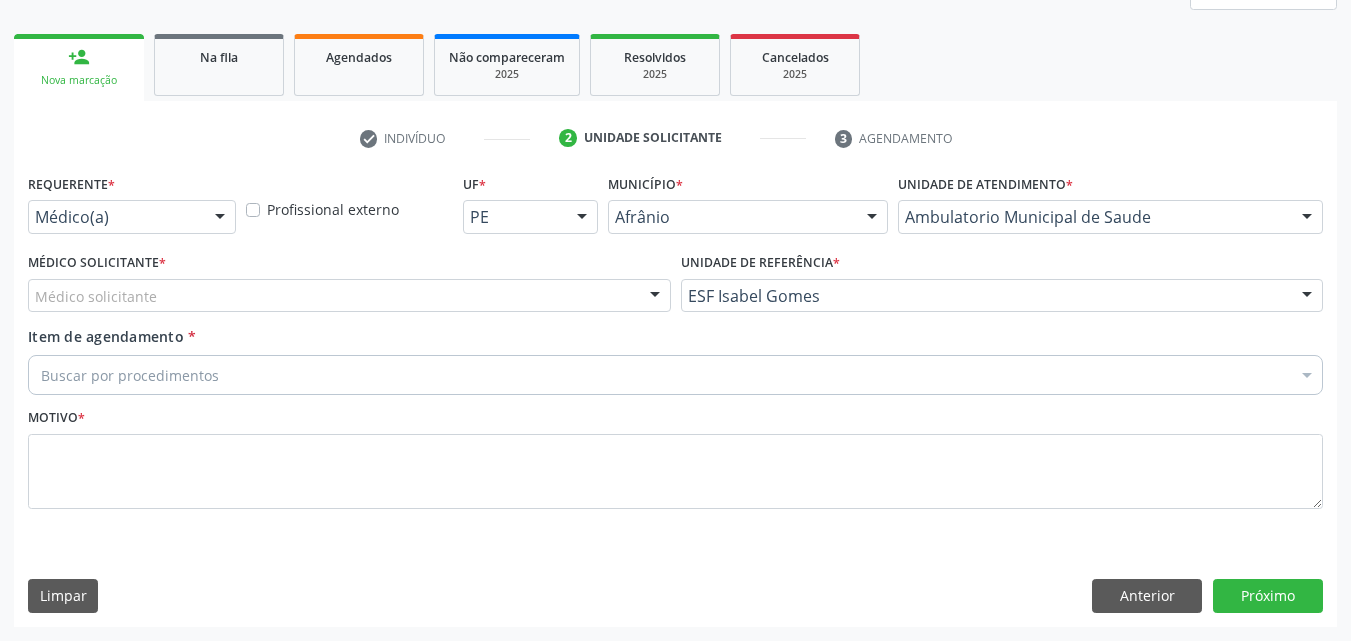 click on "Médico solicitante" at bounding box center [349, 296] 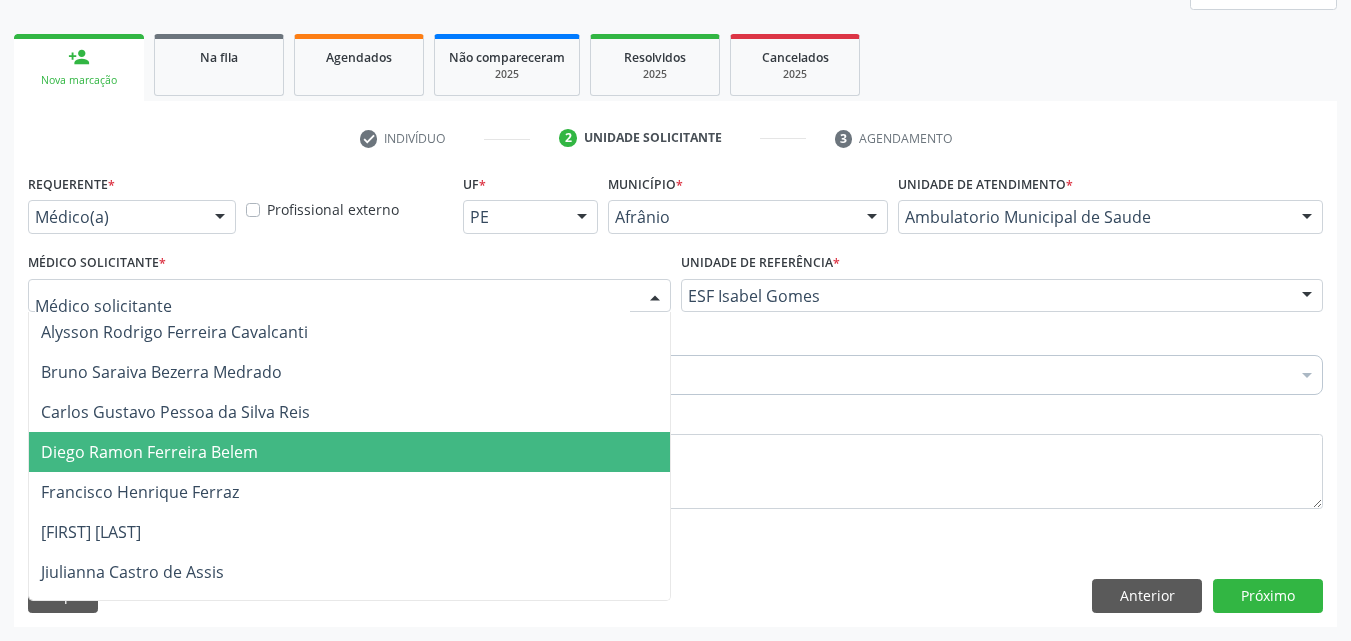 click on "Diego Ramon Ferreira Belem" at bounding box center (349, 452) 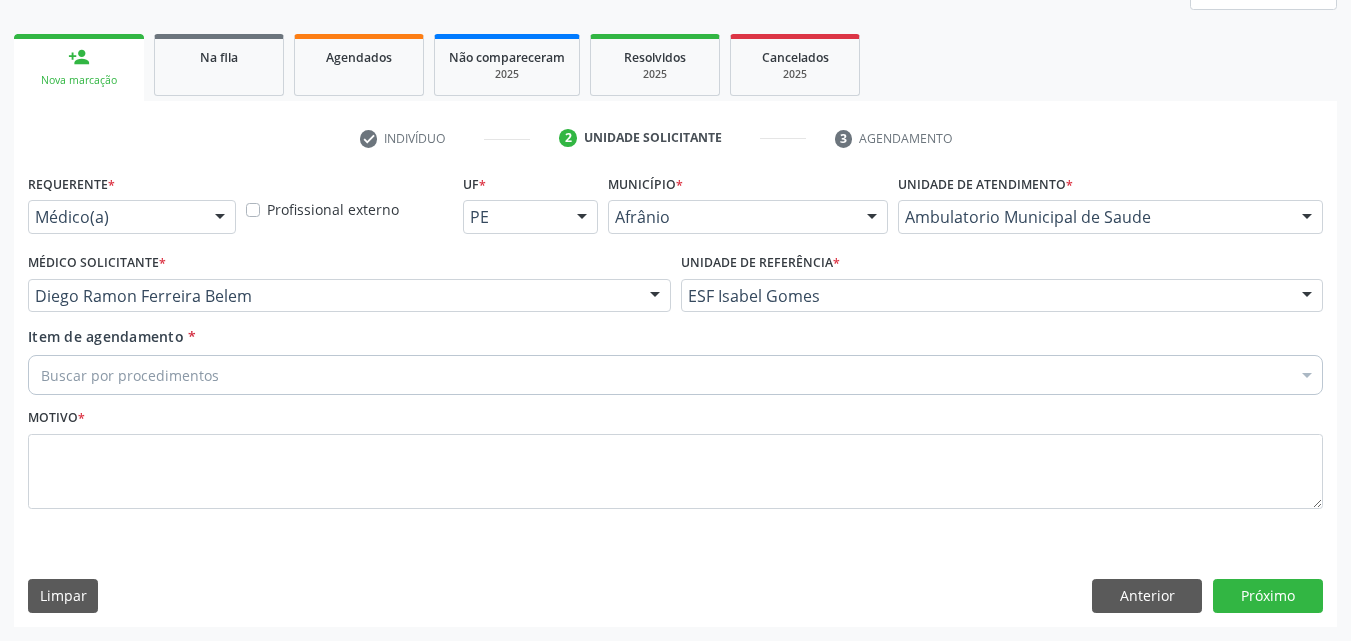 click on "Buscar por procedimentos" at bounding box center (675, 375) 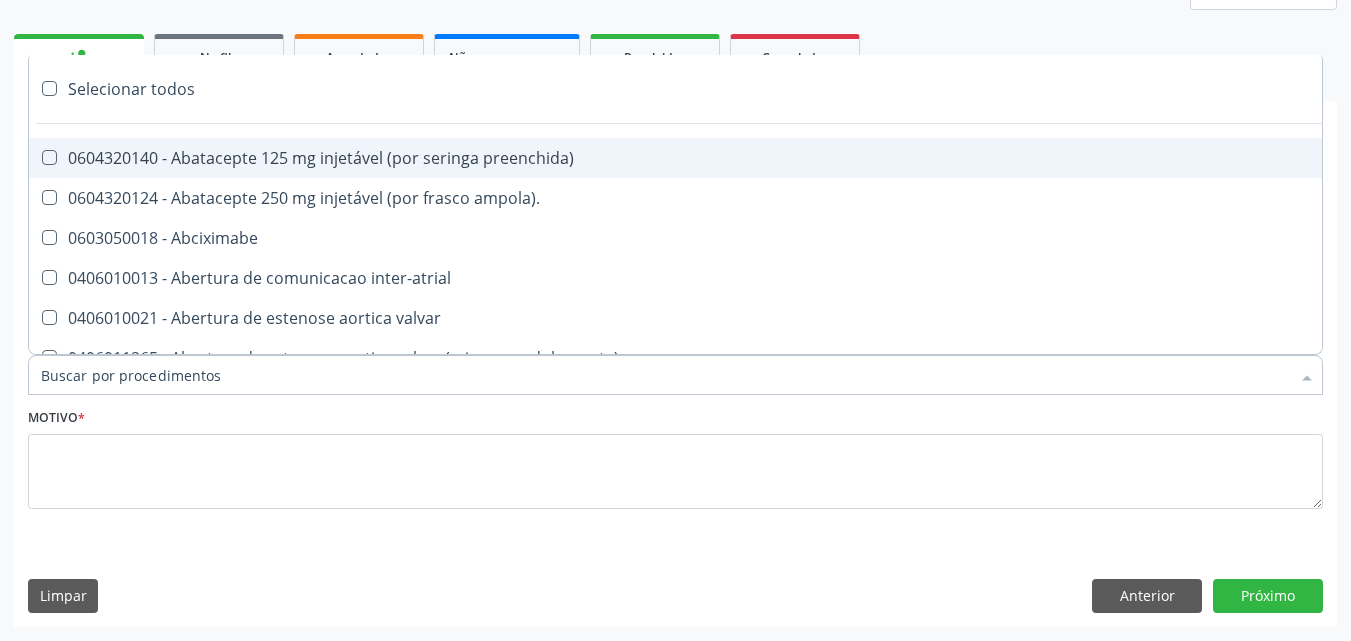 type on "i" 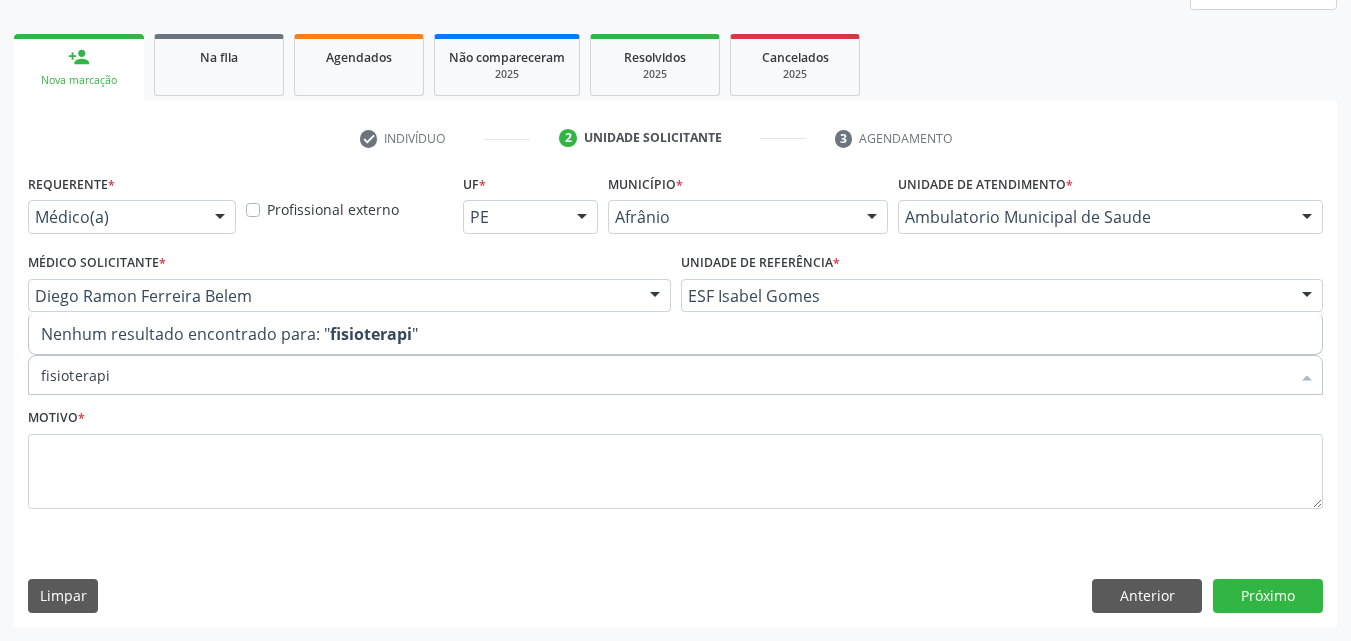 type on "fisioterapia" 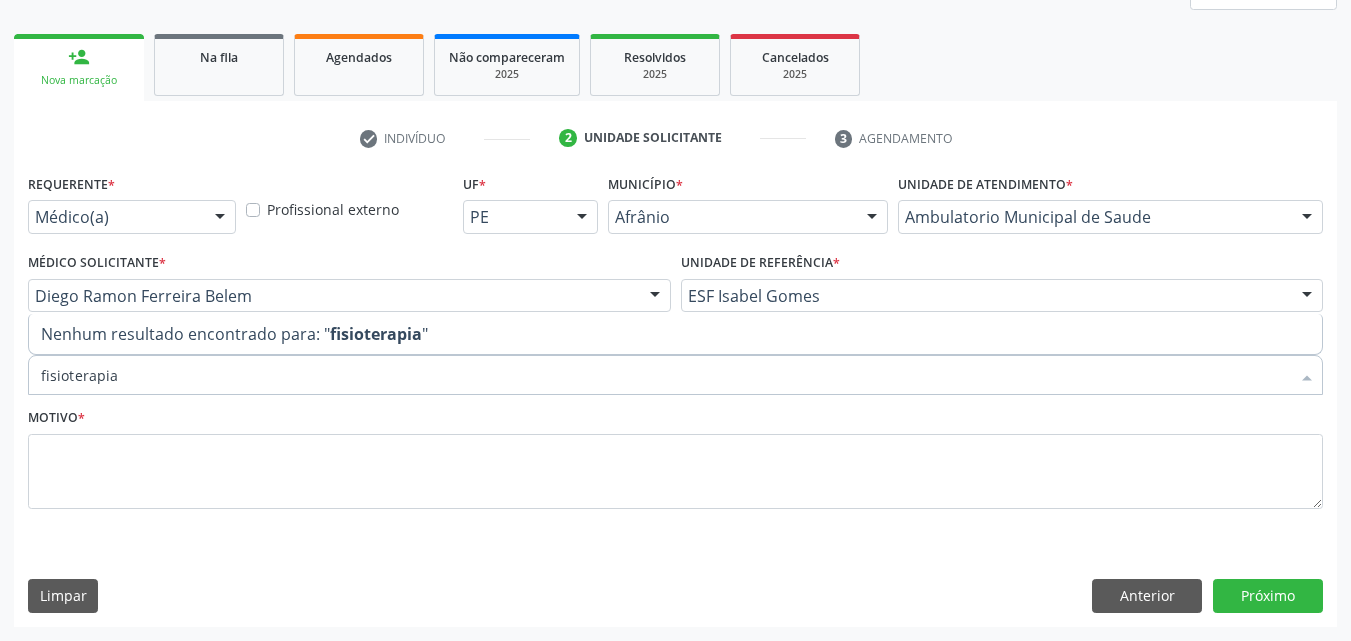 drag, startPoint x: 159, startPoint y: 381, endPoint x: 0, endPoint y: 394, distance: 159.53056 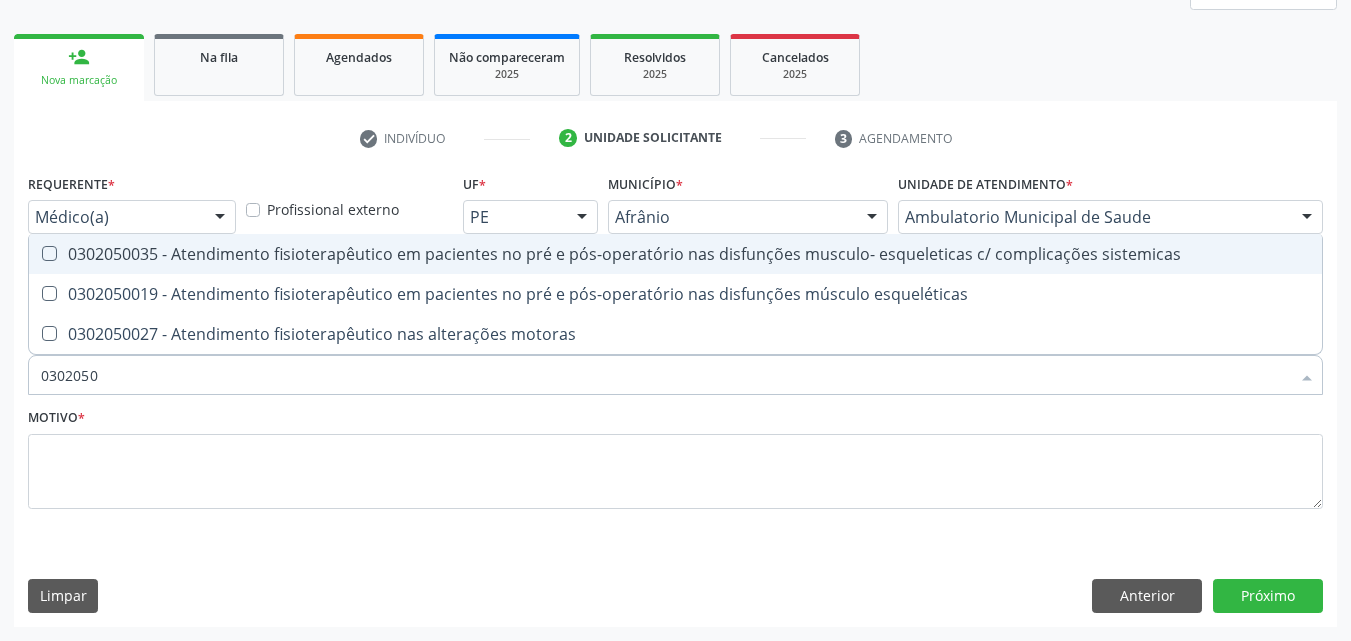 type on "03020500" 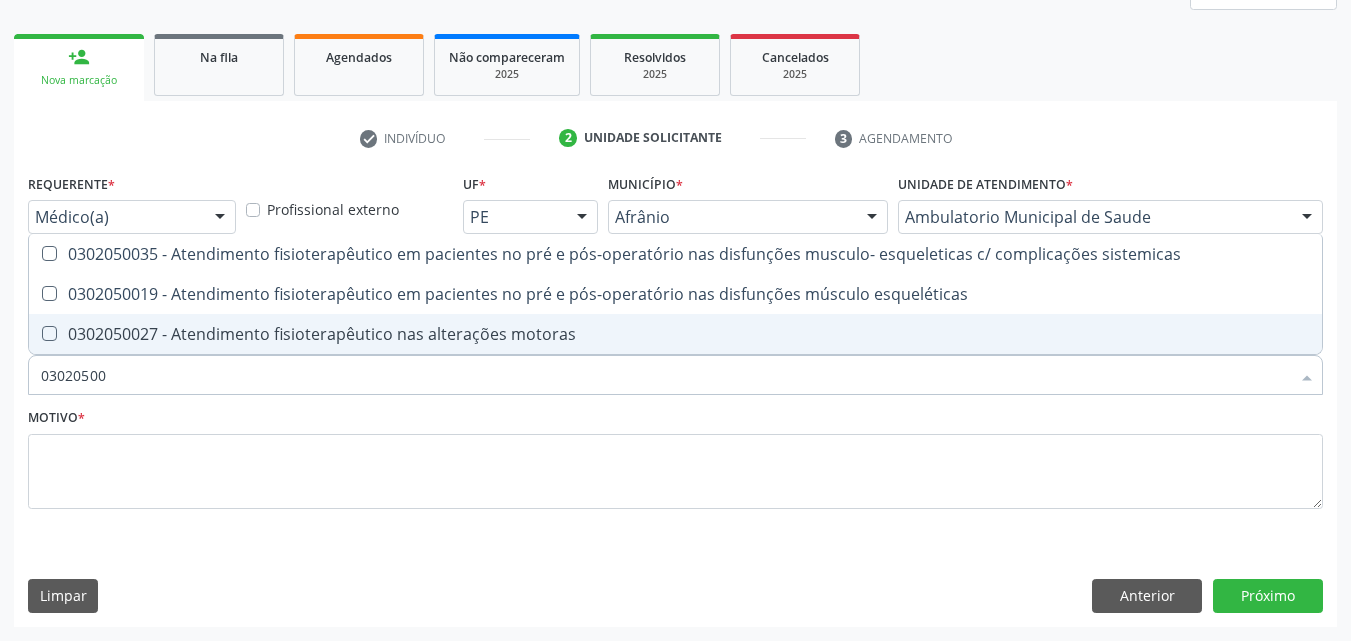 click on "0302050027 - Atendimento fisioterapêutico nas alterações motoras" at bounding box center [675, 334] 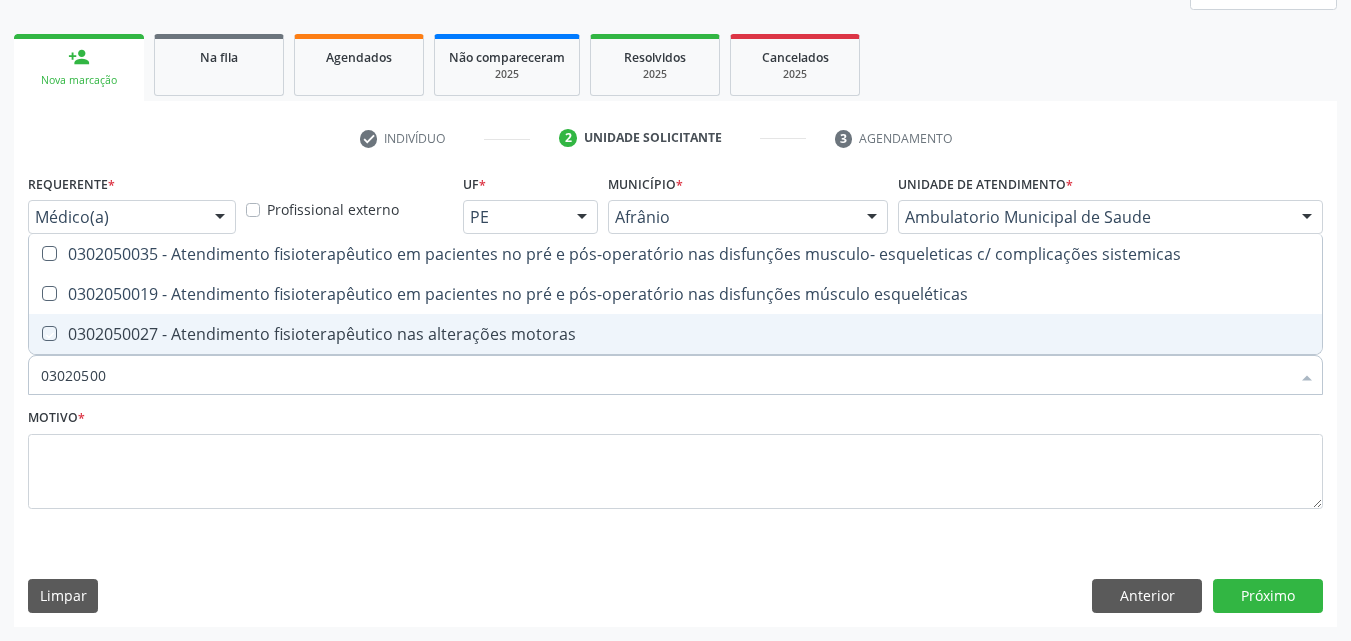 checkbox on "true" 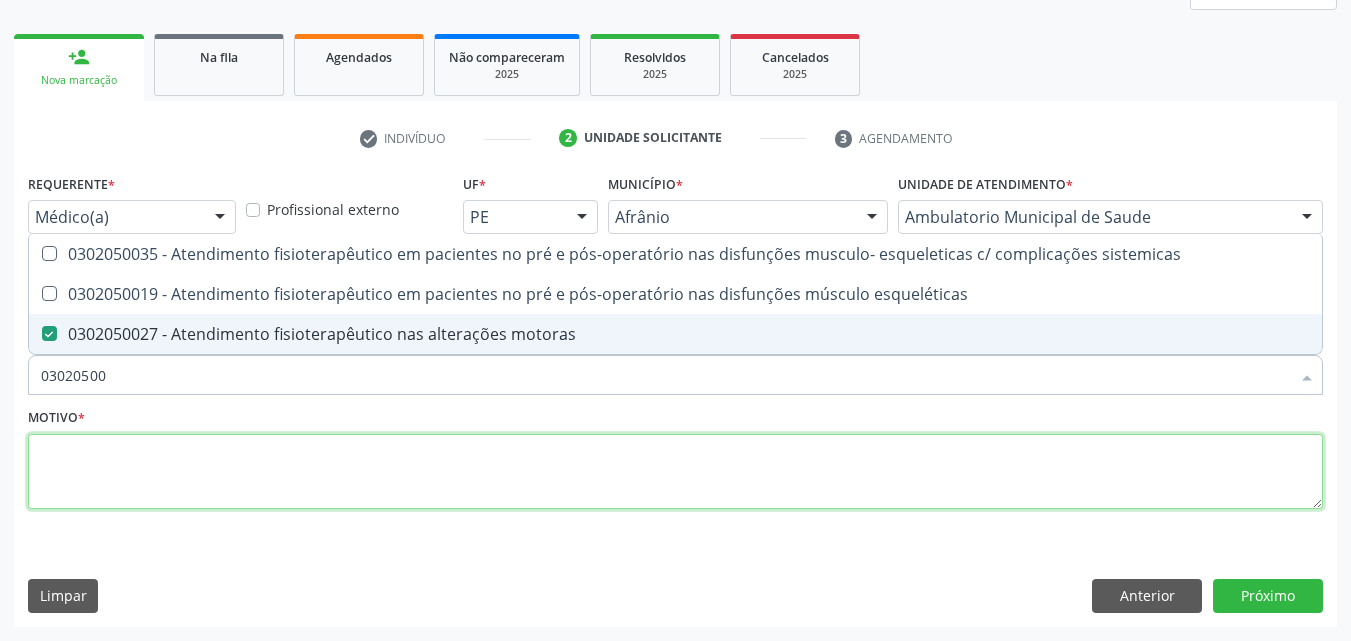 click at bounding box center [675, 472] 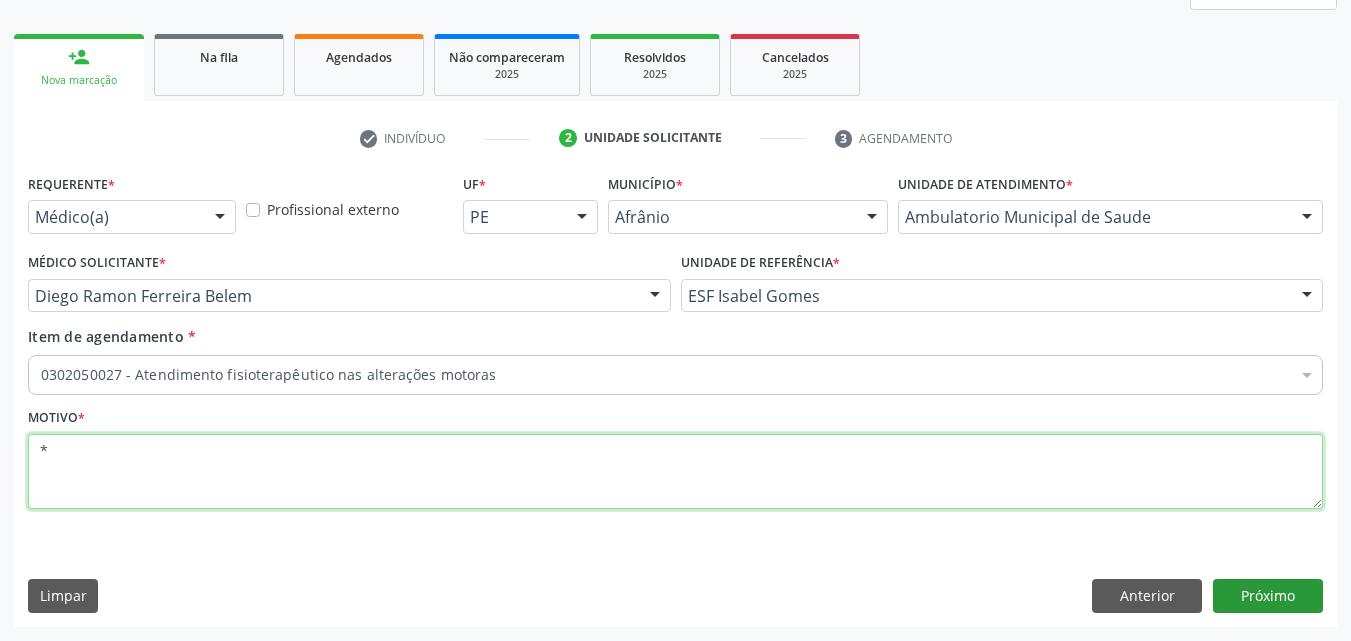 type on "*" 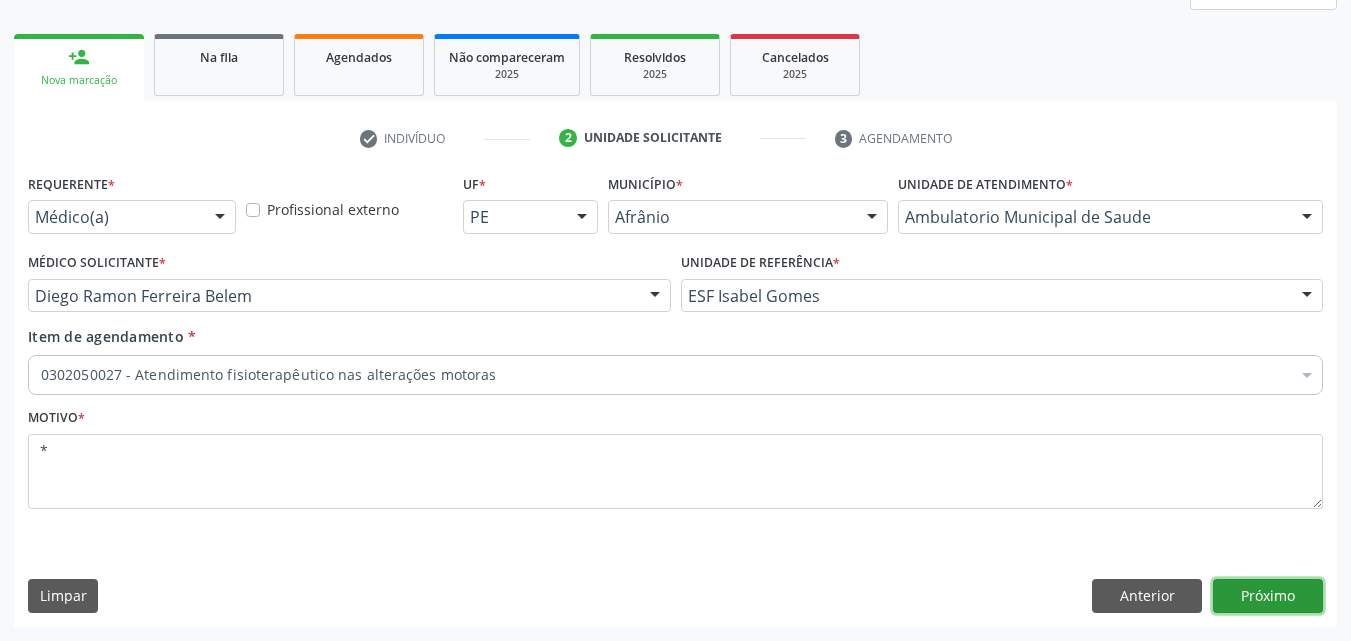 click on "Próximo" at bounding box center [1268, 596] 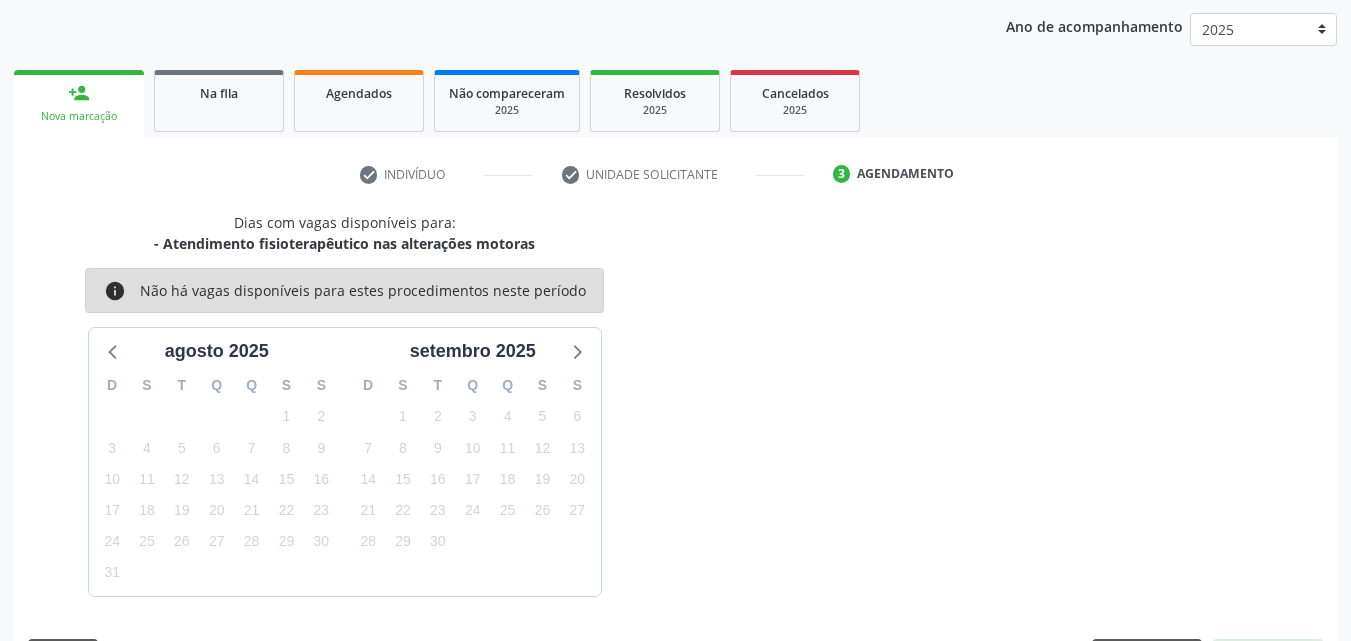 scroll, scrollTop: 265, scrollLeft: 0, axis: vertical 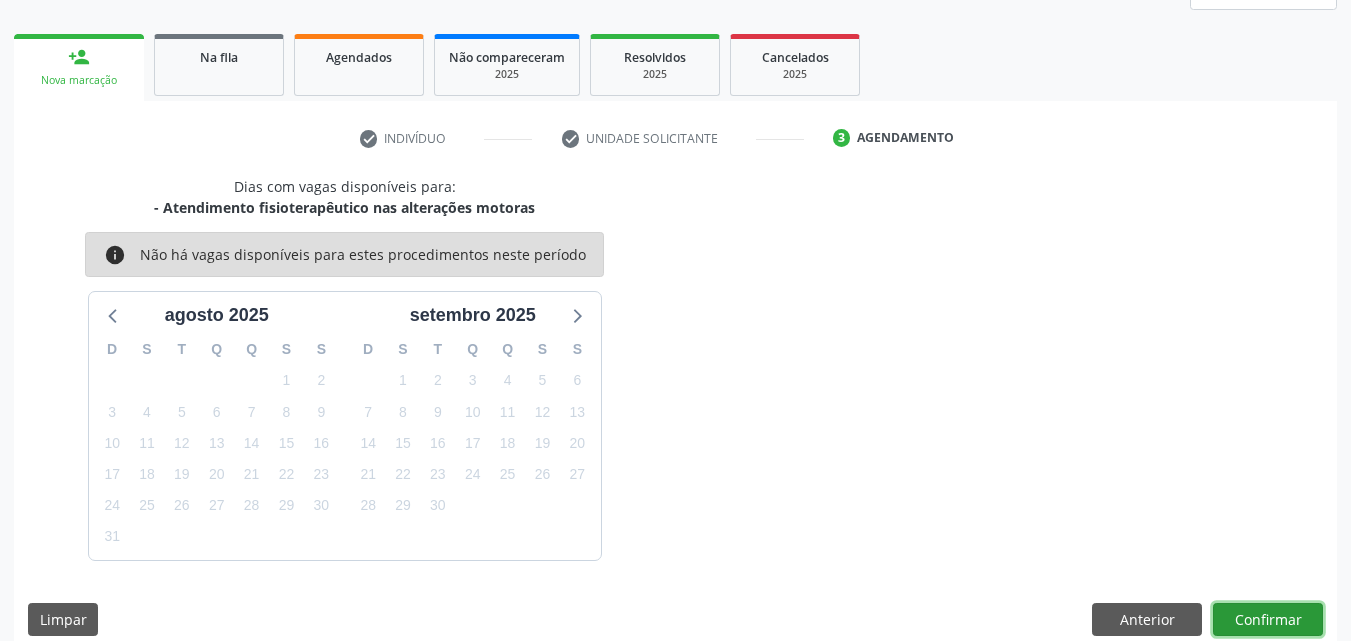 click on "Confirmar" at bounding box center (1268, 620) 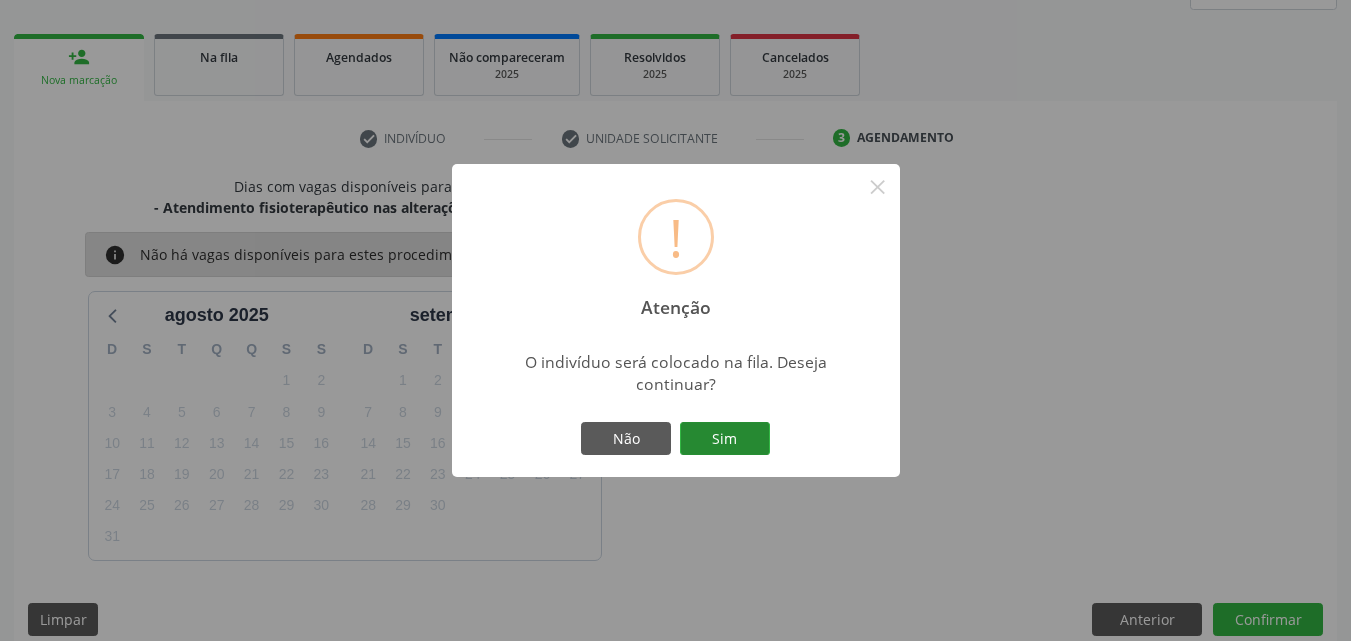 click on "Sim" at bounding box center (725, 439) 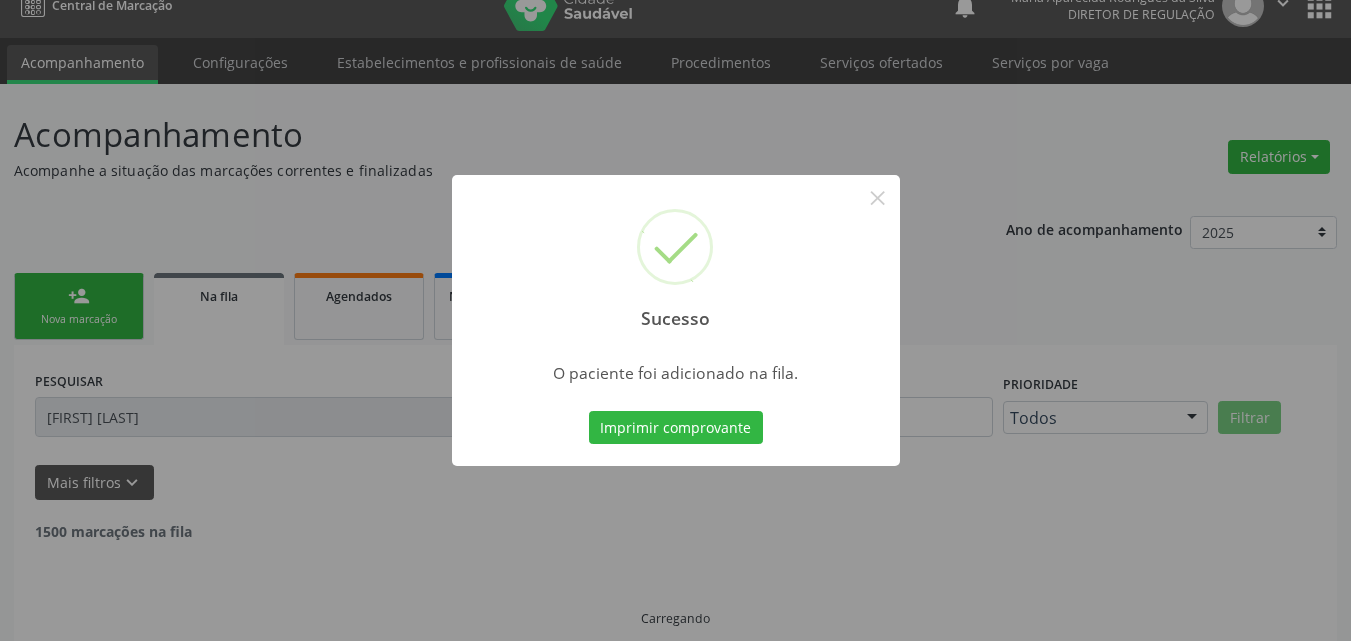 scroll, scrollTop: 0, scrollLeft: 0, axis: both 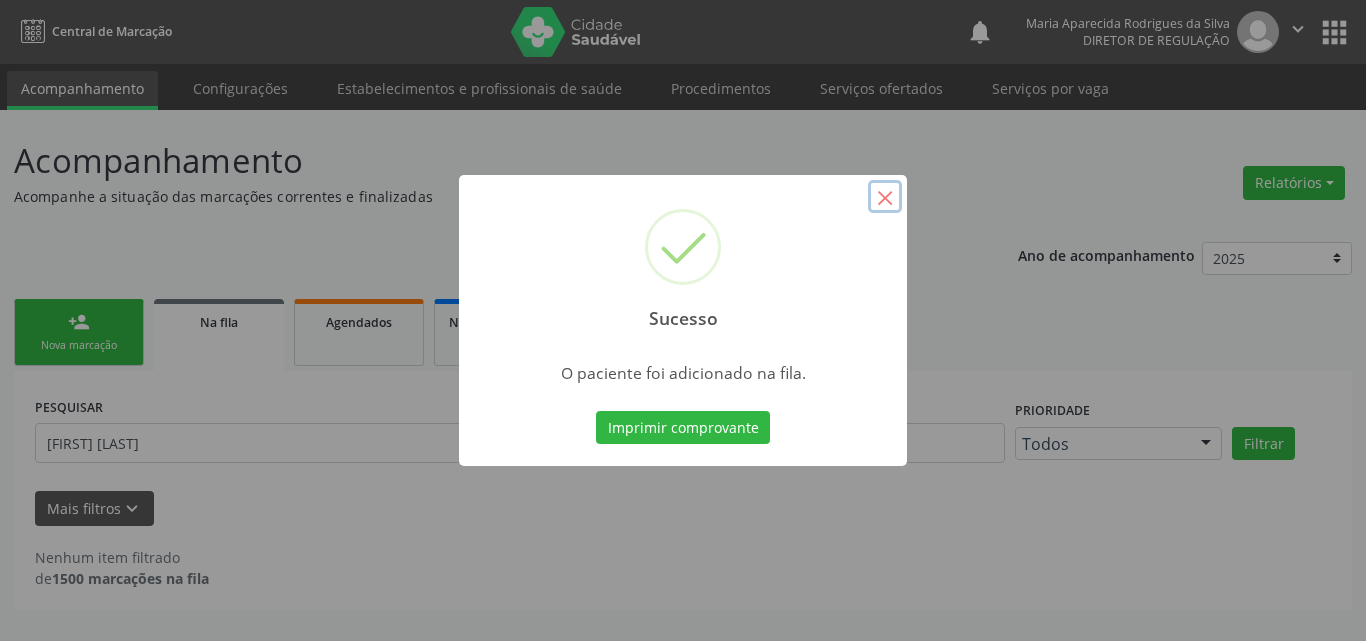click on "×" at bounding box center (885, 197) 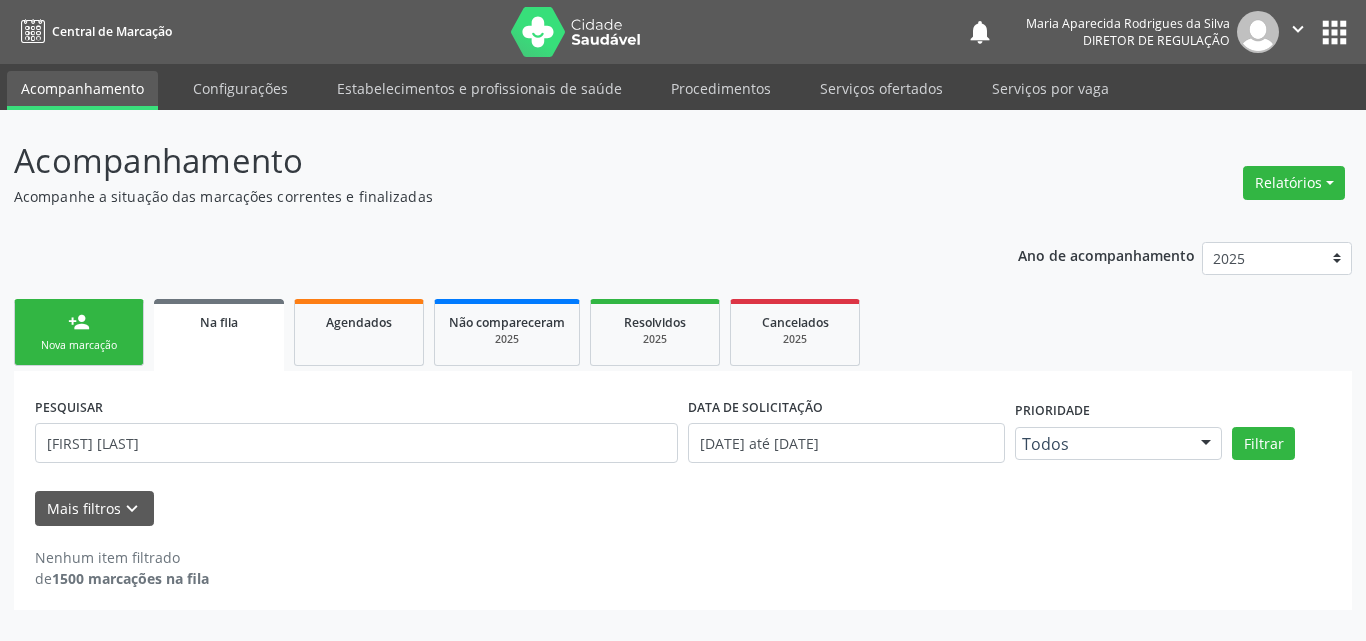 click on "Nova marcação" at bounding box center [79, 345] 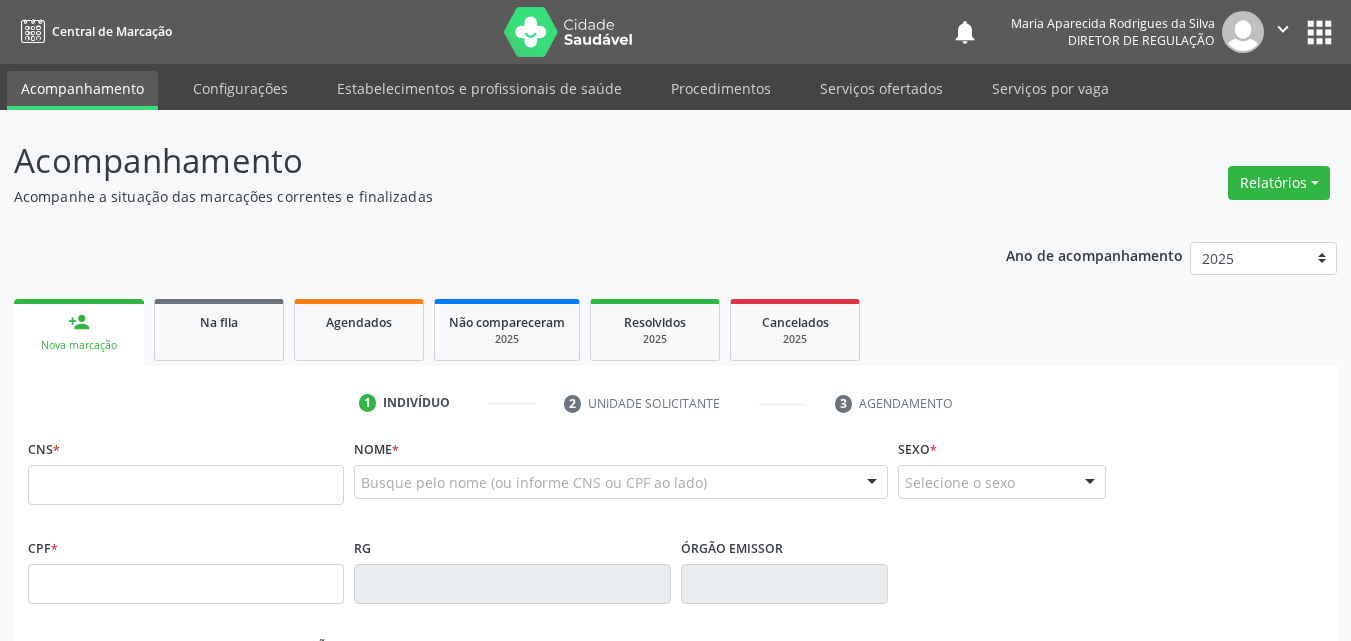 click on "Nova marcação" at bounding box center [79, 345] 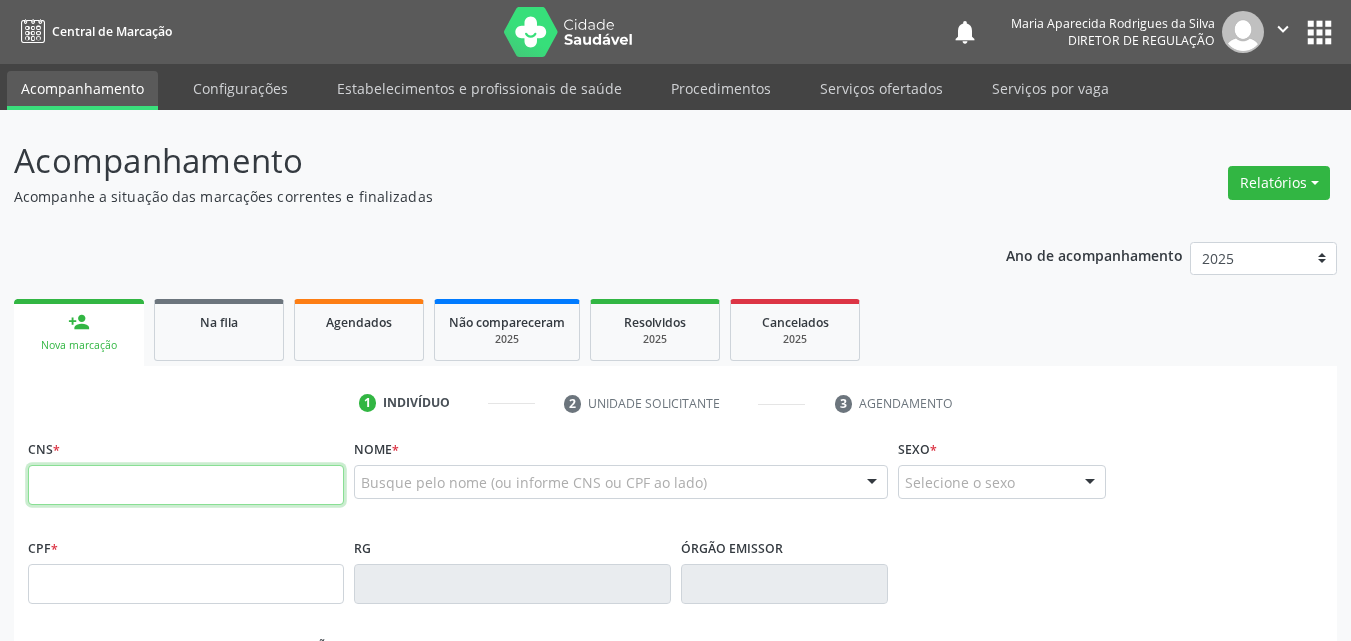 click at bounding box center [186, 485] 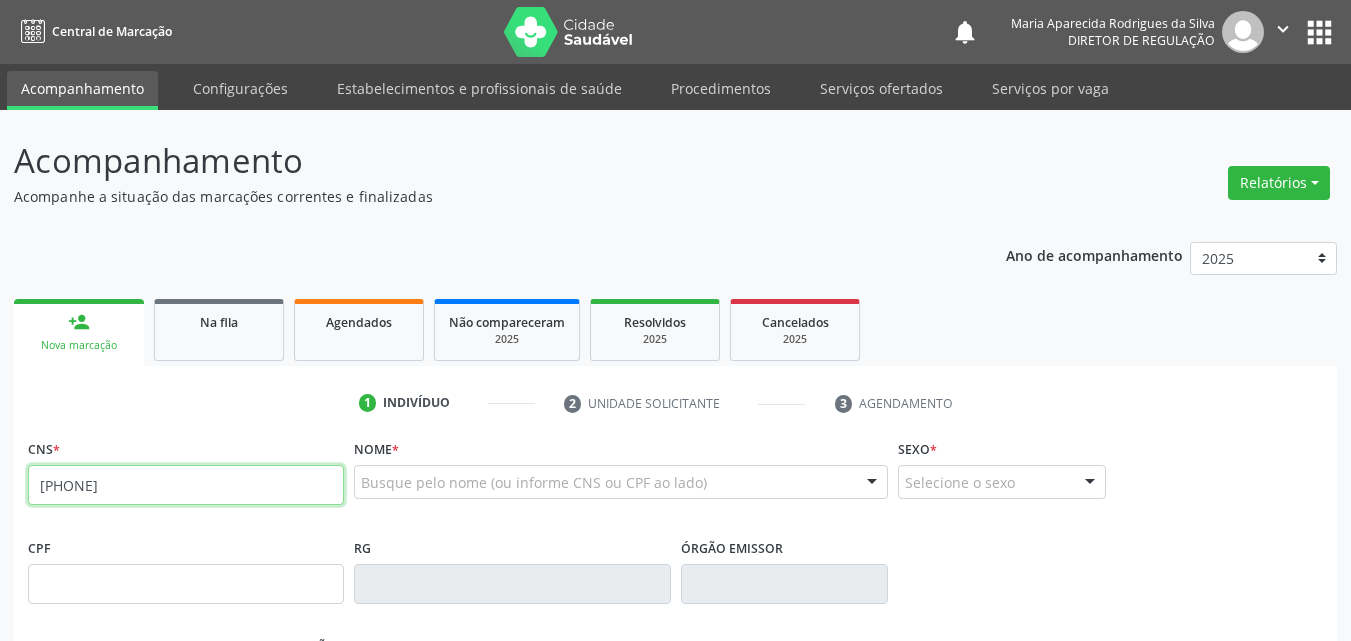 type on "709 0088 3976 0510" 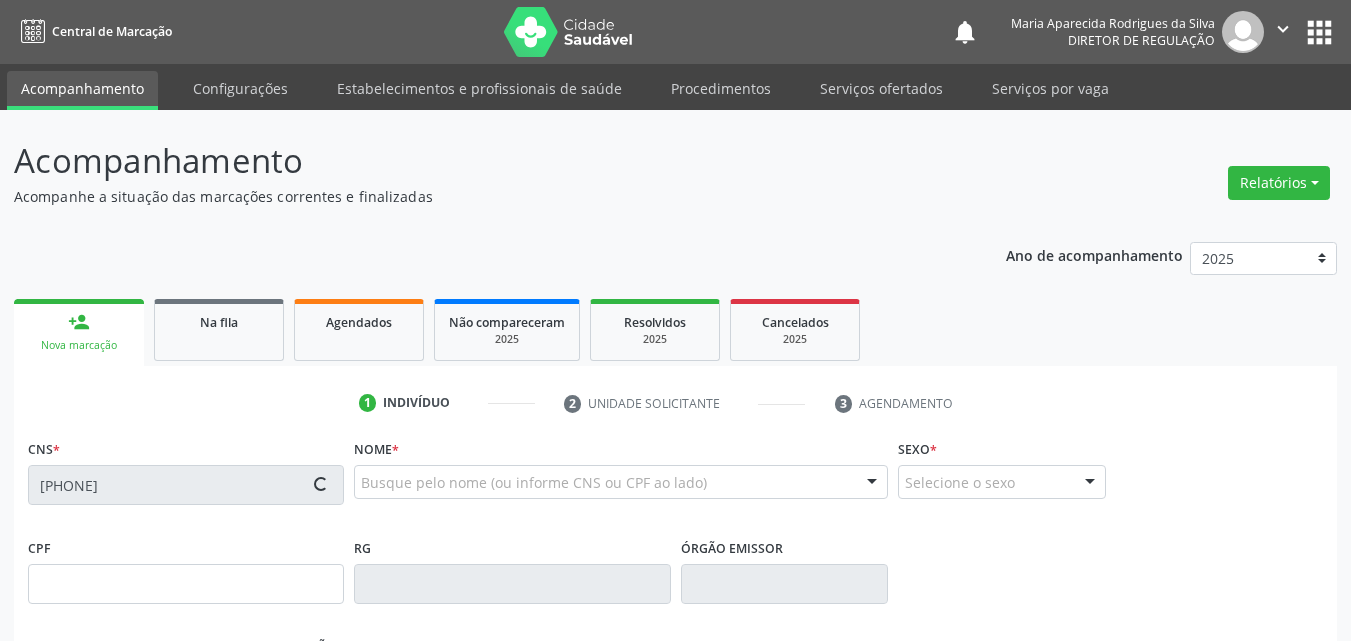 type on "072.618.634-16" 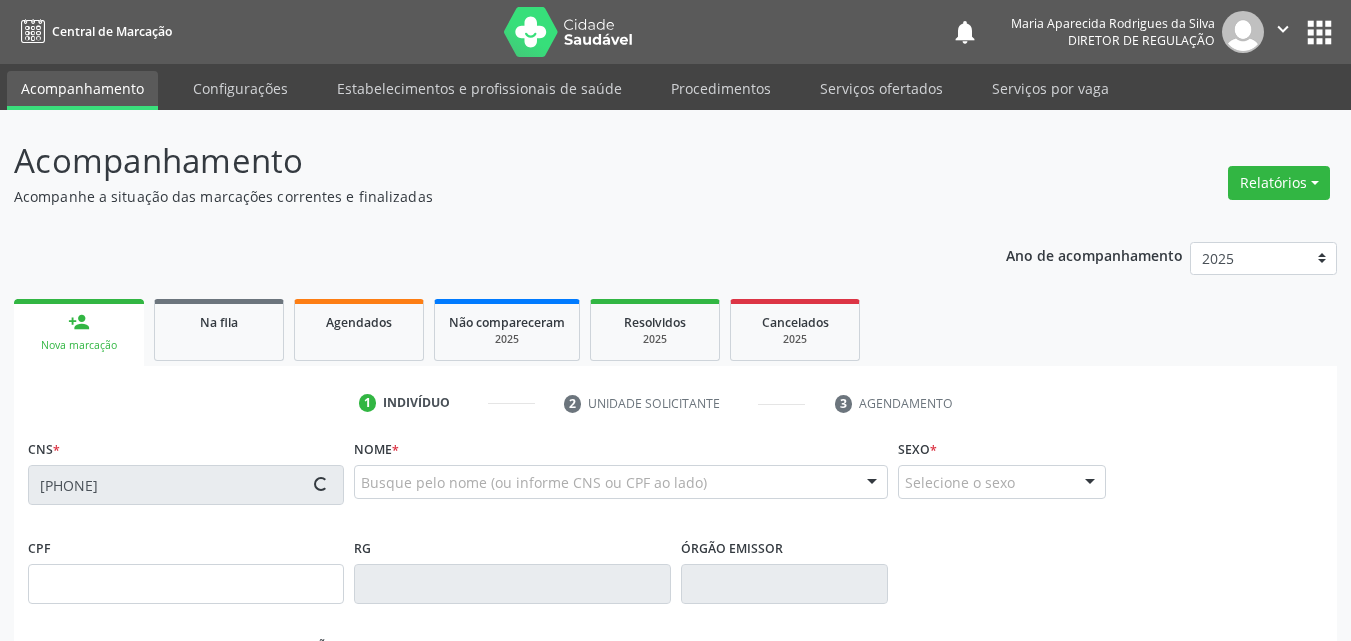 type on "14/07/1985" 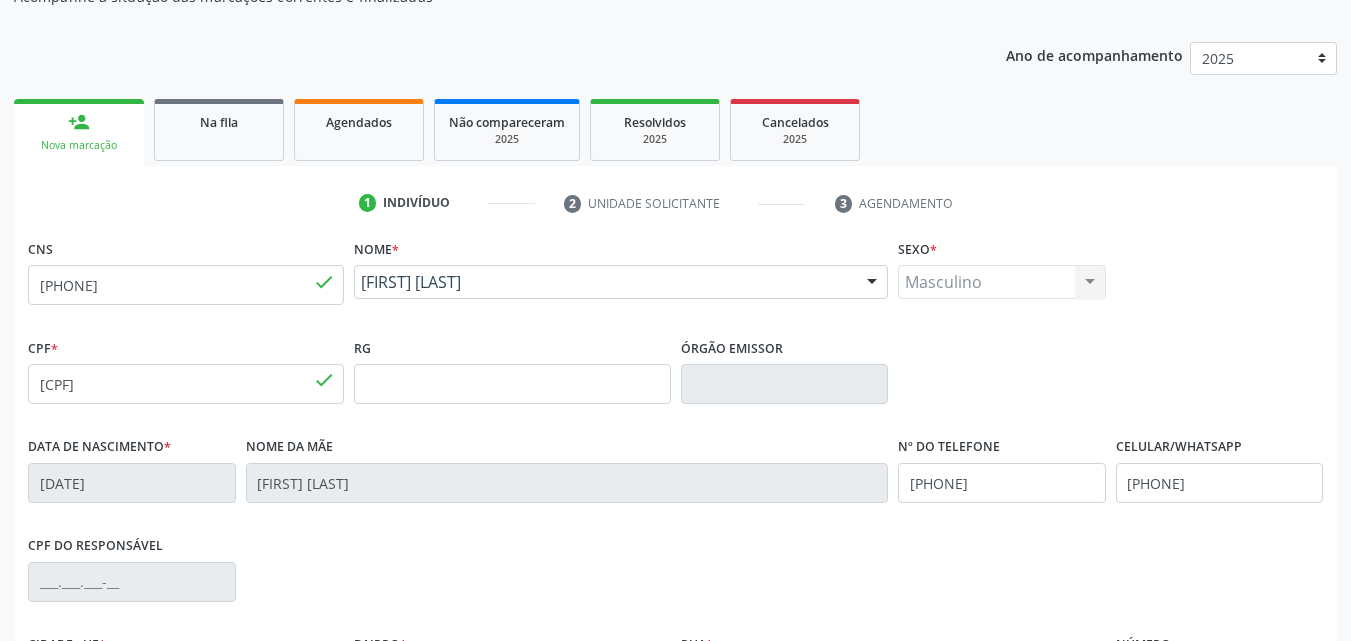 scroll, scrollTop: 443, scrollLeft: 0, axis: vertical 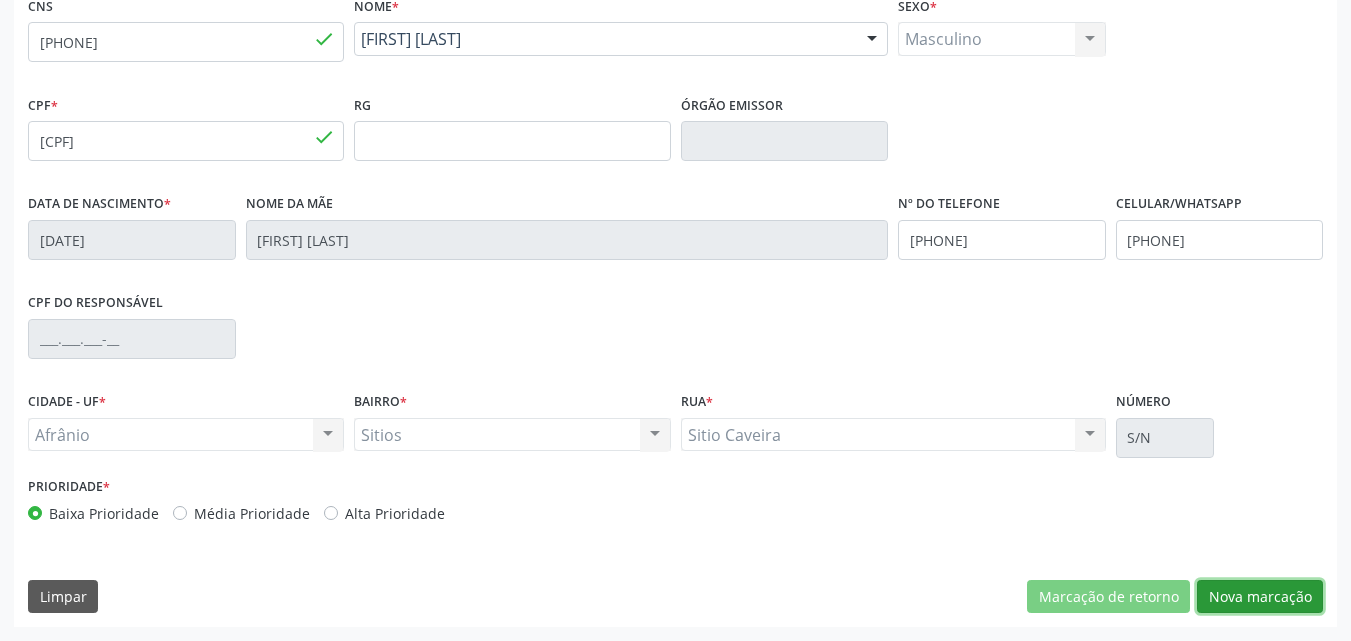 click on "Nova marcação" at bounding box center (1260, 597) 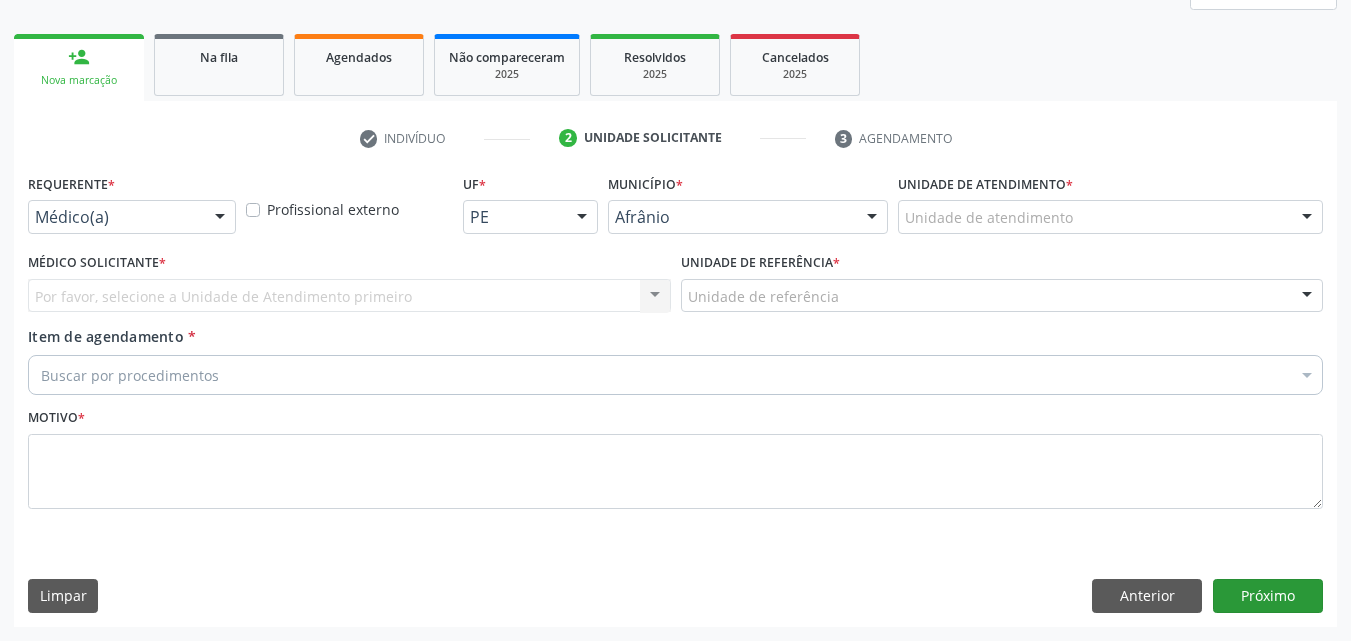 scroll, scrollTop: 265, scrollLeft: 0, axis: vertical 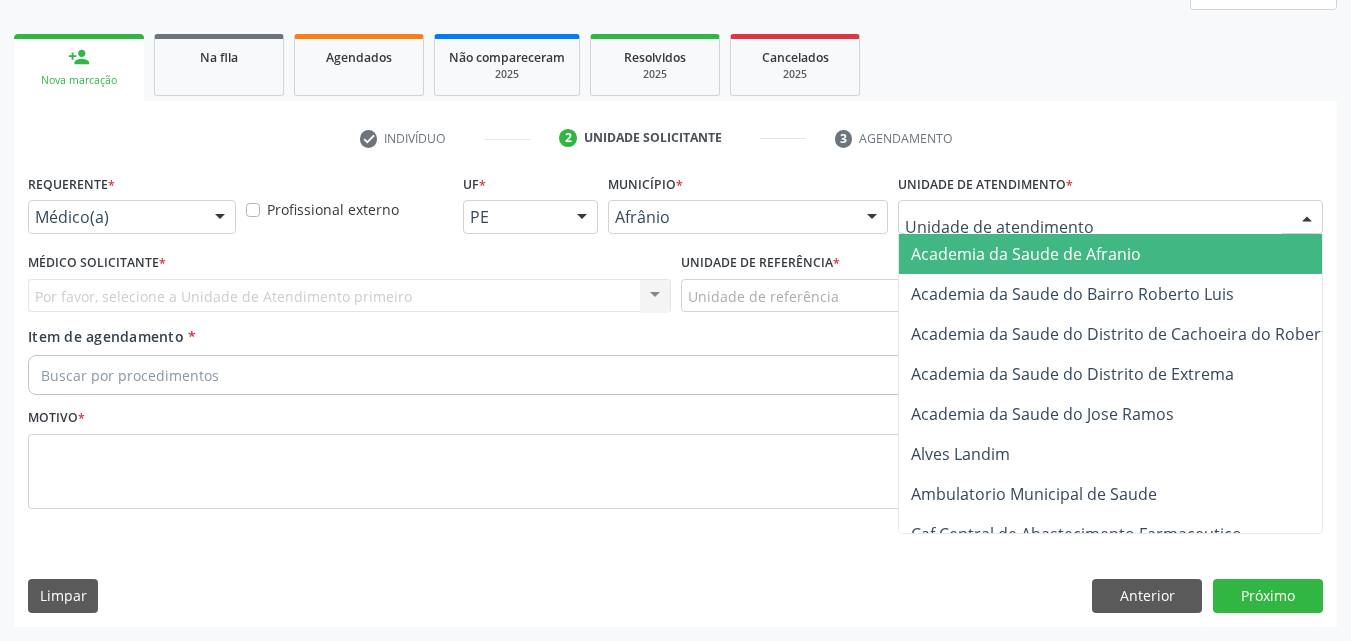 click at bounding box center [1110, 217] 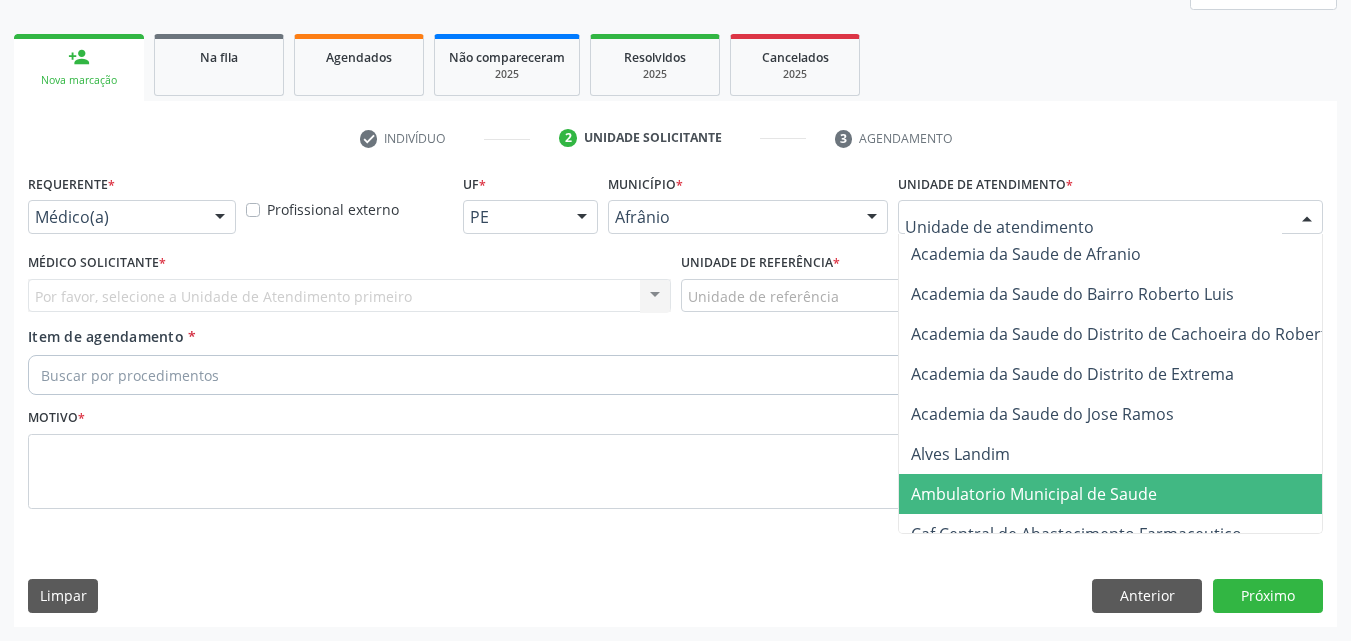 click on "Ambulatorio Municipal de Saude" at bounding box center (1034, 494) 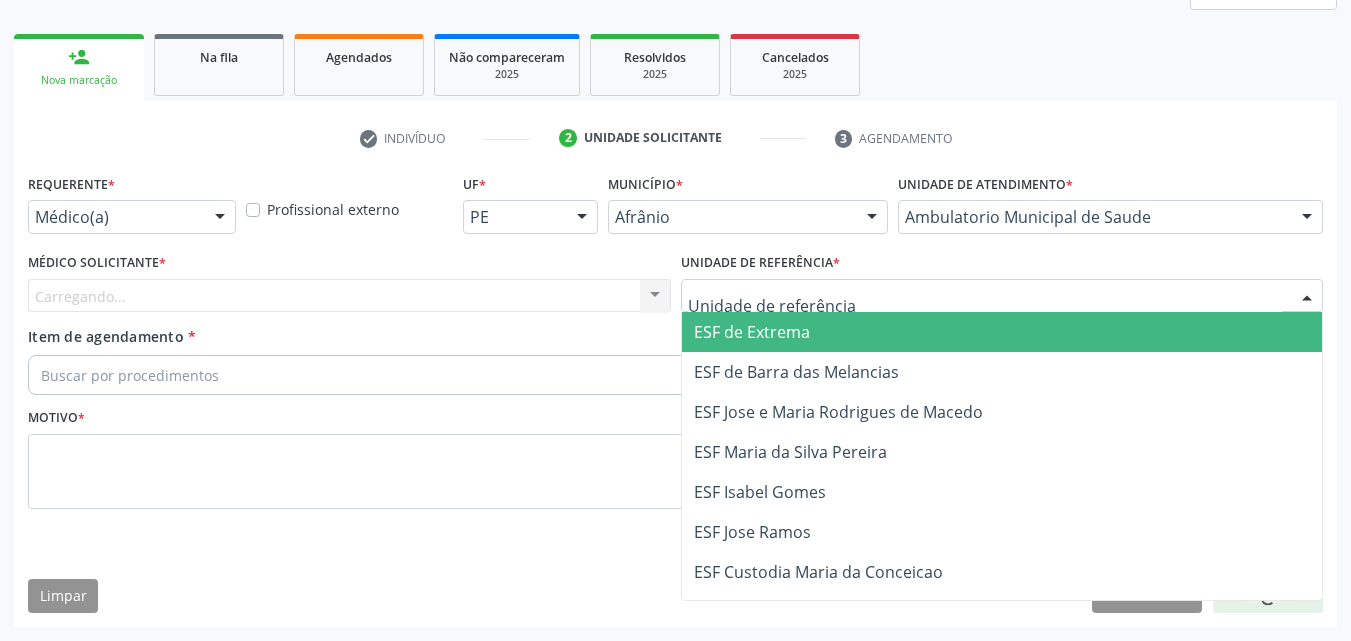 click at bounding box center [1002, 296] 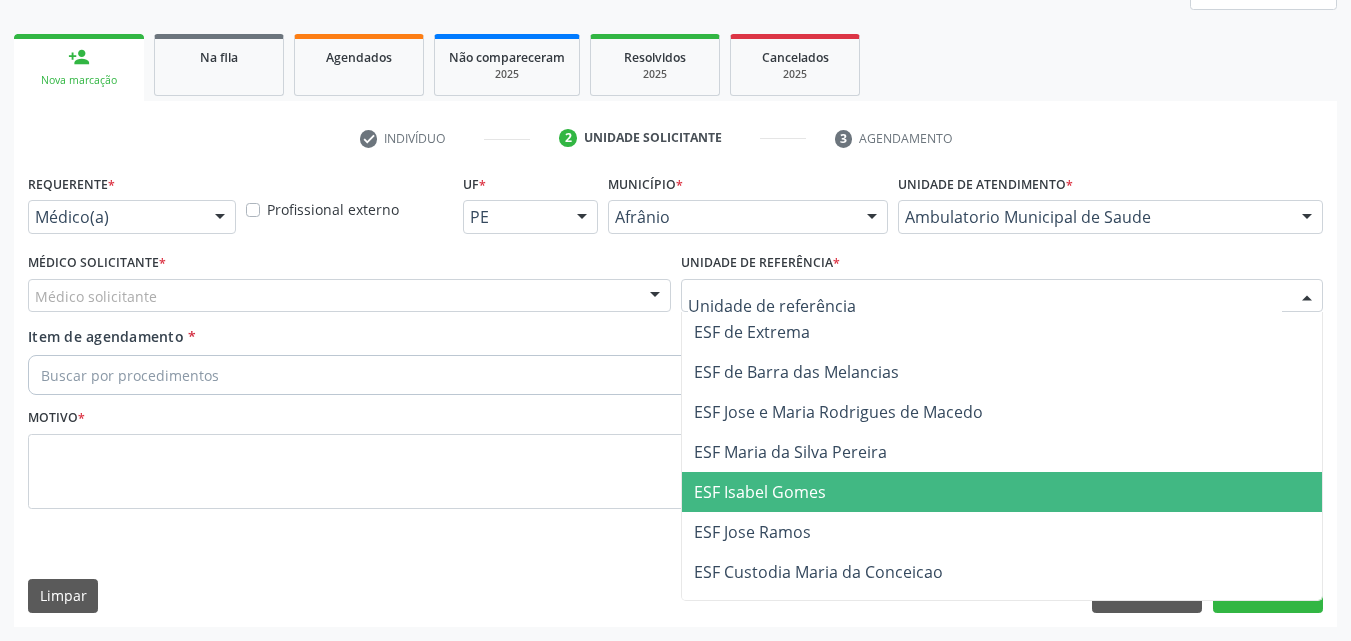 click on "ESF Isabel Gomes" at bounding box center (1002, 492) 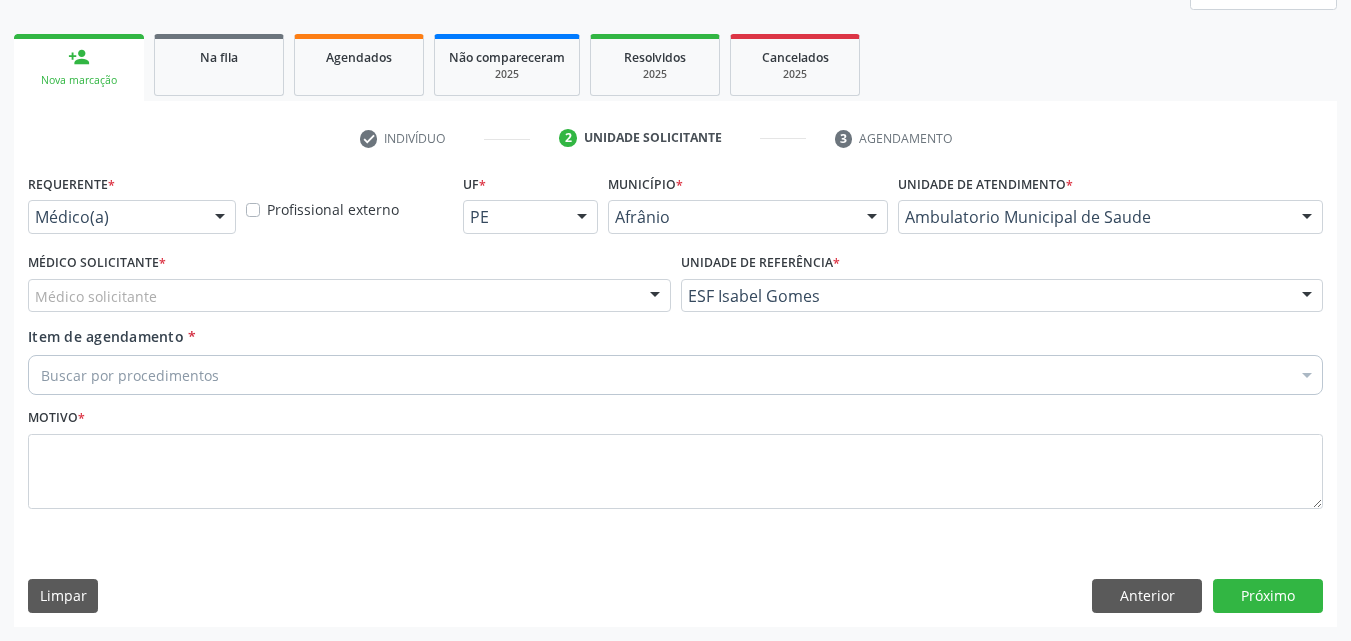 click on "Médico solicitante" at bounding box center [349, 296] 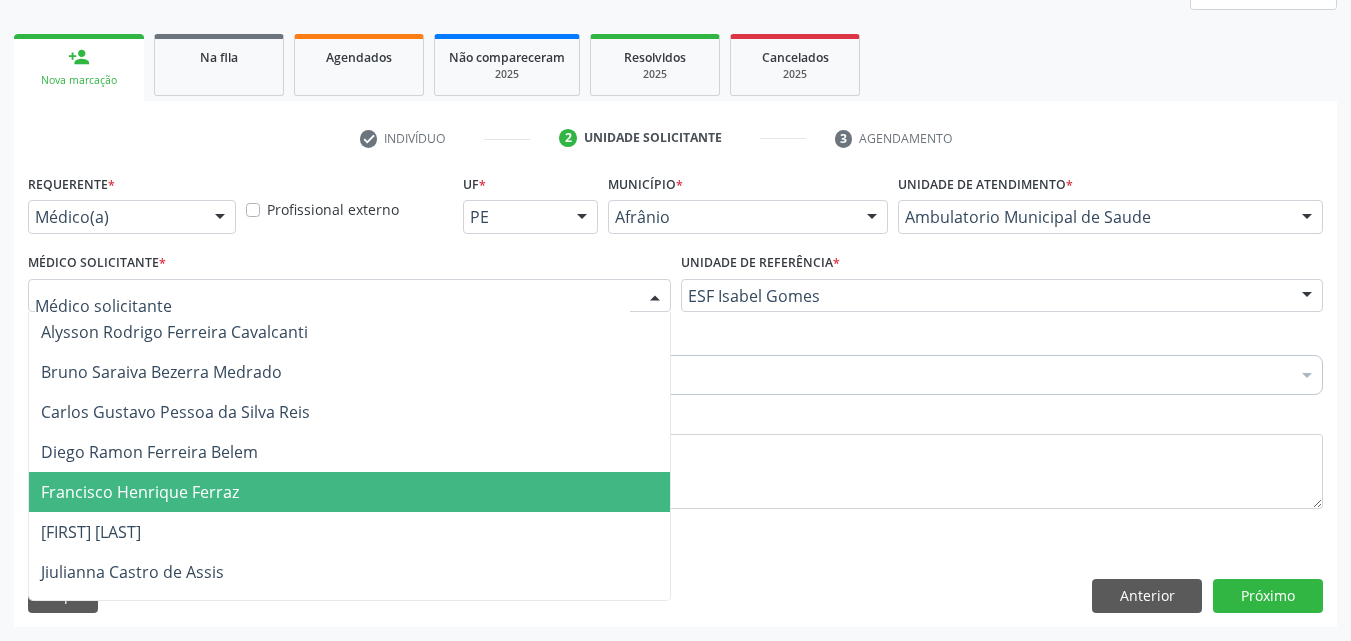 click on "Francisco Henrique Ferraz" at bounding box center (349, 492) 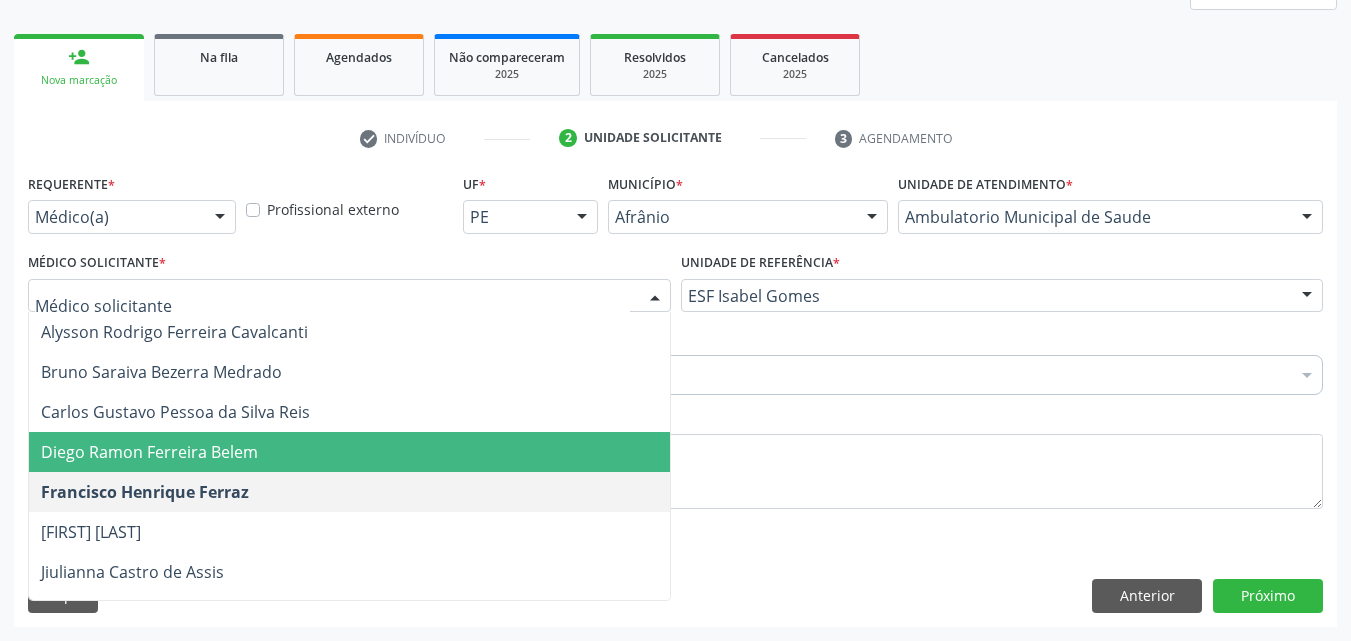 click on "Diego Ramon Ferreira Belem" at bounding box center [349, 452] 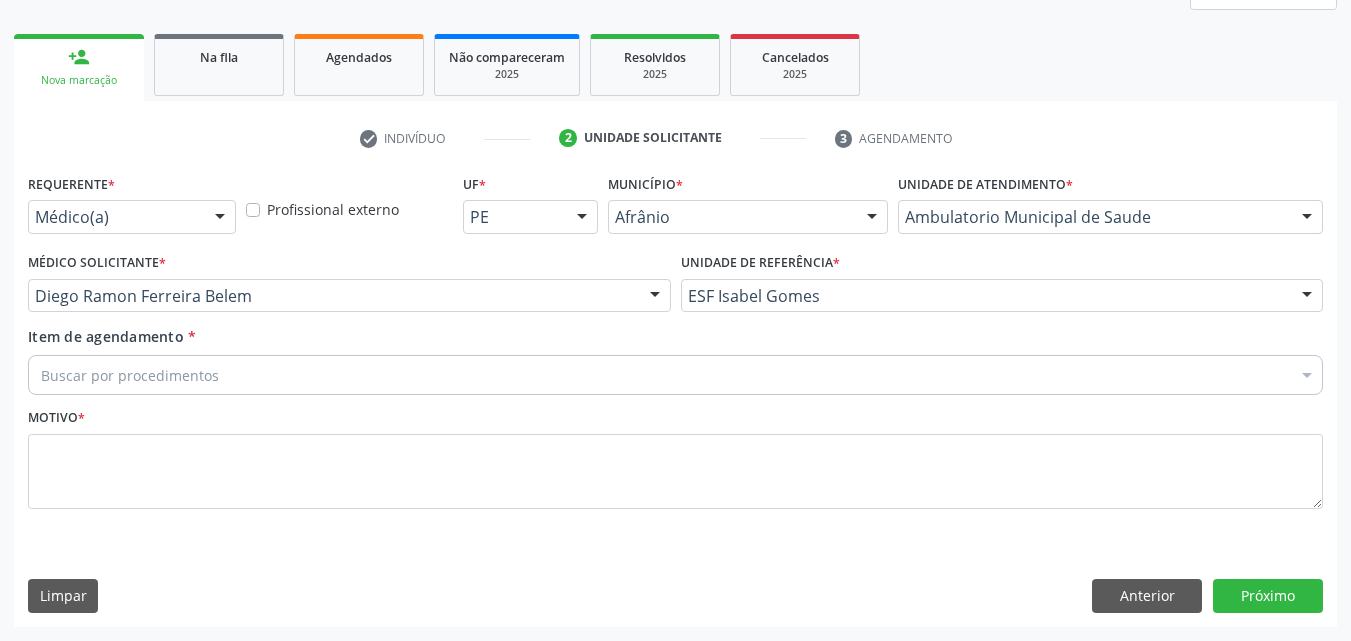 click on "Buscar por procedimentos" at bounding box center [675, 375] 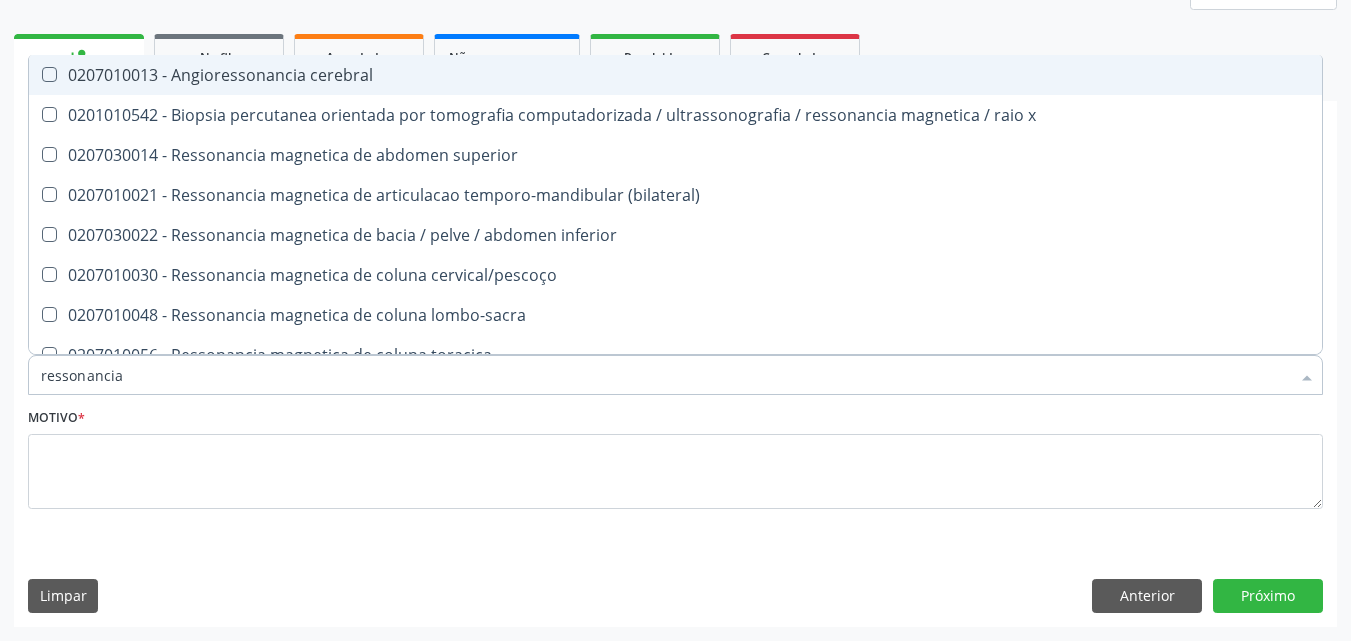 type on "ressonancia" 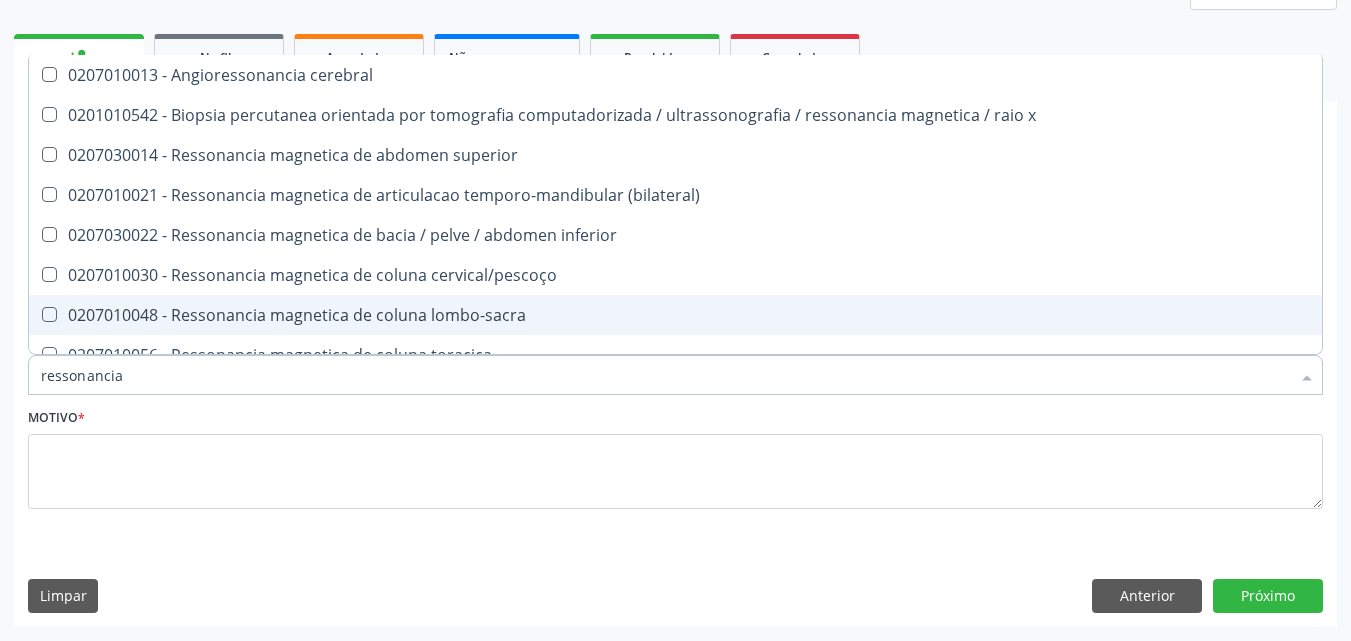 click on "0207010048 - Ressonancia magnetica de coluna lombo-sacra" at bounding box center (675, 315) 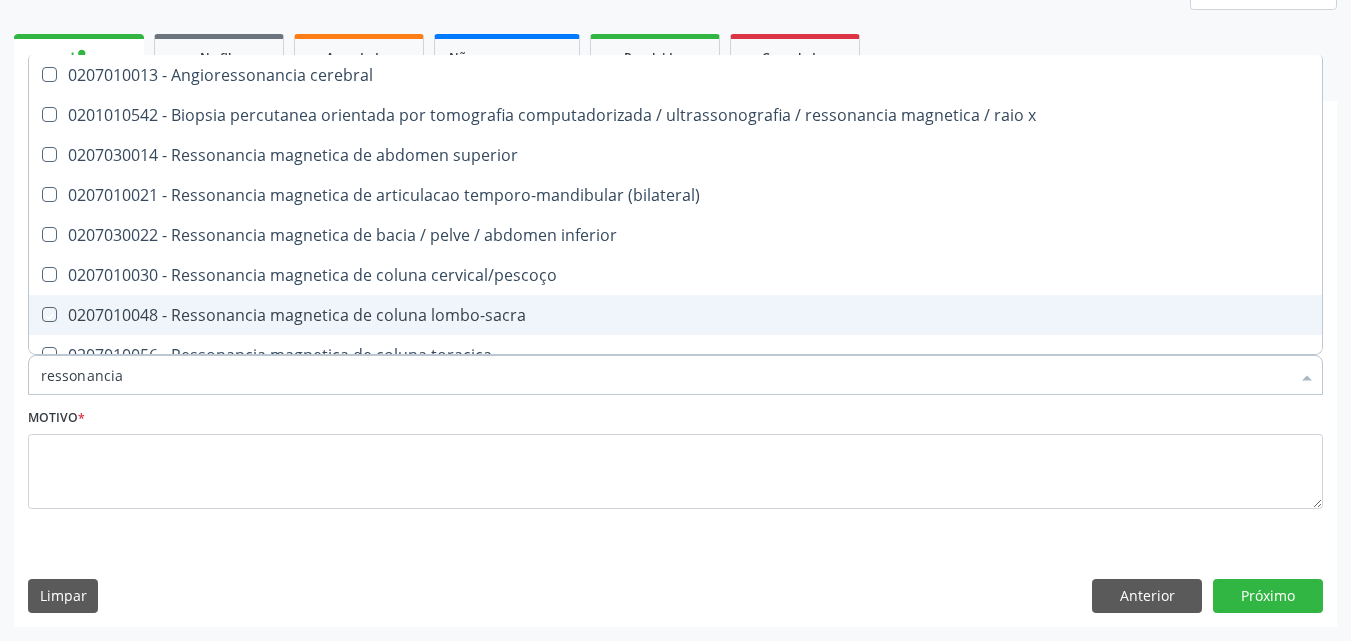 checkbox on "true" 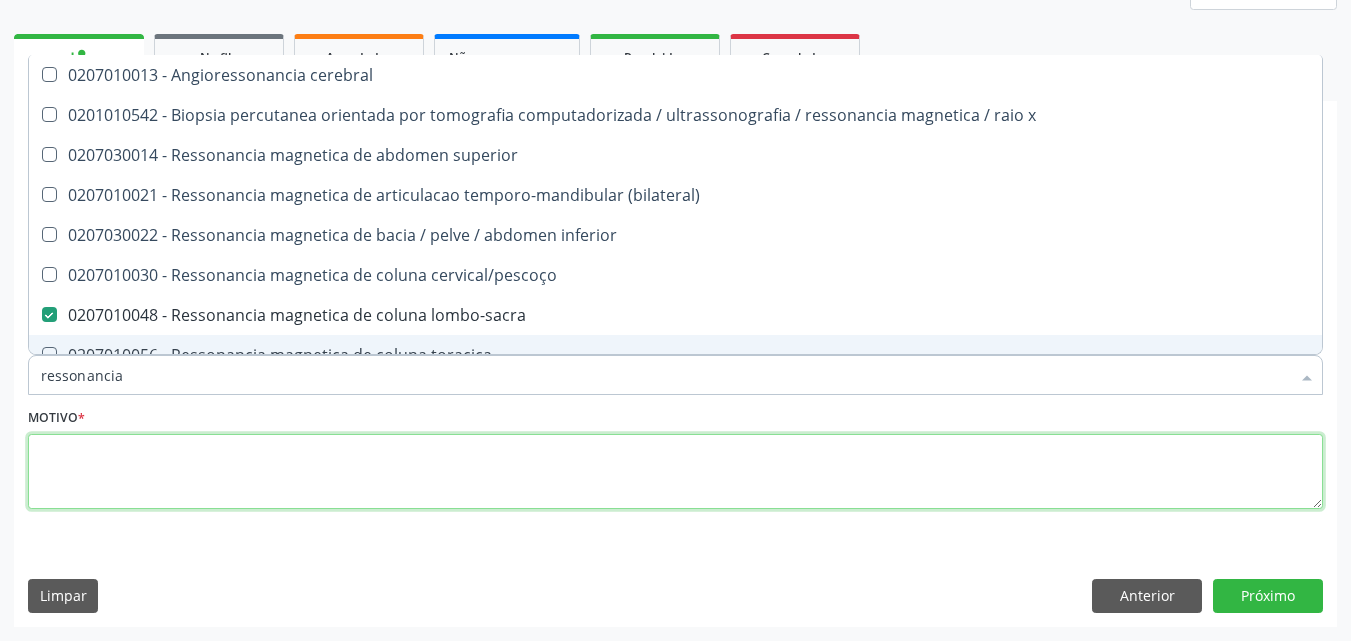 click at bounding box center (675, 472) 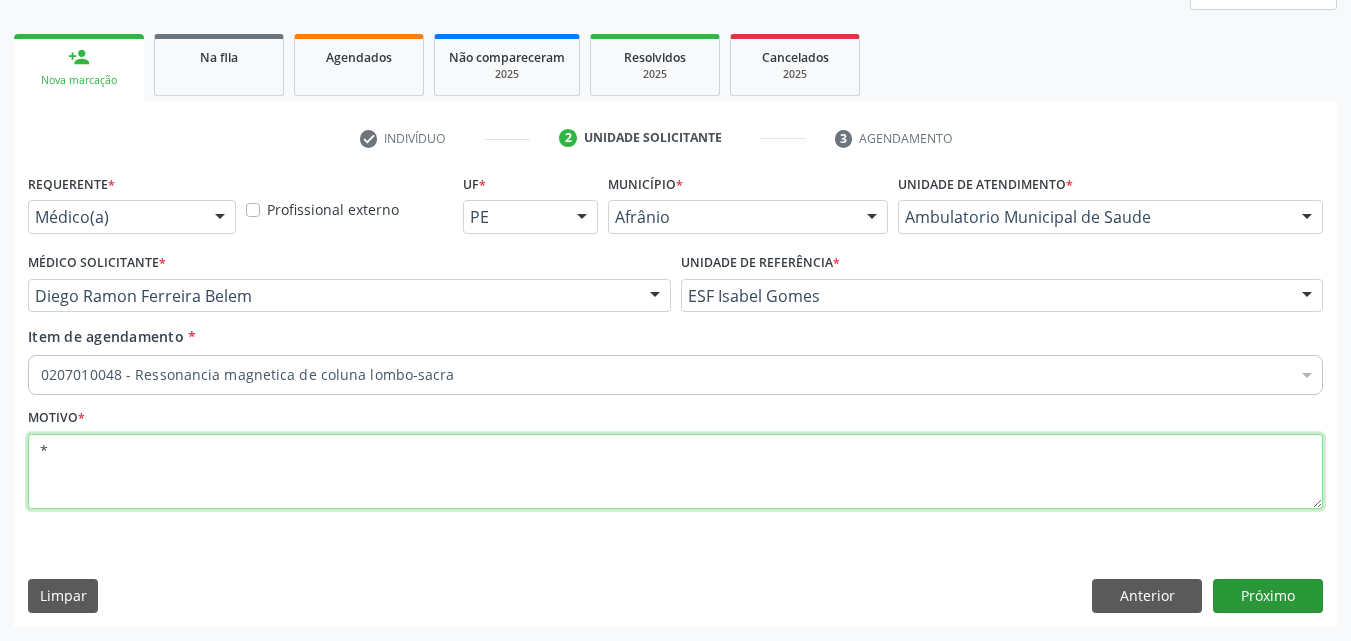 type on "*" 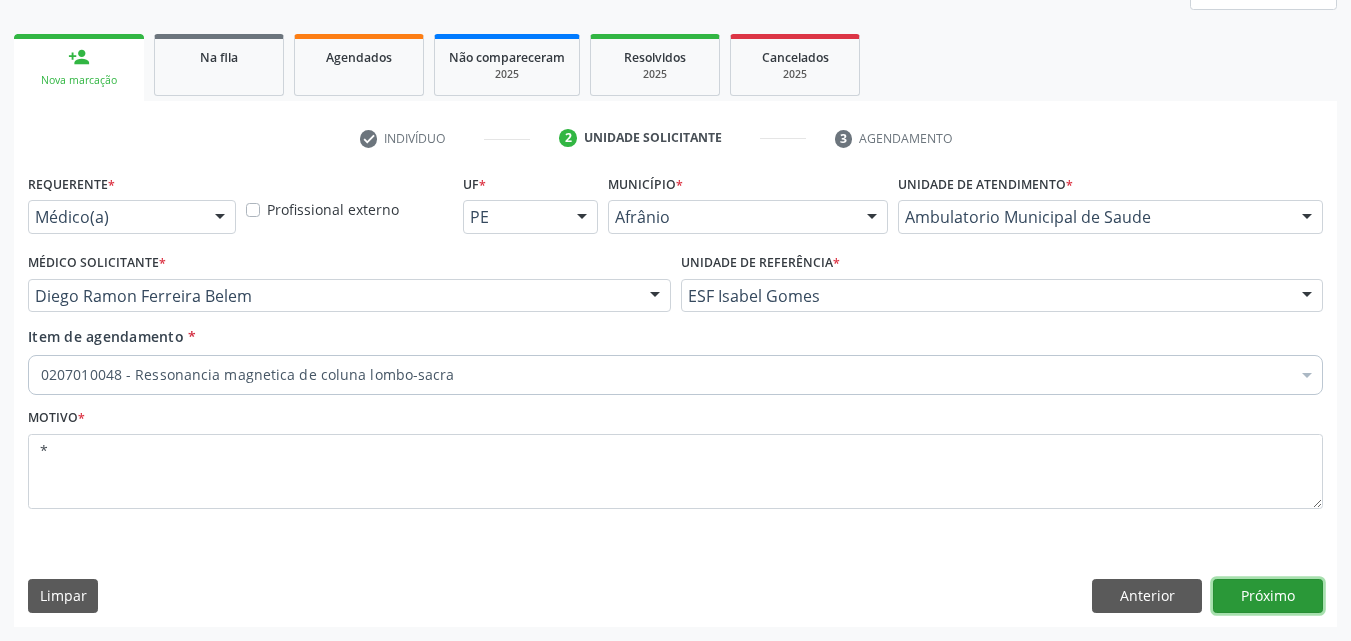 click on "Próximo" at bounding box center (1268, 596) 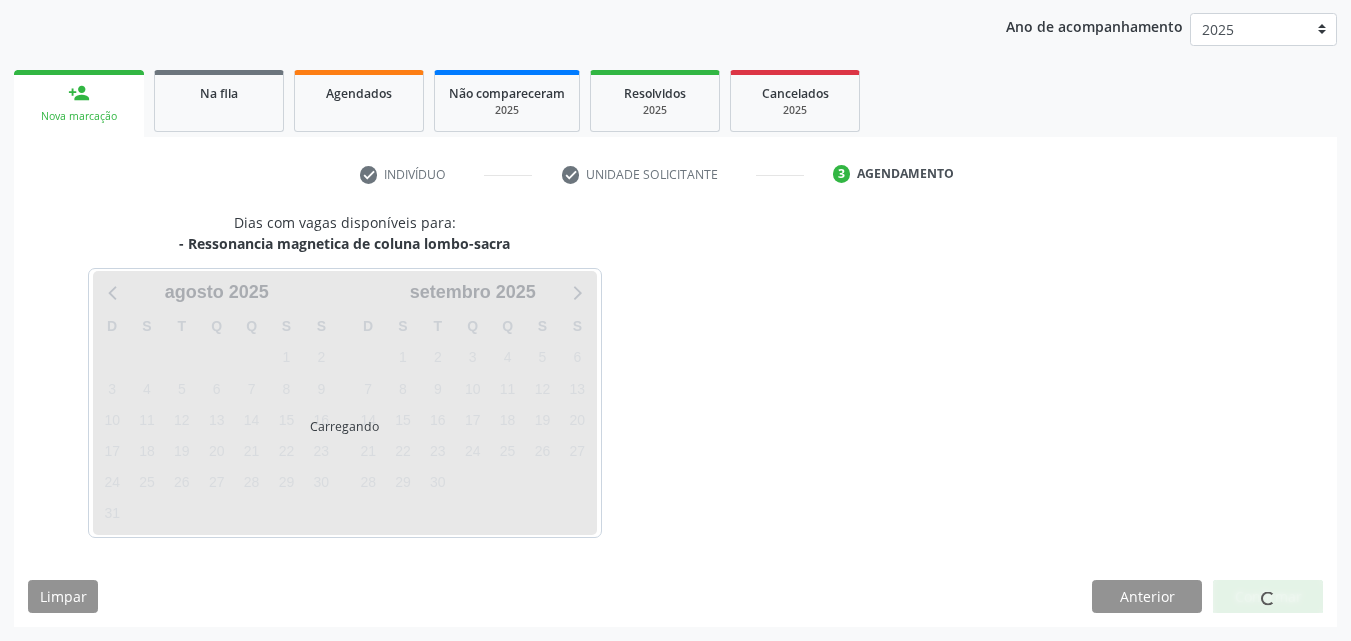 scroll, scrollTop: 229, scrollLeft: 0, axis: vertical 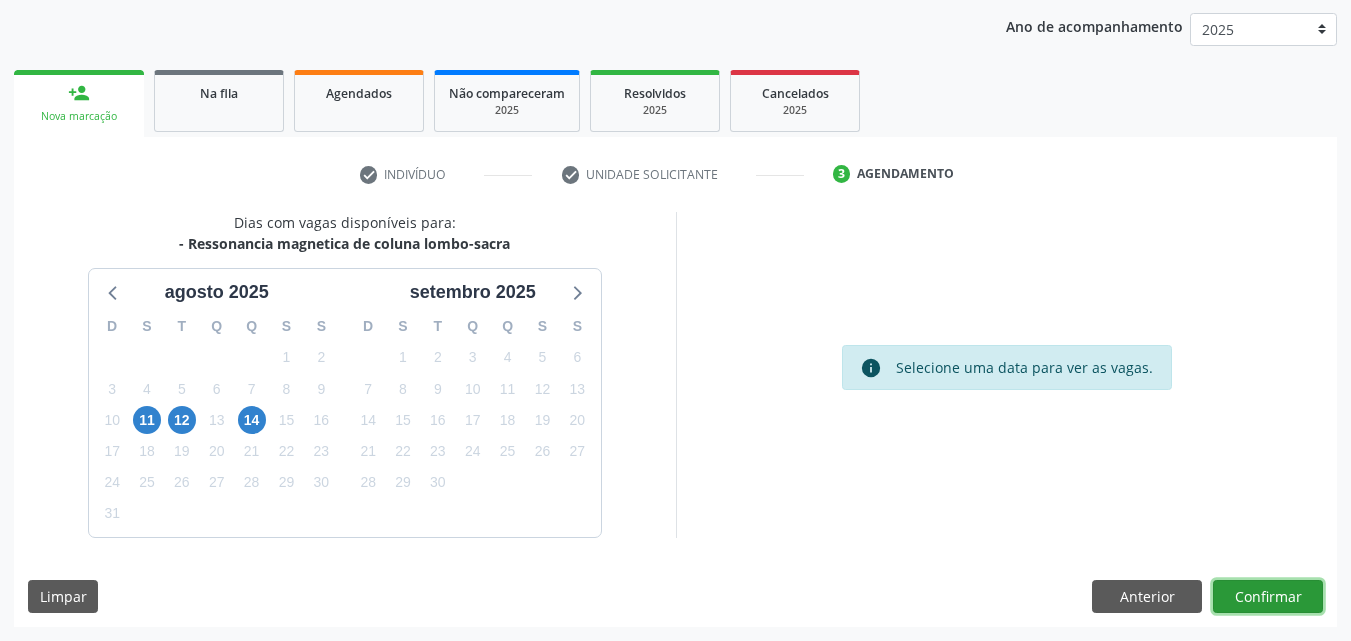 click on "Confirmar" at bounding box center [1268, 597] 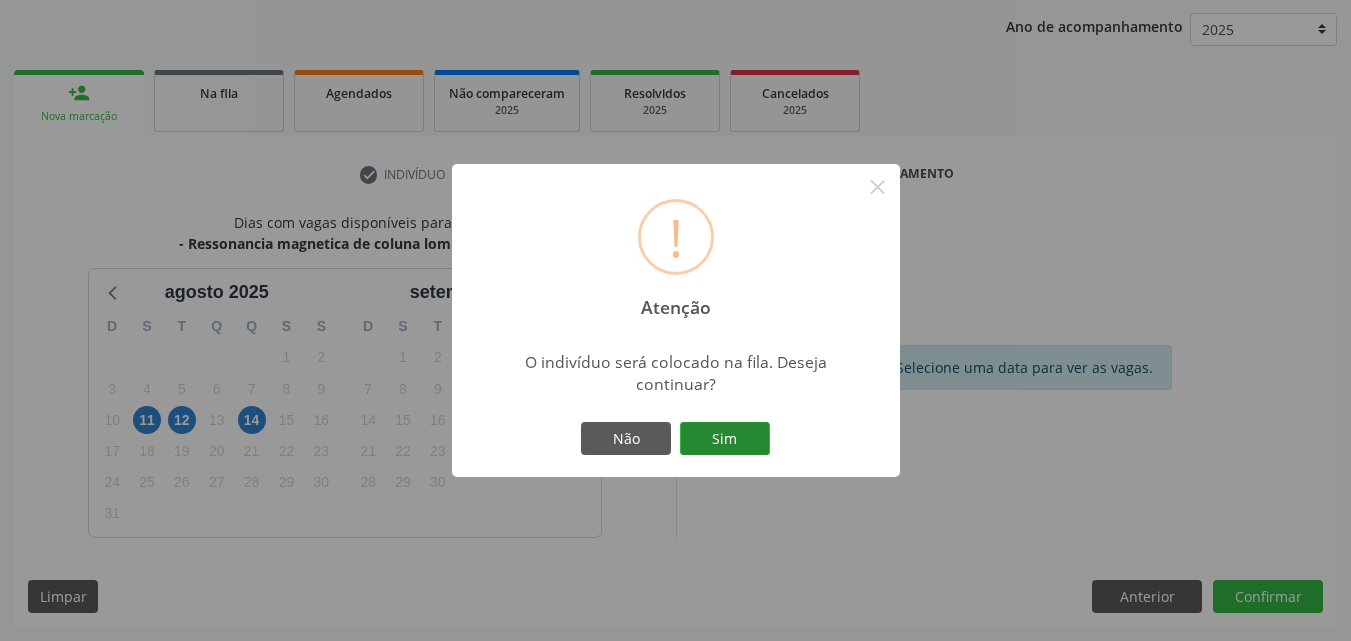 click on "Sim" at bounding box center [725, 439] 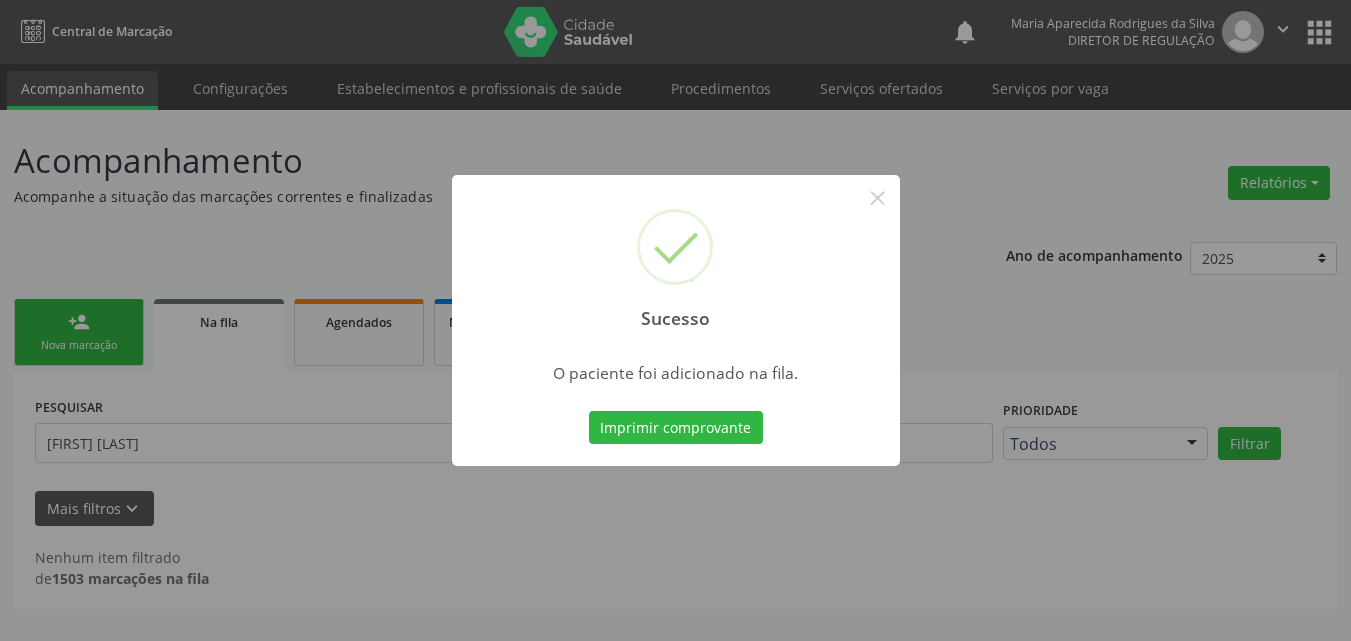 scroll, scrollTop: 0, scrollLeft: 0, axis: both 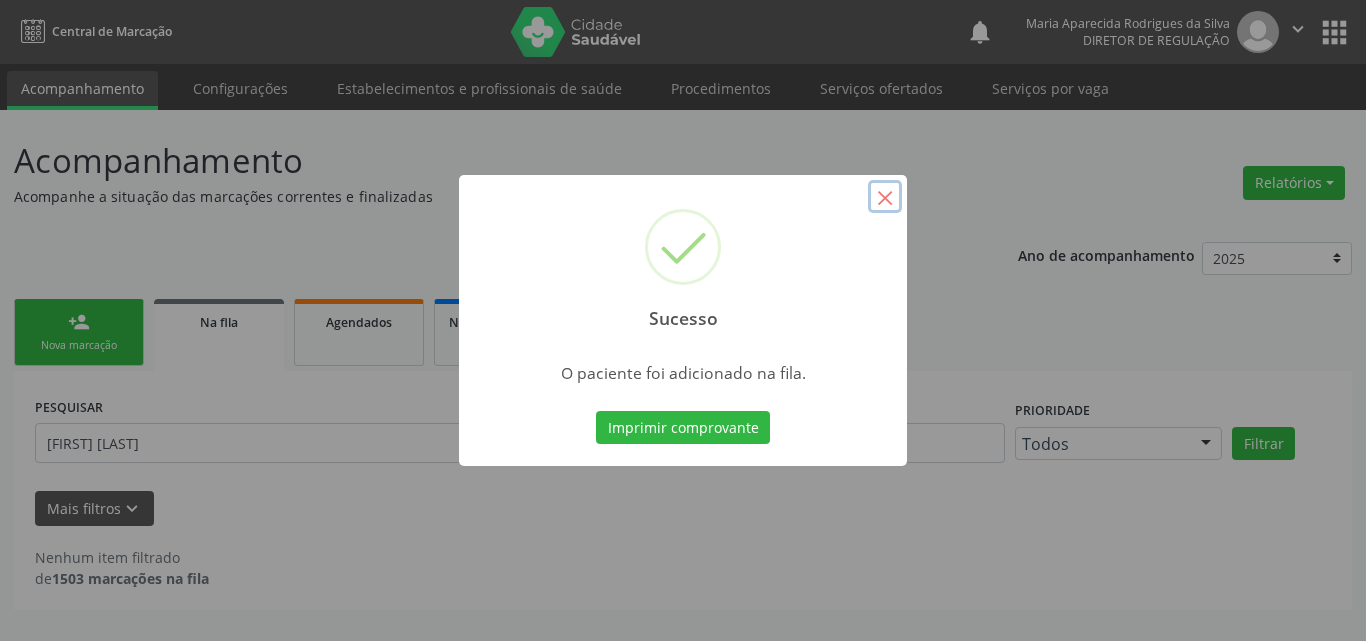 click on "×" at bounding box center (885, 197) 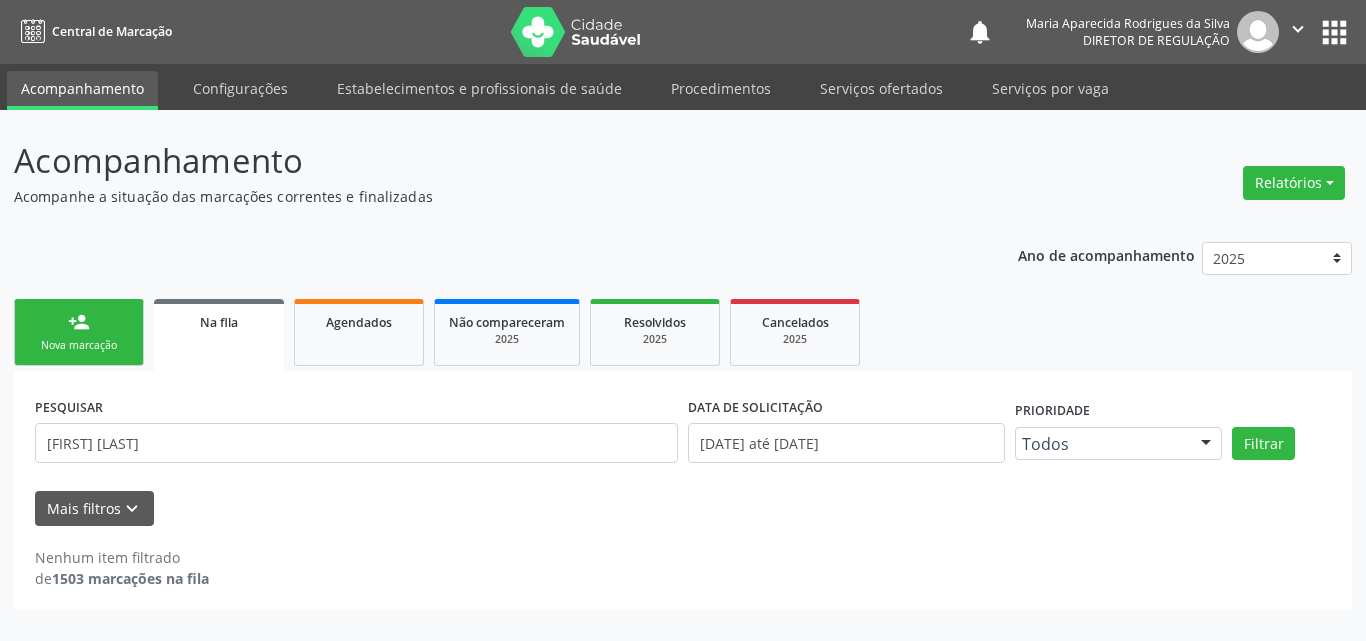 click on "Nova marcação" at bounding box center (79, 345) 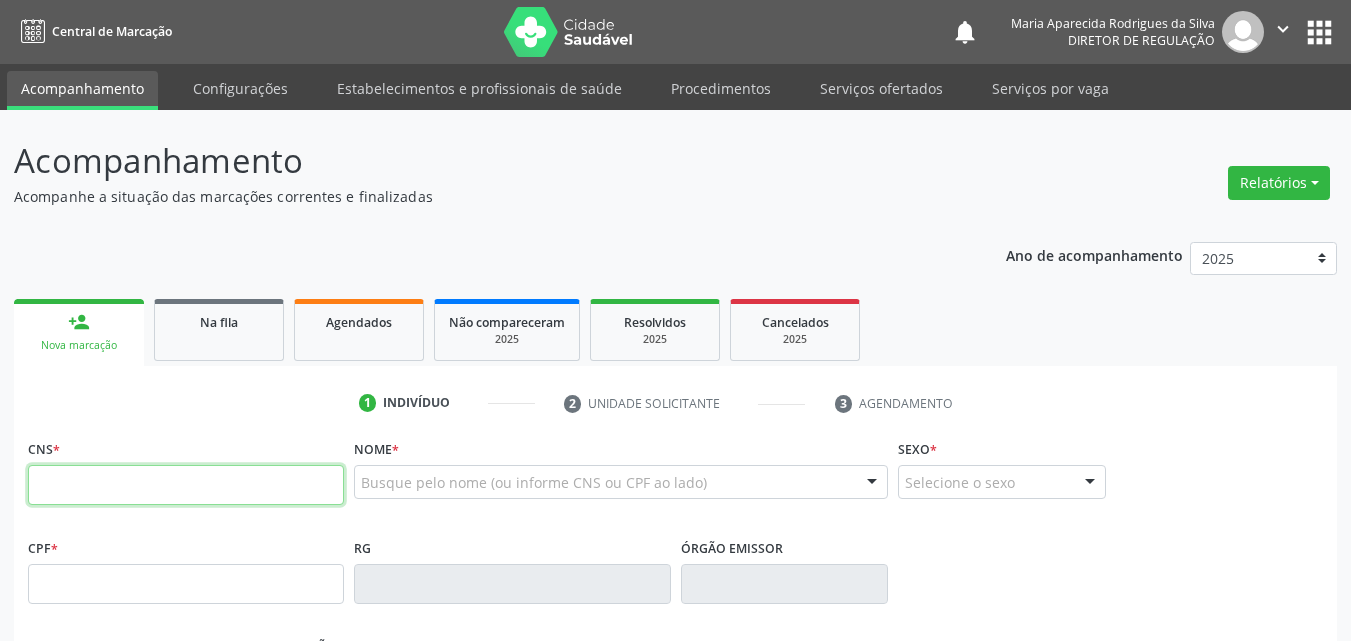 click at bounding box center (186, 485) 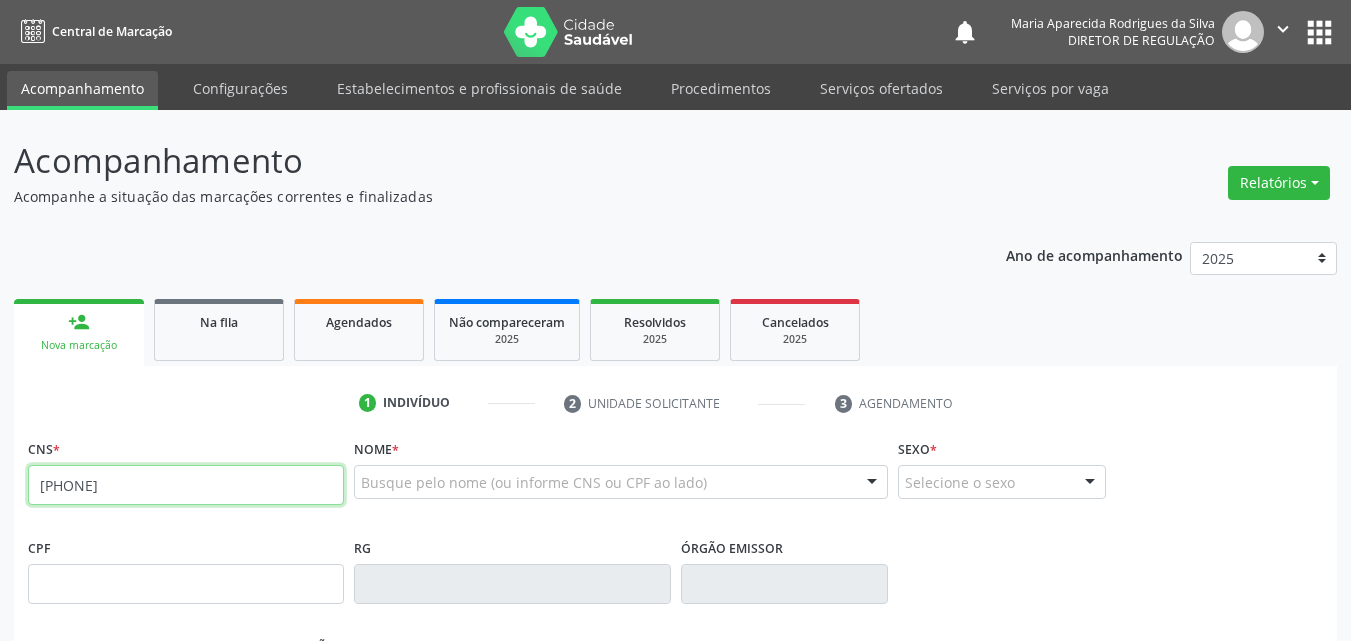 type on "709 2012 7931 9336" 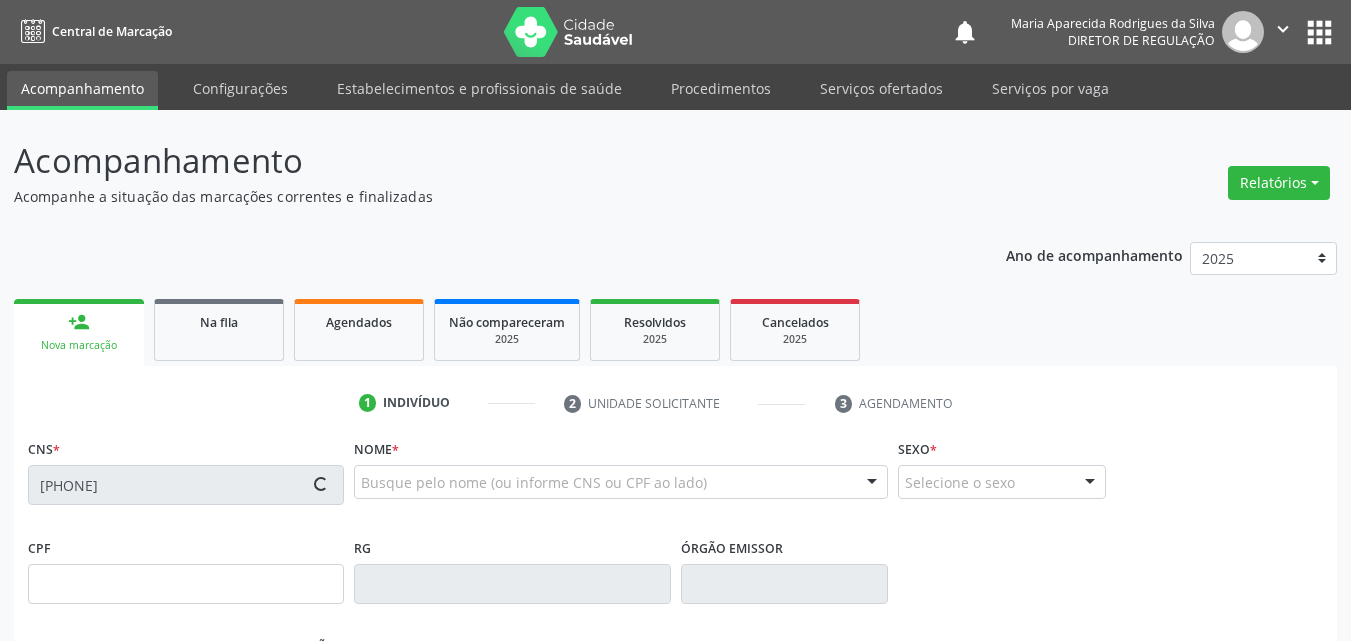 type on "032.391.884-06" 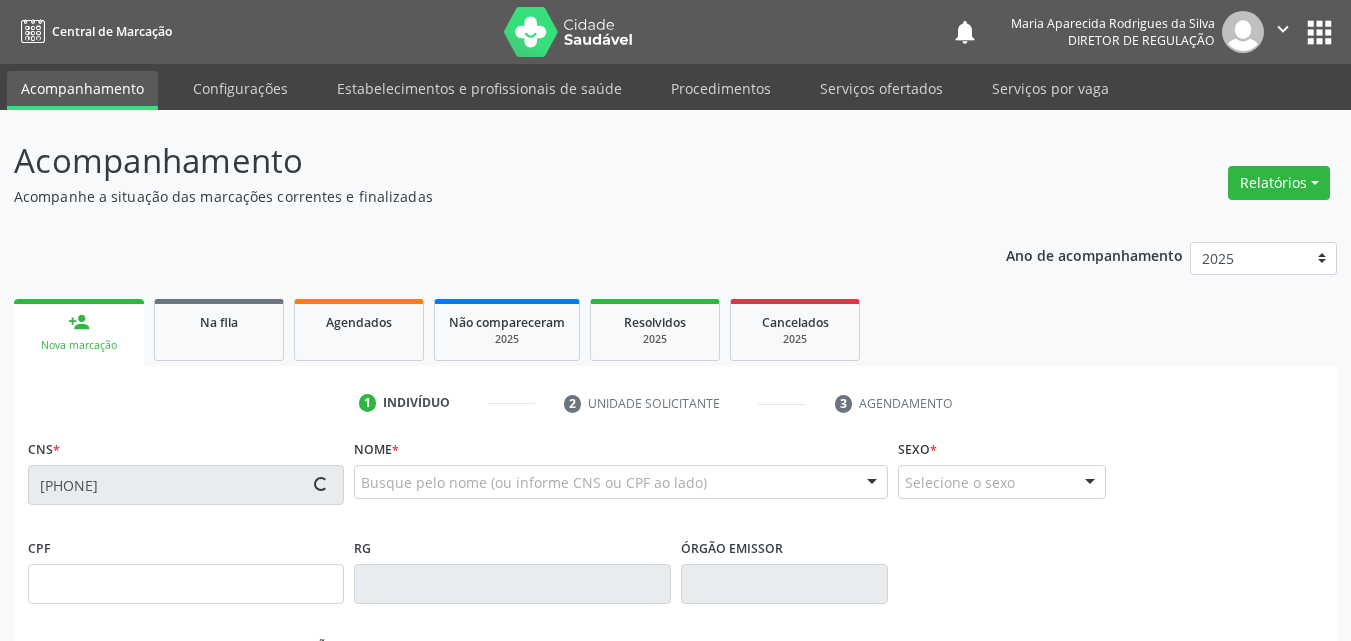 type on "24/01/1966" 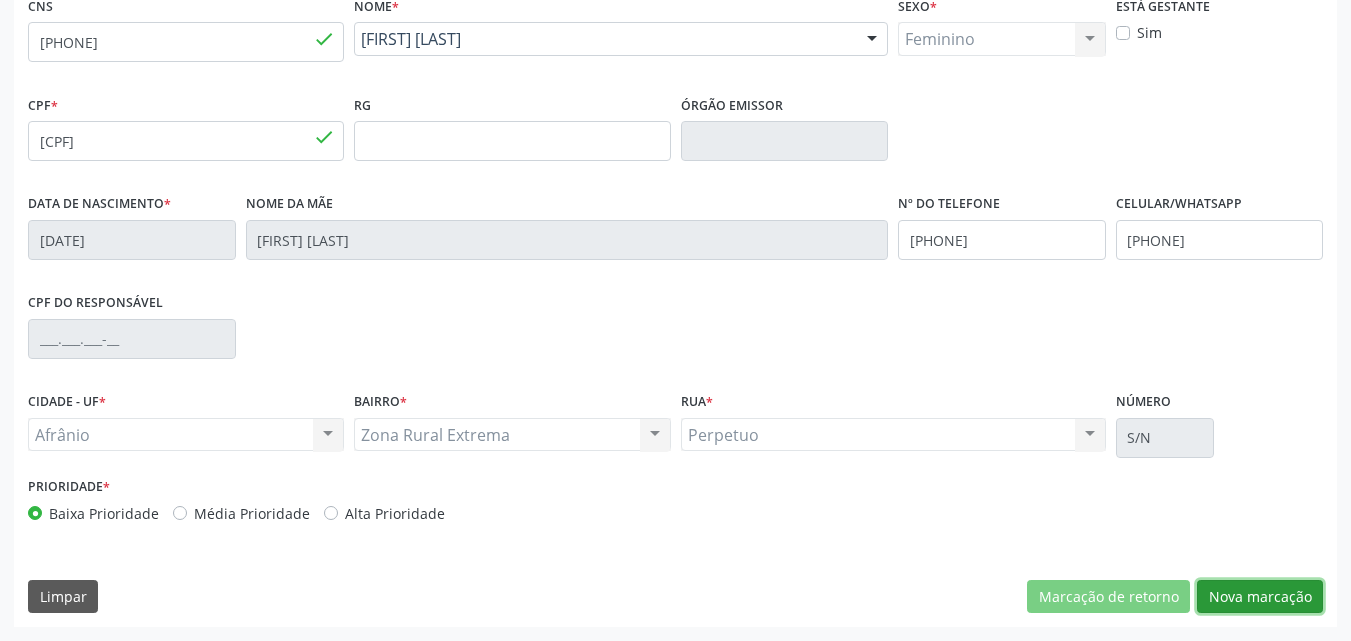 click on "Nova marcação" at bounding box center [1260, 597] 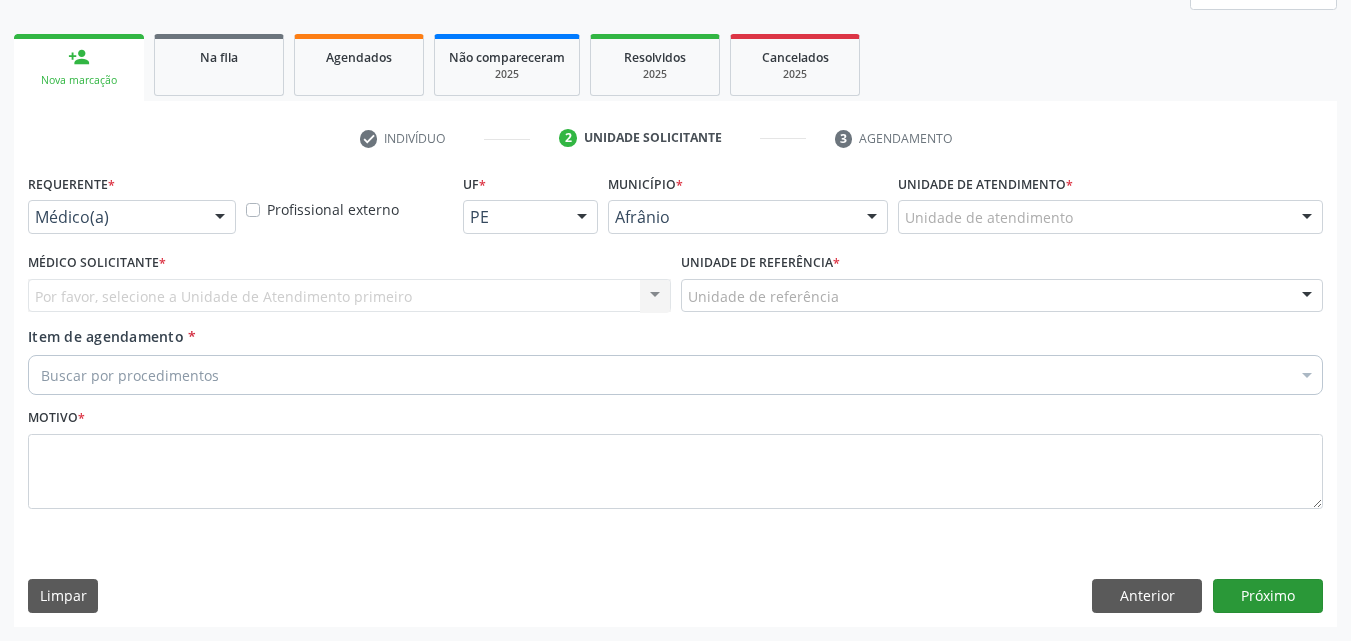 scroll, scrollTop: 265, scrollLeft: 0, axis: vertical 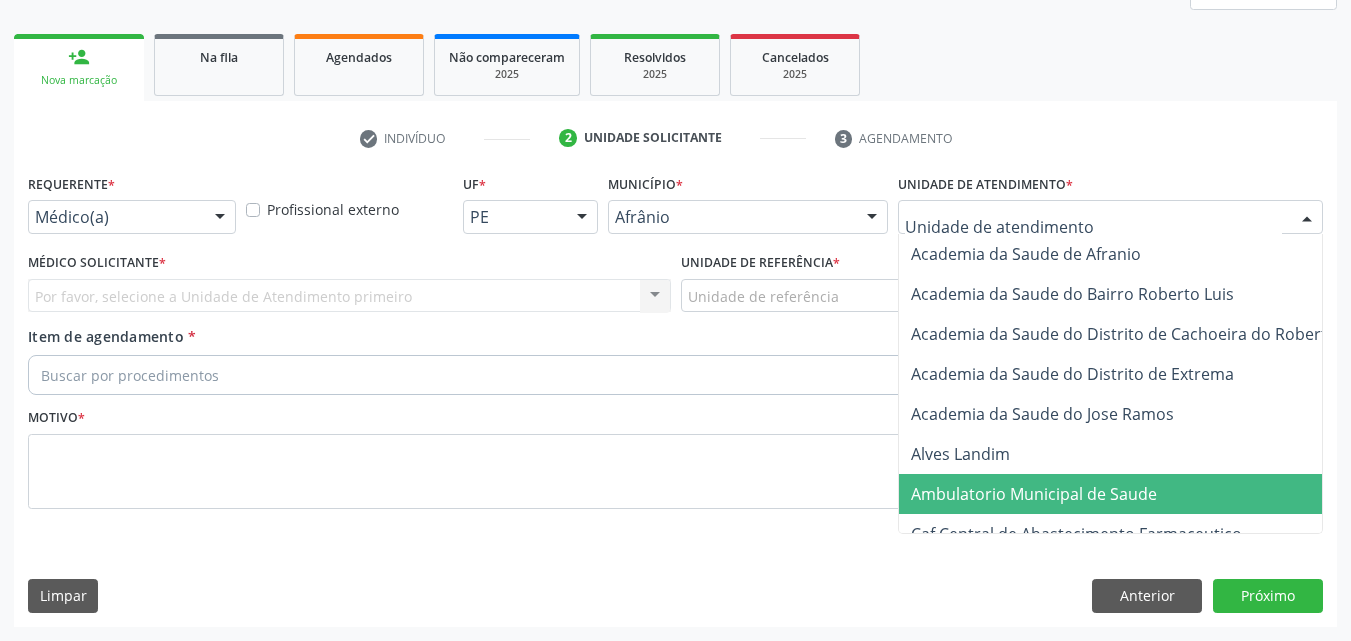 click on "Ambulatorio Municipal de Saude" at bounding box center (1034, 494) 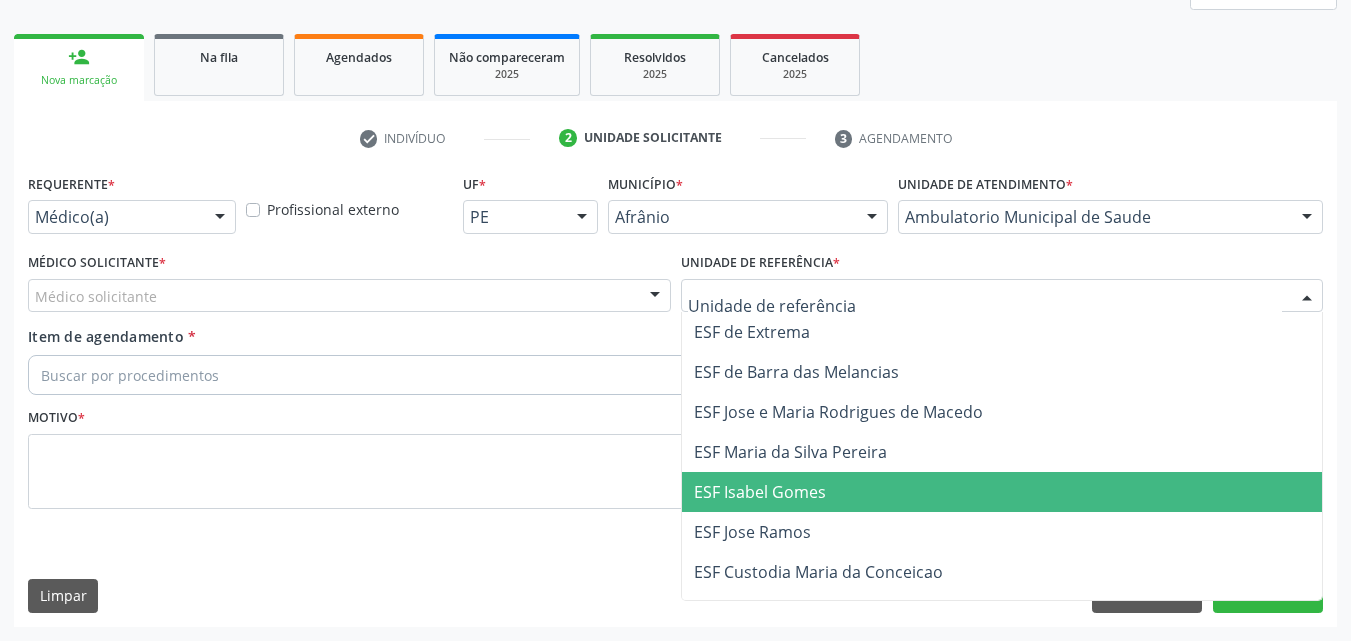 click on "ESF Isabel Gomes" at bounding box center [760, 492] 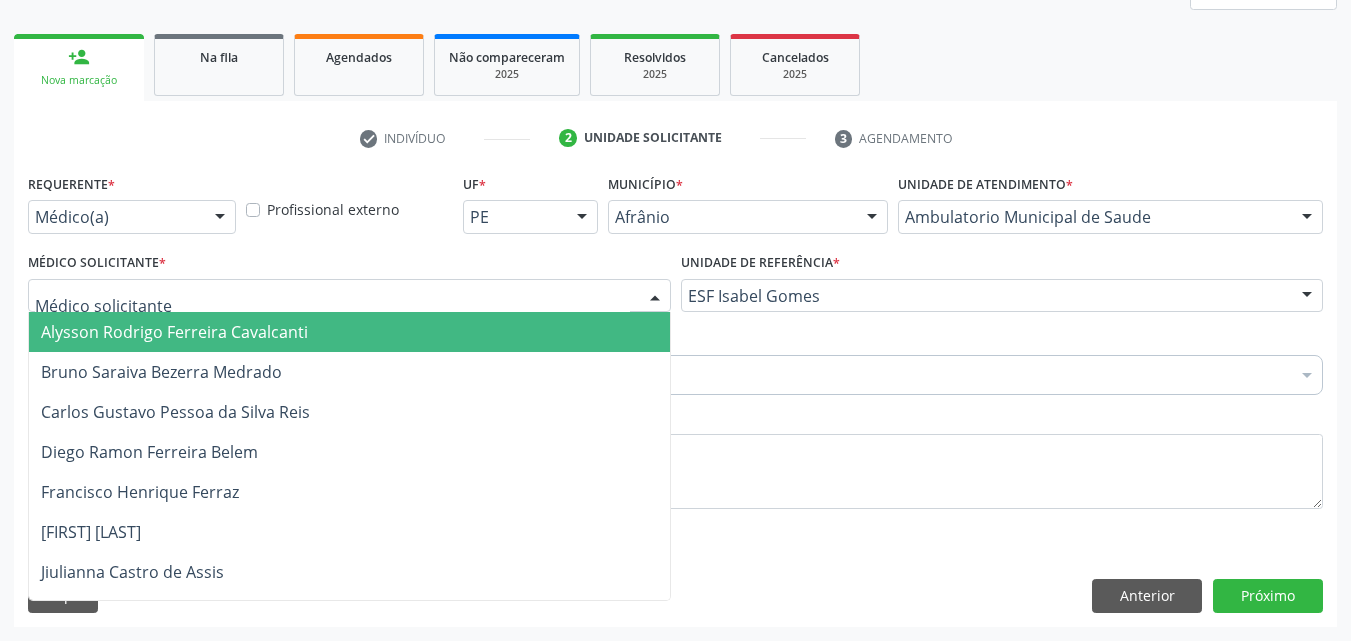 click at bounding box center [349, 296] 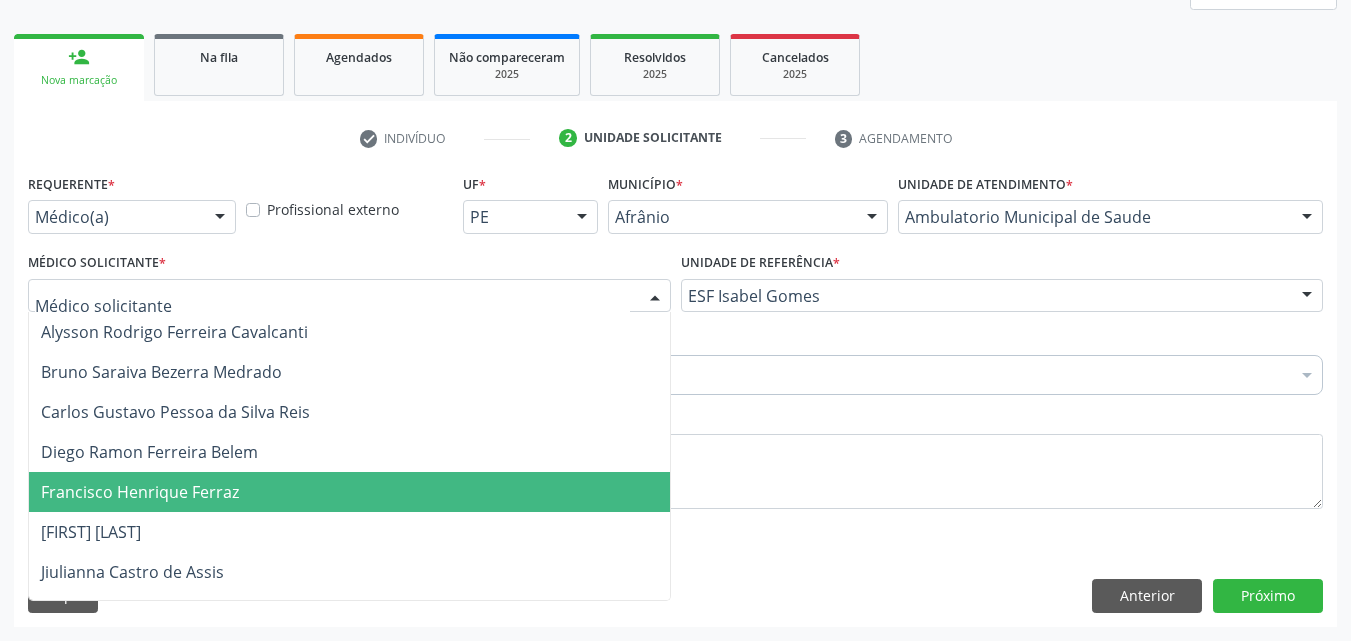 click on "Francisco Henrique Ferraz" at bounding box center [349, 492] 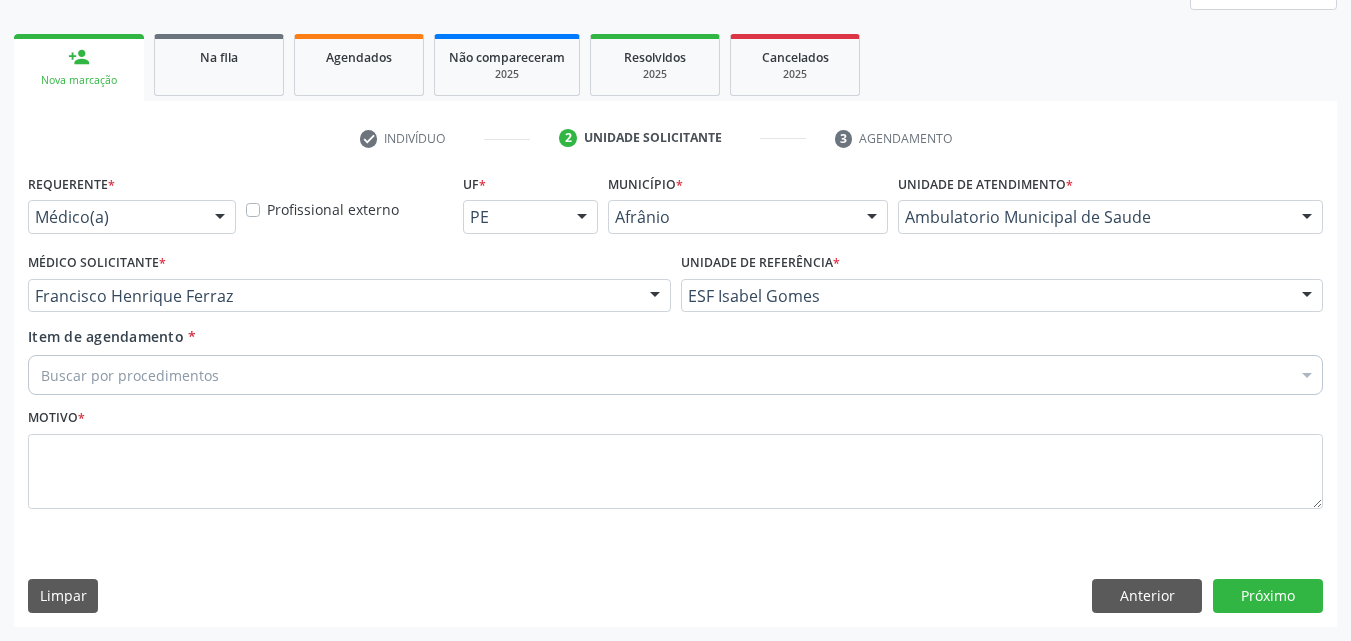 click on "Buscar por procedimentos" at bounding box center (675, 375) 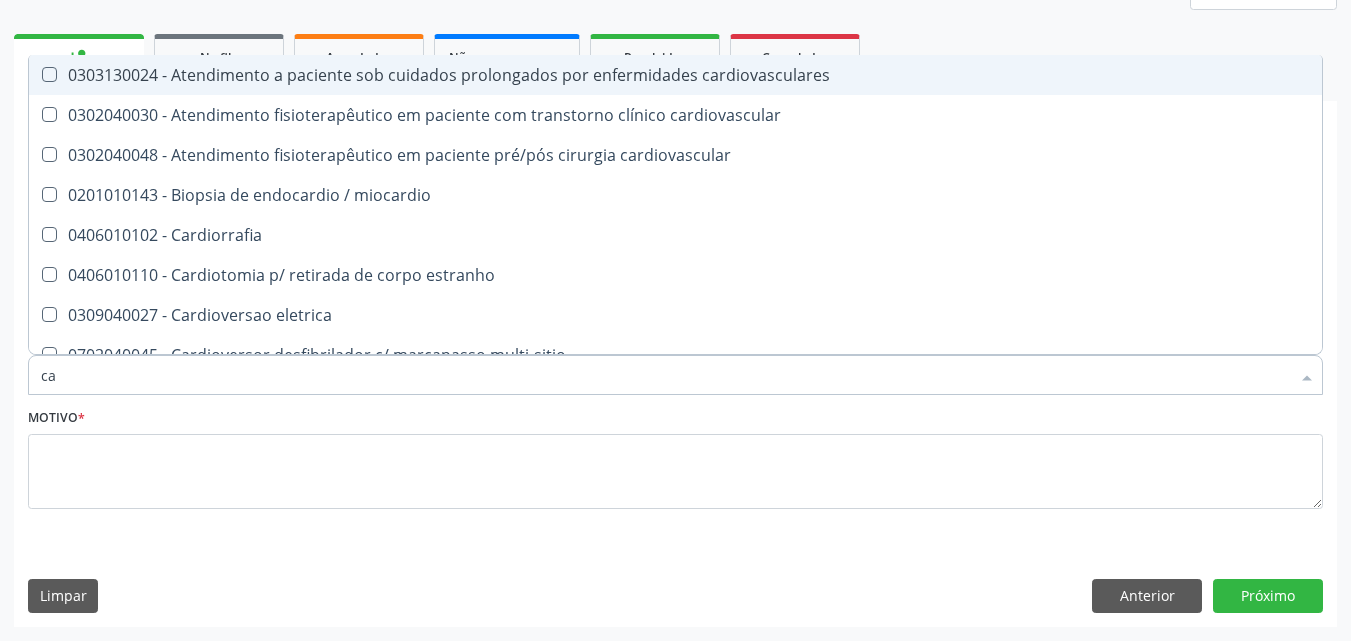 type on "c" 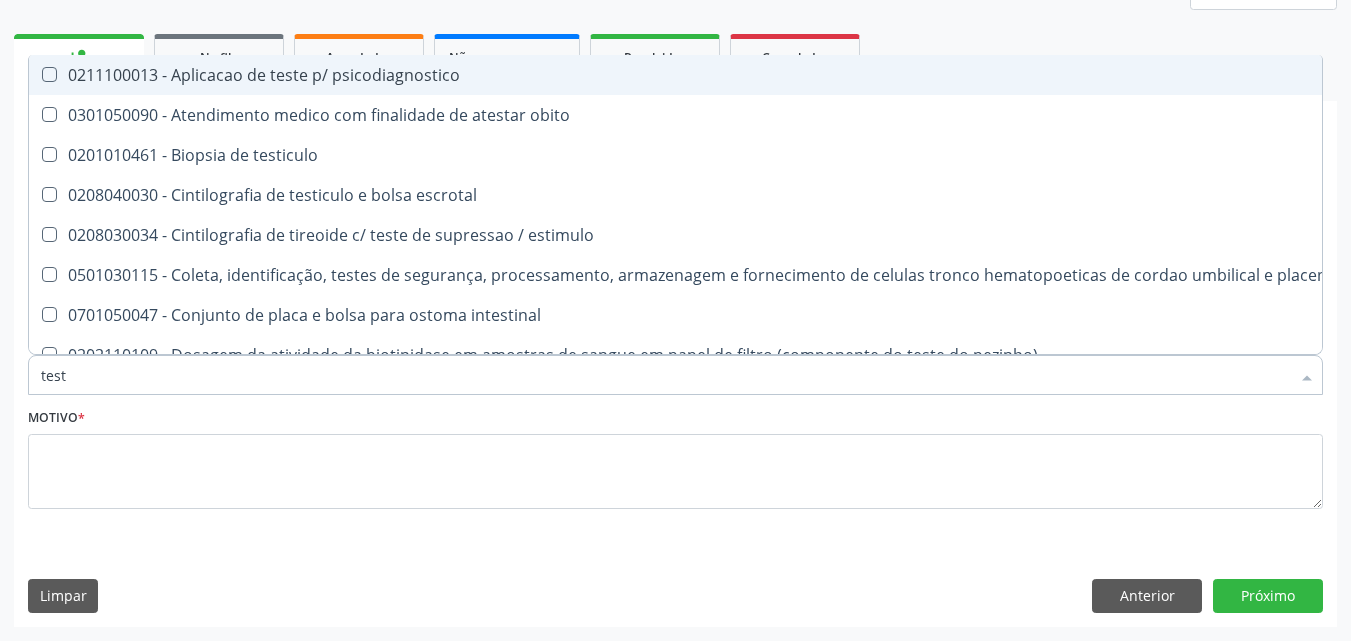 type on "teste" 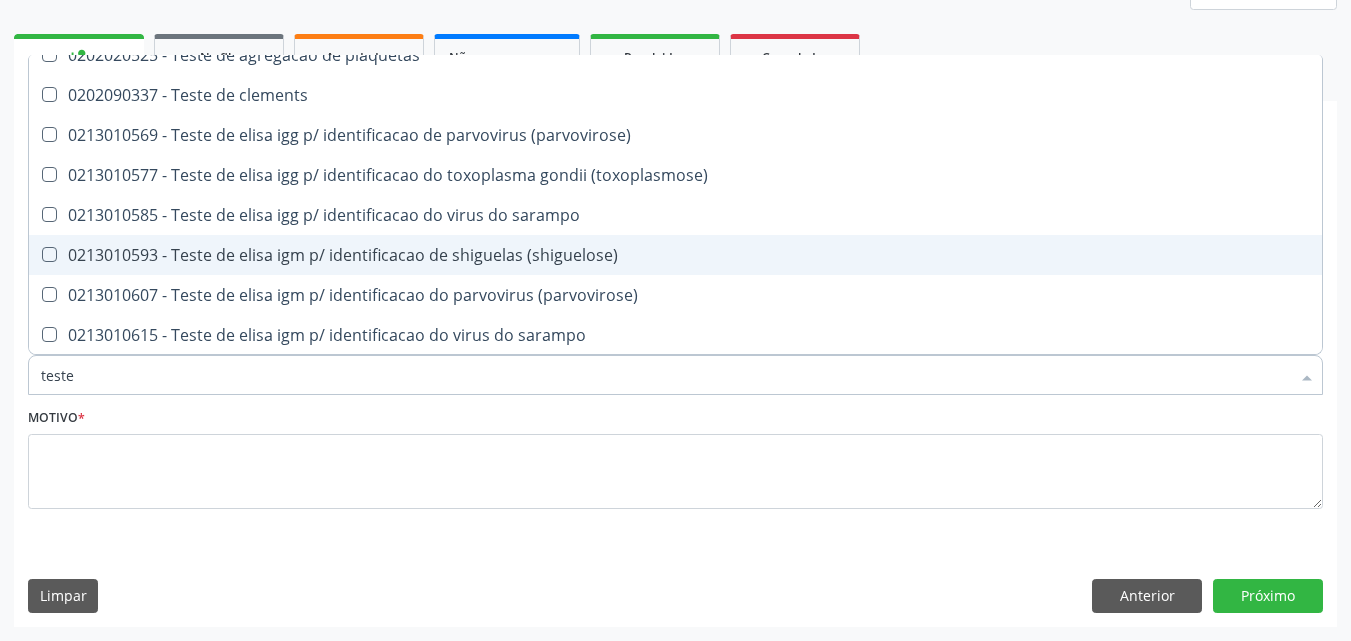 scroll, scrollTop: 400, scrollLeft: 0, axis: vertical 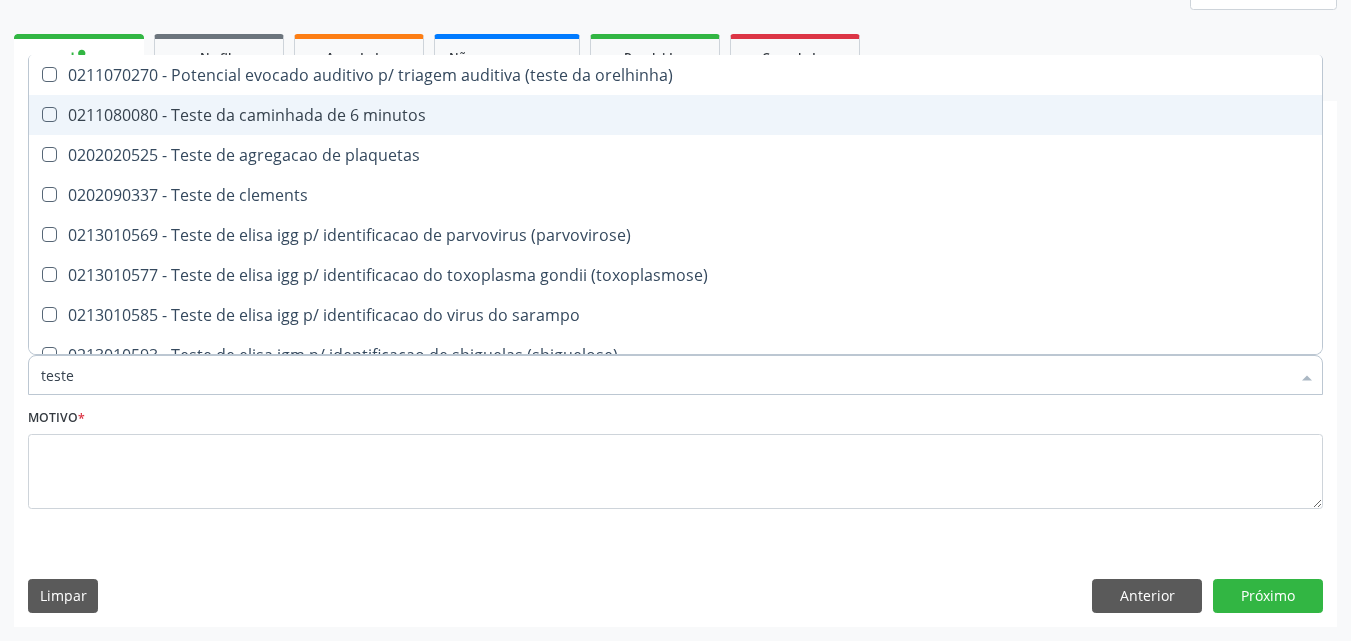 click on "0211080080 - Teste da caminhada de 6 minutos" at bounding box center (702, 115) 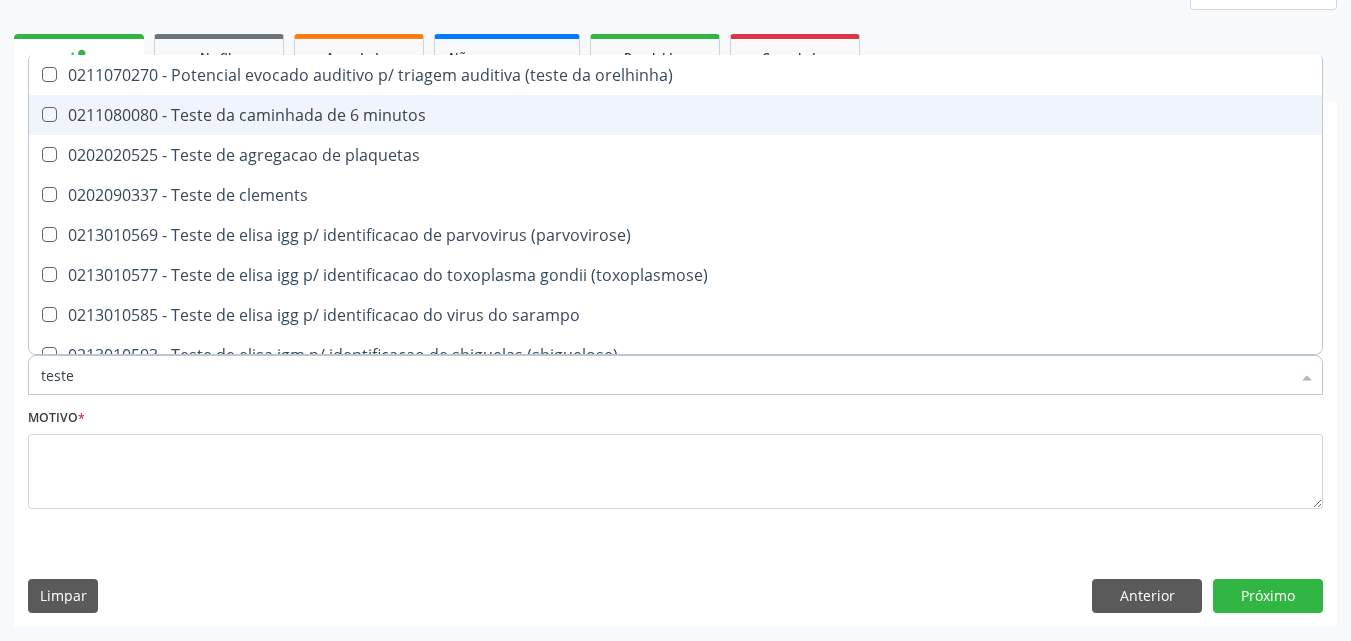 checkbox on "true" 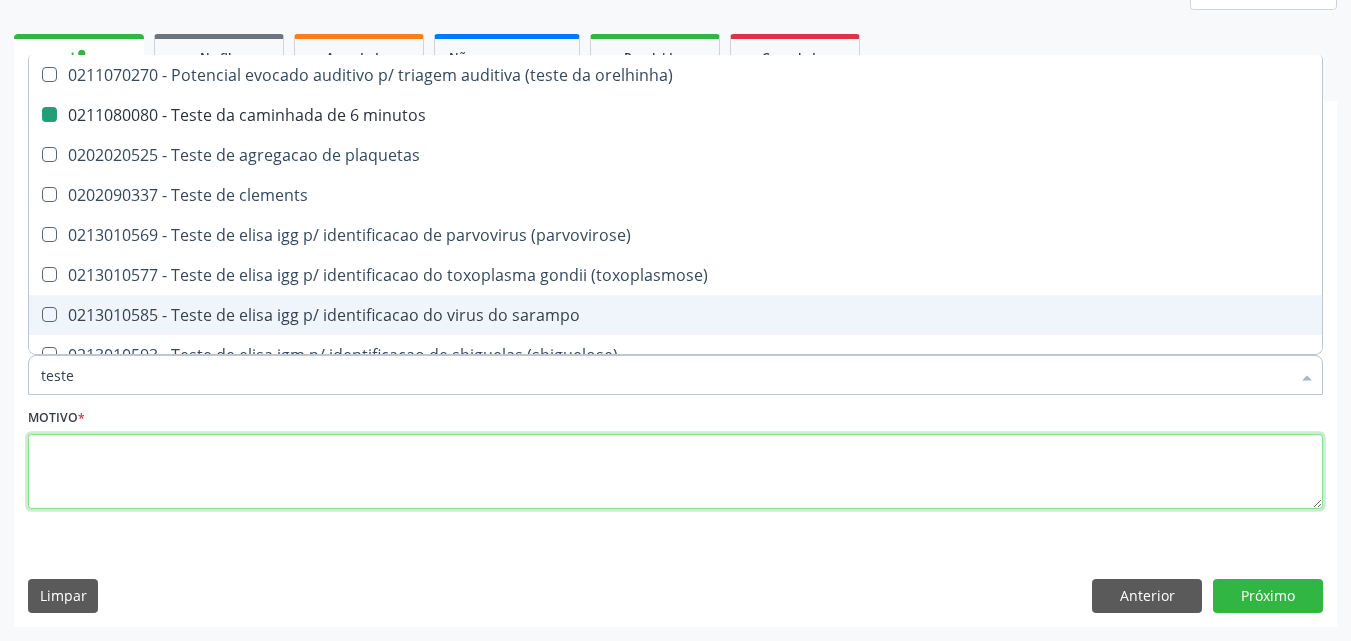 click at bounding box center [675, 472] 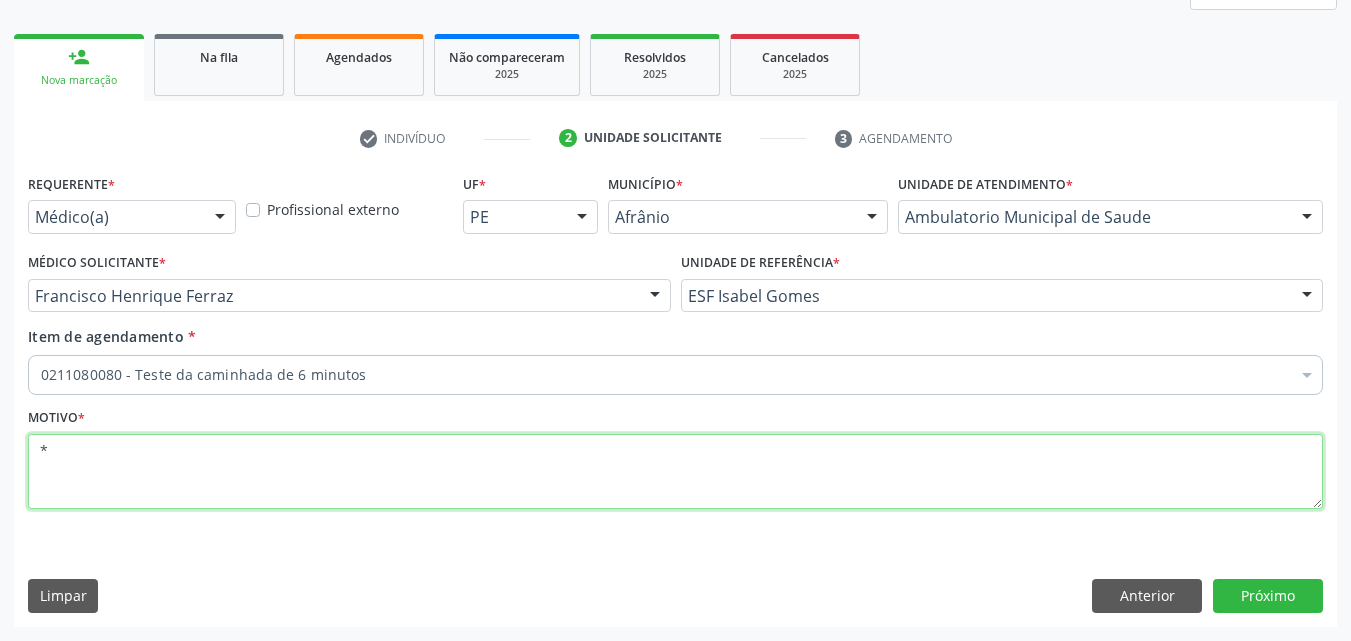 checkbox on "true" 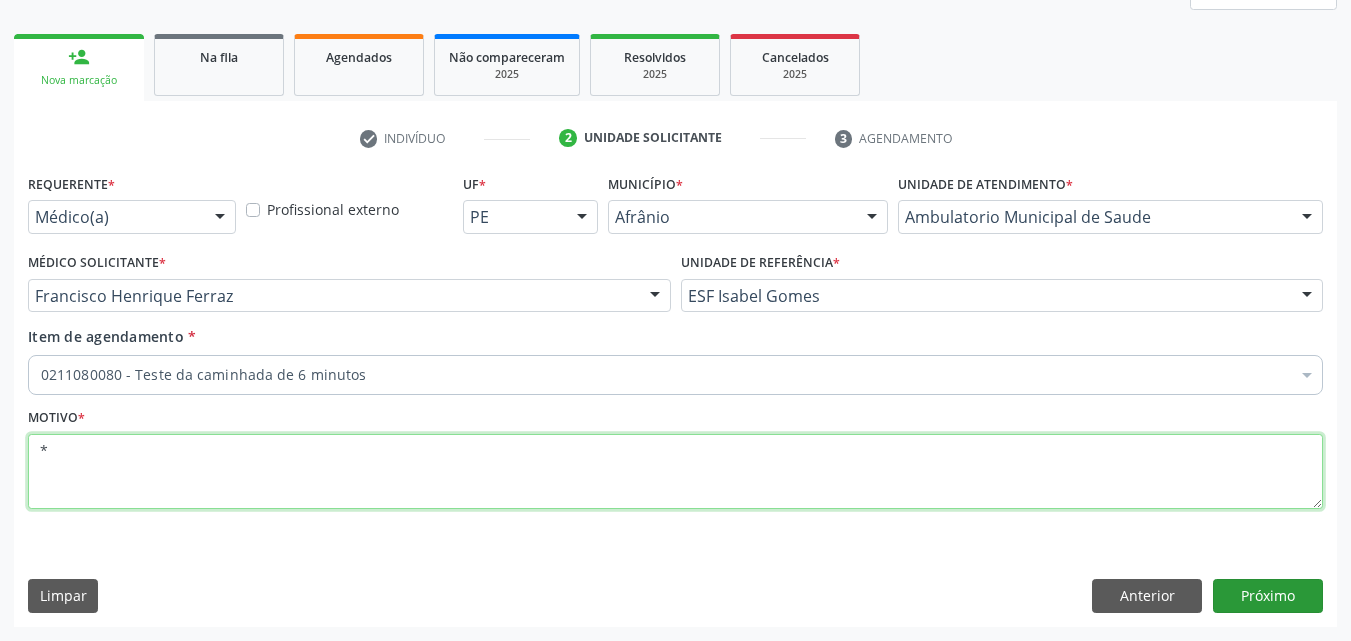 type on "*" 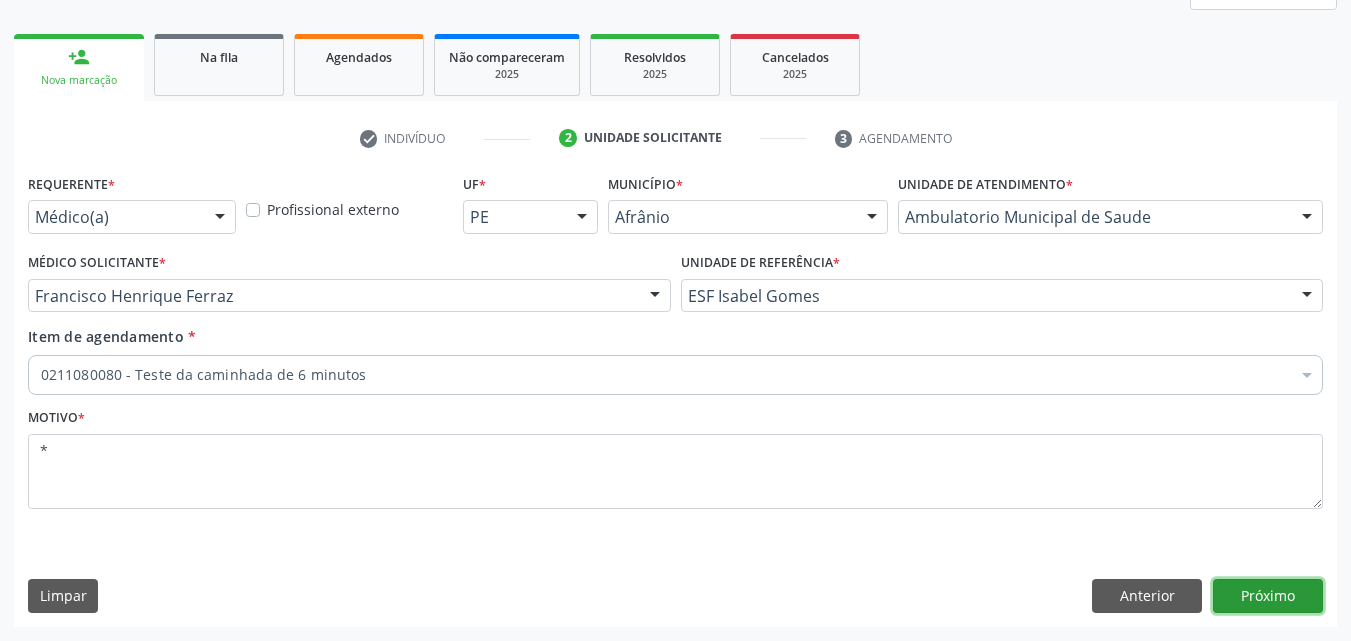 click on "Próximo" at bounding box center (1268, 596) 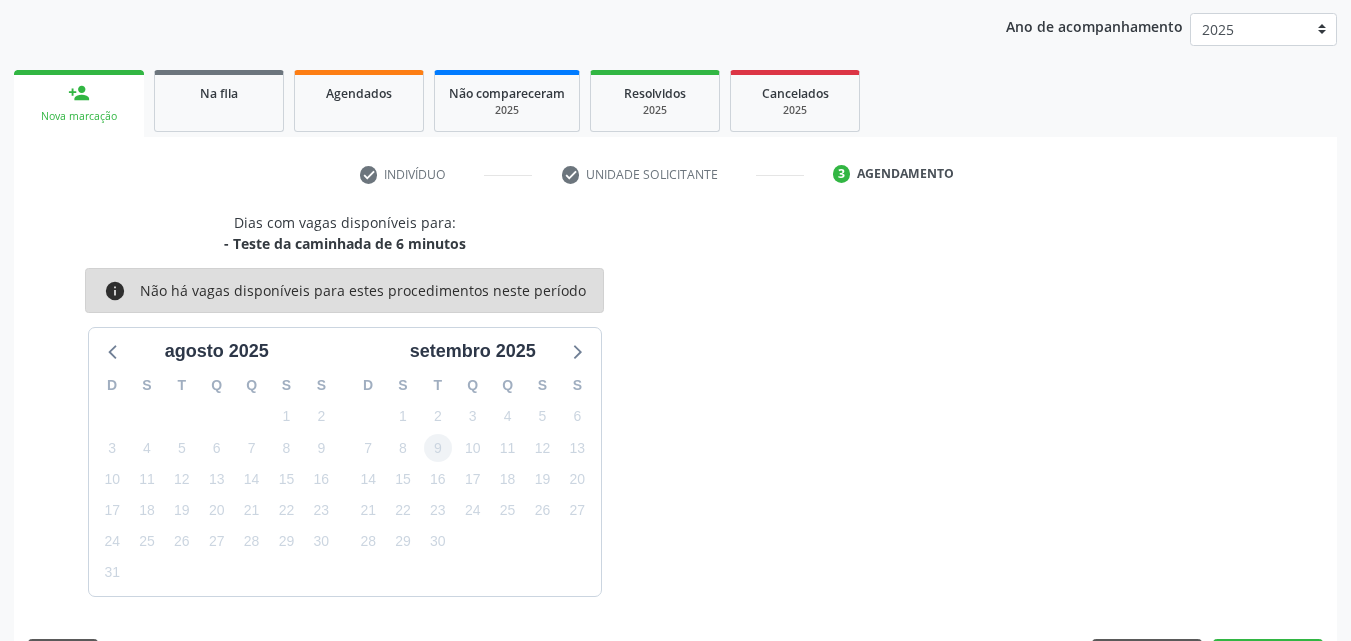 scroll, scrollTop: 265, scrollLeft: 0, axis: vertical 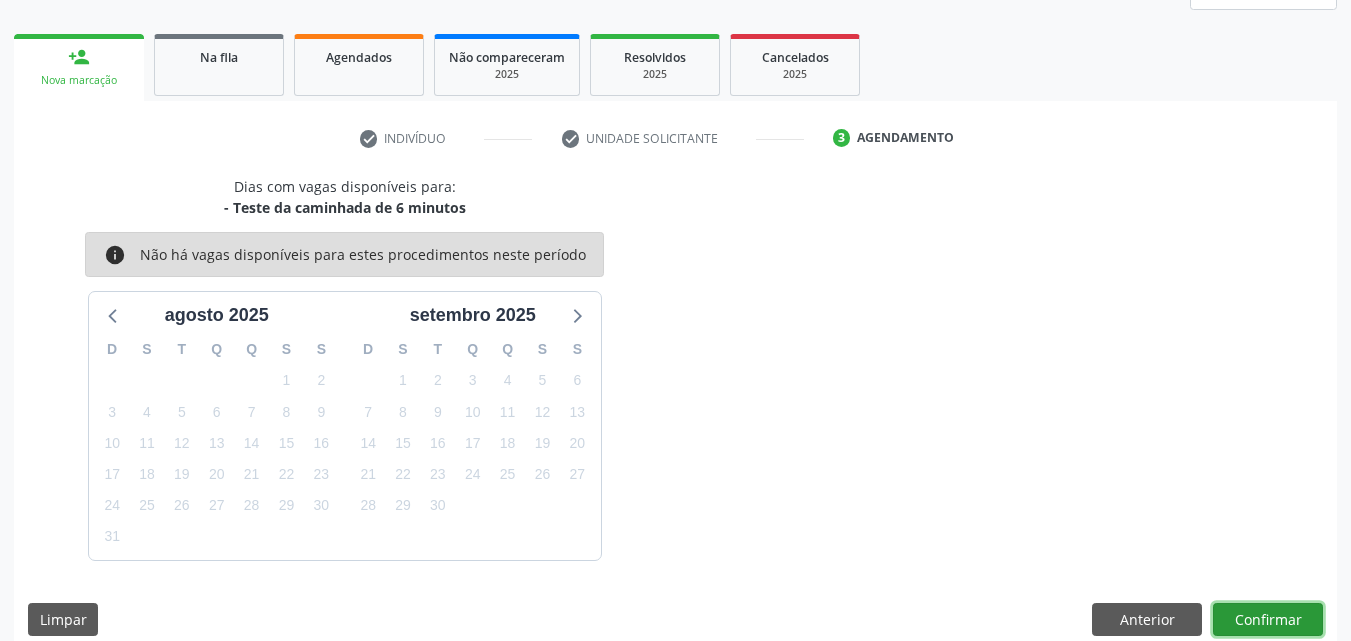 click on "Confirmar" at bounding box center [1268, 620] 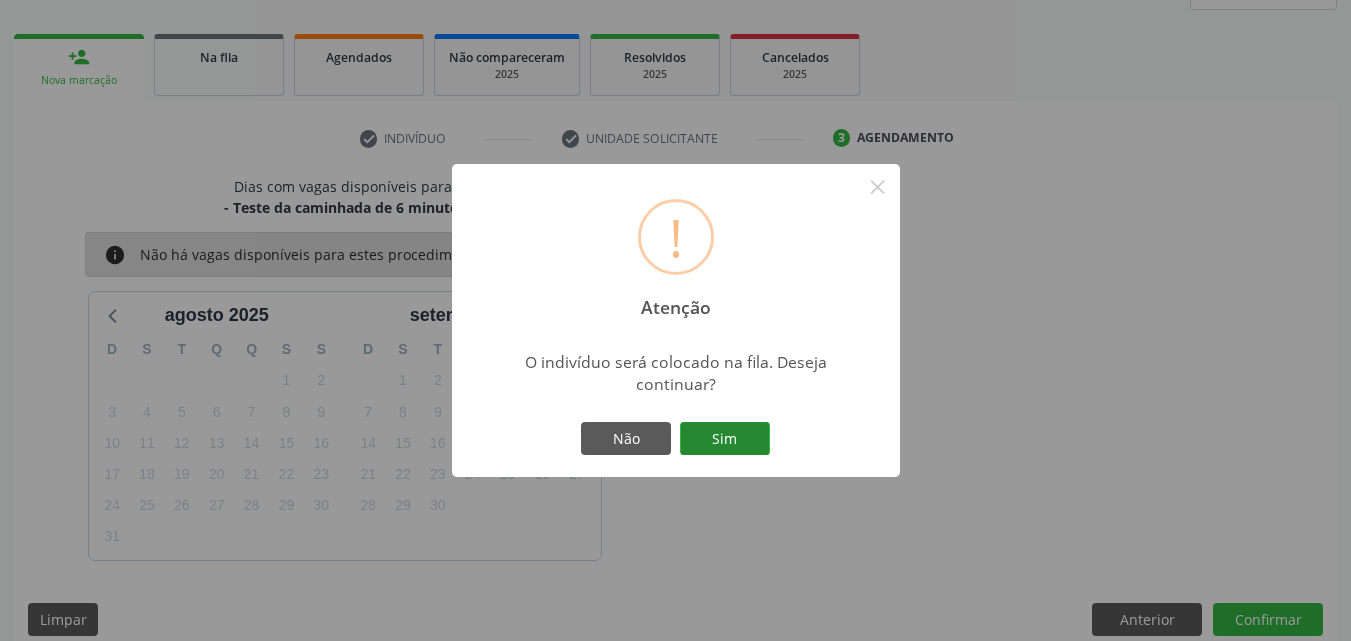 click on "Sim" at bounding box center (725, 439) 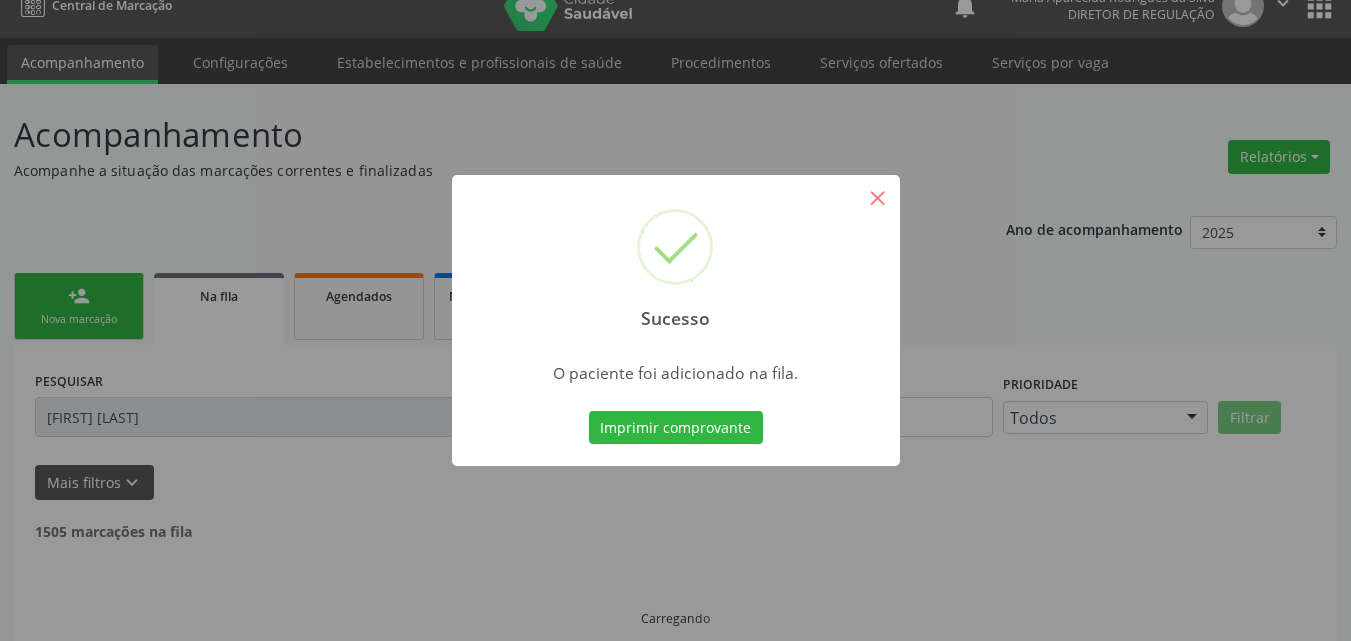scroll, scrollTop: 0, scrollLeft: 0, axis: both 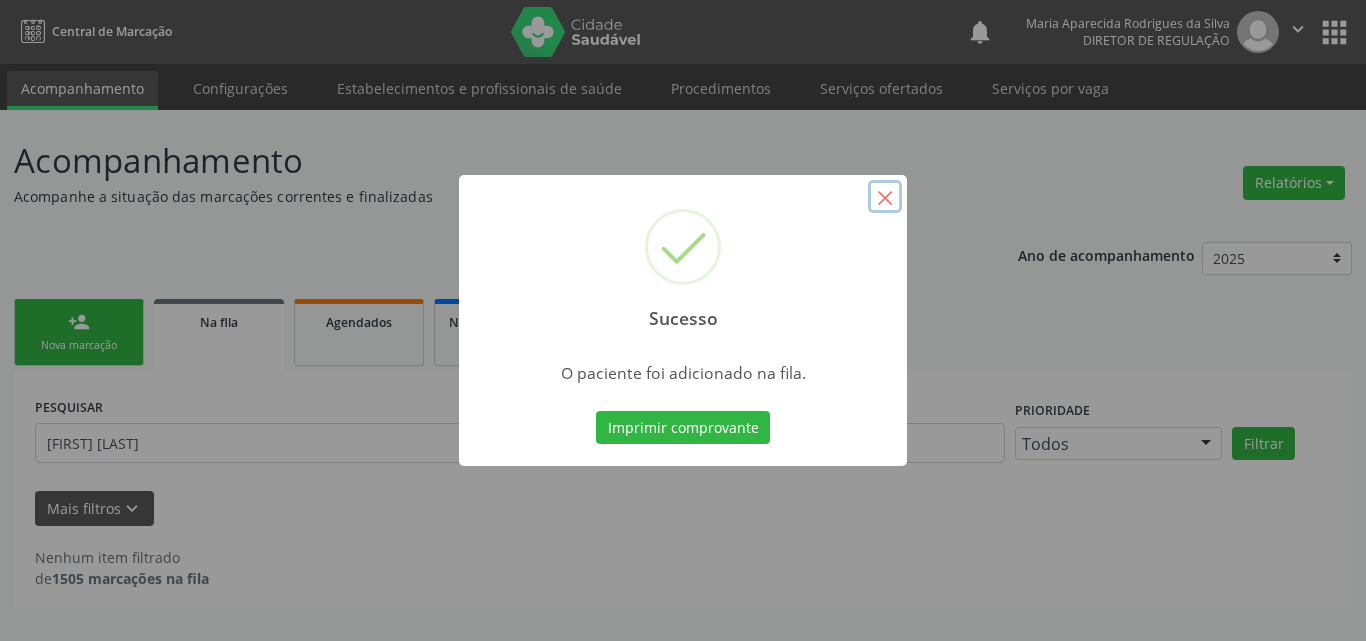 click on "×" at bounding box center [885, 197] 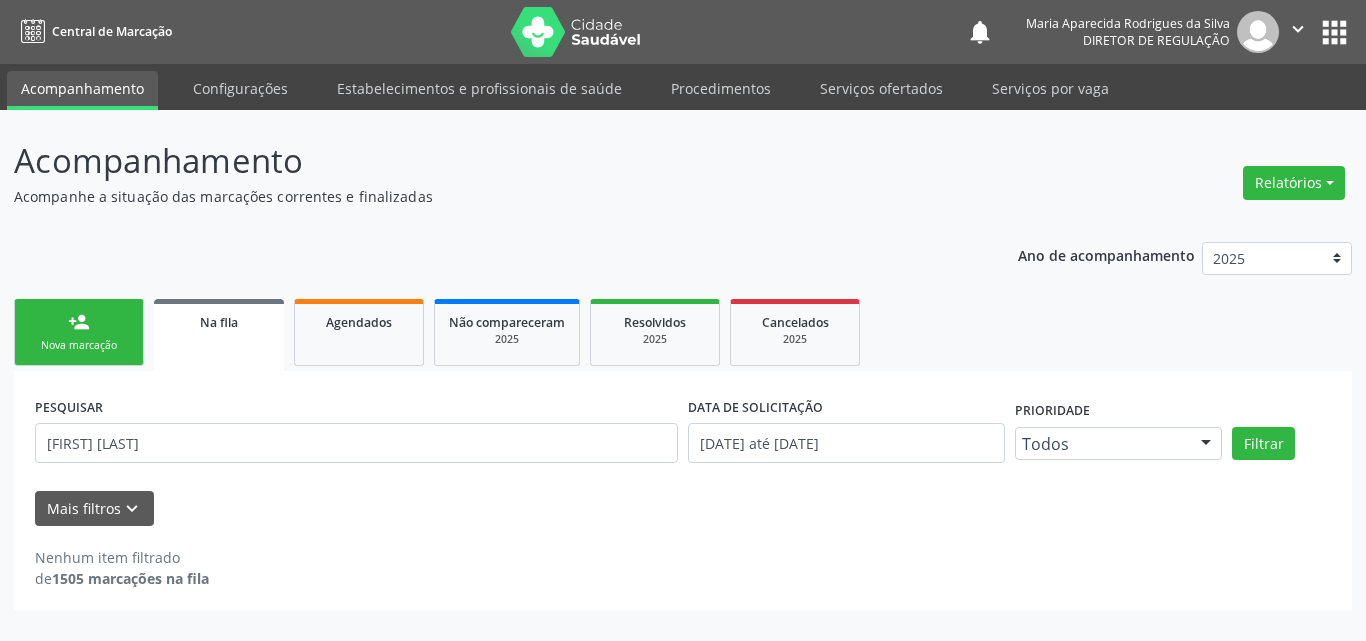 click on "Nova marcação" at bounding box center [79, 345] 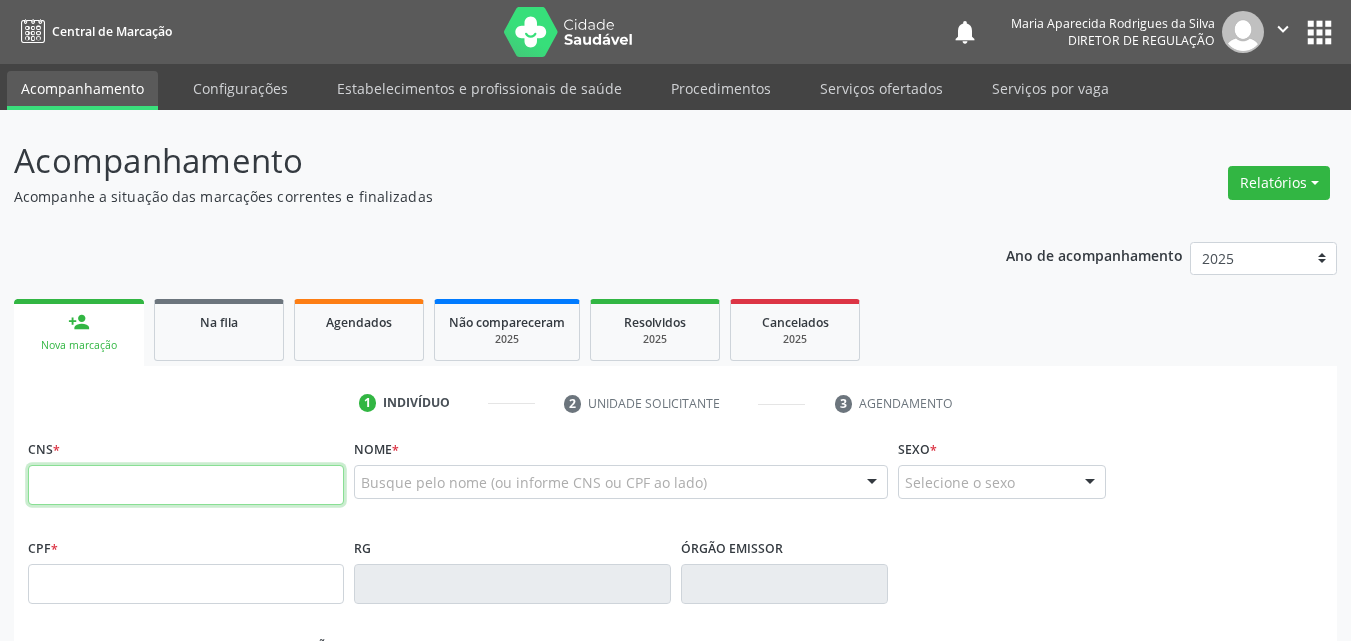 click at bounding box center (186, 485) 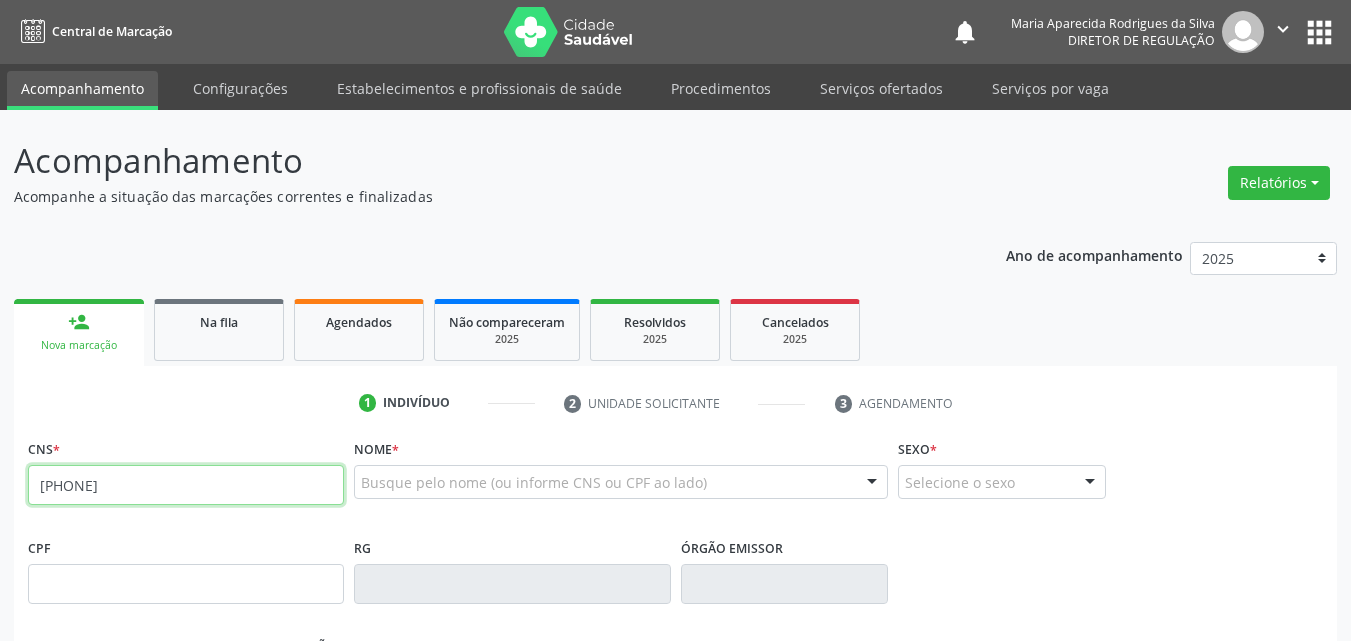 type on "700 7049 2464 0776" 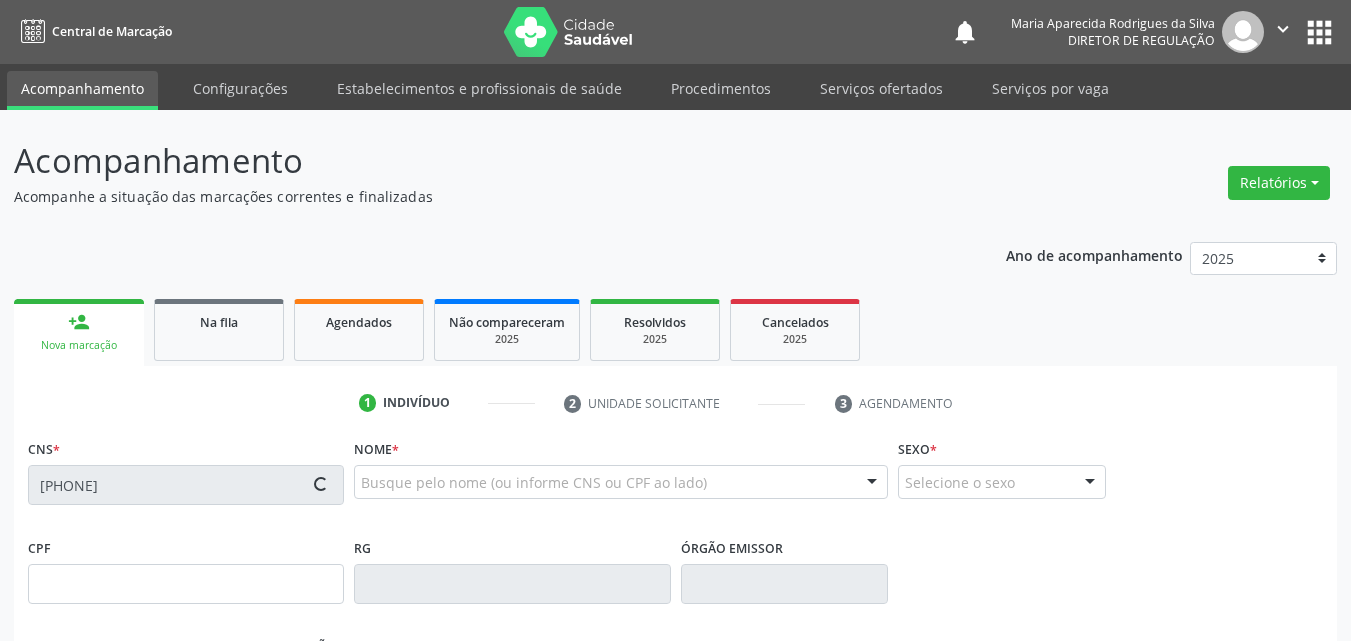 type on "27/03/1954" 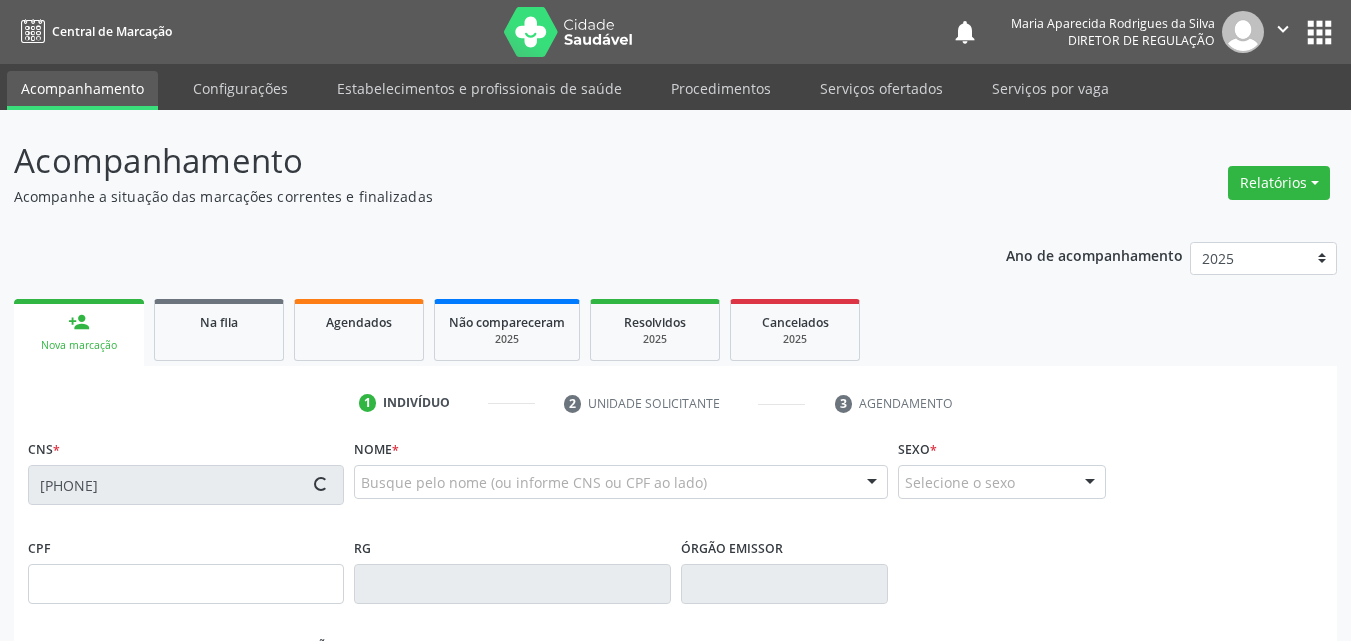 type on "Zulmira Maria Gomes" 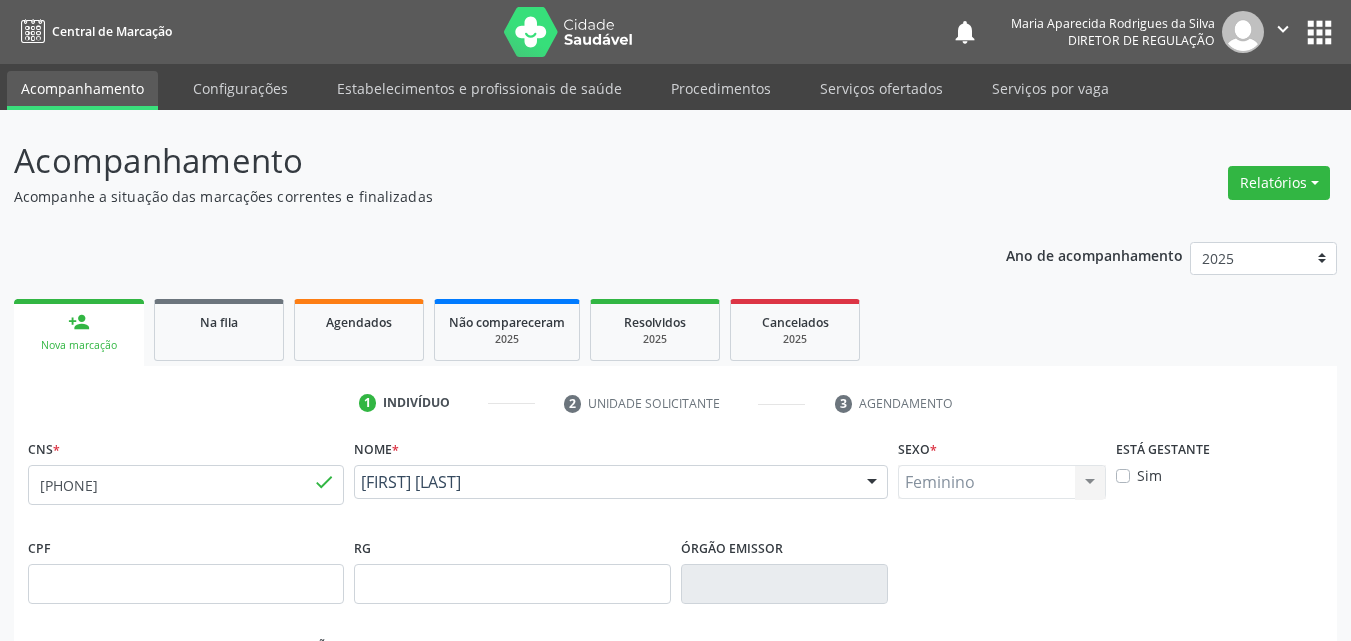 scroll, scrollTop: 443, scrollLeft: 0, axis: vertical 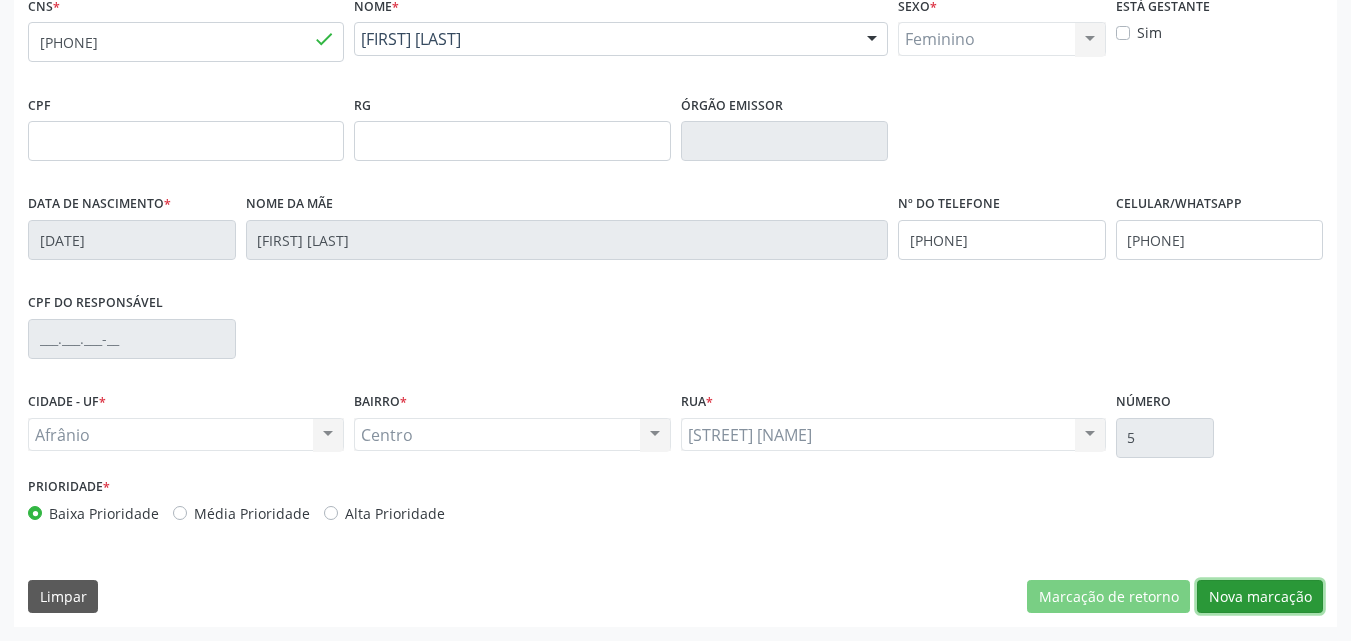 click on "Nova marcação" at bounding box center (1260, 597) 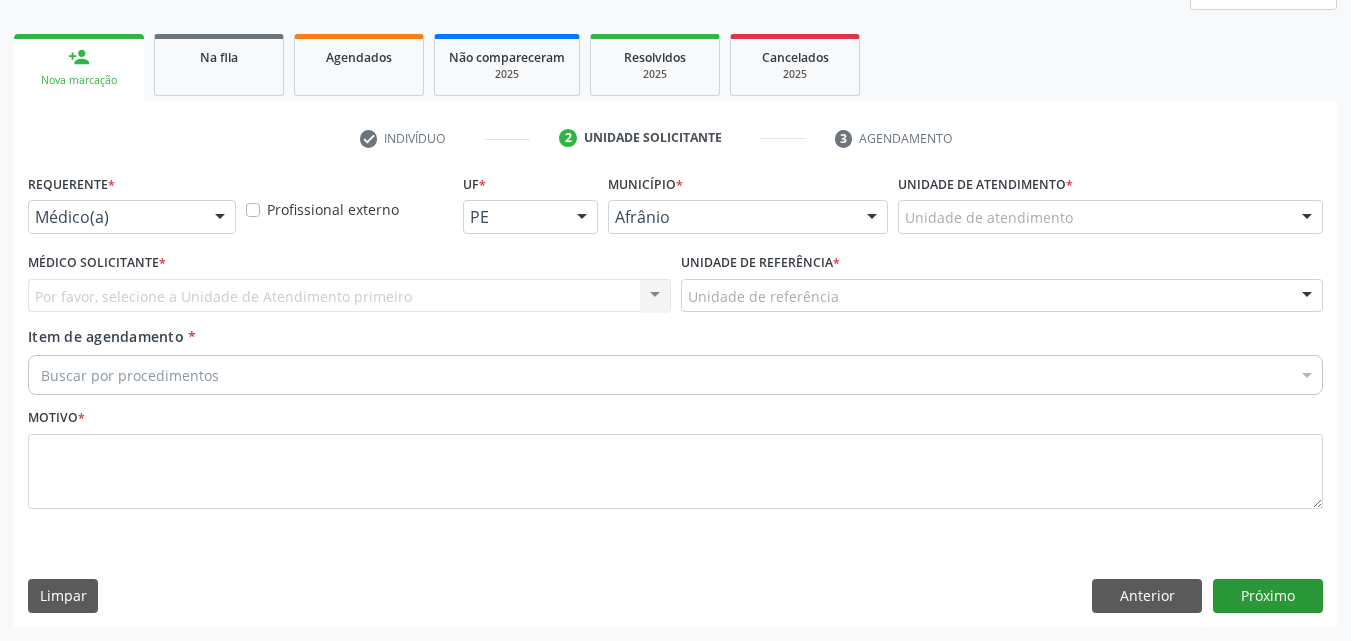 scroll, scrollTop: 265, scrollLeft: 0, axis: vertical 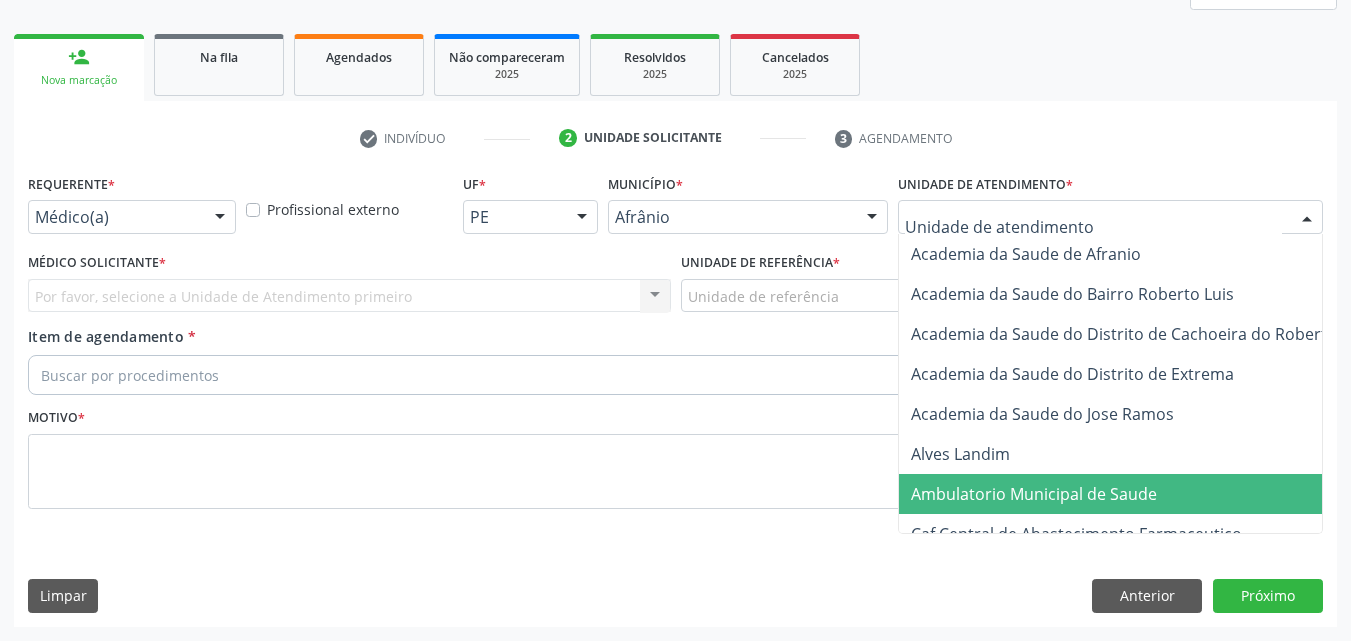 click on "Ambulatorio Municipal de Saude" at bounding box center [1034, 494] 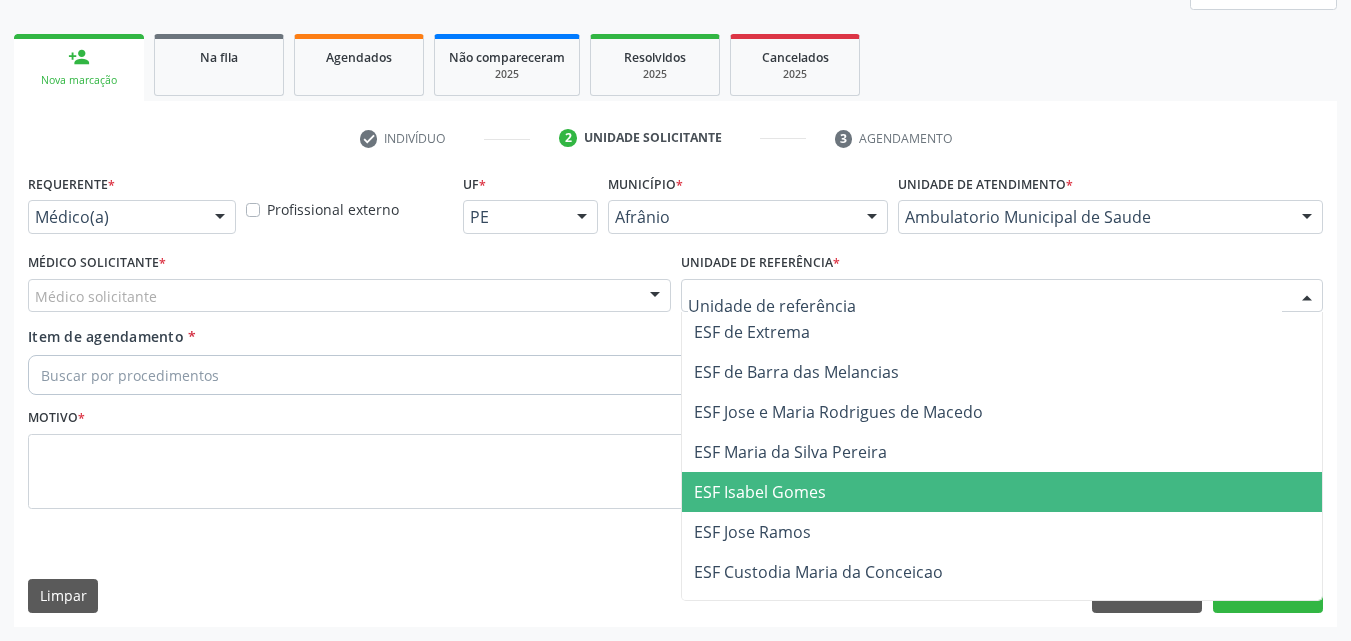 click on "ESF Isabel Gomes" at bounding box center (760, 492) 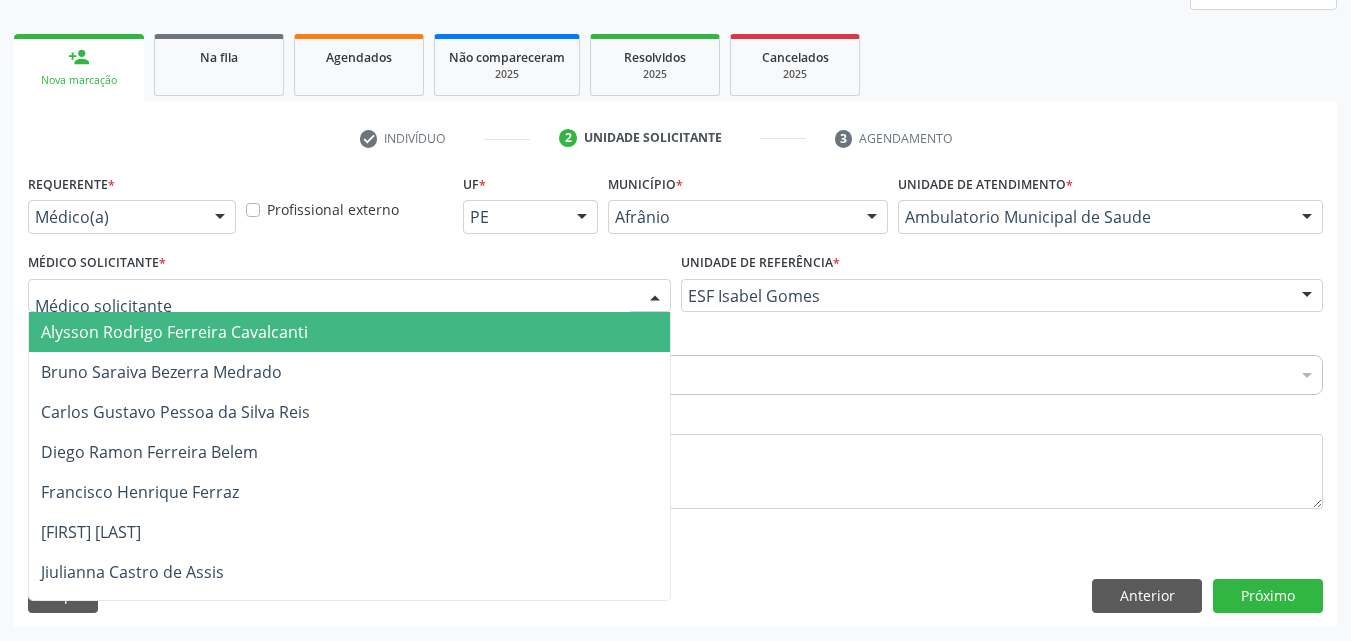 click at bounding box center (349, 296) 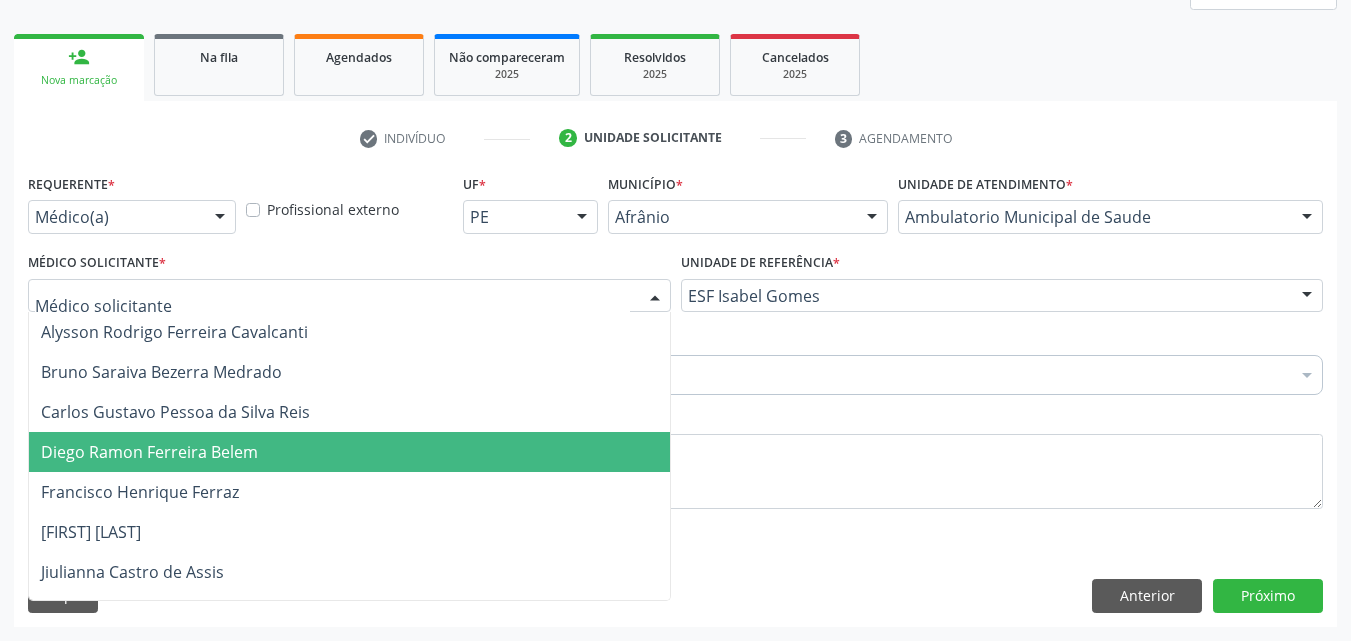 click on "Diego Ramon Ferreira Belem" at bounding box center (349, 452) 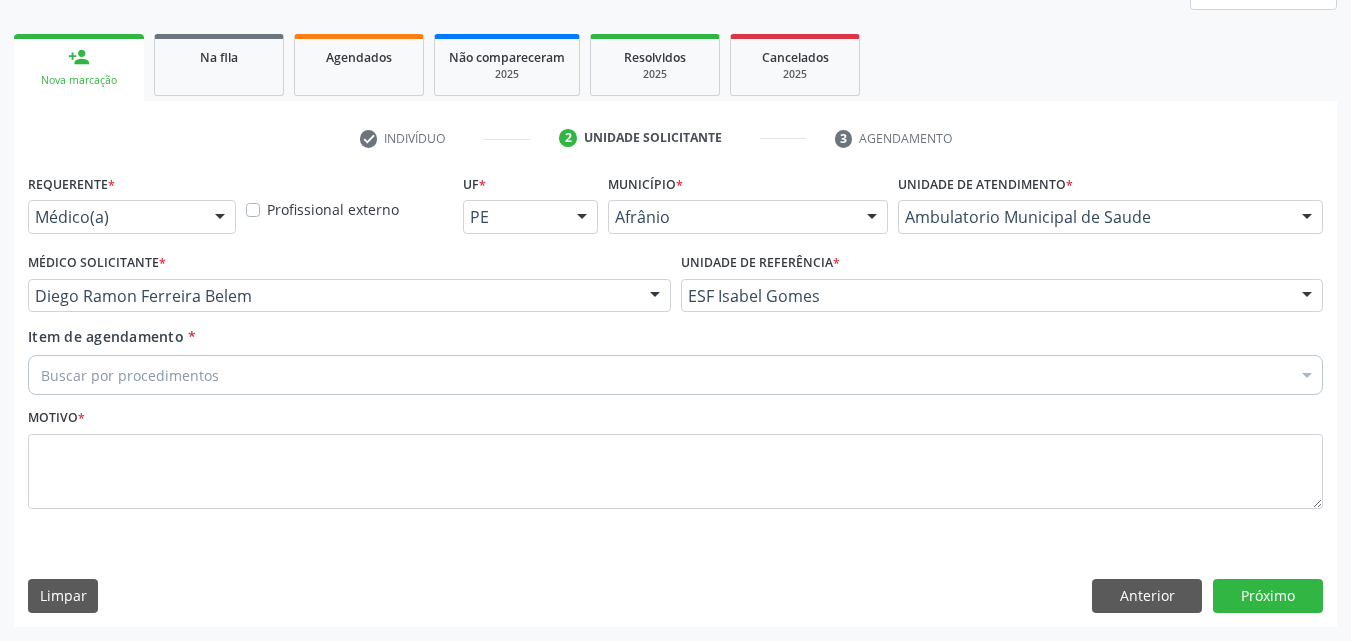 click on "Buscar por procedimentos" at bounding box center (675, 375) 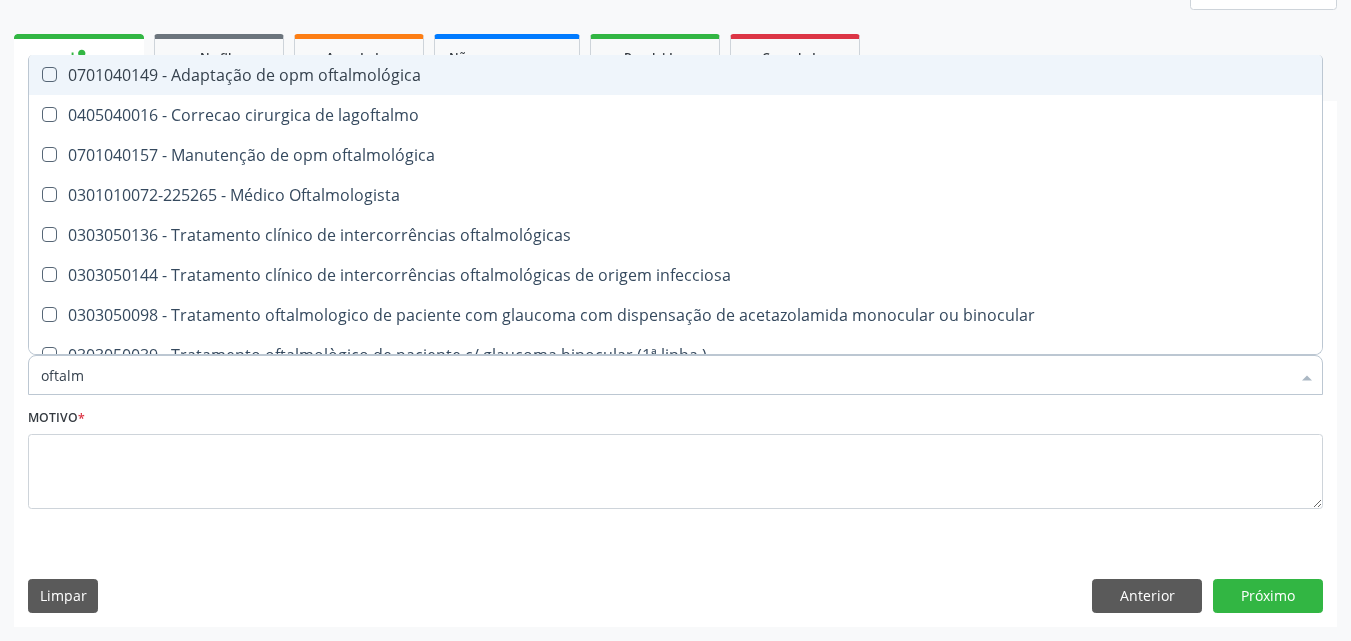 type on "oftalmo" 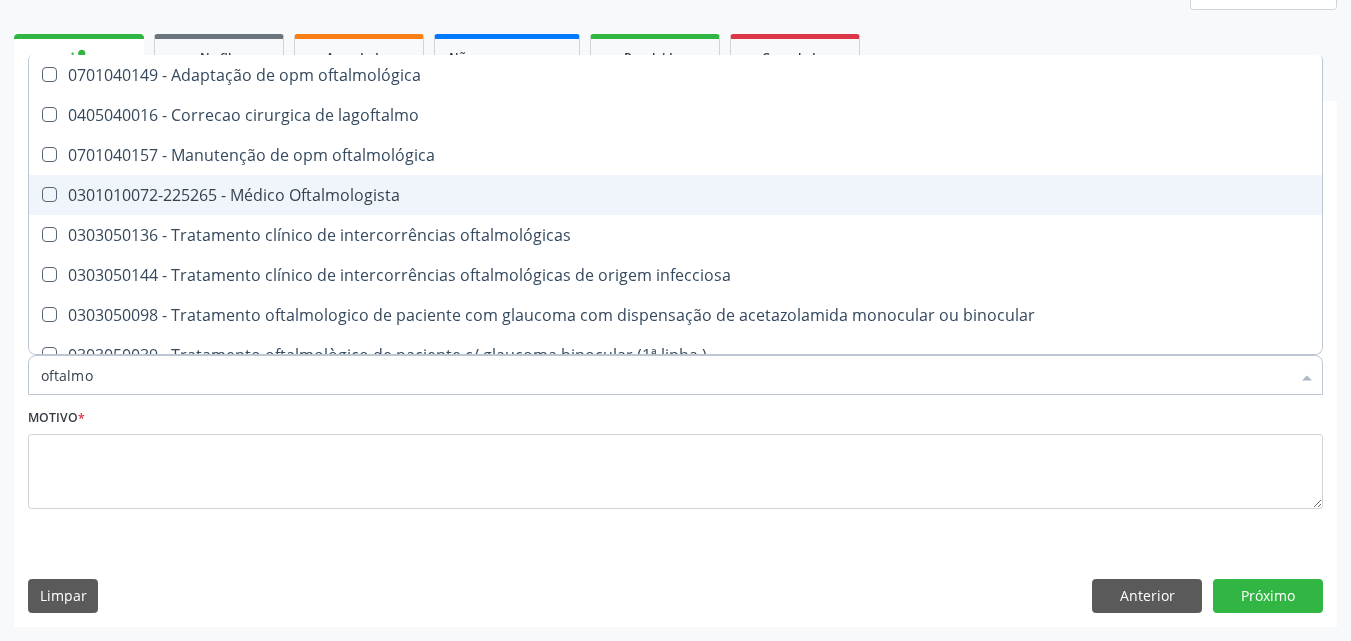 click on "0301010072-225265 - Médico Oftalmologista" at bounding box center [675, 195] 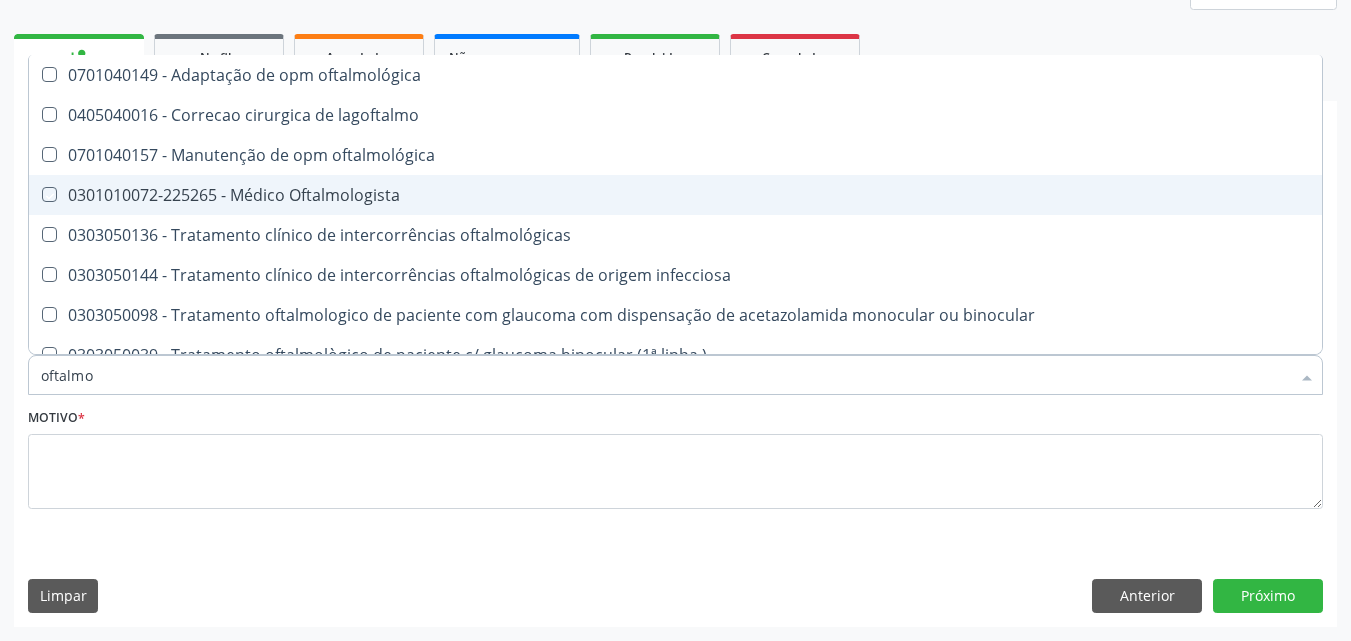 checkbox on "true" 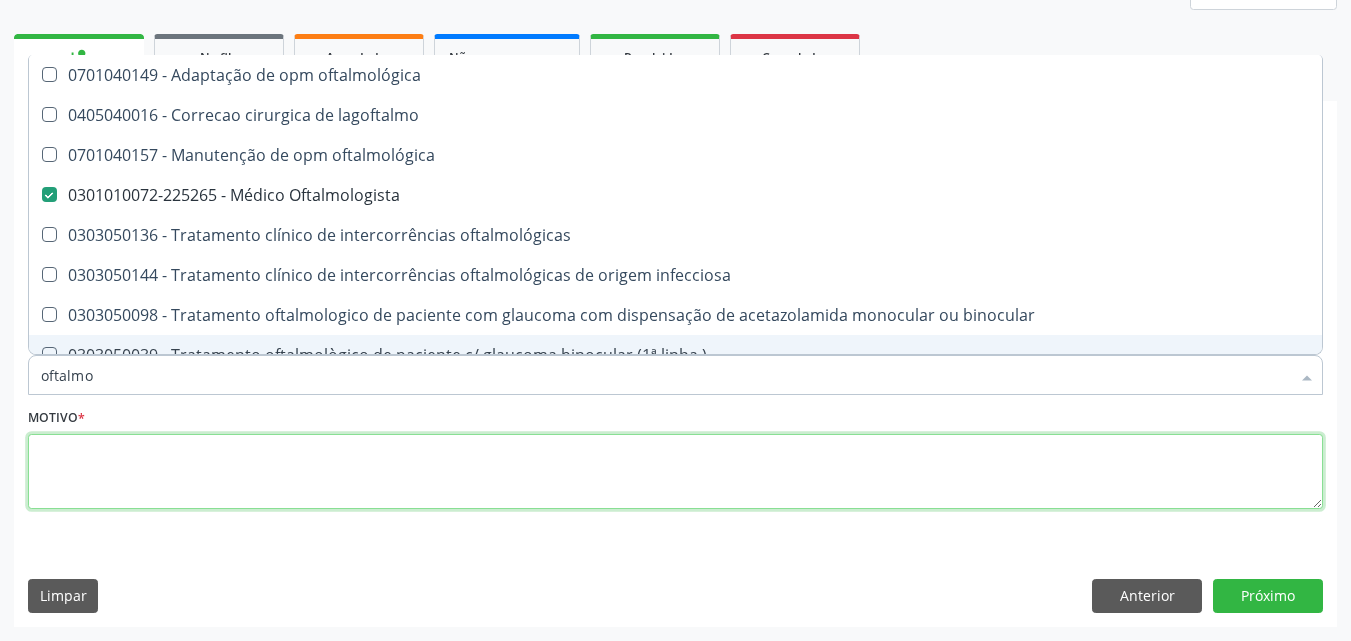 click at bounding box center (675, 472) 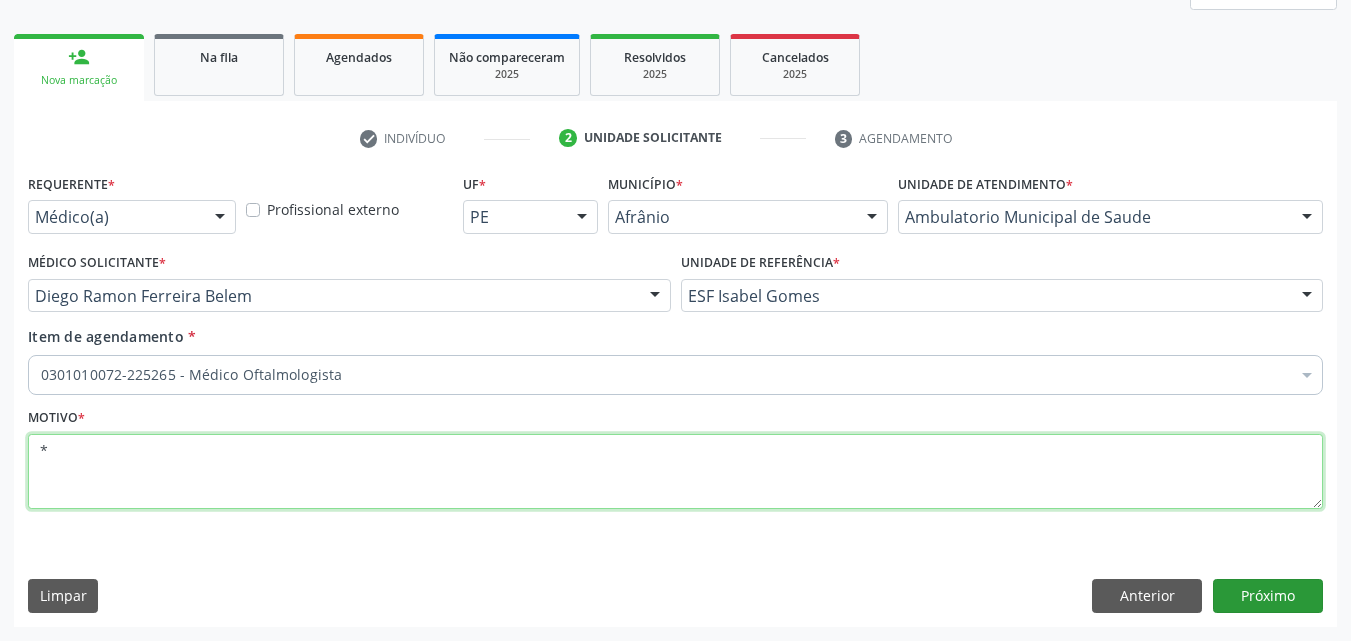 type on "*" 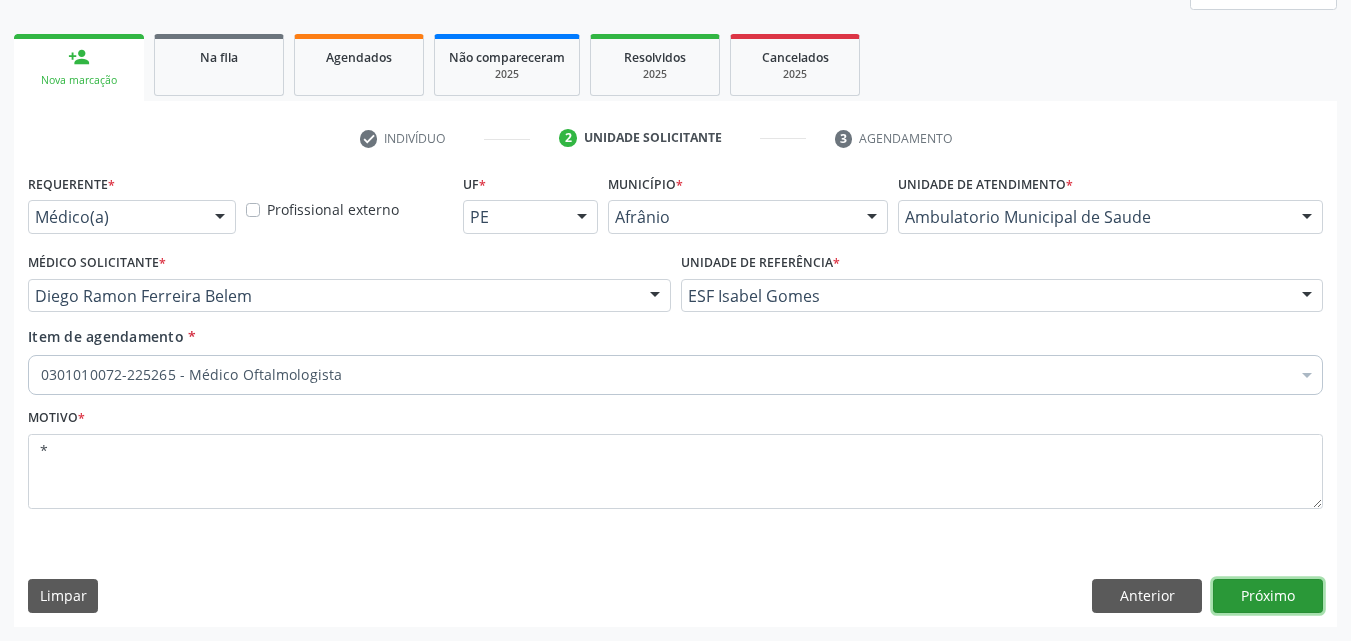 click on "Próximo" at bounding box center (1268, 596) 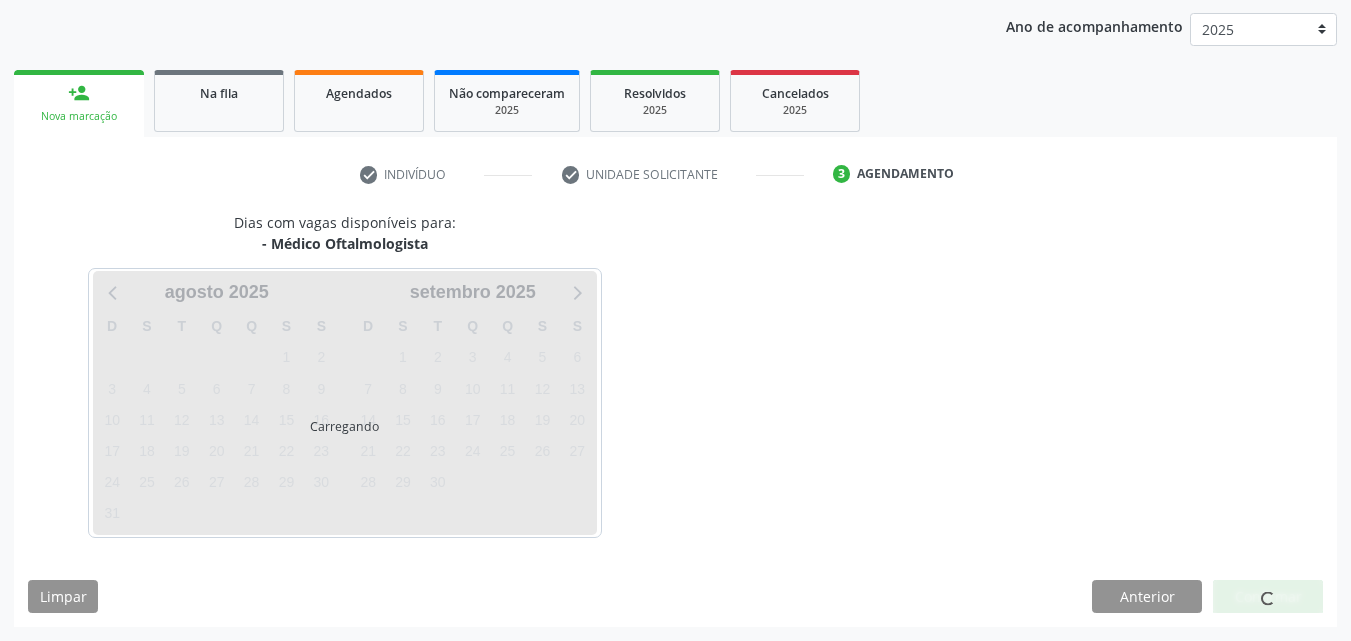 scroll, scrollTop: 229, scrollLeft: 0, axis: vertical 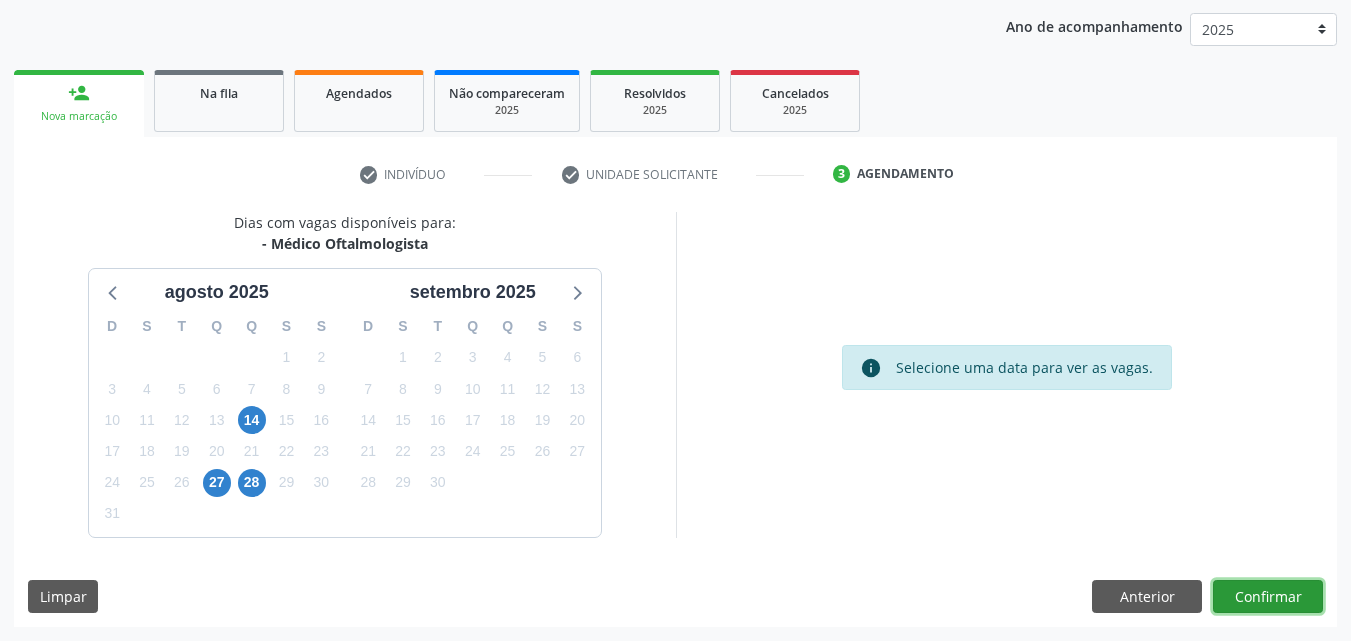 click on "Confirmar" at bounding box center (1268, 597) 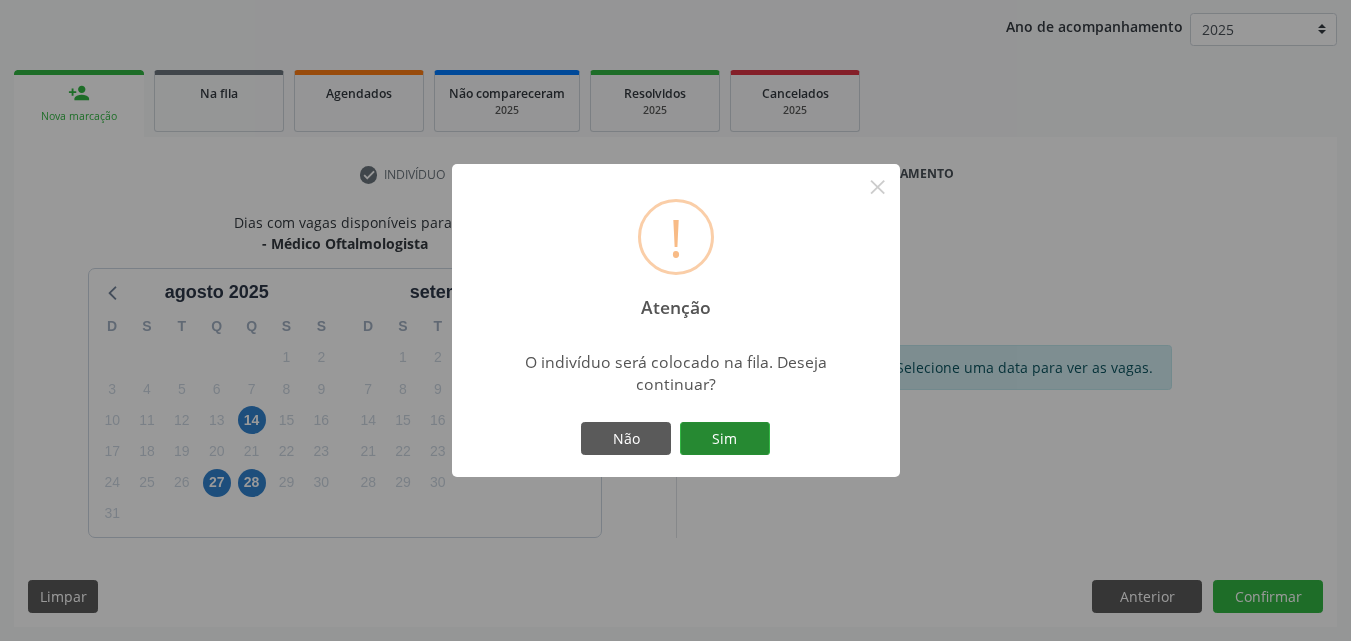 click on "Sim" at bounding box center [725, 439] 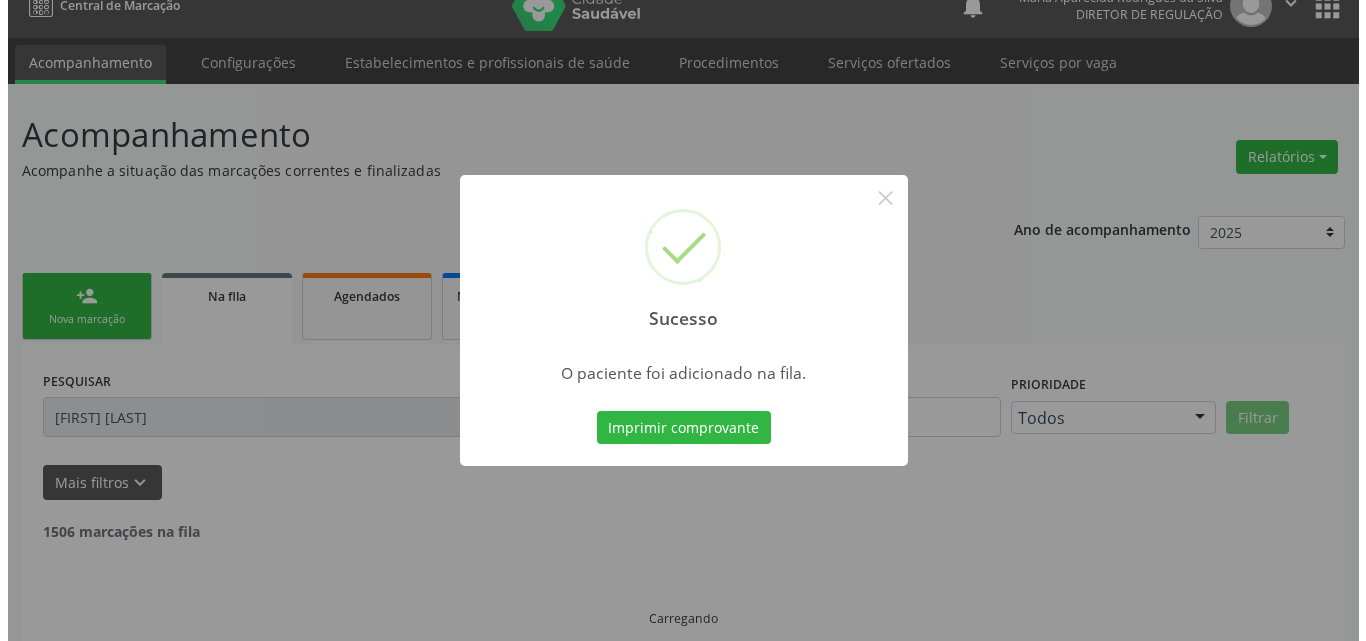 scroll, scrollTop: 0, scrollLeft: 0, axis: both 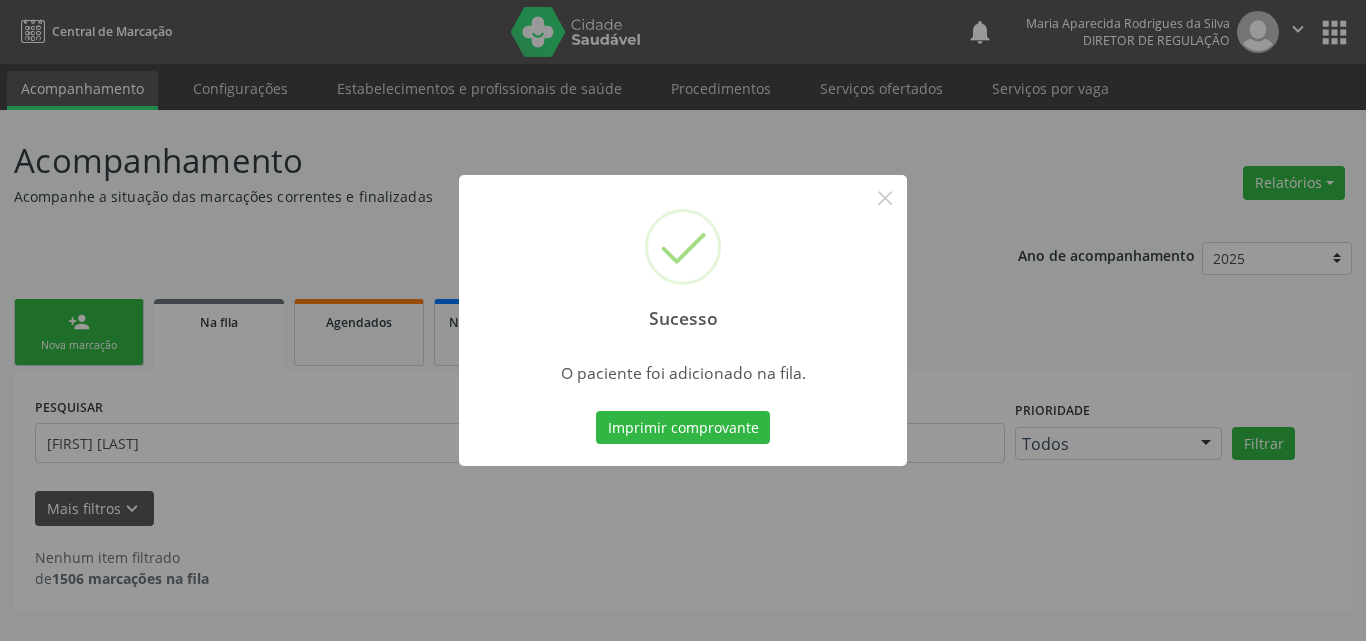 click on "Imprimir comprovante" at bounding box center [683, 428] 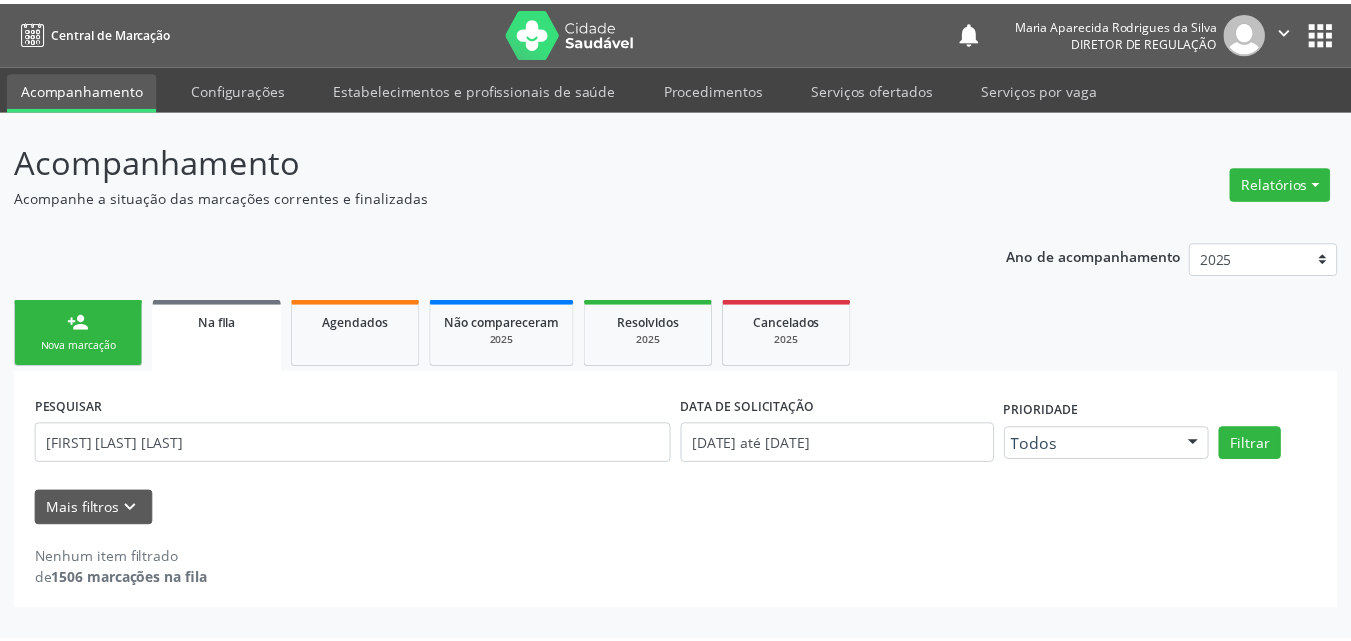 scroll, scrollTop: 0, scrollLeft: 0, axis: both 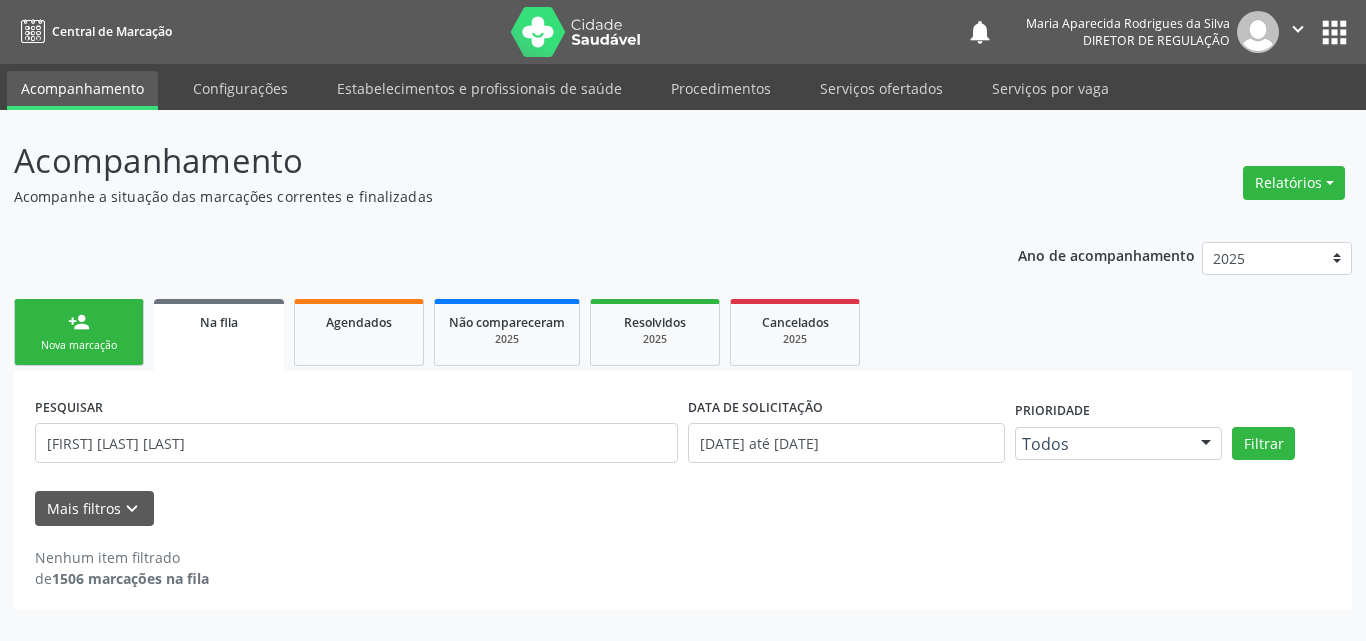 click on "person_add
Nova marcação" at bounding box center (79, 332) 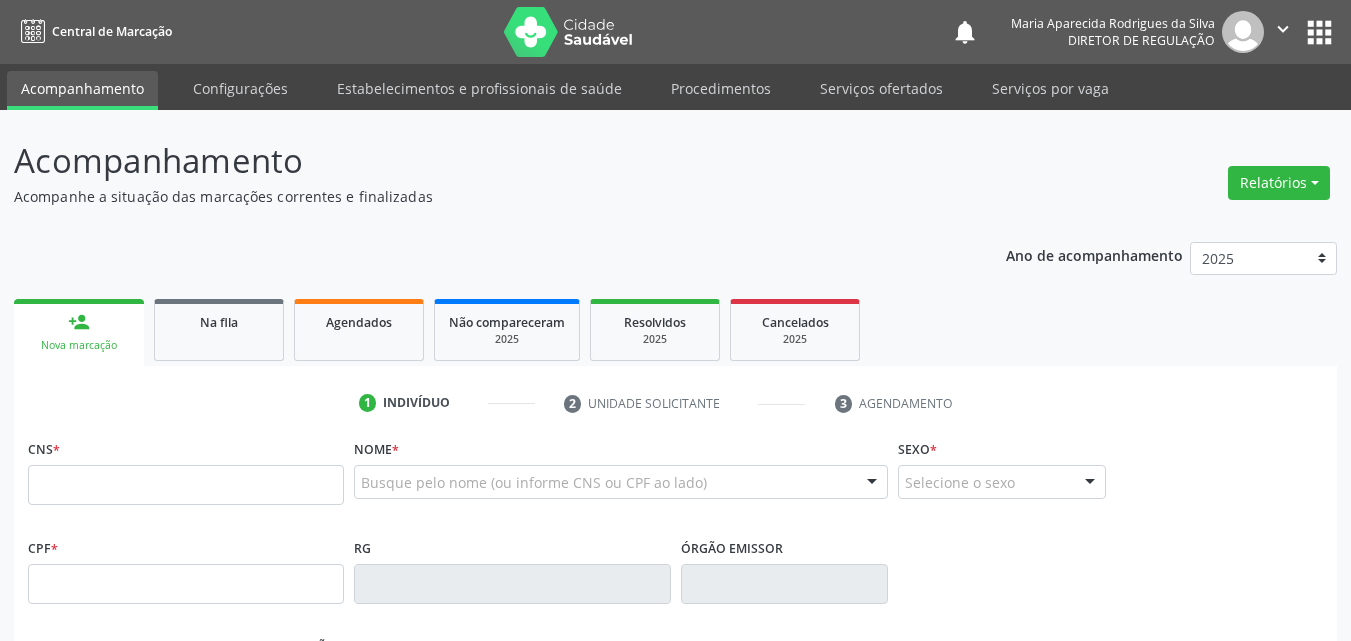 click on "Nova marcação" at bounding box center (79, 345) 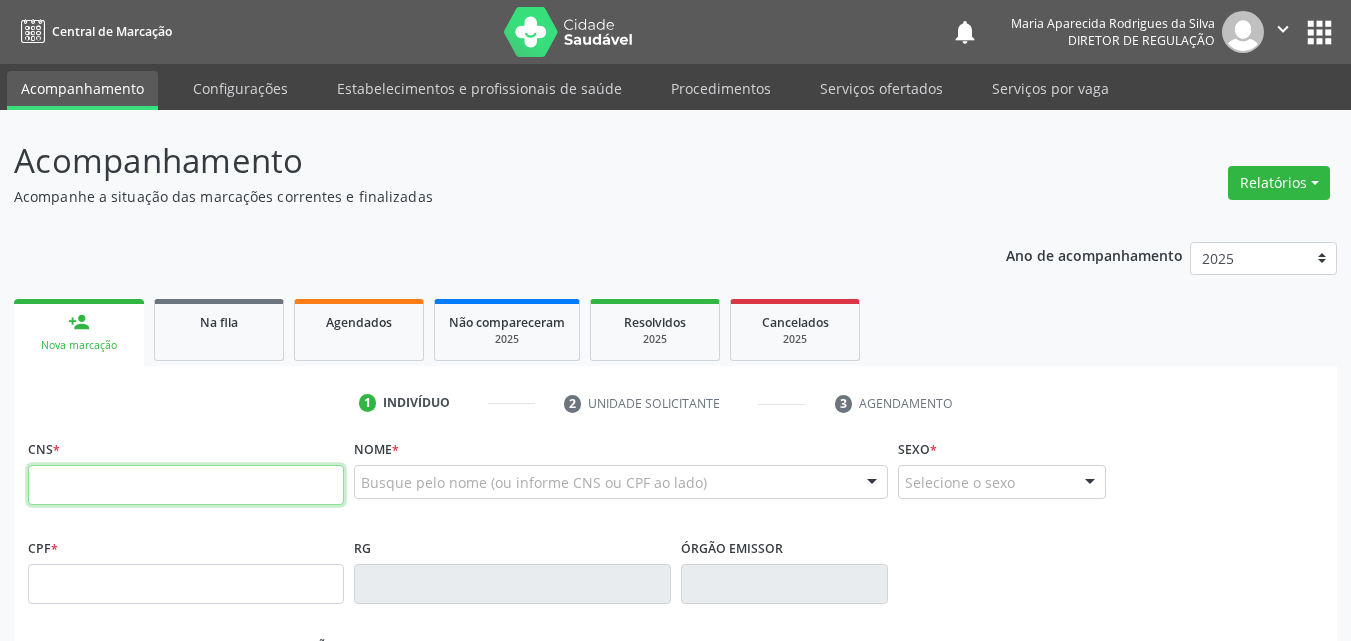 drag, startPoint x: 178, startPoint y: 493, endPoint x: 188, endPoint y: 491, distance: 10.198039 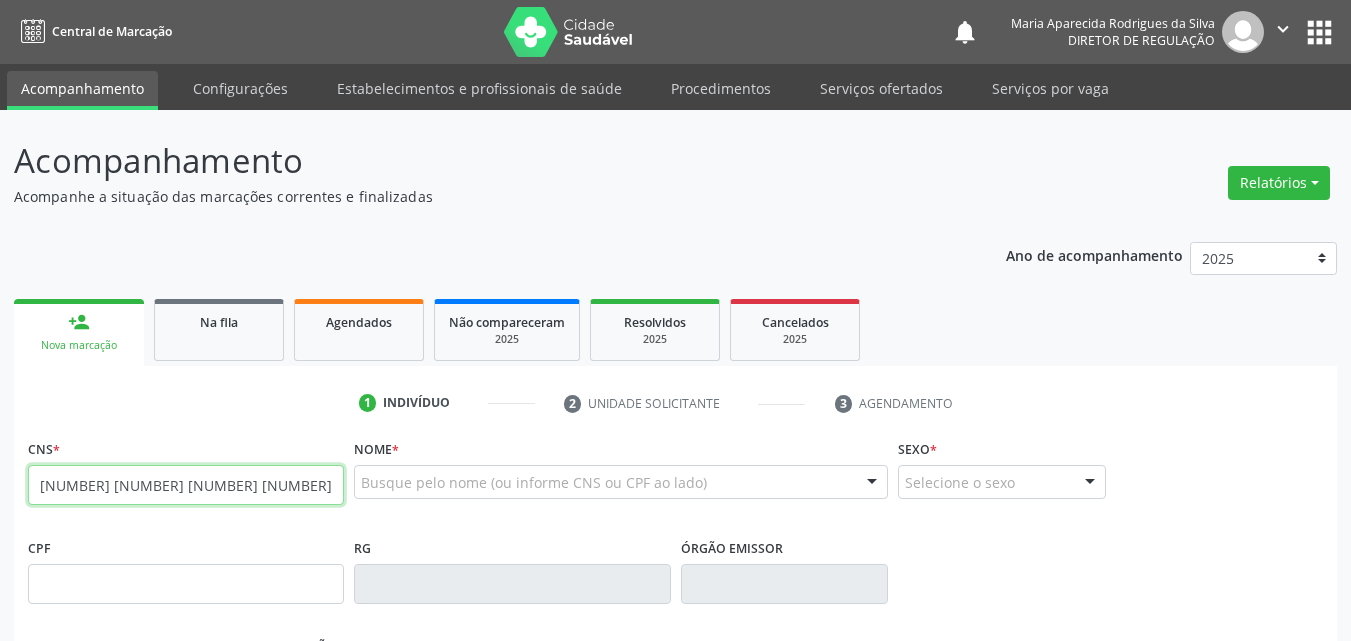 type on "[NUMBER] [NUMBER] [NUMBER] [NUMBER]" 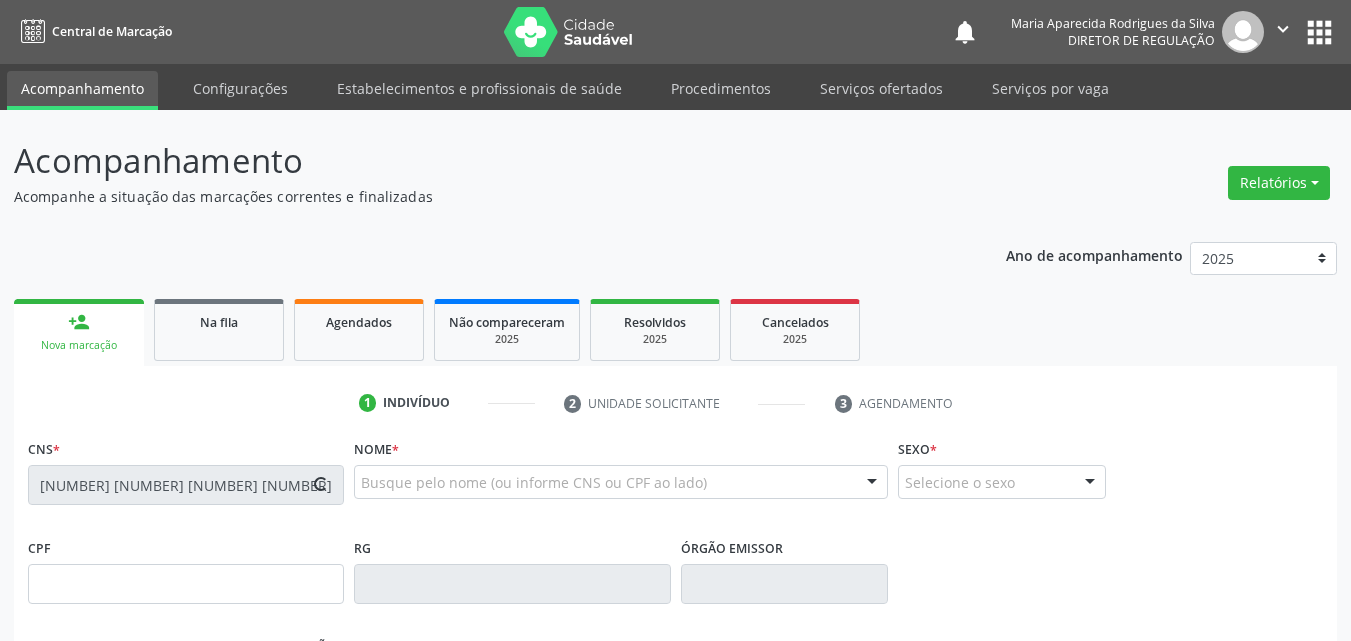 type on "[DATE]" 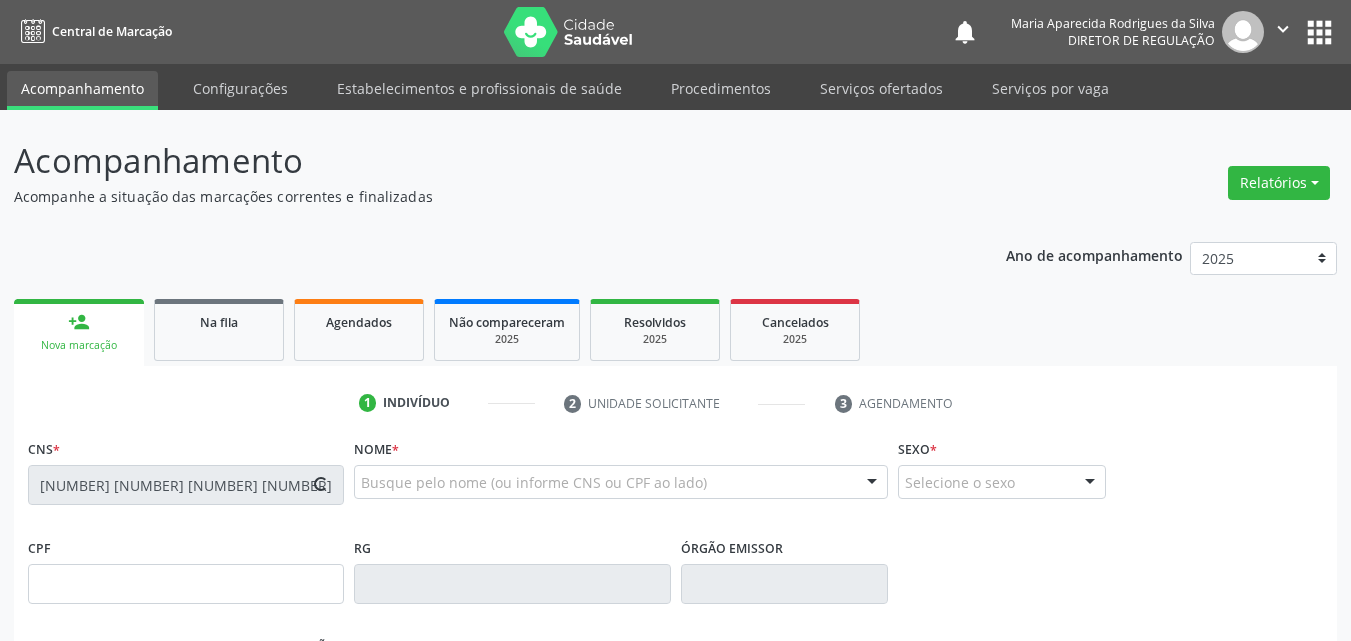 type on "--" 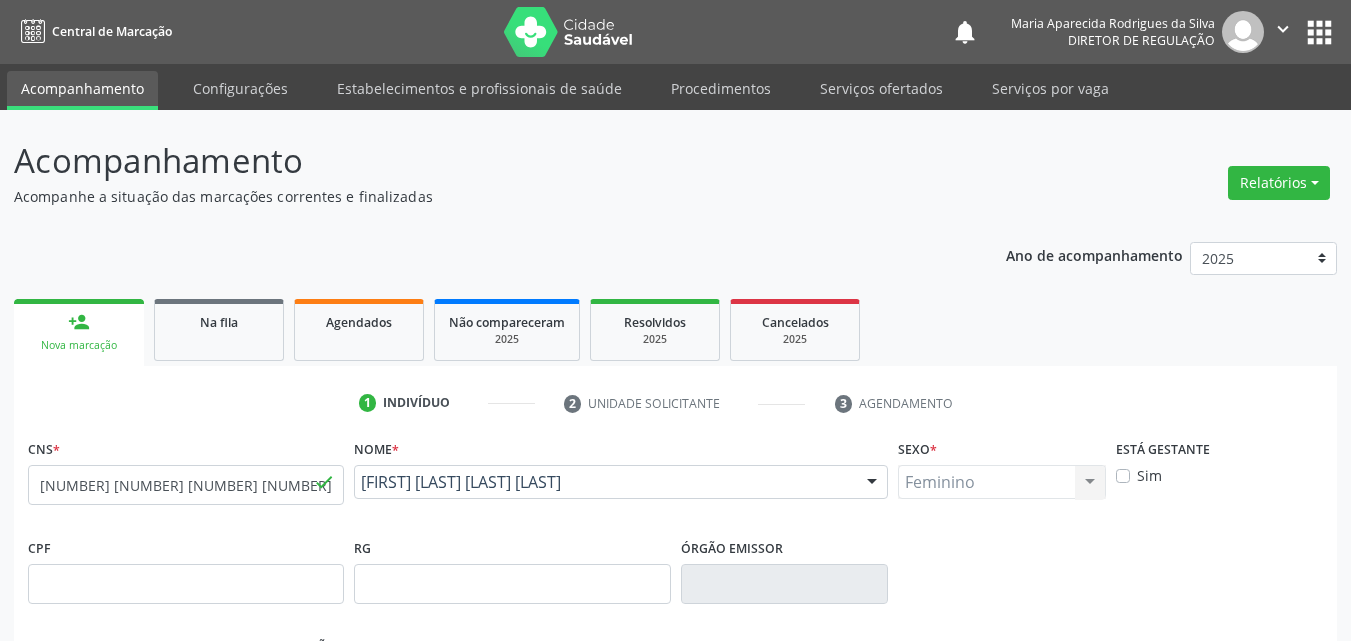 scroll, scrollTop: 443, scrollLeft: 0, axis: vertical 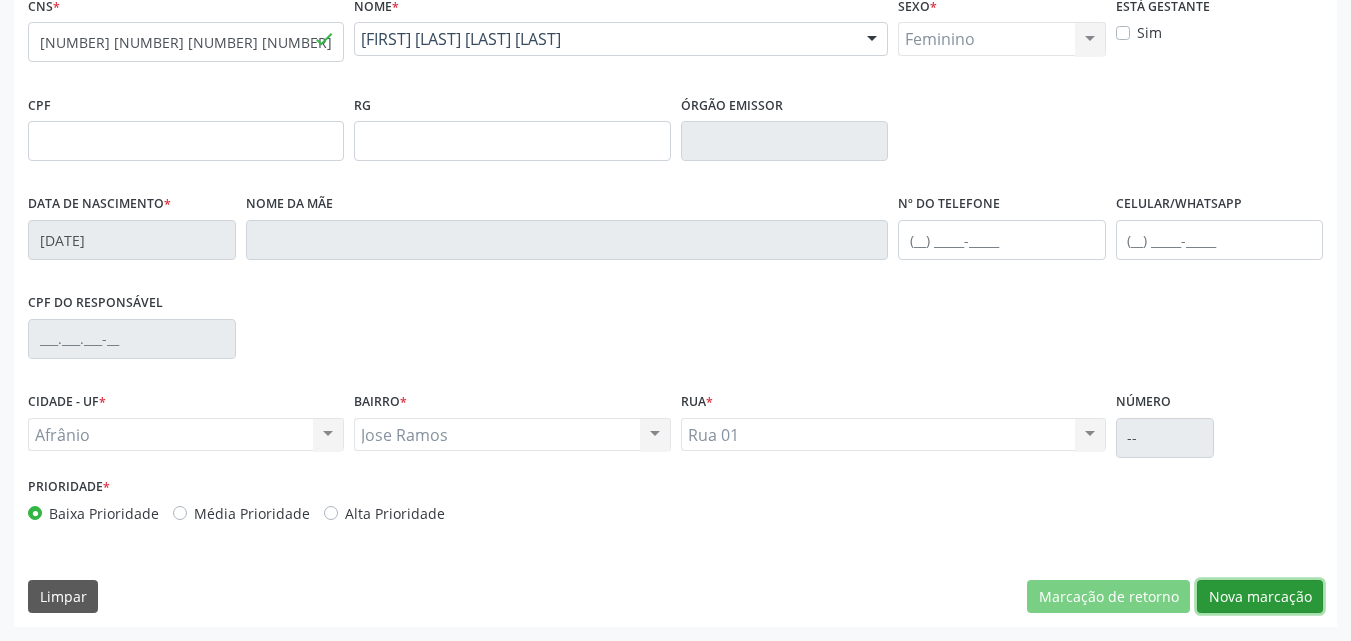 click on "Nova marcação" at bounding box center (1260, 597) 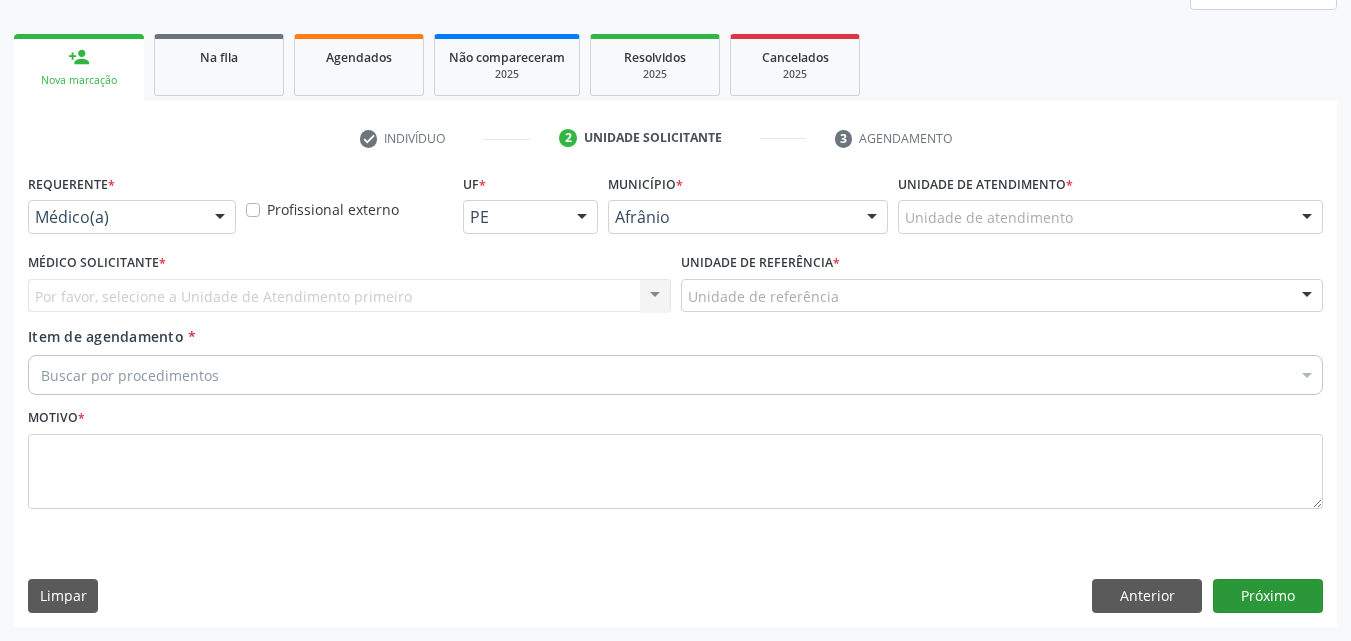 scroll, scrollTop: 265, scrollLeft: 0, axis: vertical 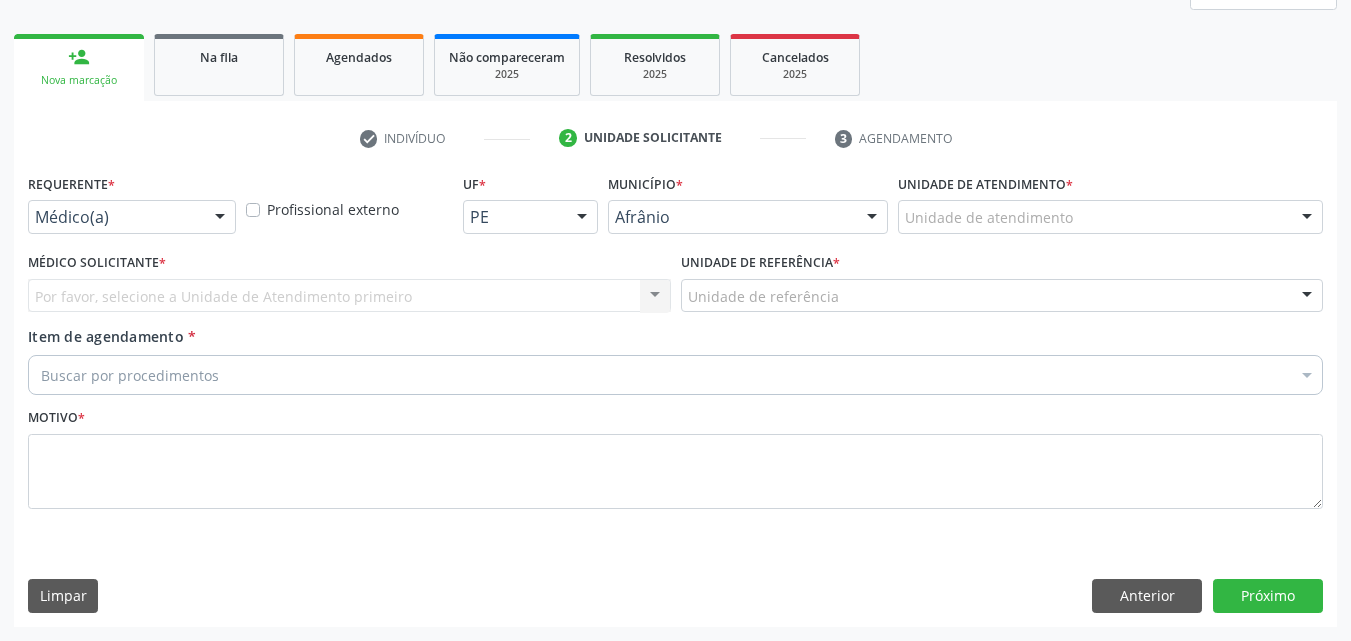 click on "Unidade de atendimento" at bounding box center (1110, 217) 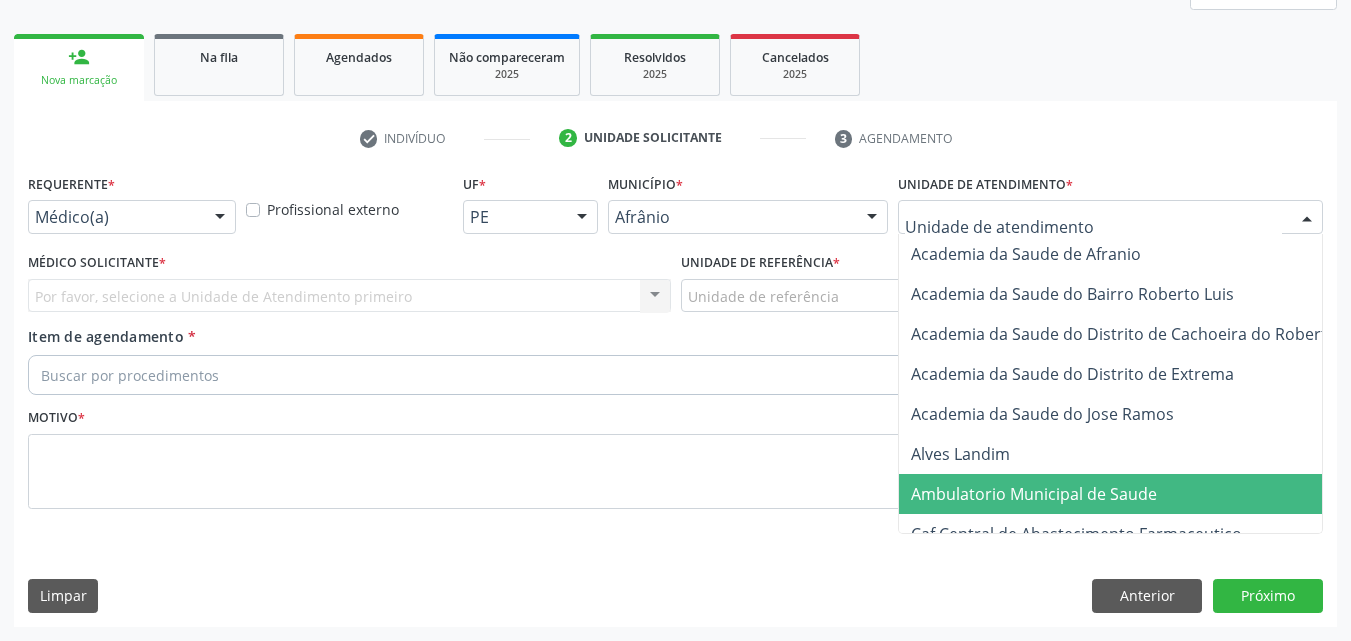 click on "Ambulatorio Municipal de Saude" at bounding box center (1034, 494) 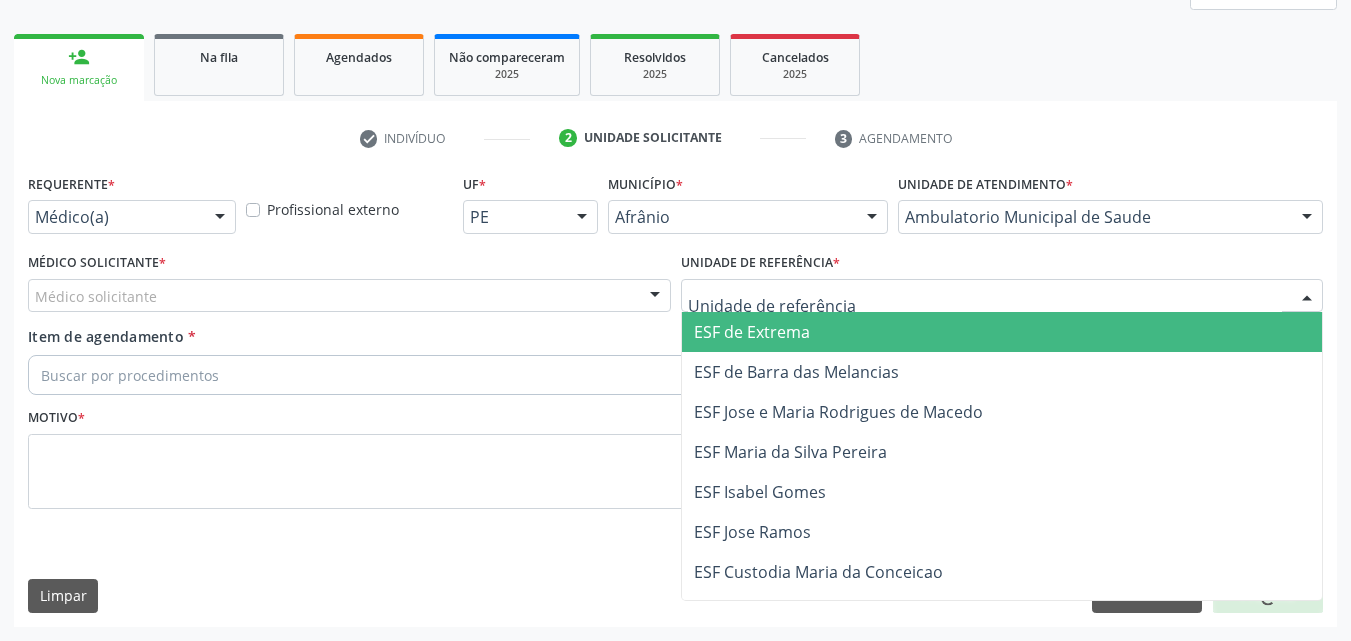 click at bounding box center (1002, 296) 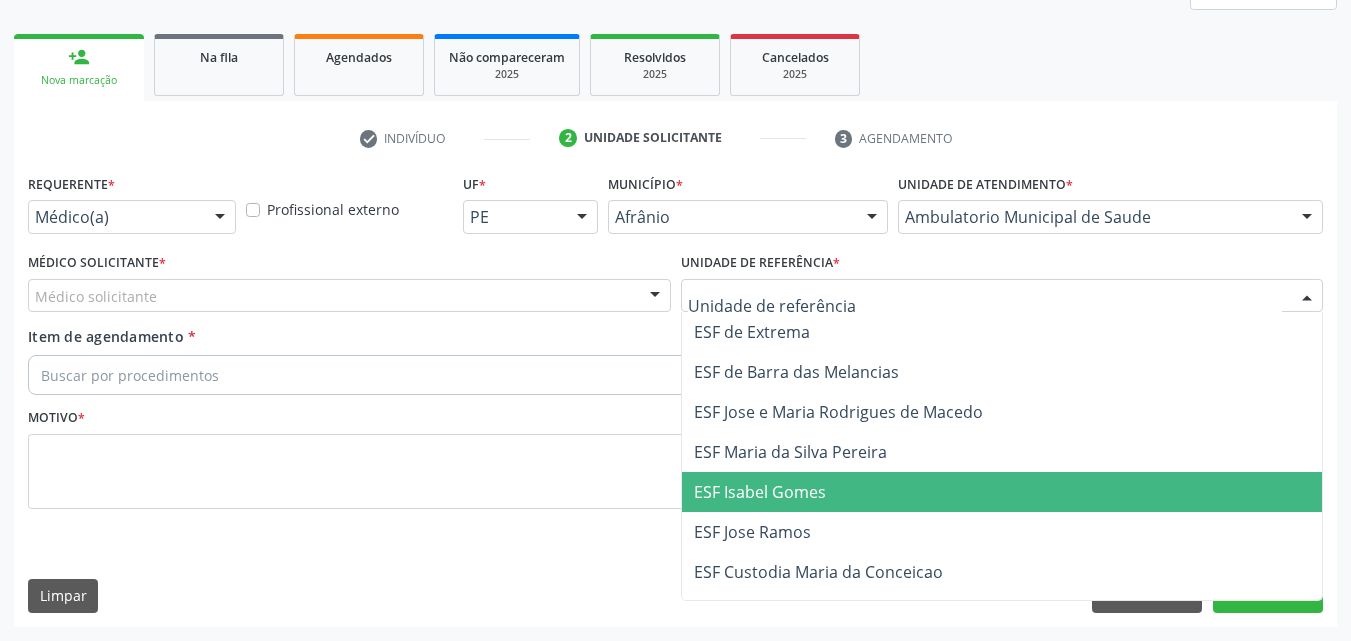 drag, startPoint x: 862, startPoint y: 487, endPoint x: 849, endPoint y: 486, distance: 13.038404 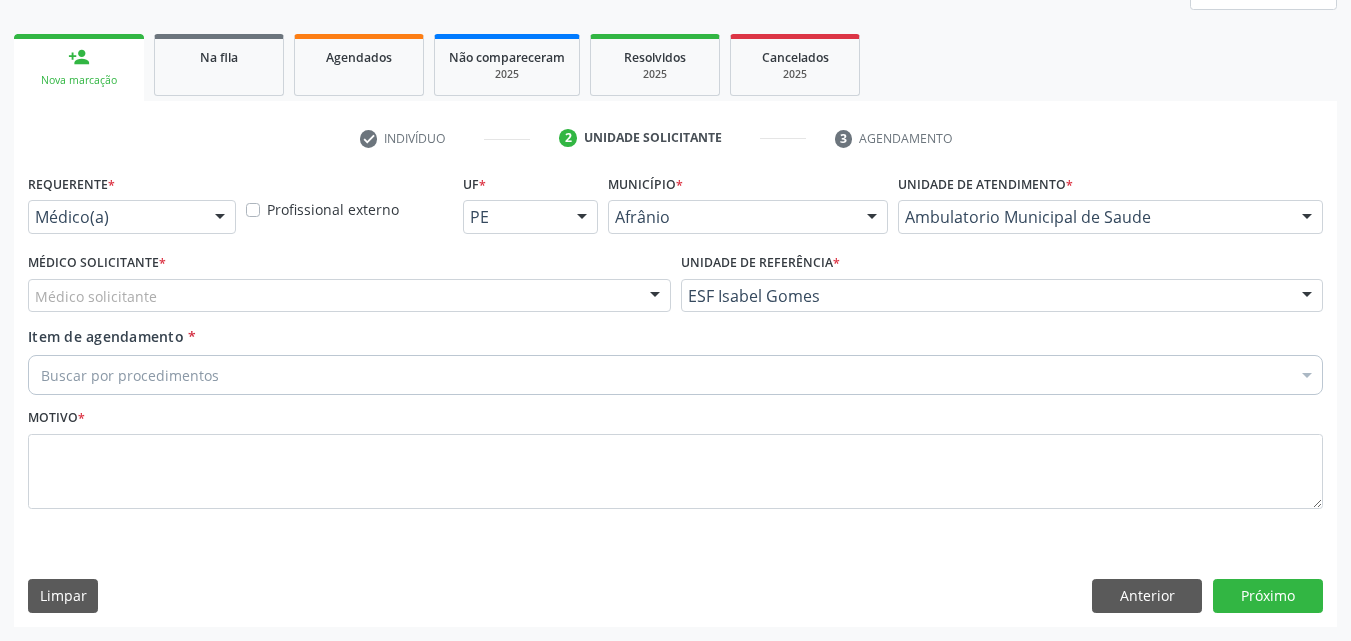 click on "Médico solicitante" at bounding box center [349, 296] 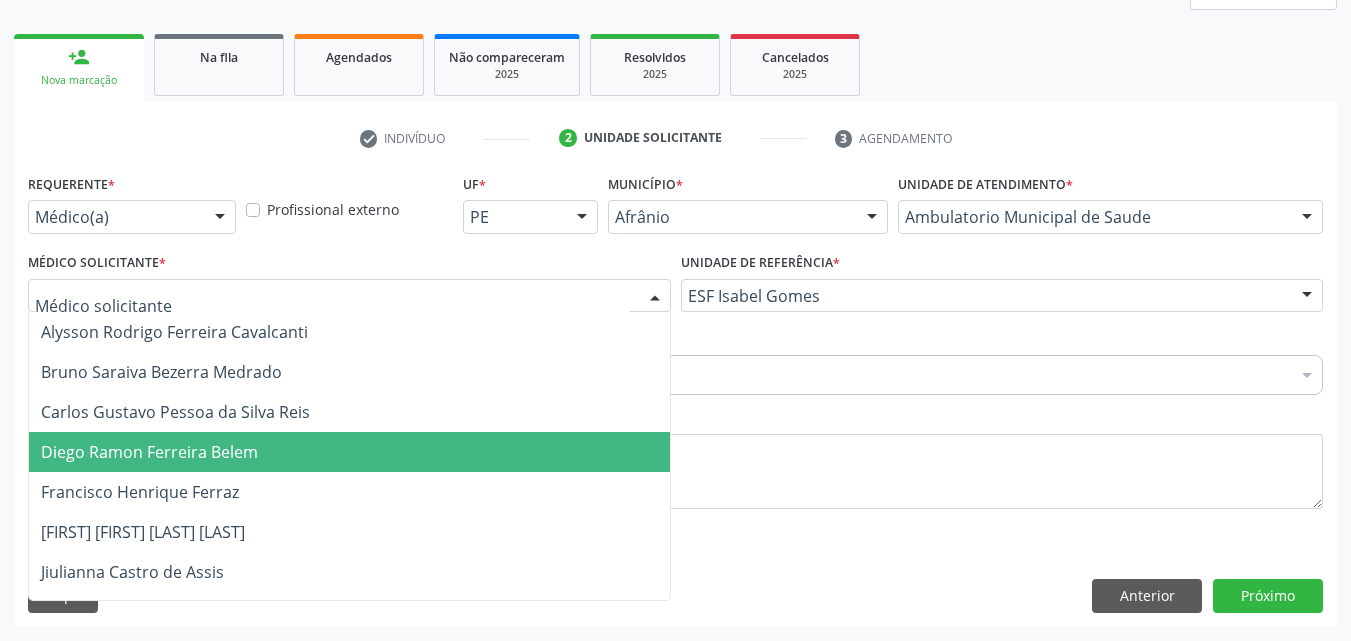click on "Diego Ramon Ferreira Belem" at bounding box center (349, 452) 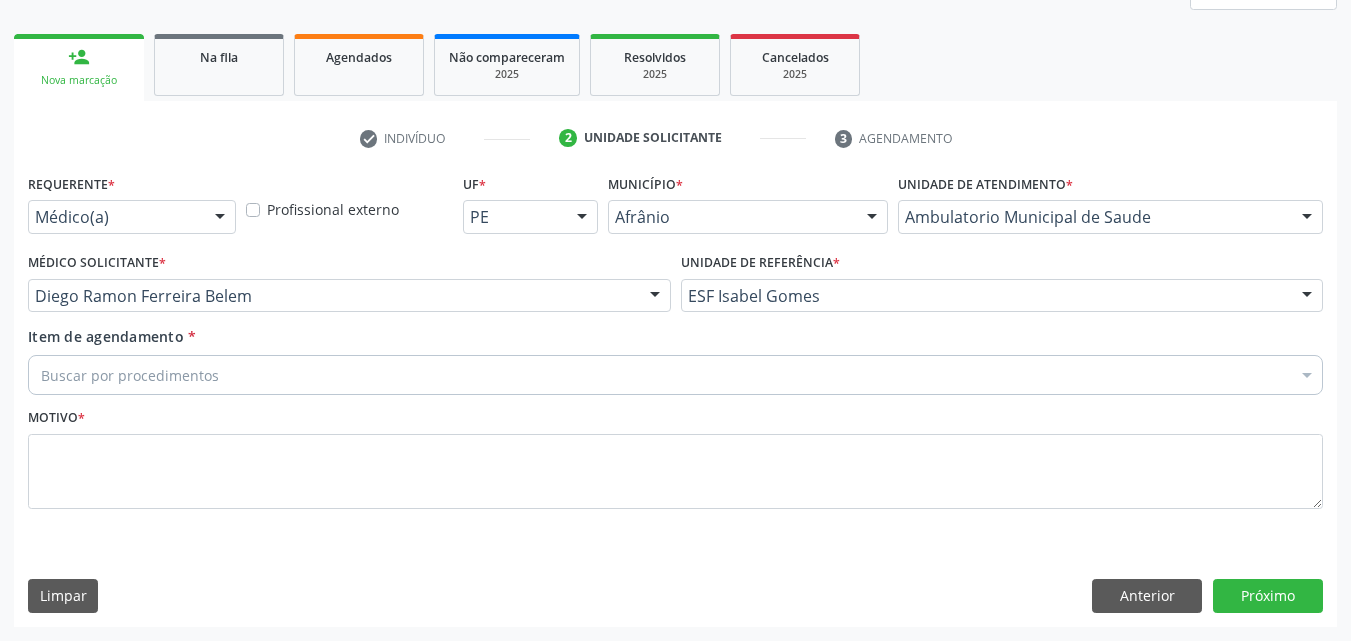 click on "Buscar por procedimentos" at bounding box center [675, 375] 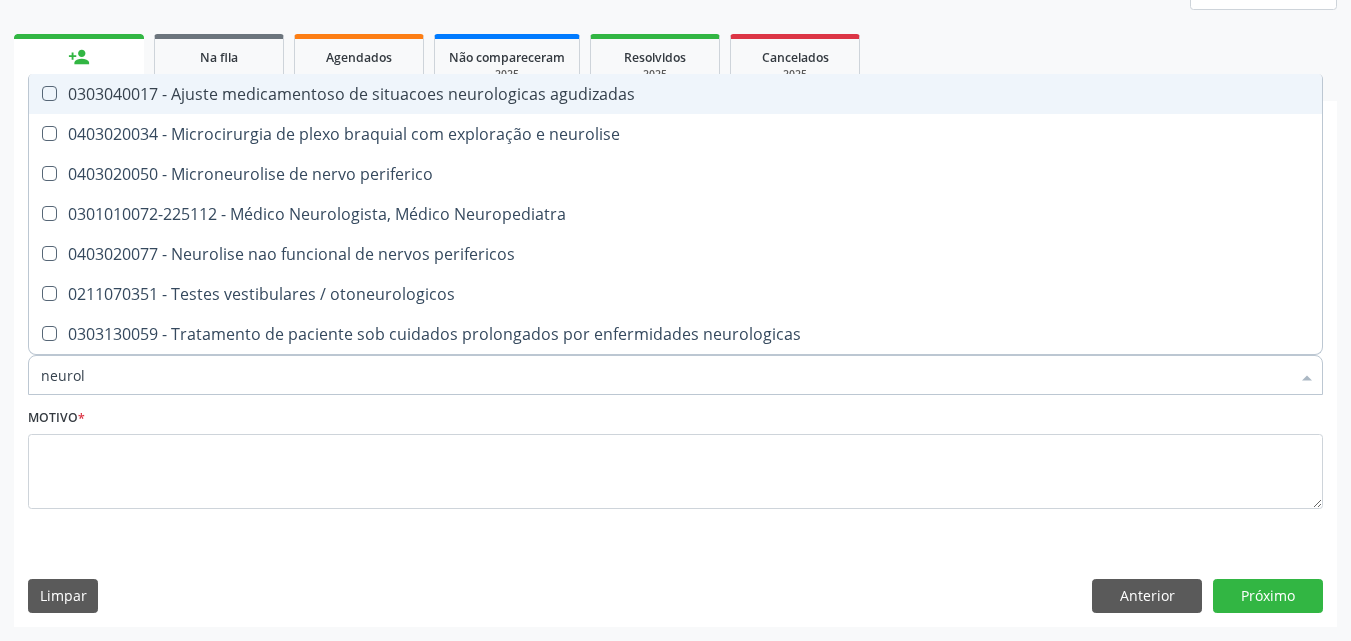 type on "neurolo" 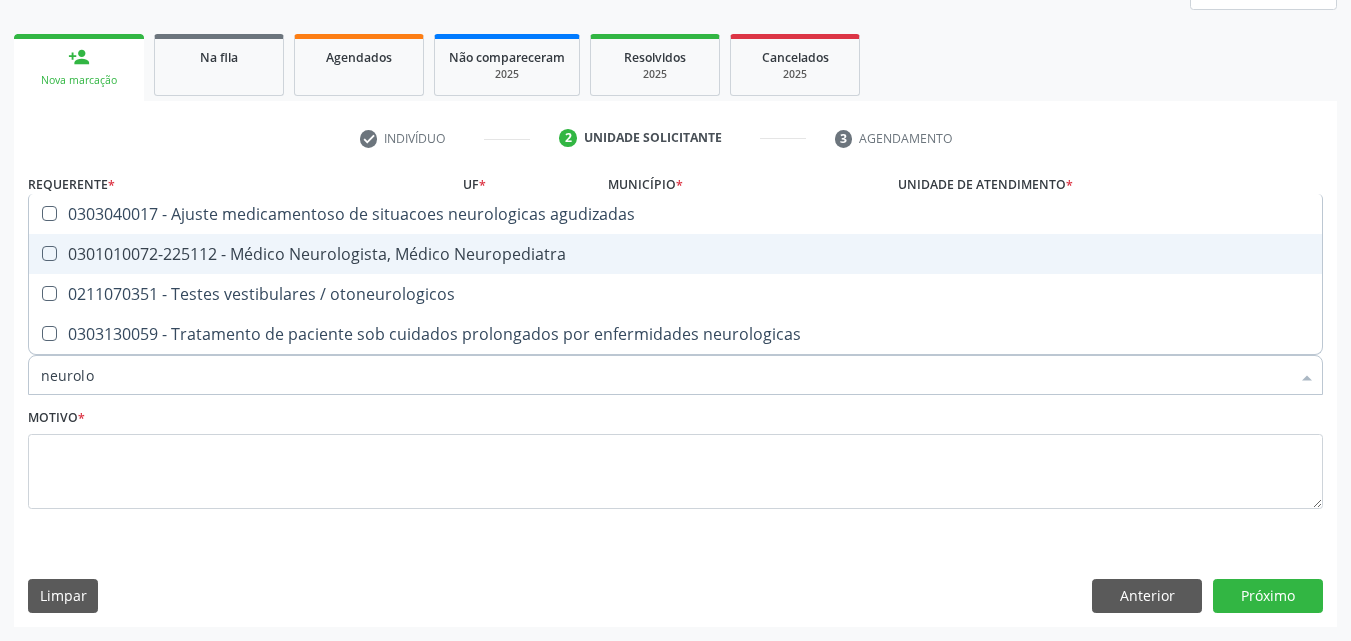 click on "0301010072-225112 - Médico Neurologista, Médico Neuropediatra" at bounding box center [675, 254] 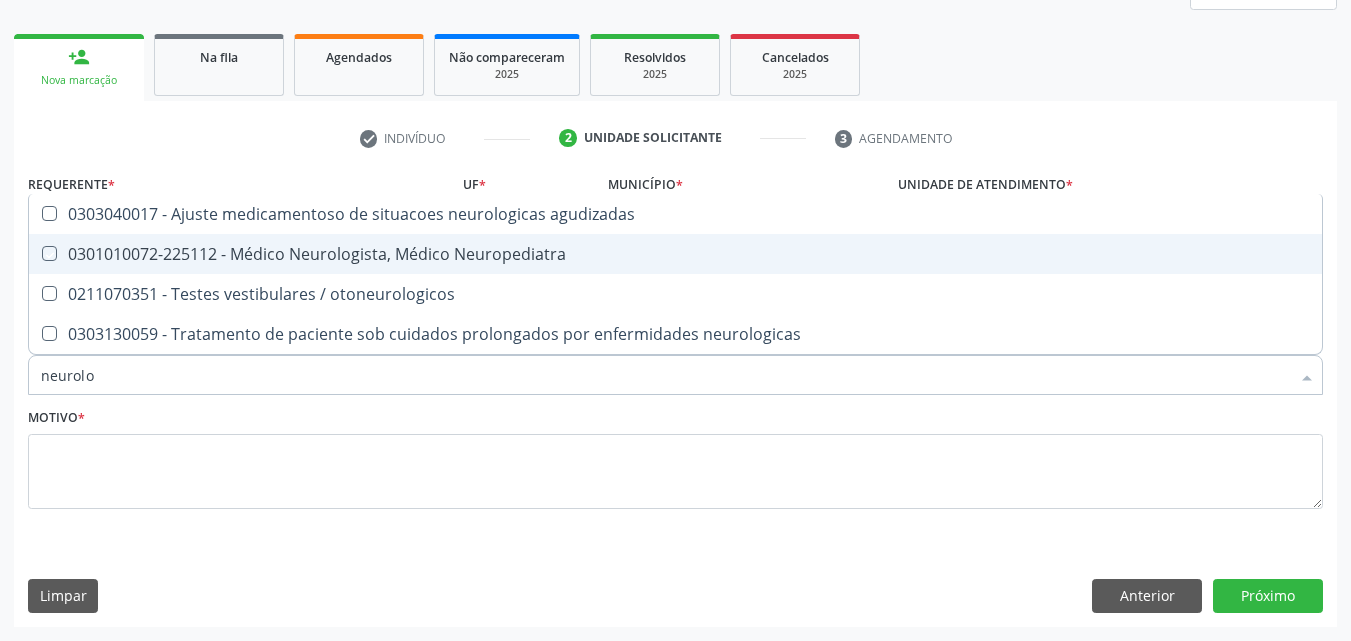 checkbox on "true" 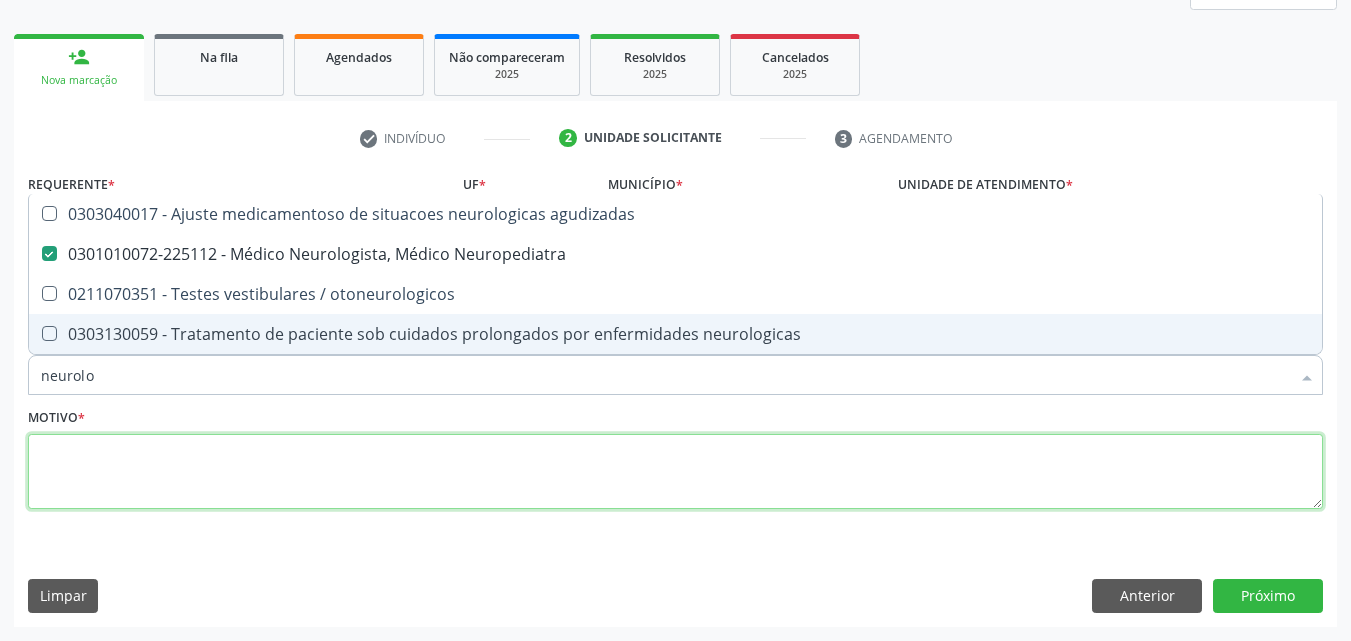 click at bounding box center (675, 472) 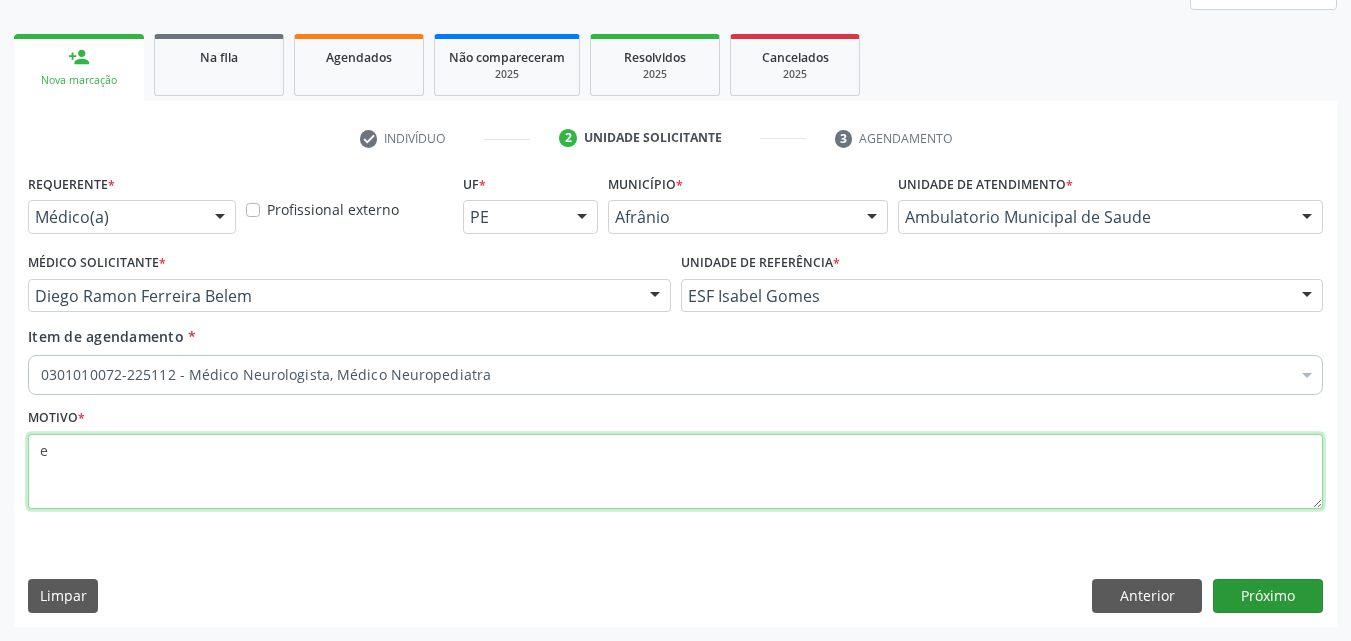 type on "e" 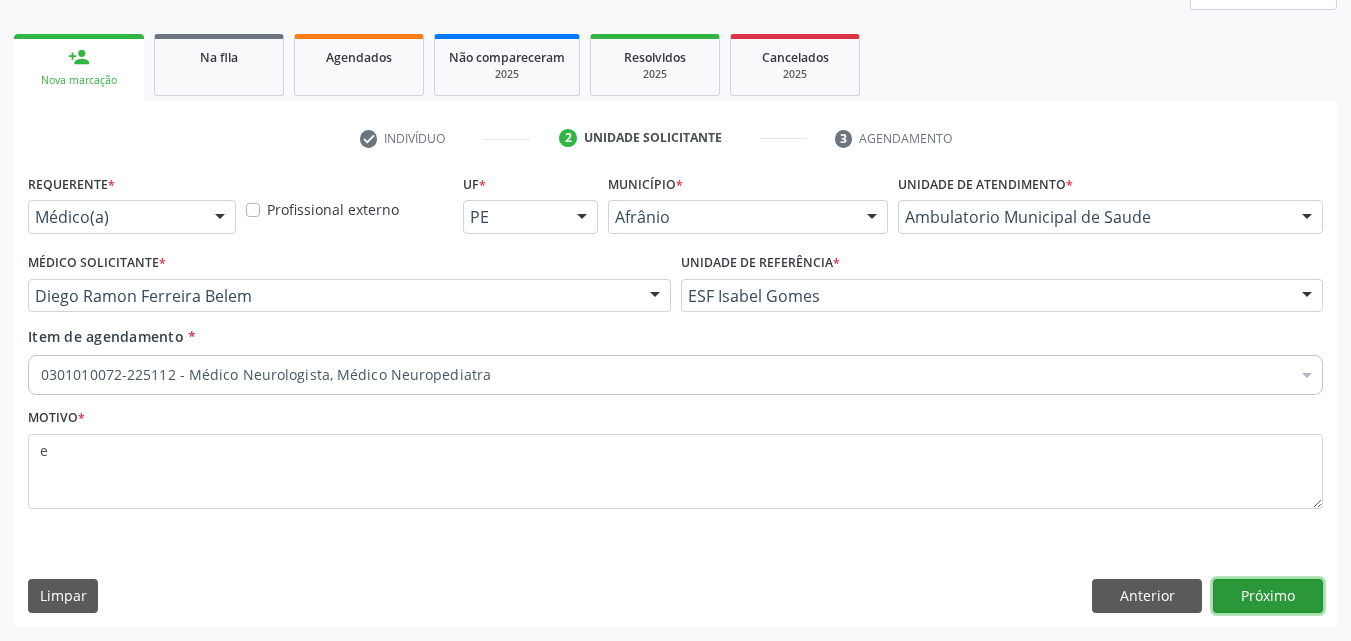 click on "Próximo" at bounding box center [1268, 596] 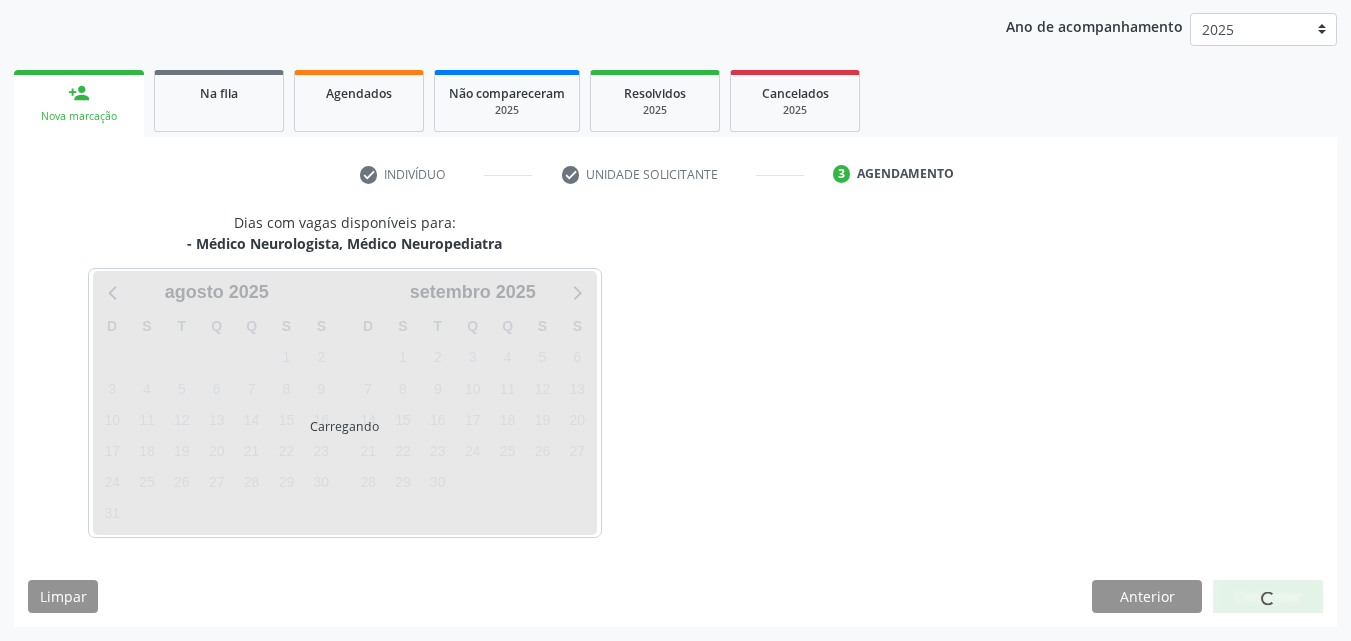 scroll, scrollTop: 229, scrollLeft: 0, axis: vertical 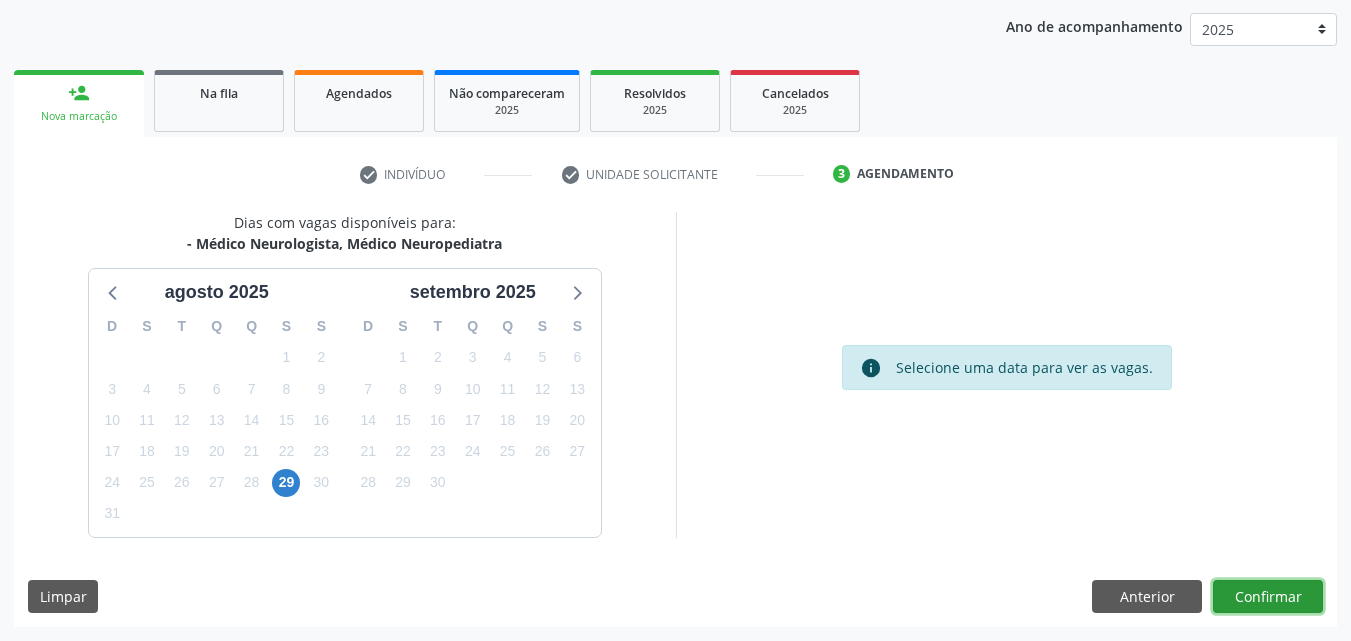 click on "Confirmar" at bounding box center [1268, 597] 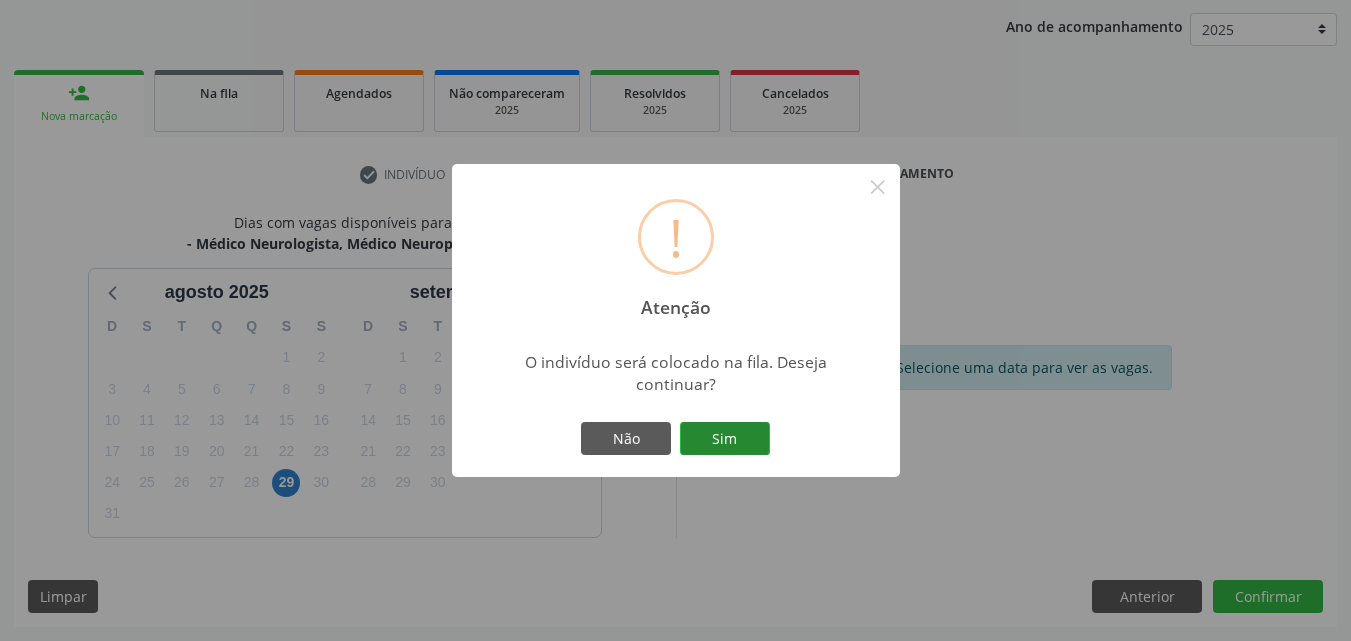 click on "Sim" at bounding box center (725, 439) 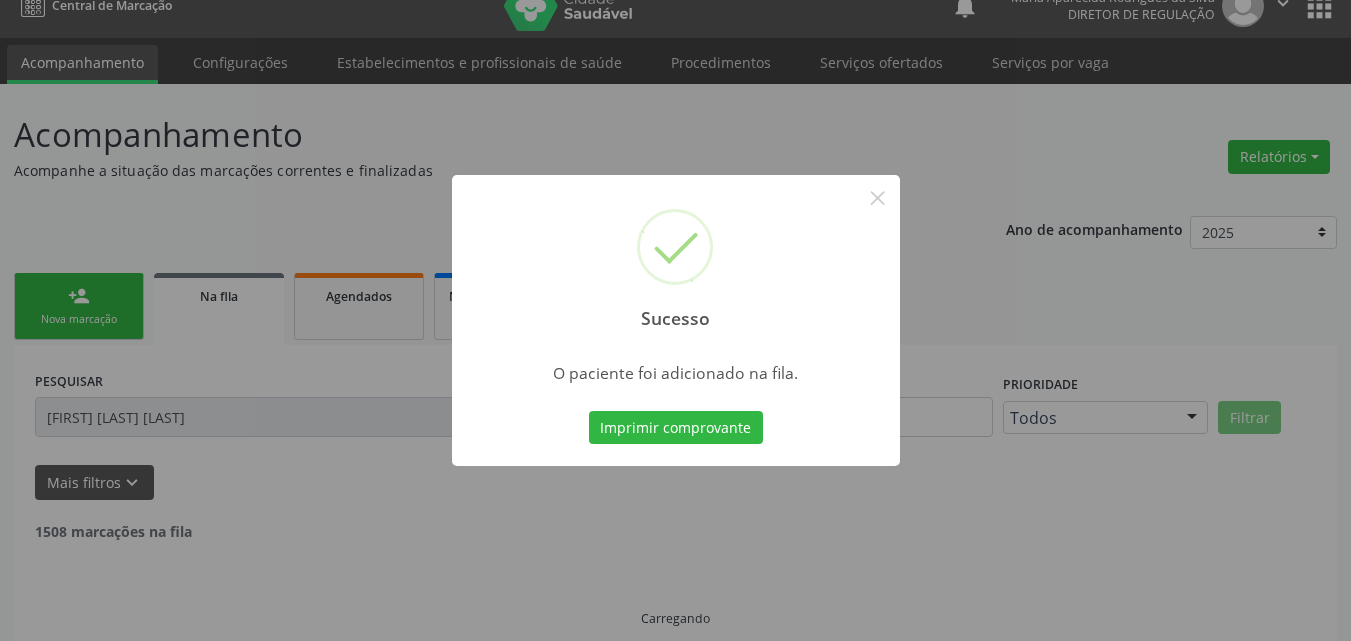 scroll, scrollTop: 0, scrollLeft: 0, axis: both 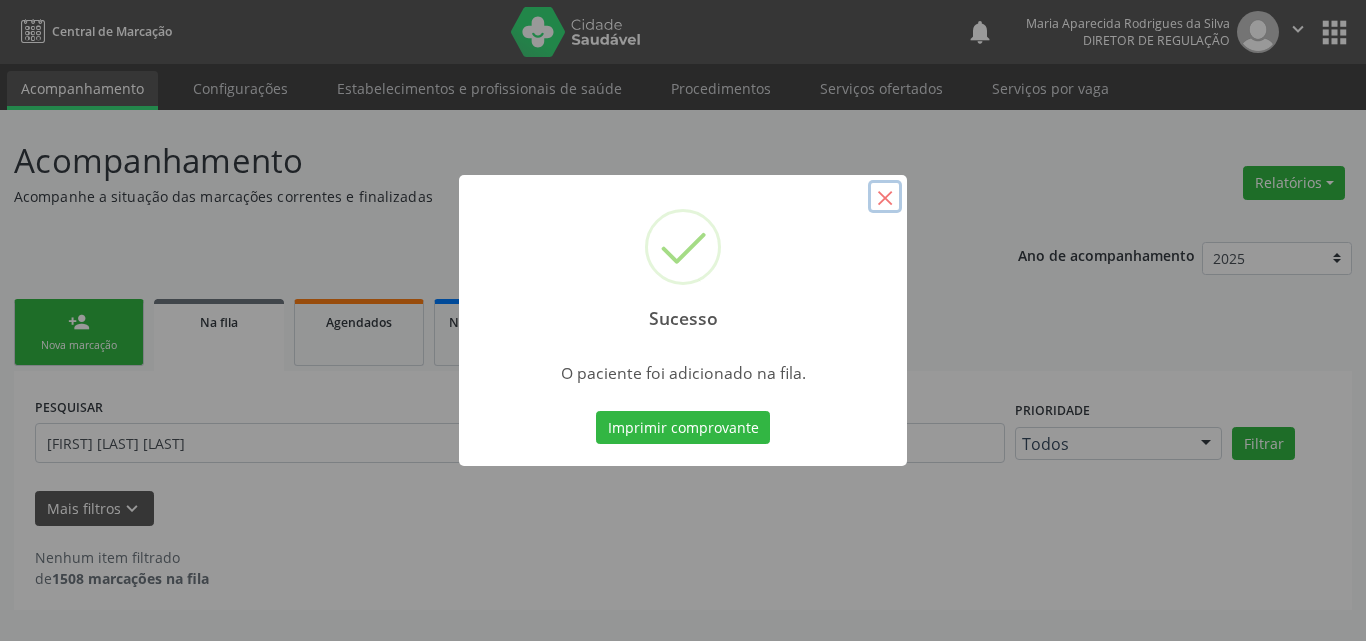 click on "×" at bounding box center (885, 197) 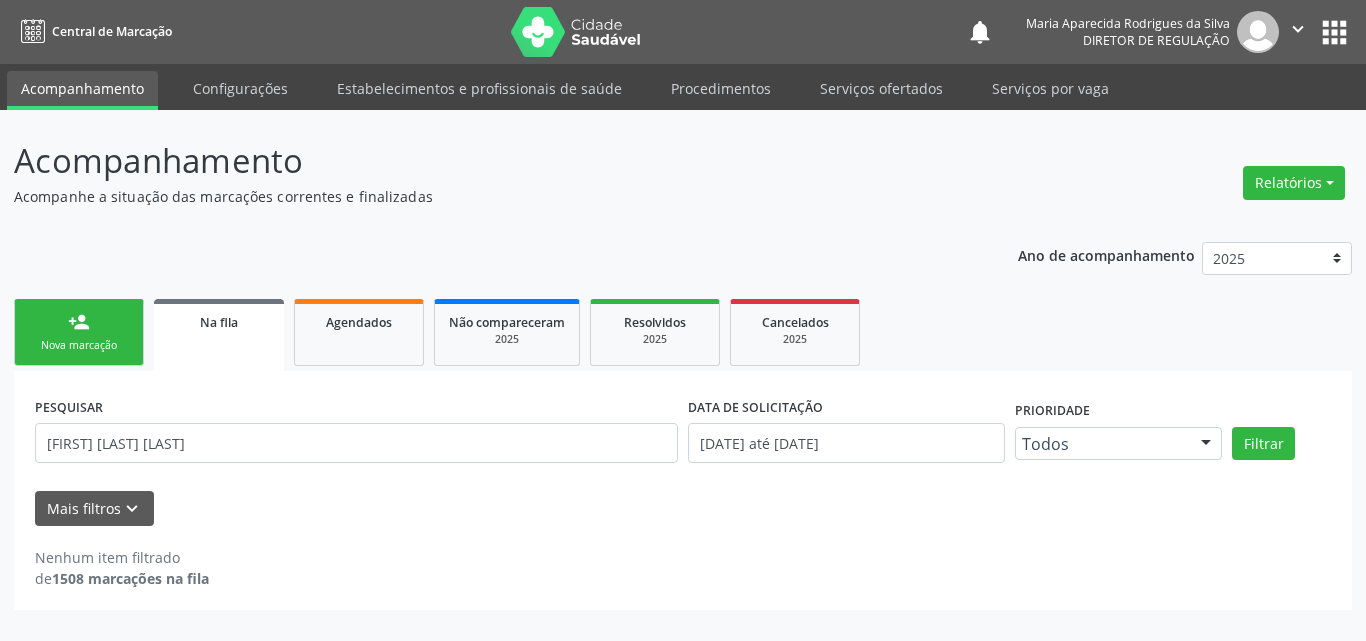 click on "Nova marcação" at bounding box center [79, 345] 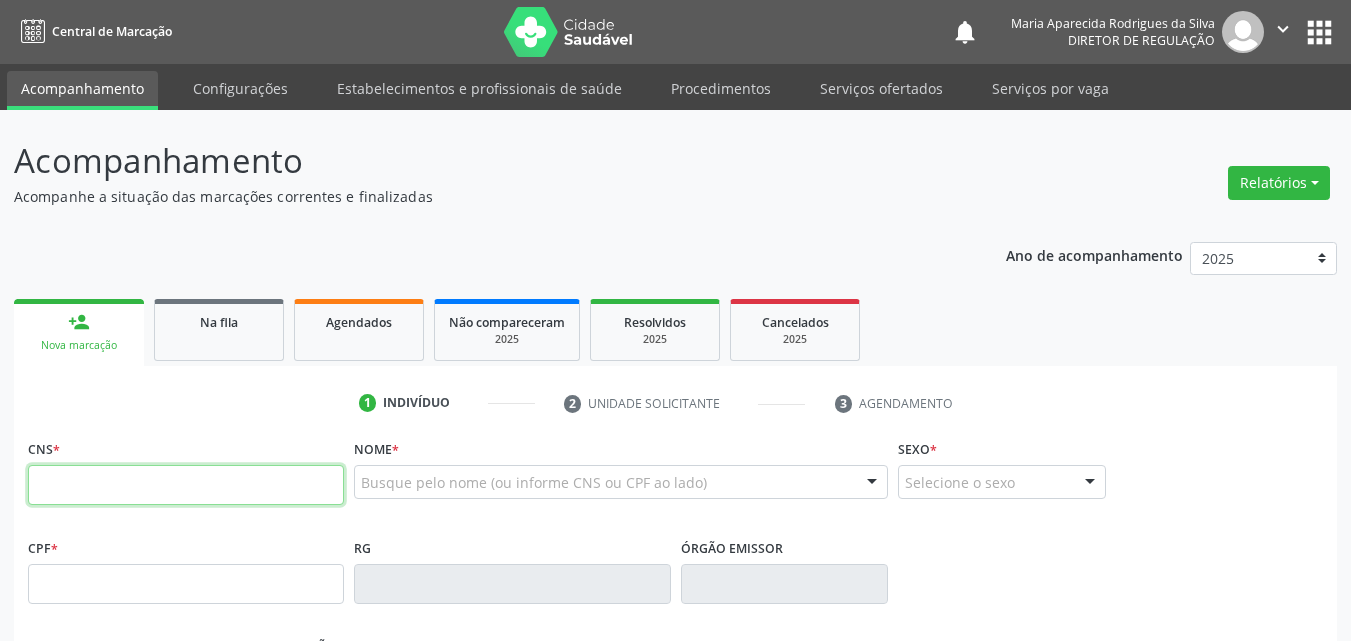 click at bounding box center [186, 485] 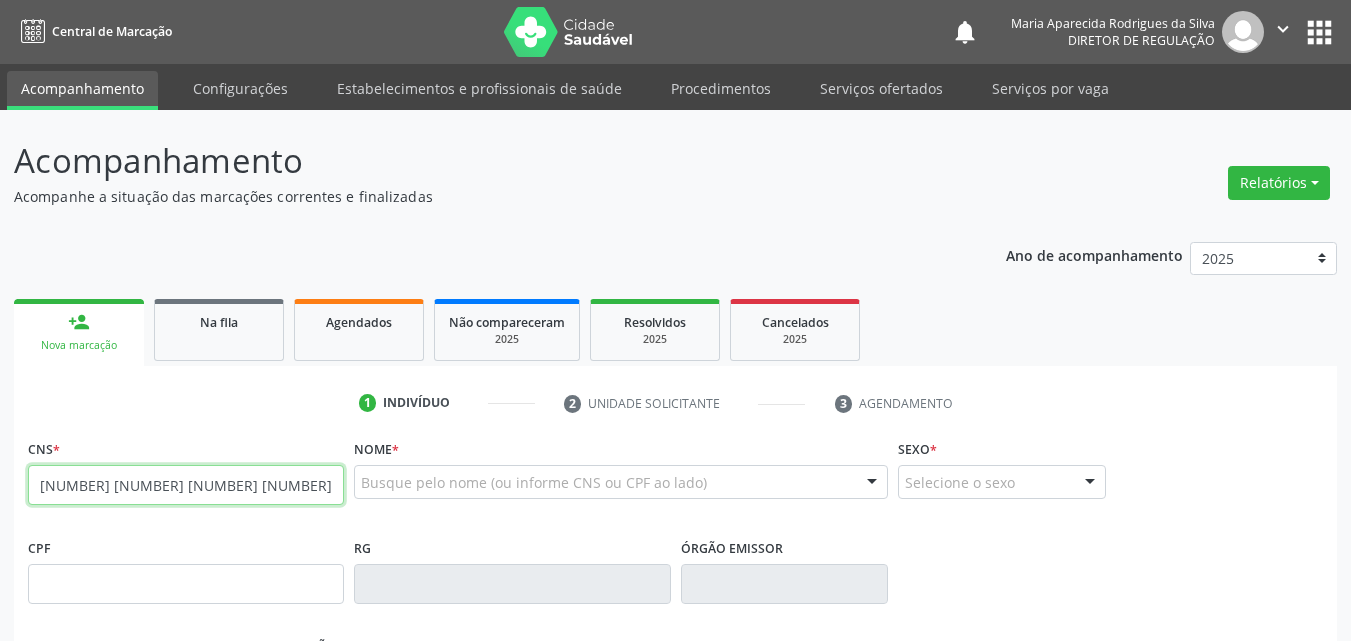 type on "[NUMBER] [NUMBER] [NUMBER] [NUMBER]" 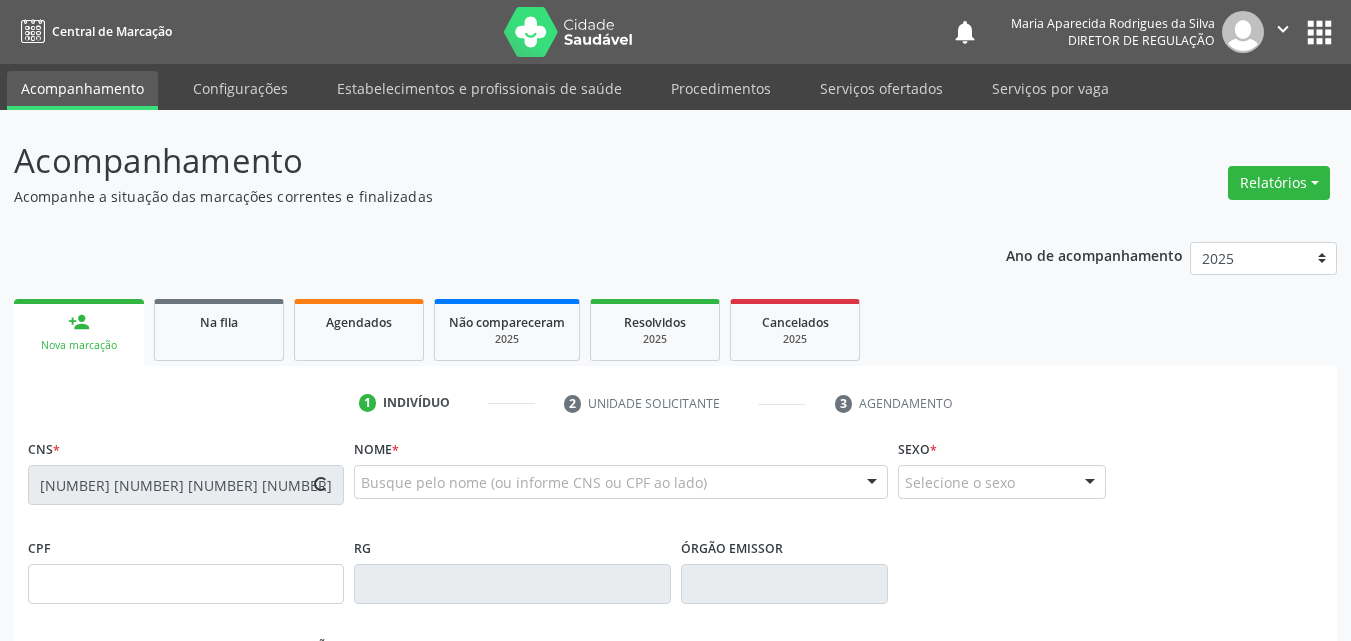 type on "[NUMBER].[NUMBER].[NUMBER]-[NUMBER]" 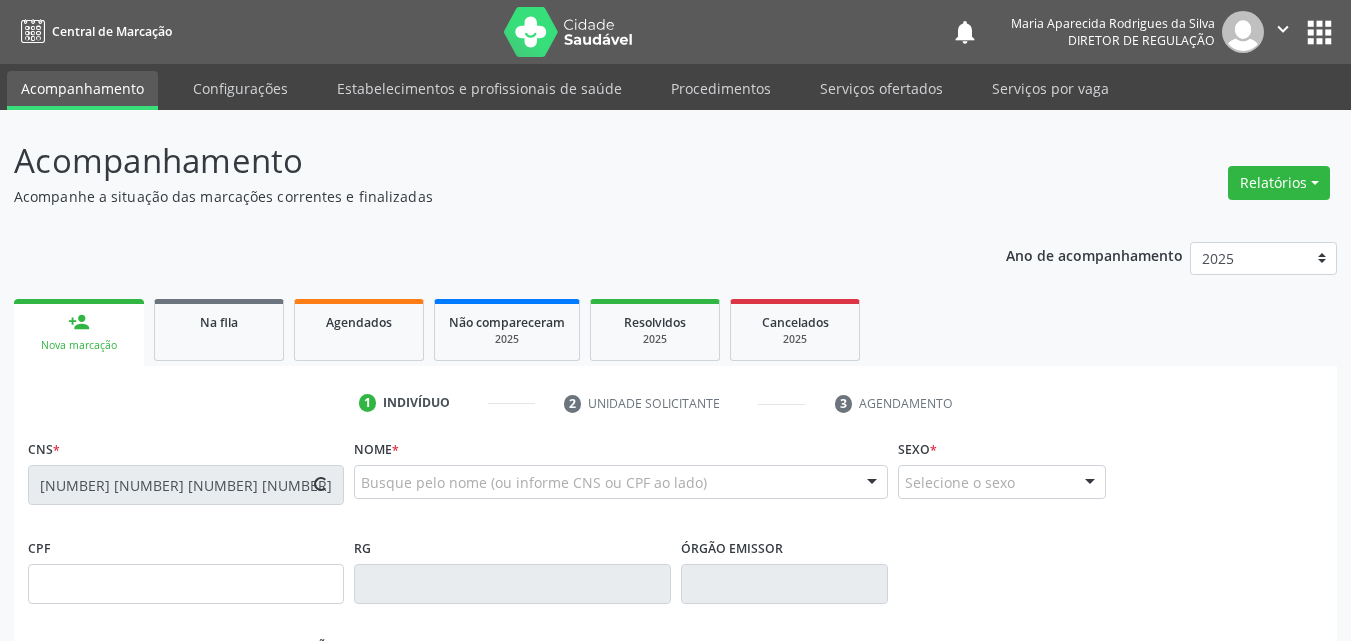 type on "[DATE]" 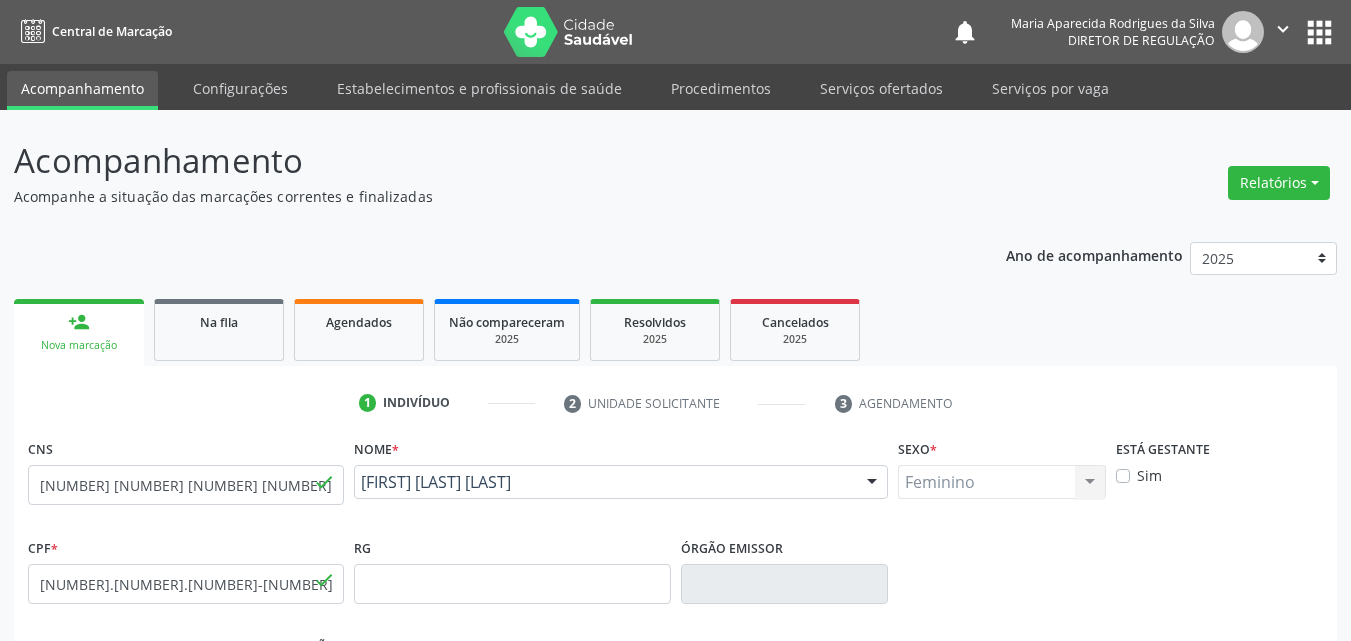 scroll, scrollTop: 443, scrollLeft: 0, axis: vertical 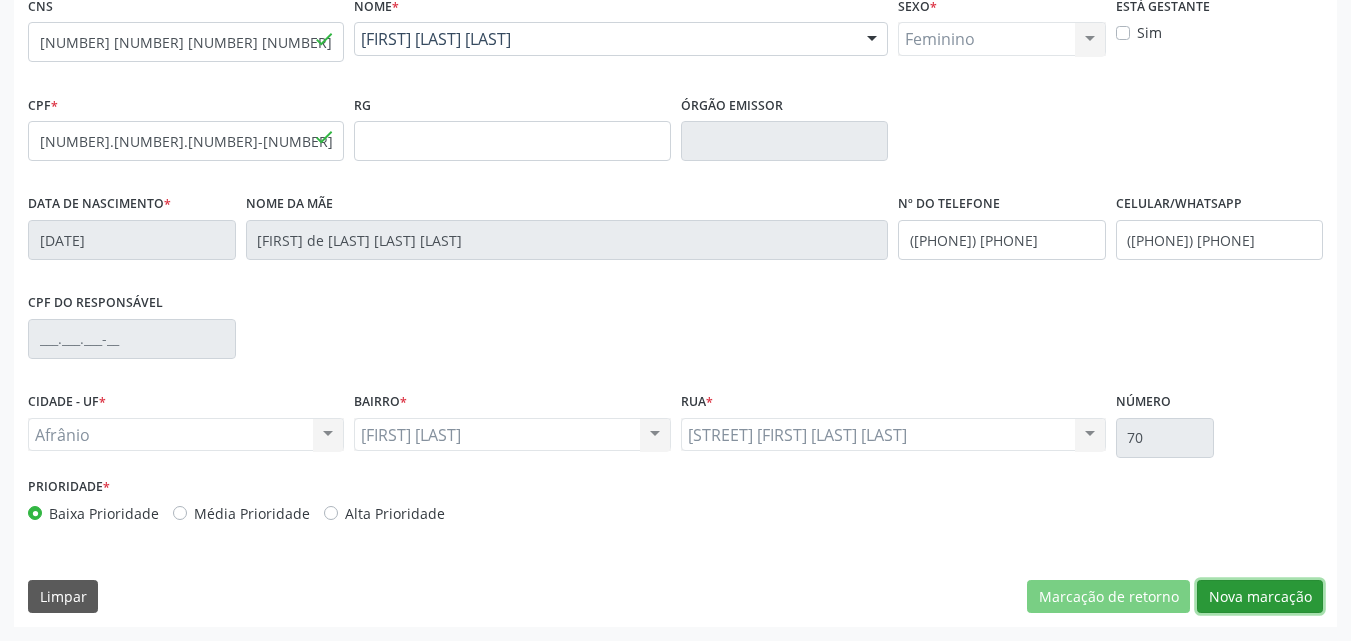 click on "Nova marcação" at bounding box center (1260, 597) 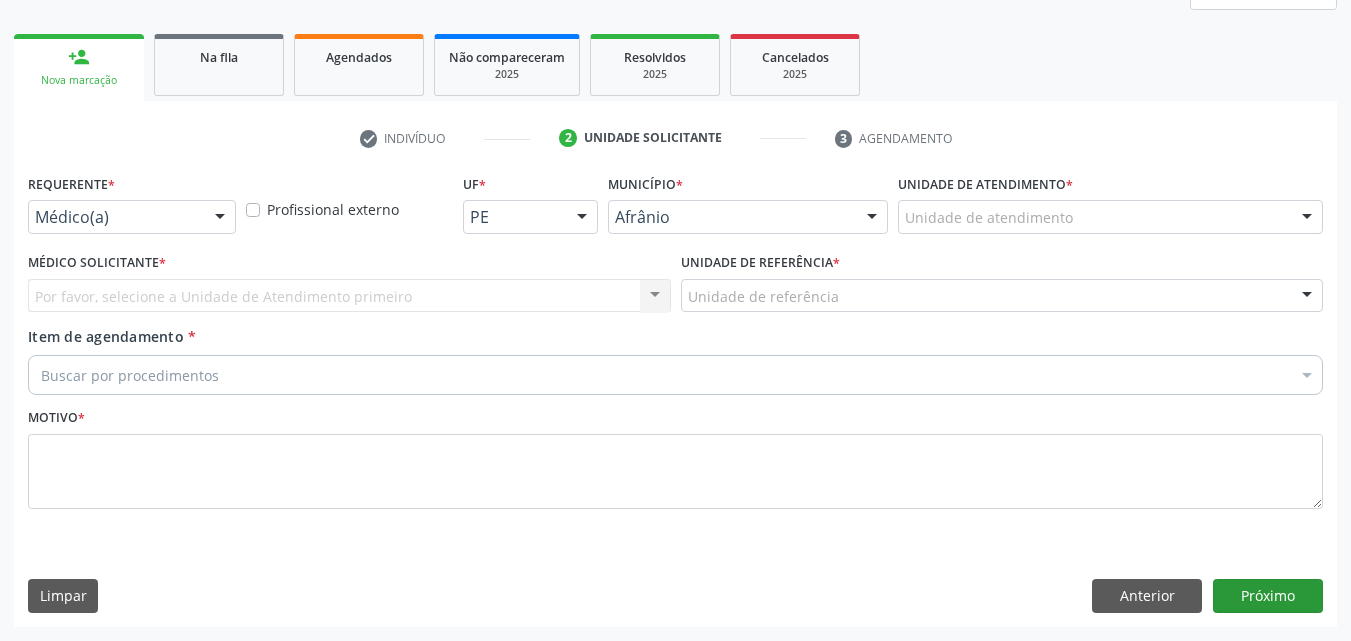 scroll, scrollTop: 265, scrollLeft: 0, axis: vertical 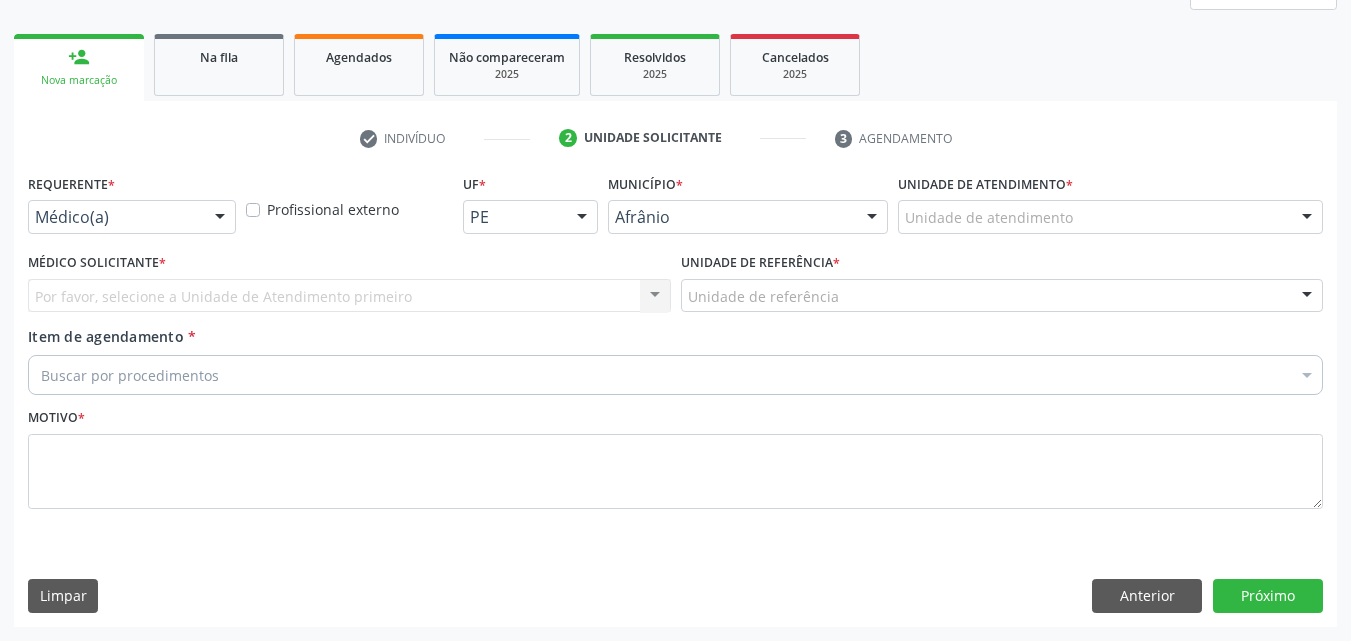 click on "Unidade de atendimento" at bounding box center (1110, 217) 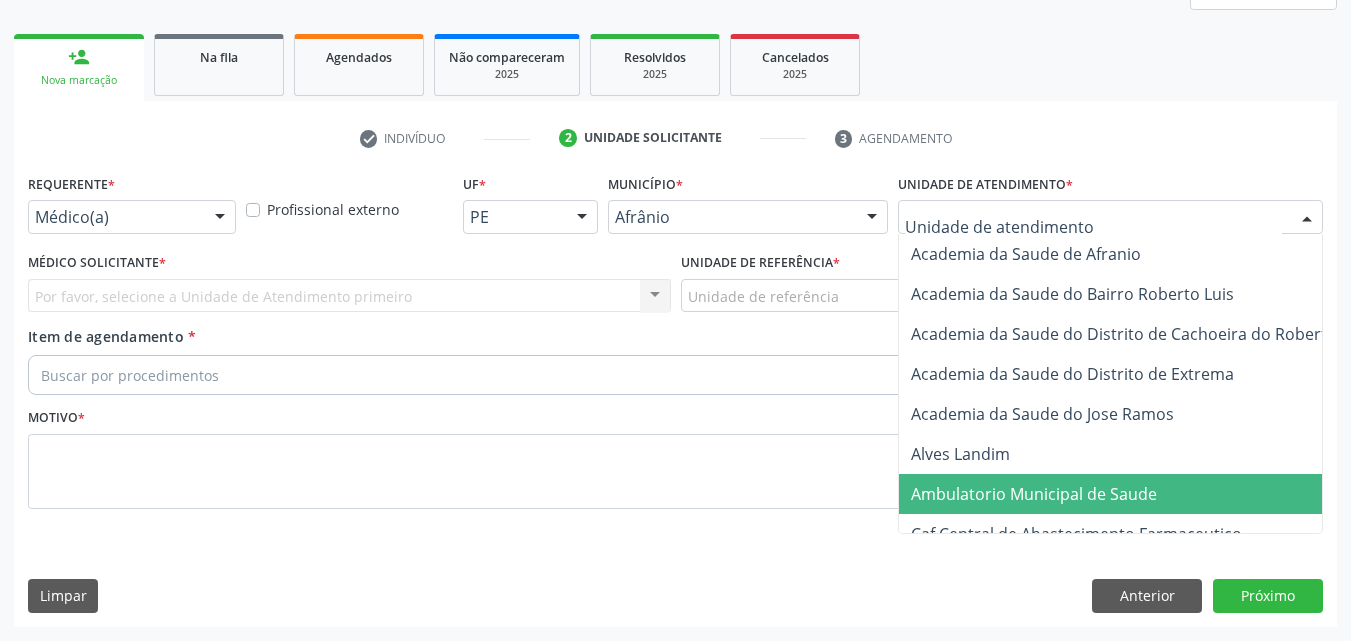 click on "Ambulatorio Municipal de Saude" at bounding box center [1034, 494] 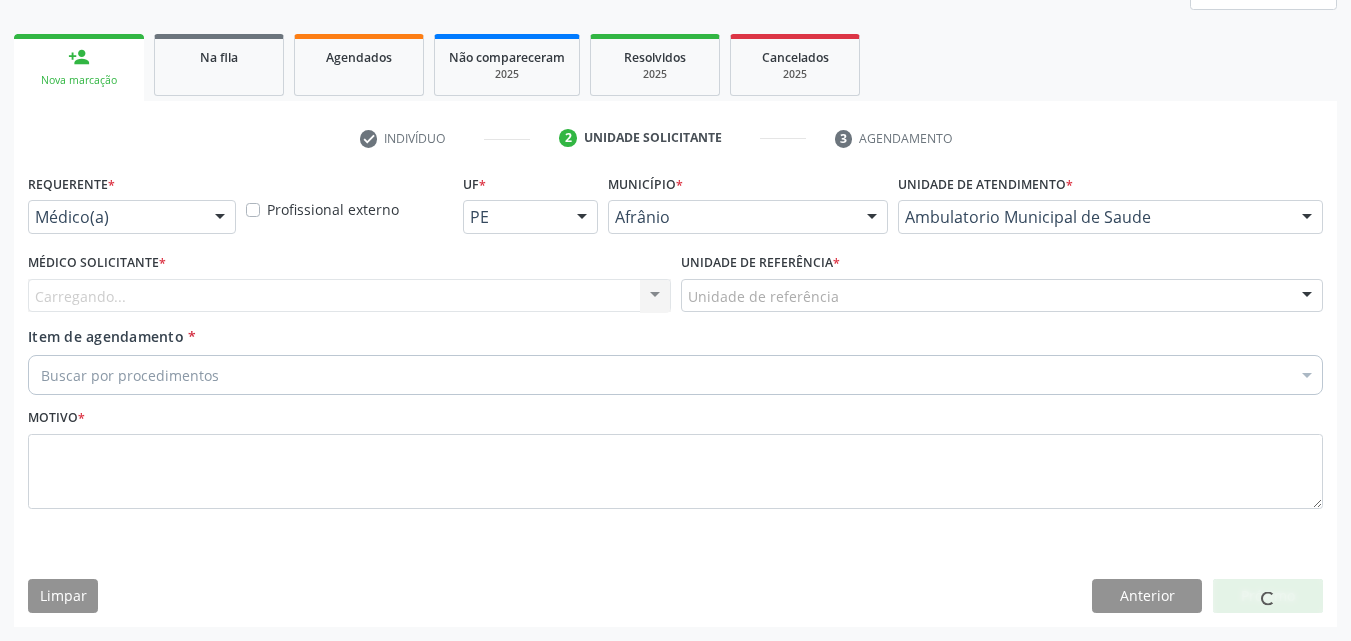 click on "Unidade de referência" at bounding box center (1002, 296) 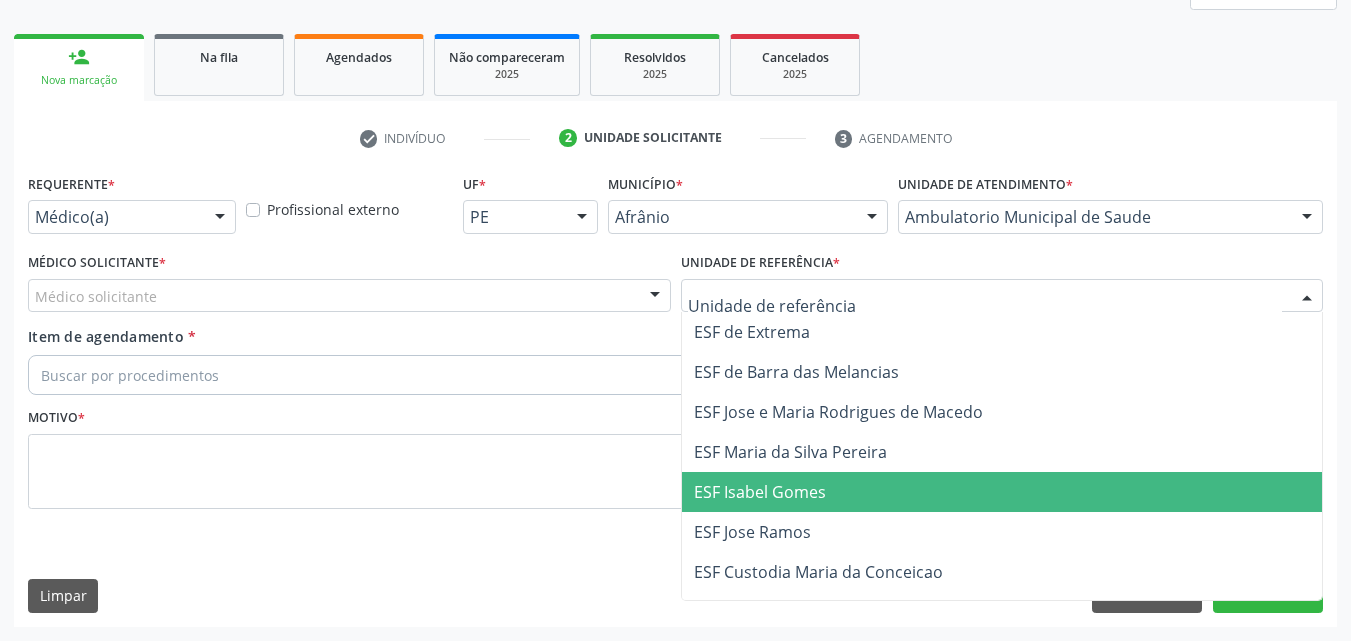 drag, startPoint x: 811, startPoint y: 494, endPoint x: 709, endPoint y: 449, distance: 111.48543 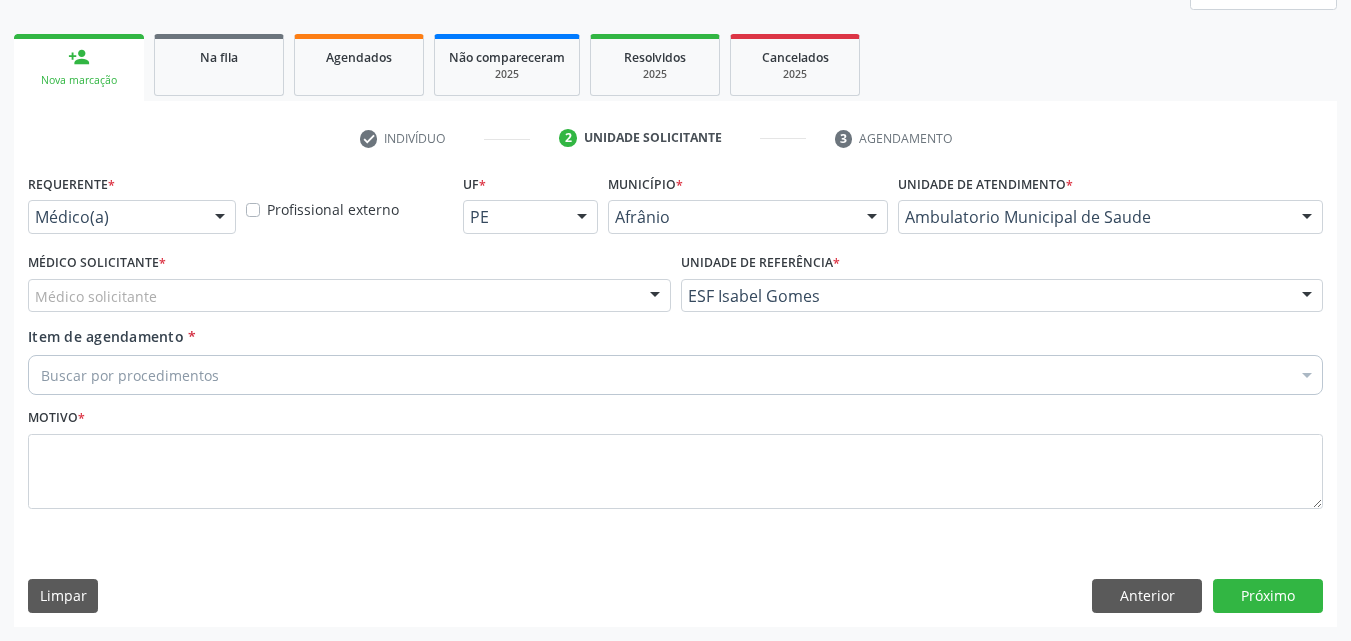 click on "Médico solicitante" at bounding box center [349, 296] 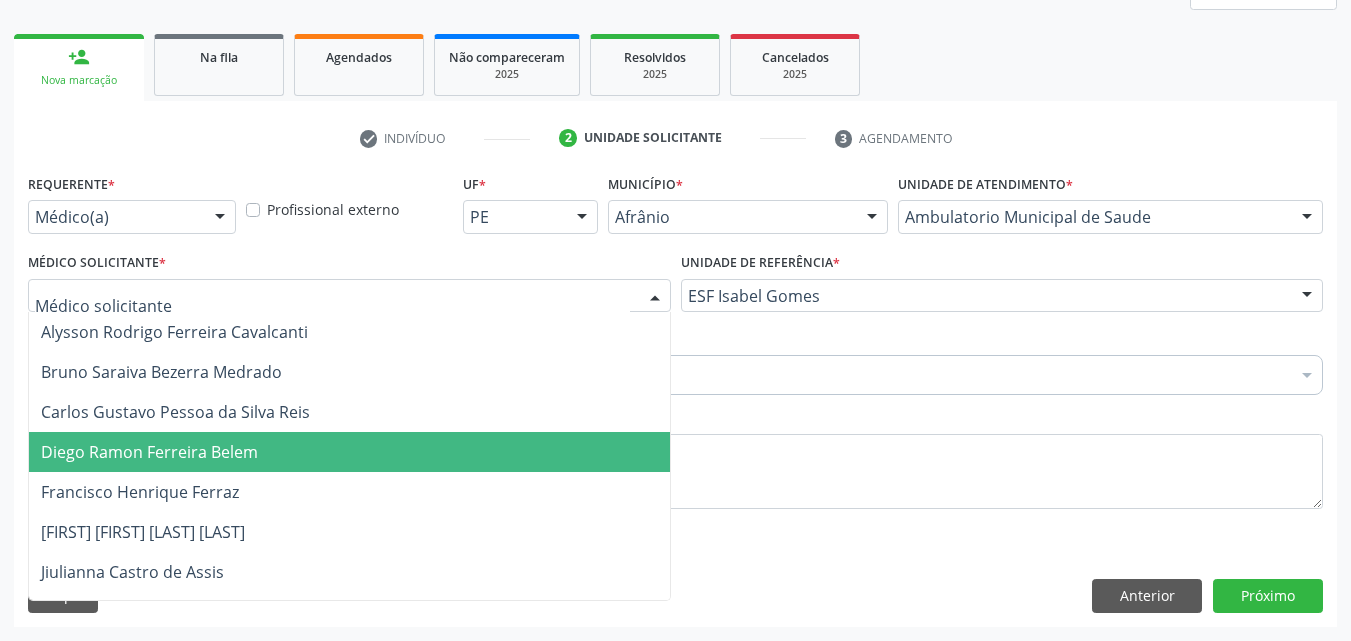 click on "Diego Ramon Ferreira Belem" at bounding box center [349, 452] 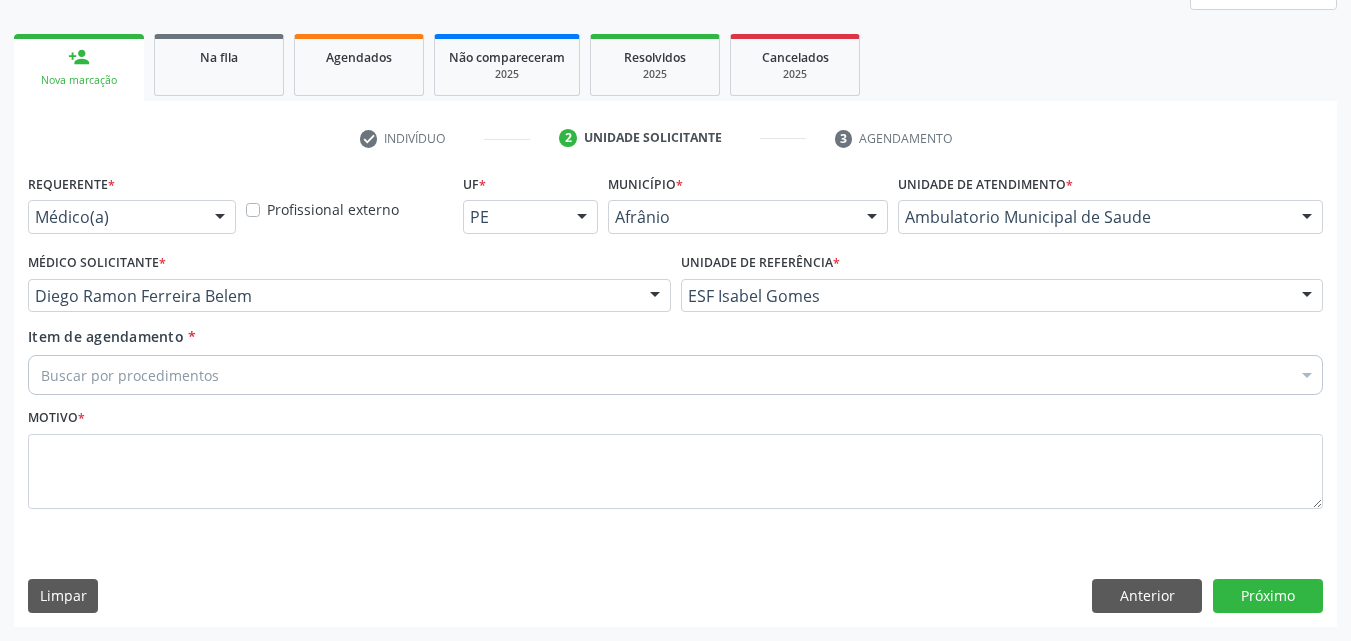 click on "Buscar por procedimentos" at bounding box center [675, 375] 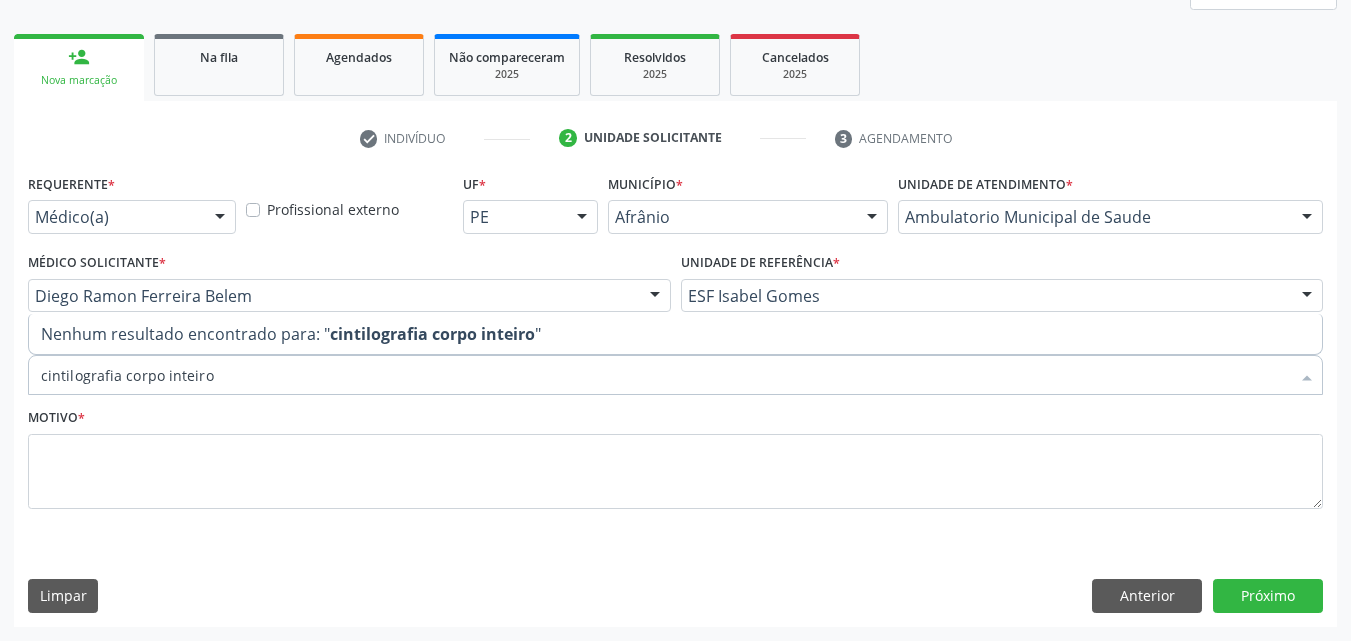 click on "cintilografia corpo inteiro" at bounding box center [665, 375] 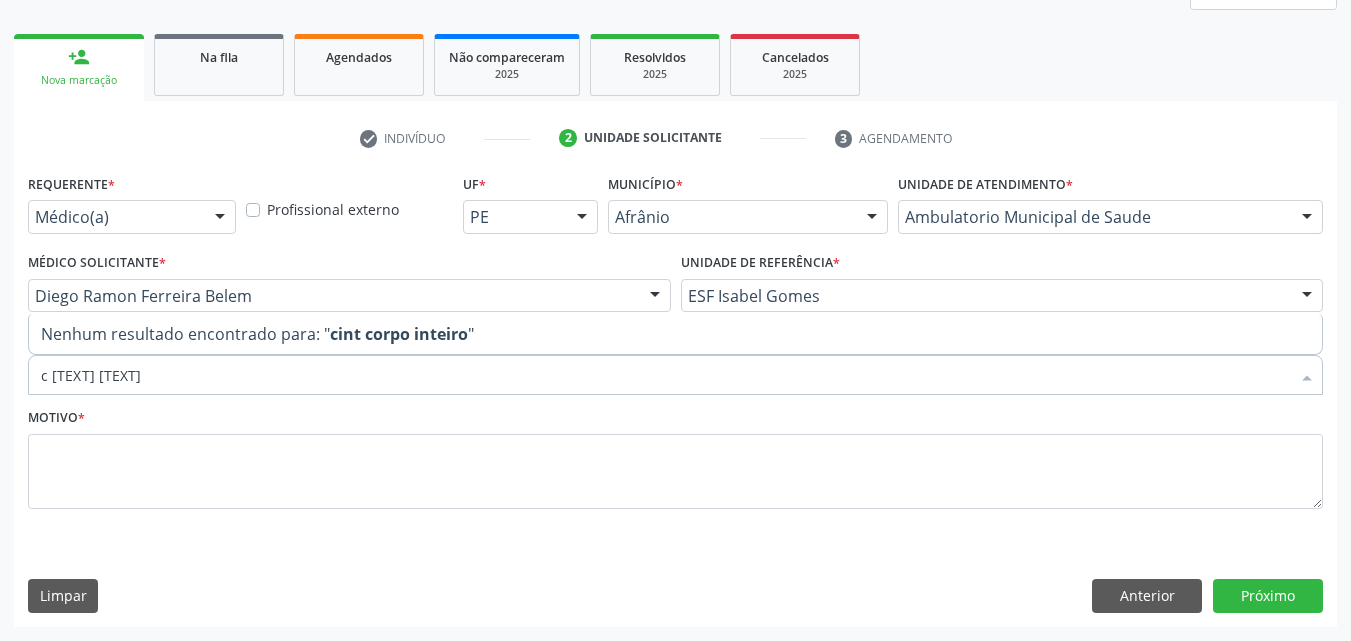 type on "corpo inteiro" 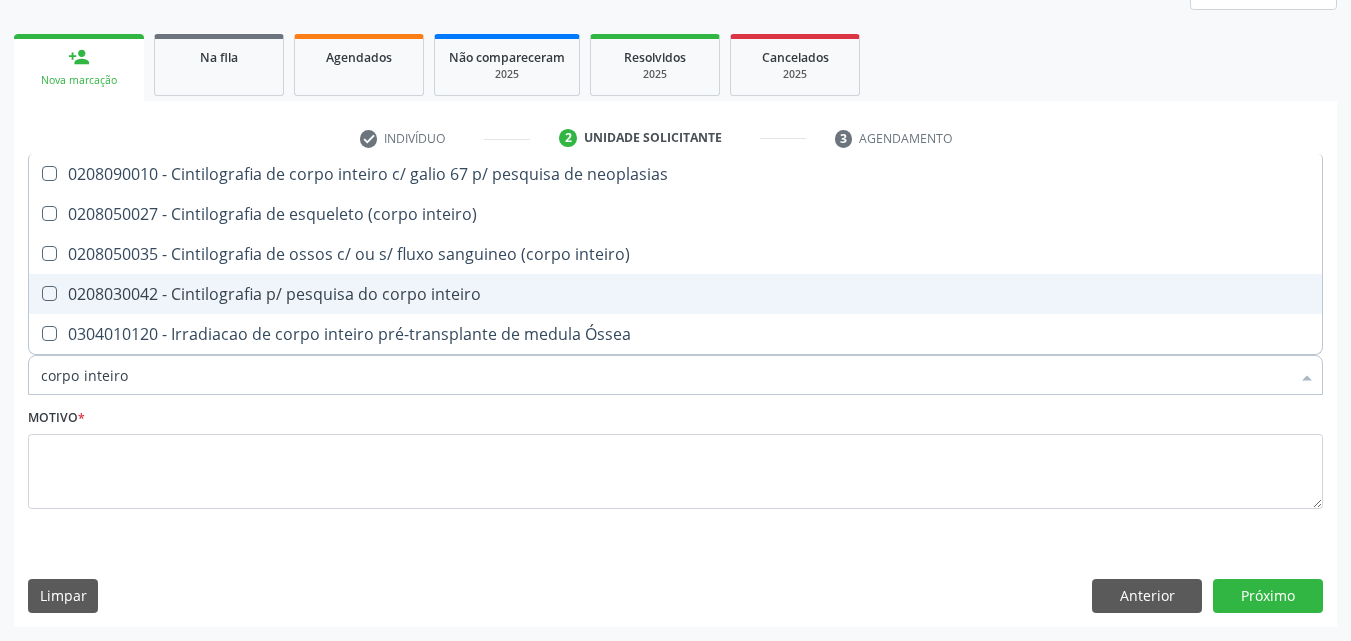 click on "0208030042 - Cintilografia p/ pesquisa do corpo inteiro" at bounding box center [675, 294] 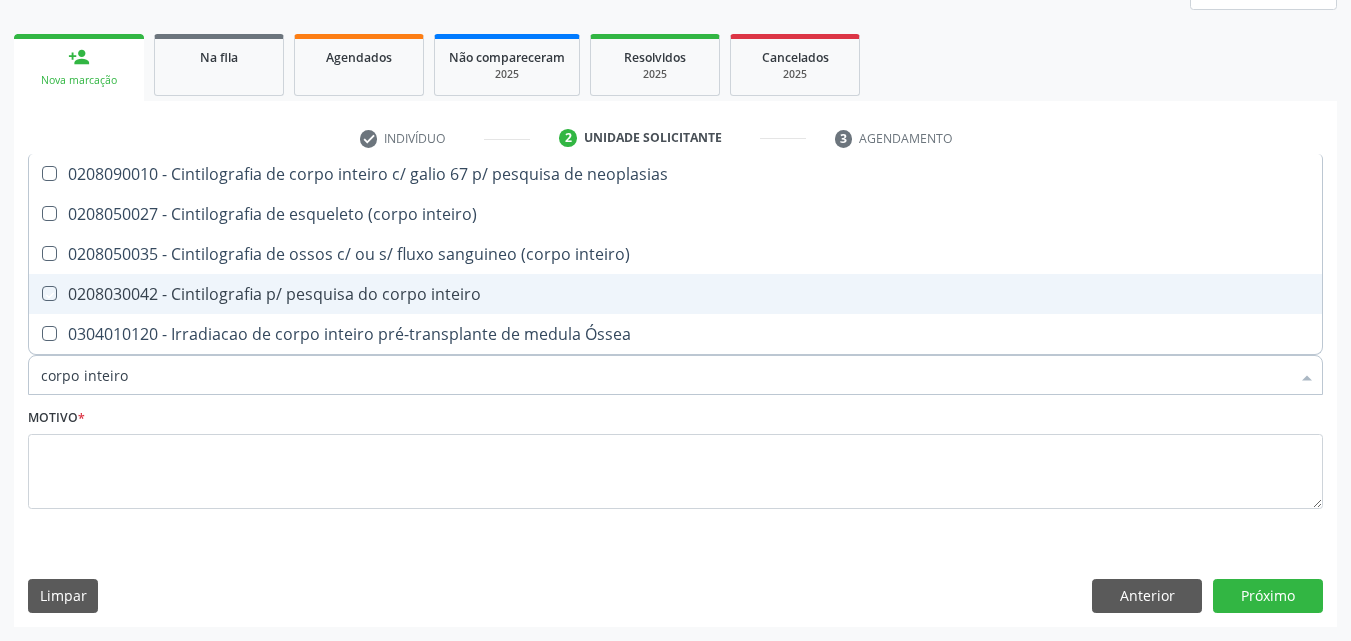 checkbox on "true" 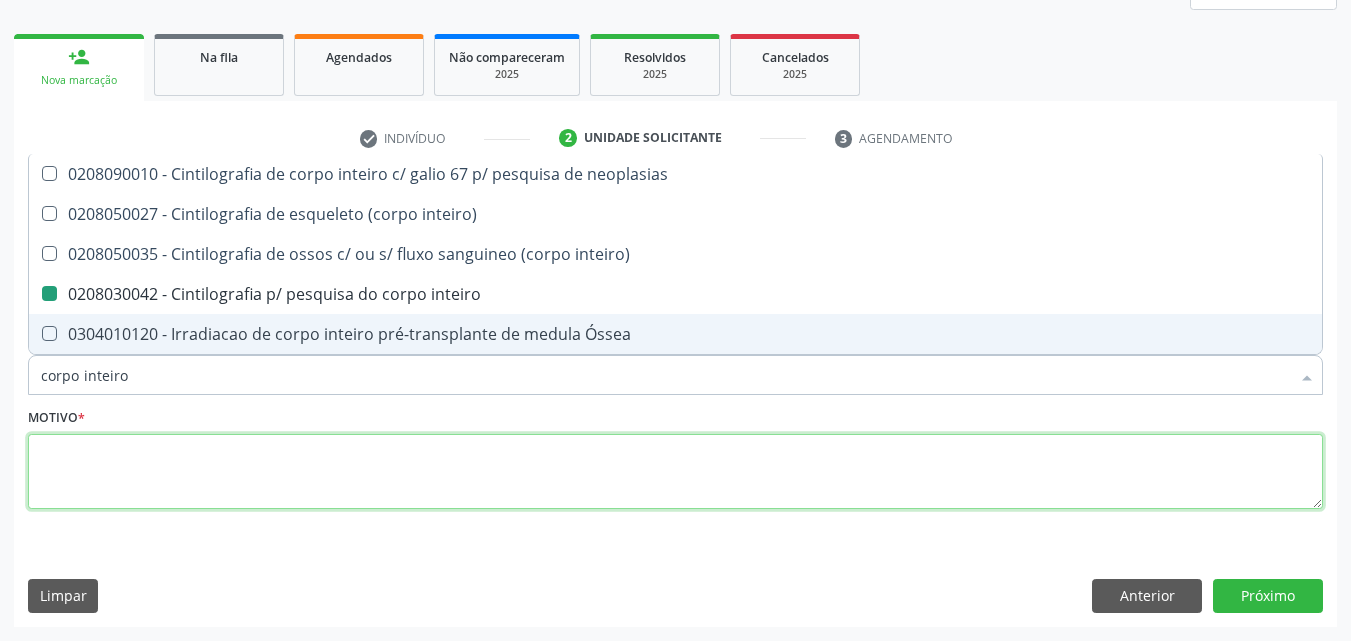 click at bounding box center [675, 472] 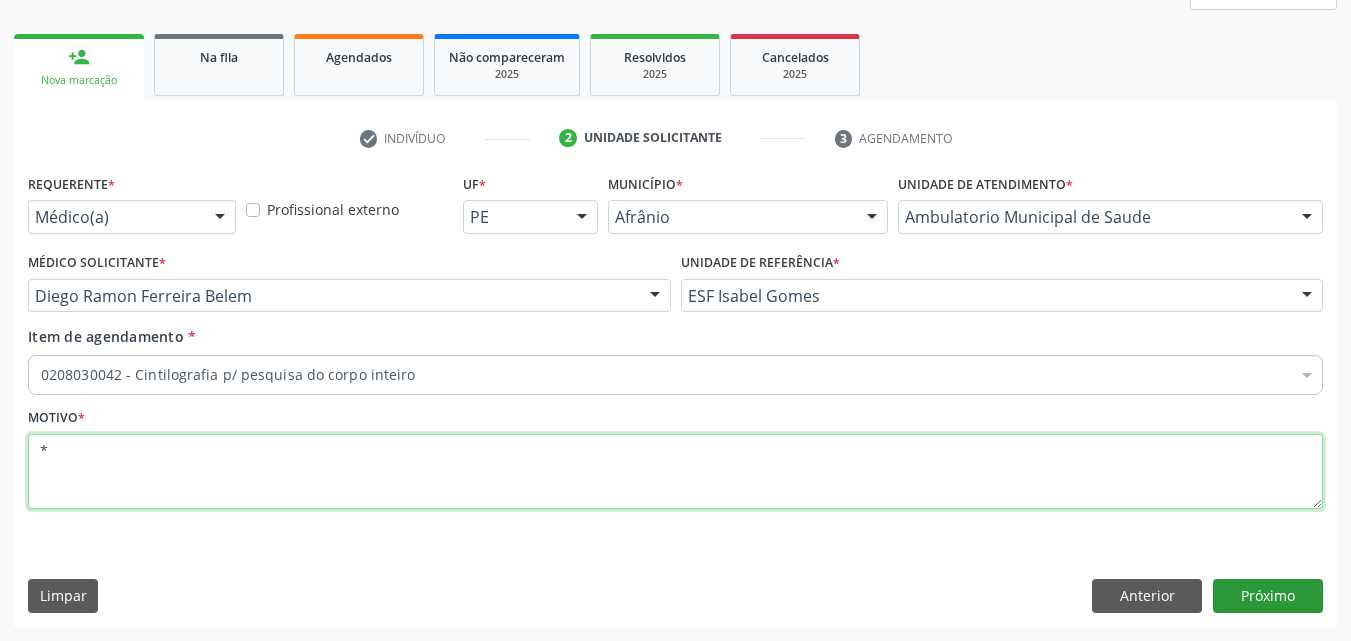 type on "*" 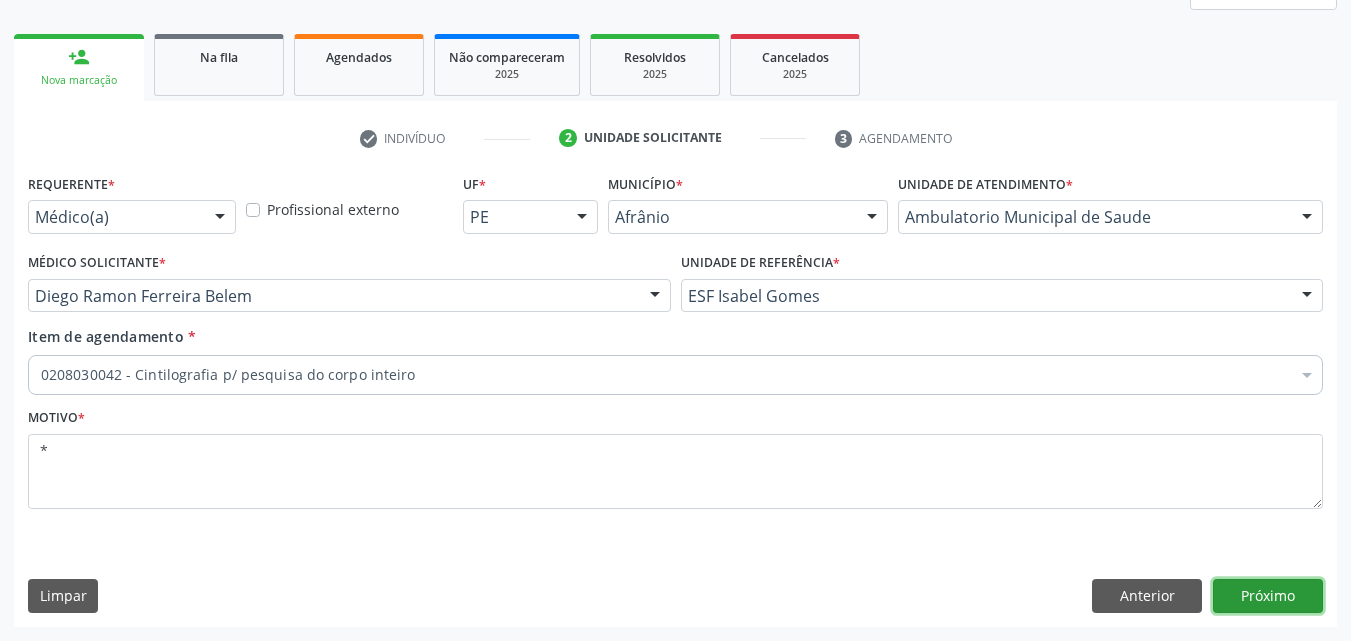click on "Próximo" at bounding box center [1268, 596] 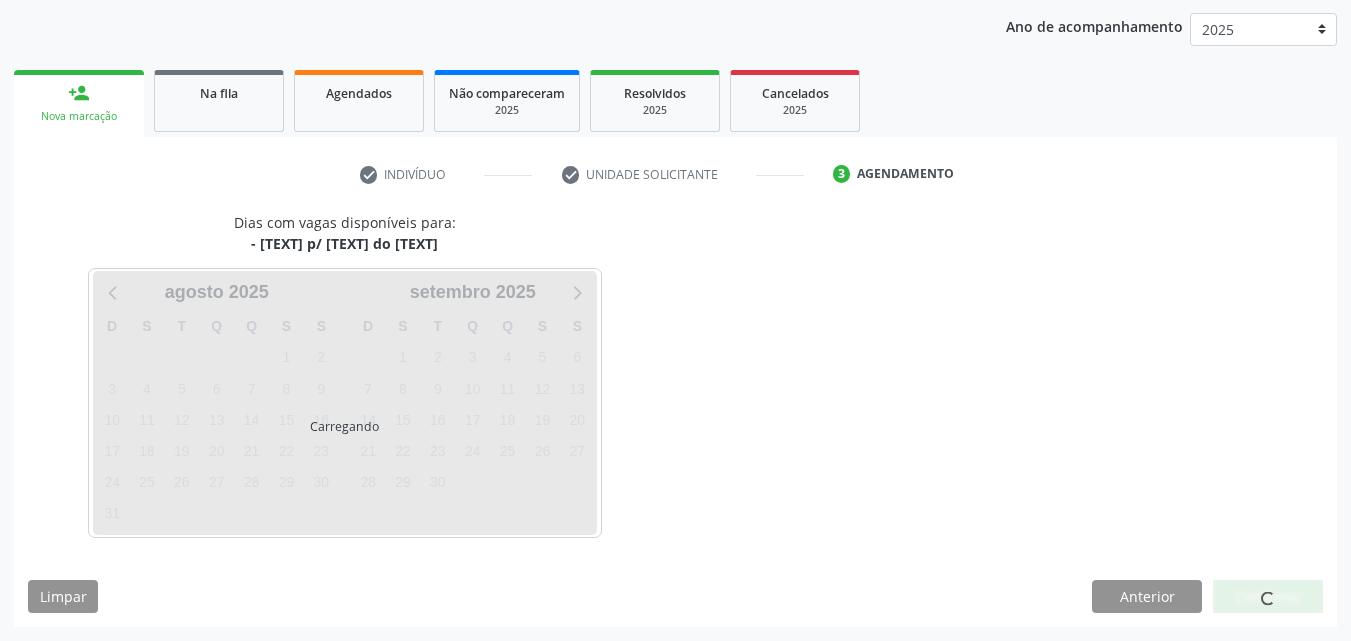 scroll, scrollTop: 265, scrollLeft: 0, axis: vertical 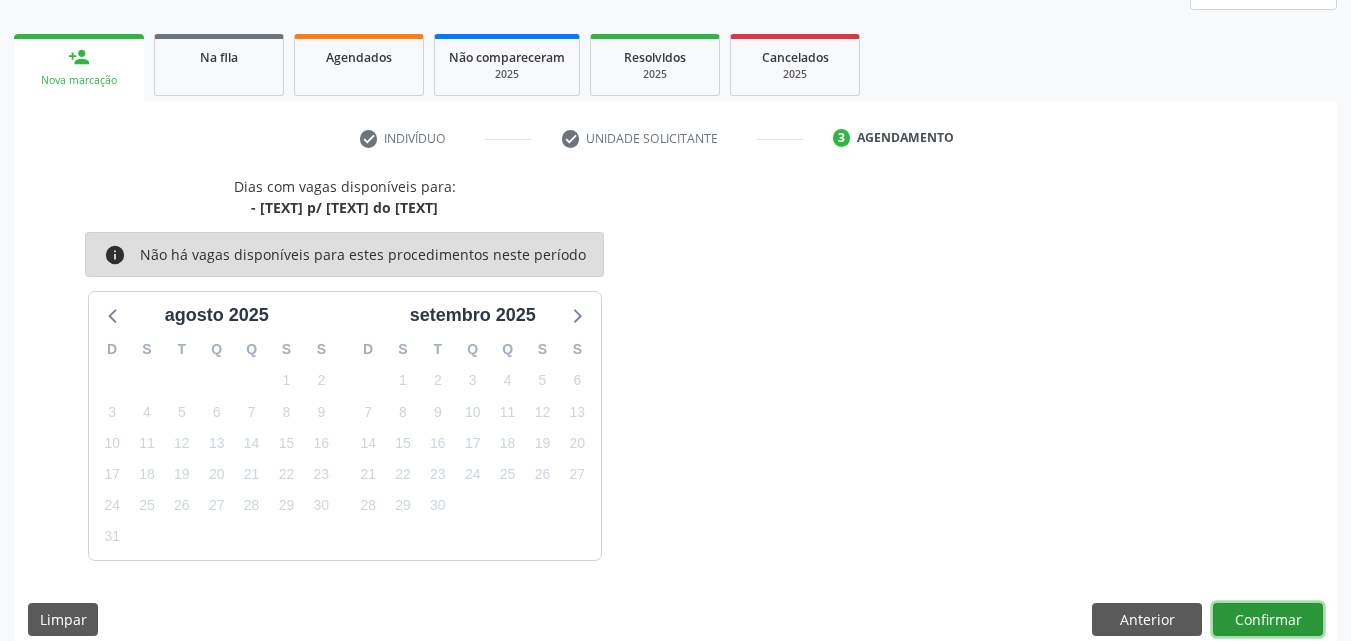 click on "Confirmar" at bounding box center (1268, 620) 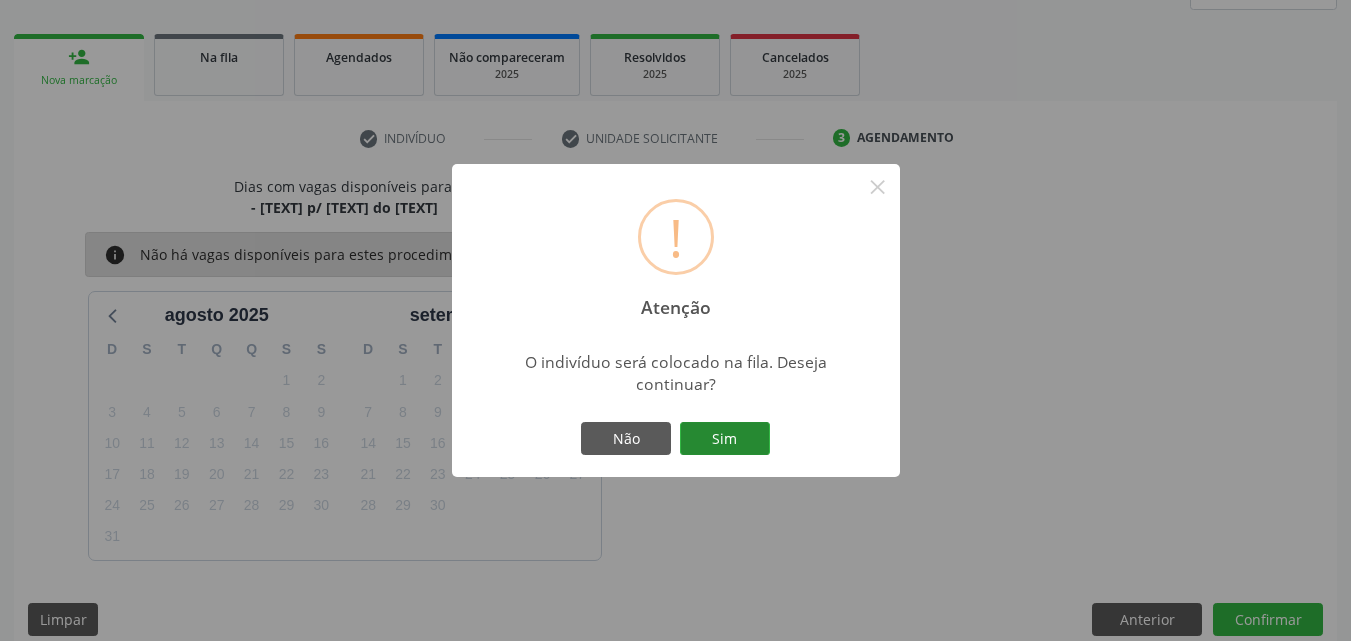 click on "Sim" at bounding box center [725, 439] 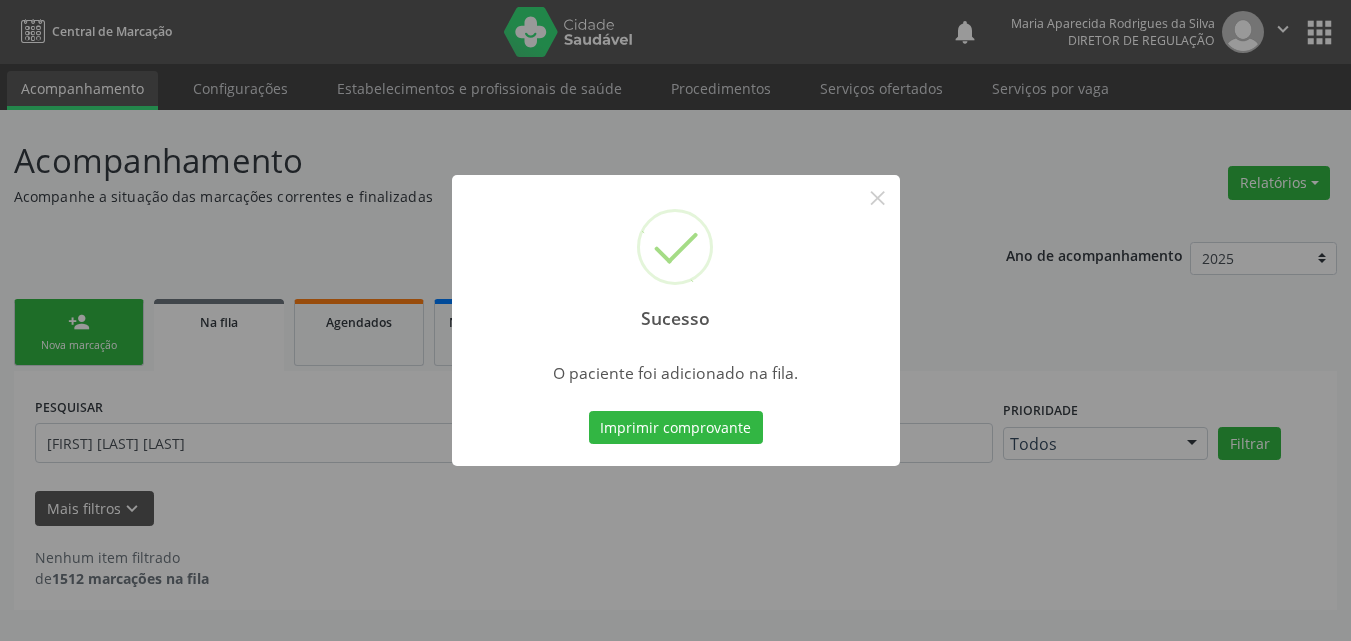 scroll, scrollTop: 0, scrollLeft: 0, axis: both 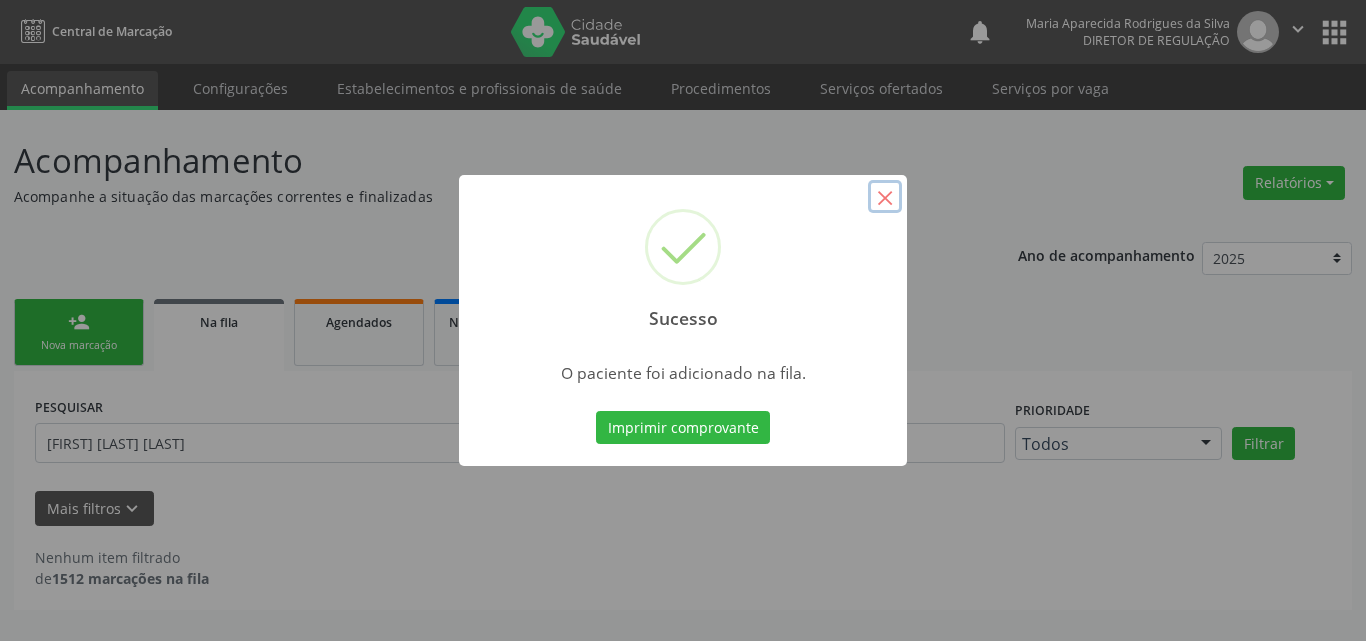 click on "×" at bounding box center (885, 197) 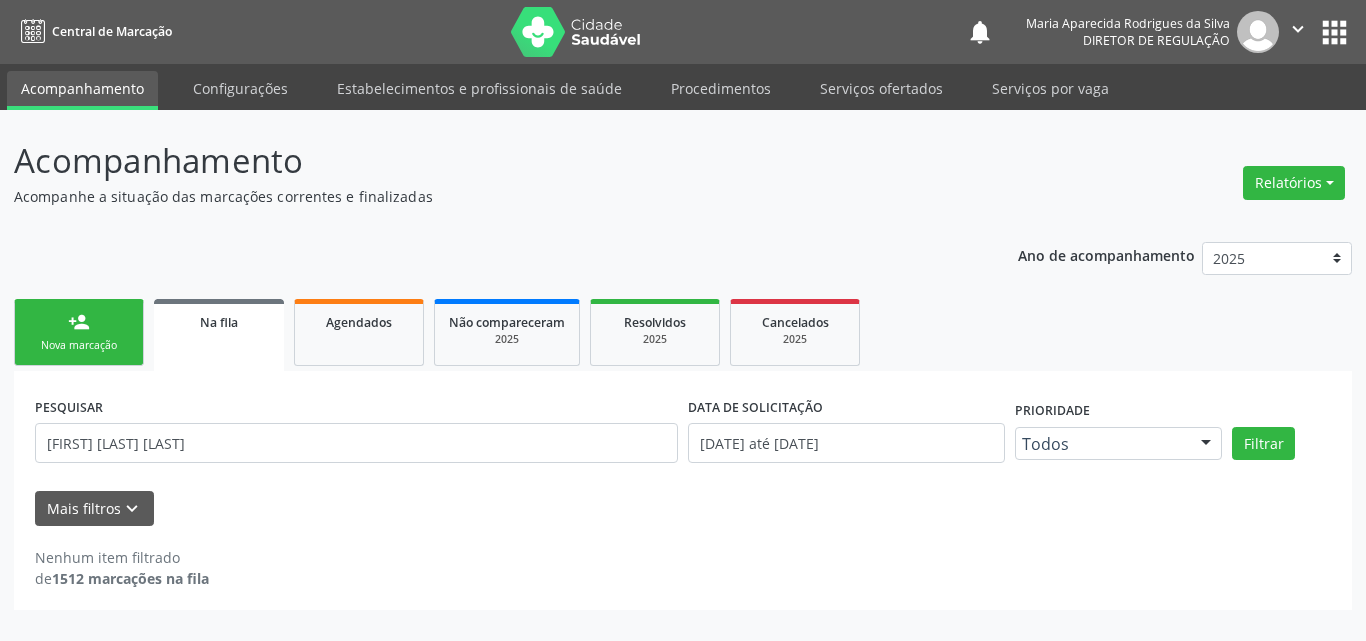 click on "Nova marcação" at bounding box center [79, 345] 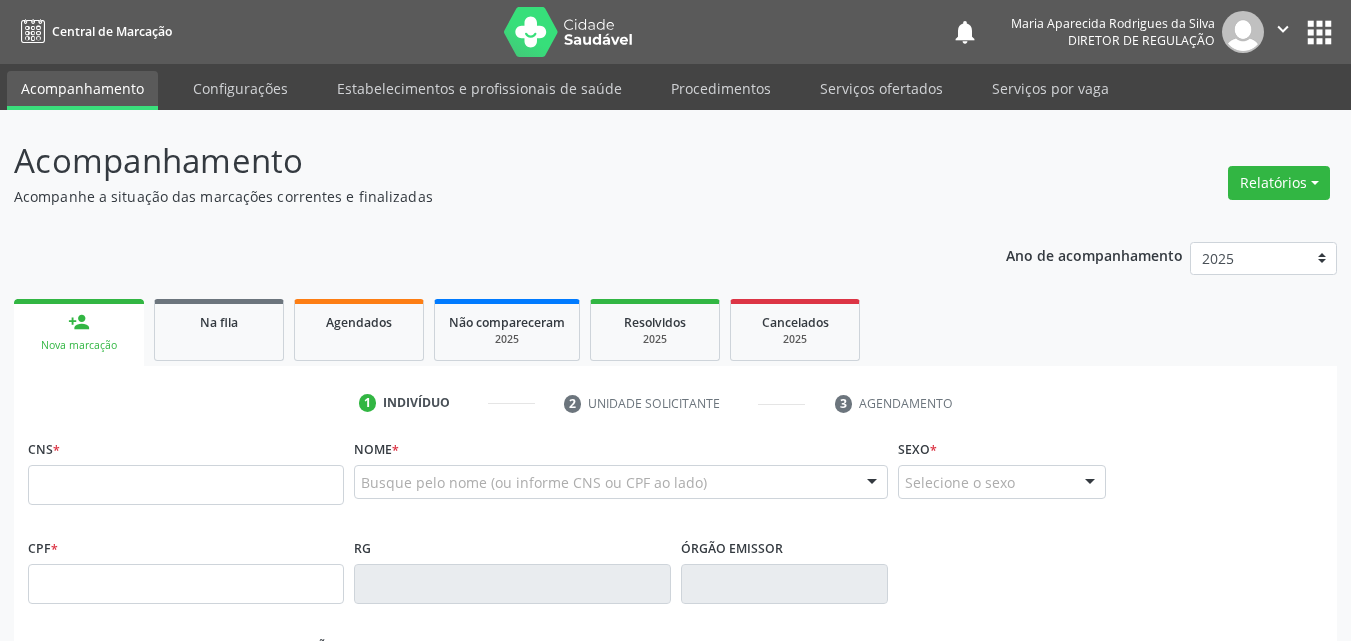 click on "Busque pelo nome (ou informe CNS ou CPF ao lado)" at bounding box center [621, 482] 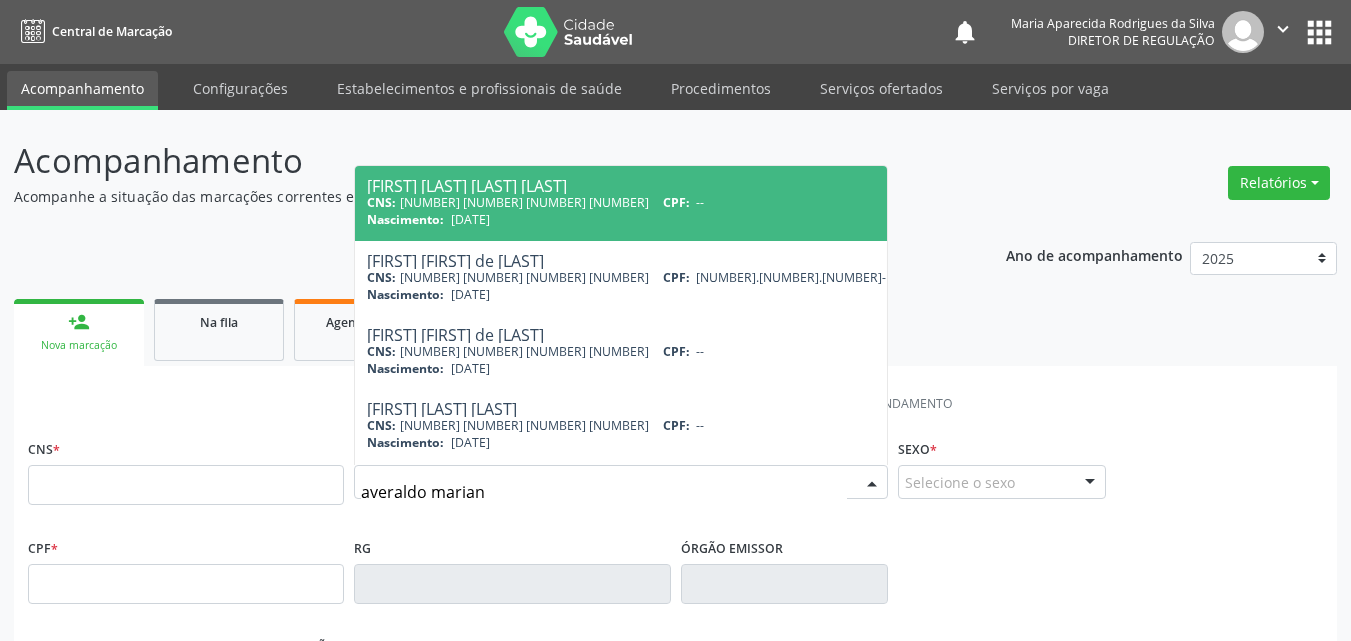 type on "averaldo mariano" 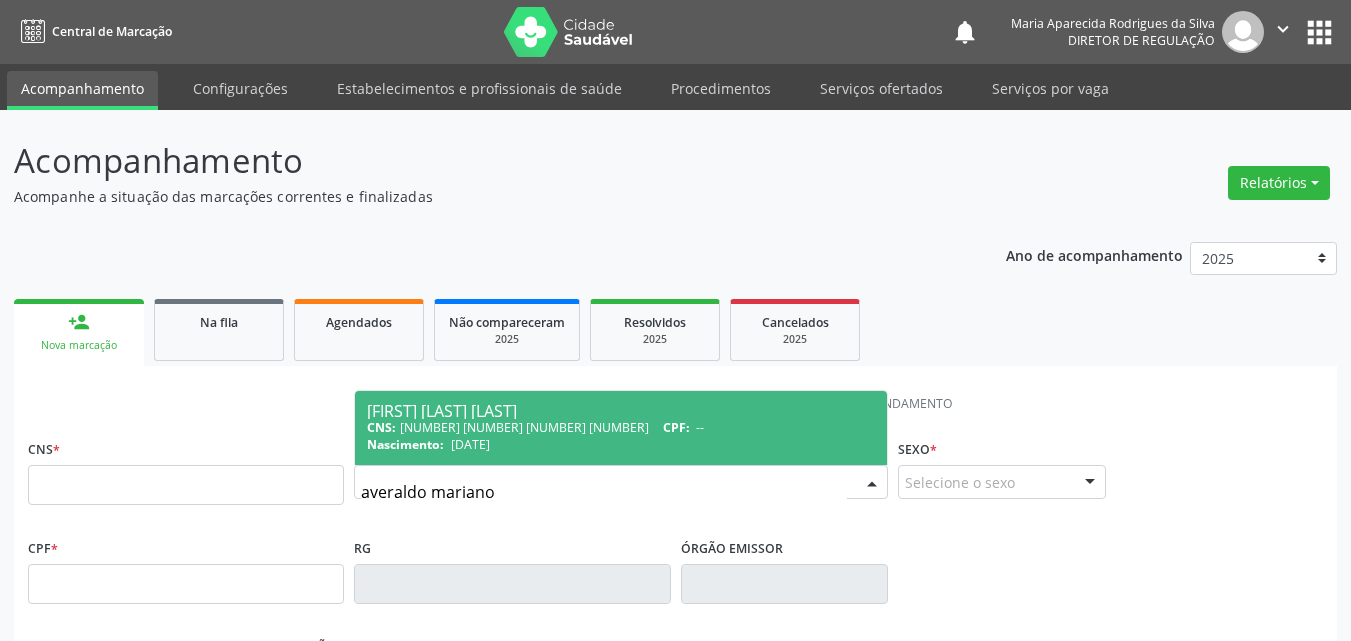 click on "CNS:
[NUMBER] [NUMBER] [NUMBER] [NUMBER]
CPF:    --" at bounding box center [621, 427] 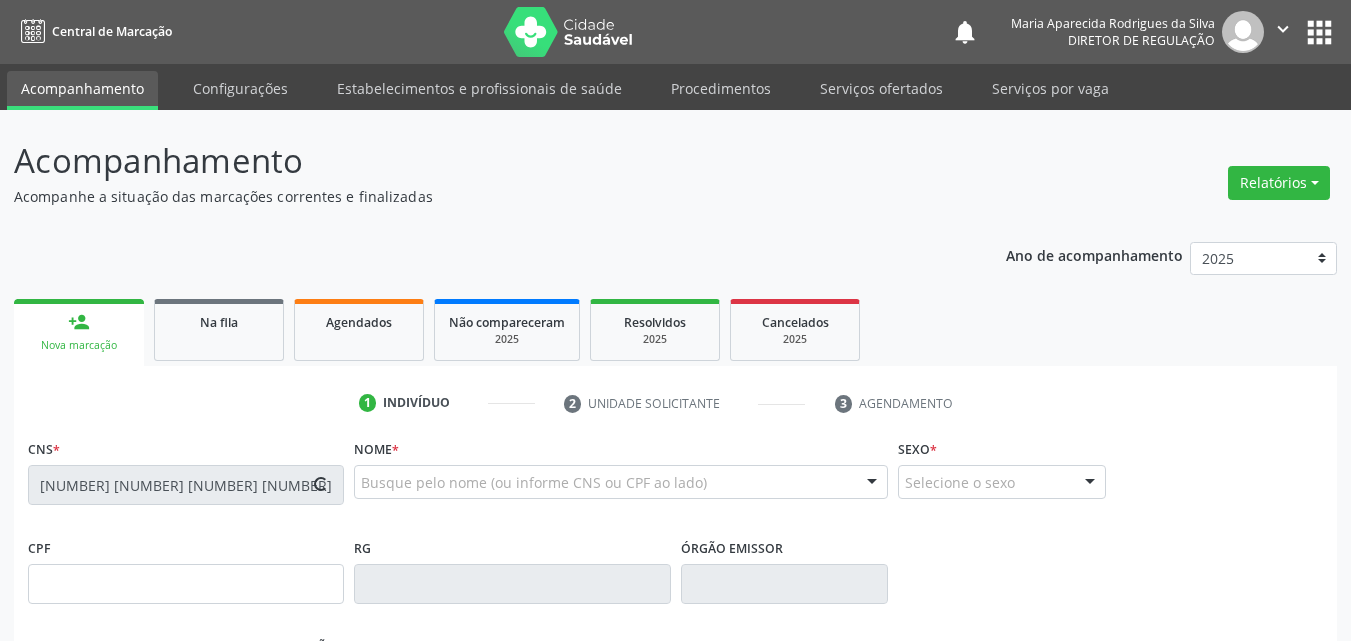 type on "[DATE]" 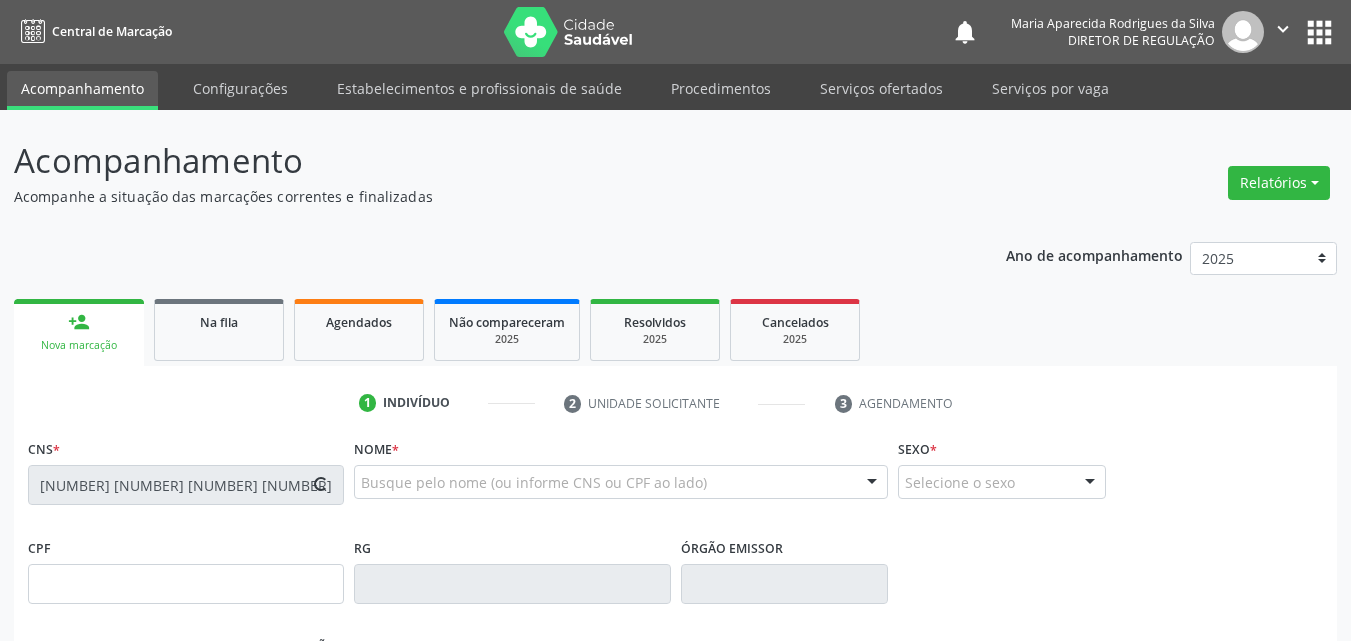 type on "([PHONE]) [PHONE]" 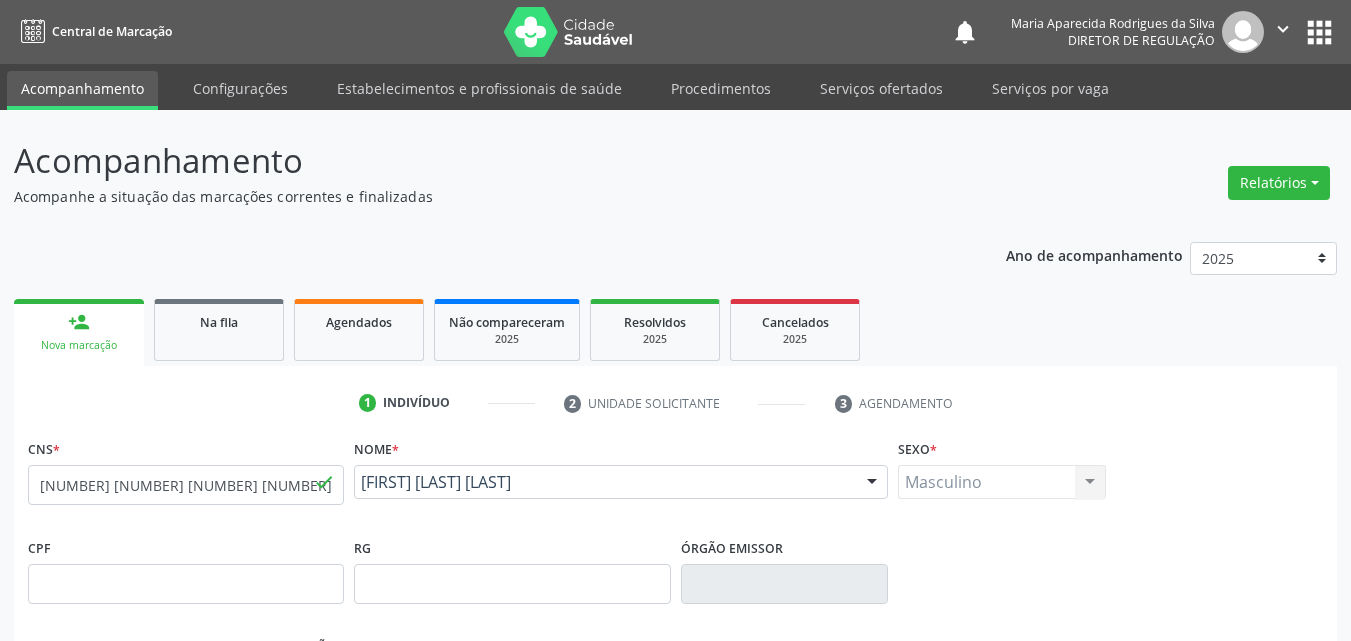 scroll, scrollTop: 443, scrollLeft: 0, axis: vertical 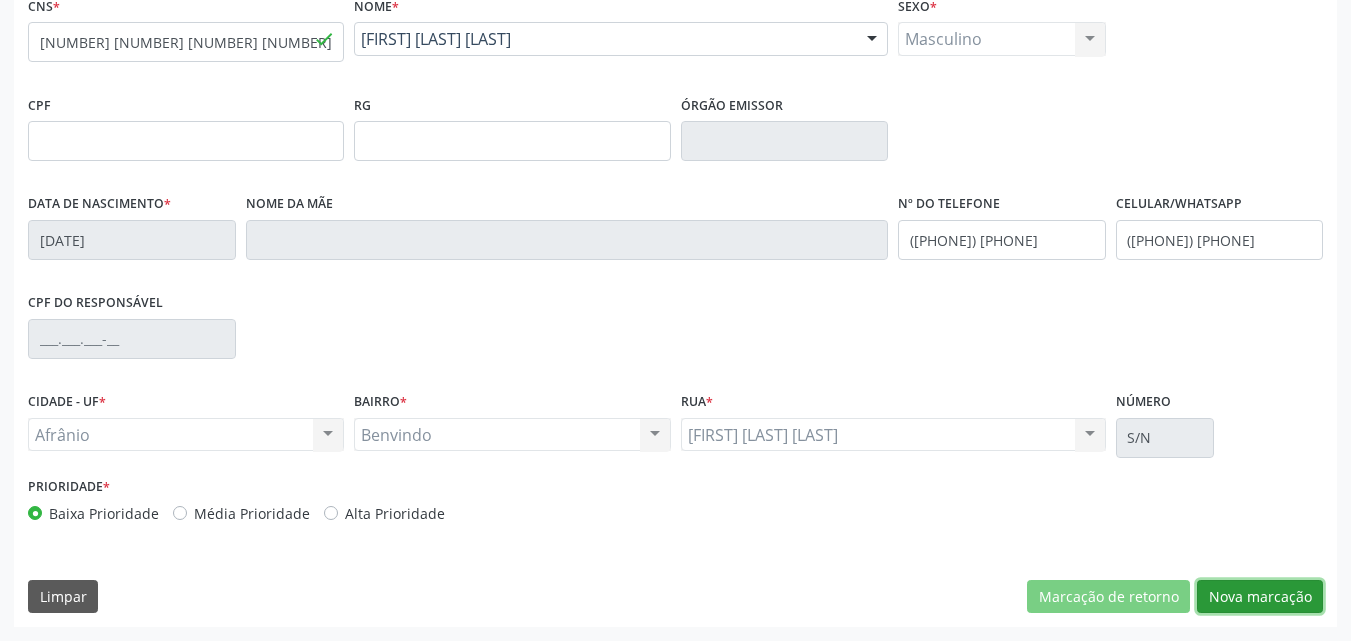 click on "Nova marcação" at bounding box center [1260, 597] 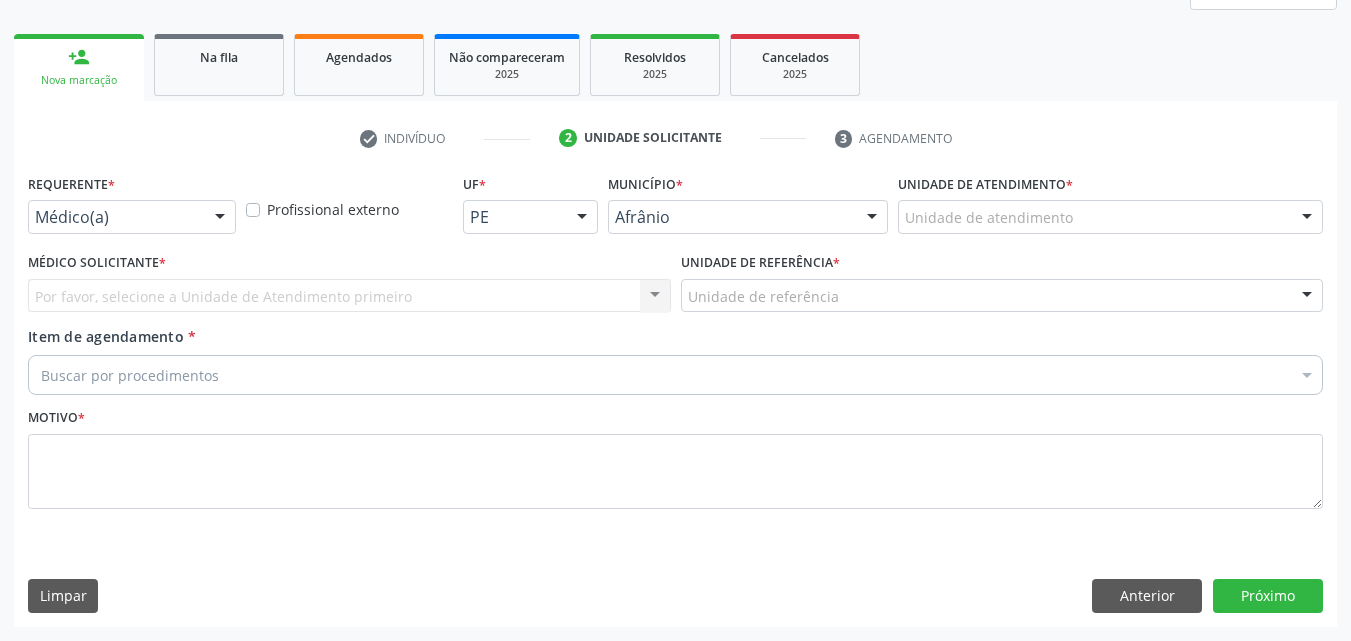 scroll, scrollTop: 265, scrollLeft: 0, axis: vertical 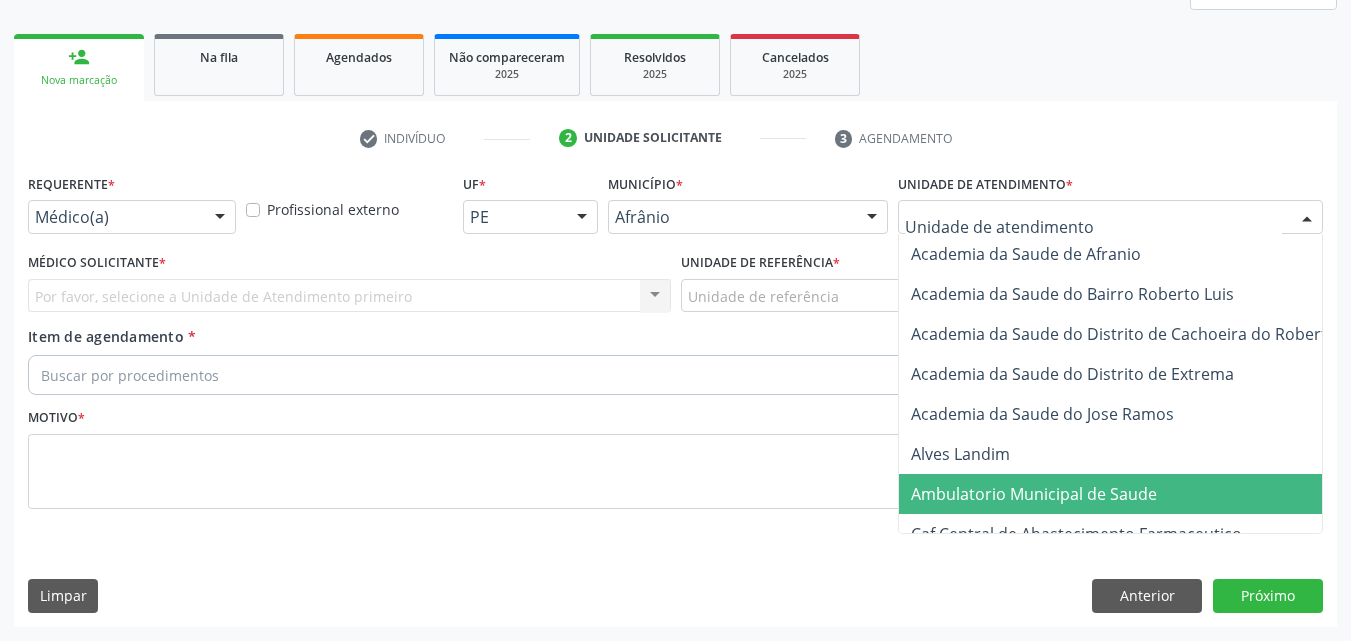 click on "Ambulatorio Municipal de Saude" at bounding box center (1034, 494) 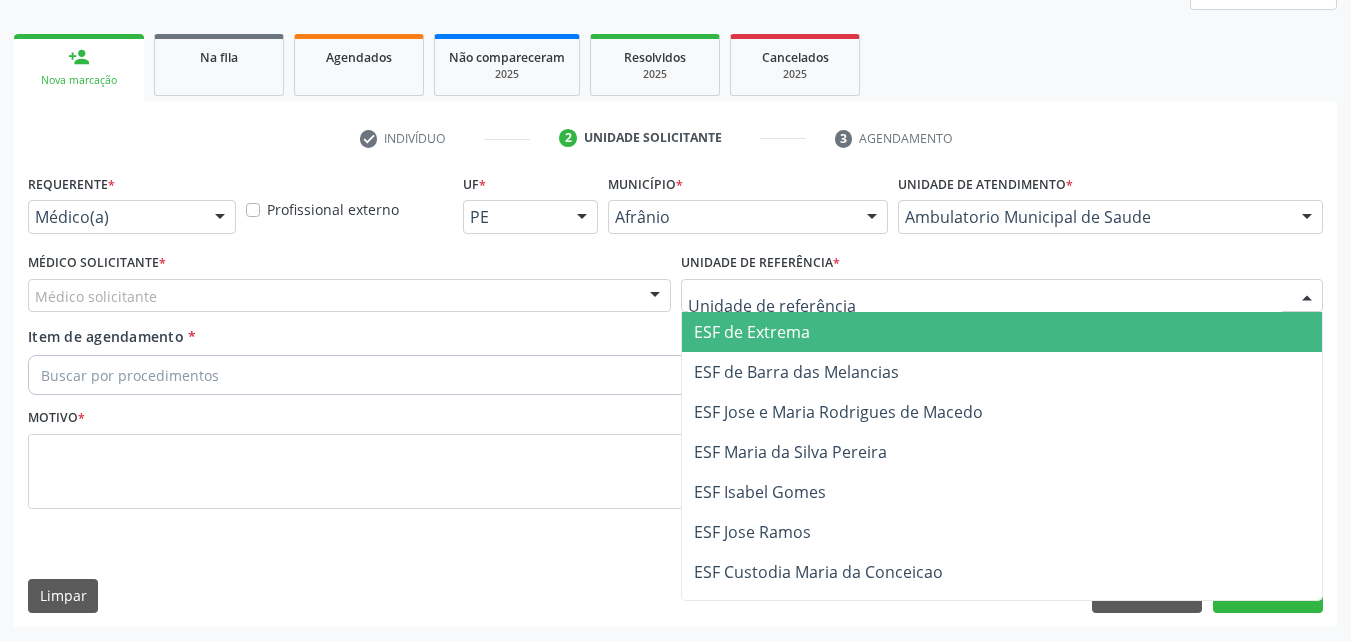 click at bounding box center [1002, 296] 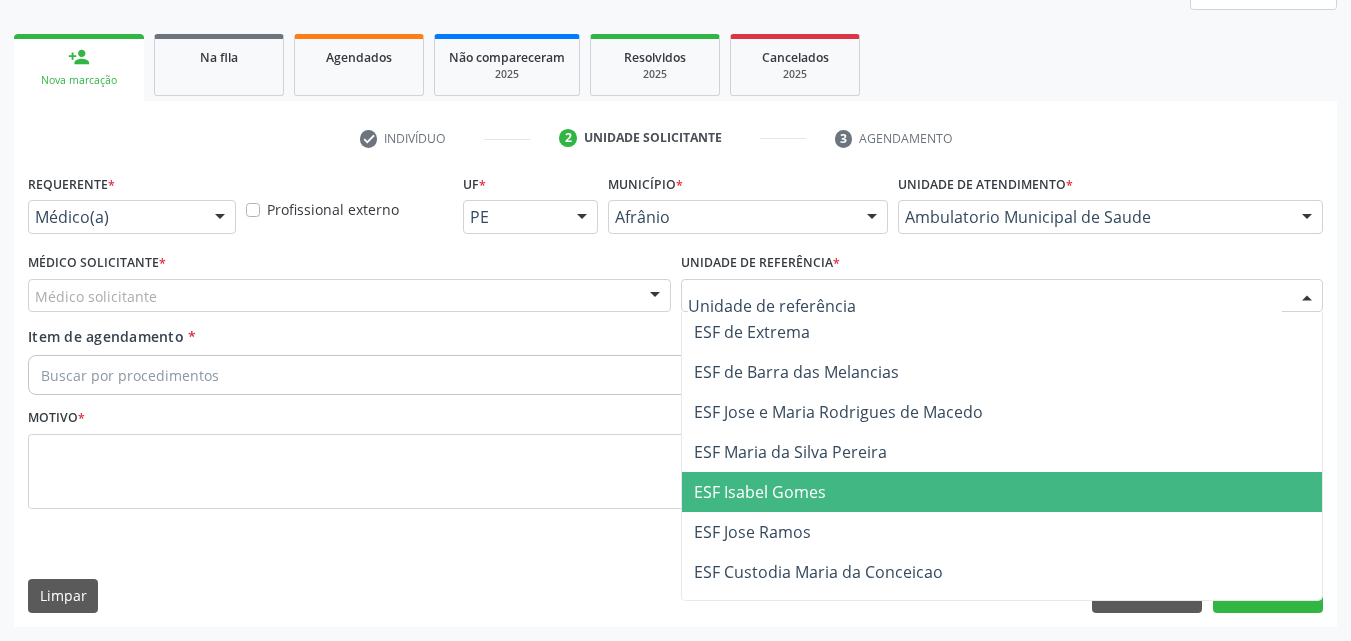 click on "ESF Isabel Gomes" at bounding box center (760, 492) 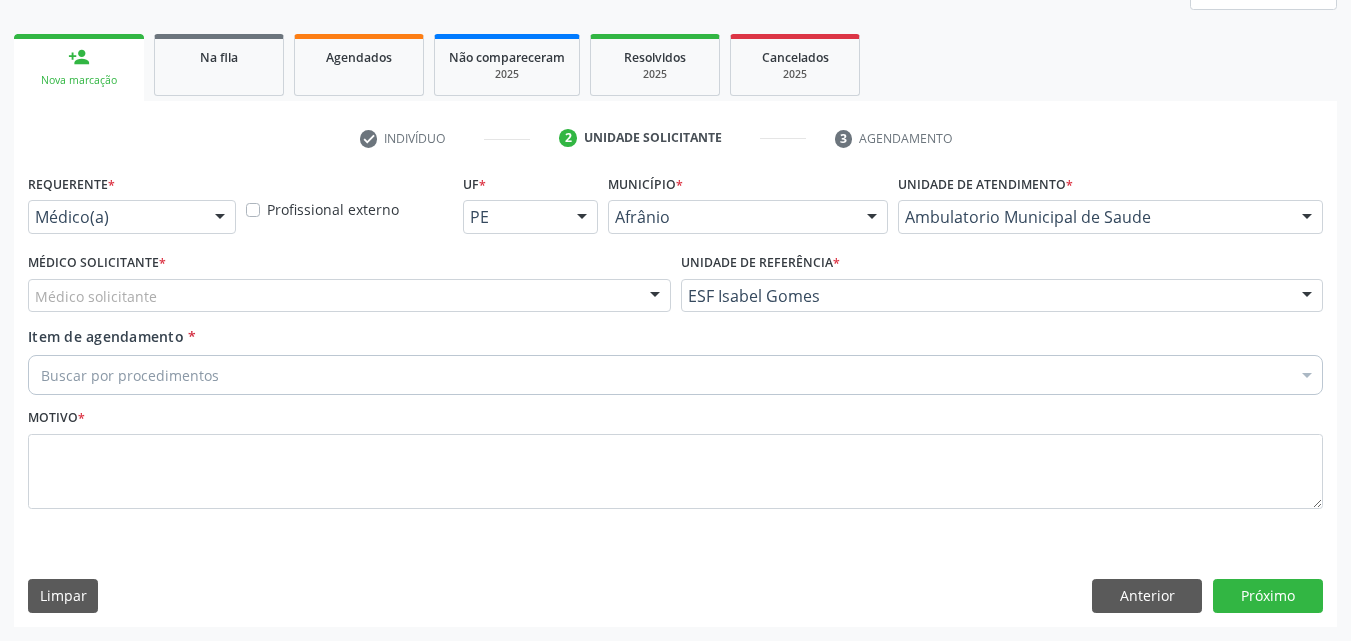 click on "Médico solicitante" at bounding box center (349, 296) 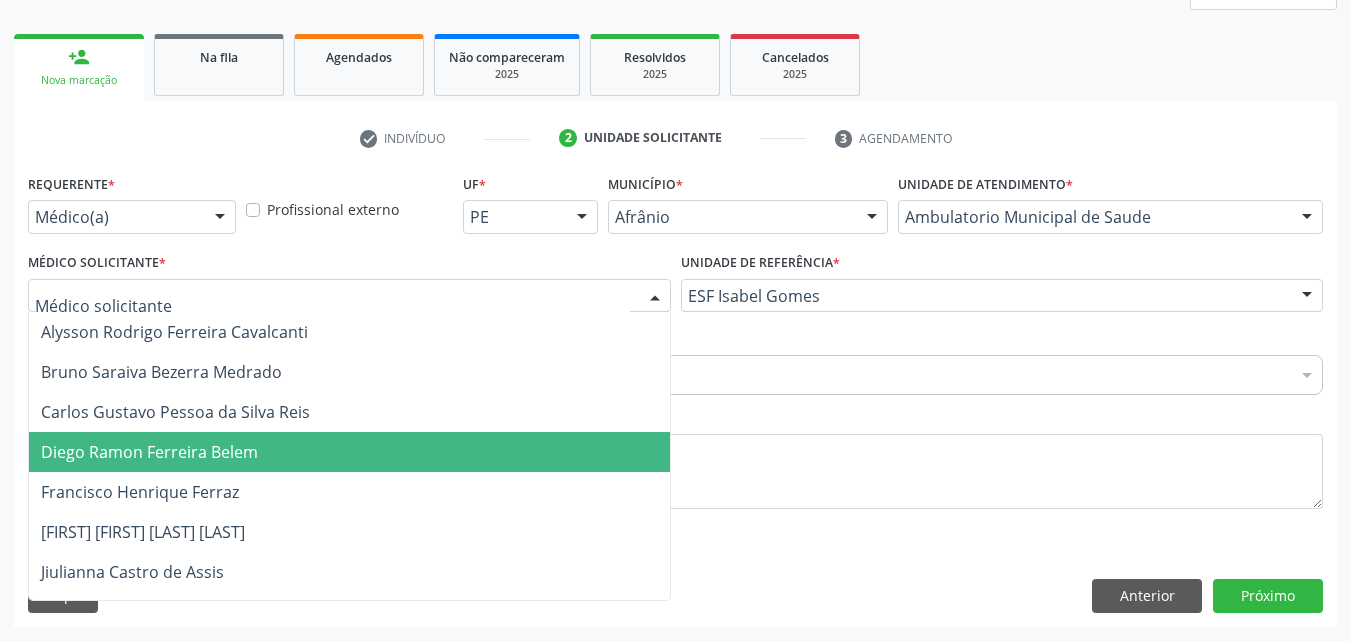 click on "Diego Ramon Ferreira Belem" at bounding box center (349, 452) 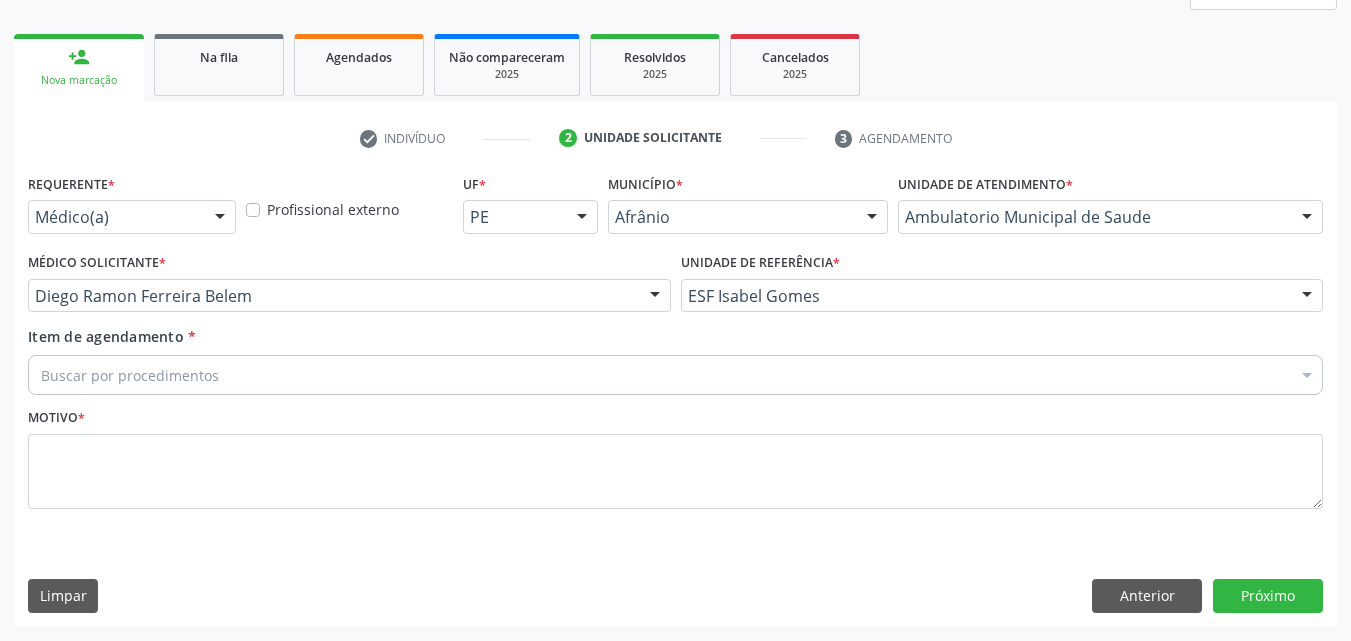 click on "Buscar por procedimentos" at bounding box center [675, 375] 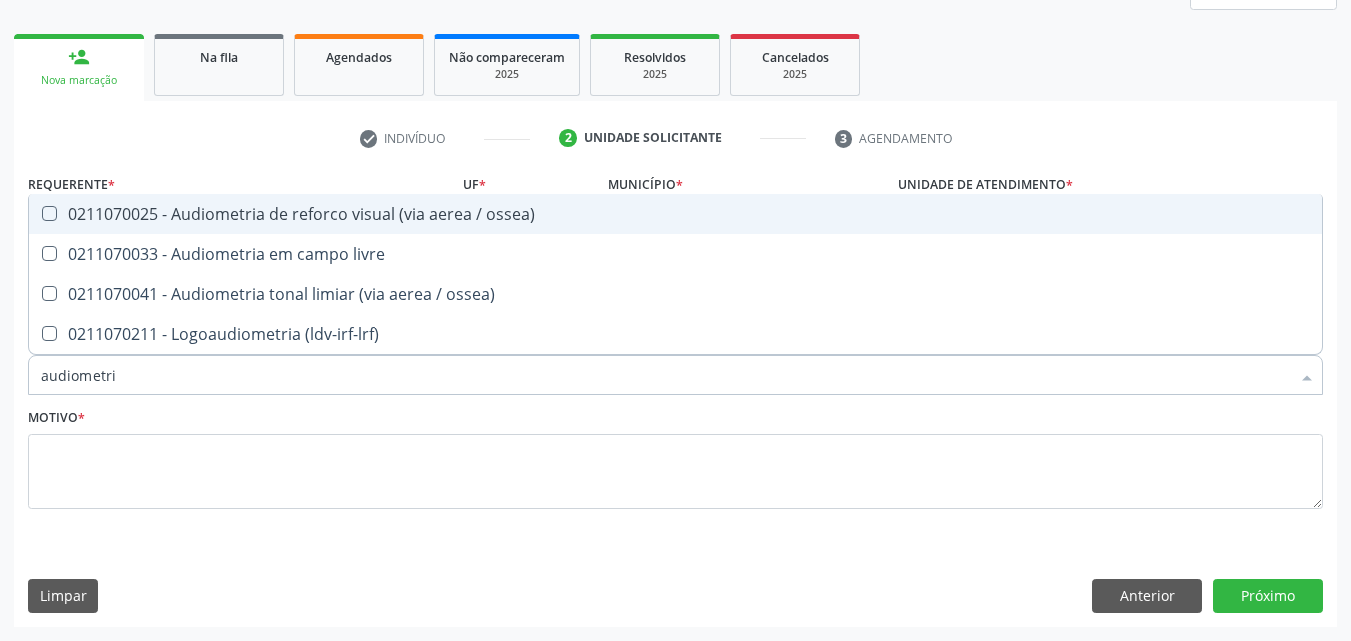 type on "audiometria" 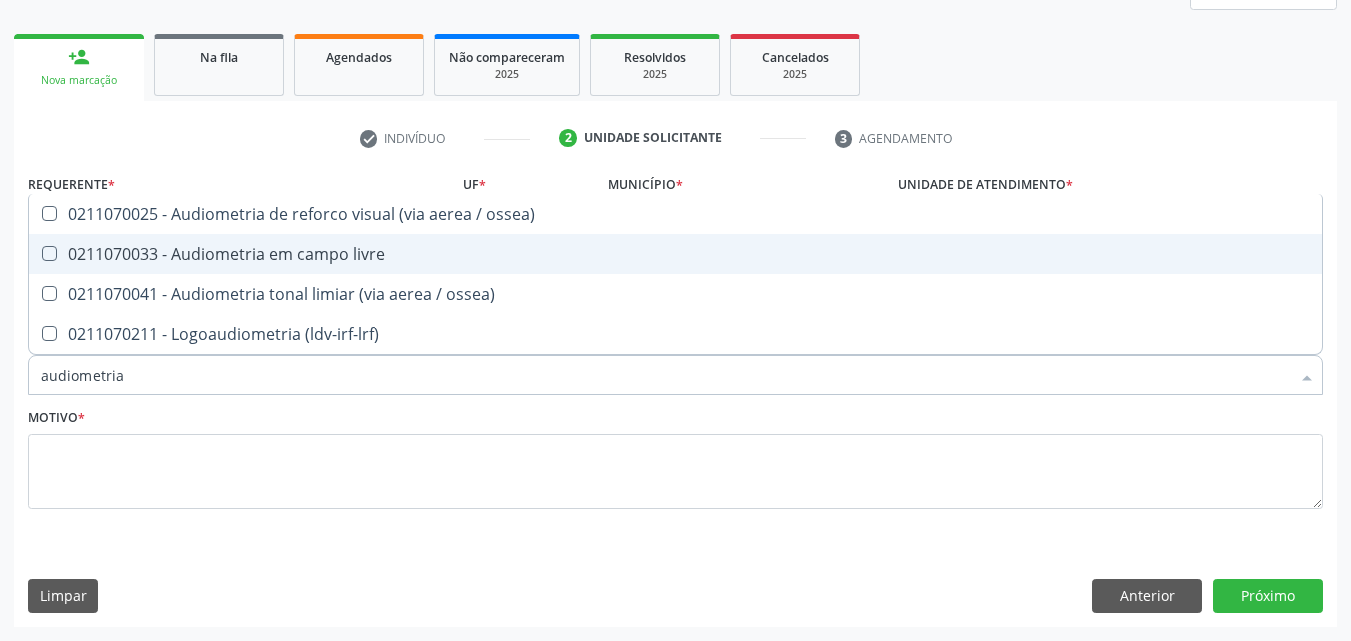 click on "0211070033 - Audiometria em campo livre" at bounding box center (675, 254) 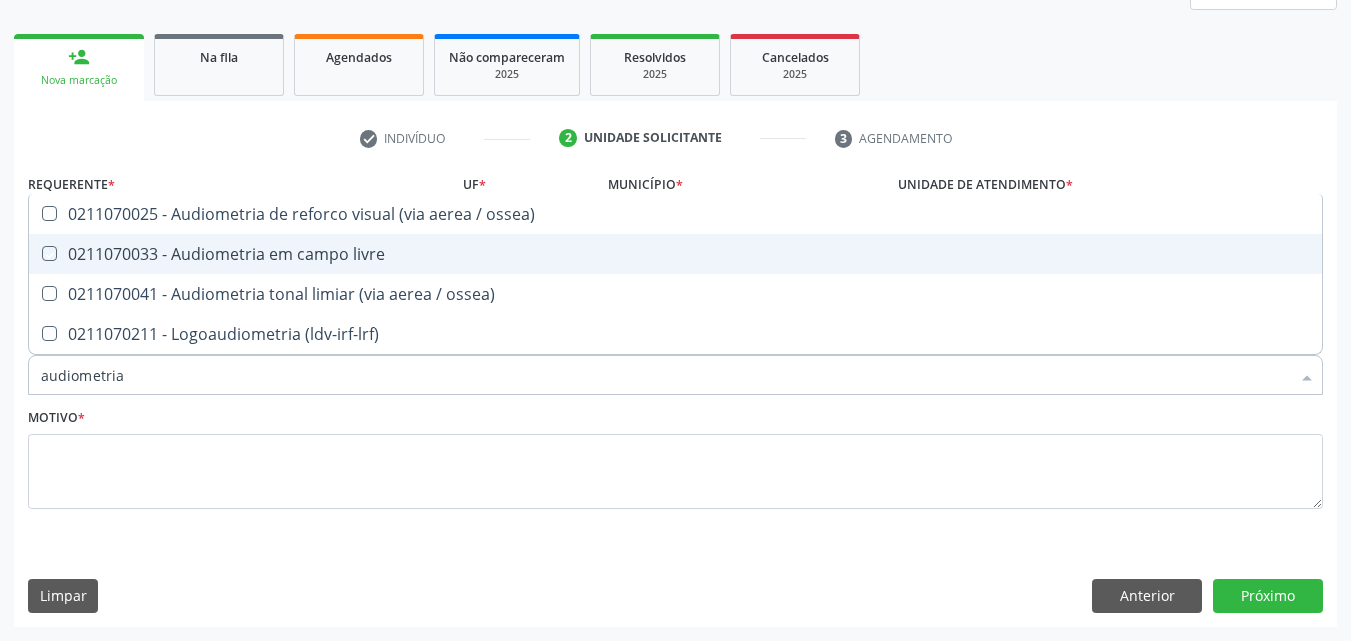checkbox on "true" 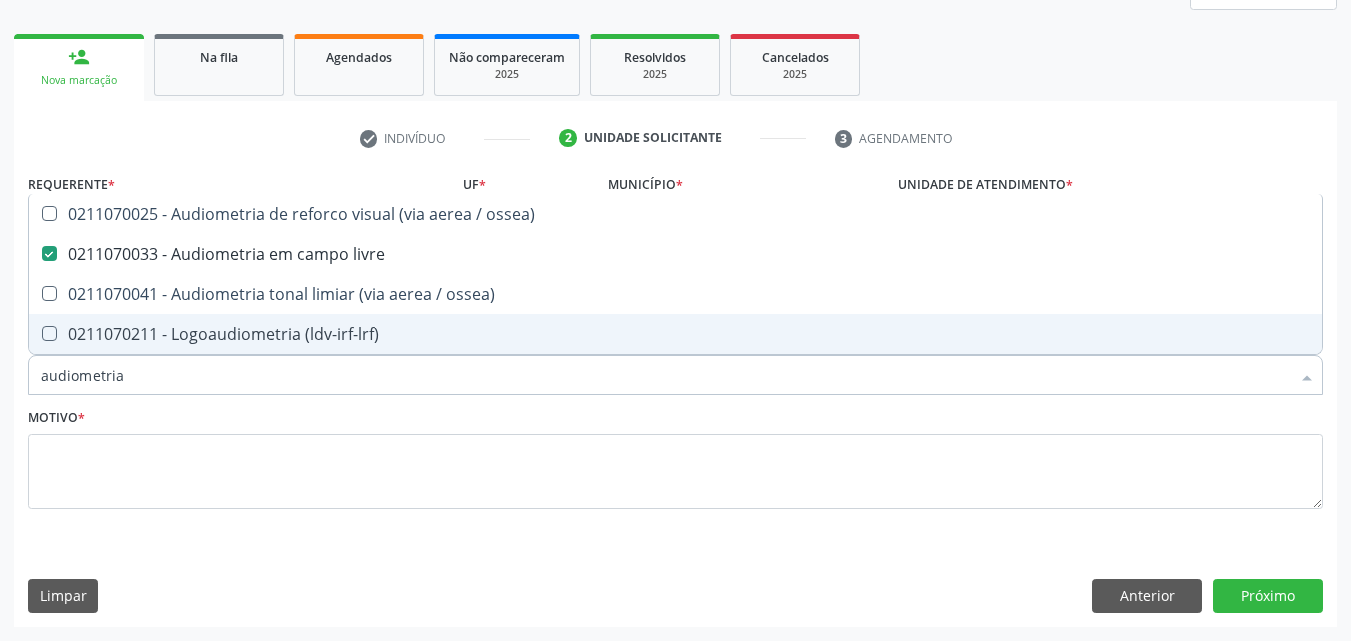 click on "Motivo
*" at bounding box center [675, 456] 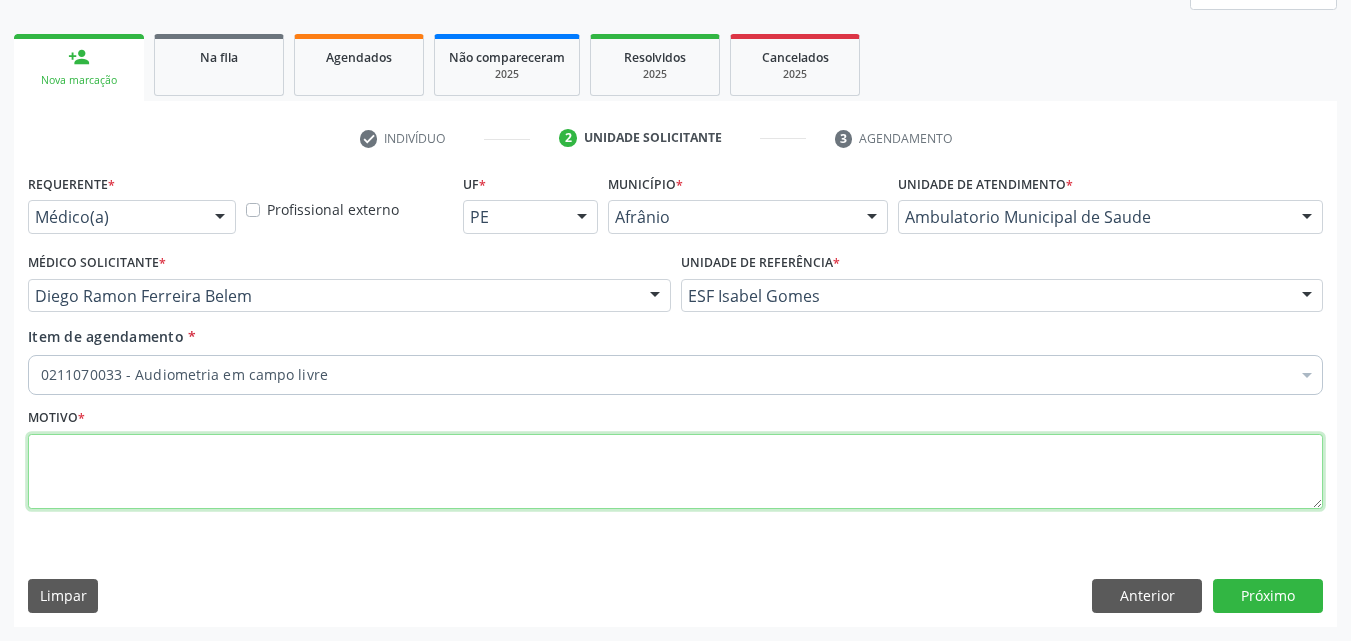 click at bounding box center (675, 472) 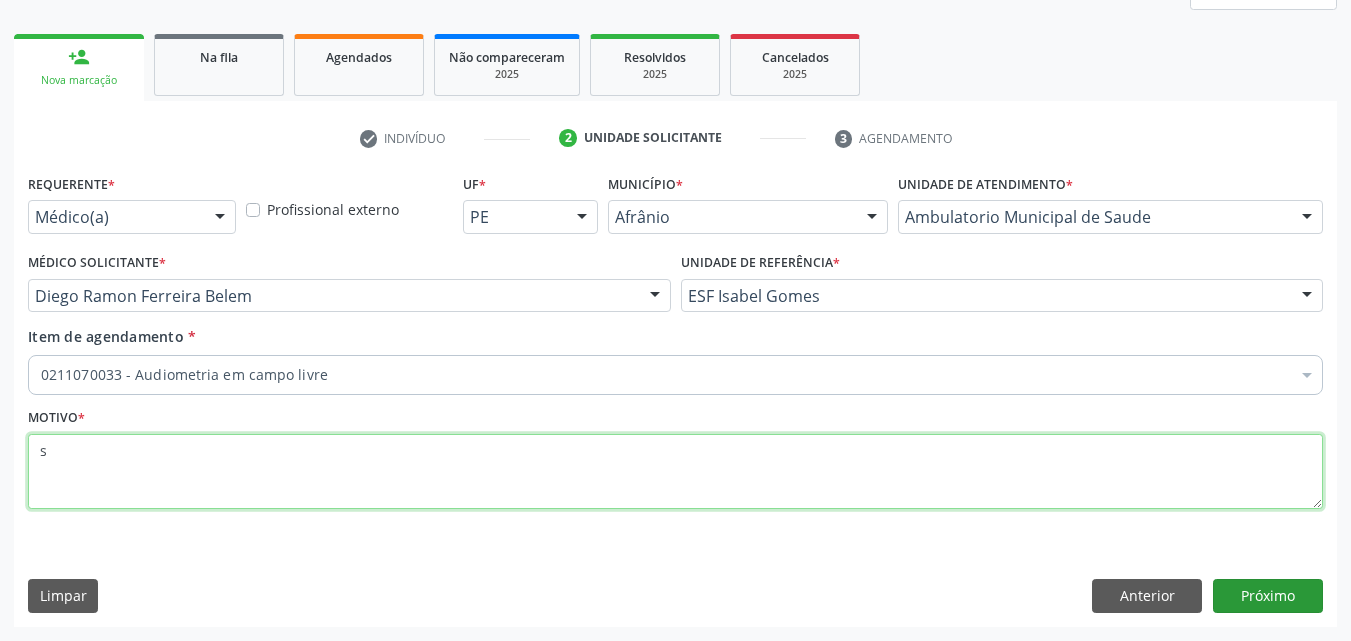 type on "s" 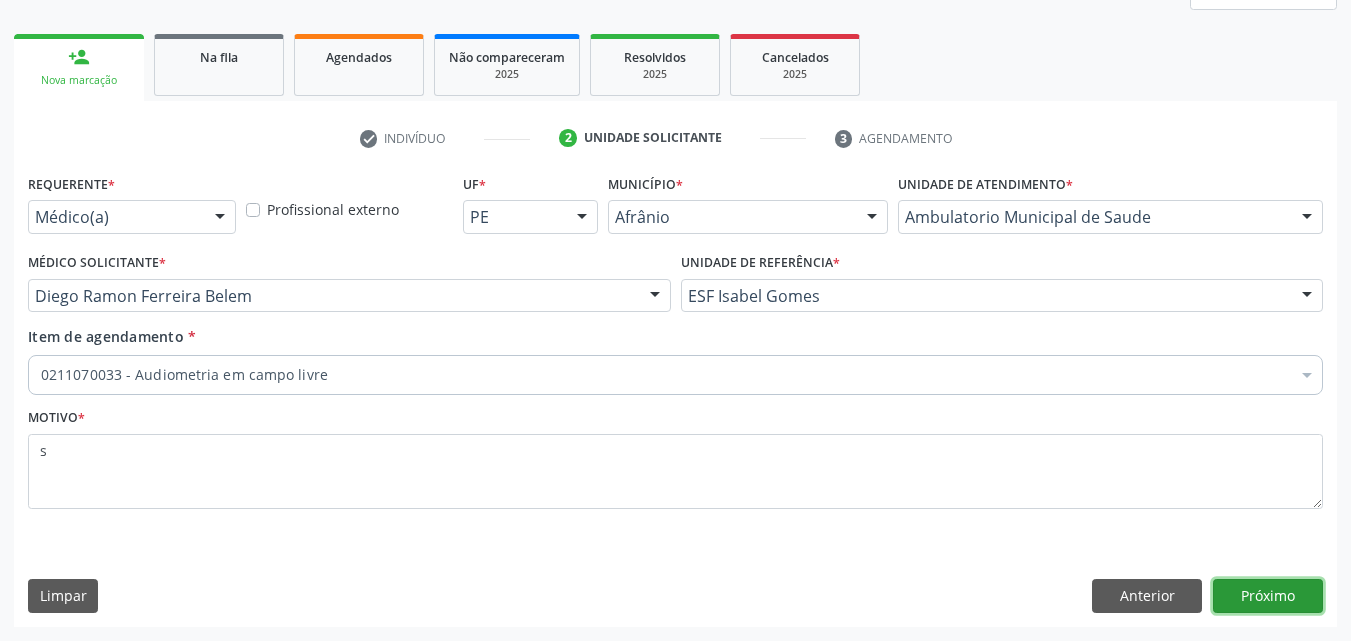 click on "Próximo" at bounding box center [1268, 596] 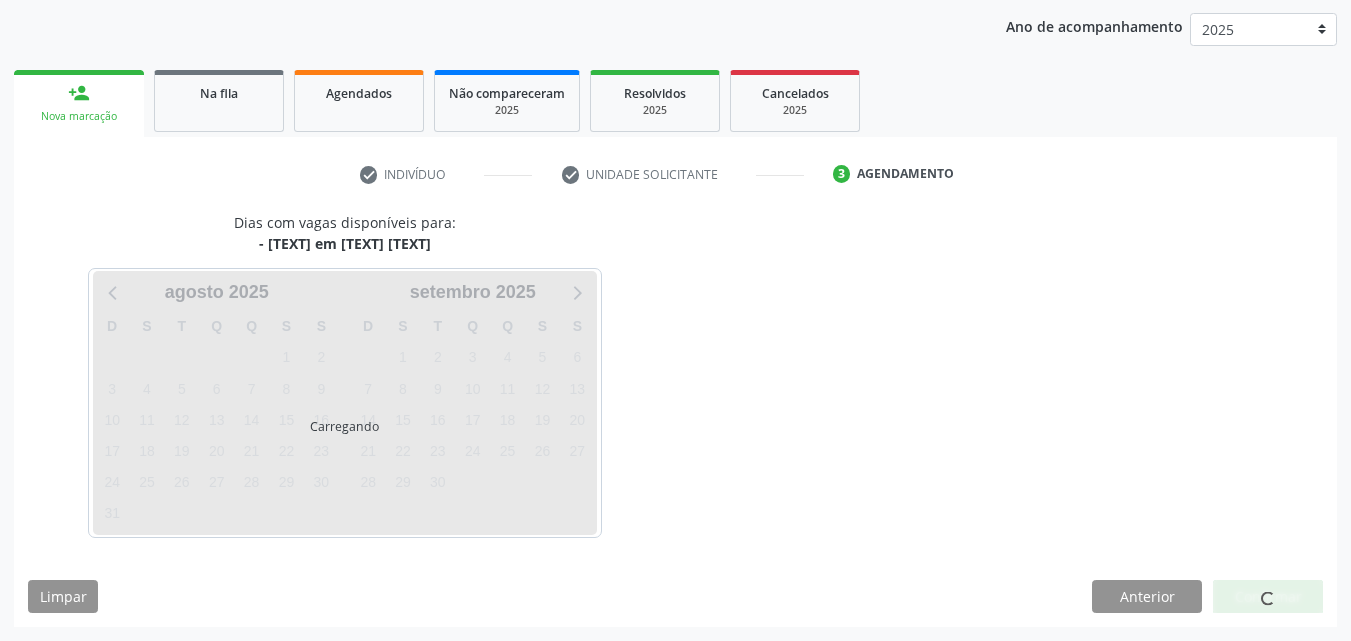 scroll, scrollTop: 229, scrollLeft: 0, axis: vertical 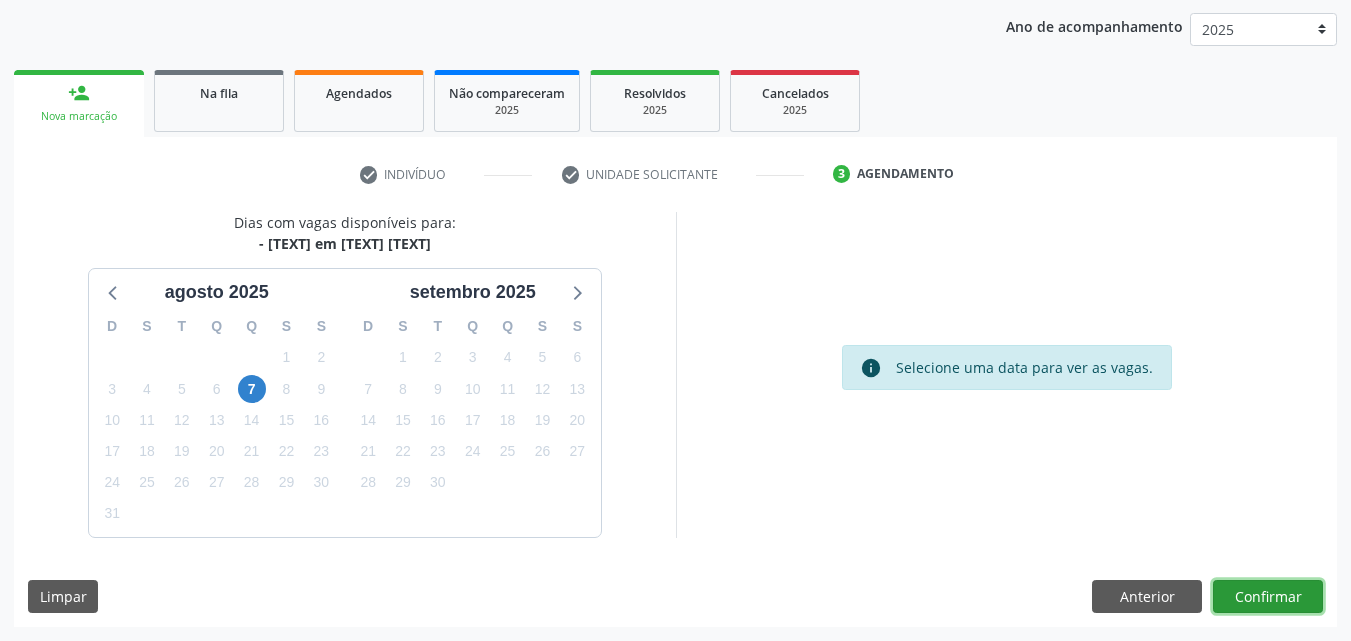 click on "Confirmar" at bounding box center (1268, 597) 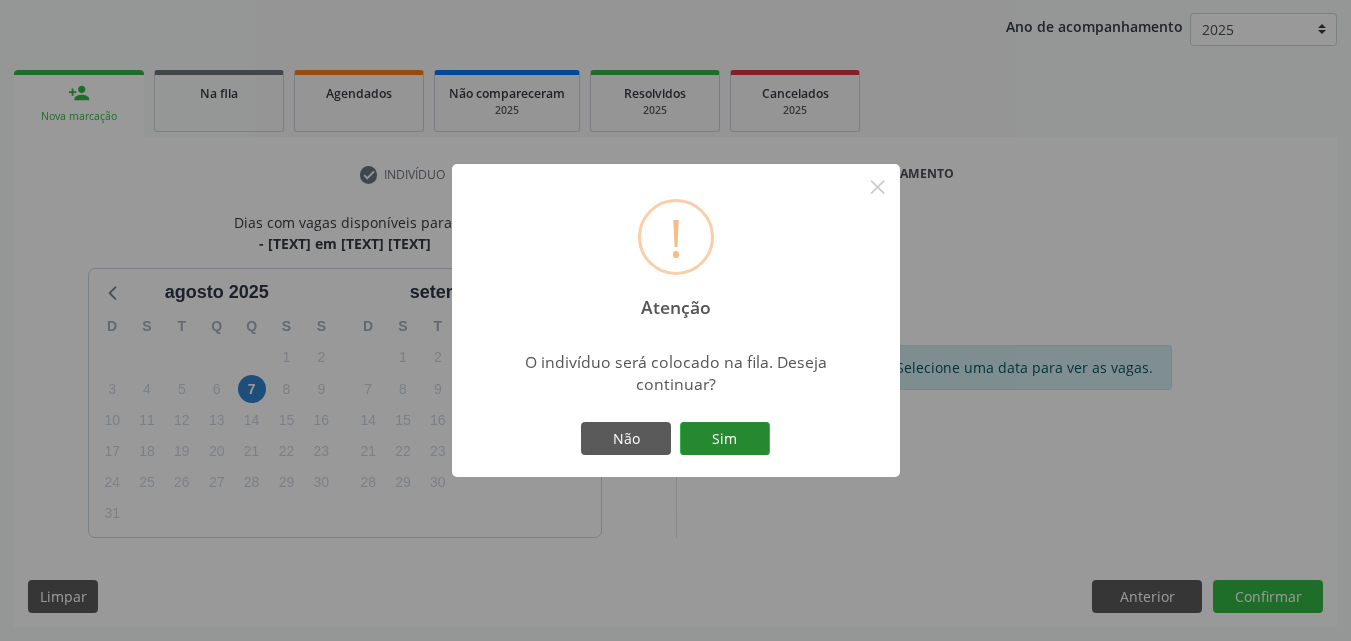 click on "Sim" at bounding box center [725, 439] 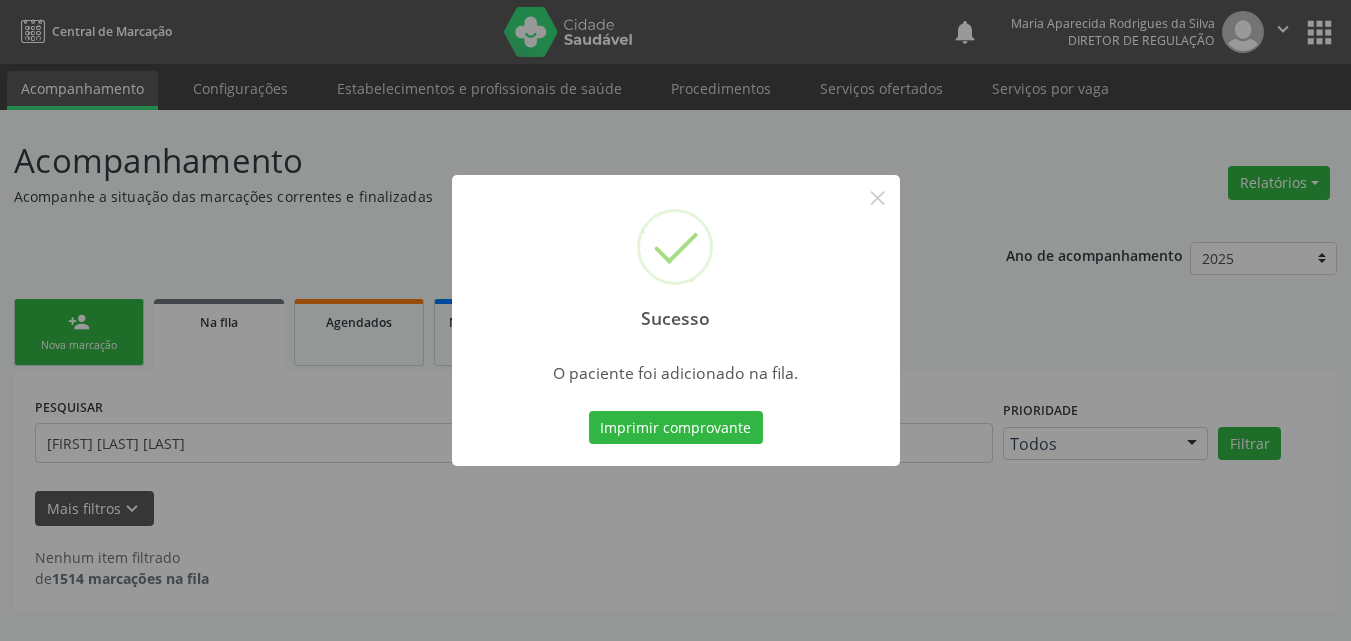 scroll, scrollTop: 0, scrollLeft: 0, axis: both 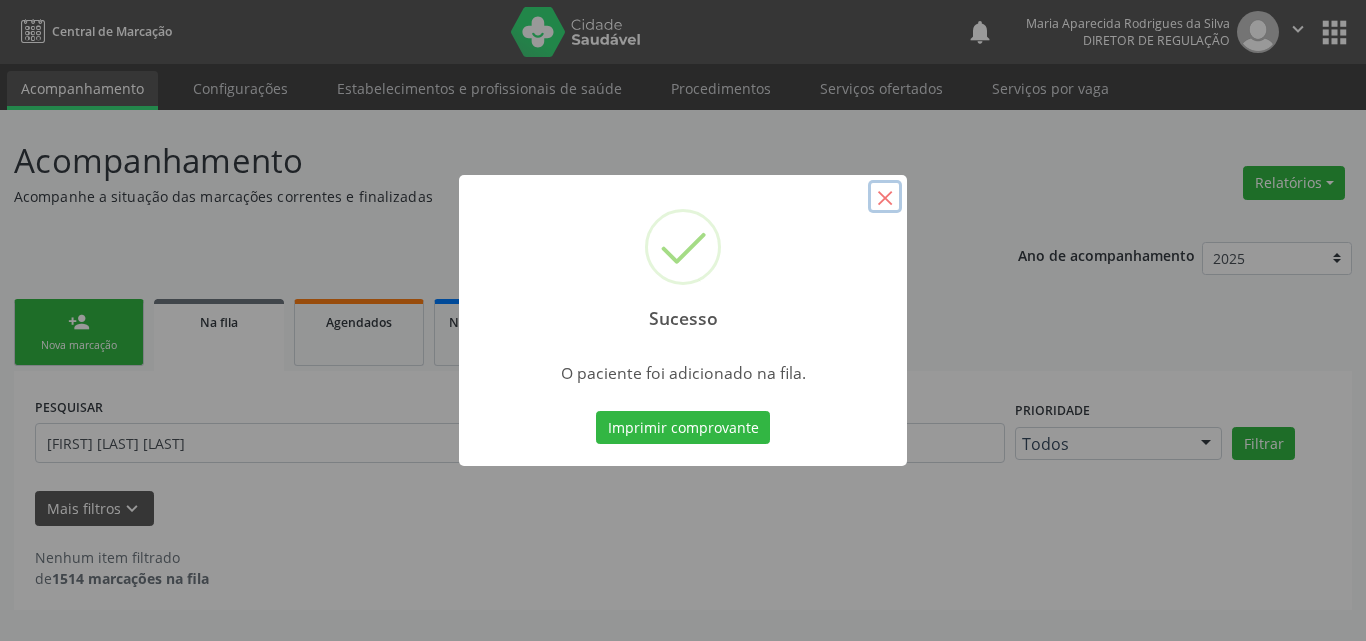 click on "×" at bounding box center (885, 197) 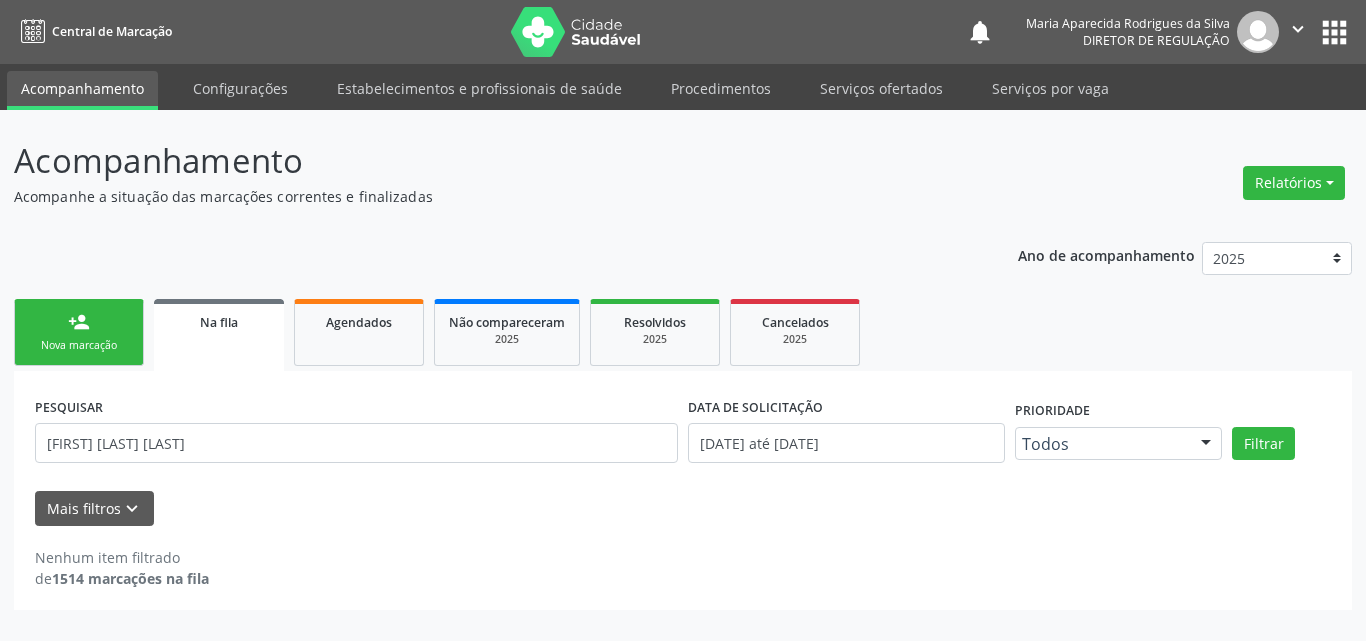 click on "person_add
Nova marcação" at bounding box center (79, 332) 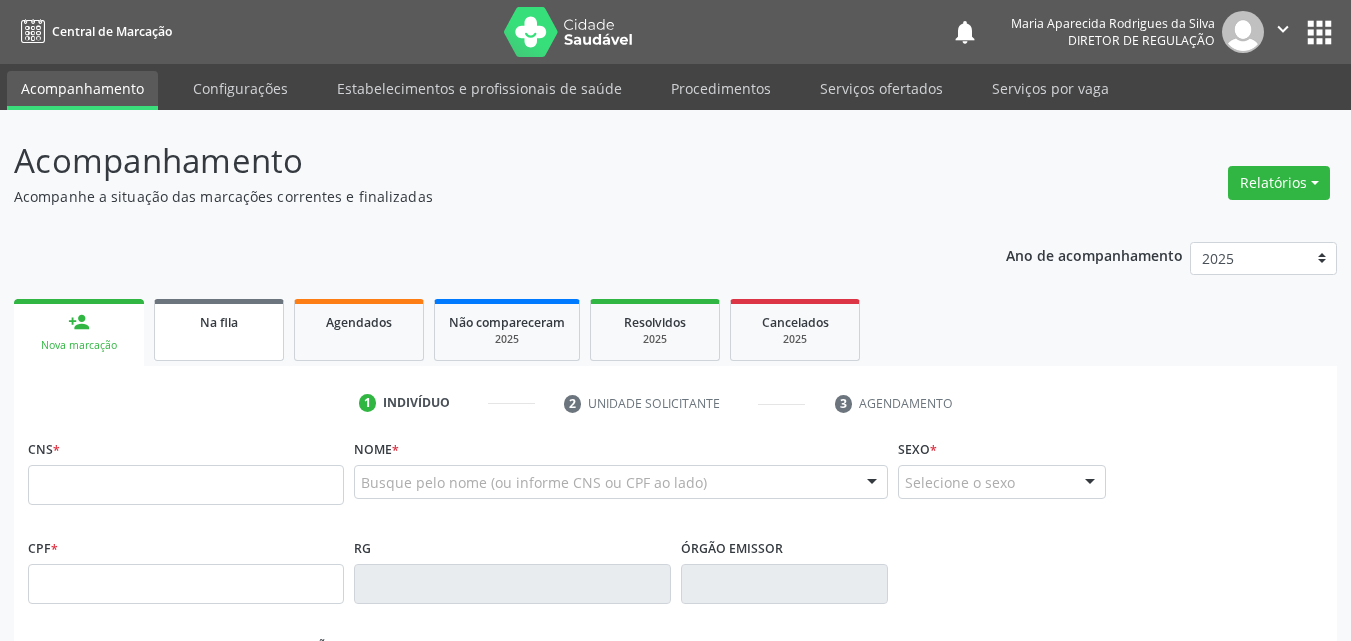 click on "Na fila" at bounding box center (219, 330) 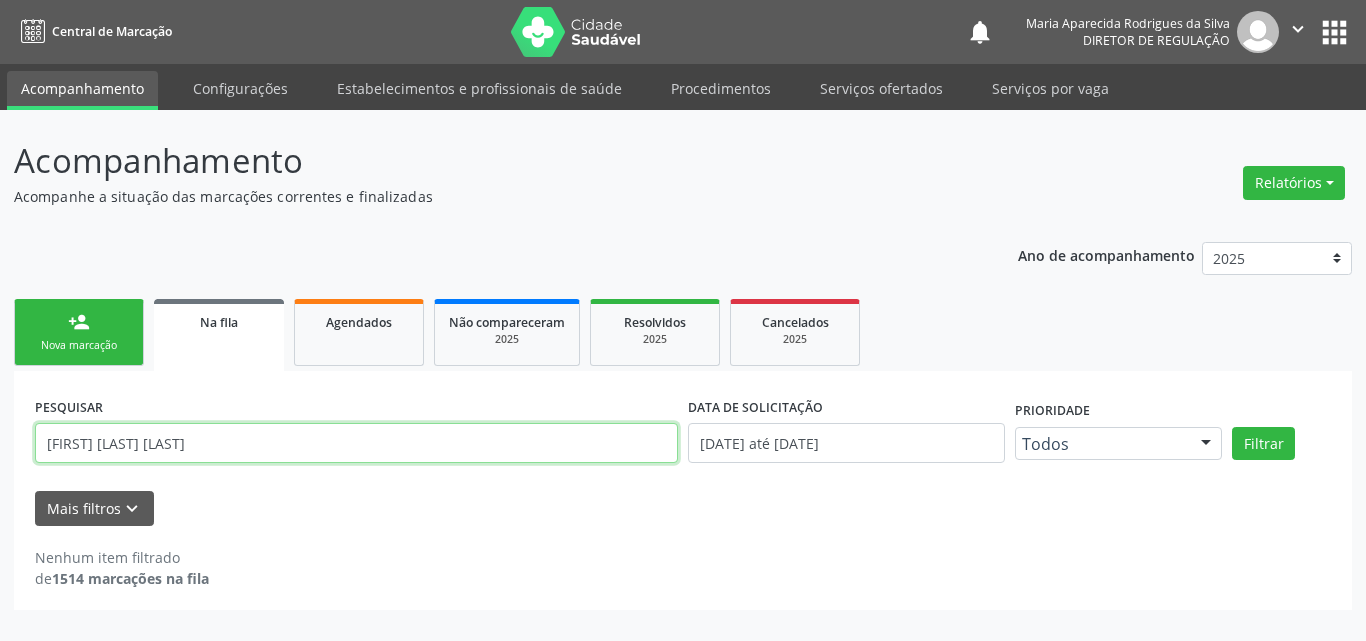 drag, startPoint x: 241, startPoint y: 446, endPoint x: 4, endPoint y: 446, distance: 237 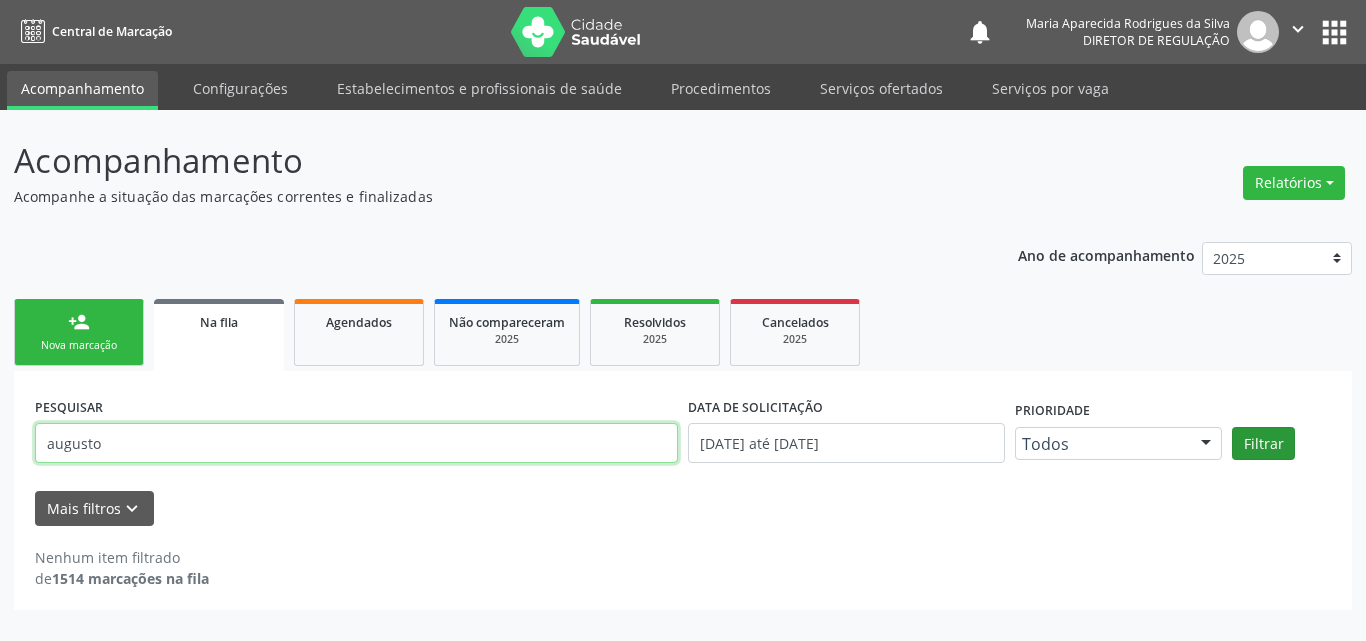type on "augusto" 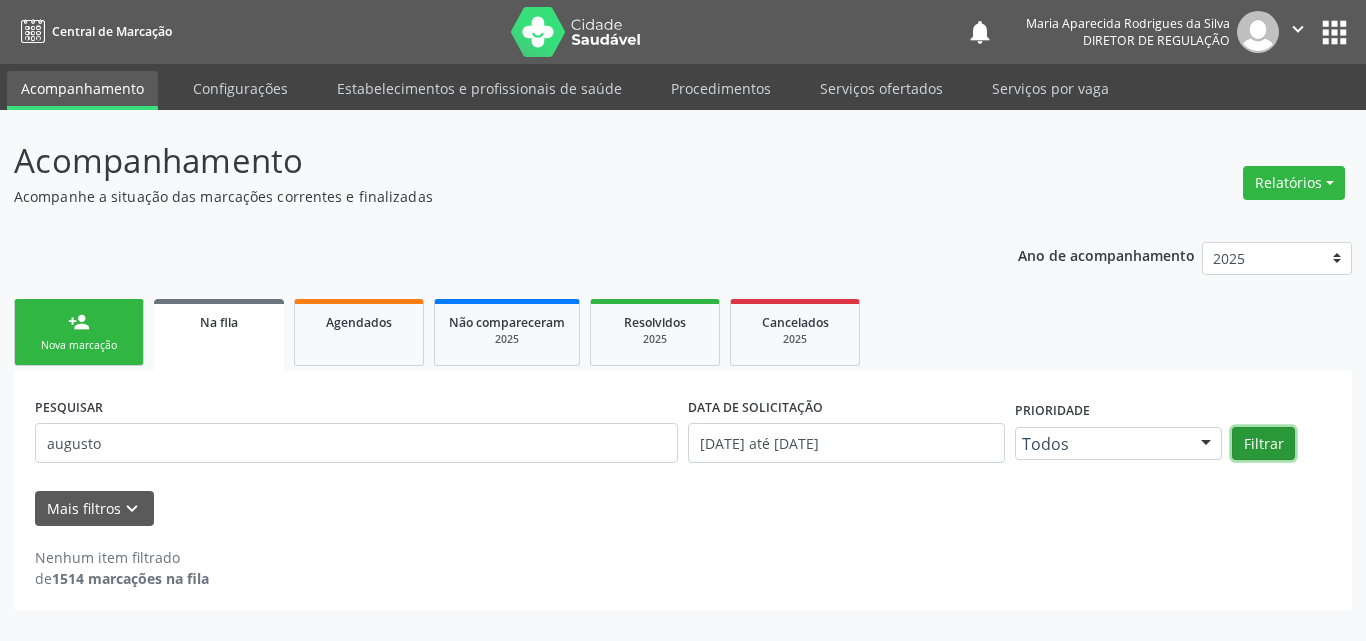 click on "Filtrar" at bounding box center [1263, 444] 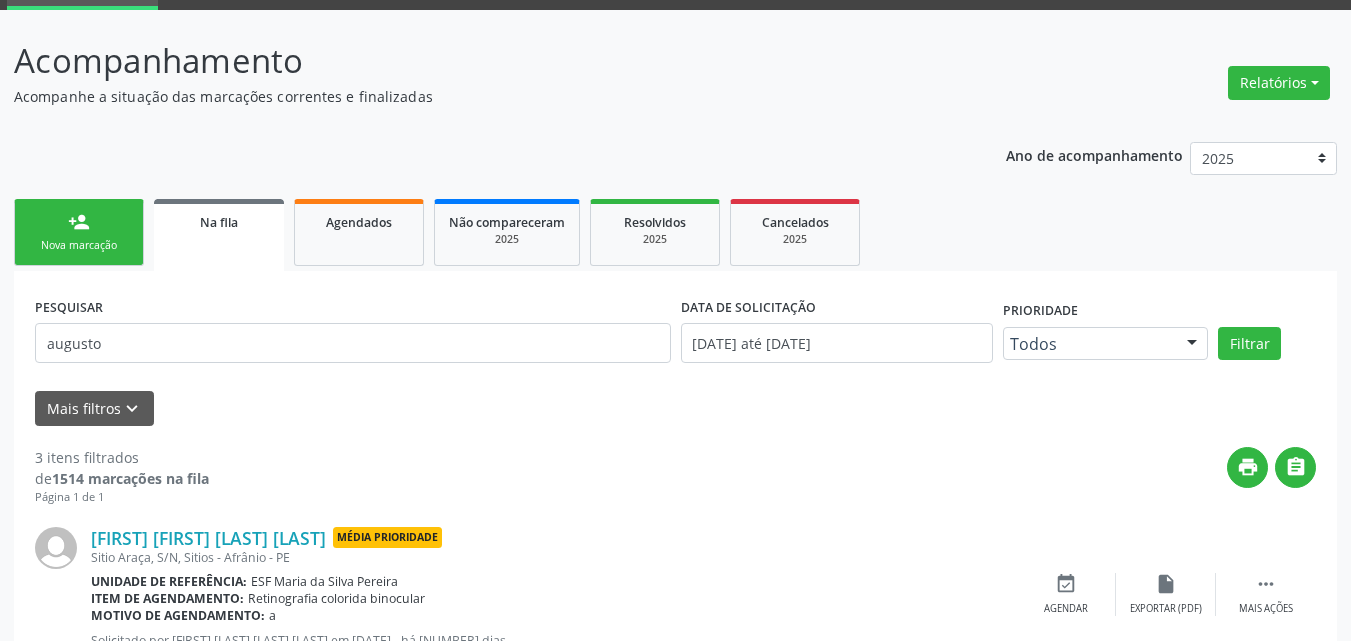 scroll, scrollTop: 200, scrollLeft: 0, axis: vertical 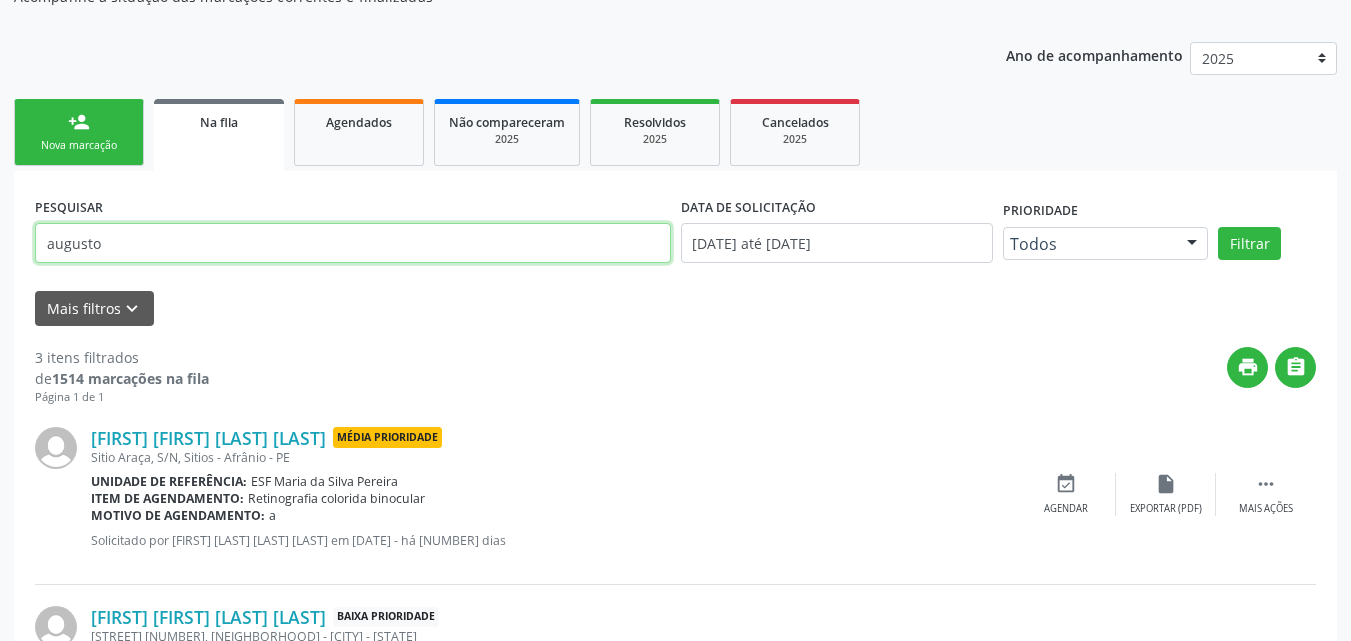 drag, startPoint x: 115, startPoint y: 251, endPoint x: 0, endPoint y: 257, distance: 115.15642 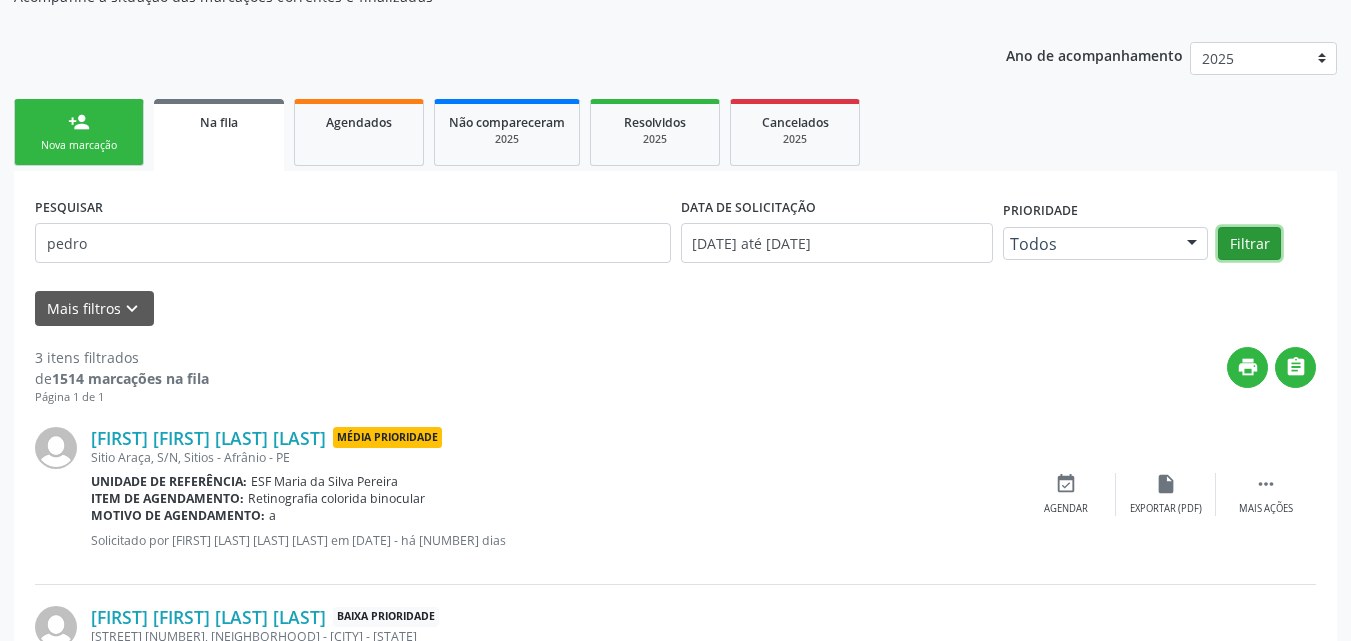 click on "Filtrar" at bounding box center [1249, 244] 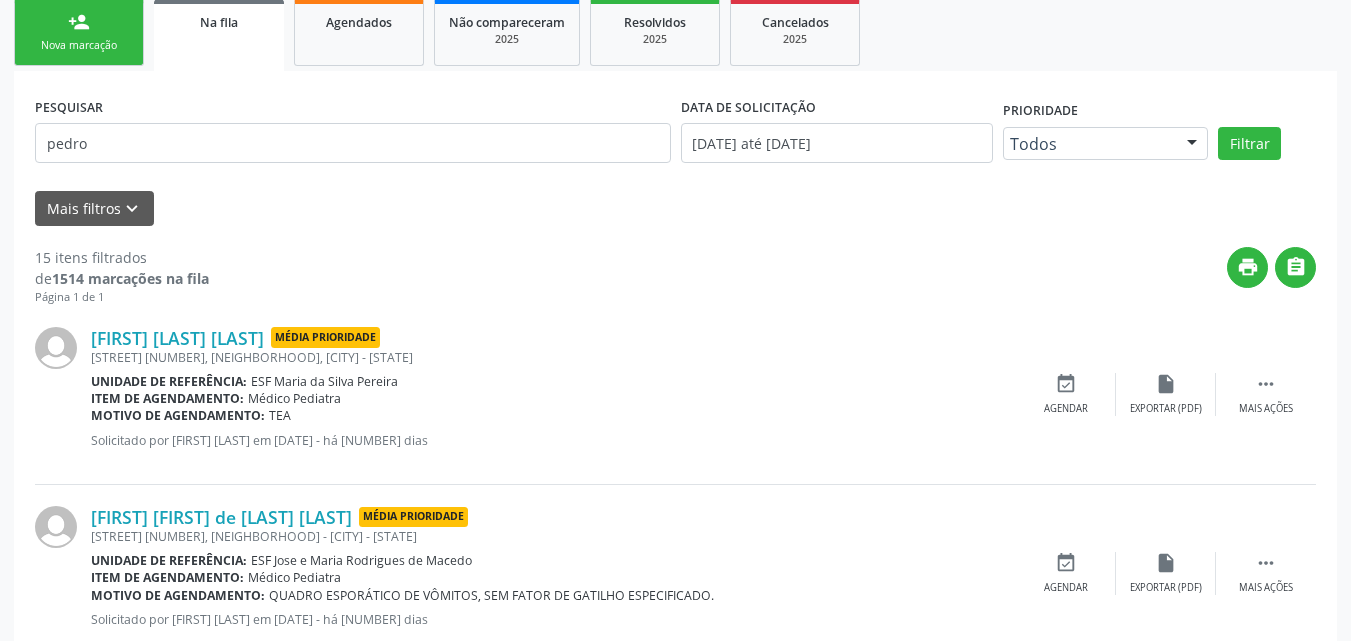 scroll, scrollTop: 0, scrollLeft: 0, axis: both 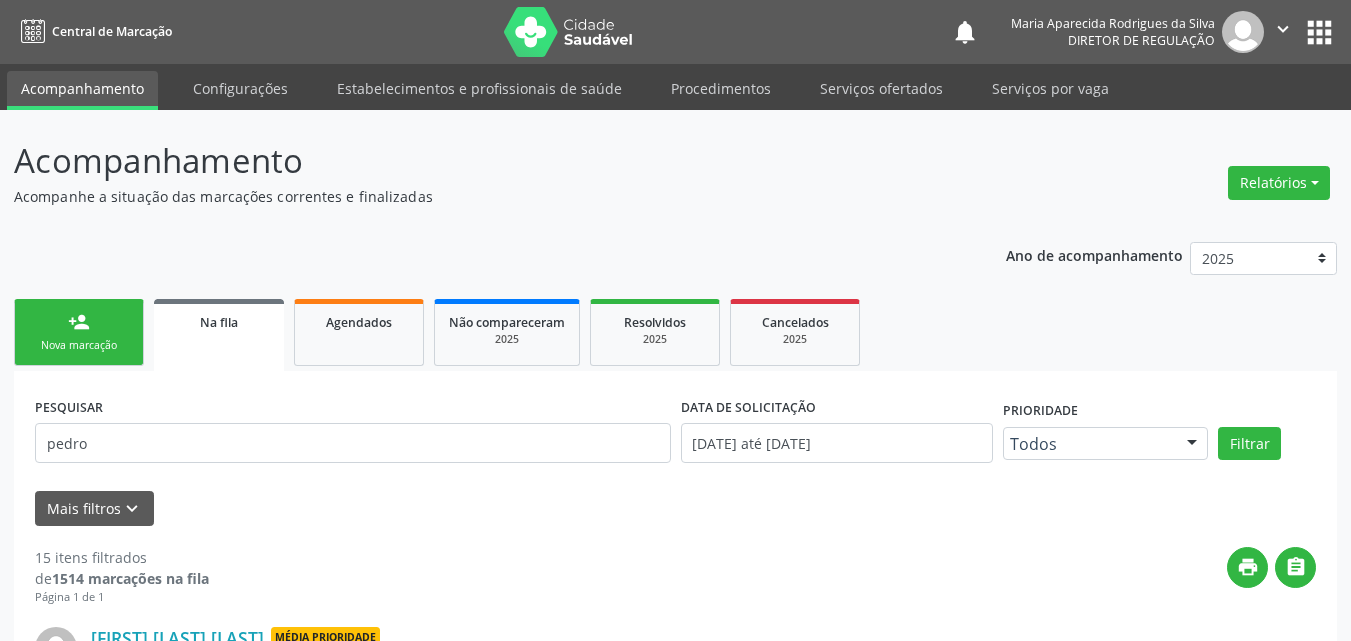 drag, startPoint x: 163, startPoint y: 465, endPoint x: 137, endPoint y: 460, distance: 26.476404 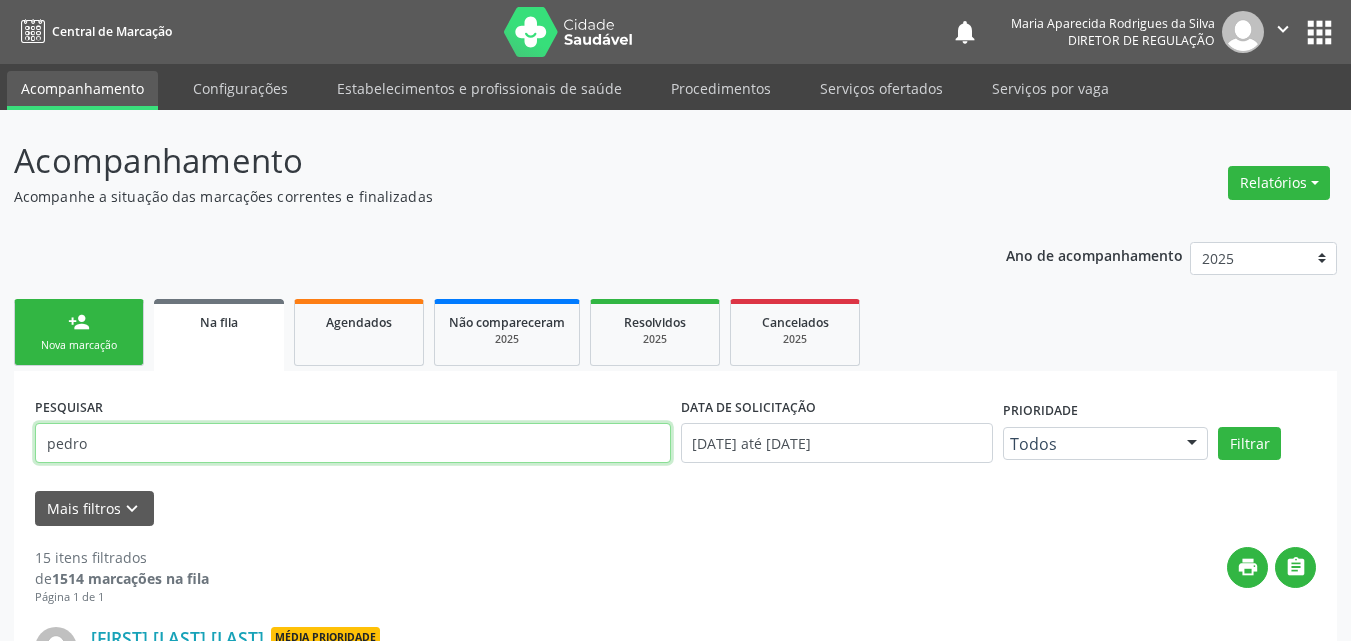 click on "pedro" at bounding box center (353, 443) 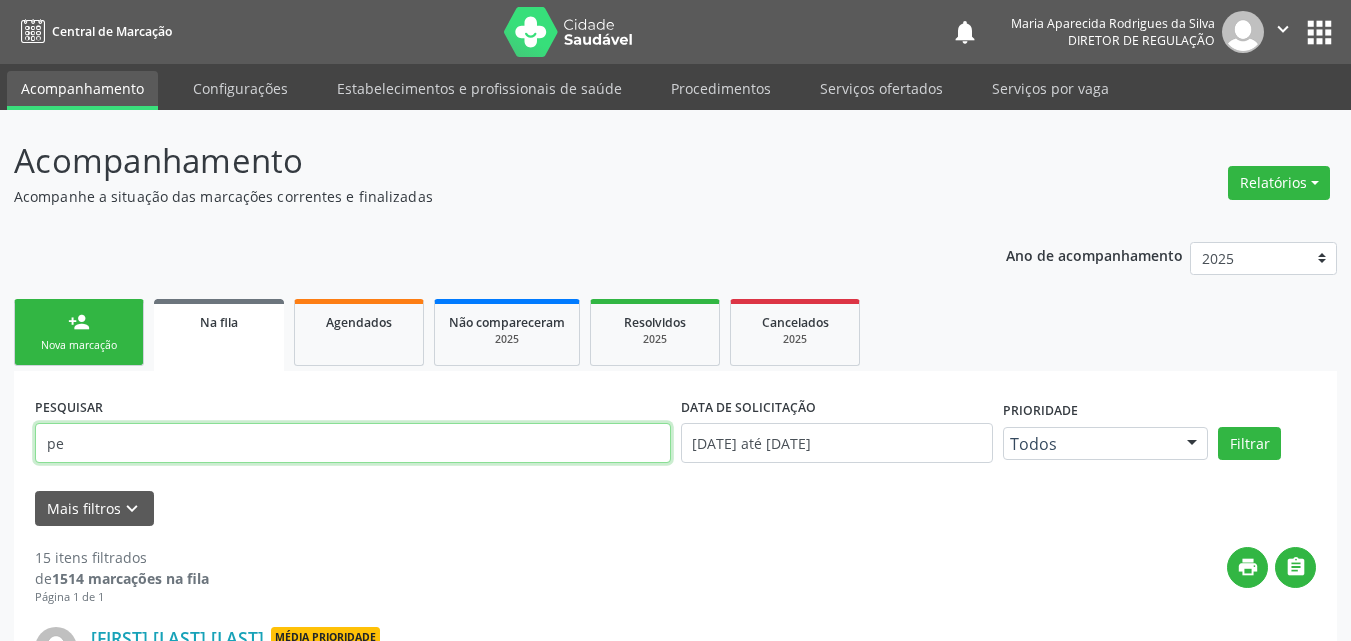 type on "p" 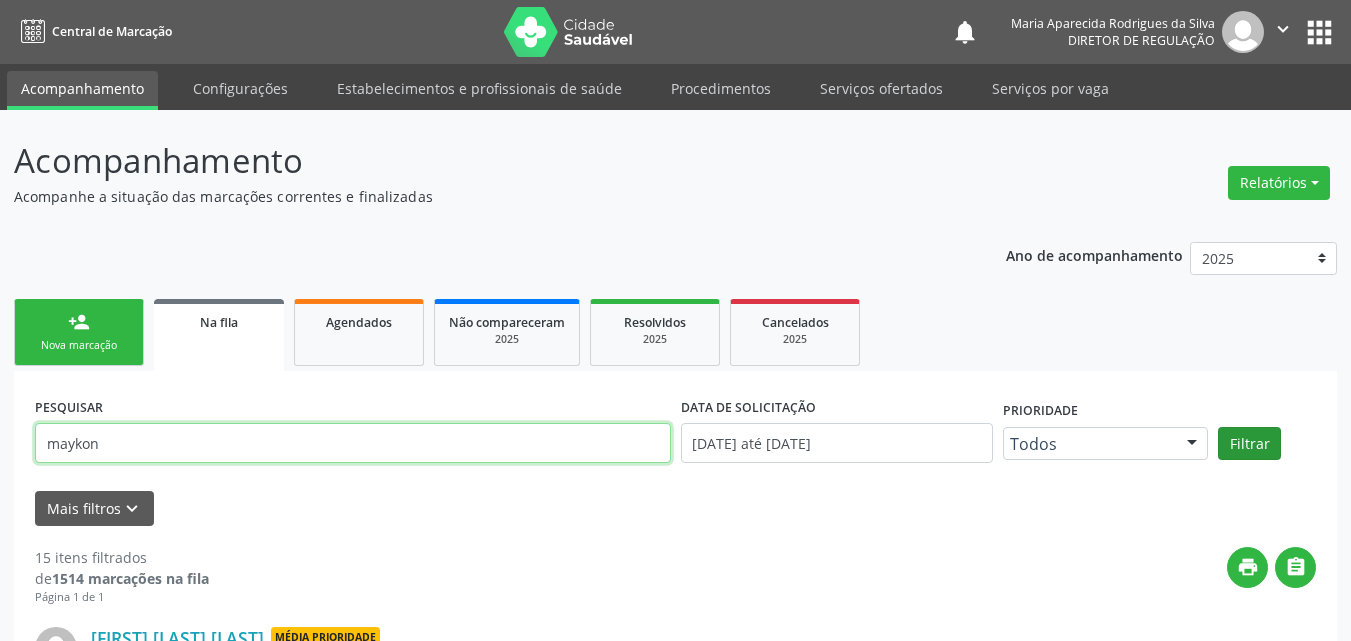 type on "maykon" 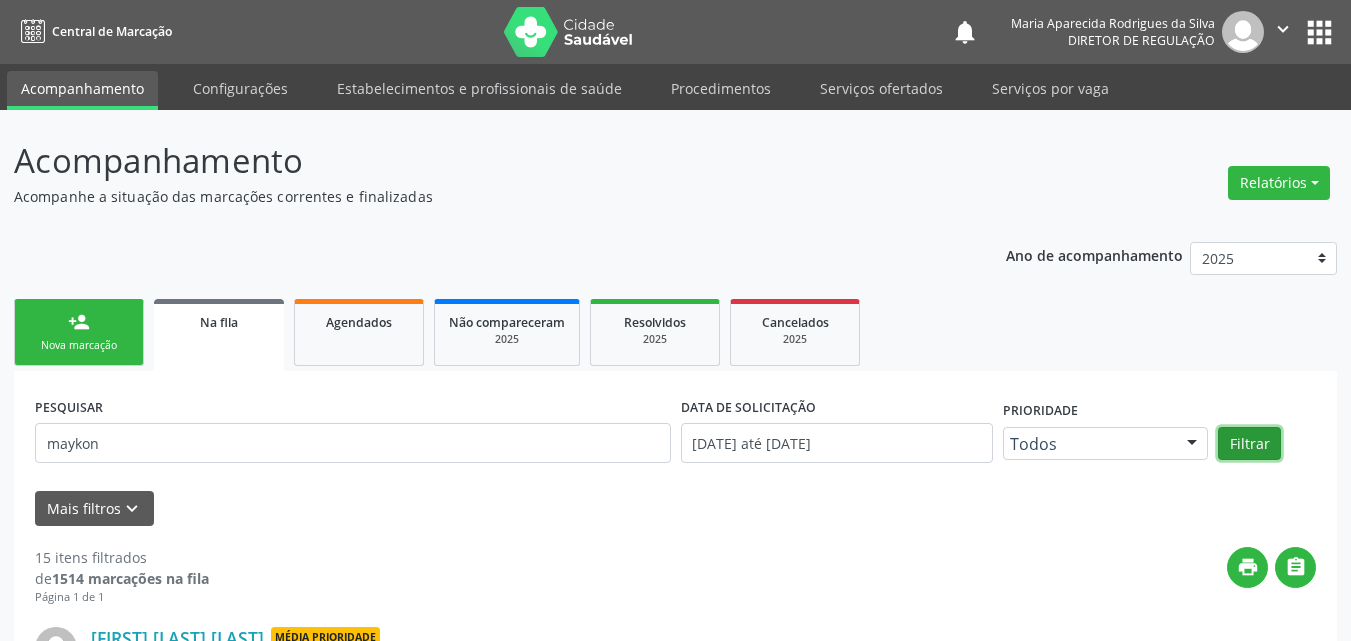 click on "Filtrar" at bounding box center [1249, 444] 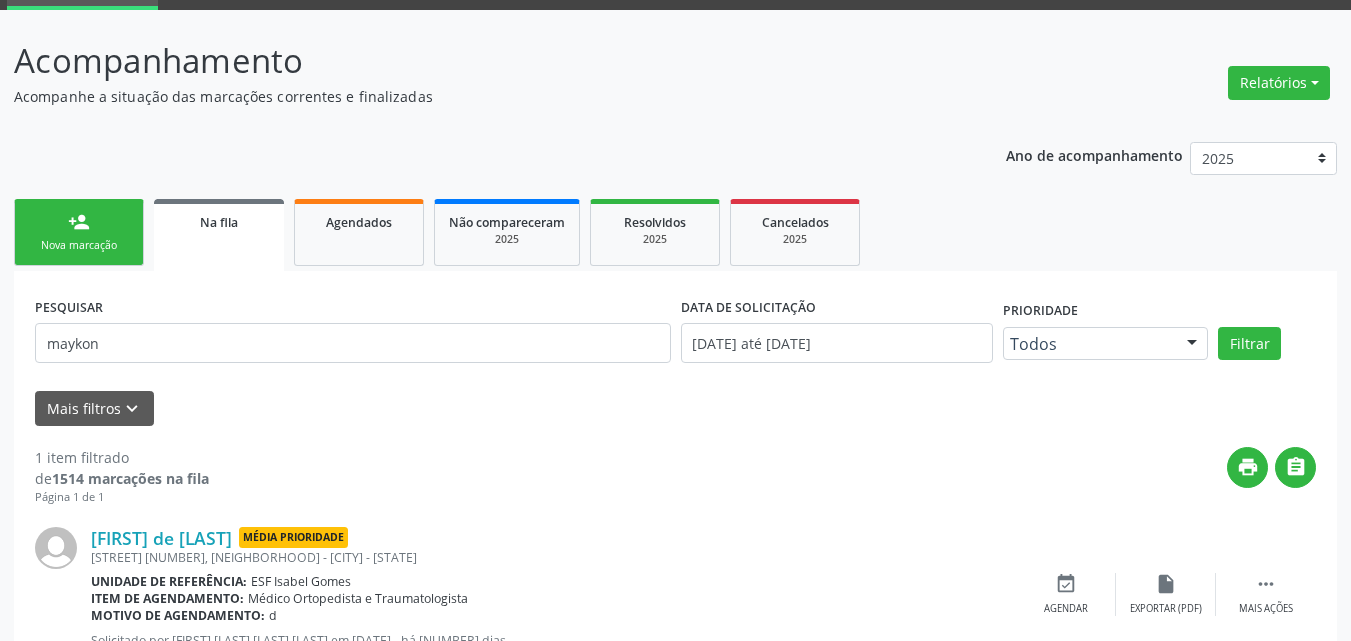 scroll, scrollTop: 178, scrollLeft: 0, axis: vertical 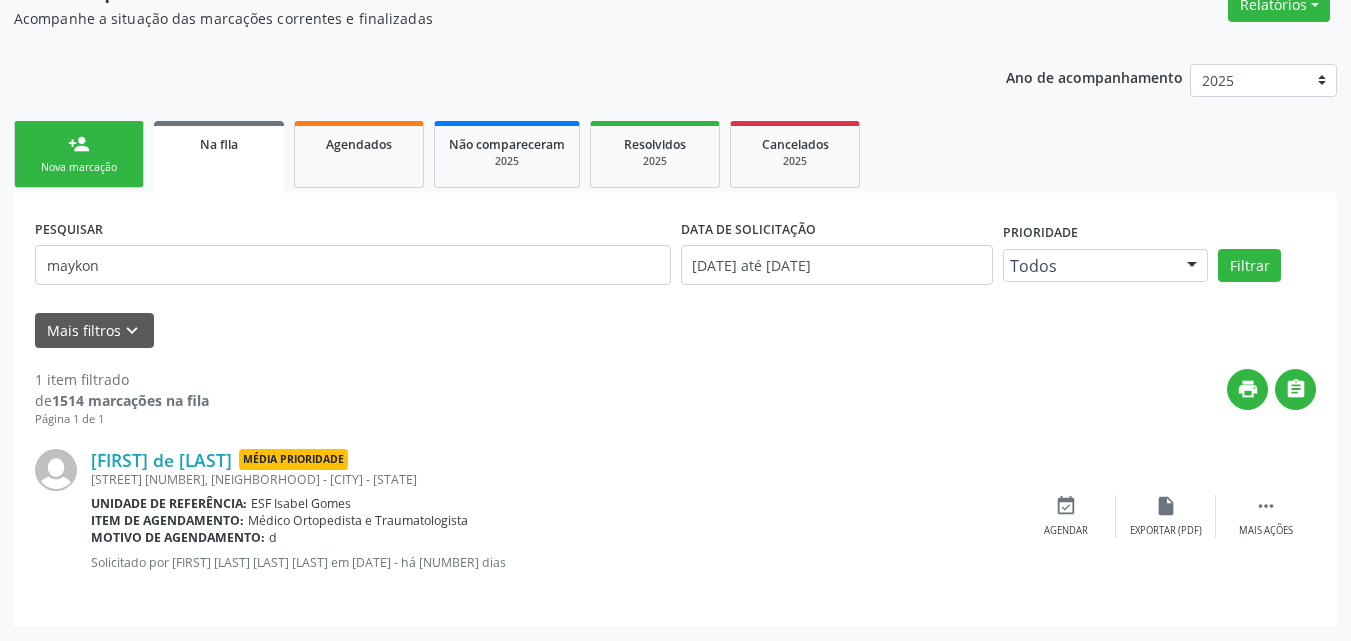 click on "person_add
Nova marcação" at bounding box center (79, 154) 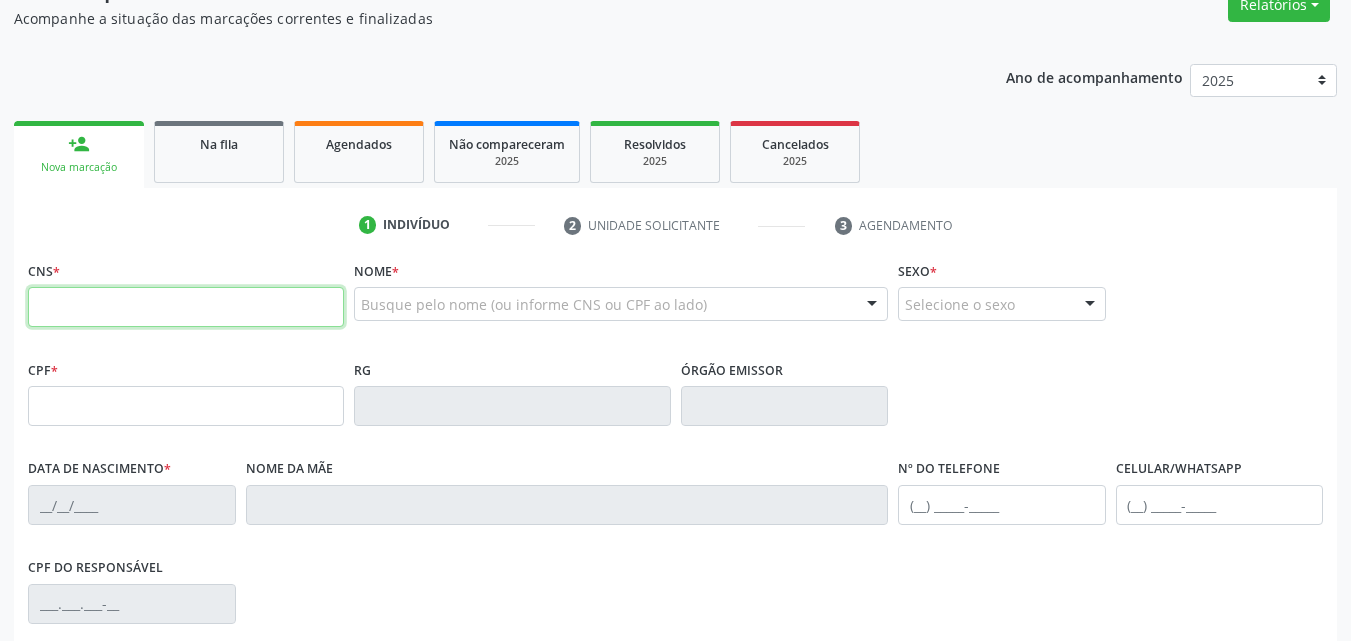click at bounding box center (186, 307) 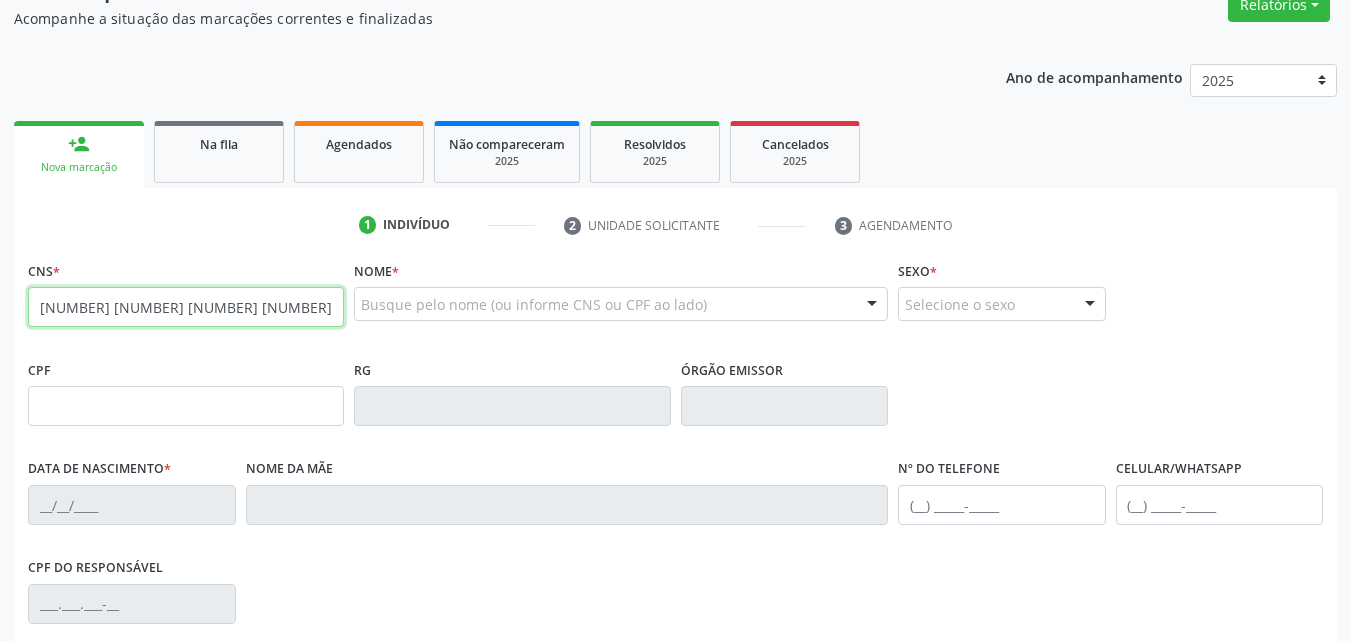 type on "[NUMBER] [NUMBER] [NUMBER] [NUMBER]" 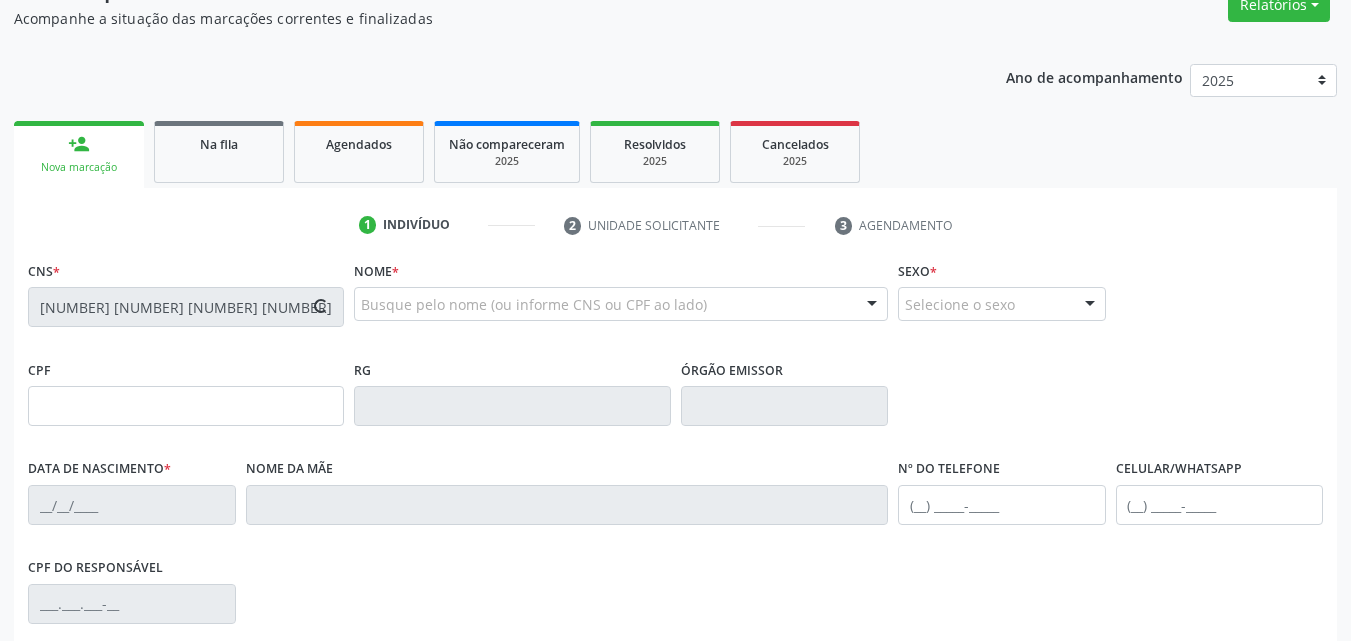 type on "[NUMBER].[NUMBER].[NUMBER]-[NUMBER]" 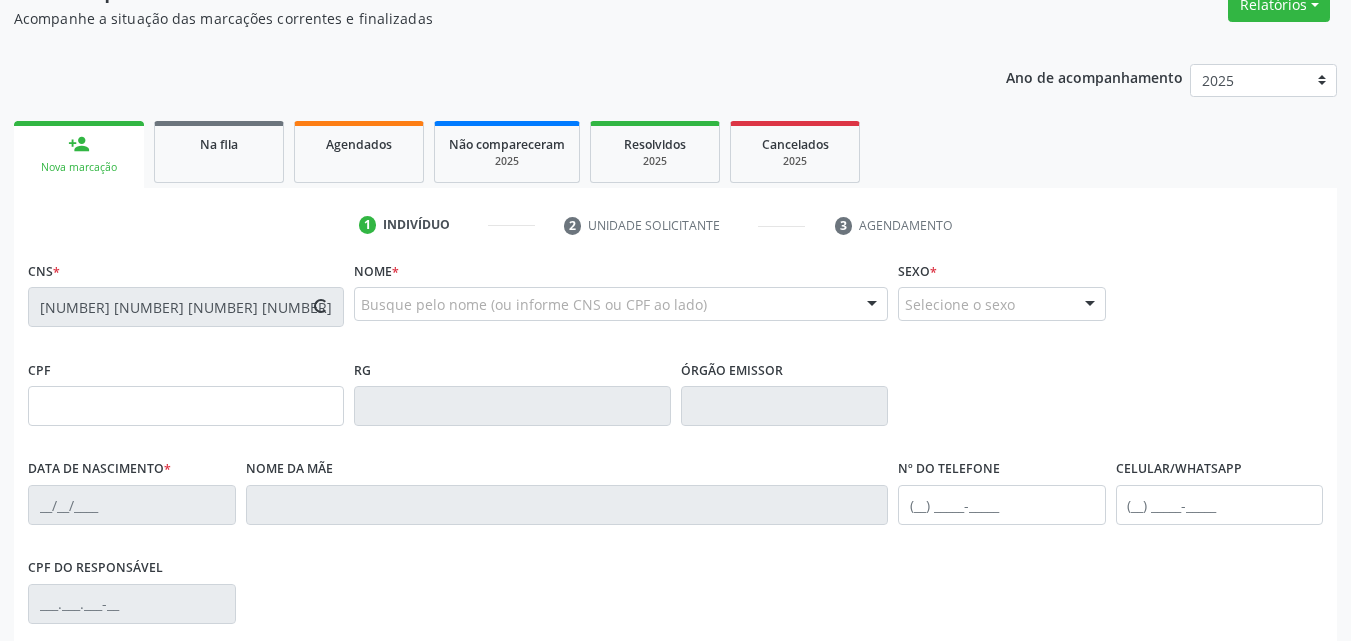 type on "[DATE]" 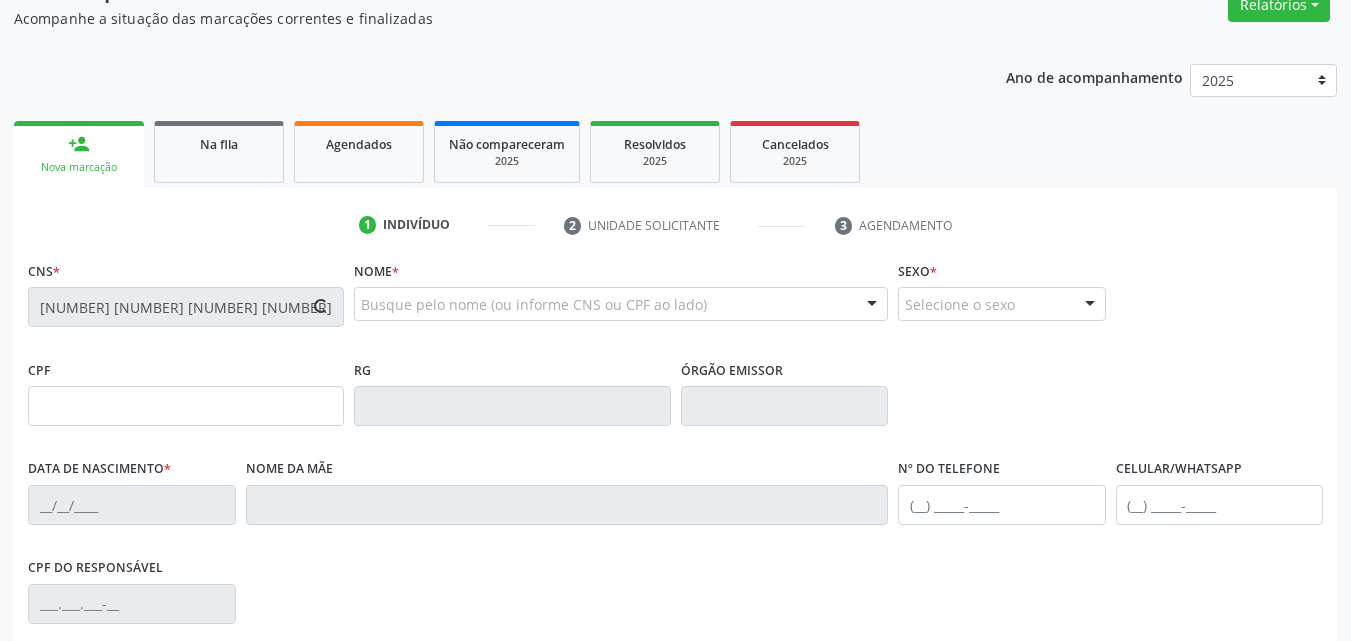 type on "([PHONE]) [PHONE]" 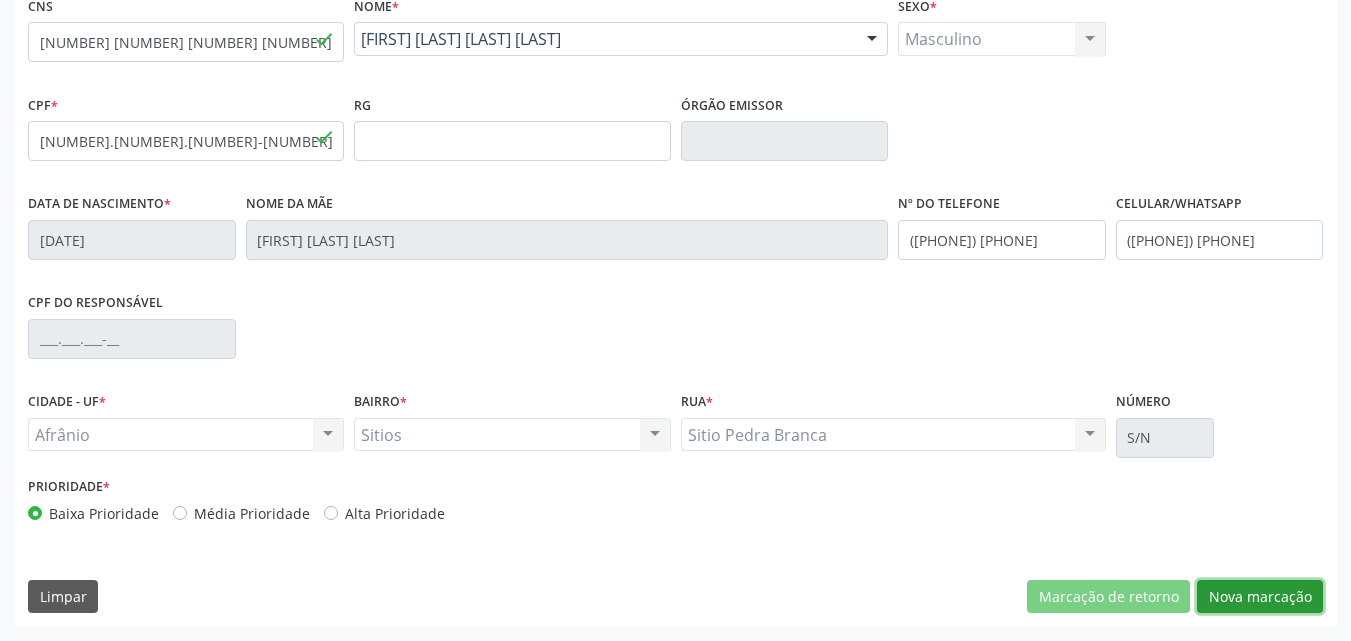 click on "Nova marcação" at bounding box center (1260, 597) 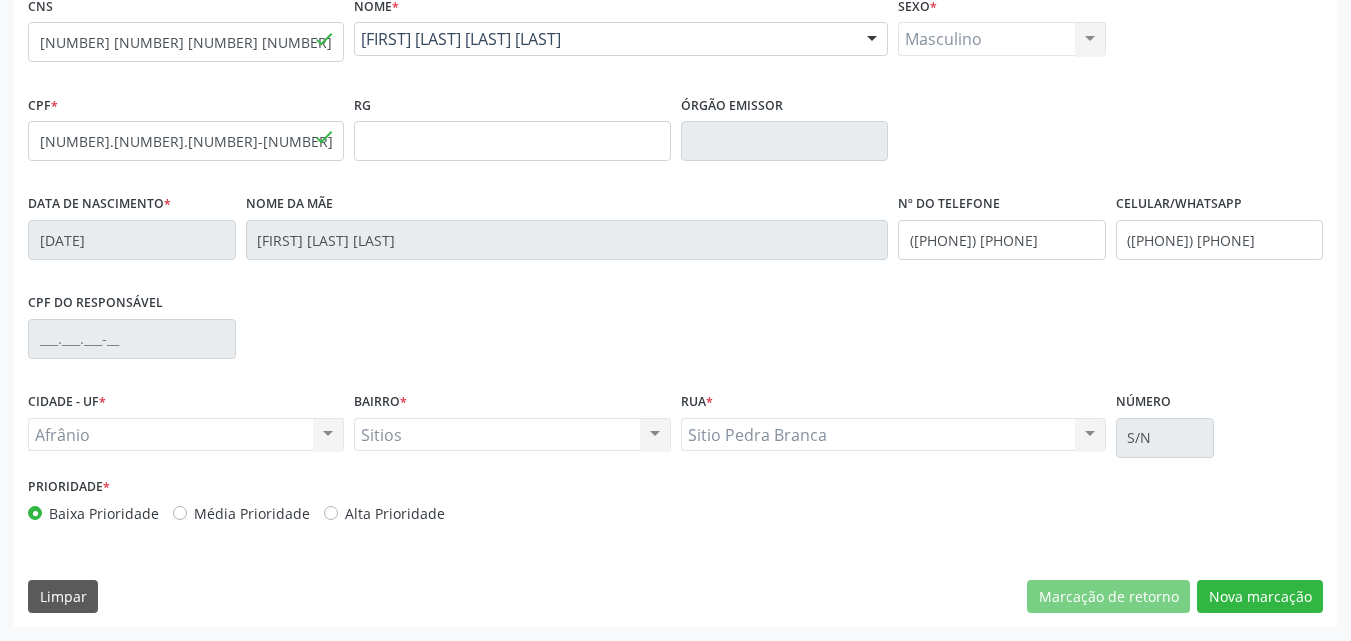 scroll, scrollTop: 265, scrollLeft: 0, axis: vertical 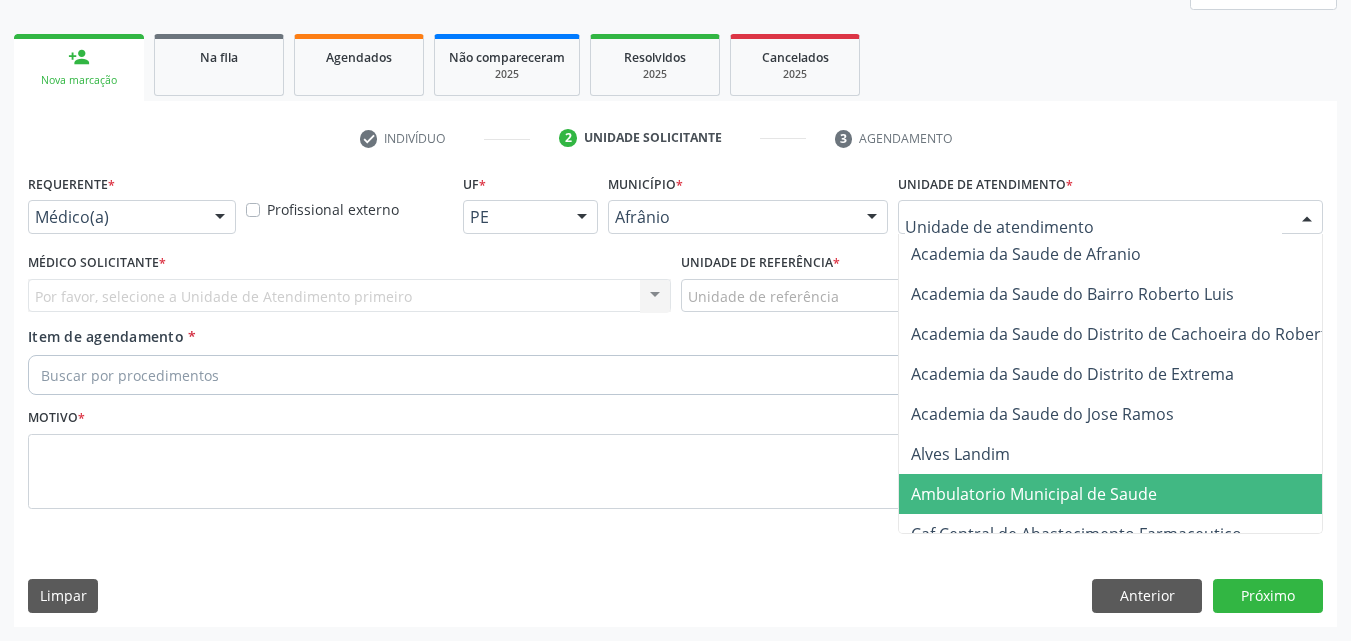 click on "Ambulatorio Municipal de Saude" at bounding box center (1034, 494) 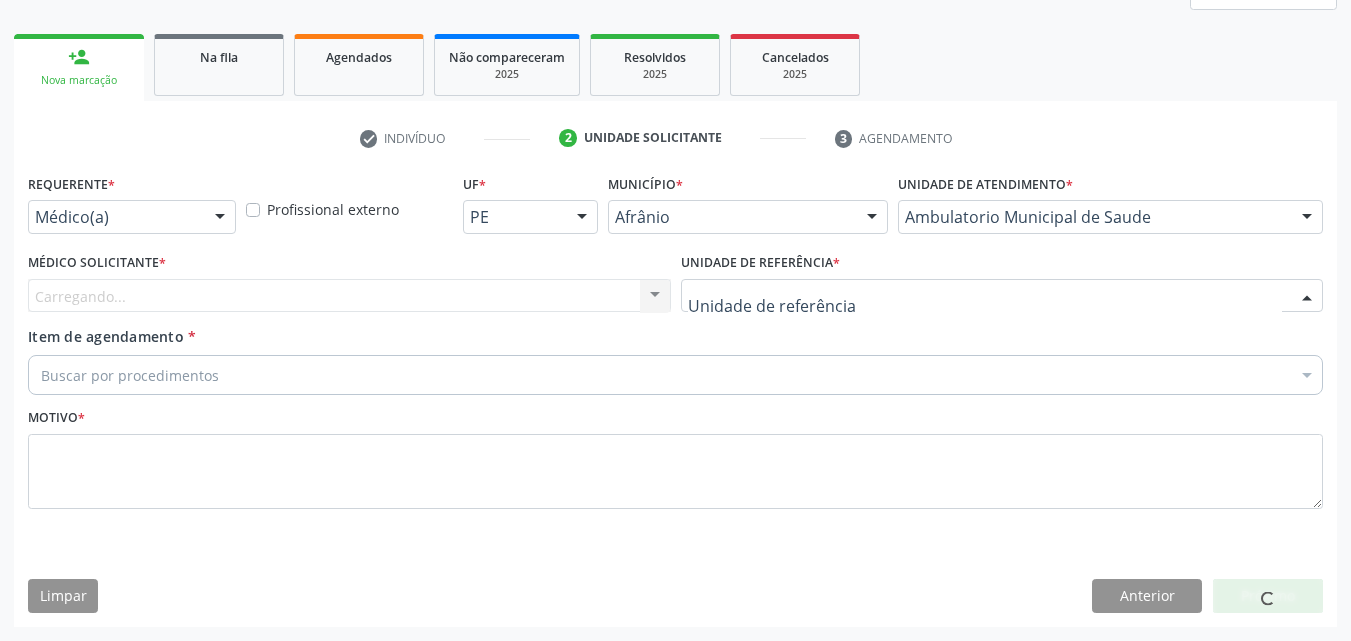 click at bounding box center (1002, 296) 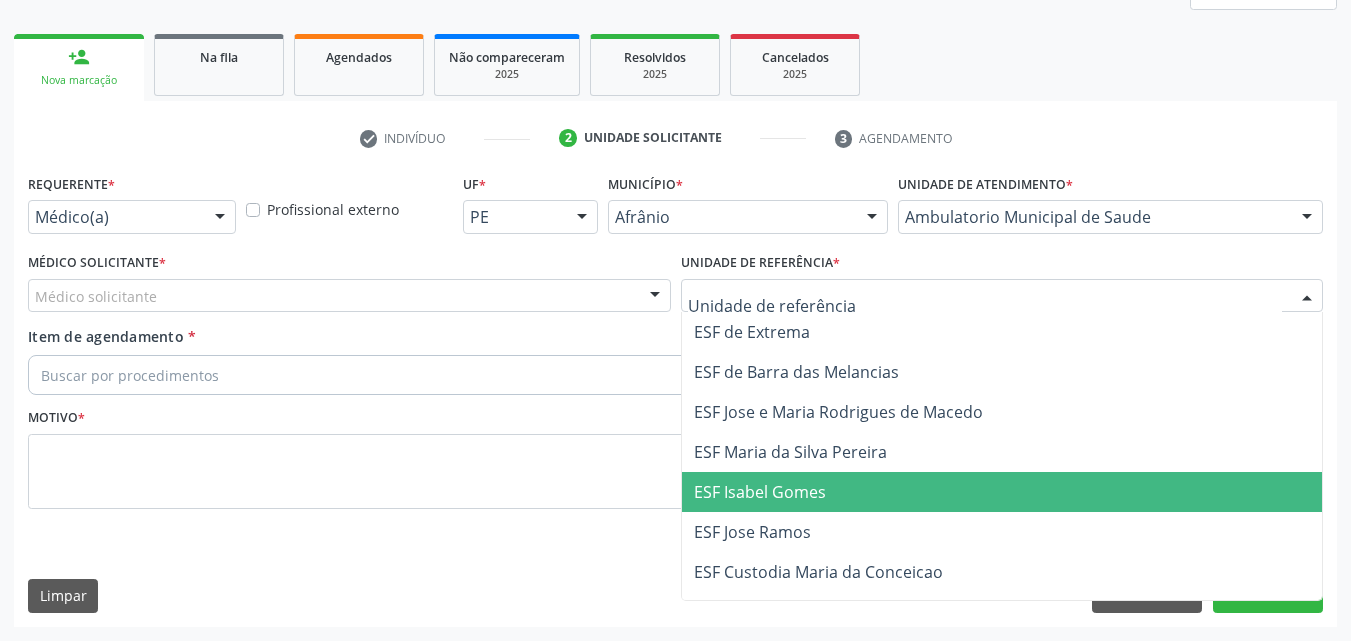 drag, startPoint x: 883, startPoint y: 499, endPoint x: 847, endPoint y: 475, distance: 43.266617 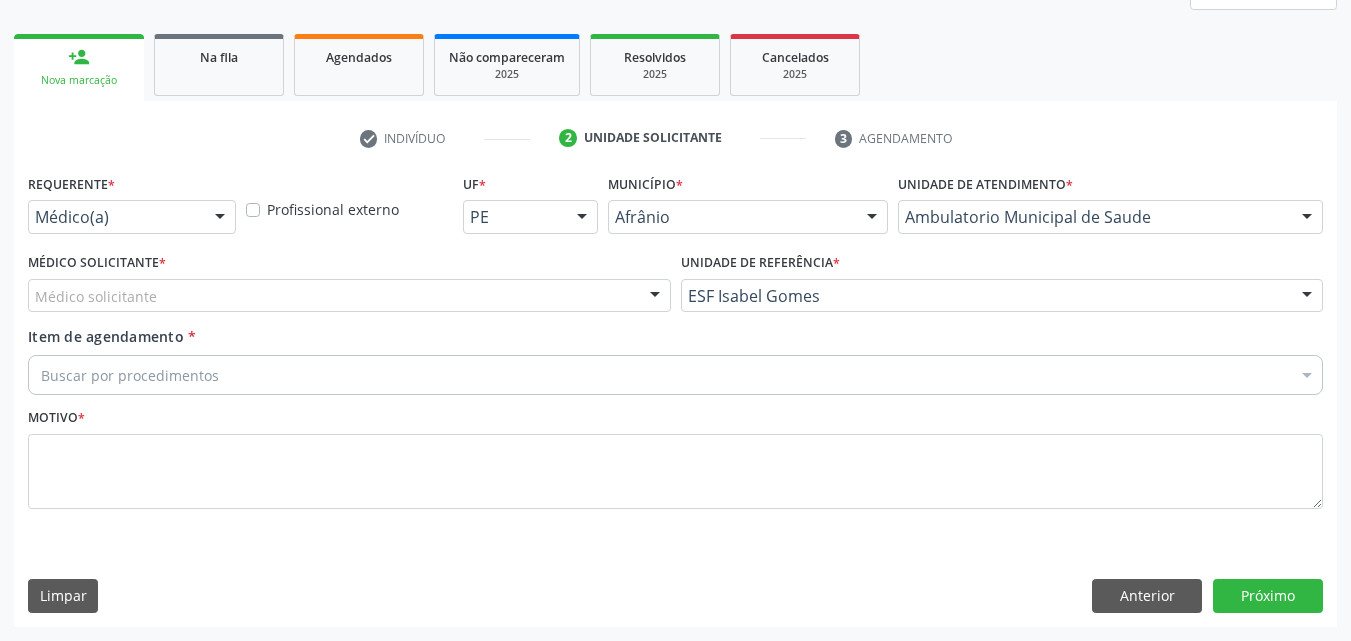 click on "Médico solicitante" at bounding box center [349, 296] 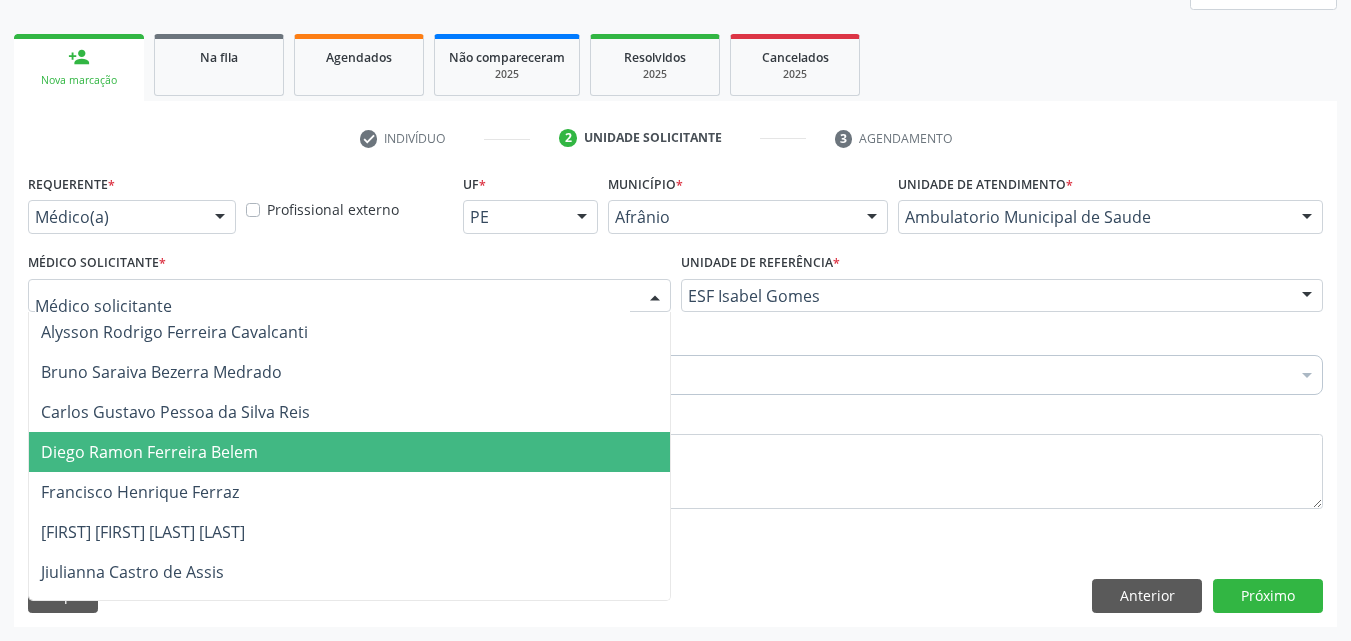 click on "Diego Ramon Ferreira Belem" at bounding box center [349, 452] 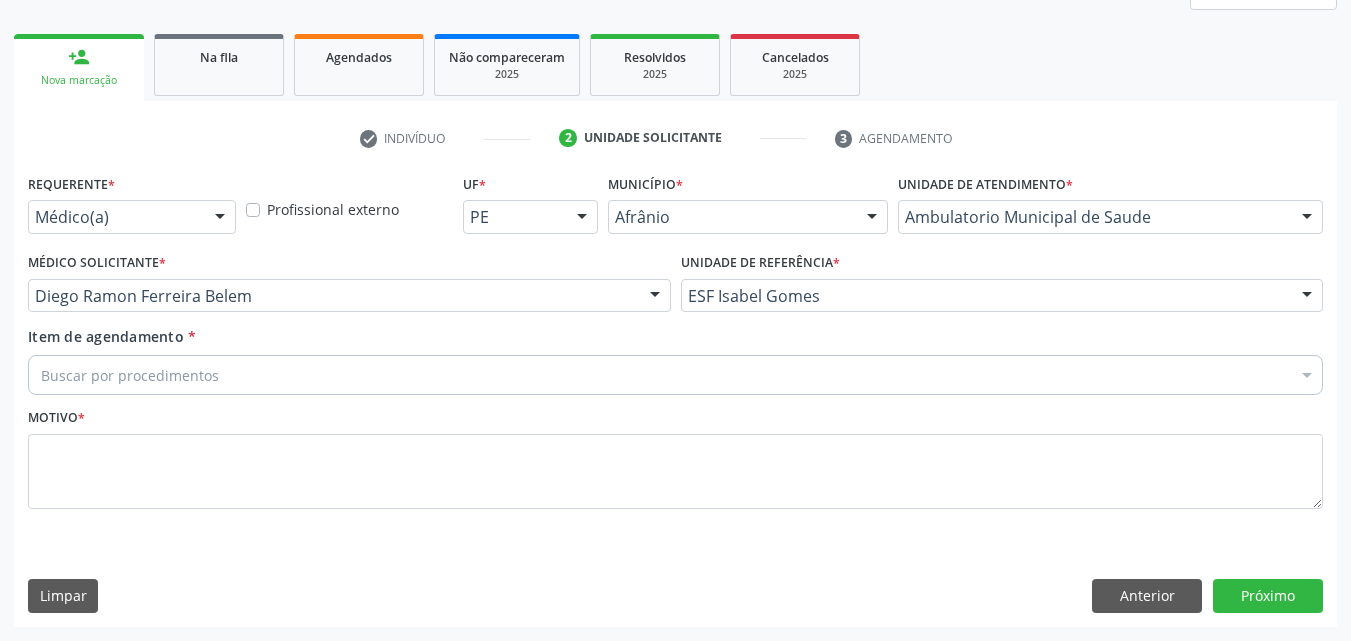 click on "Buscar por procedimentos" at bounding box center (675, 375) 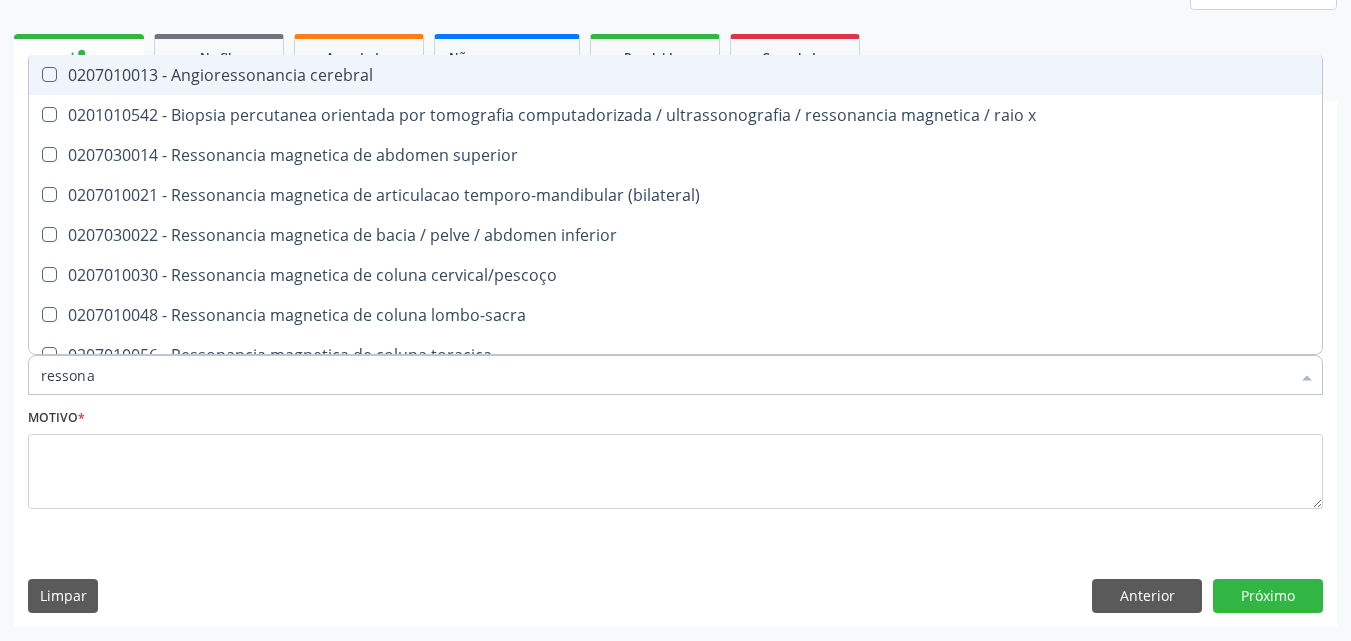 type on "ressonan" 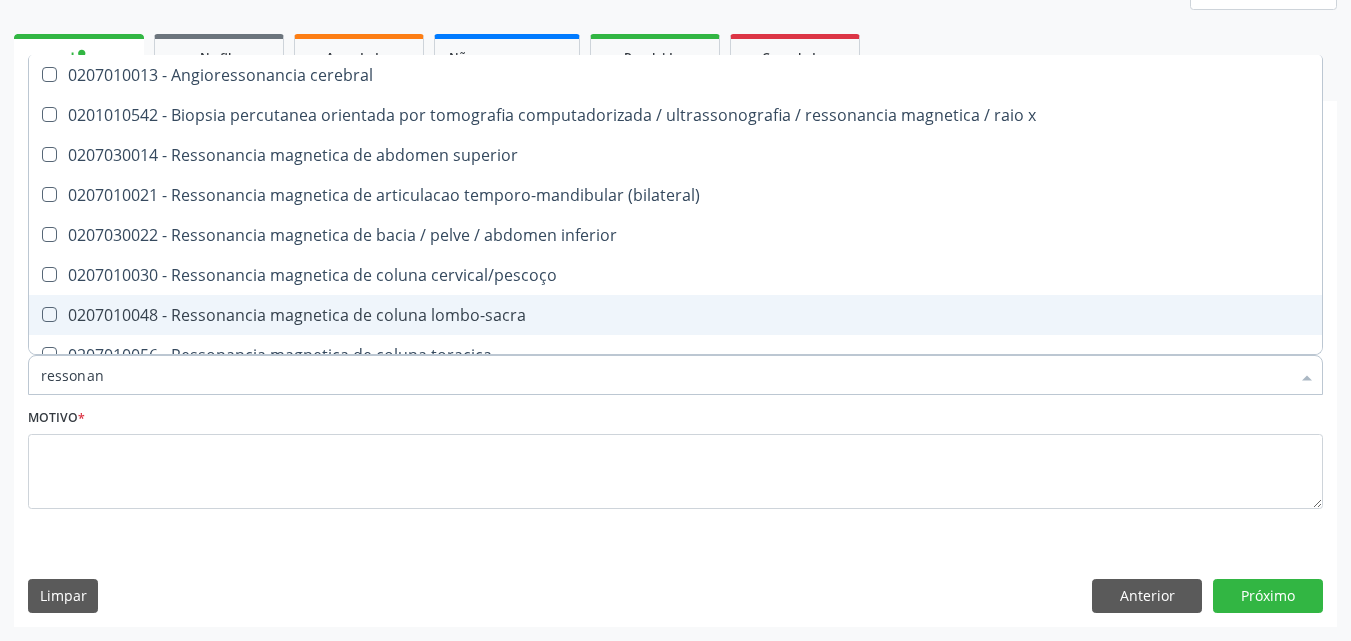 click on "0207010048 - Ressonancia magnetica de coluna lombo-sacra" at bounding box center [675, 315] 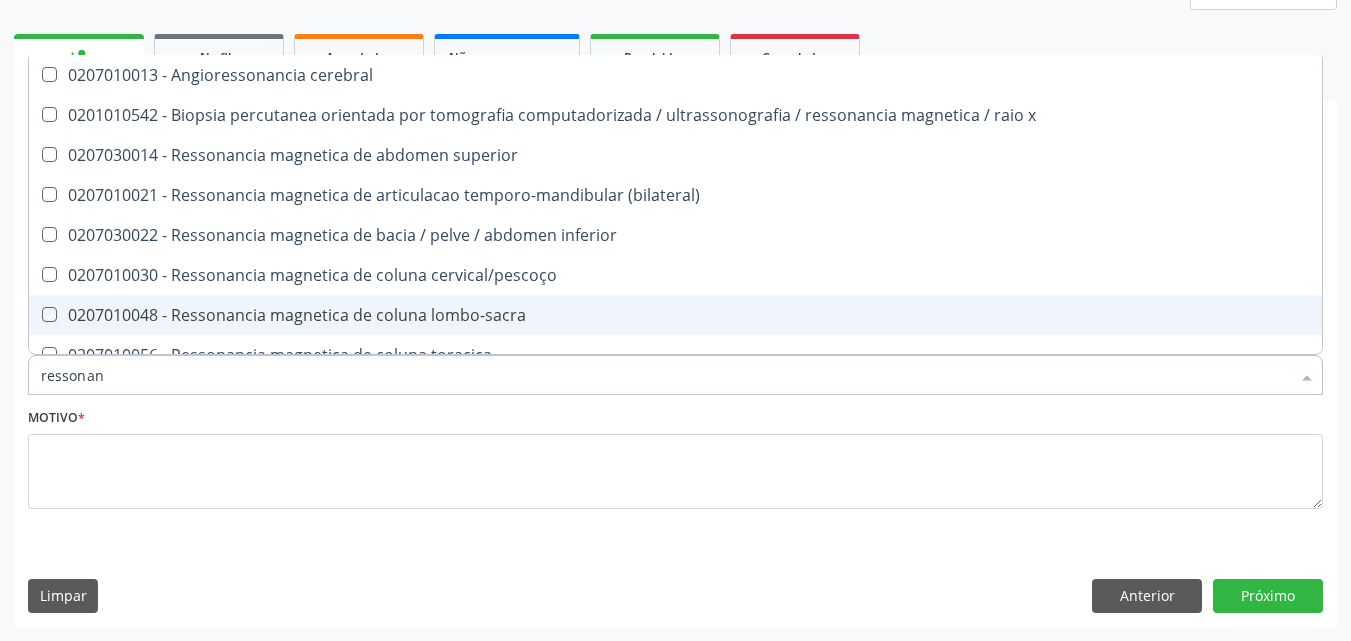 checkbox on "true" 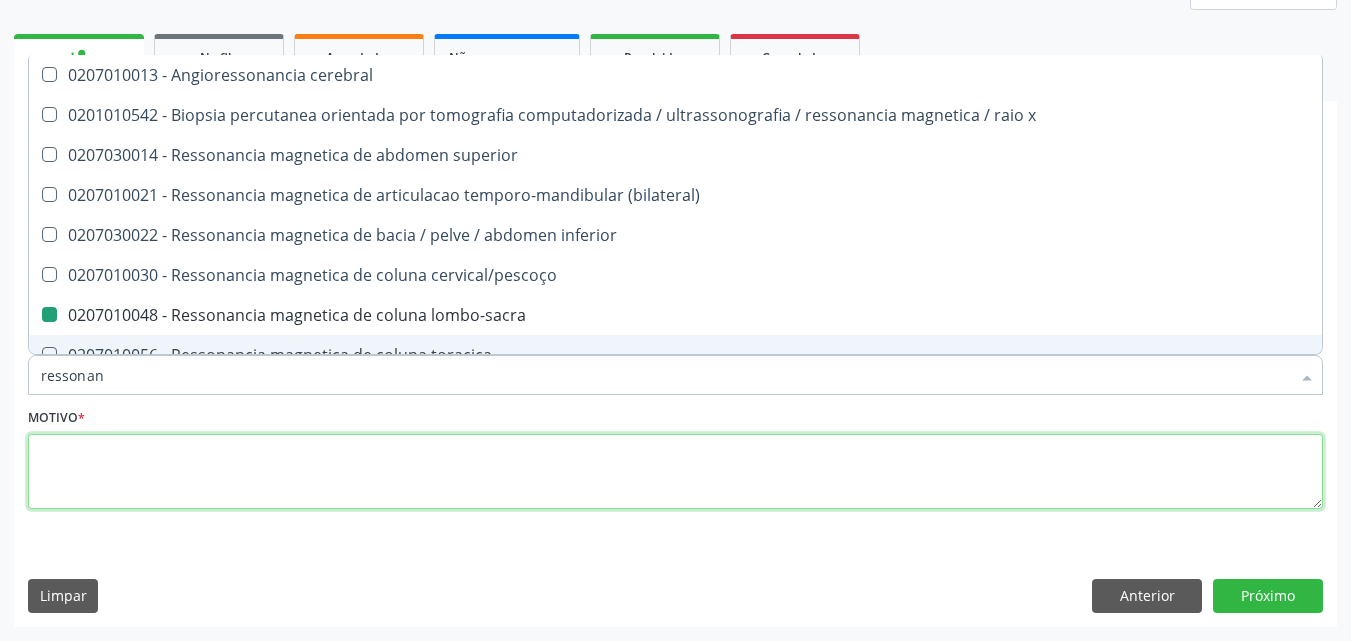 click at bounding box center (675, 472) 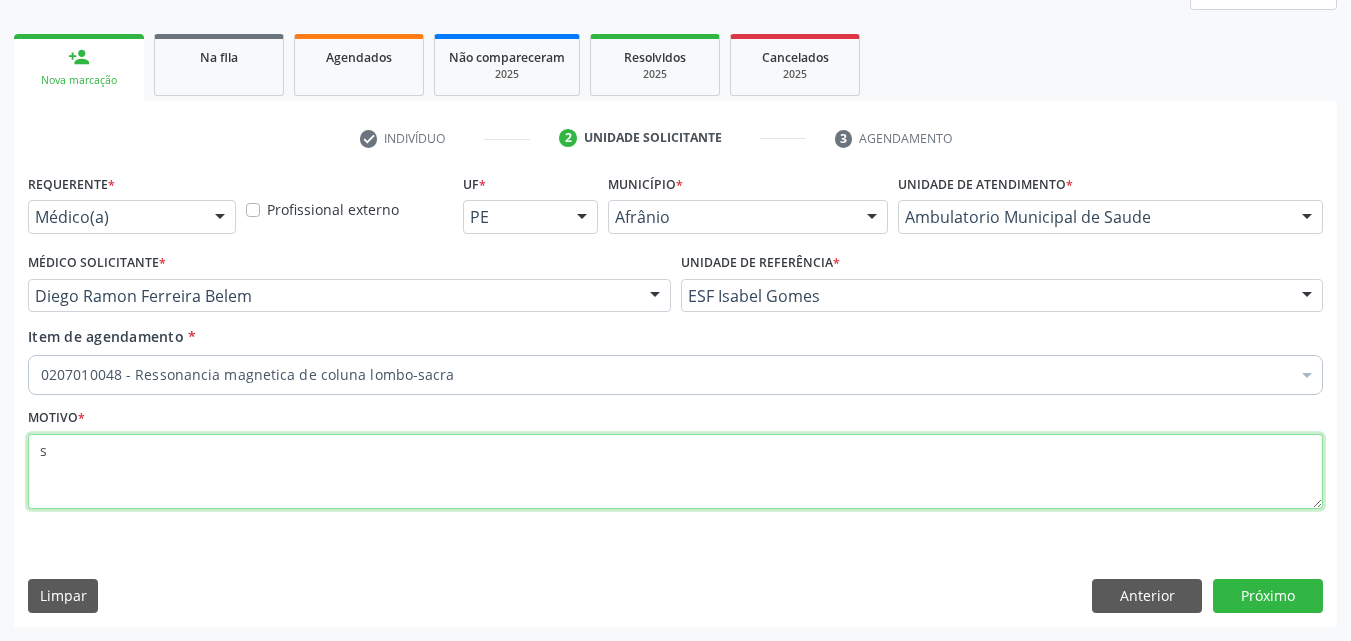 checkbox on "true" 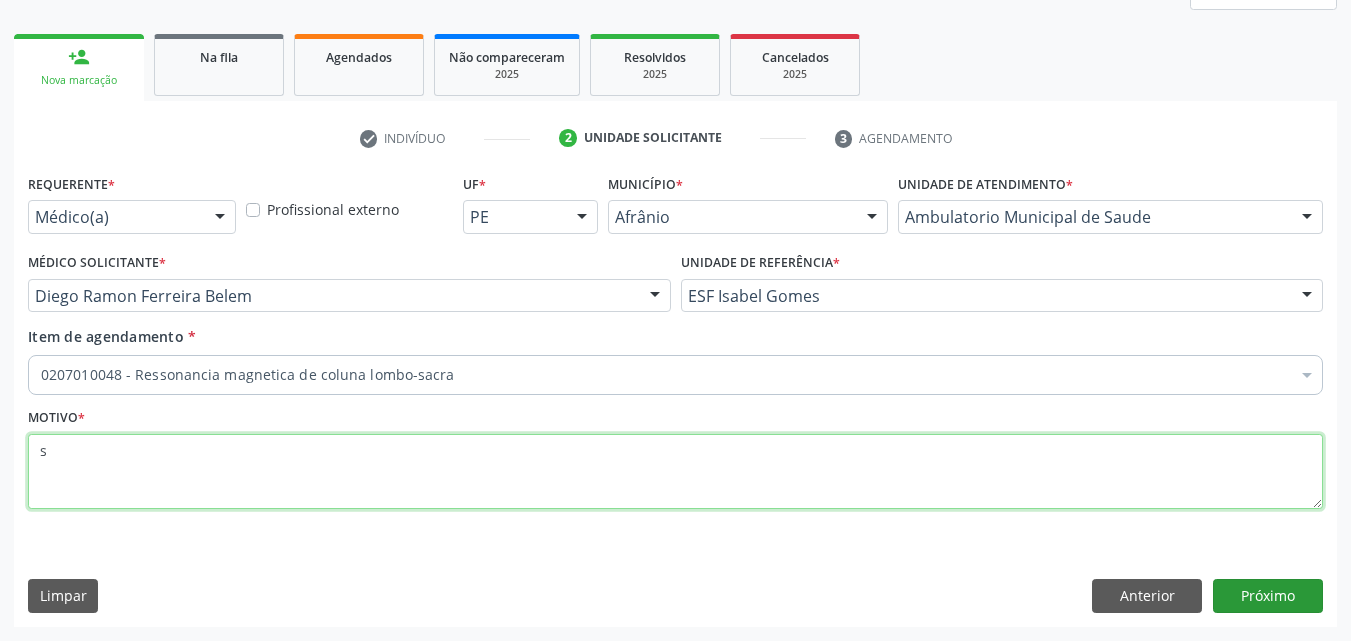 type on "s" 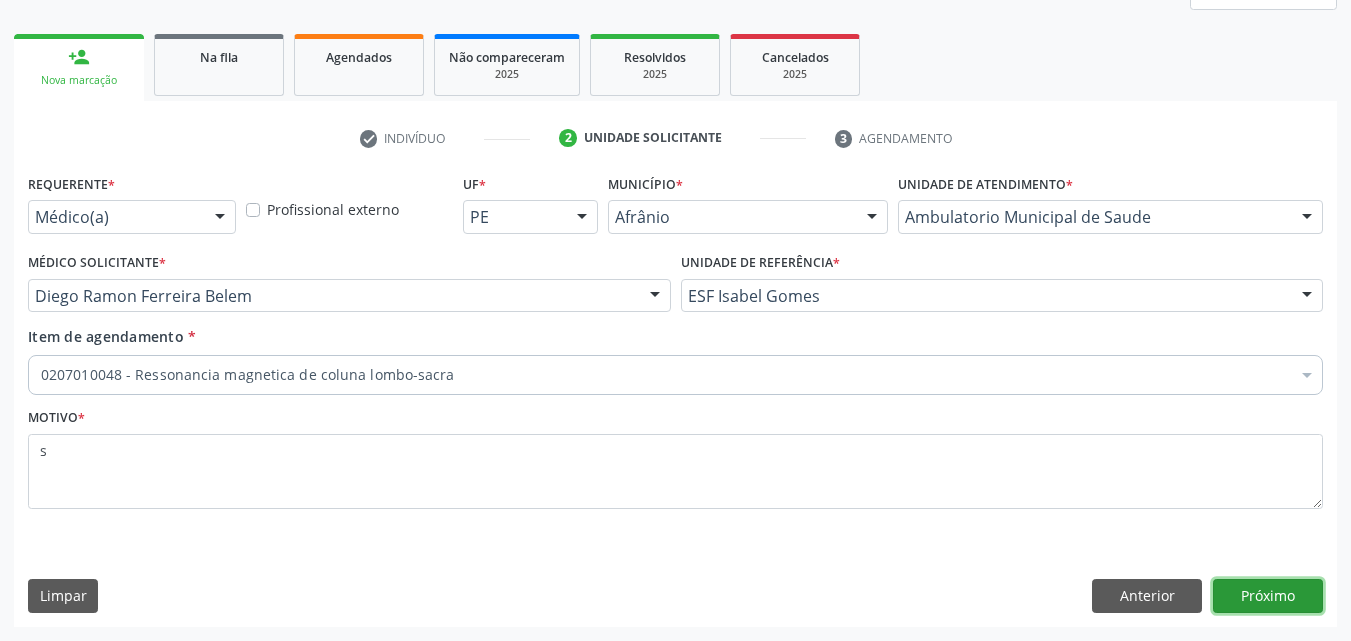 click on "Próximo" at bounding box center [1268, 596] 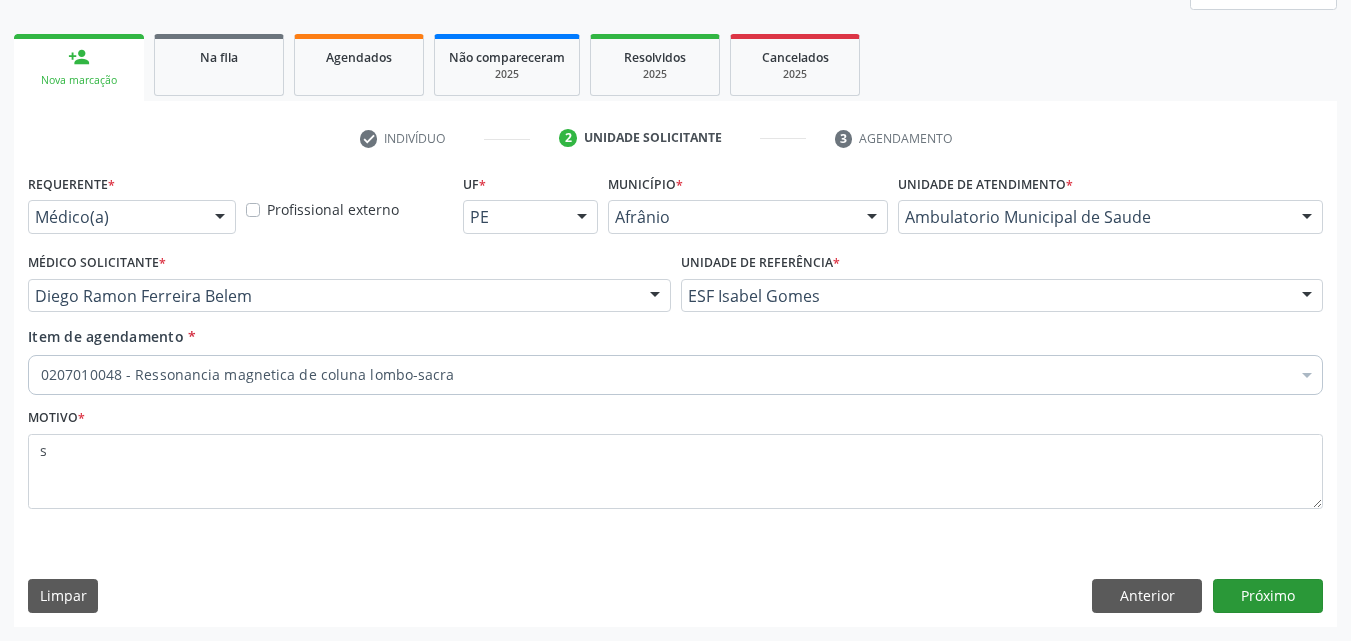 scroll, scrollTop: 229, scrollLeft: 0, axis: vertical 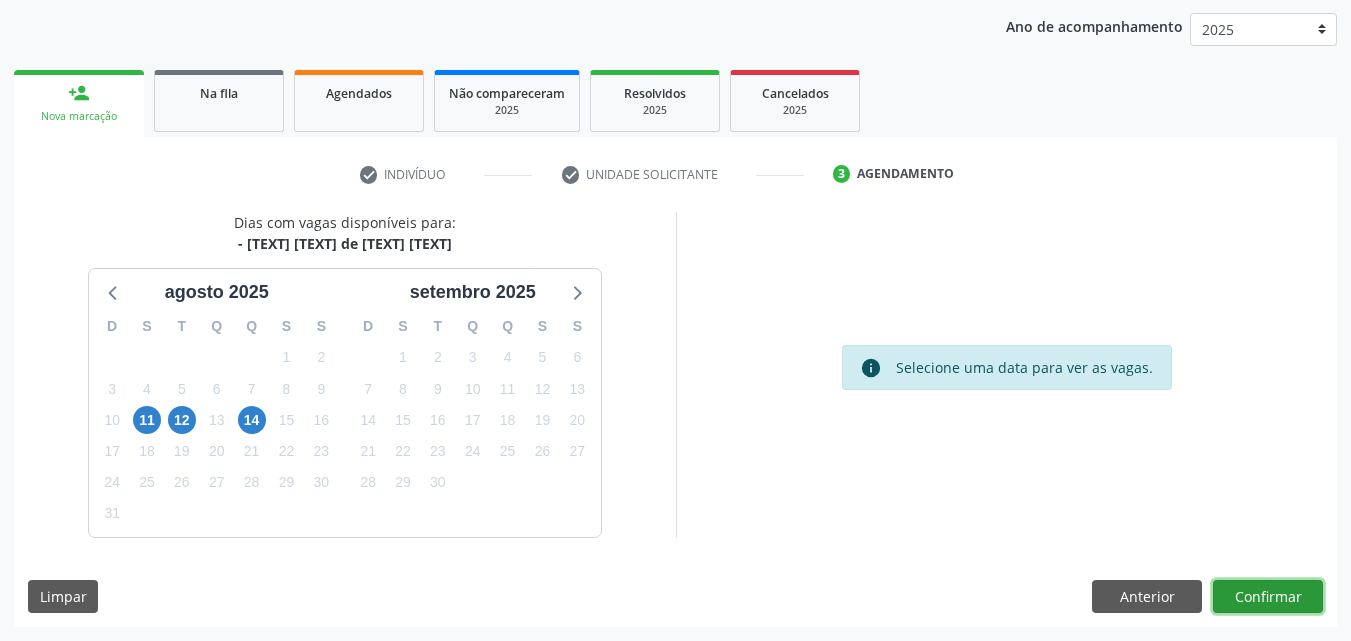click on "Confirmar" at bounding box center (1268, 597) 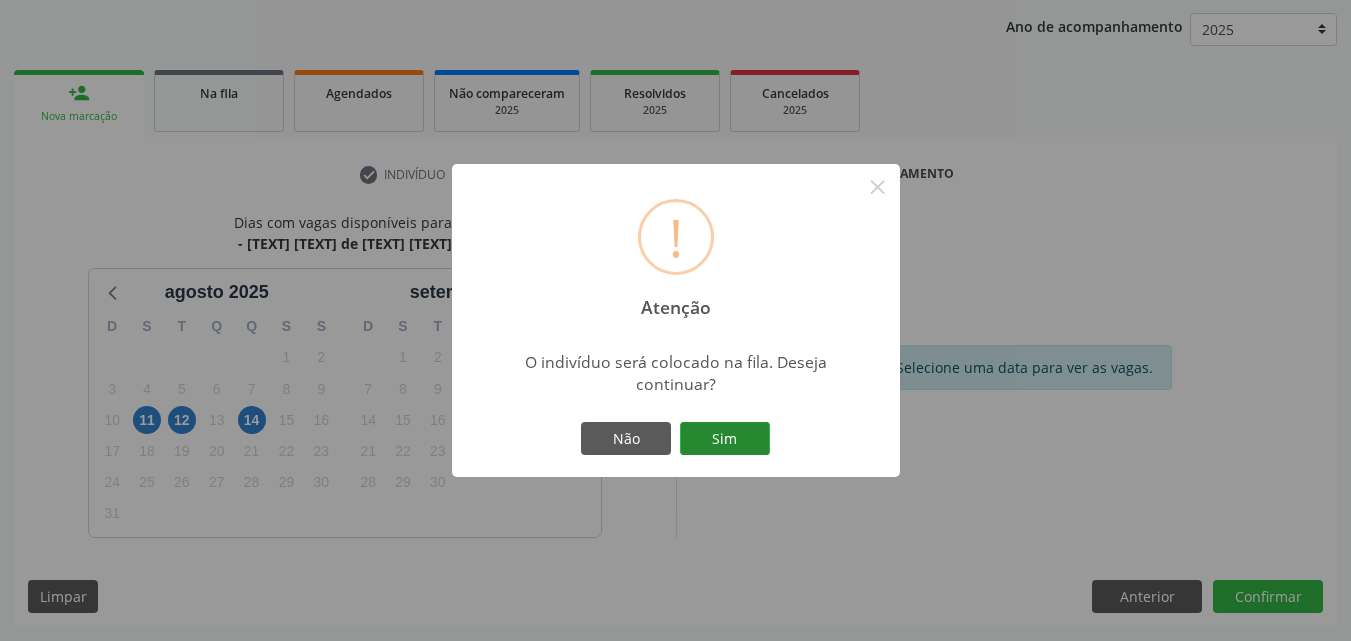 click on "Sim" at bounding box center (725, 439) 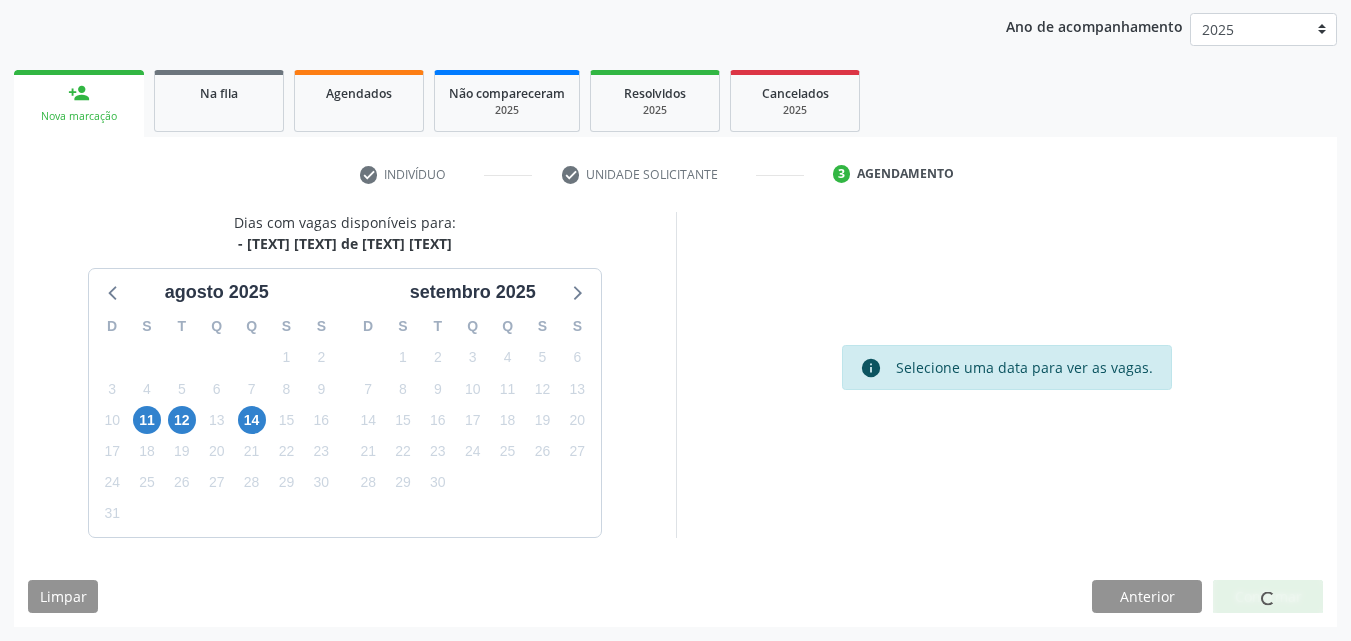 scroll, scrollTop: 26, scrollLeft: 0, axis: vertical 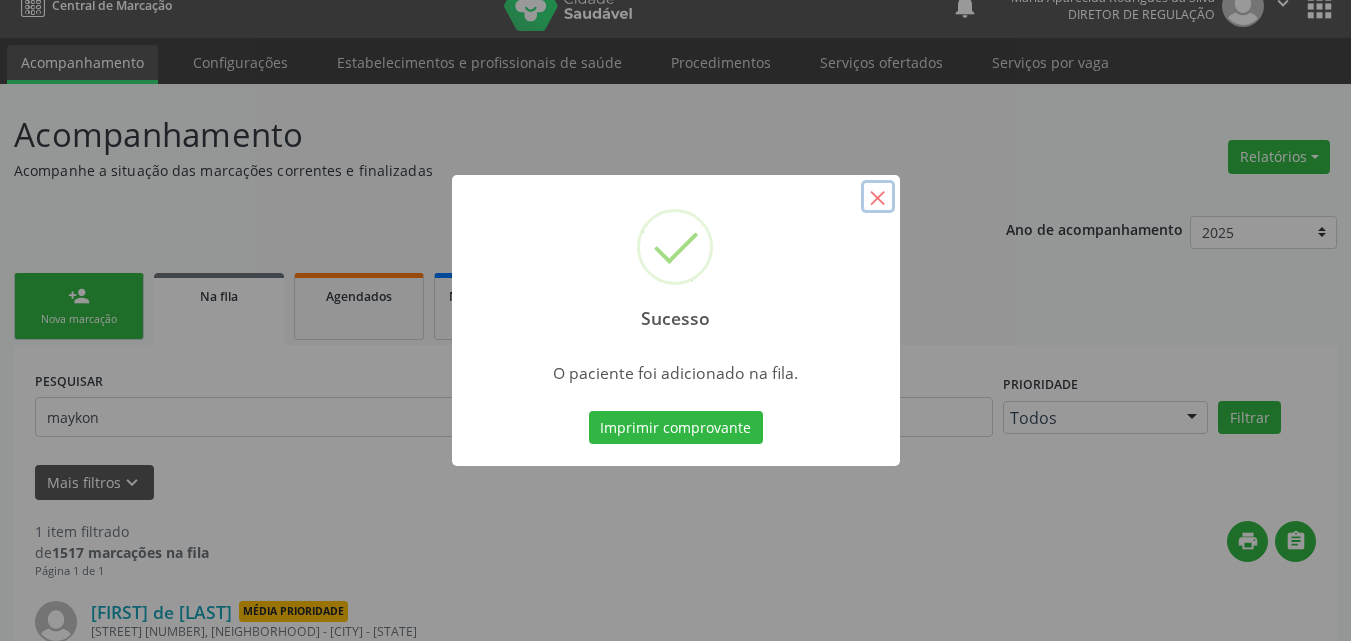 click on "×" at bounding box center [878, 197] 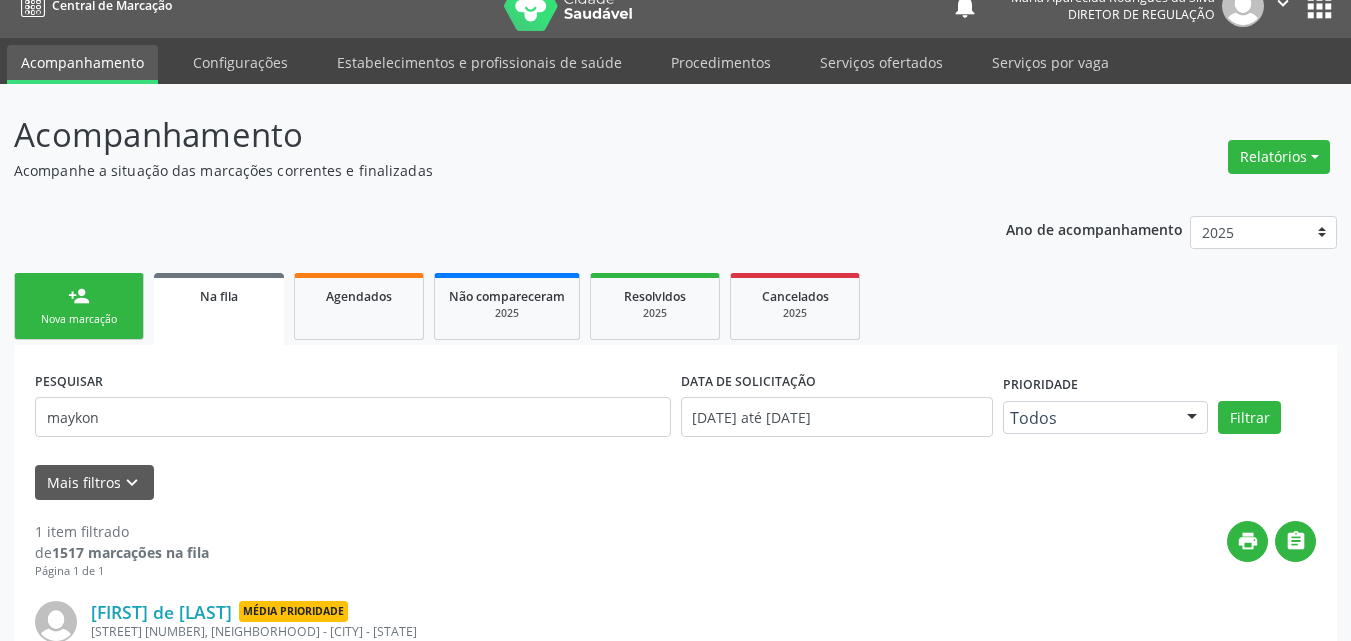 click on "Nova marcação" at bounding box center (79, 319) 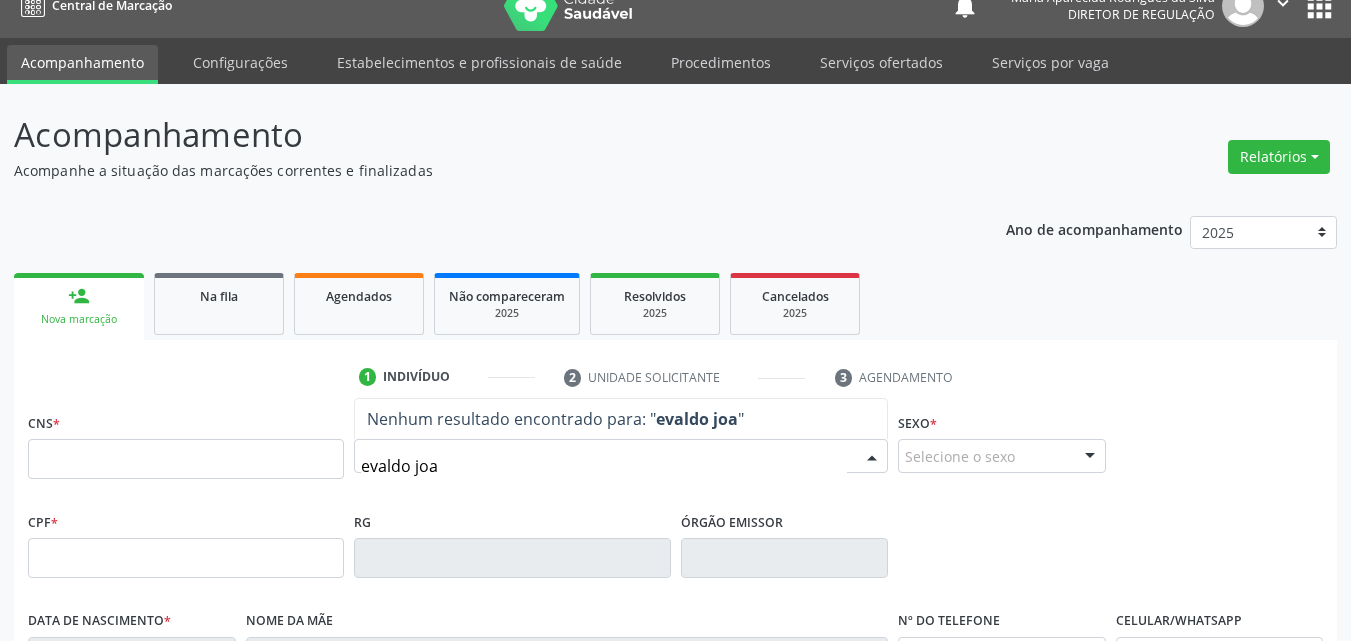 type on "evaldo joao" 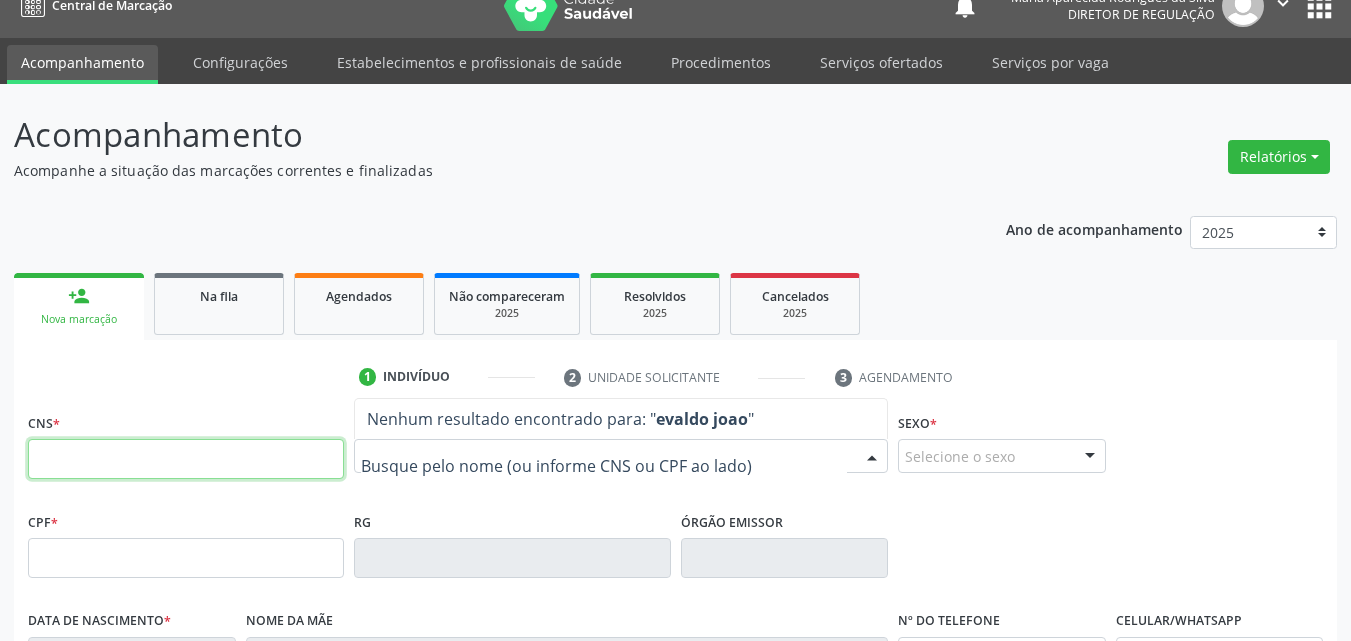 click at bounding box center [186, 459] 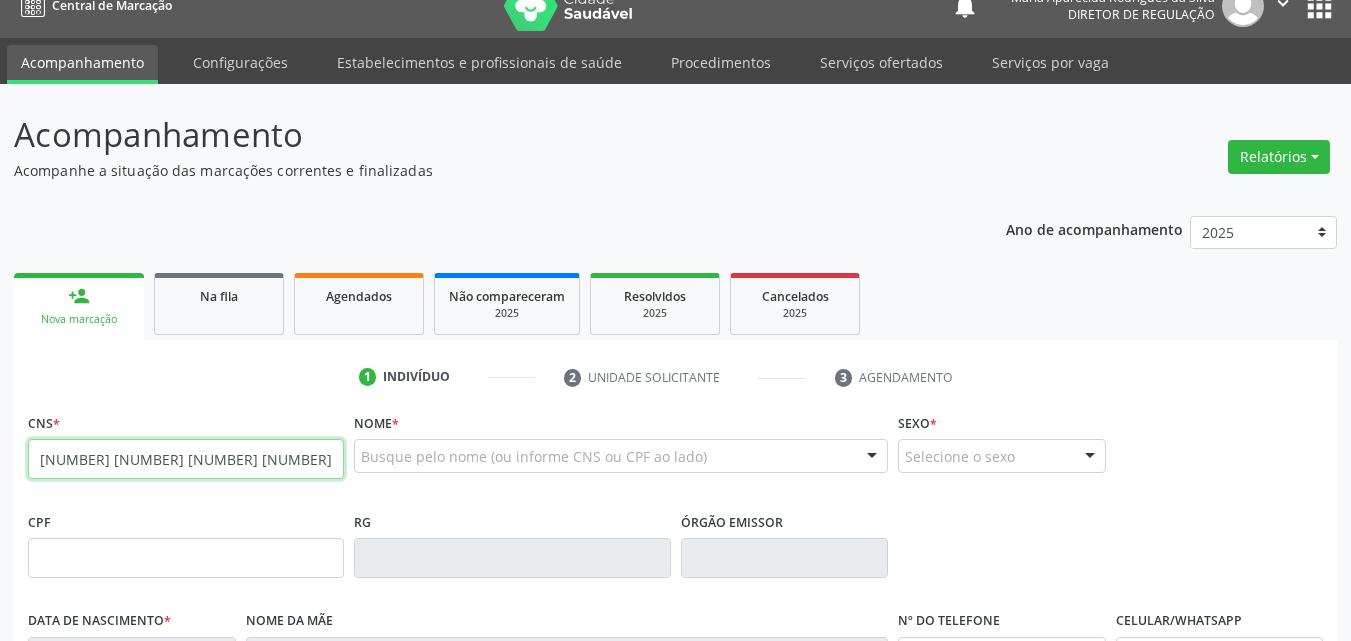 type on "[NUMBER] [NUMBER] [NUMBER] [NUMBER]" 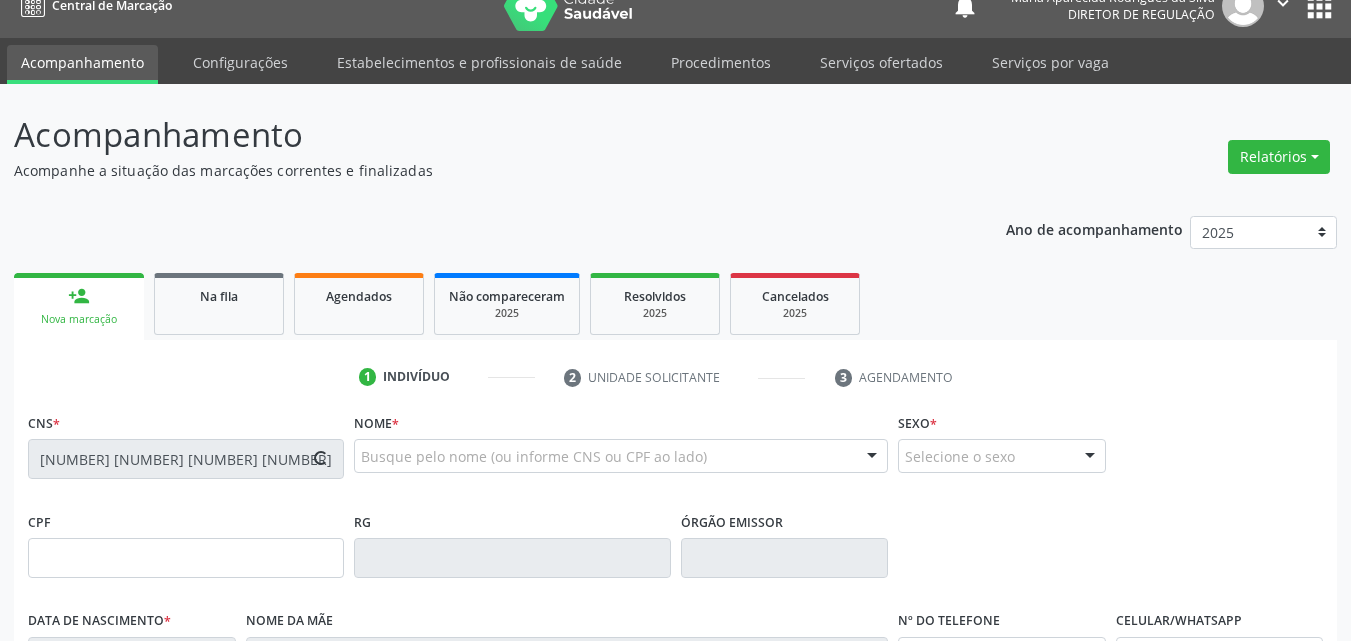 type on "[NUMBER].[NUMBER].[NUMBER]-[NUMBER]" 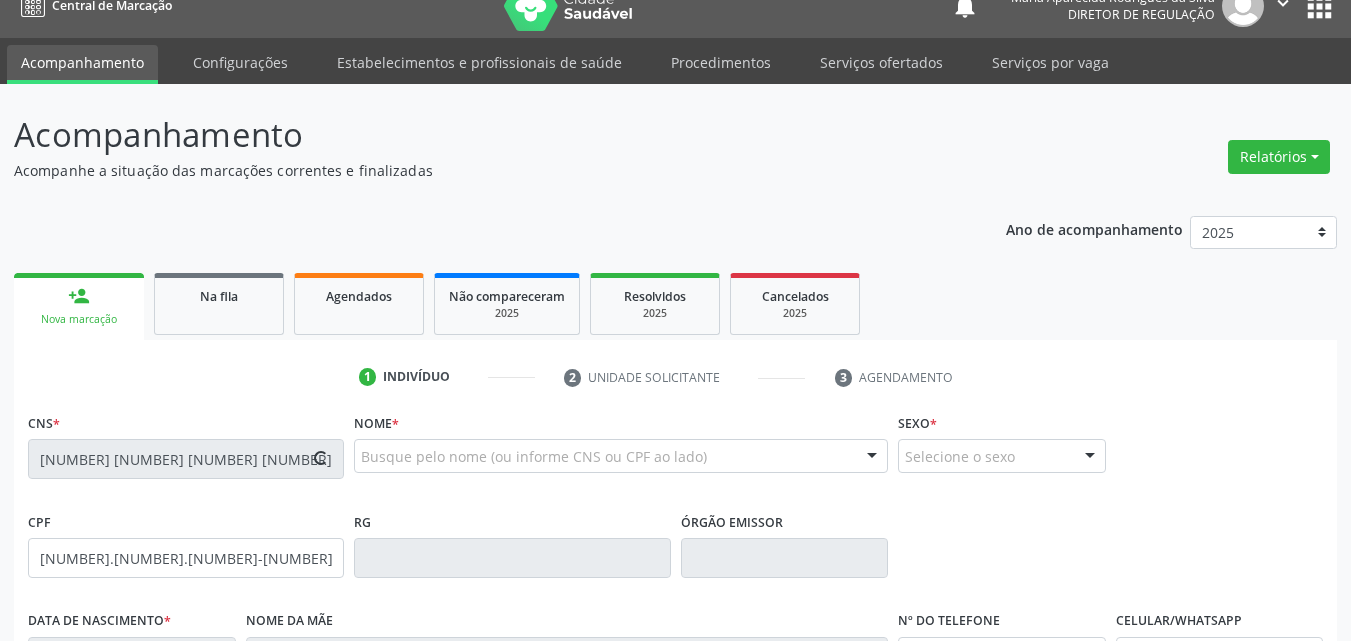 type on "[DATE]" 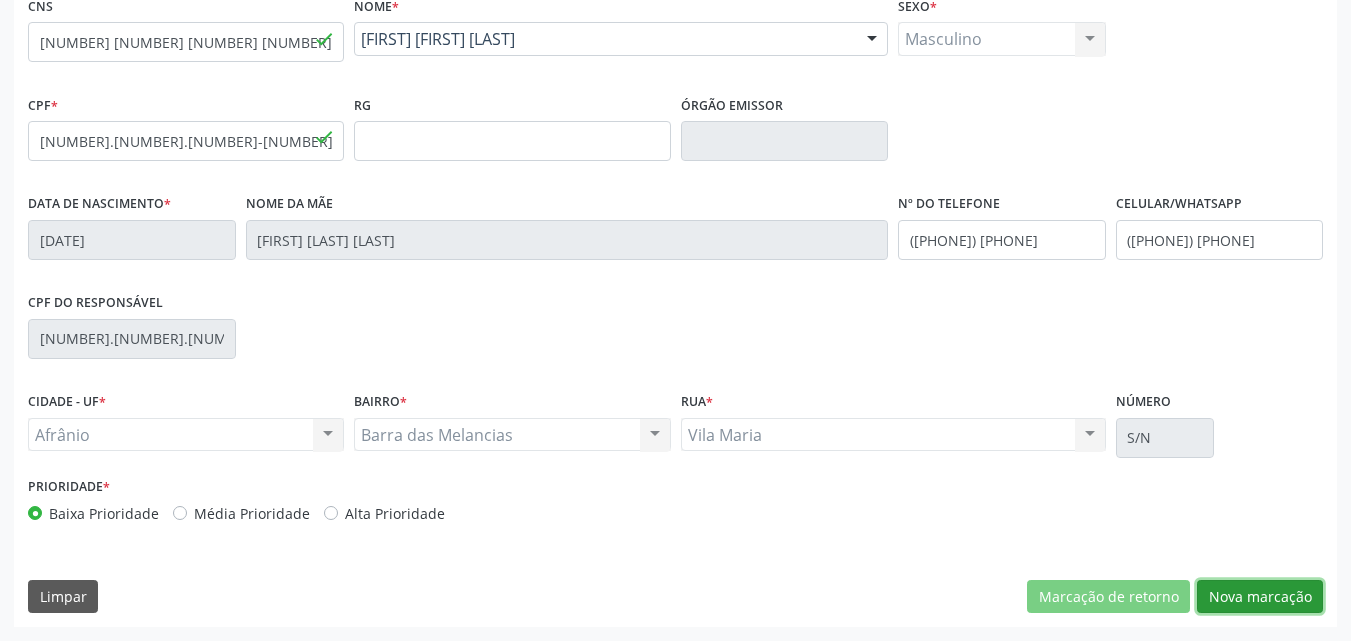 click on "Nova marcação" at bounding box center [1260, 597] 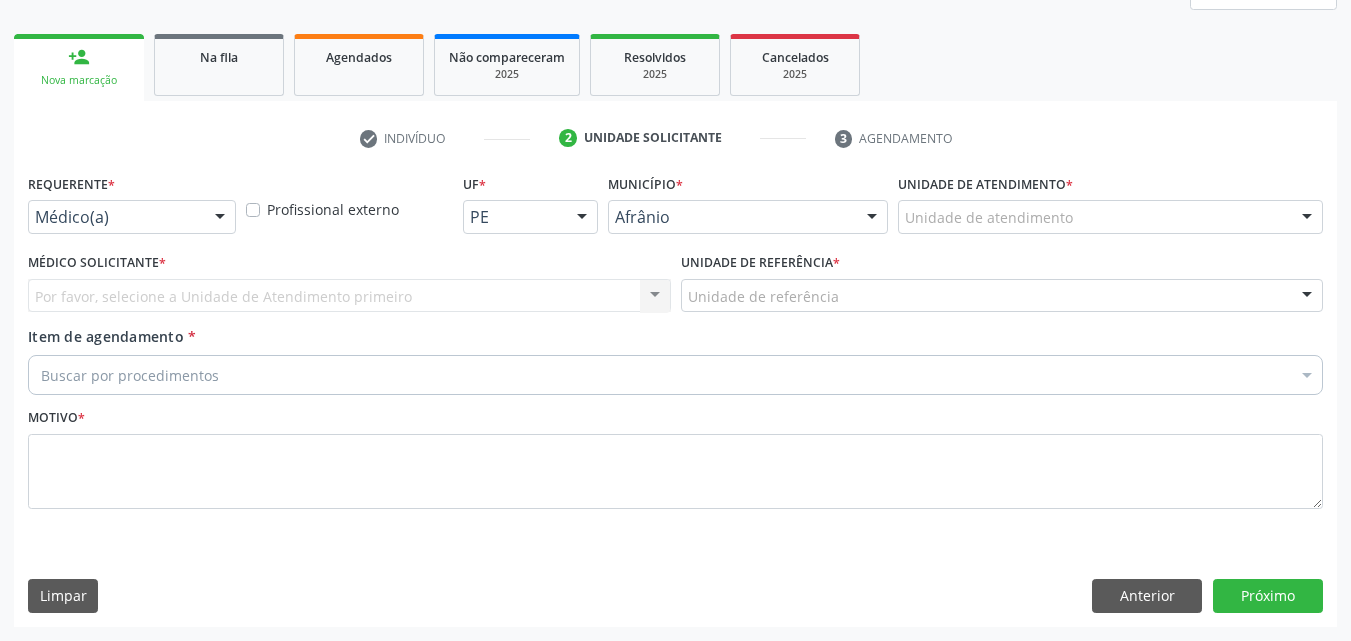 scroll, scrollTop: 265, scrollLeft: 0, axis: vertical 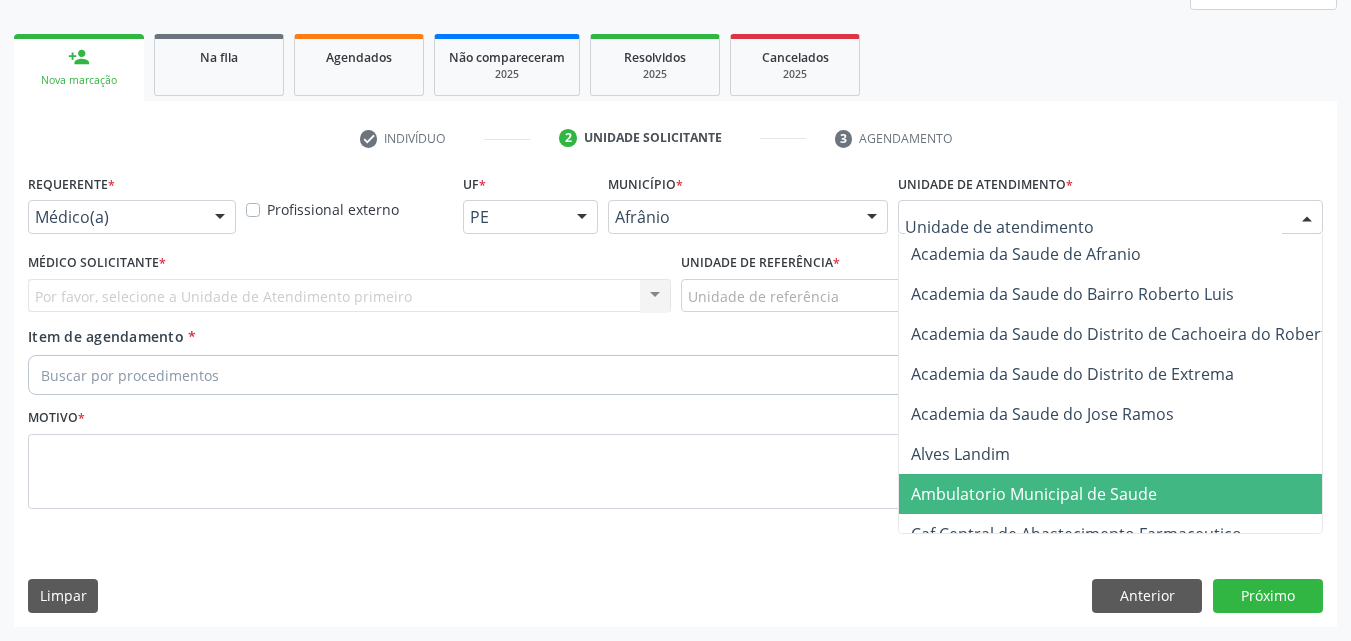 drag, startPoint x: 1117, startPoint y: 496, endPoint x: 1069, endPoint y: 476, distance: 52 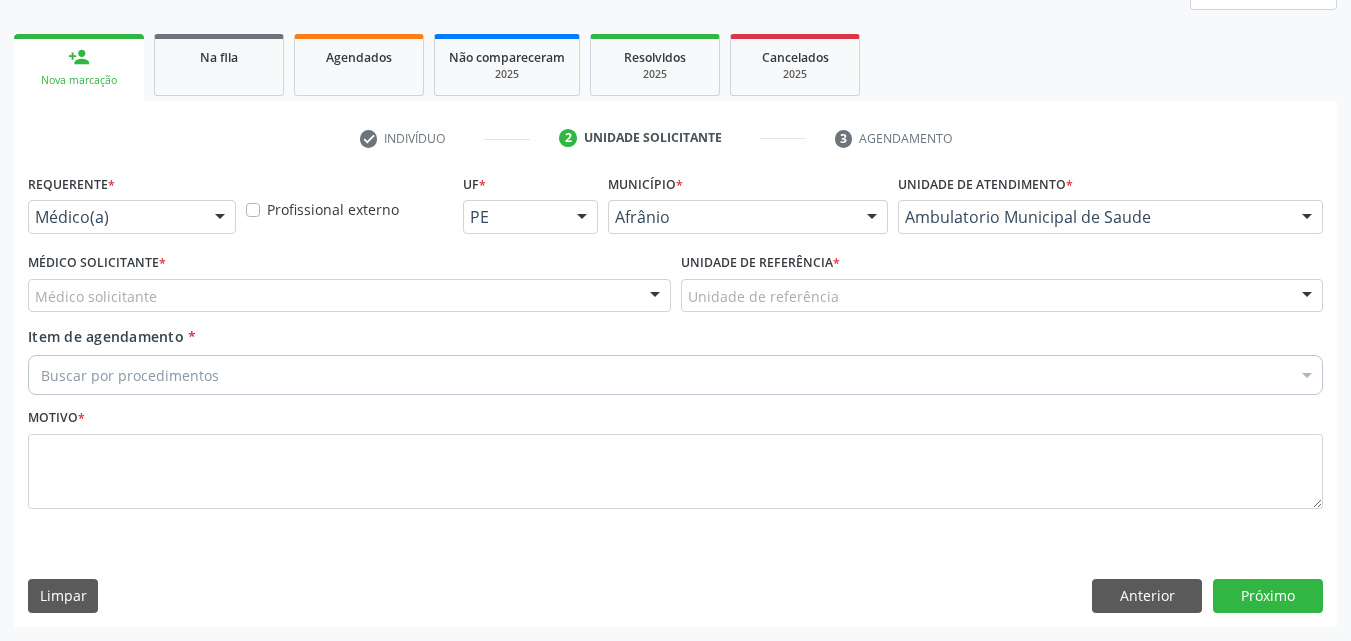 click on "Unidade de referência" at bounding box center (1002, 296) 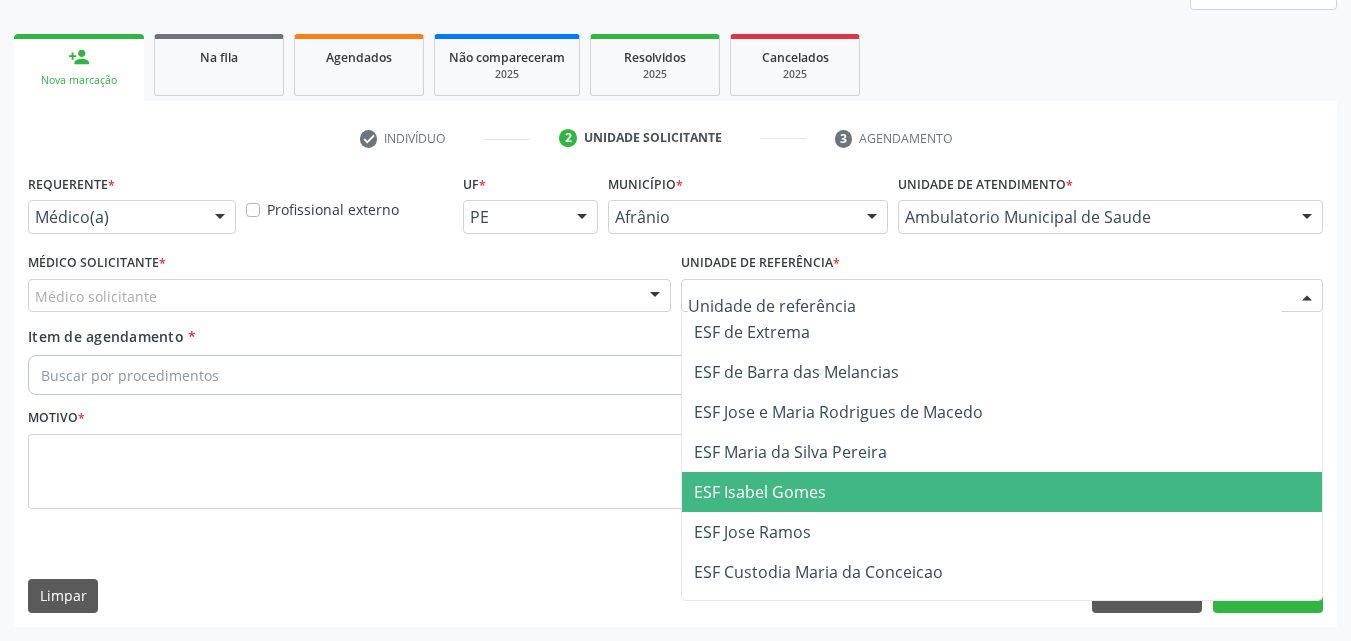 click on "ESF Isabel Gomes" at bounding box center (1002, 492) 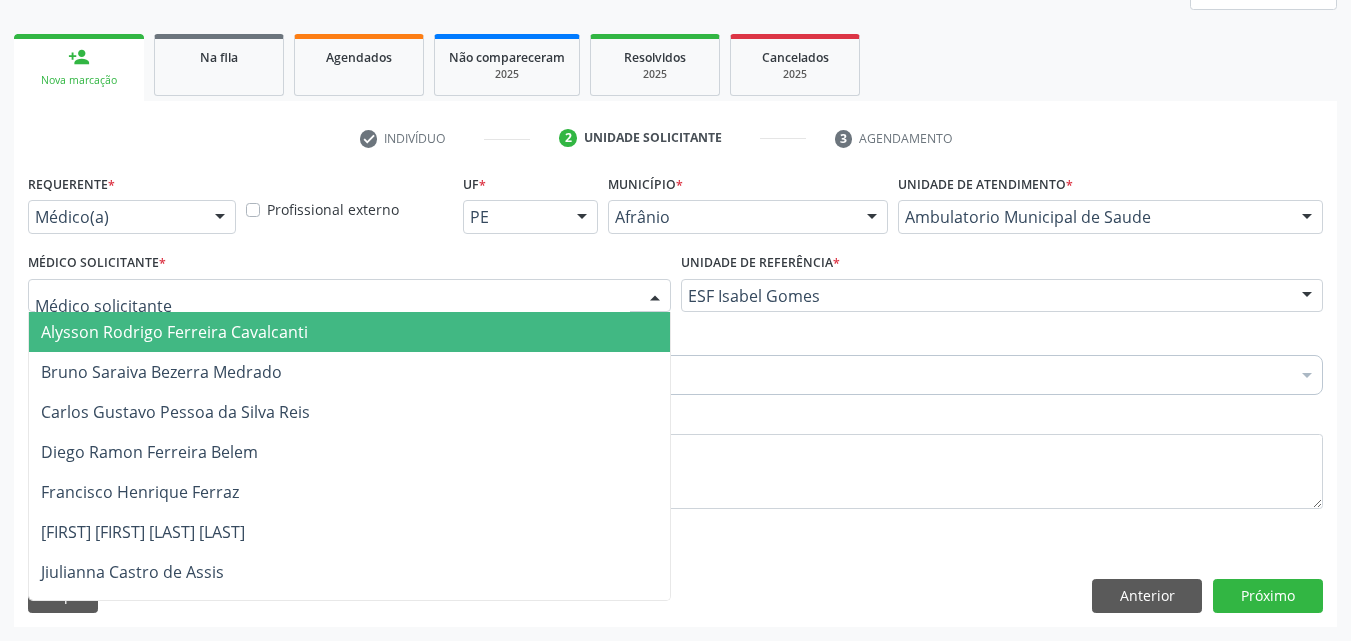 click at bounding box center (349, 296) 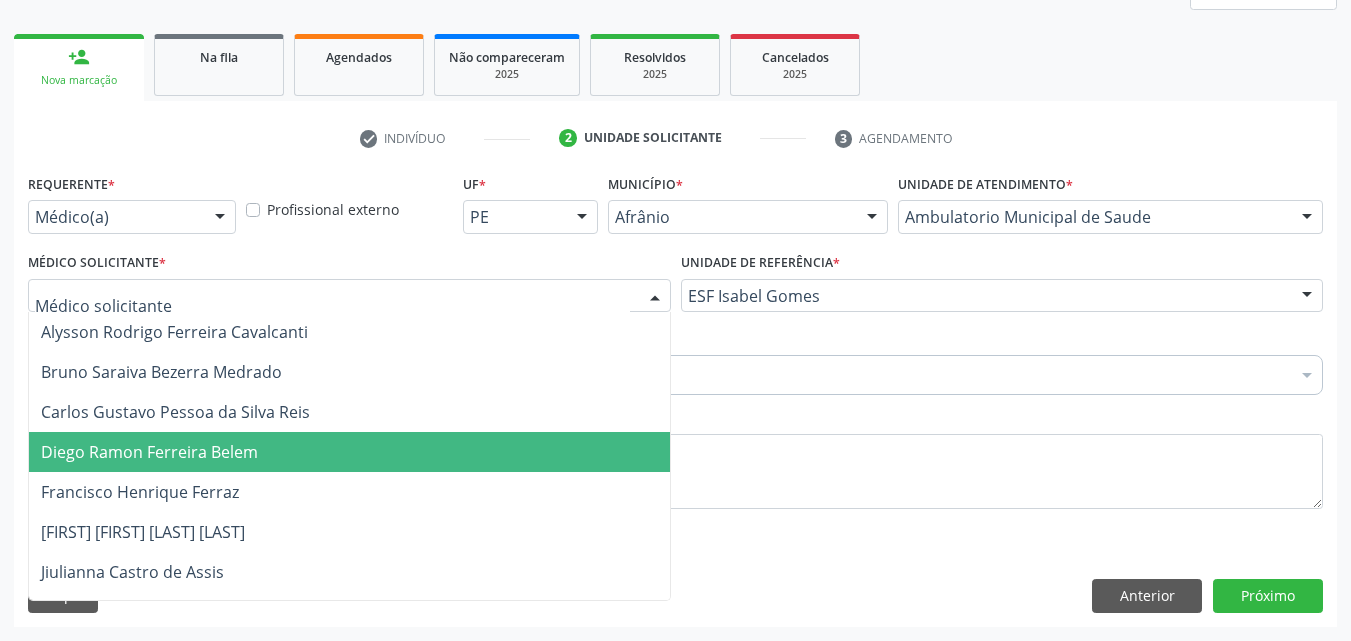 click on "Diego Ramon Ferreira Belem" at bounding box center (349, 452) 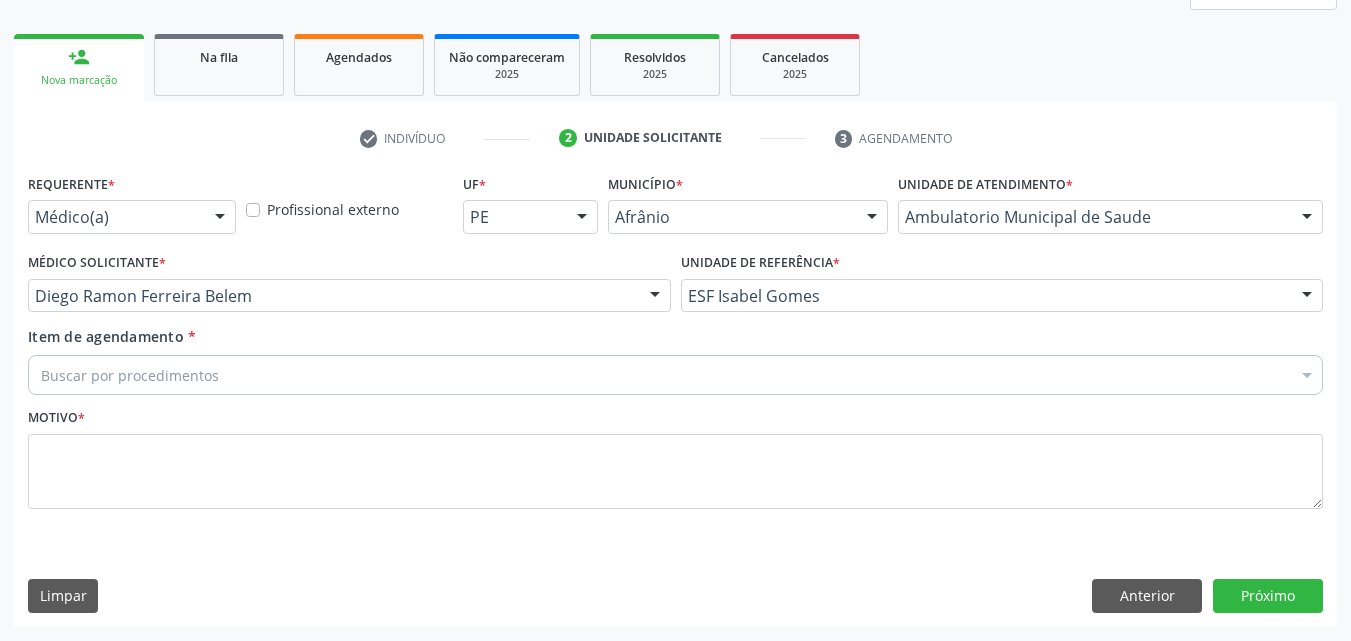 click on "Buscar por procedimentos" at bounding box center [675, 375] 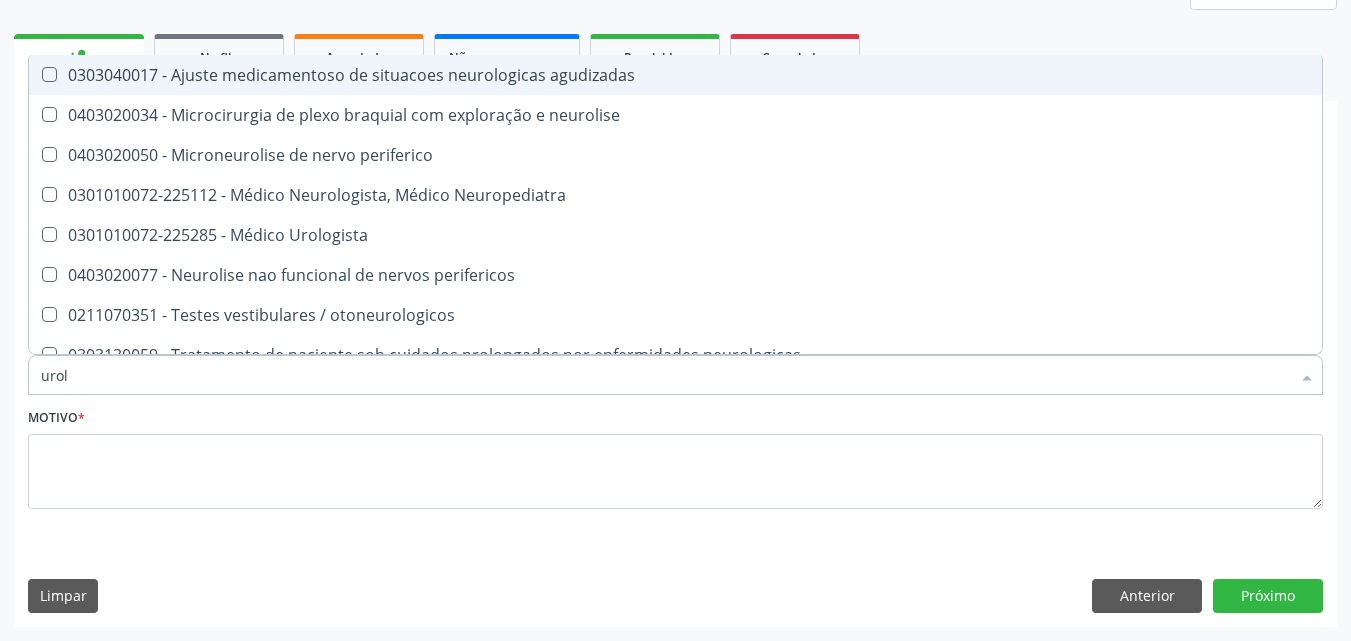 type on "urolo" 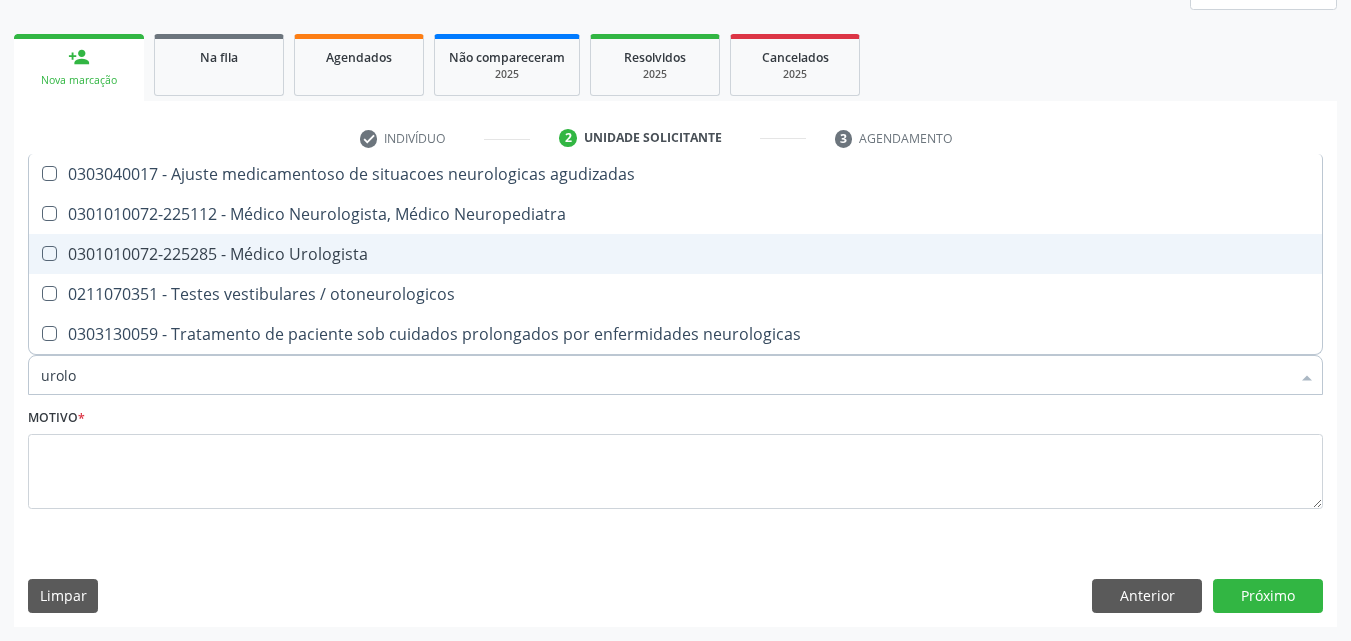 click on "0301010072-225285 - Médico Urologista" at bounding box center [675, 254] 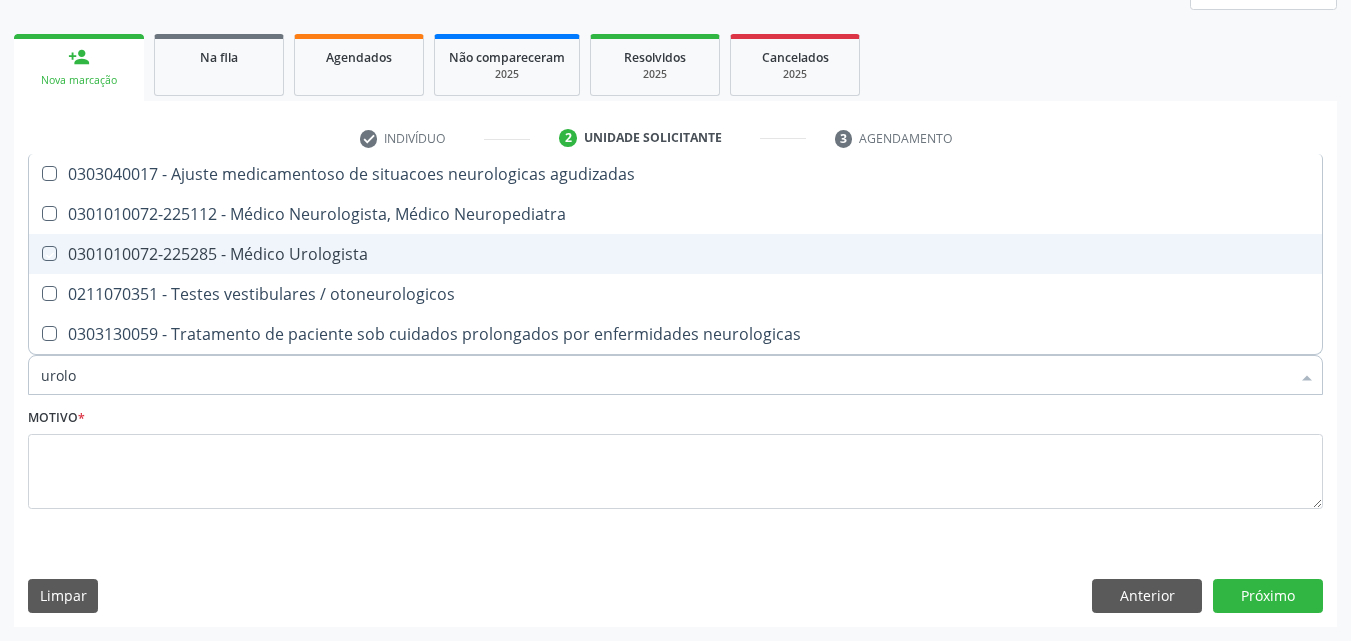 checkbox on "true" 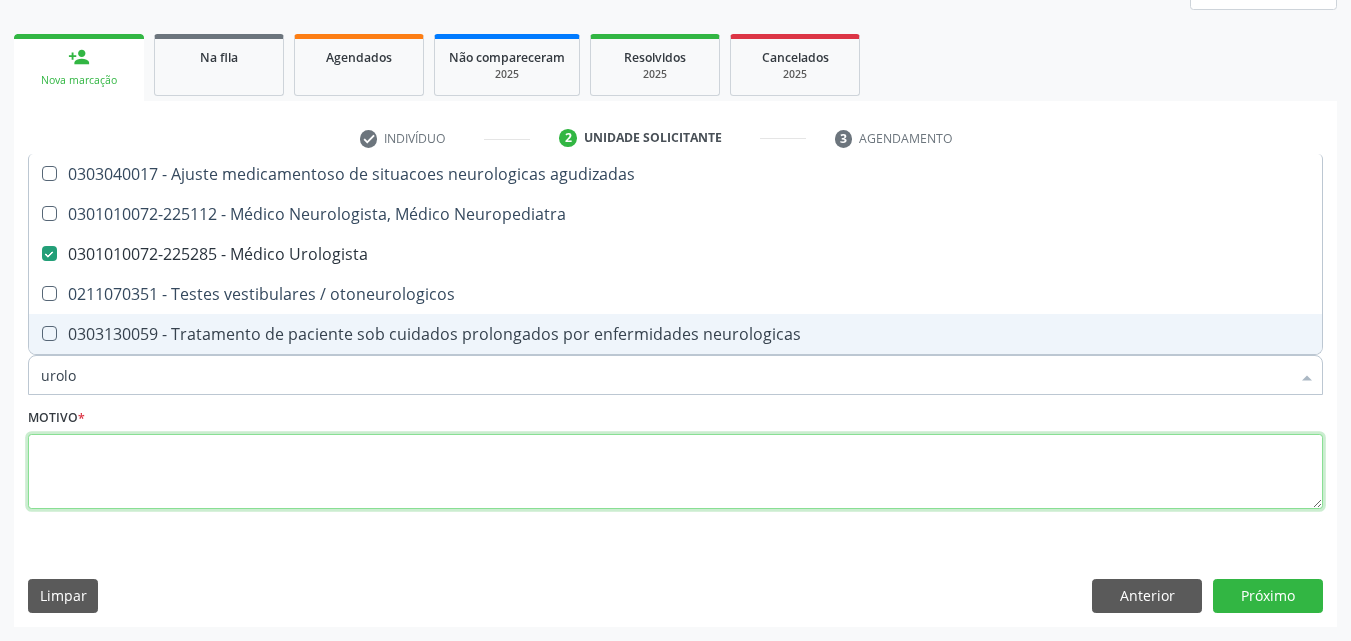 click at bounding box center [675, 472] 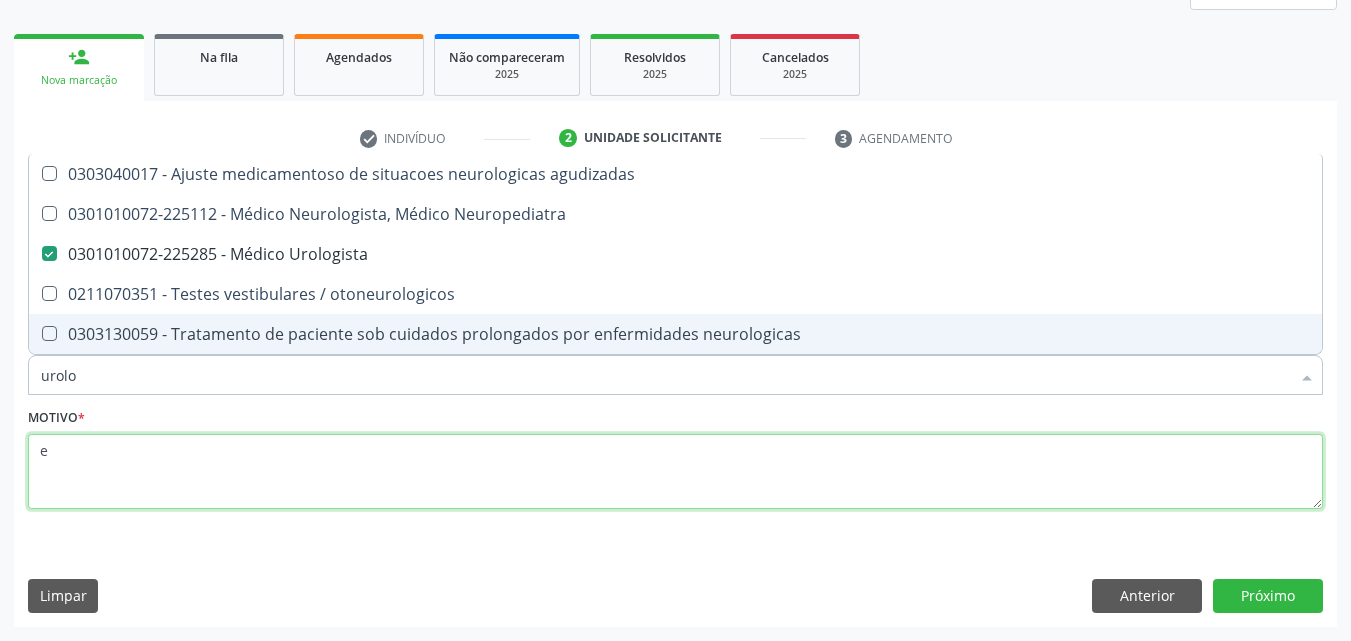checkbox on "true" 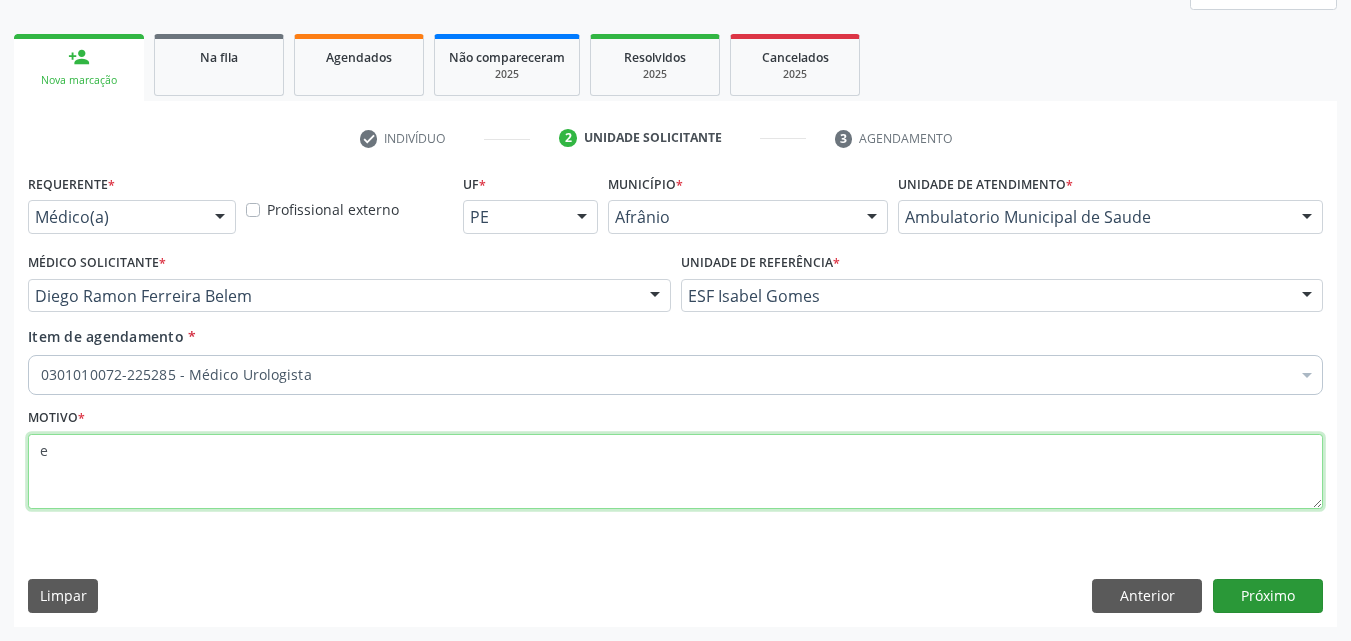 type on "e" 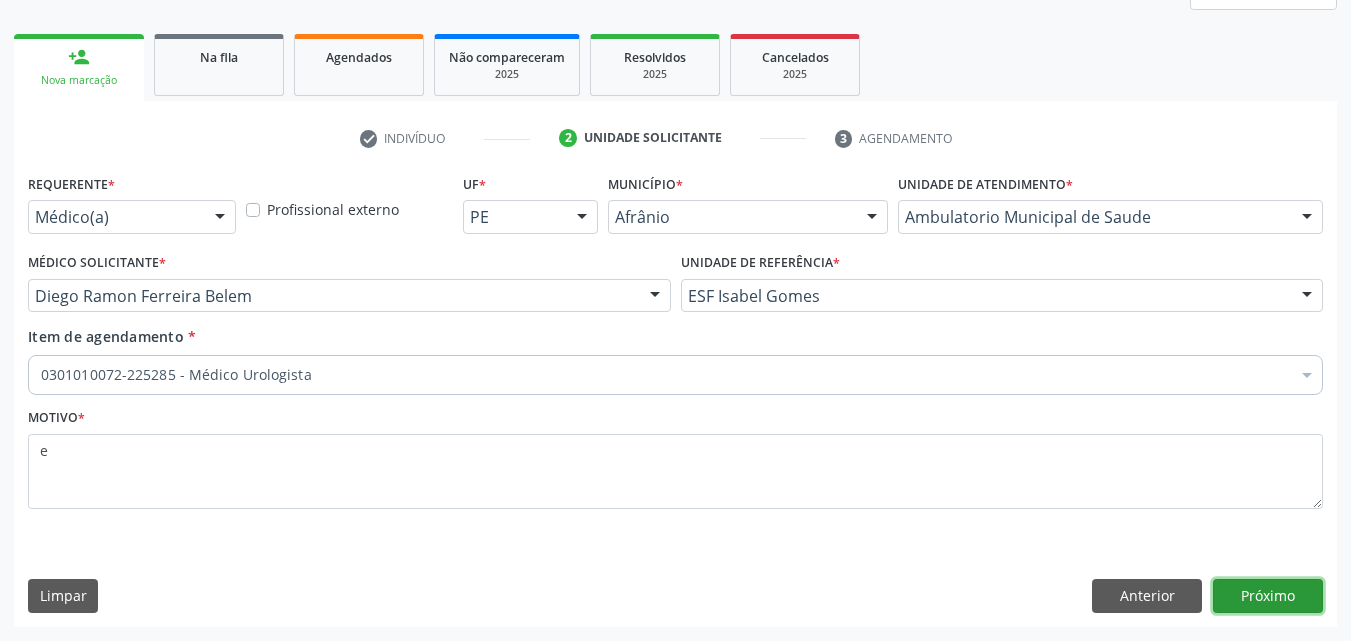 click on "Próximo" at bounding box center (1268, 596) 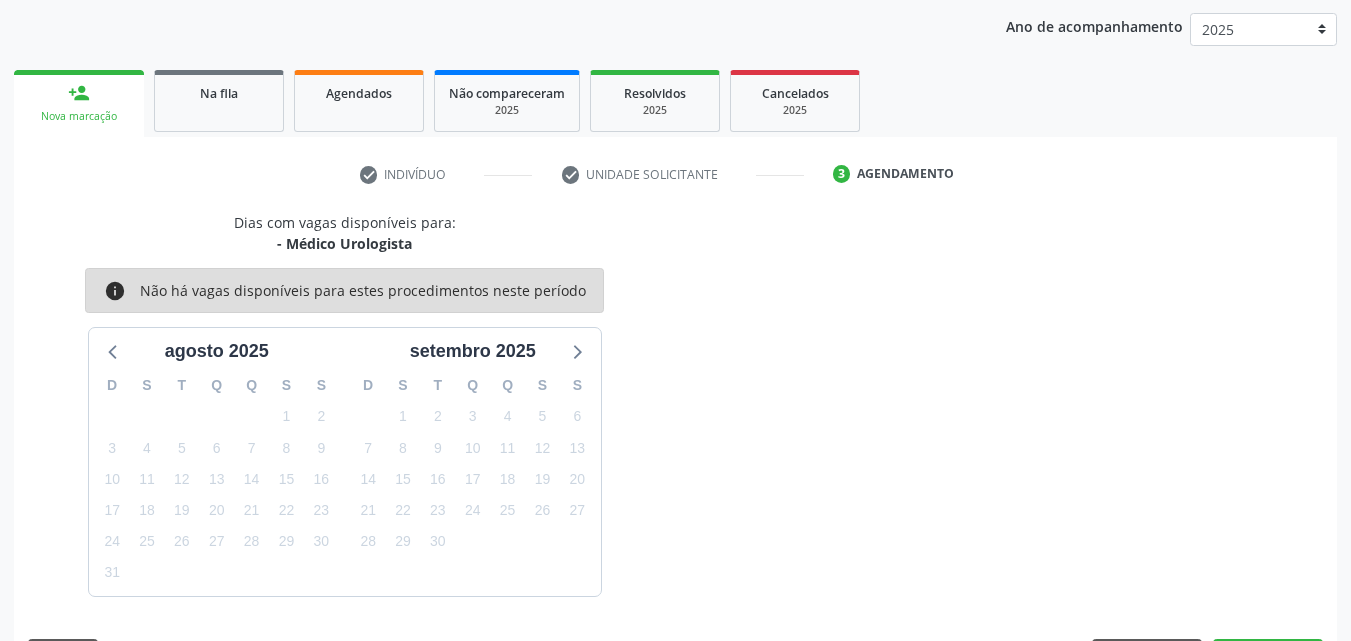 scroll, scrollTop: 265, scrollLeft: 0, axis: vertical 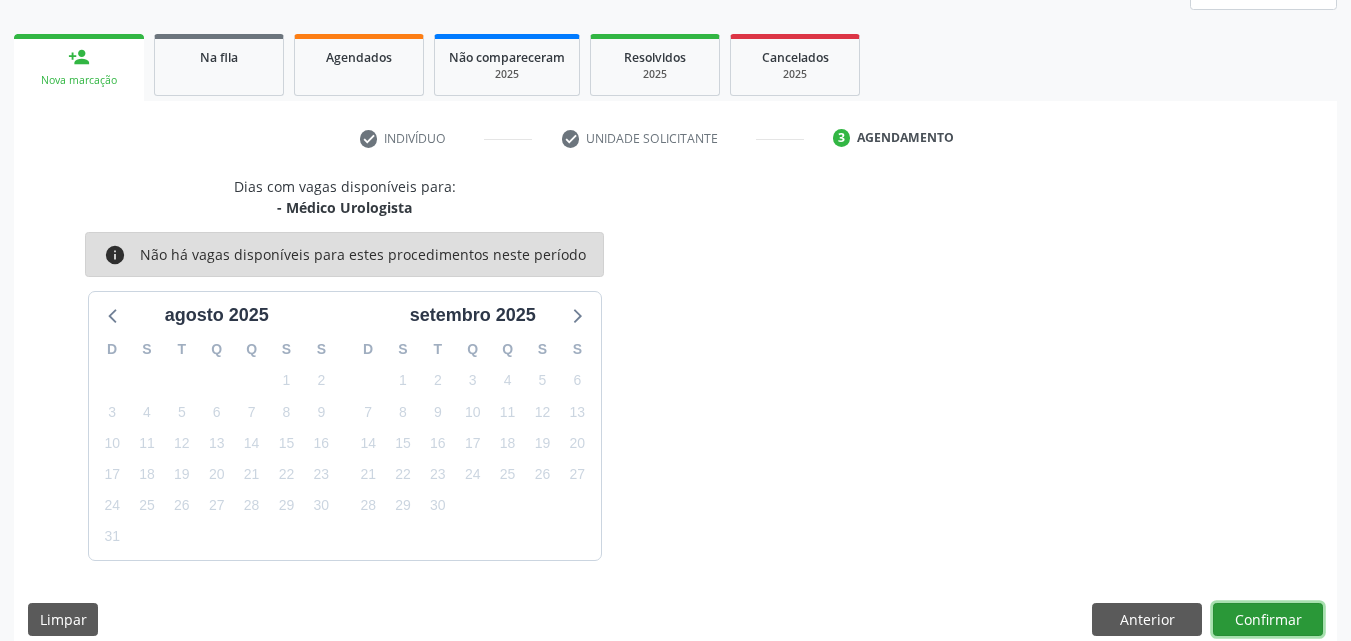 click on "Confirmar" at bounding box center (1268, 620) 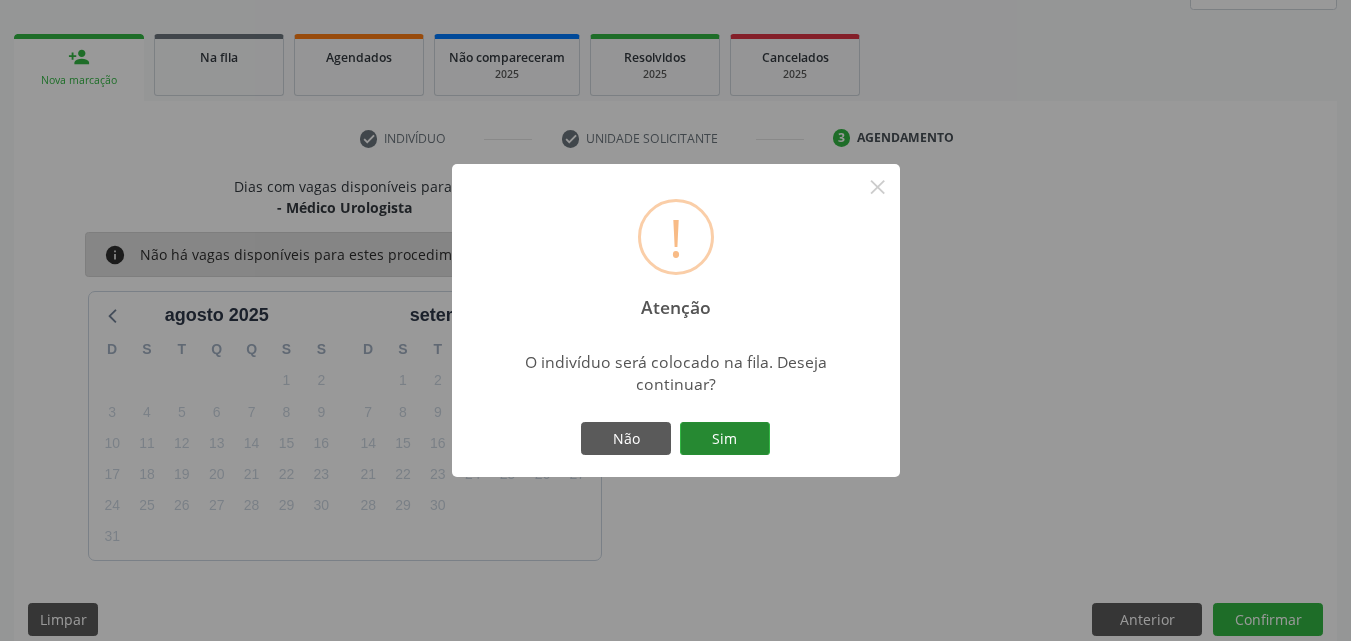 click on "Sim" at bounding box center [725, 439] 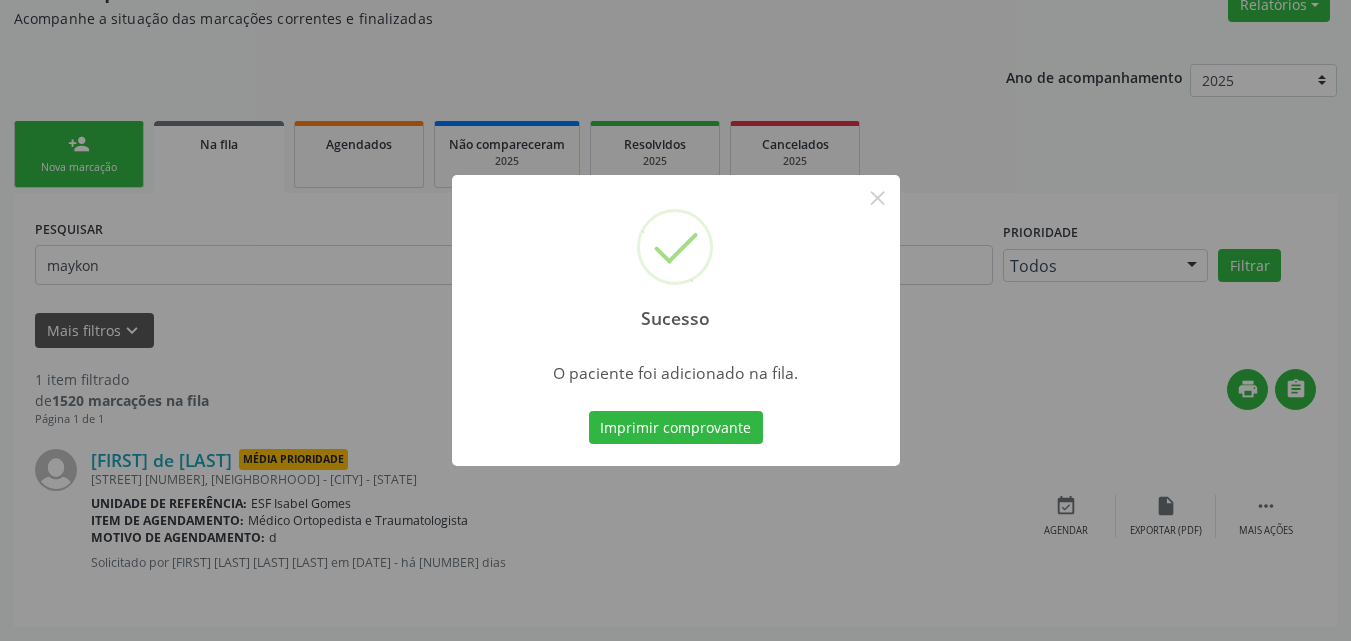 scroll, scrollTop: 26, scrollLeft: 0, axis: vertical 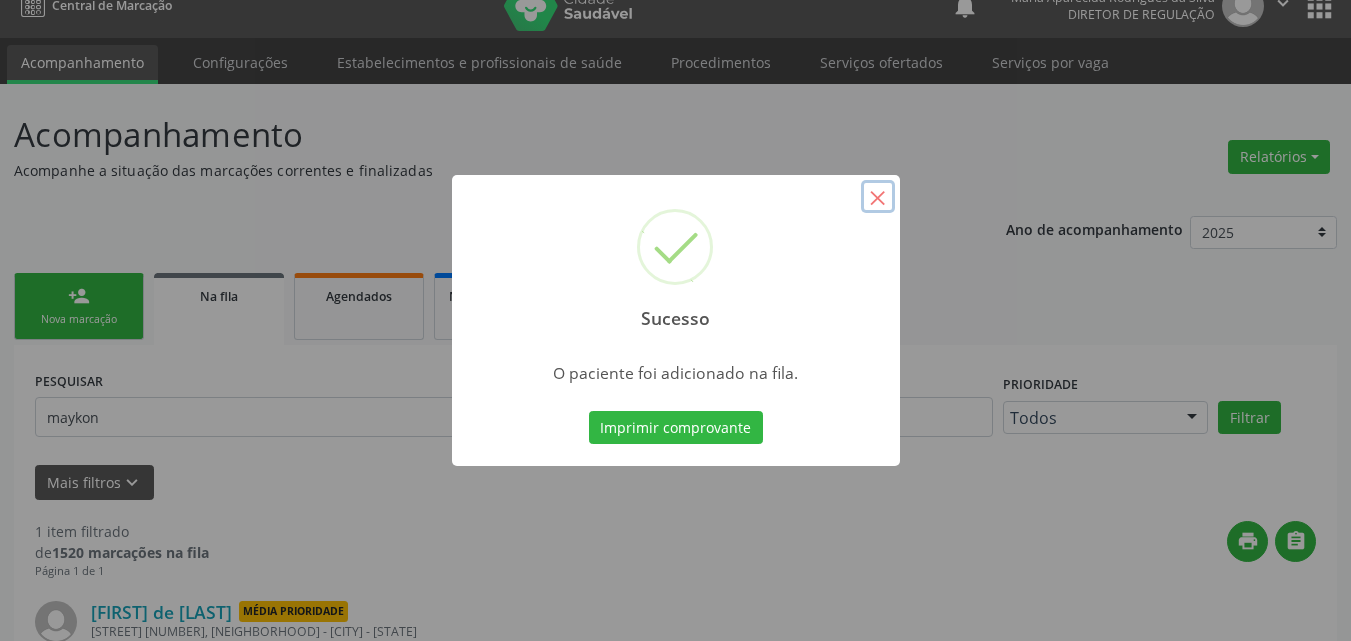 click on "×" at bounding box center (878, 197) 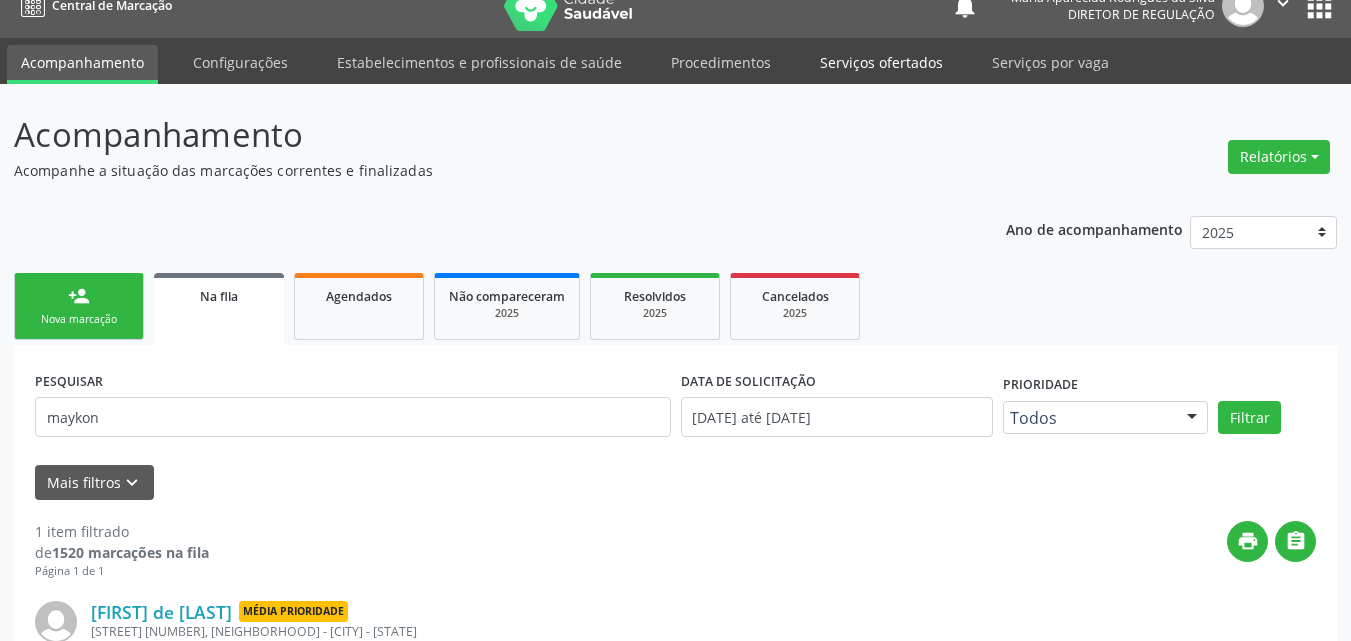 click on "Serviços ofertados" at bounding box center [881, 62] 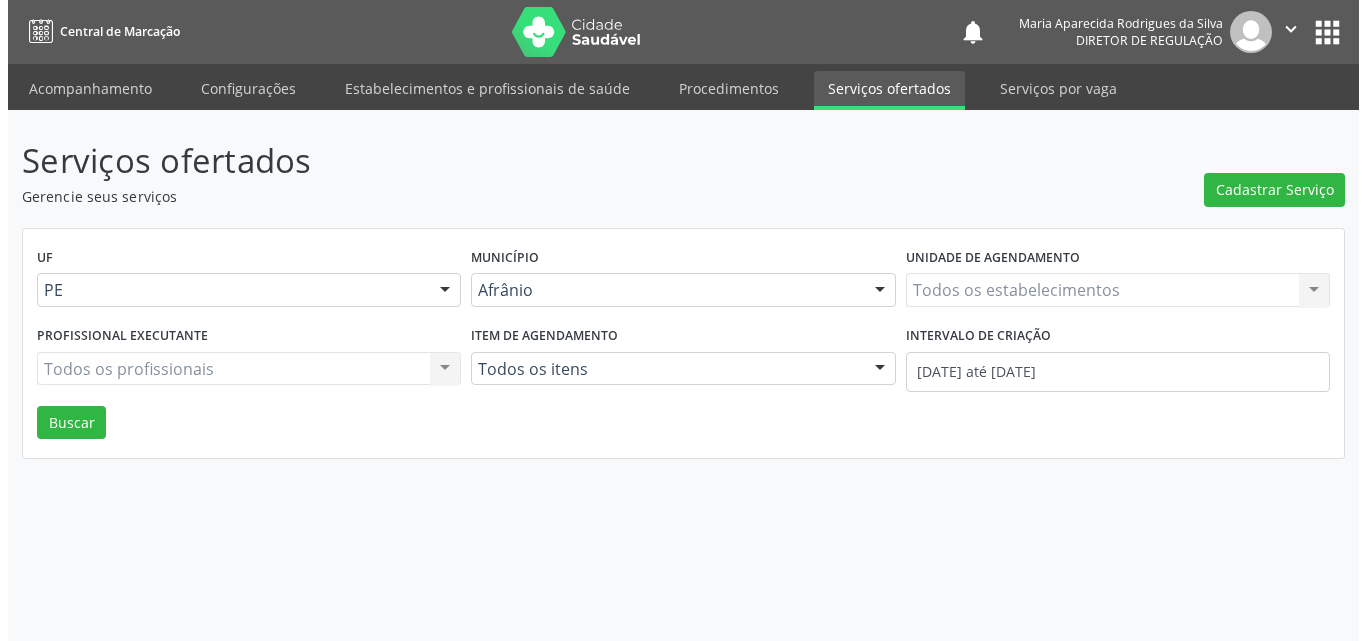 scroll, scrollTop: 0, scrollLeft: 0, axis: both 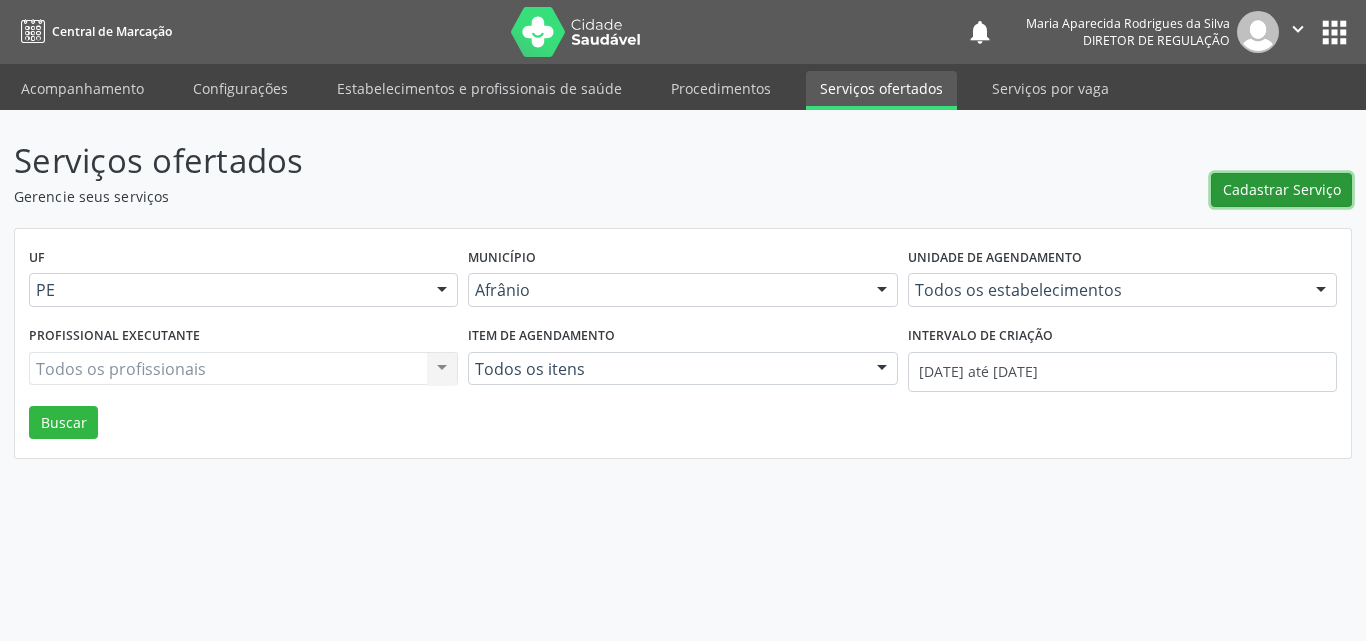 click on "Cadastrar Serviço" at bounding box center [1282, 189] 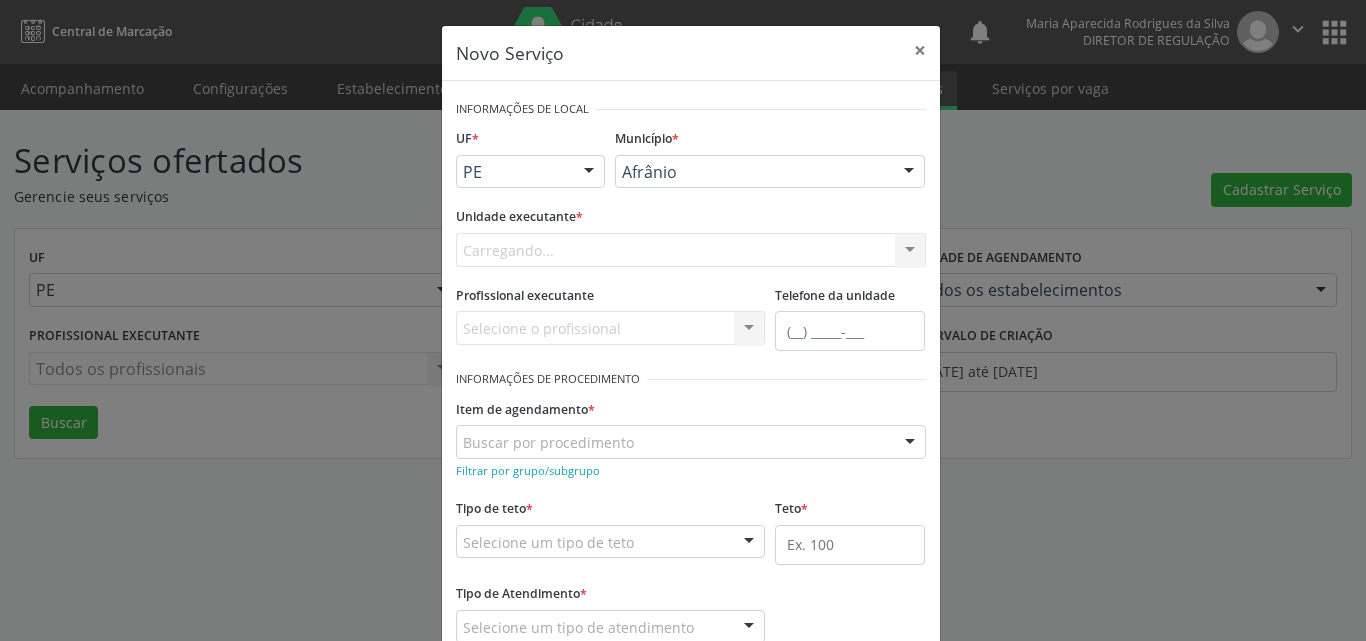 scroll, scrollTop: 0, scrollLeft: 0, axis: both 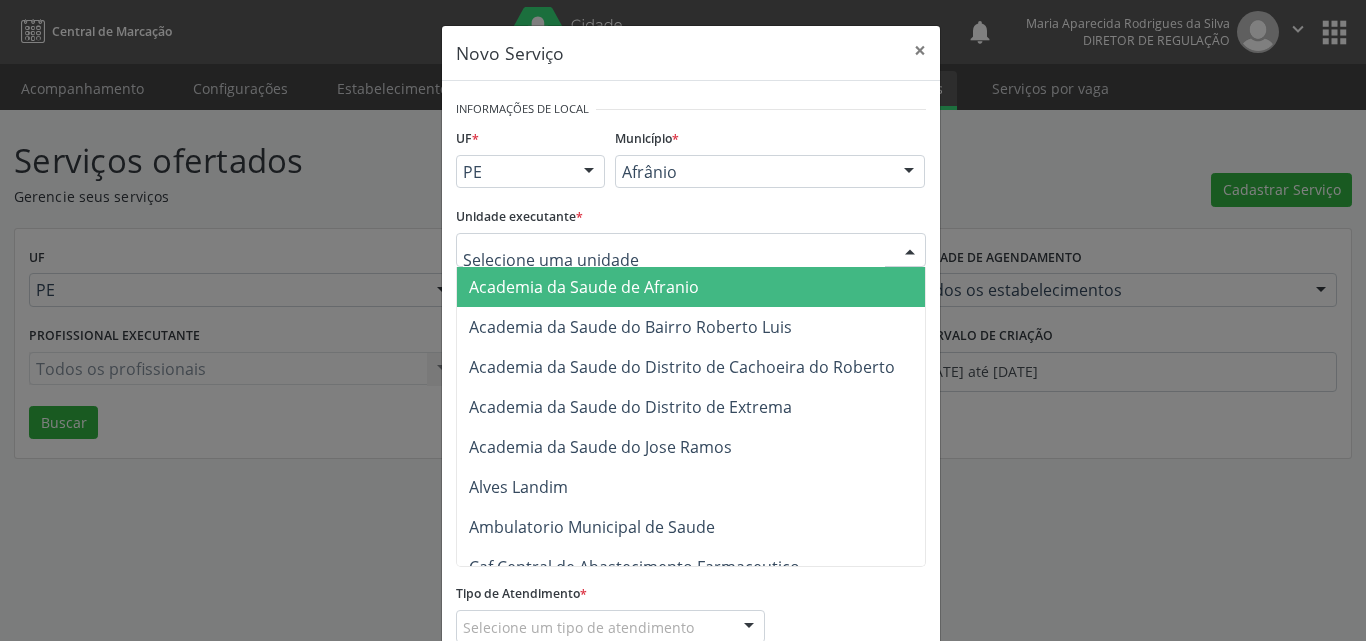click at bounding box center [691, 250] 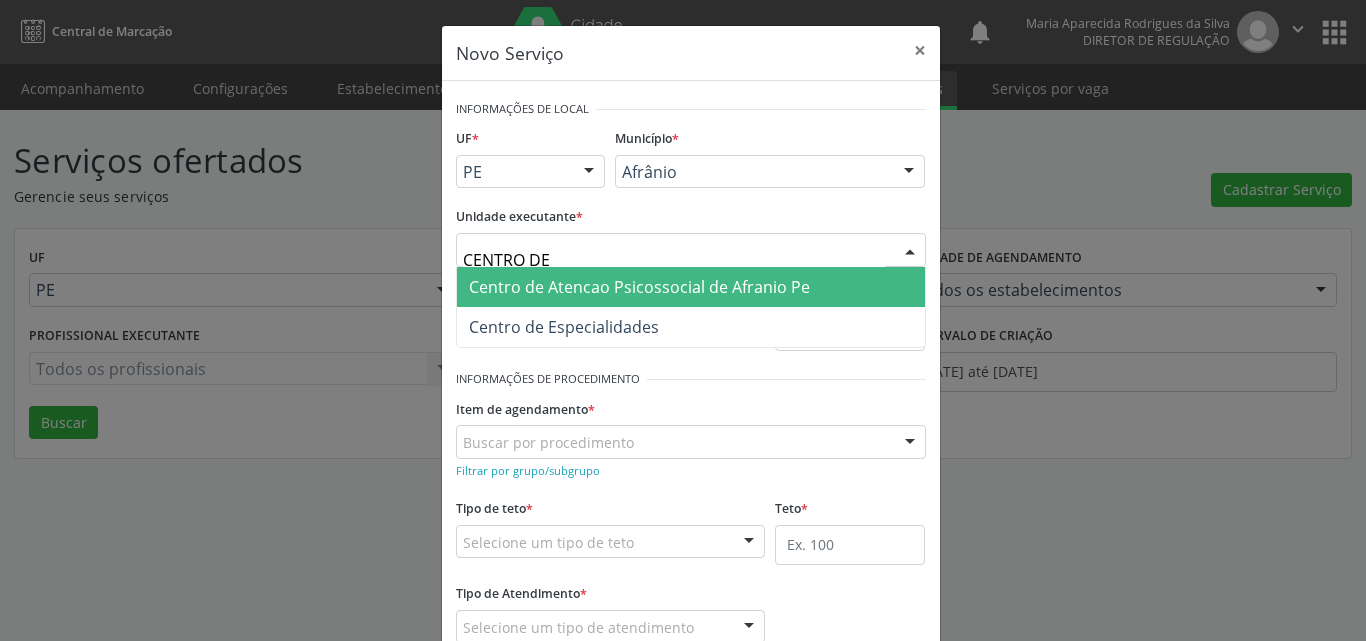 type on "CENTRO DE E" 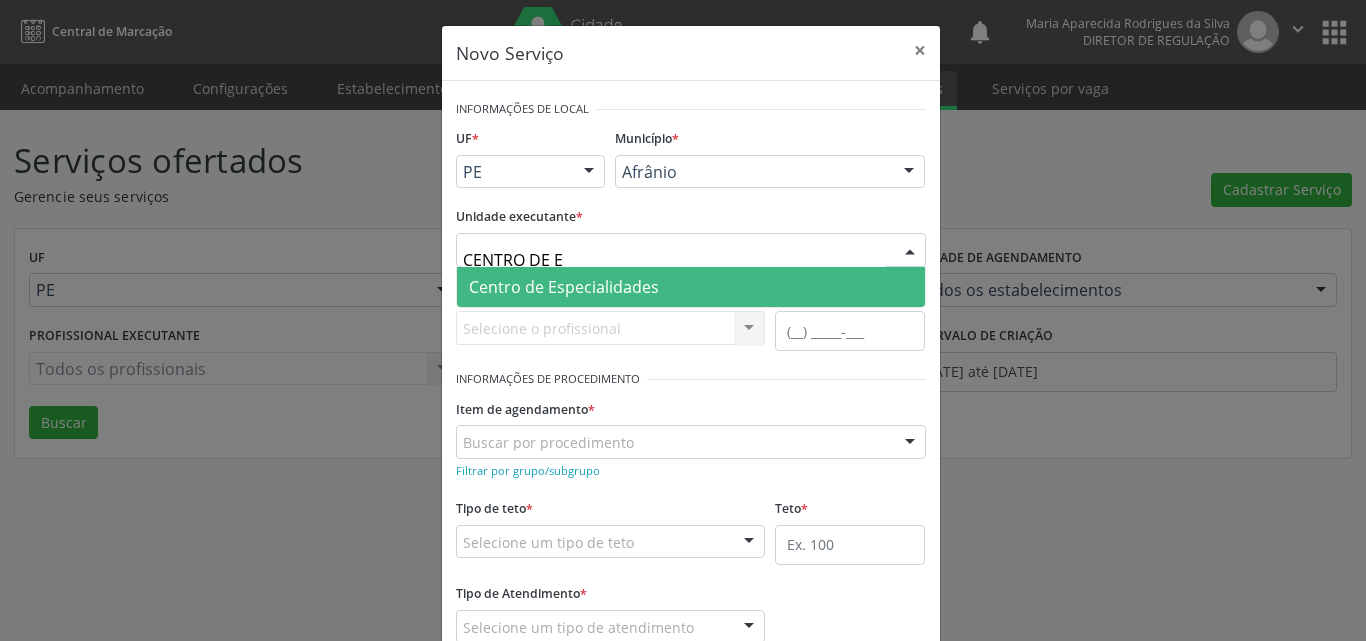 click on "Centro de Especialidades" at bounding box center [691, 287] 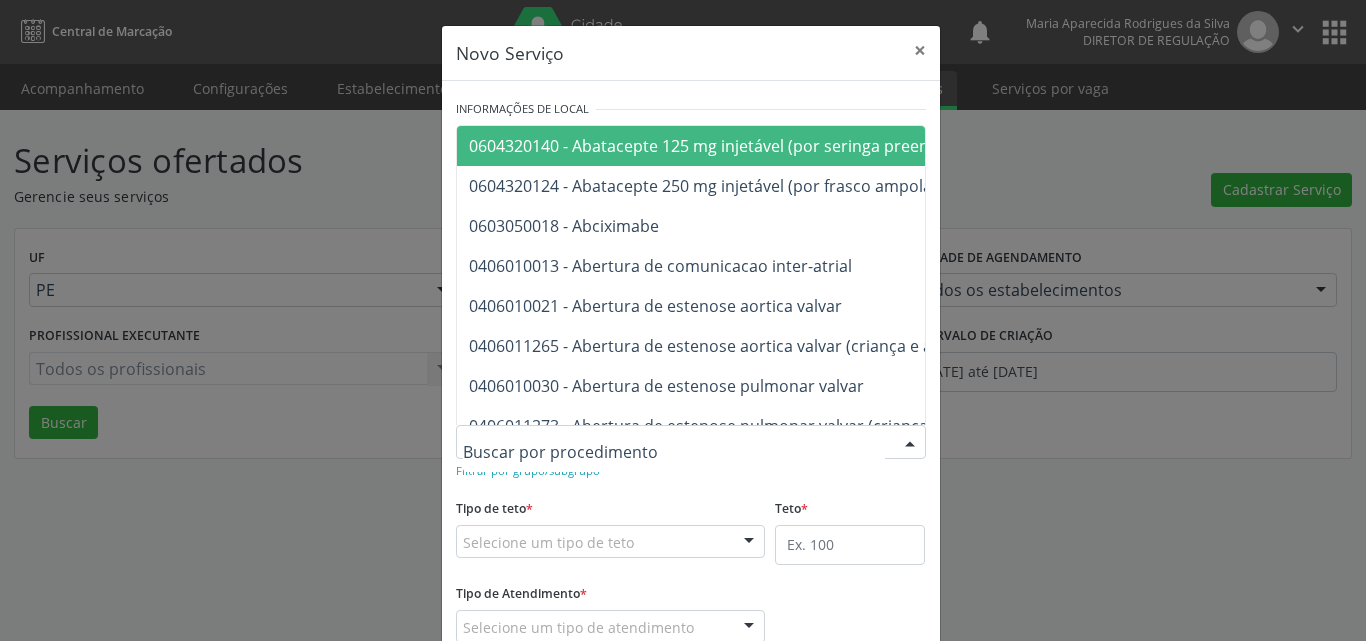 click at bounding box center [691, 442] 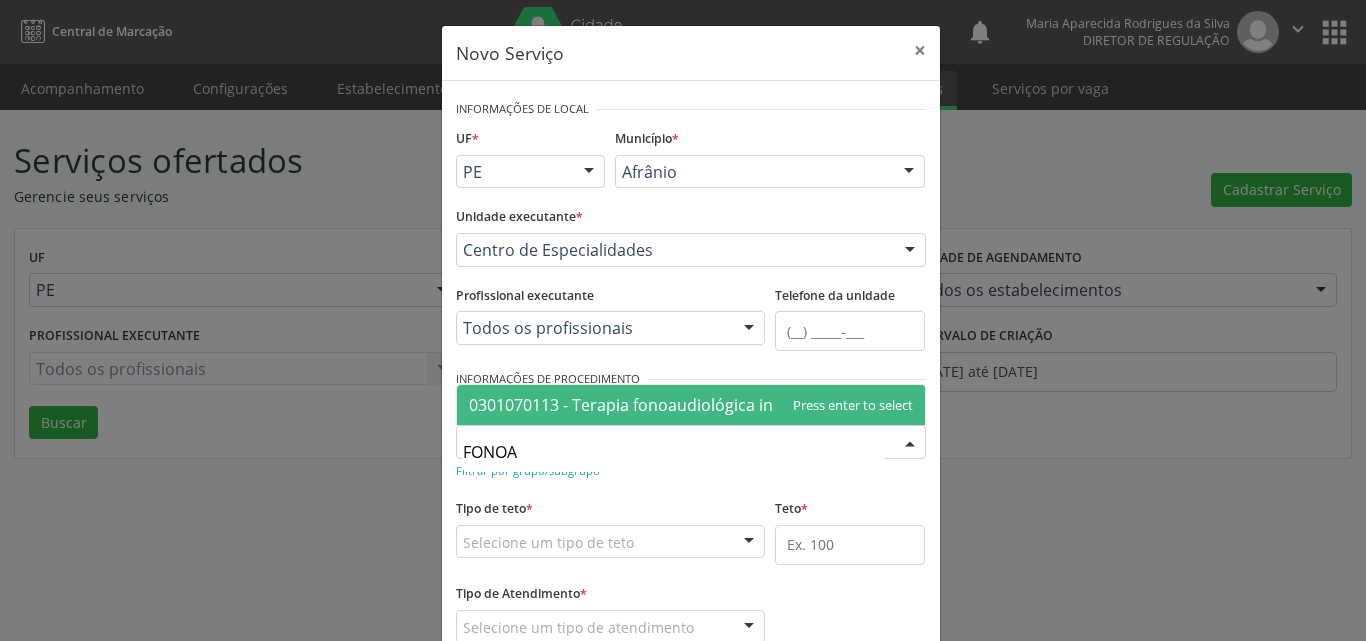 type on "FONOAU" 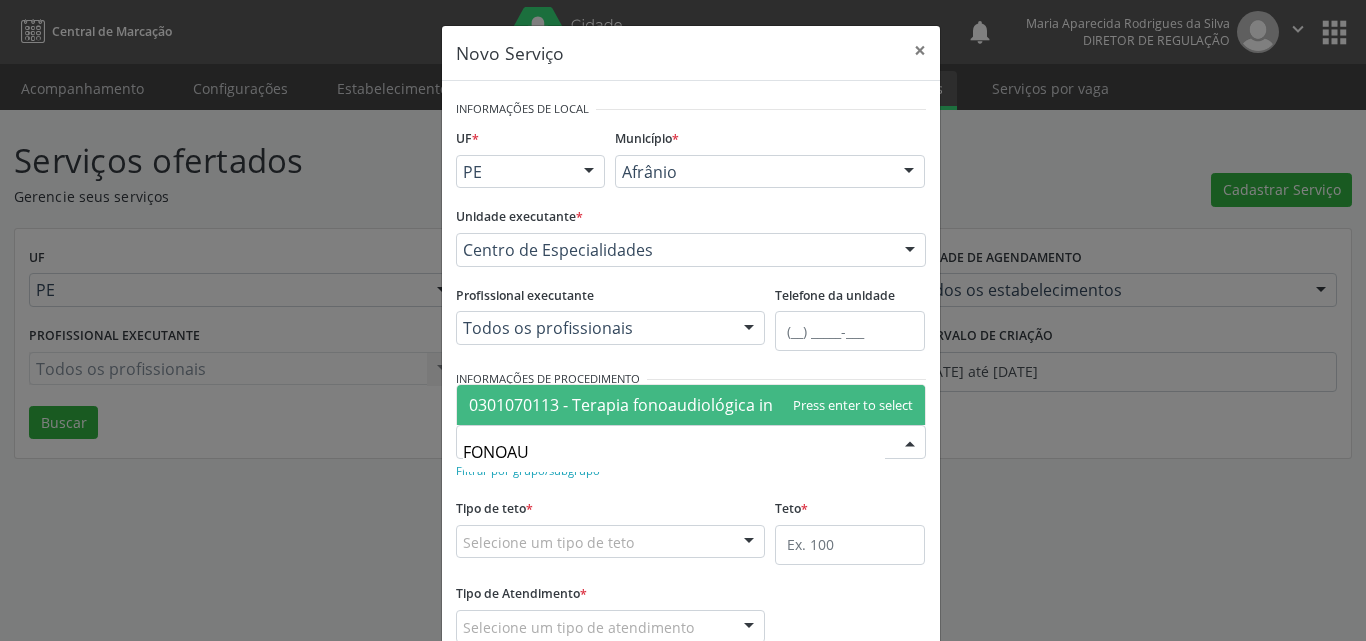 click on "0301070113 - Terapia fonoaudiológica individual" at bounding box center [650, 405] 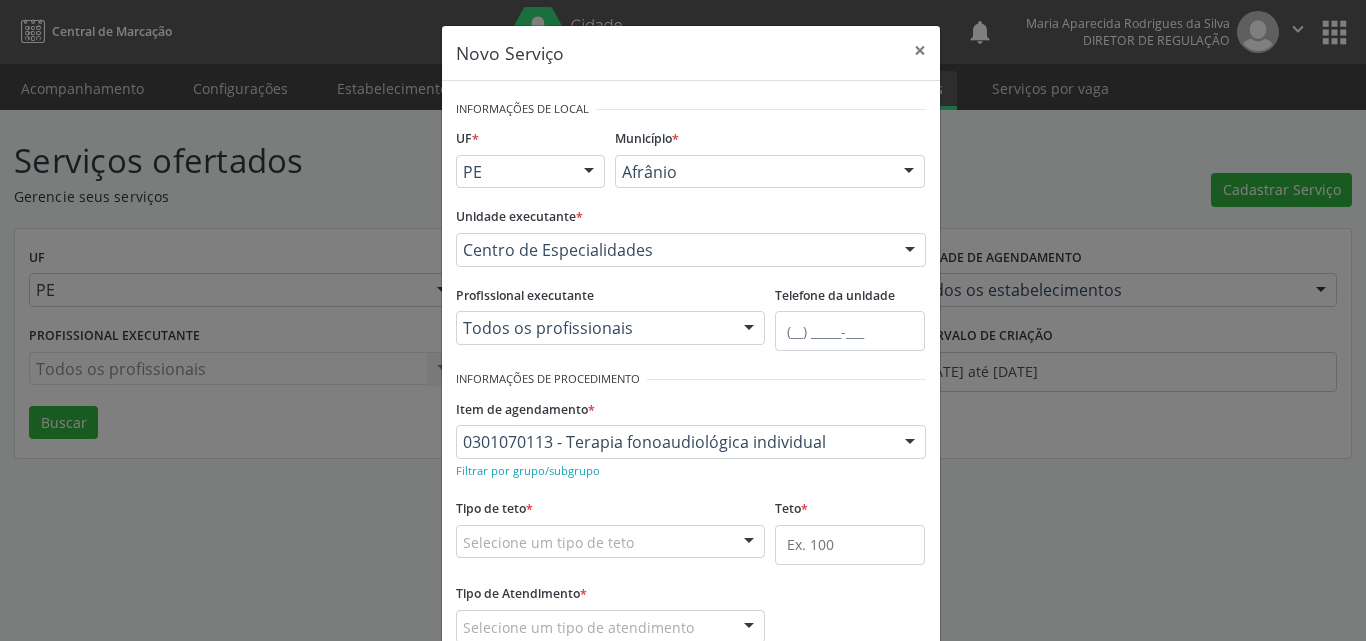 click on "Selecione um tipo de teto" at bounding box center (611, 542) 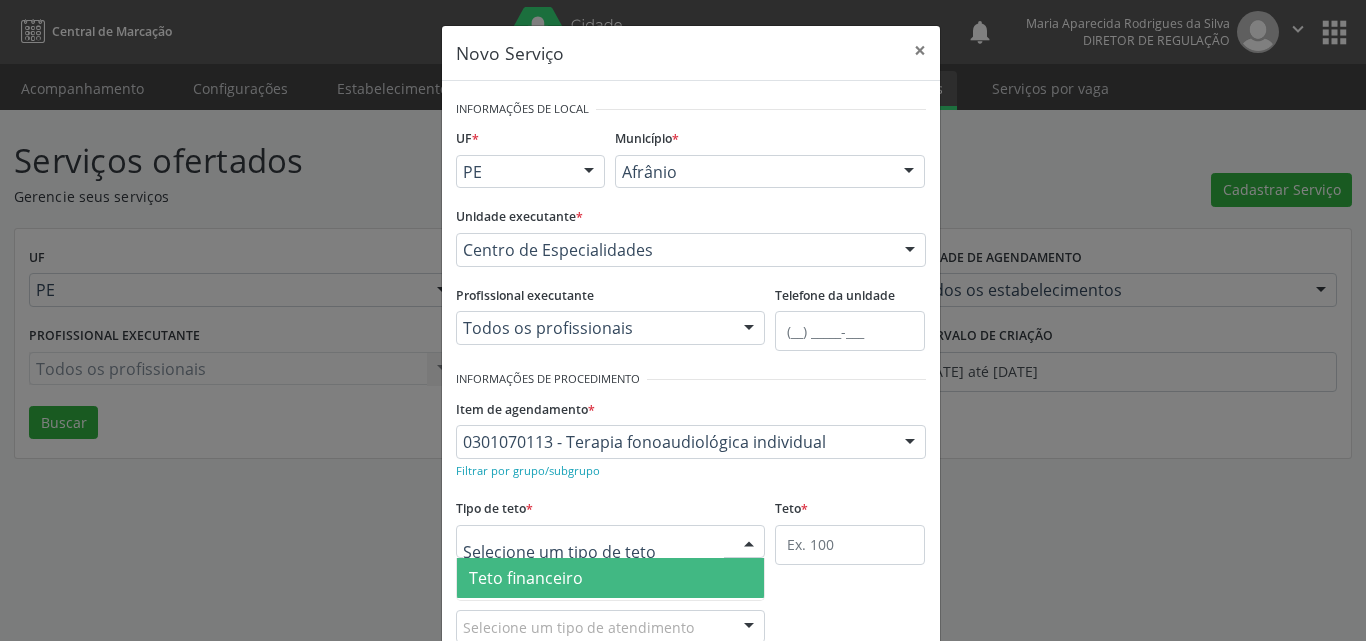 scroll, scrollTop: 38, scrollLeft: 0, axis: vertical 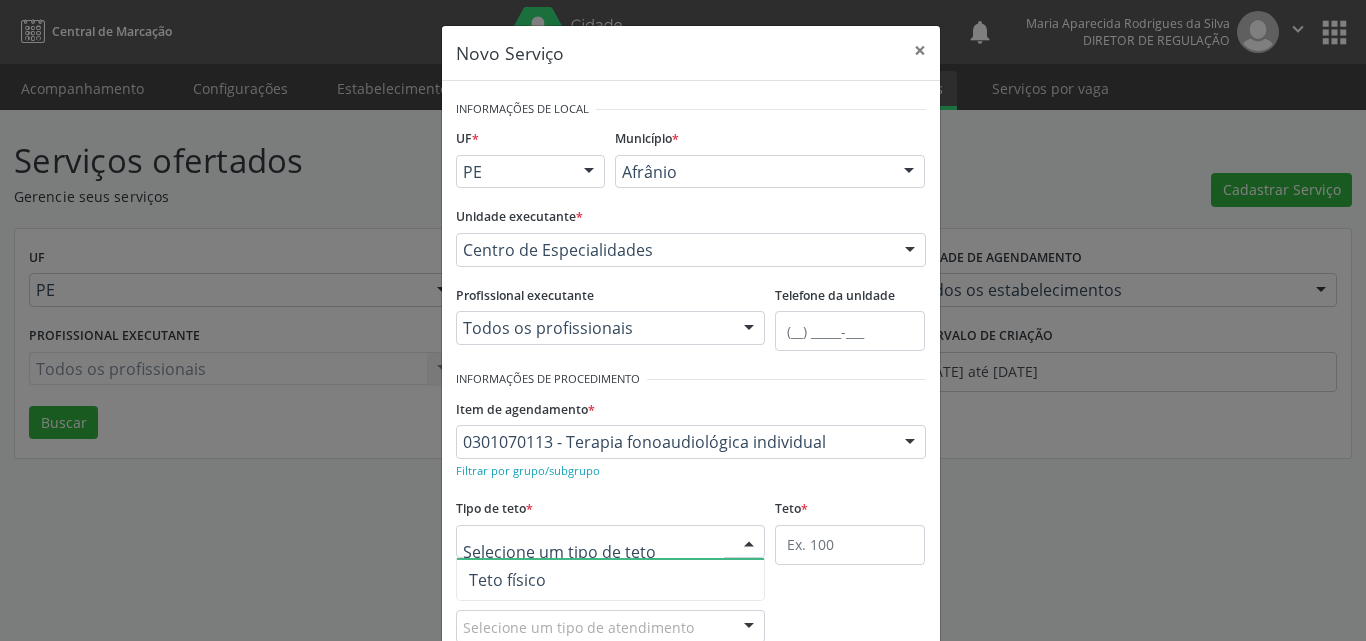 click on "Teto físico" at bounding box center (611, 580) 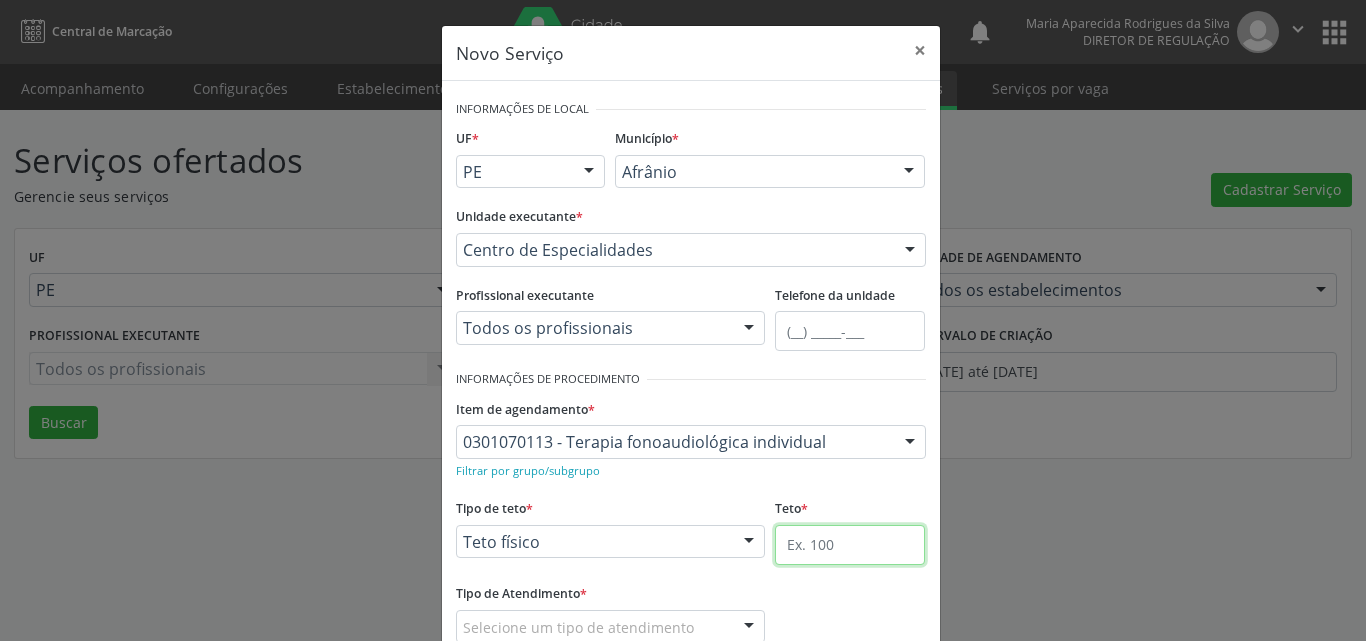 click at bounding box center [850, 545] 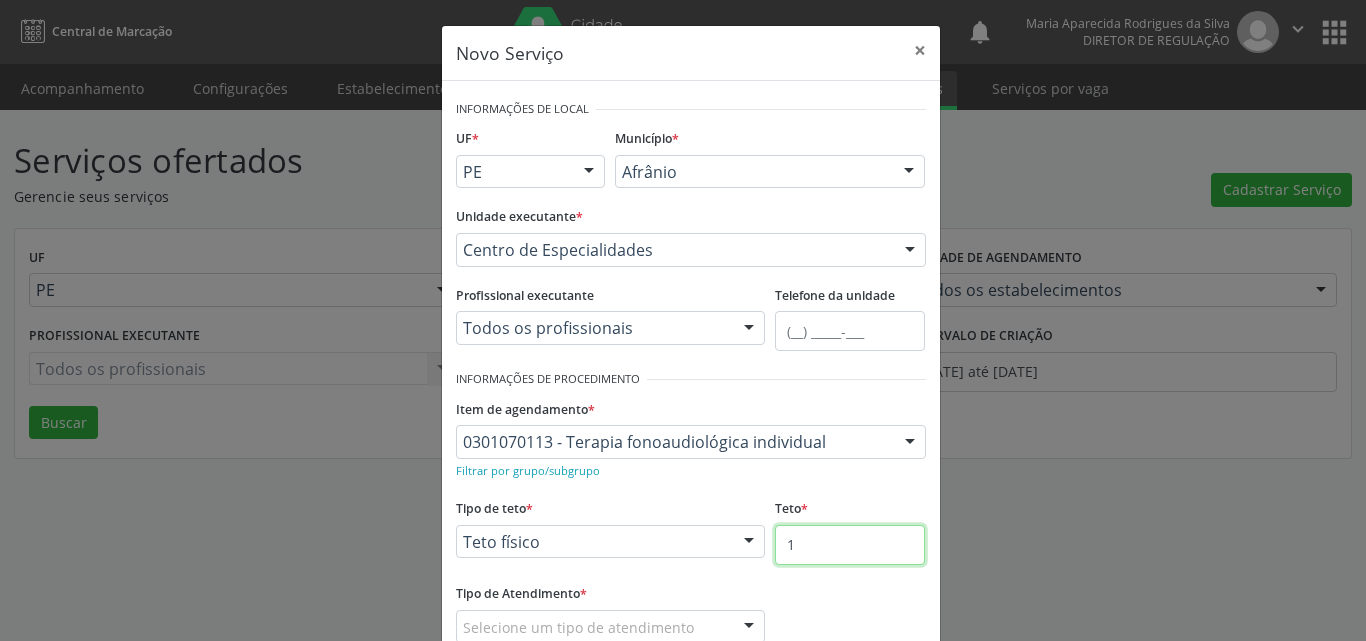 scroll, scrollTop: 100, scrollLeft: 0, axis: vertical 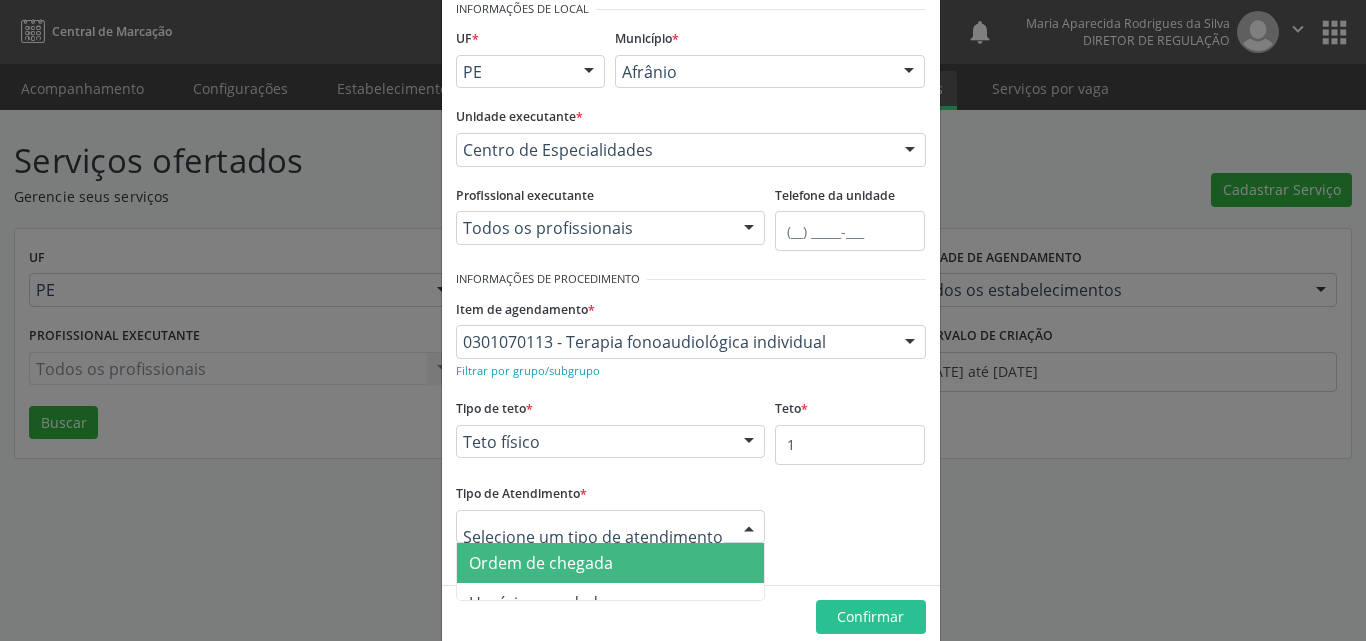 click on "Ordem de chegada" at bounding box center (611, 563) 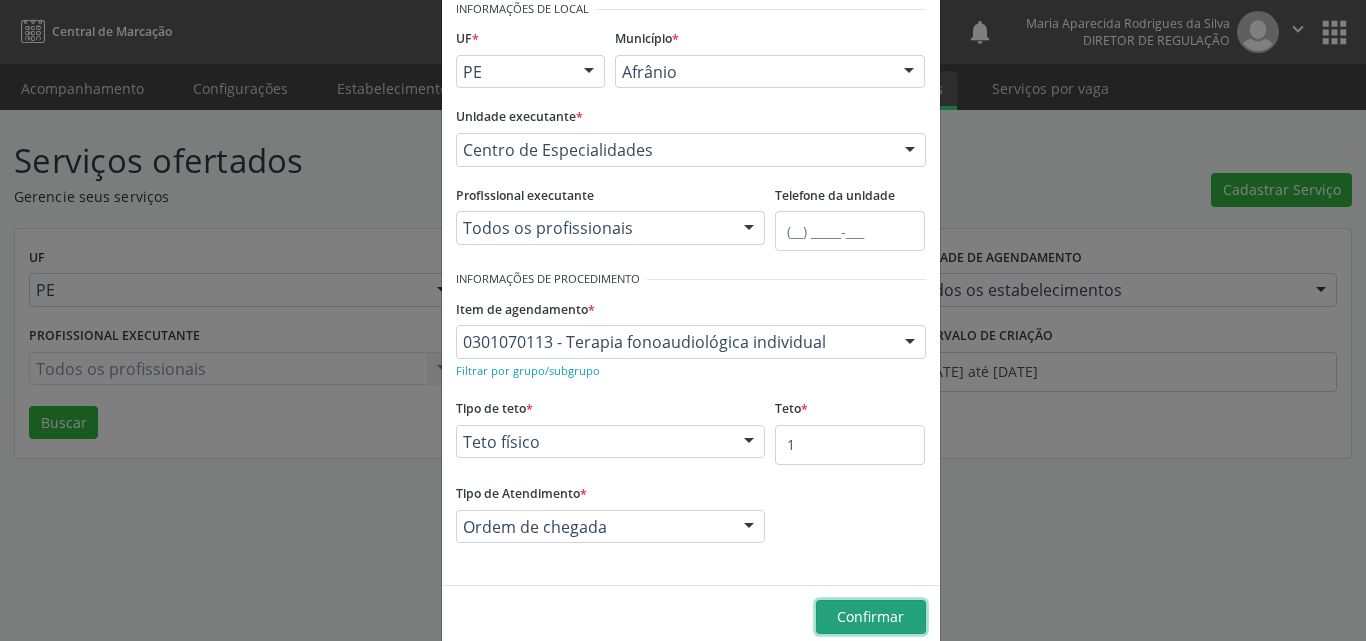 click on "Confirmar" at bounding box center (870, 616) 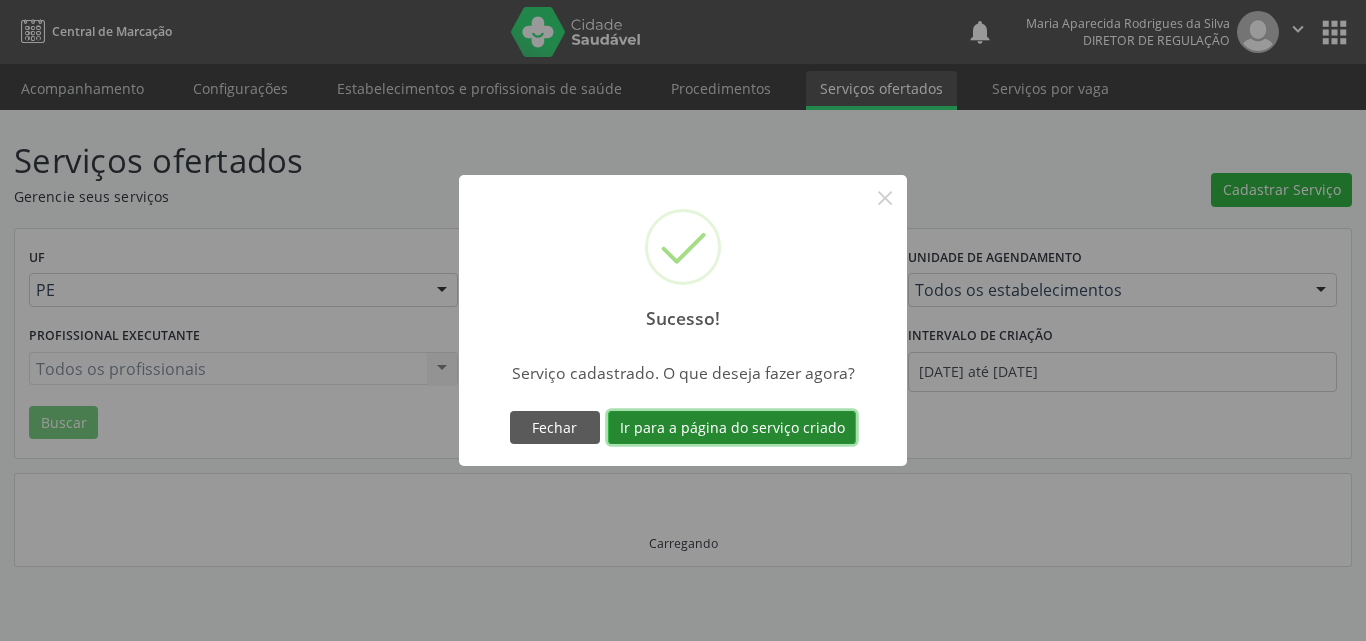 click on "Ir para a página do serviço criado" at bounding box center [732, 428] 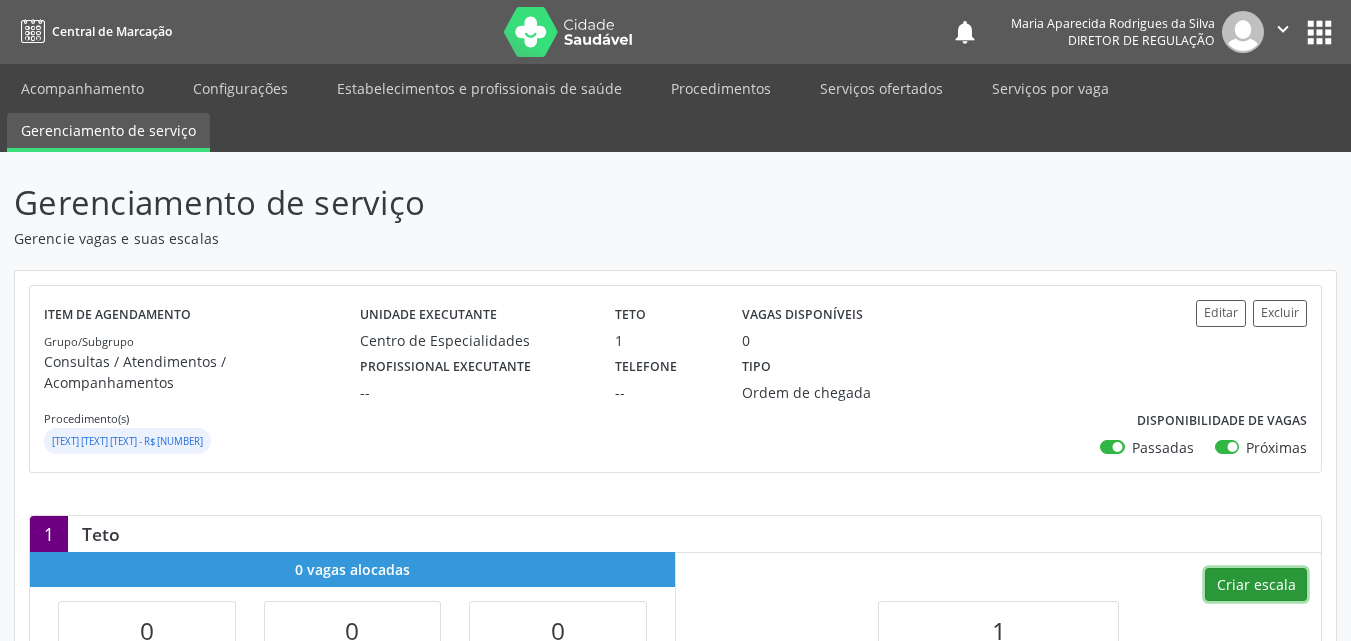 click on "Criar escala" at bounding box center (1256, 585) 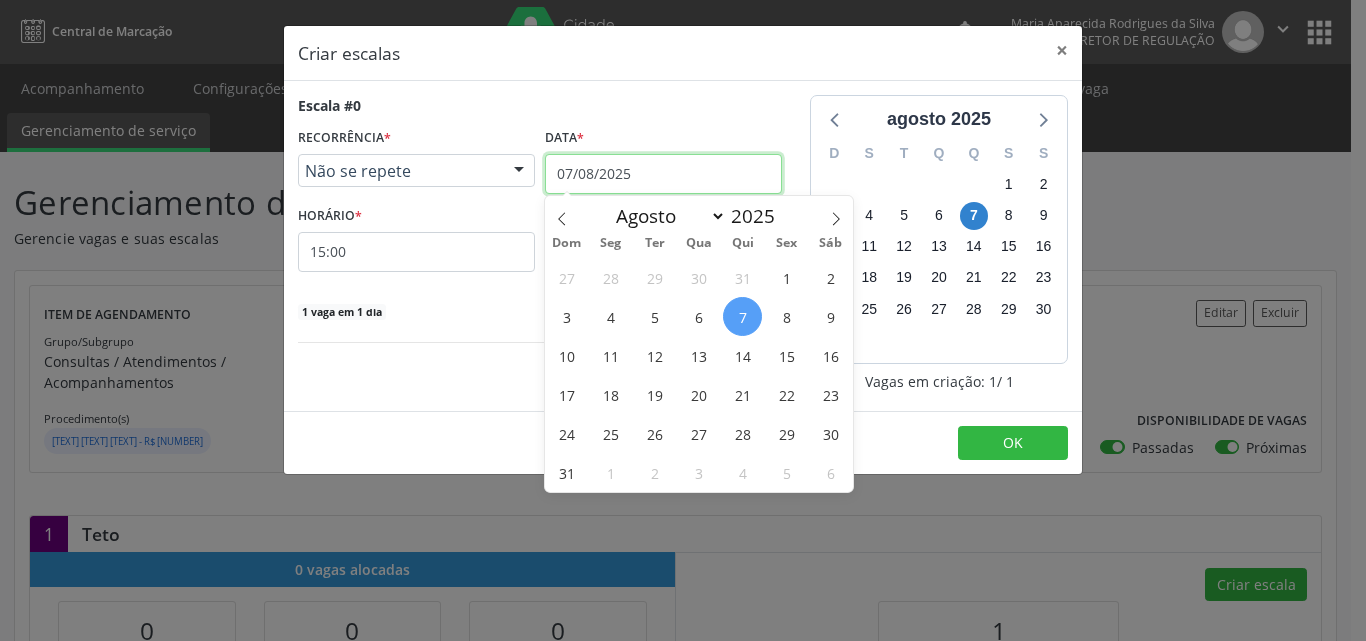 click on "07/08/2025" at bounding box center [663, 174] 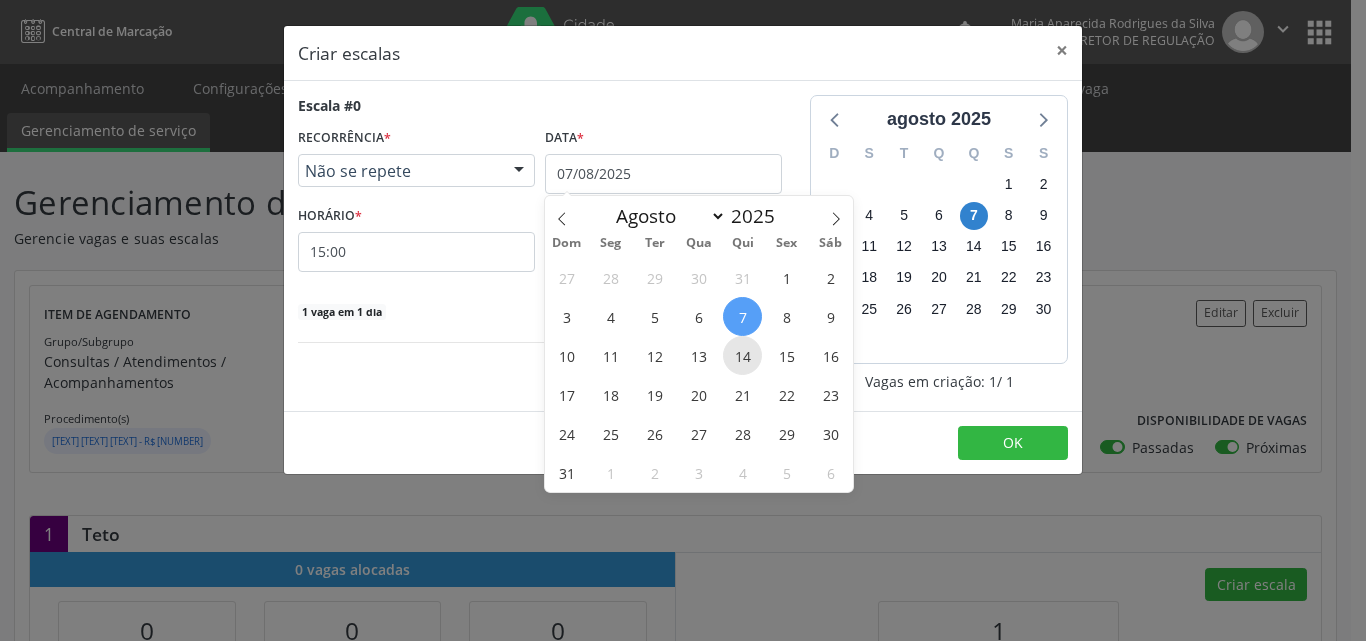 click on "14" at bounding box center (742, 355) 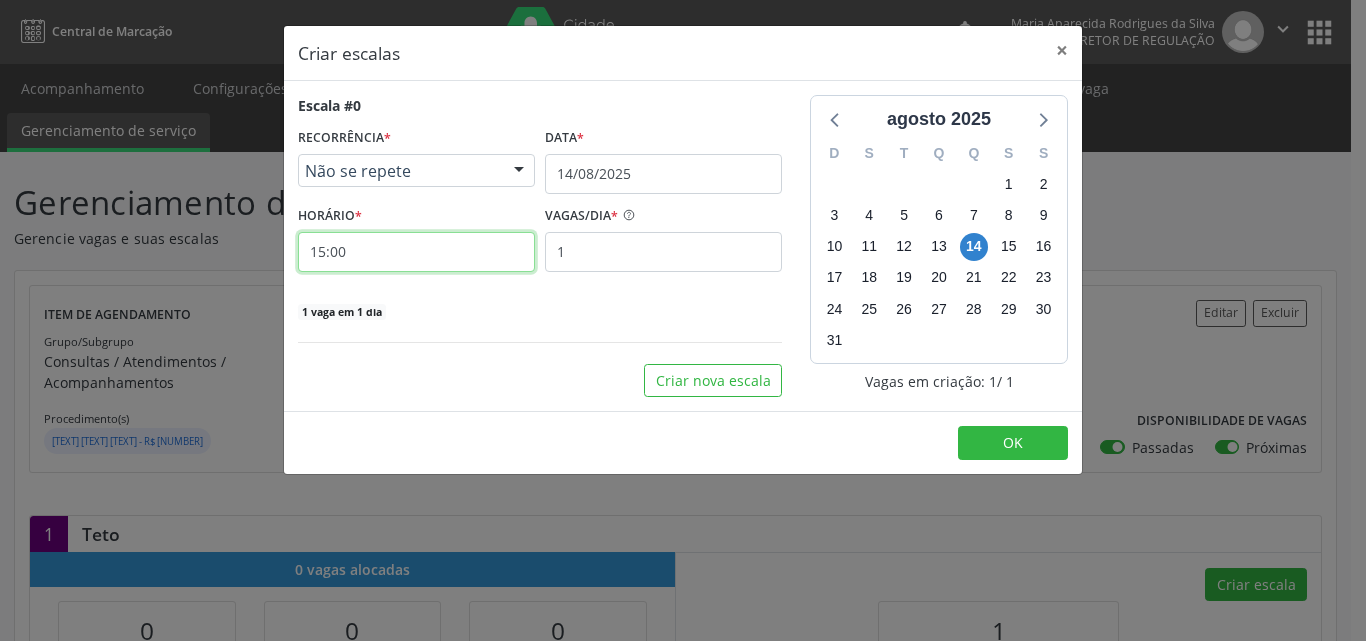 click on "15:00" at bounding box center (416, 252) 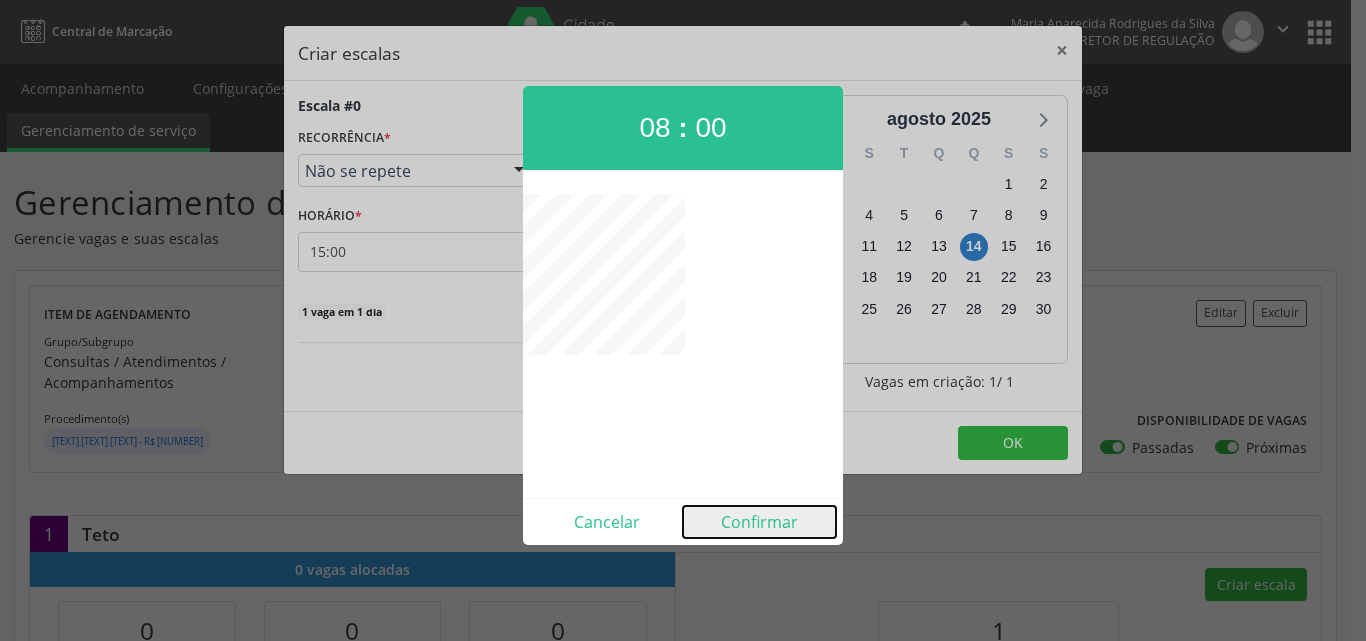 click on "Confirmar" at bounding box center [759, 522] 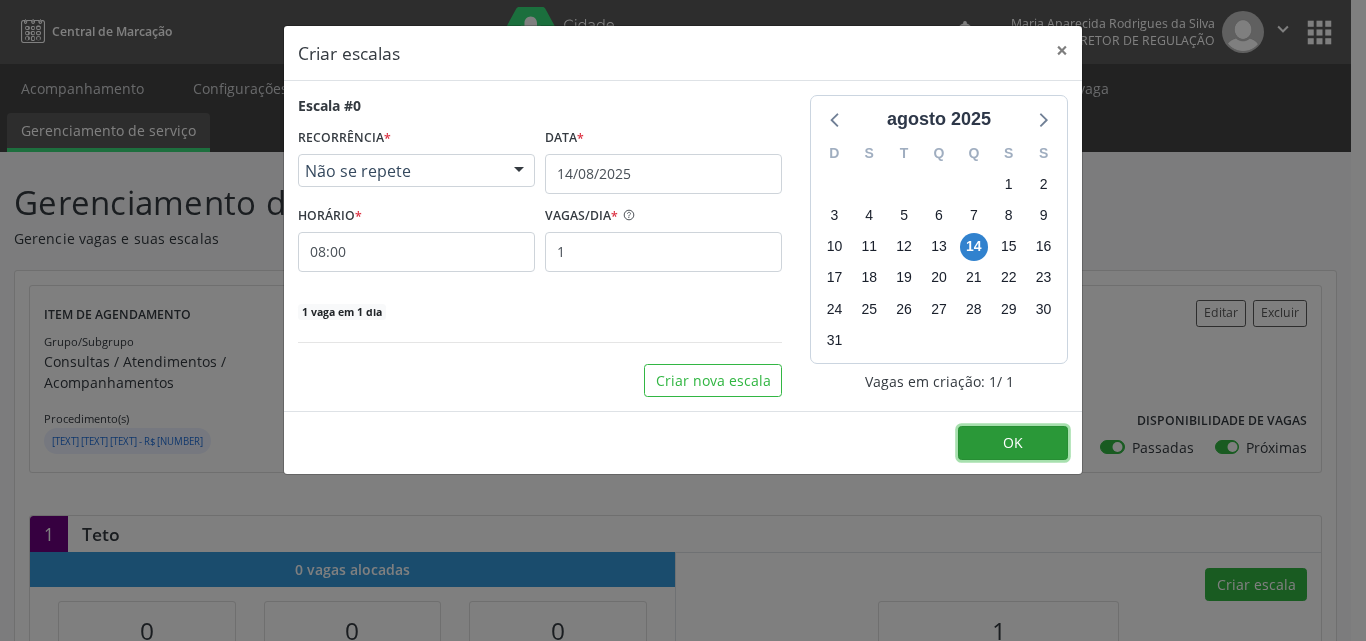 click on "OK" at bounding box center [1013, 443] 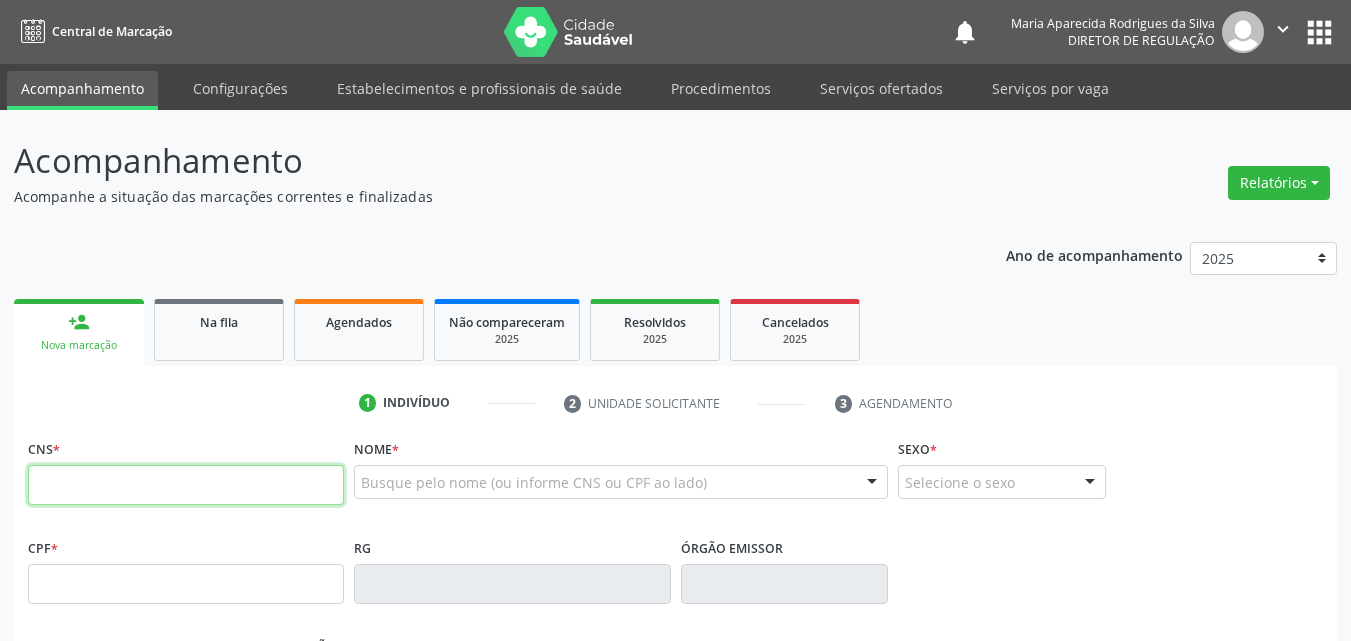 scroll, scrollTop: 0, scrollLeft: 0, axis: both 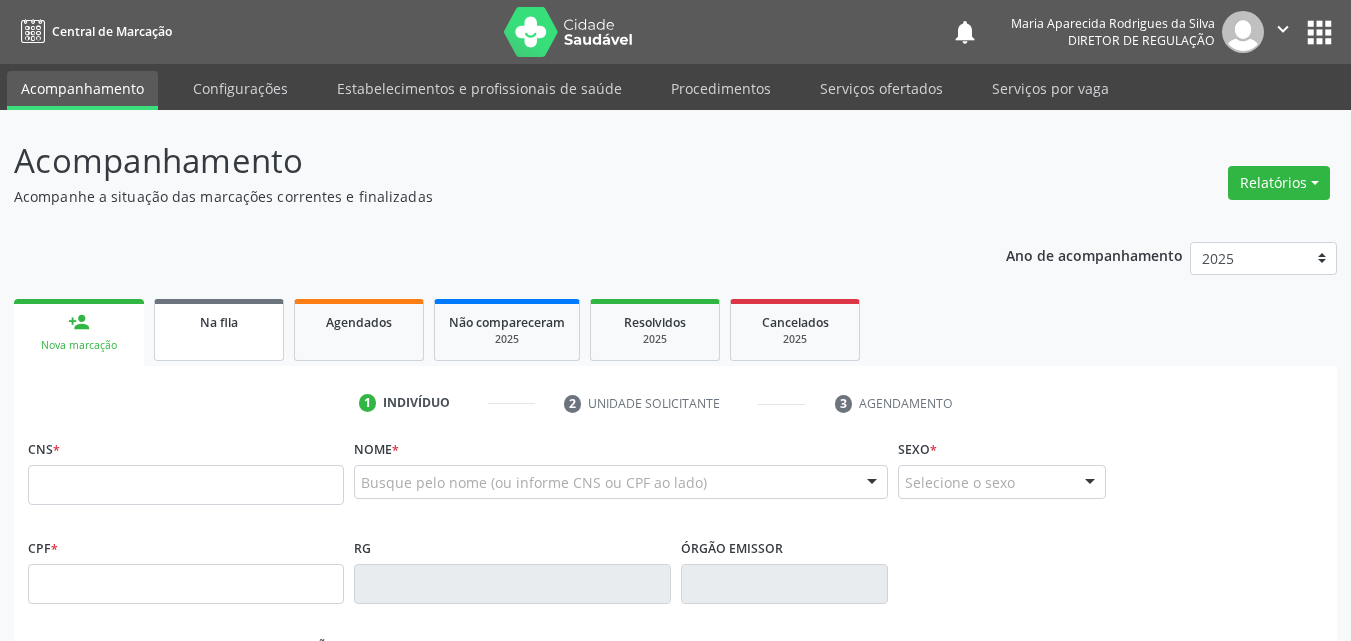 click on "Na fila" at bounding box center (219, 330) 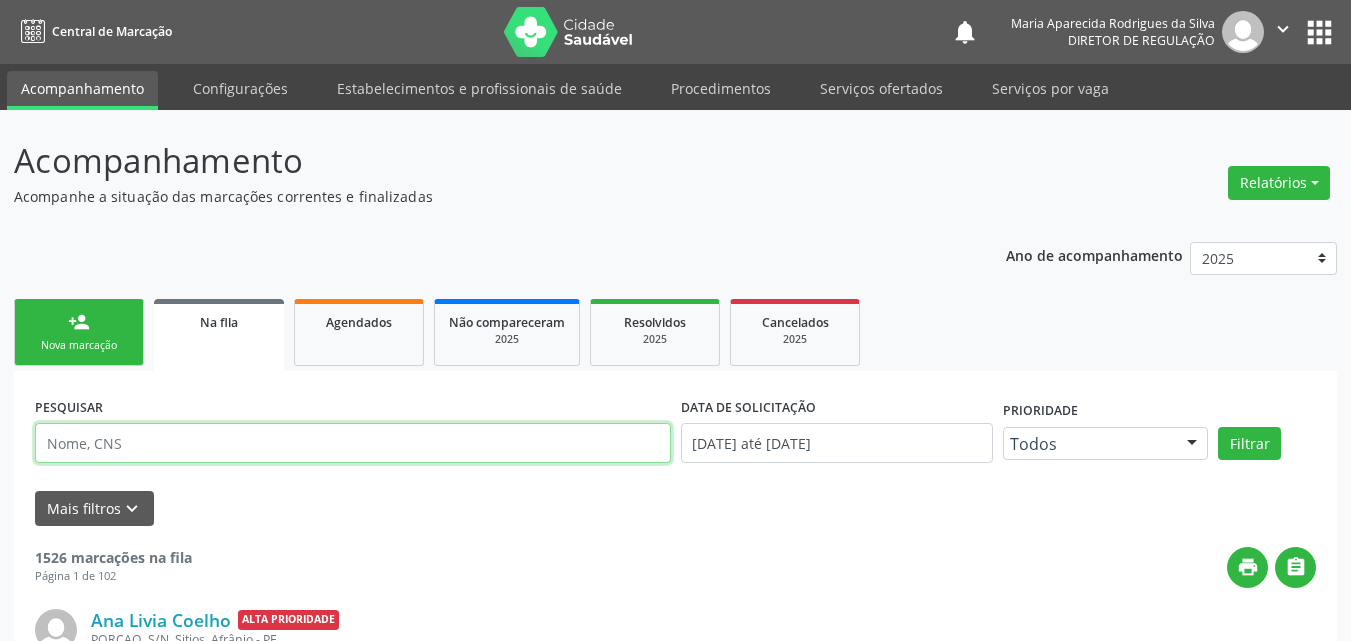 click at bounding box center [353, 443] 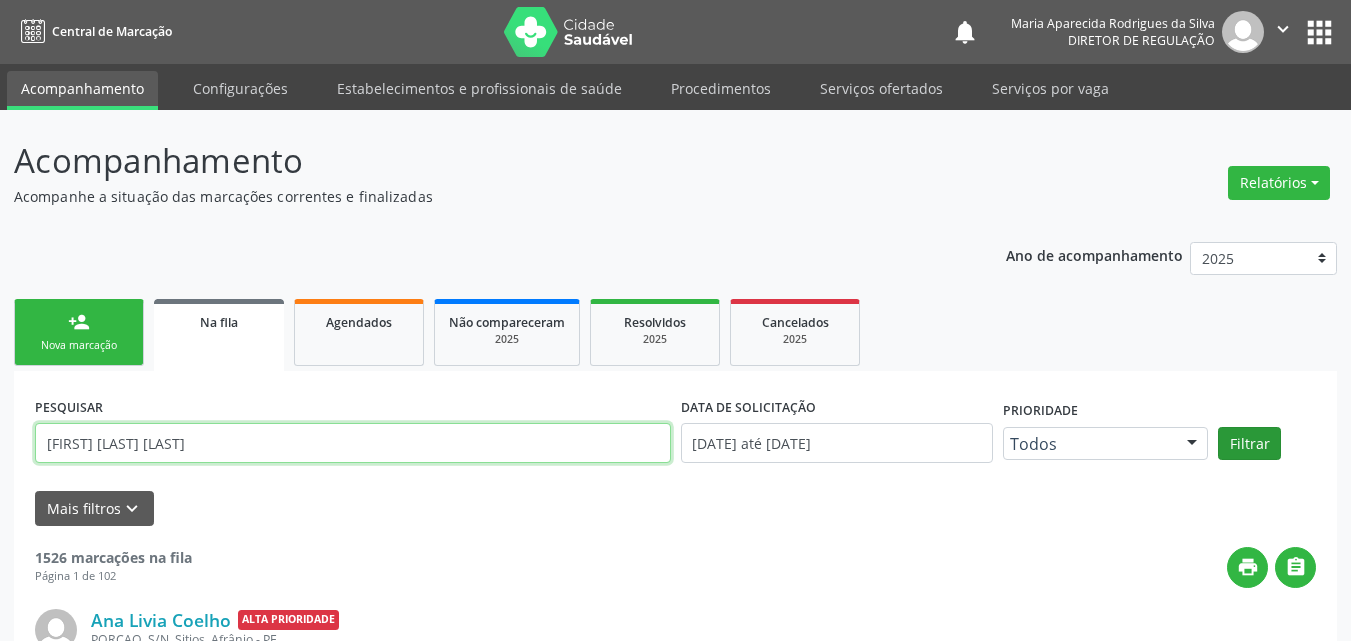 type on "OTAVIO SILVA RODRIGUES" 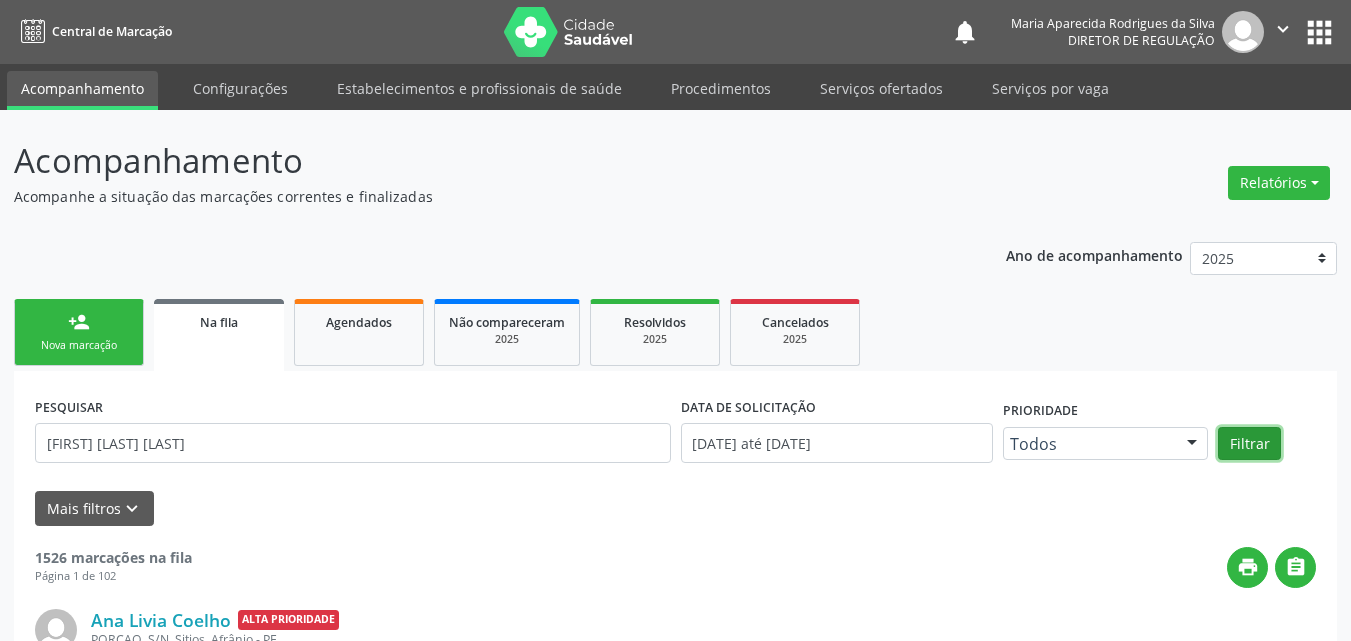 click on "Filtrar" at bounding box center (1249, 444) 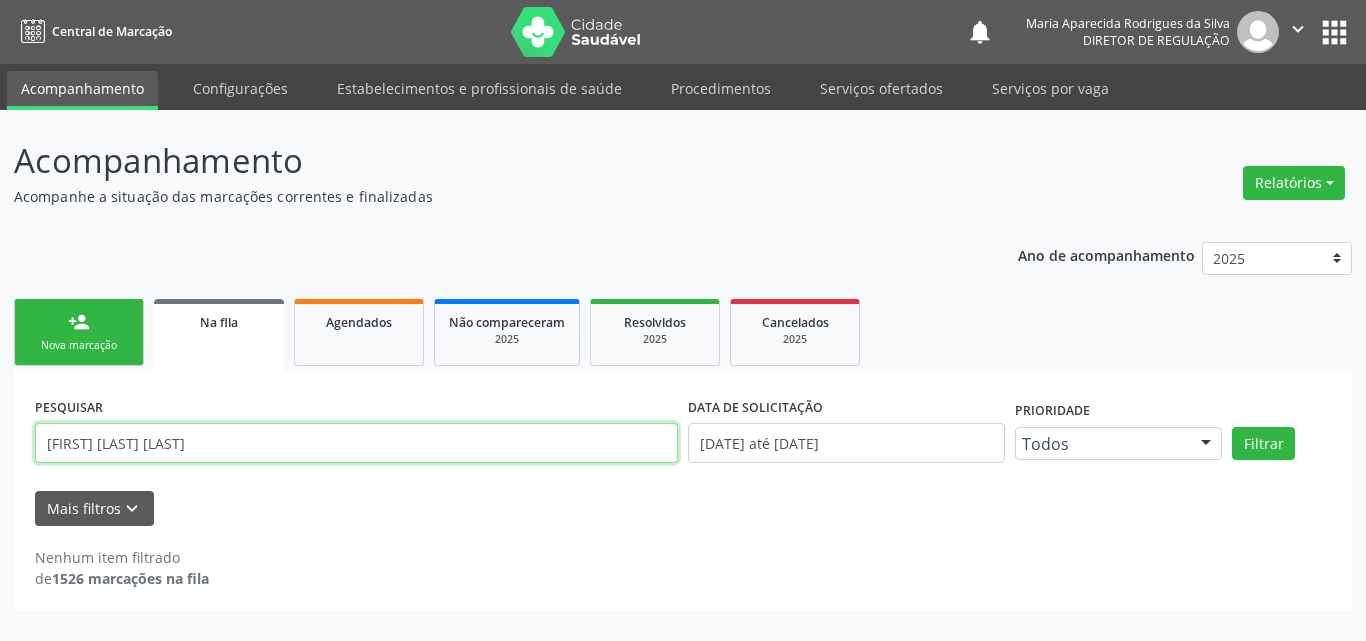 drag, startPoint x: 223, startPoint y: 441, endPoint x: 15, endPoint y: 459, distance: 208.77739 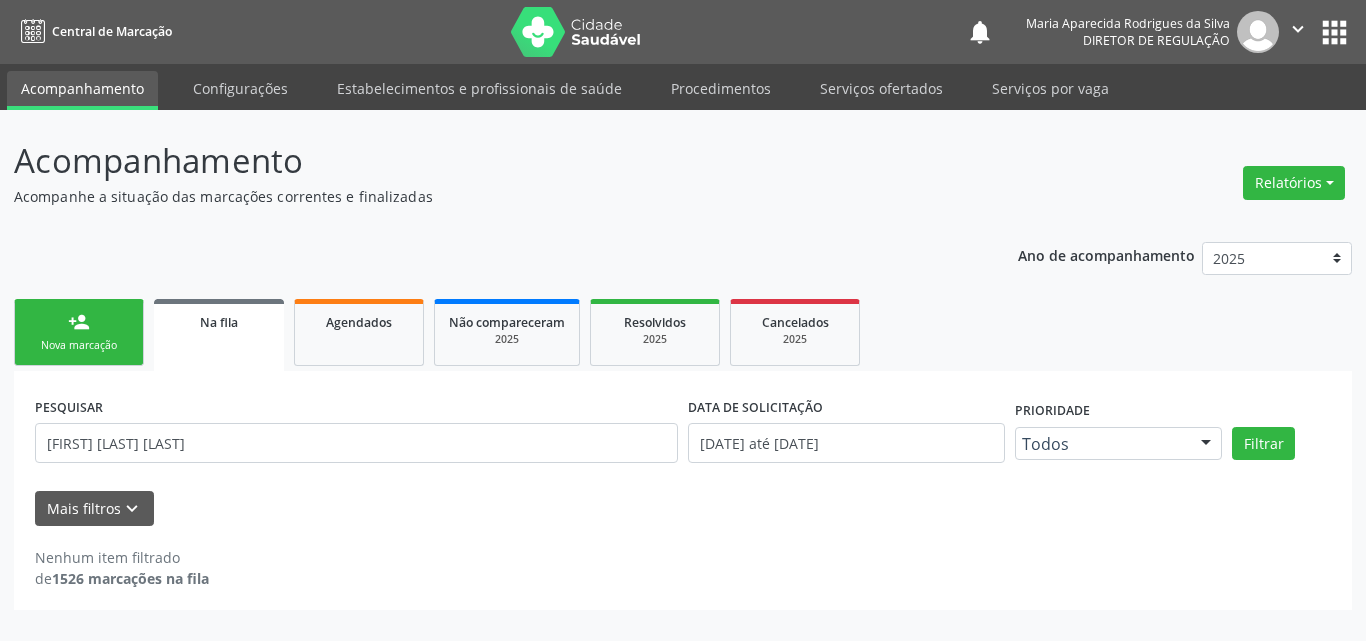 click on "person_add
Nova marcação" at bounding box center (79, 332) 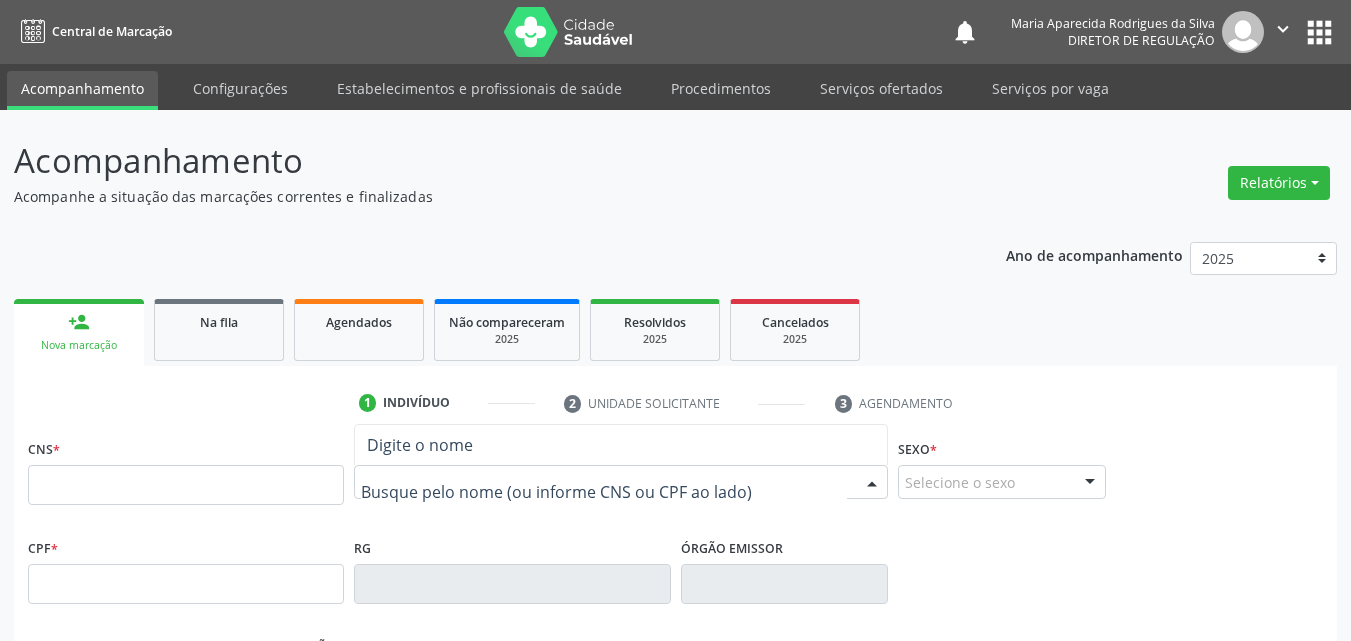 paste on "OTAVIO SILVA RODRIGUES" 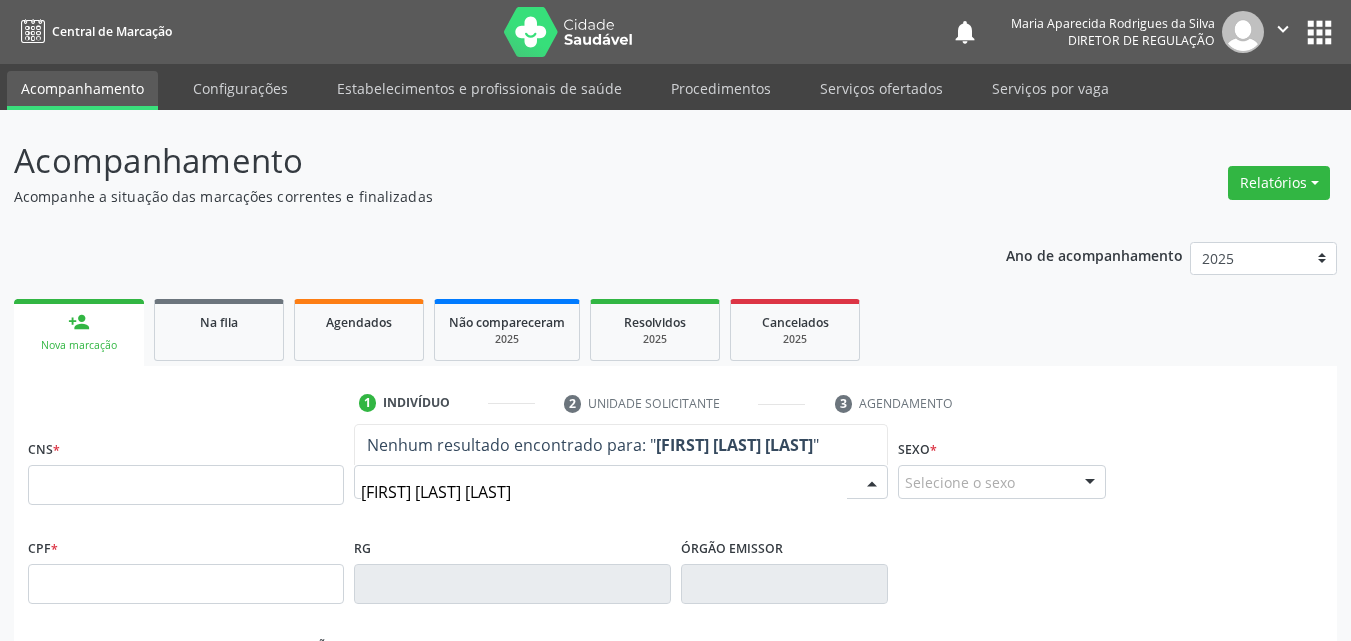 scroll, scrollTop: 100, scrollLeft: 0, axis: vertical 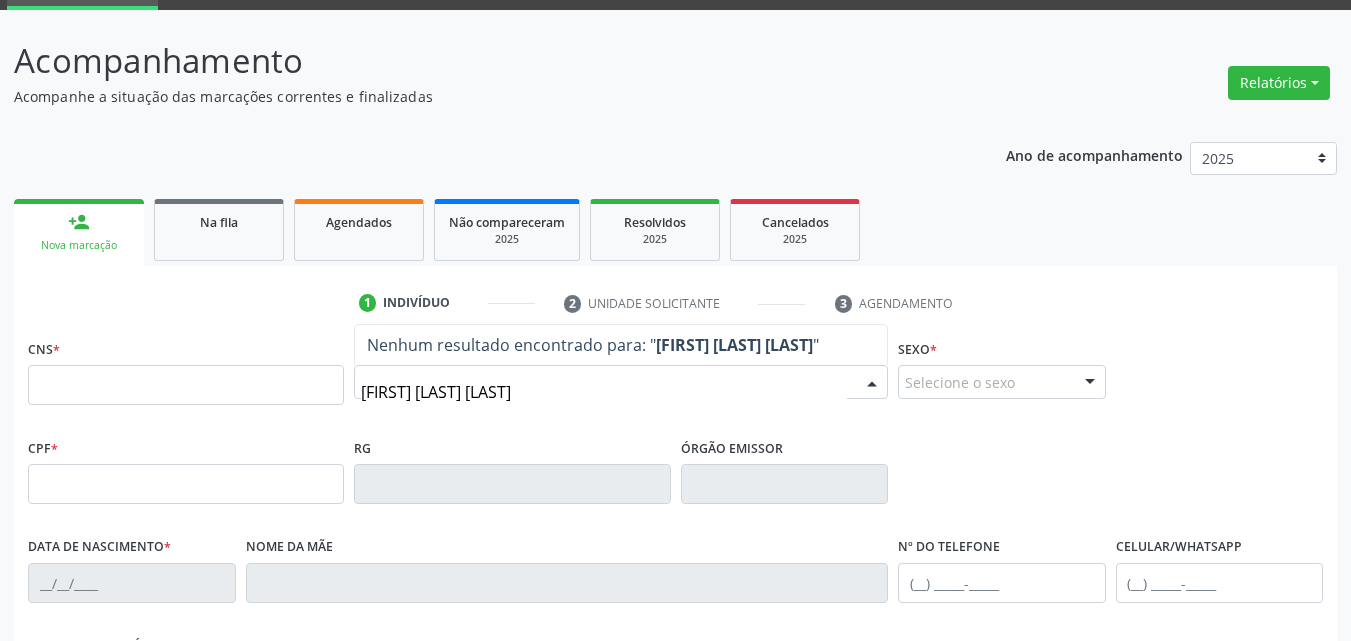 click on "OTAVIO SILVA RODRIGUES" at bounding box center [604, 392] 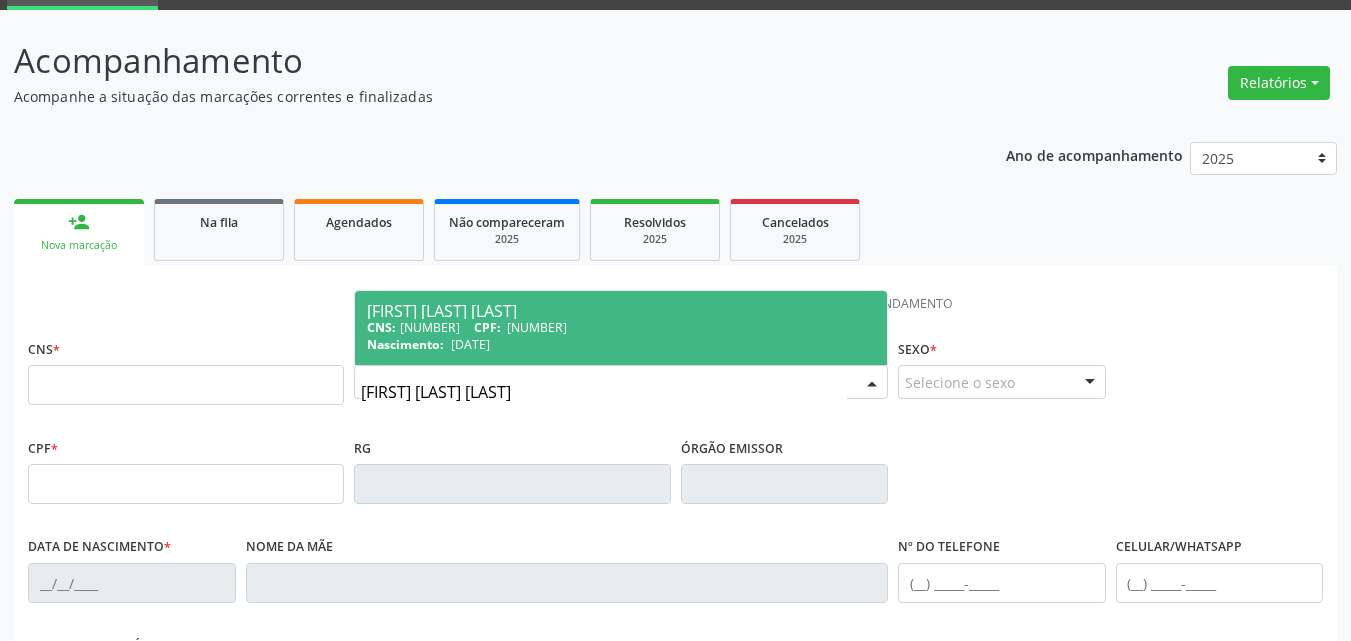 click on "163.540.884-97" at bounding box center [537, 327] 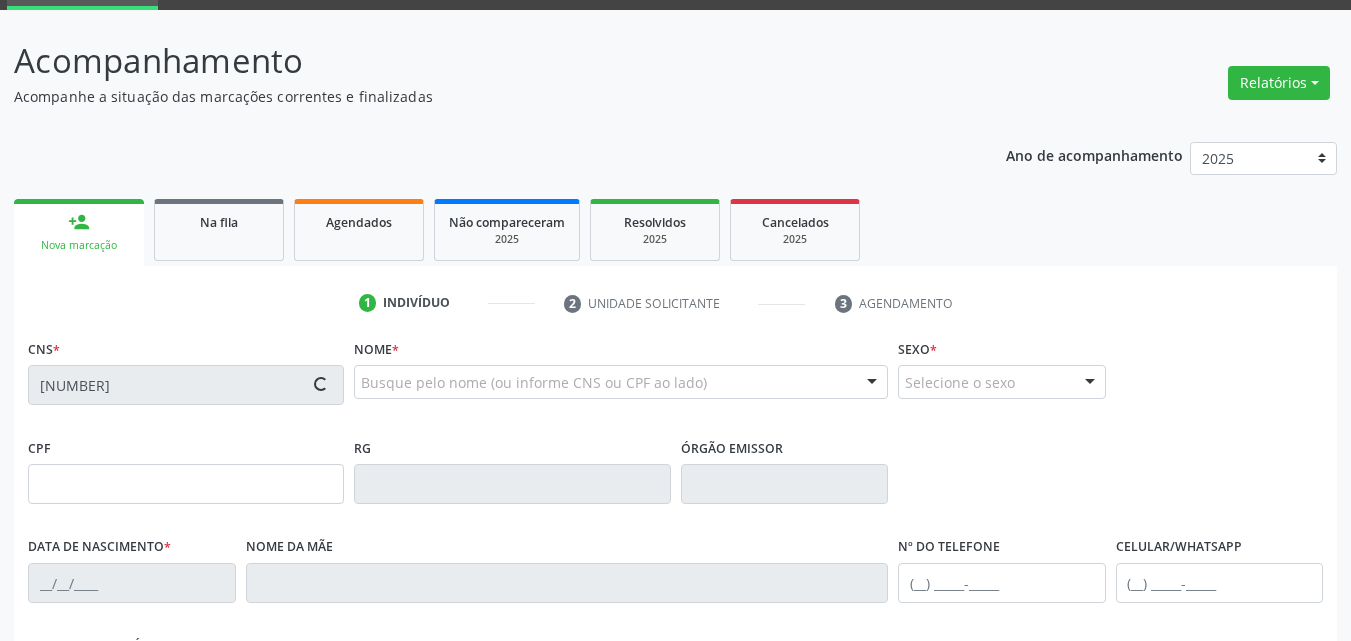 type on "163.540.884-97" 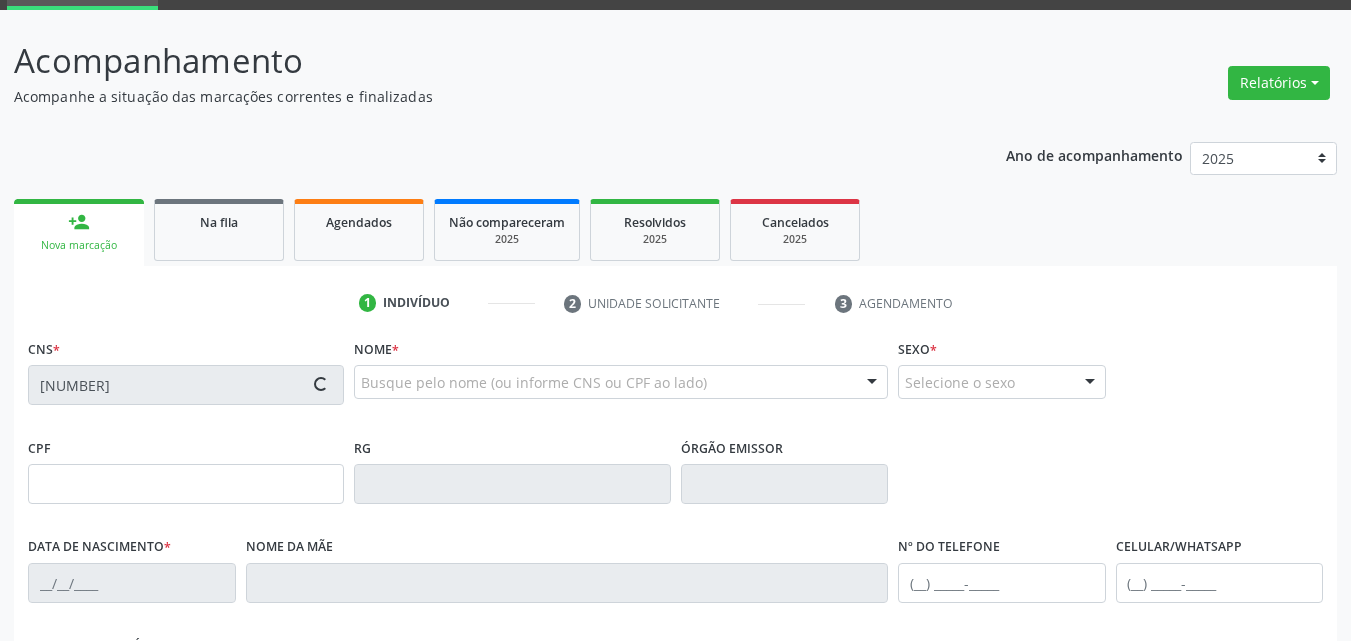 type on "16/02/2019" 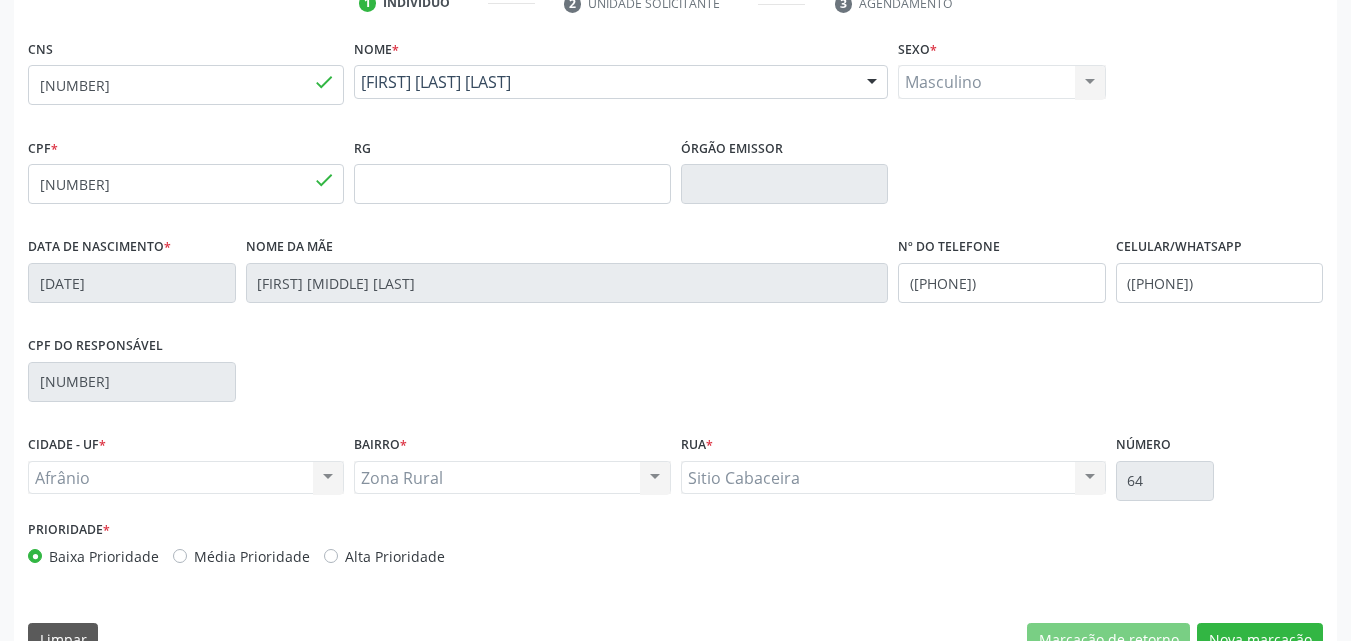 scroll, scrollTop: 443, scrollLeft: 0, axis: vertical 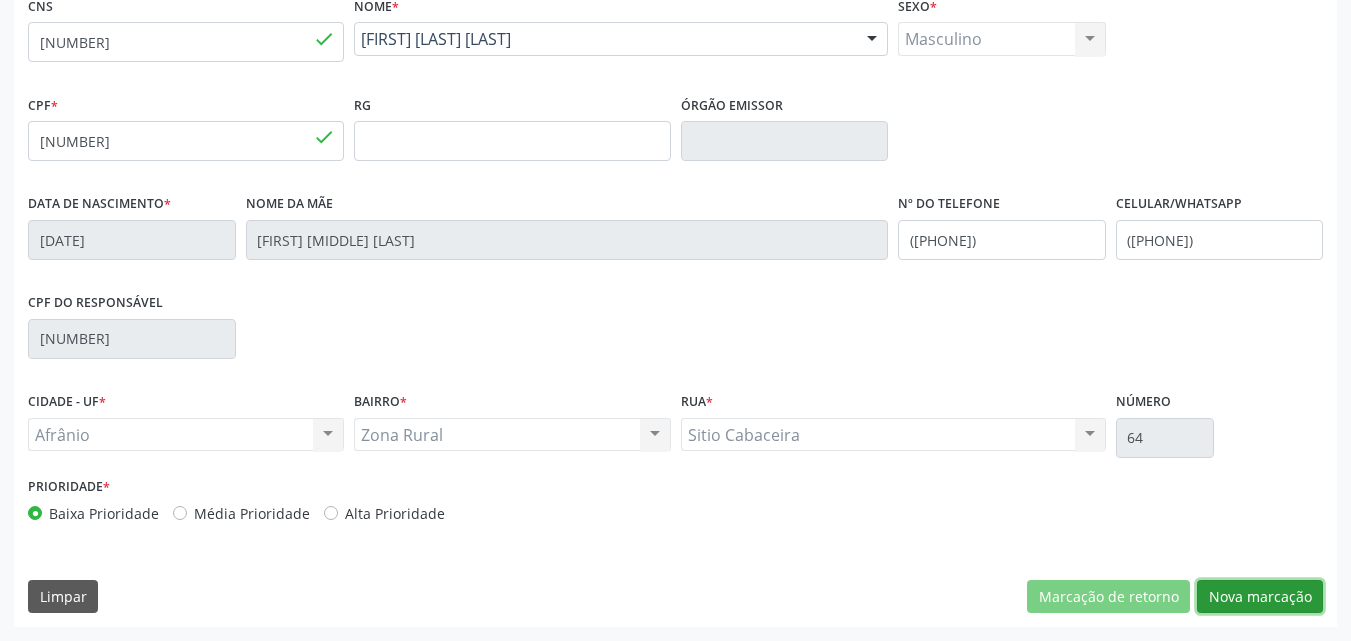 click on "Nova marcação" at bounding box center (1260, 597) 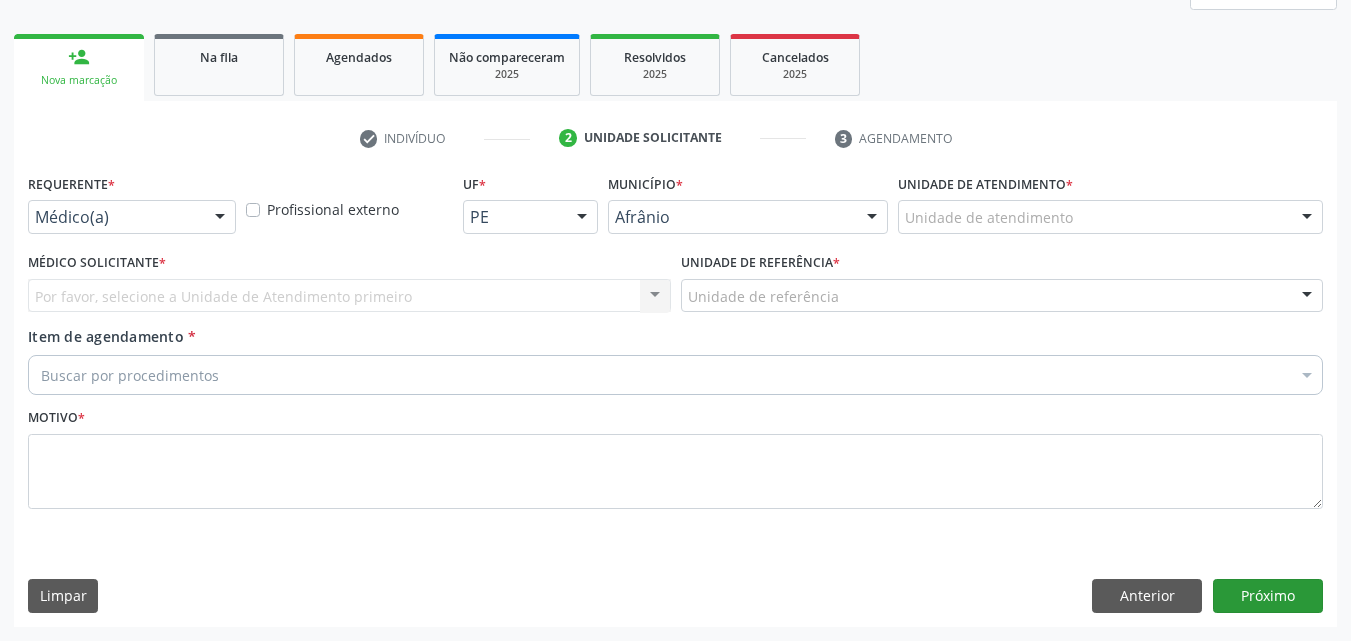 scroll, scrollTop: 265, scrollLeft: 0, axis: vertical 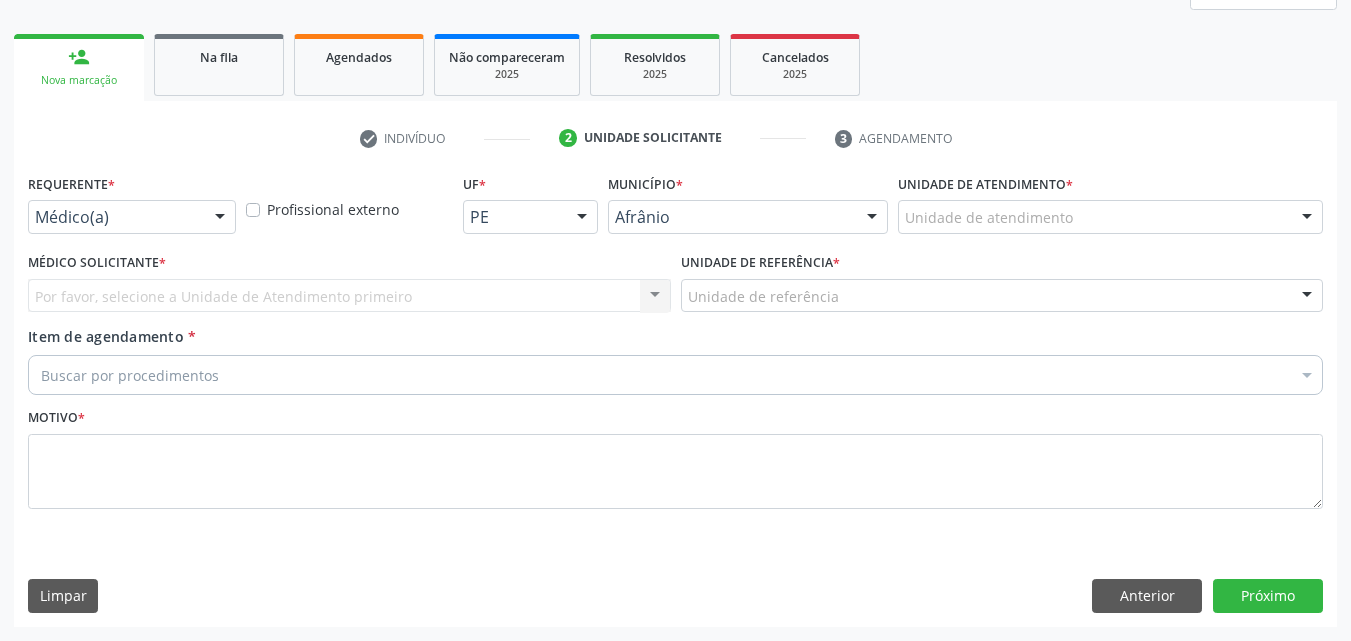 click on "Unidade de atendimento" at bounding box center [1110, 217] 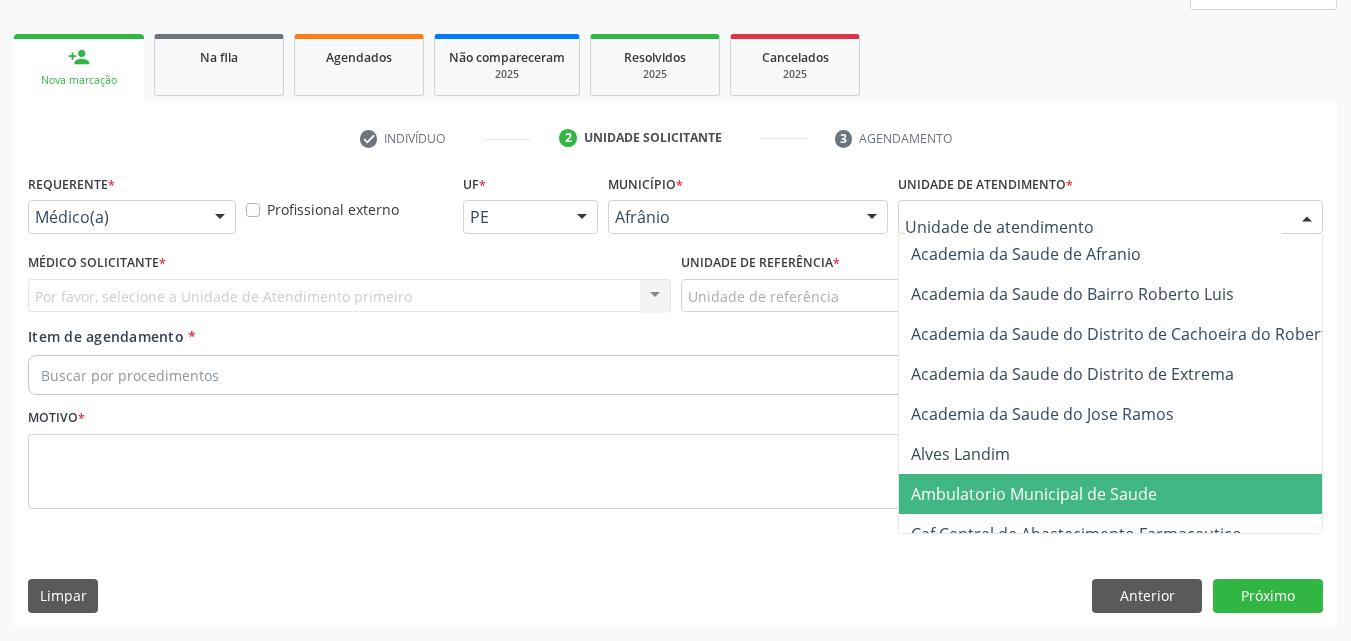 click on "Ambulatorio Municipal de Saude" at bounding box center (1034, 494) 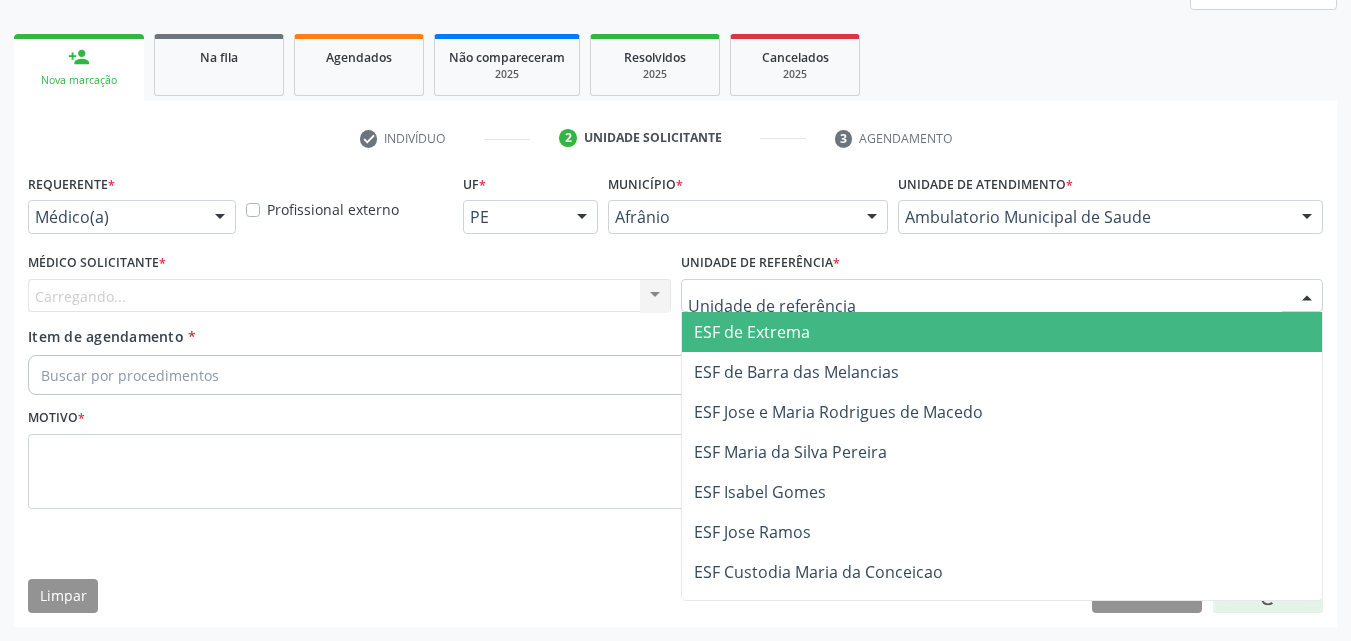 click at bounding box center [1002, 296] 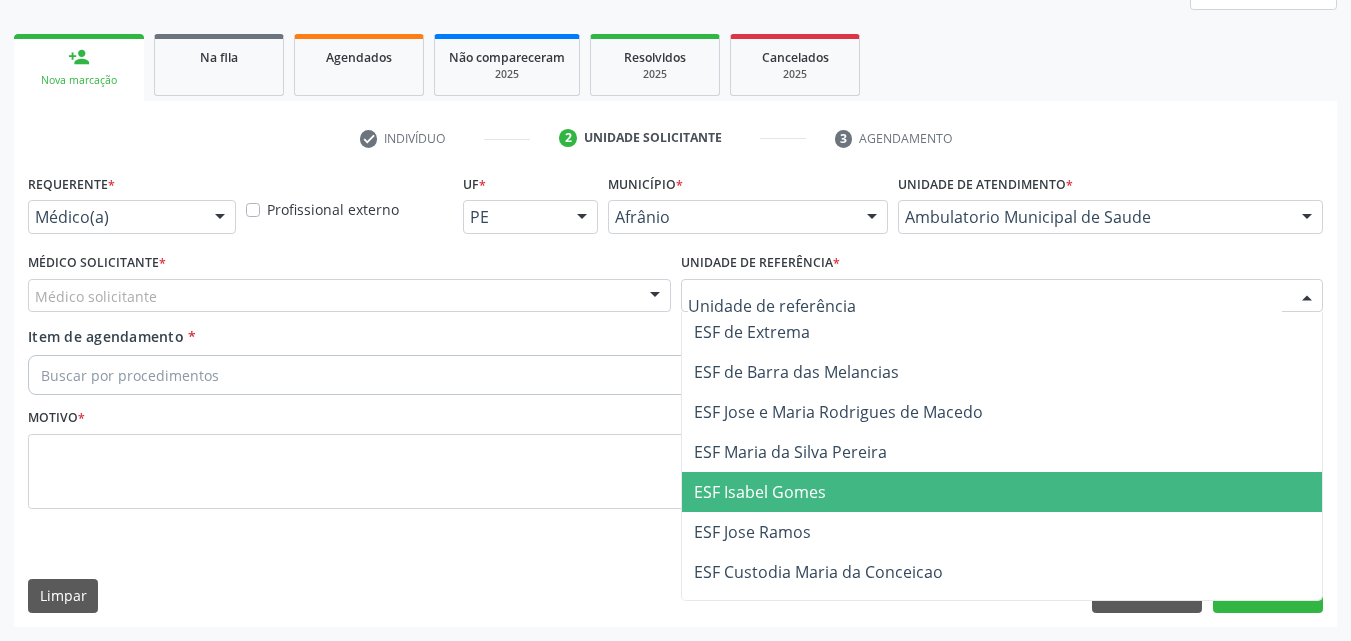 click on "ESF Isabel Gomes" at bounding box center [1002, 492] 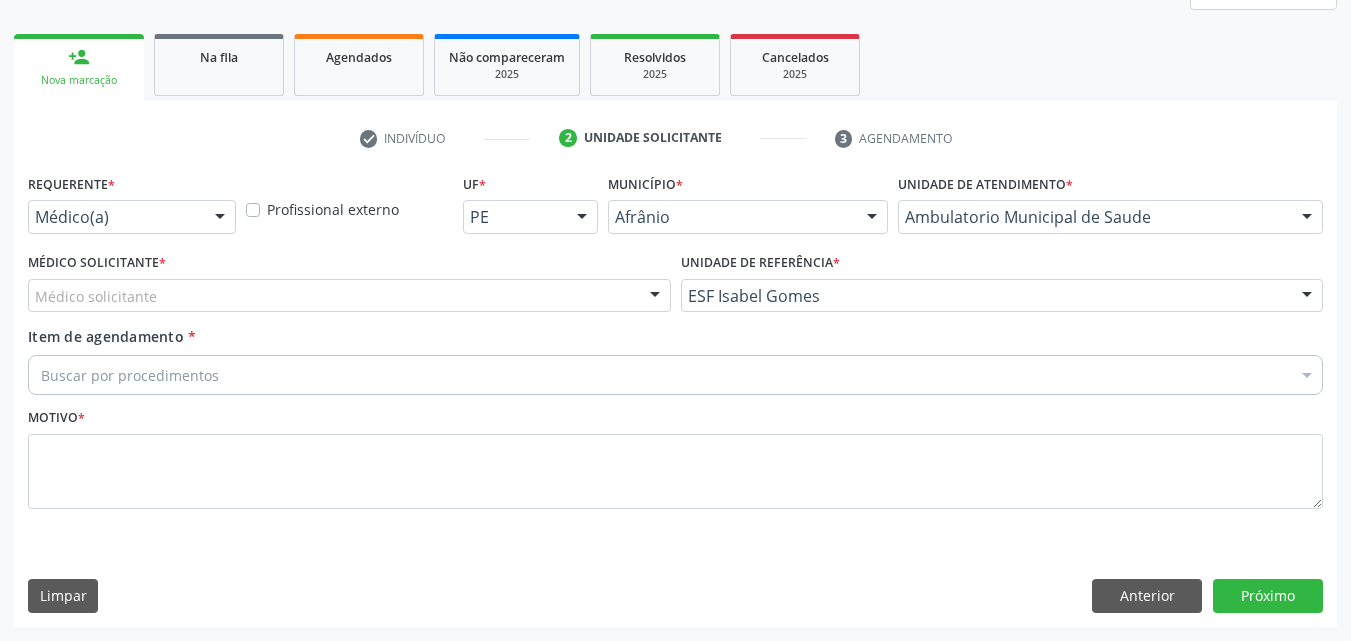 click on "Médico solicitante" at bounding box center [349, 296] 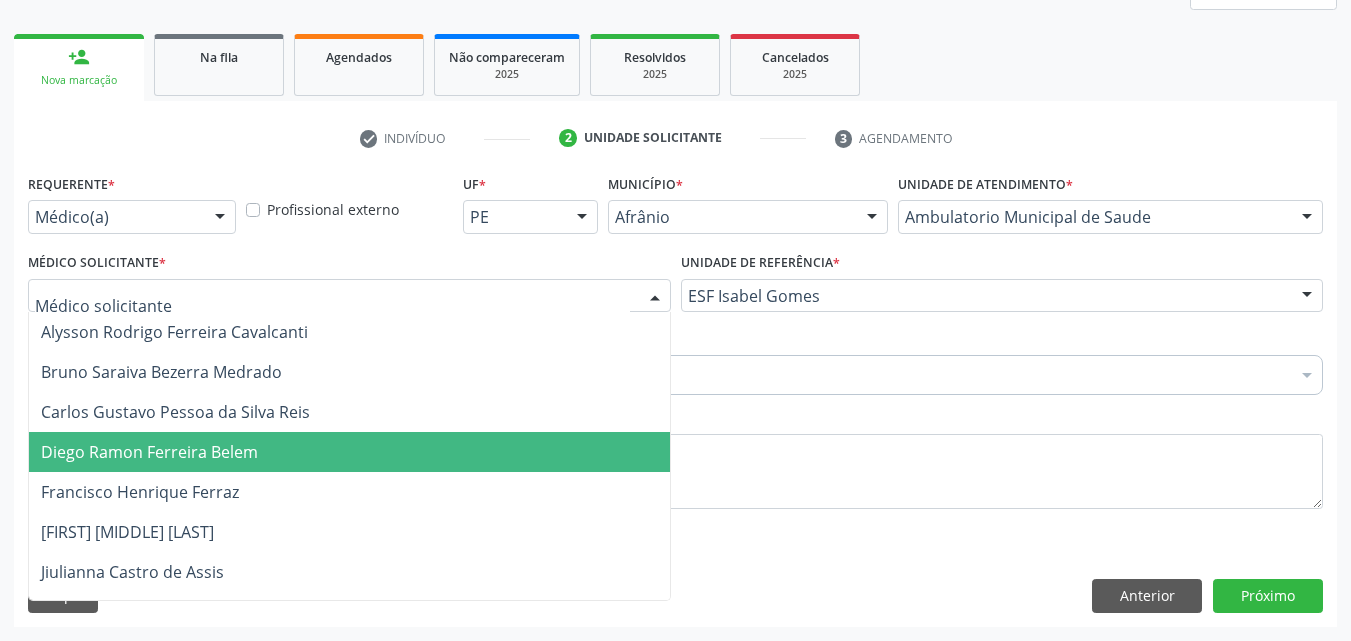 click on "Diego Ramon Ferreira Belem" at bounding box center (349, 452) 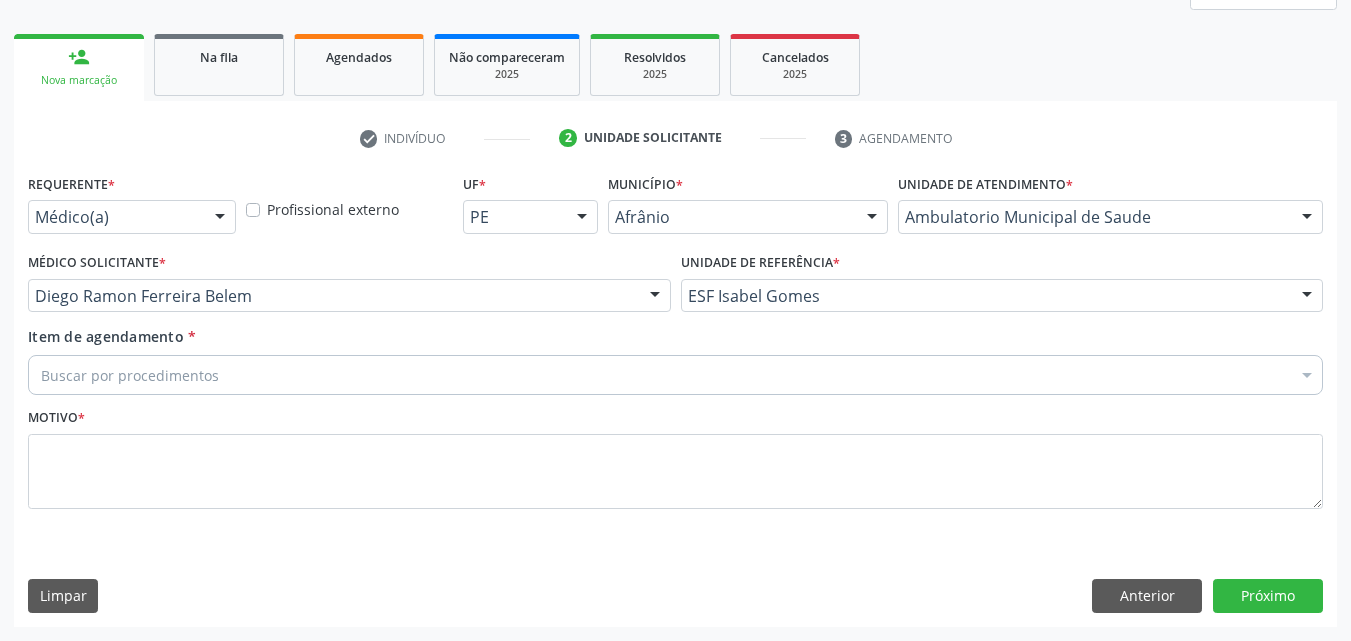 click on "Buscar por procedimentos" at bounding box center [675, 375] 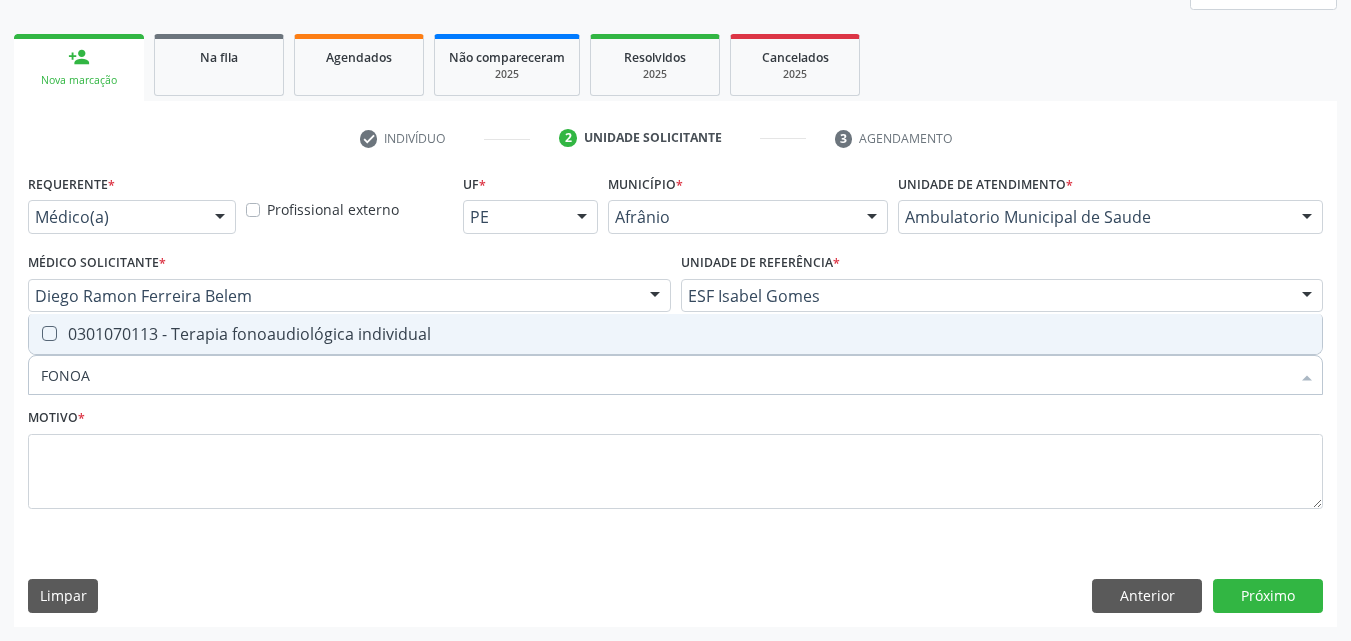 type on "FONOAU" 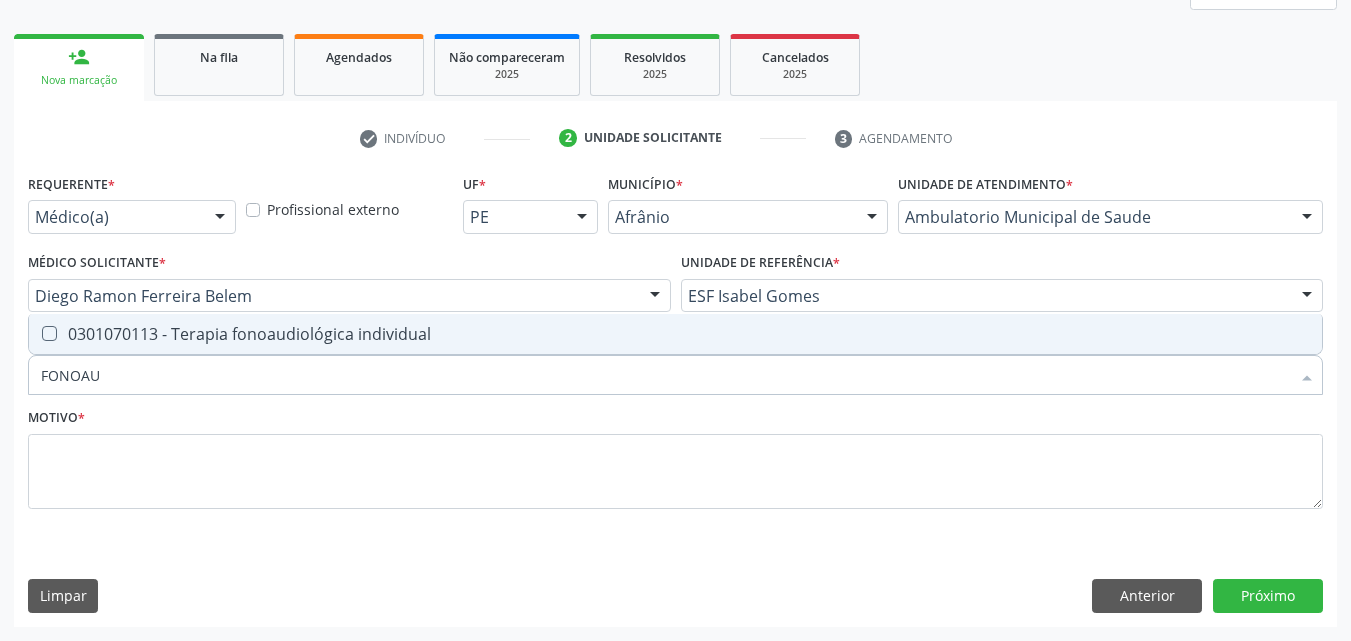 click on "0301070113 - Terapia fonoaudiológica individual" at bounding box center (675, 334) 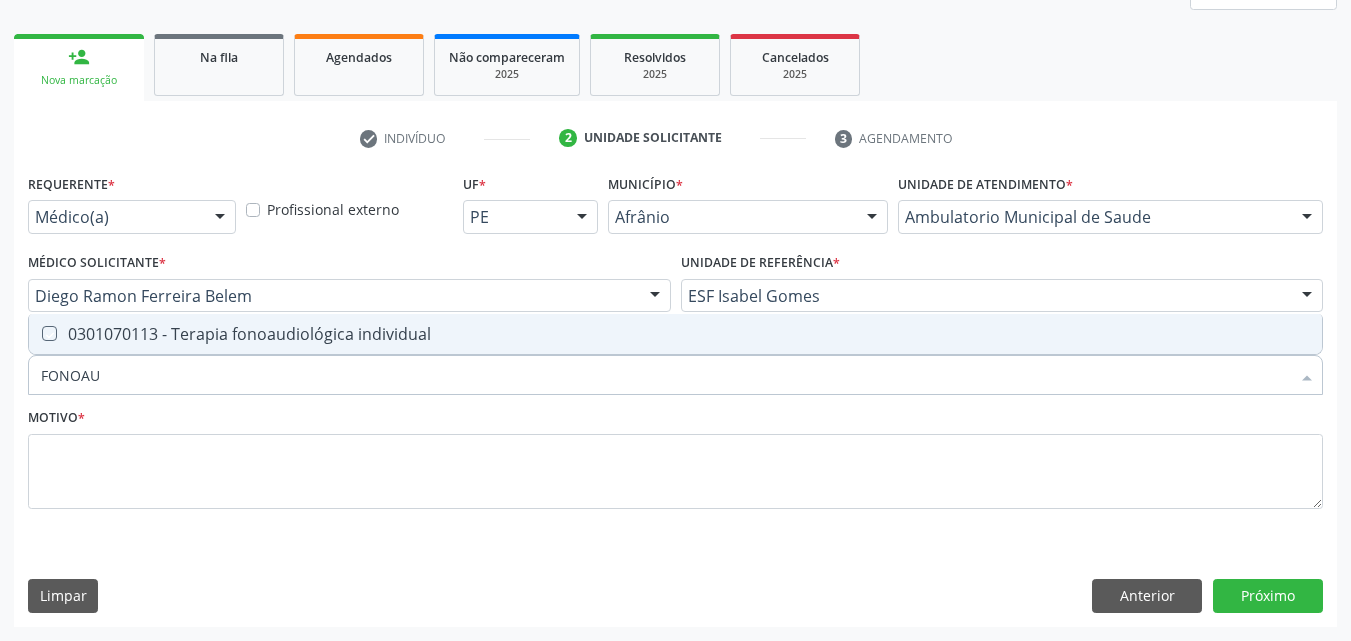 checkbox on "true" 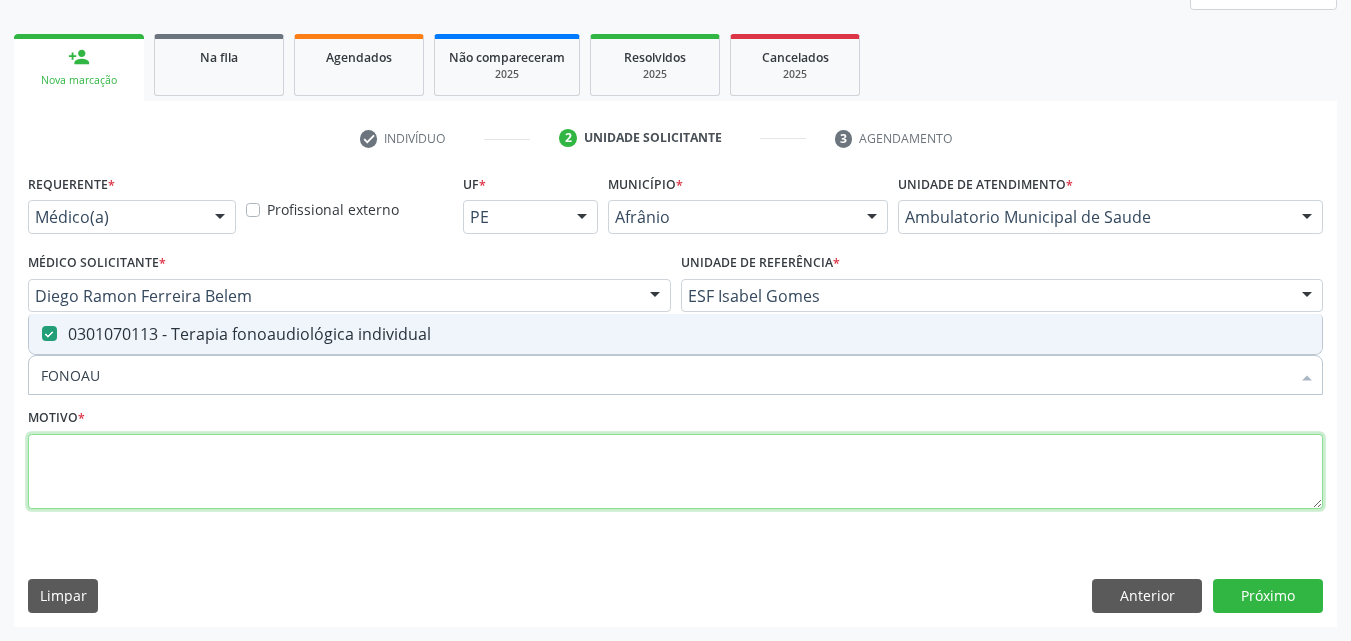 drag, startPoint x: 500, startPoint y: 480, endPoint x: 481, endPoint y: 481, distance: 19.026299 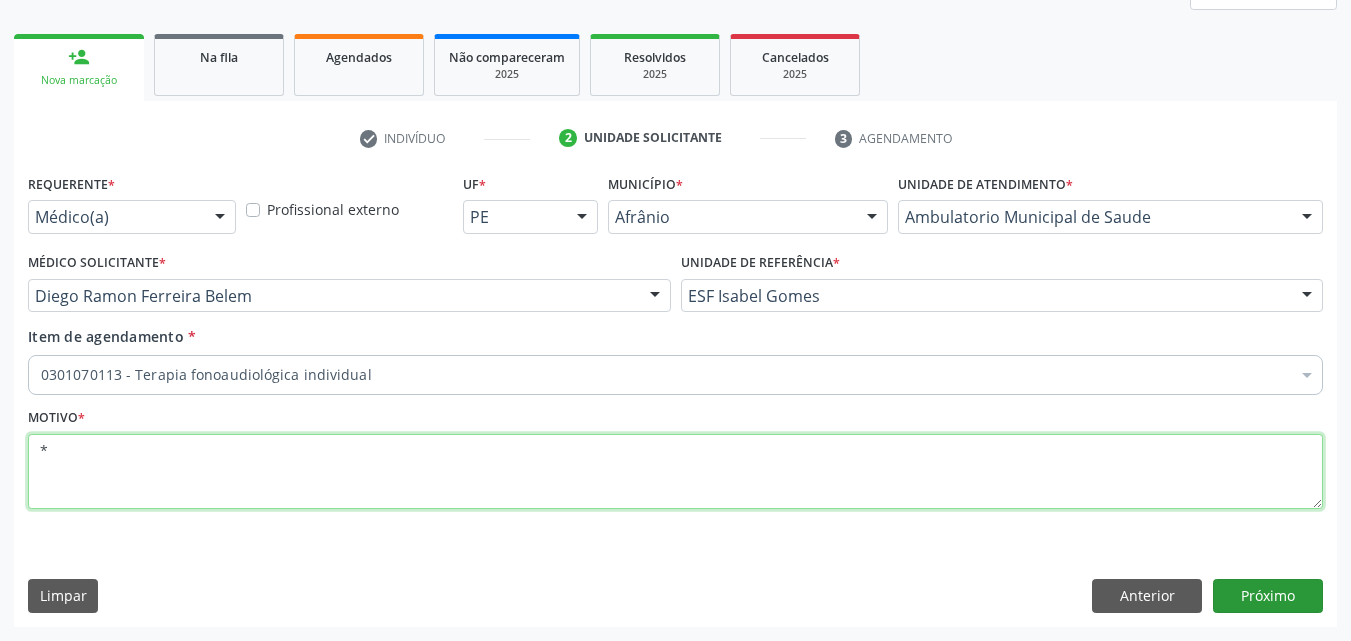 type on "*" 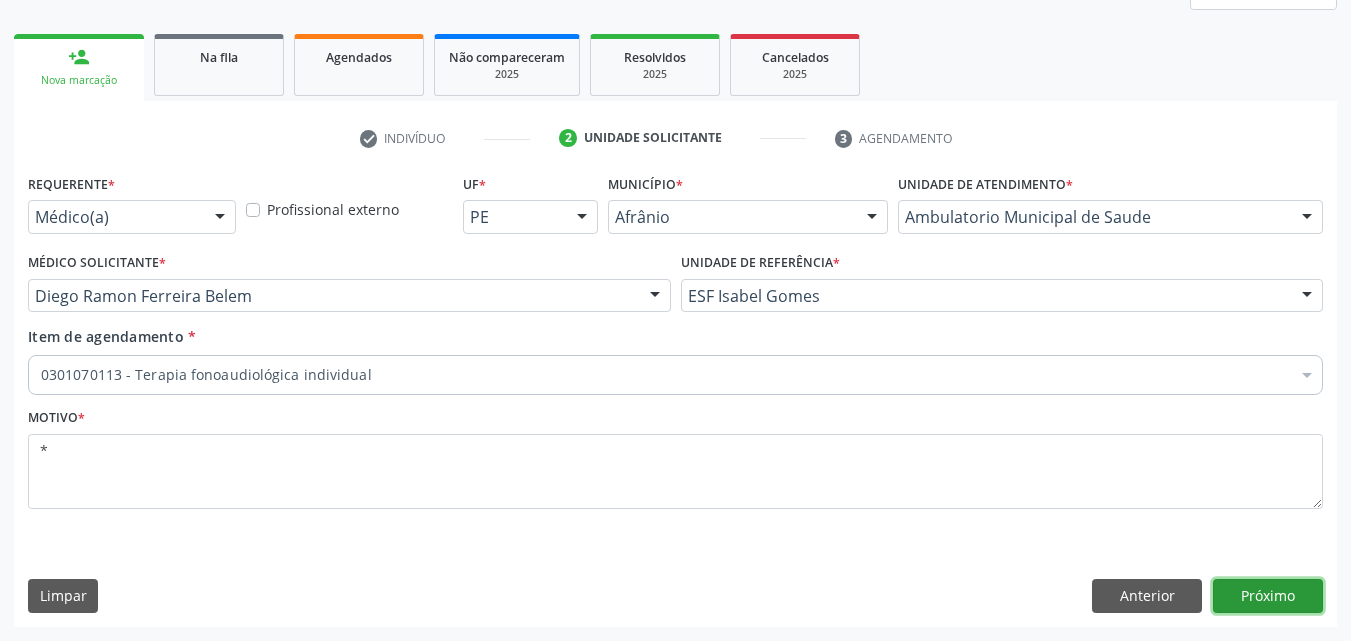 click on "Próximo" at bounding box center [1268, 596] 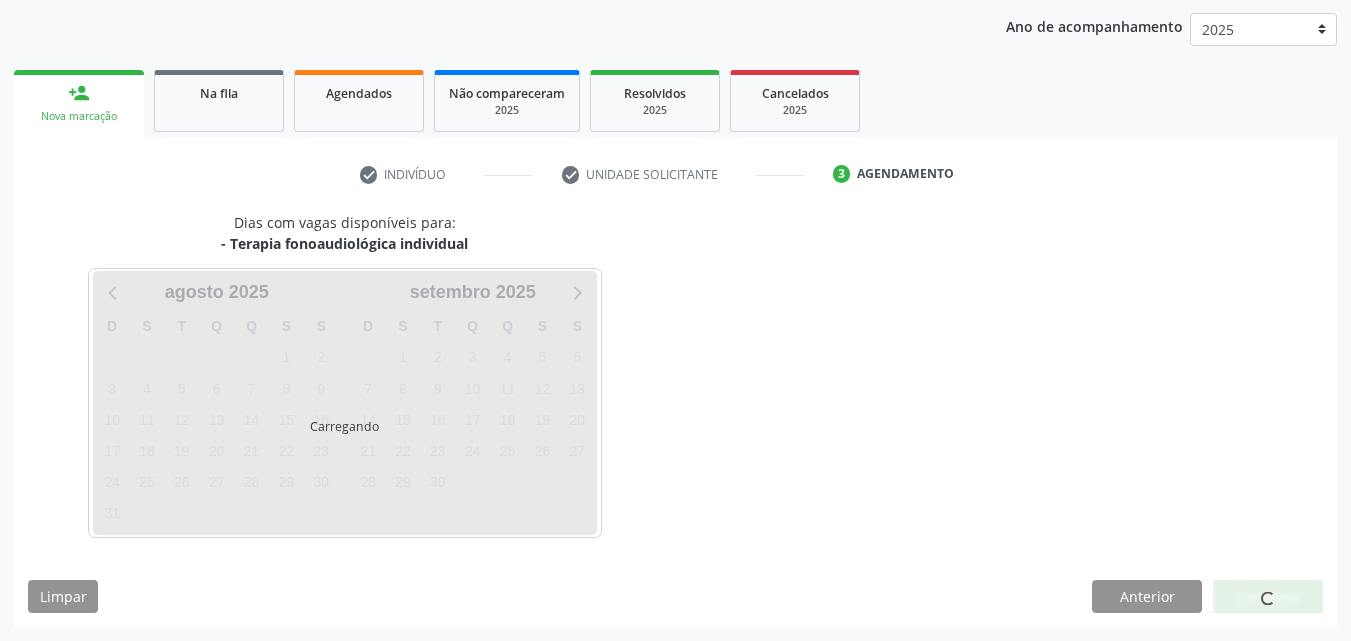 scroll, scrollTop: 229, scrollLeft: 0, axis: vertical 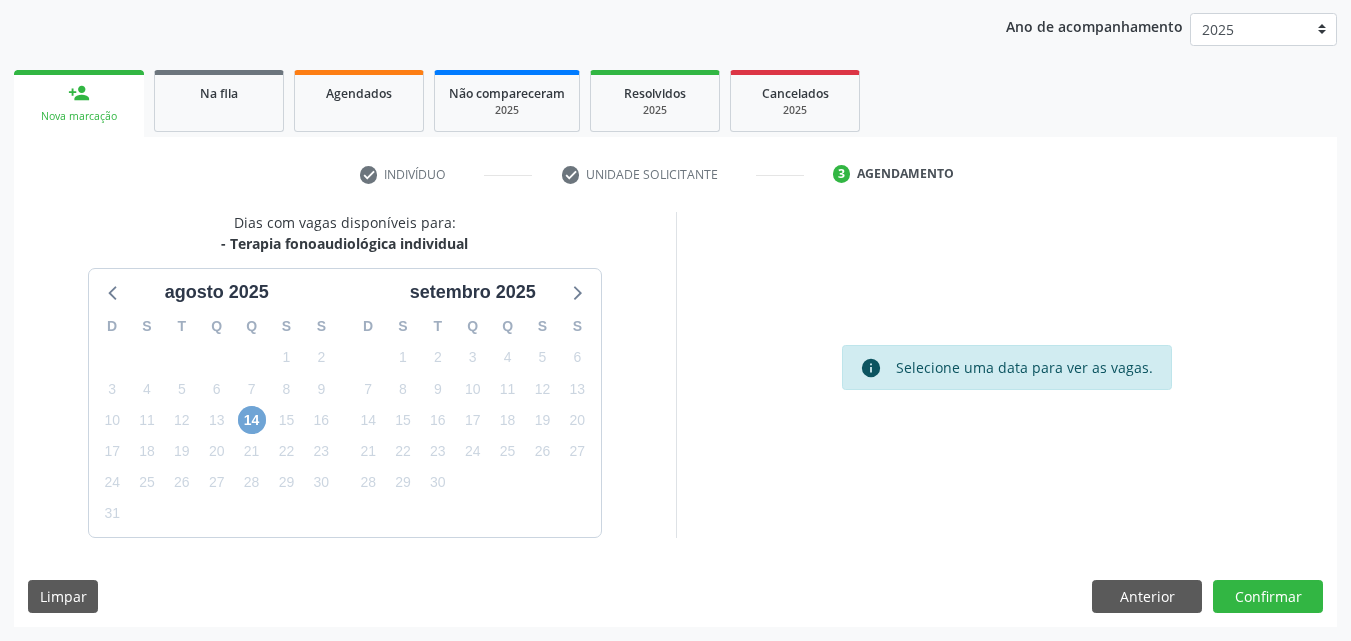 click on "14" at bounding box center [252, 420] 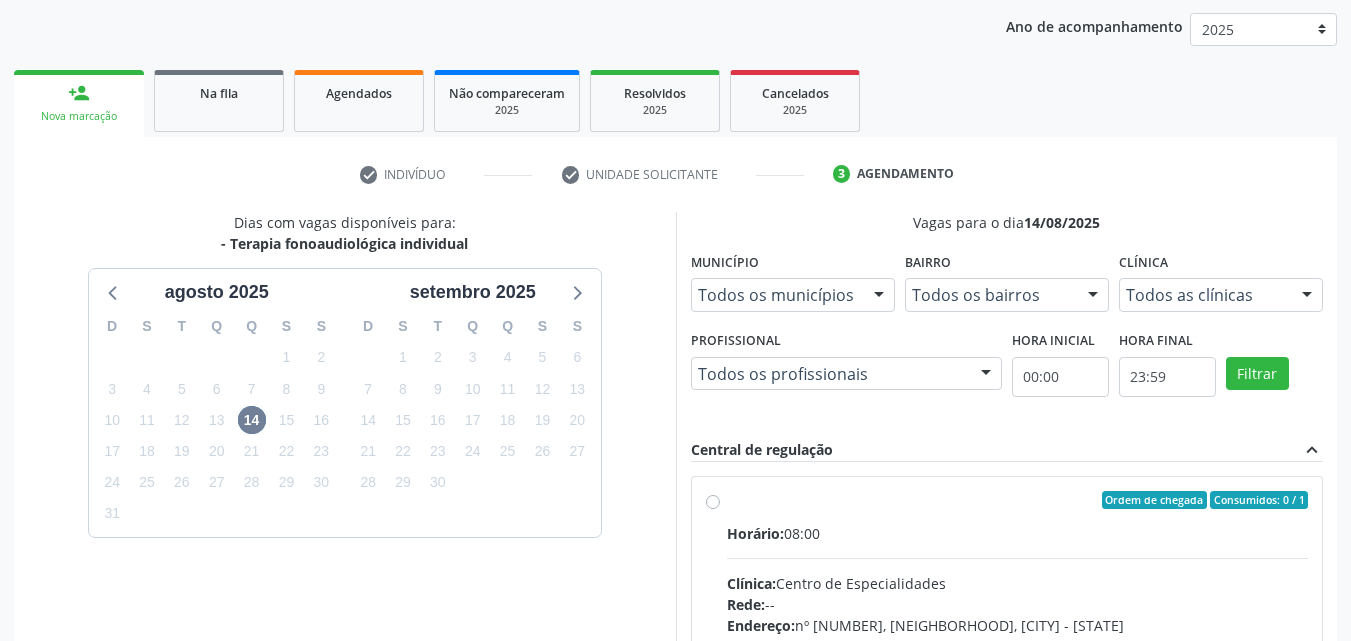 click on "Horário:   08:00" at bounding box center (1018, 533) 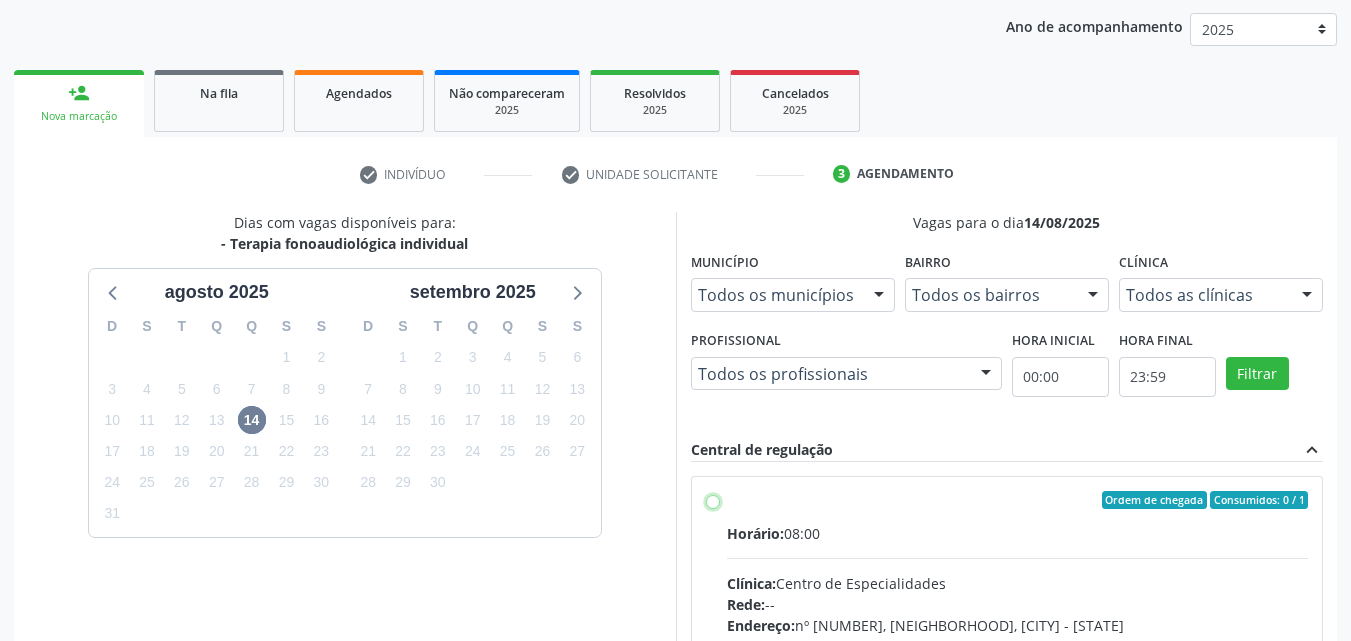 click on "Ordem de chegada
Consumidos: 0 / 1
Horário:   08:00
Clínica:  Centro de Especialidades
Rede:
--
Endereço:   nº 228, Centro, Afrânio - PE
Telefone:   --
Profissional:
--
Informações adicionais sobre o atendimento
Idade de atendimento:
Sem restrição
Gênero(s) atendido(s):
Sem restrição
Informações adicionais:
--" at bounding box center (713, 500) 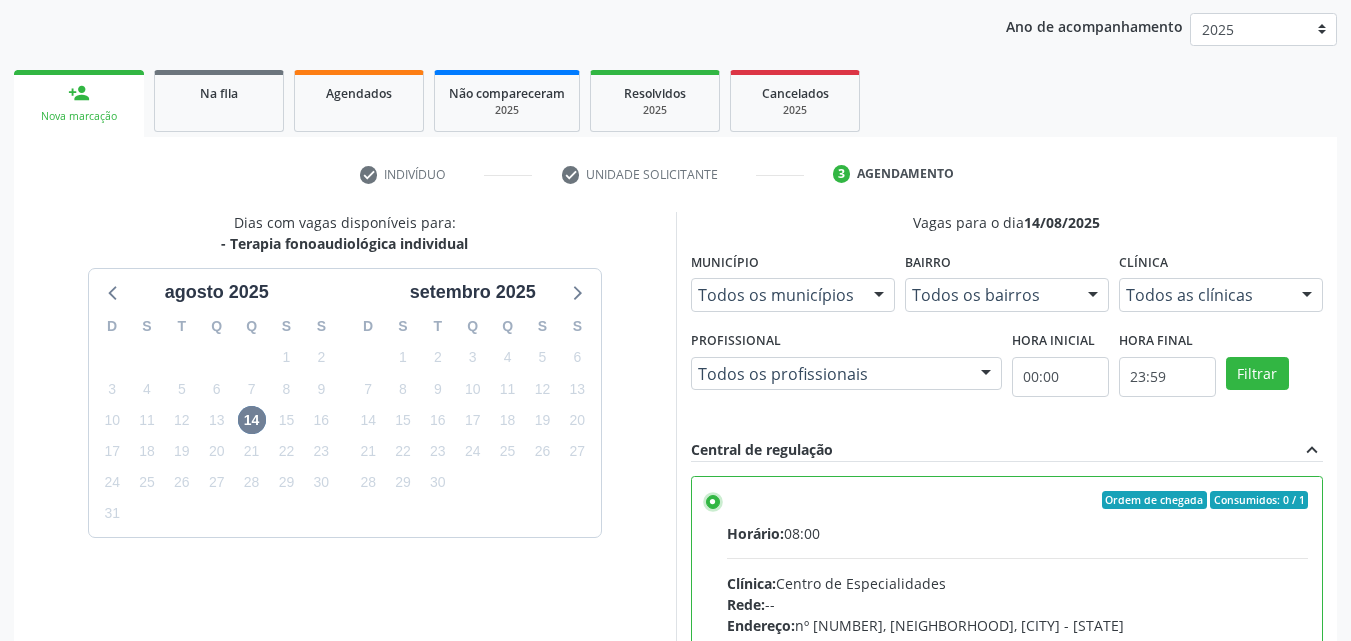 scroll, scrollTop: 329, scrollLeft: 0, axis: vertical 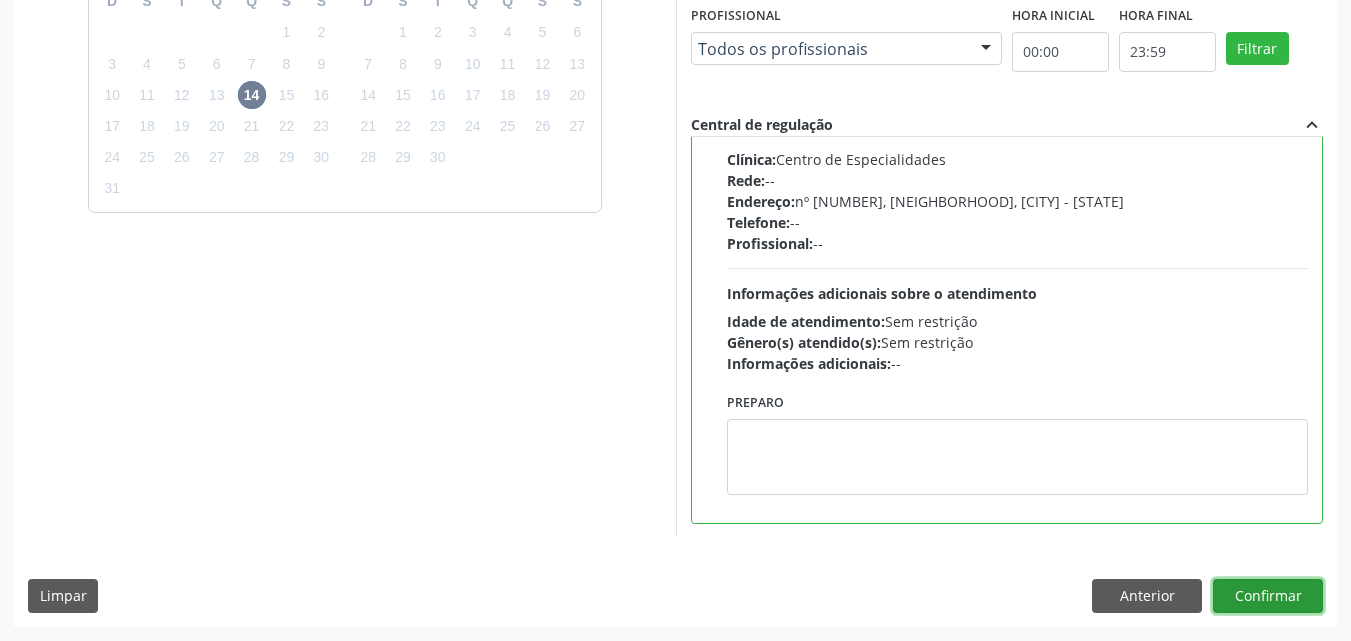 click on "Confirmar" at bounding box center (1268, 596) 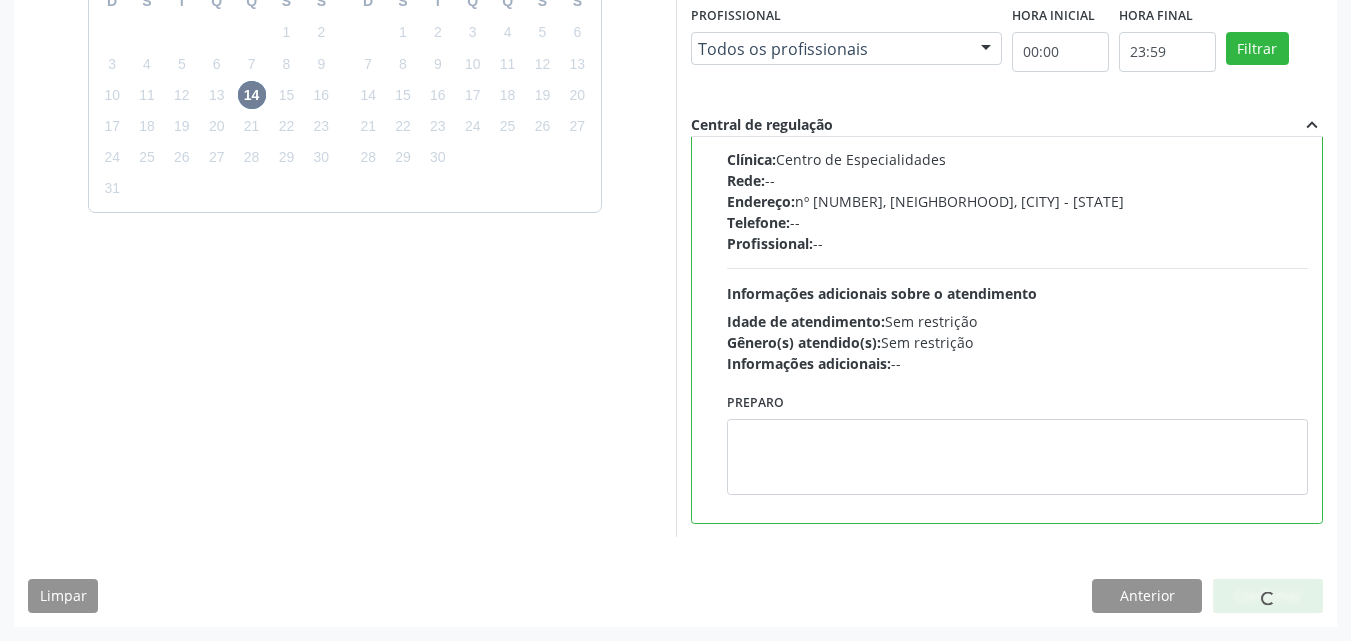 scroll, scrollTop: 26, scrollLeft: 0, axis: vertical 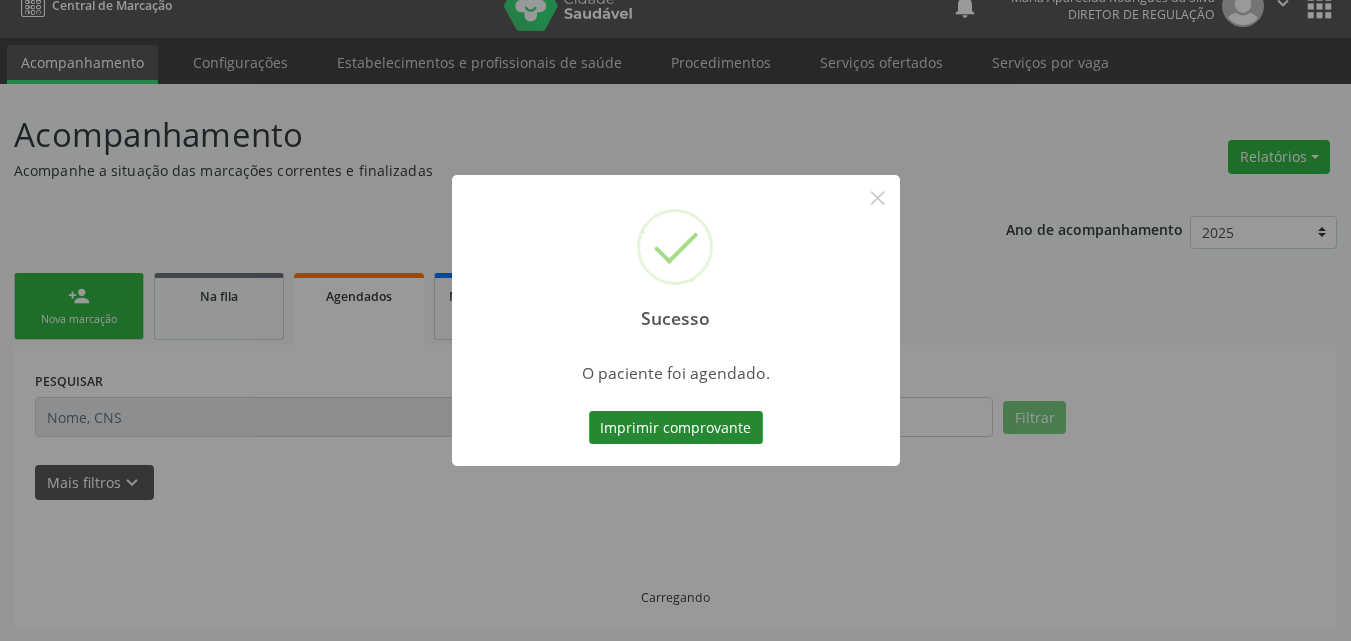 click on "Imprimir comprovante" at bounding box center (676, 428) 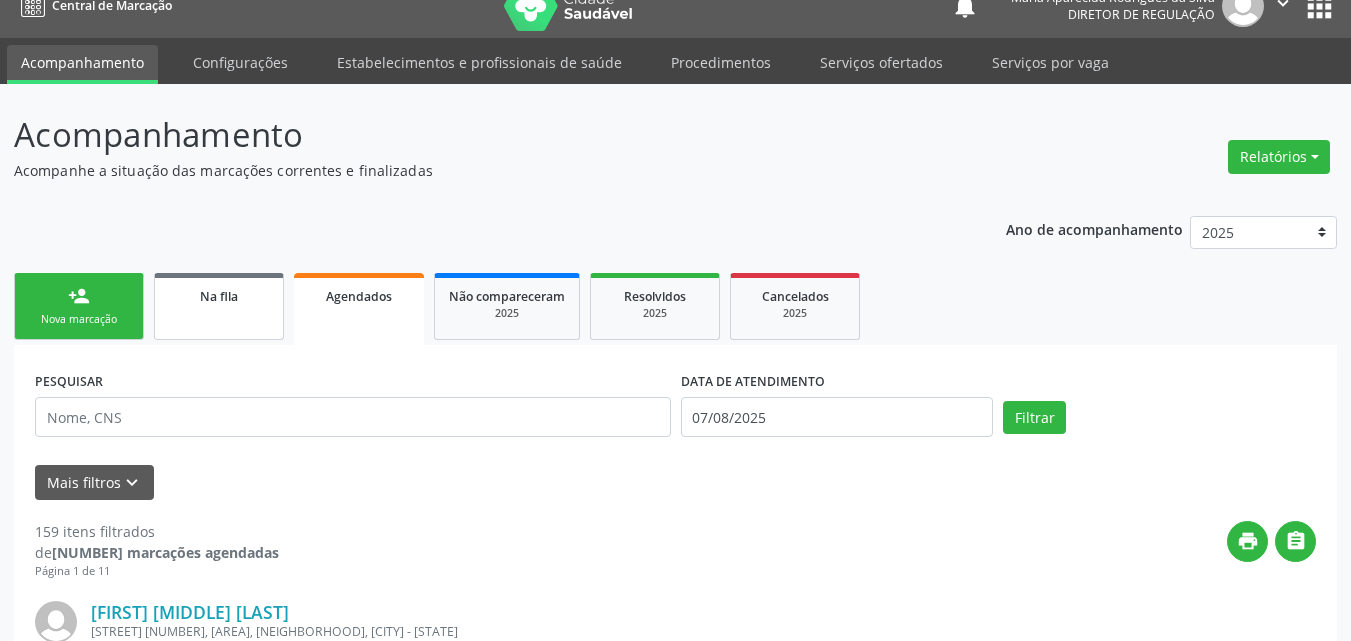 click on "Na fila" at bounding box center (219, 306) 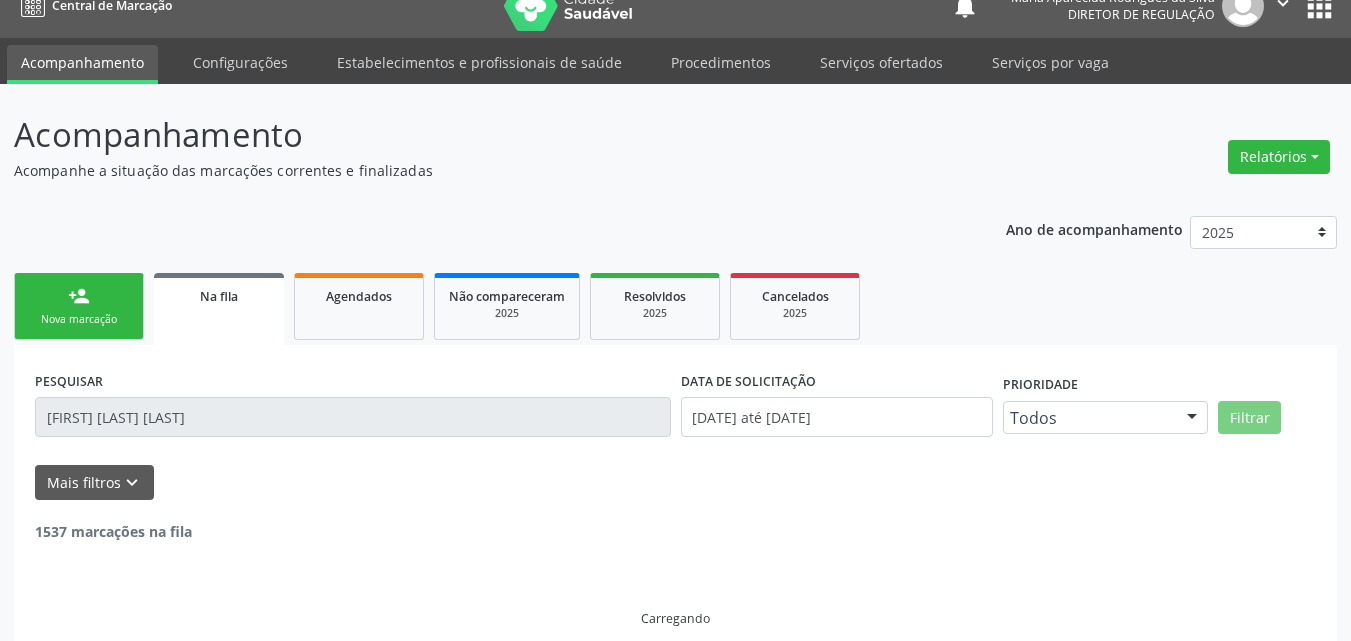 scroll, scrollTop: 0, scrollLeft: 0, axis: both 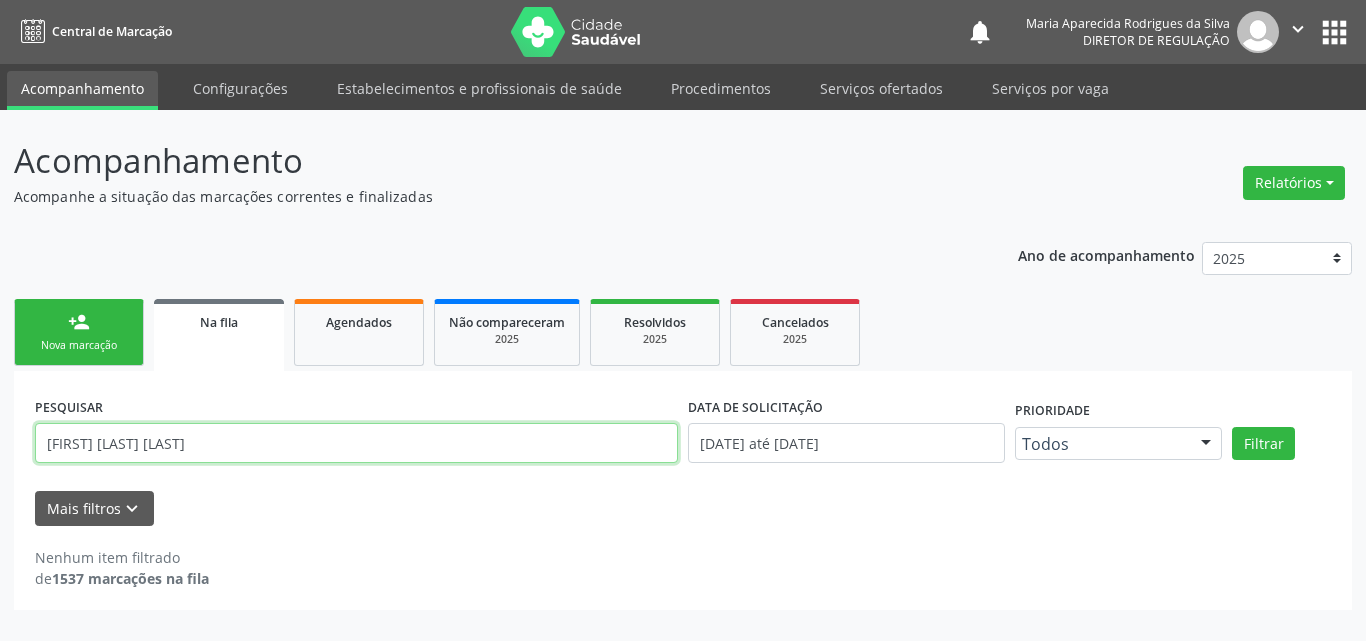 drag, startPoint x: 304, startPoint y: 442, endPoint x: 91, endPoint y: 526, distance: 228.96506 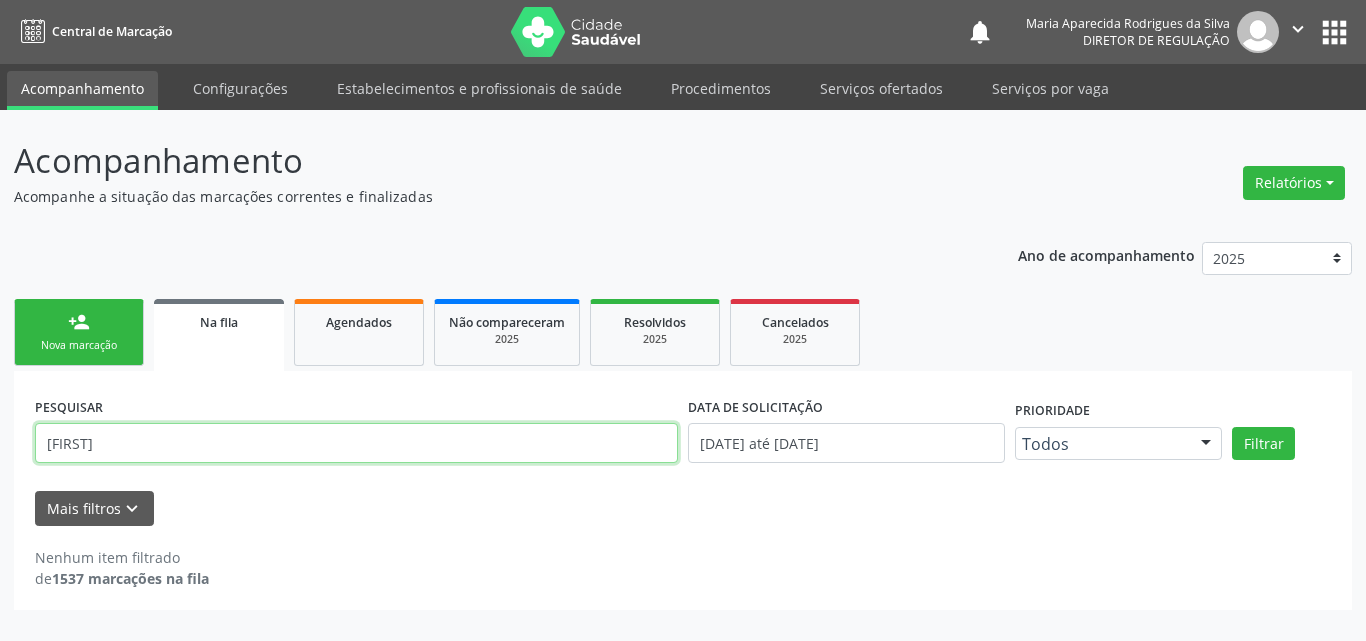 type on "OTA" 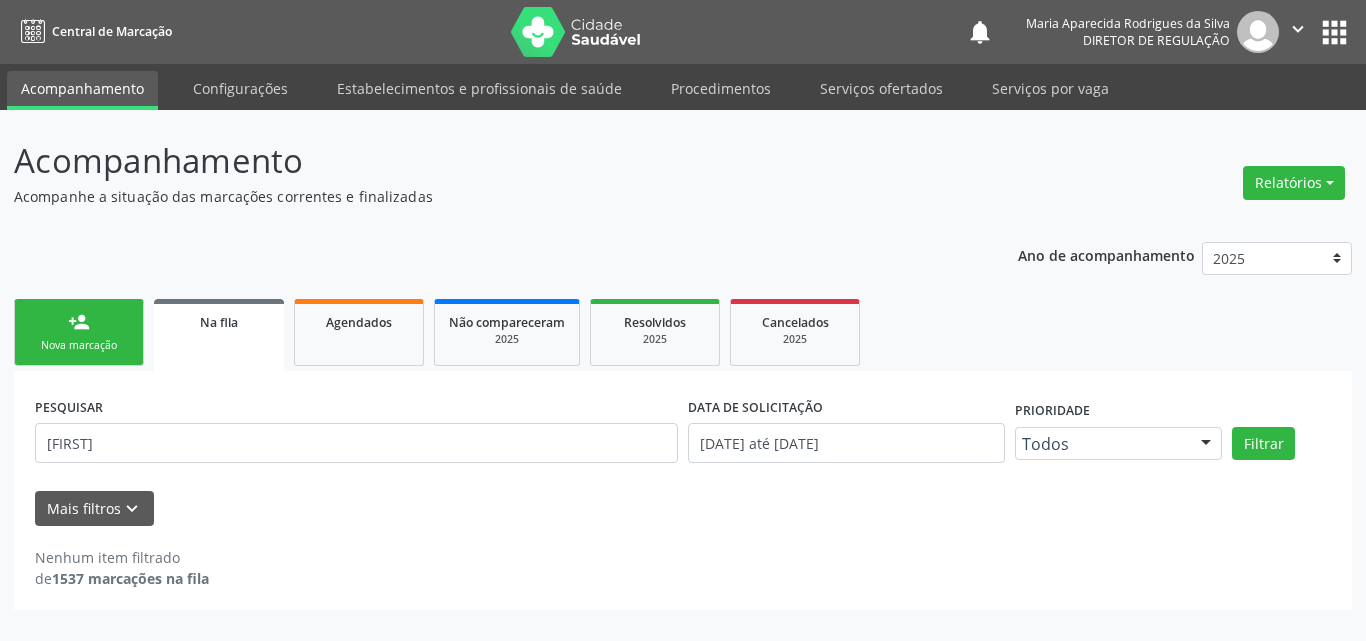 click on "person_add" at bounding box center [79, 322] 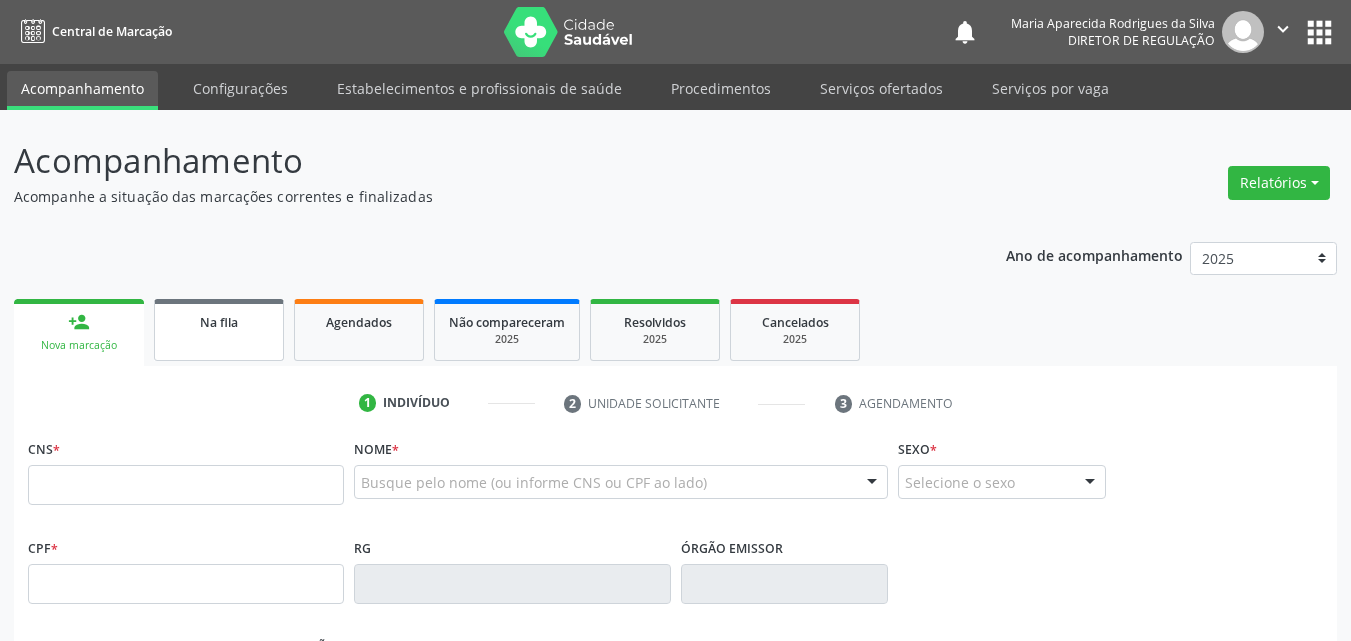 click on "Na fila" at bounding box center (219, 322) 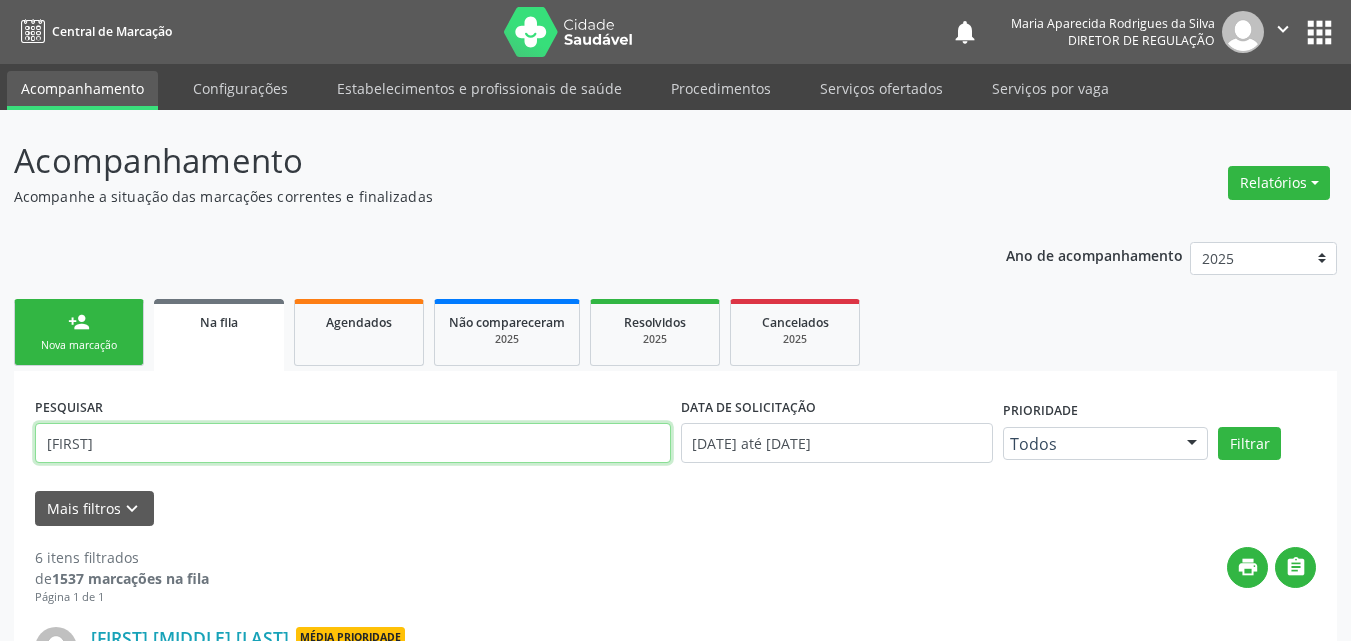 click on "OTA" at bounding box center [353, 443] 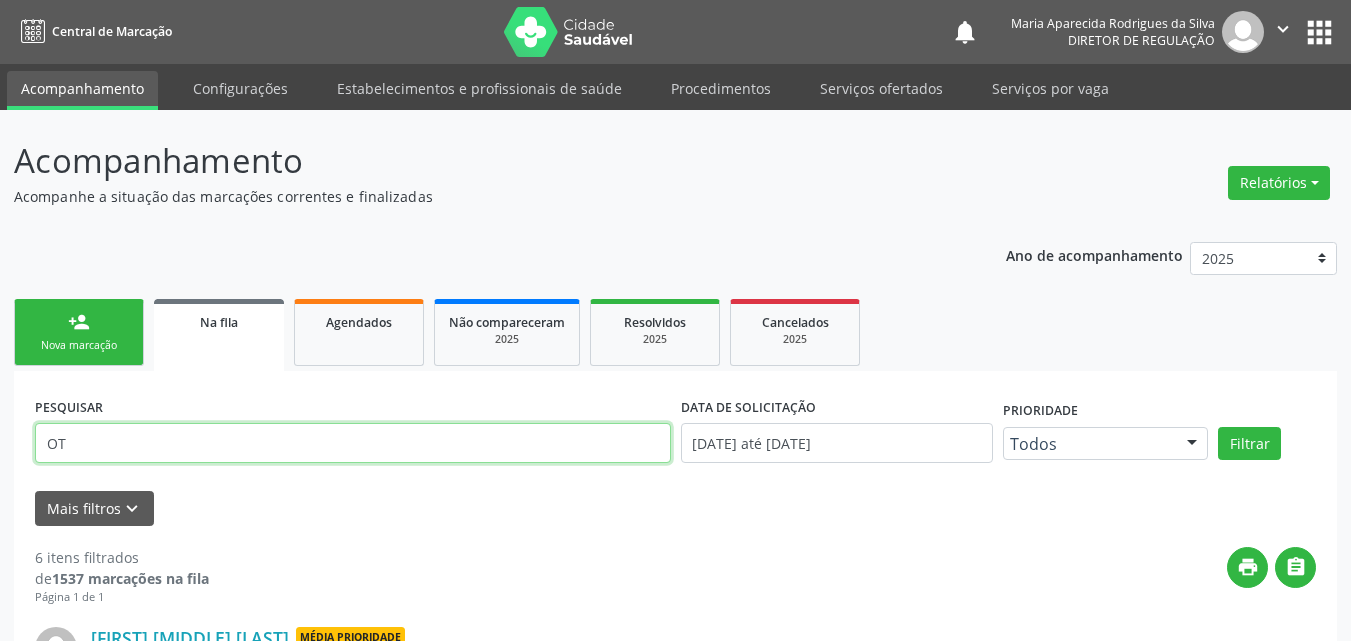 type on "O" 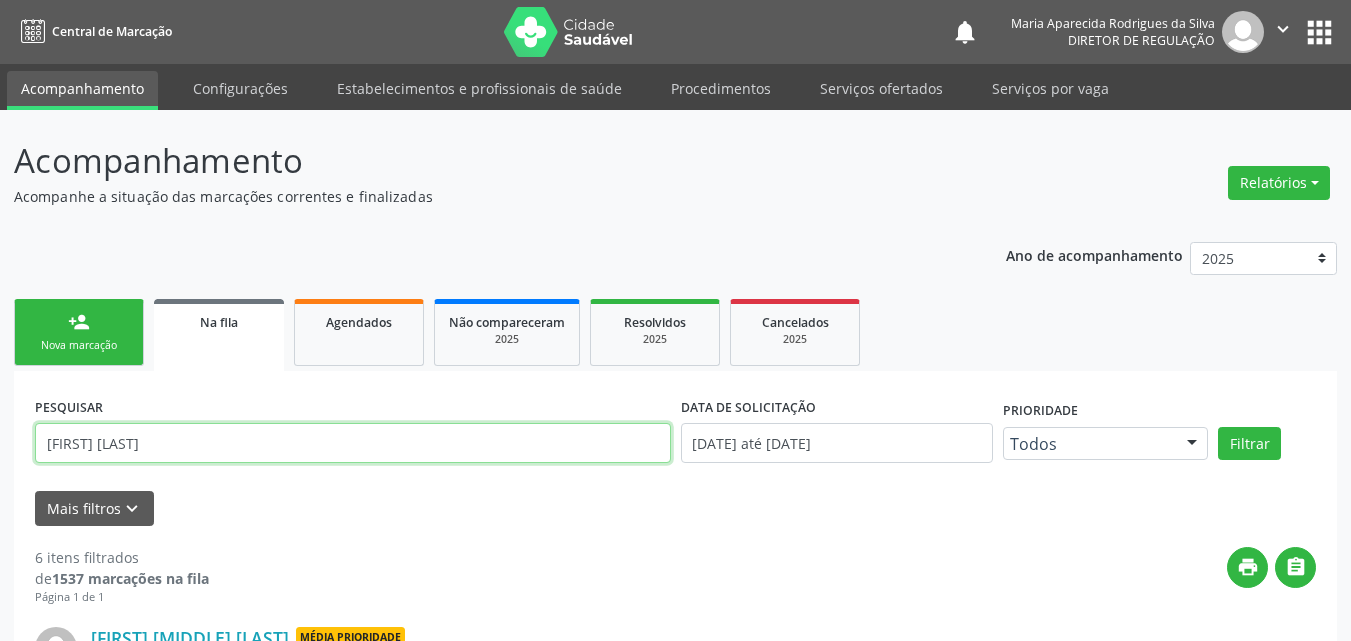 click on "PDRO FAUSTO" at bounding box center [353, 443] 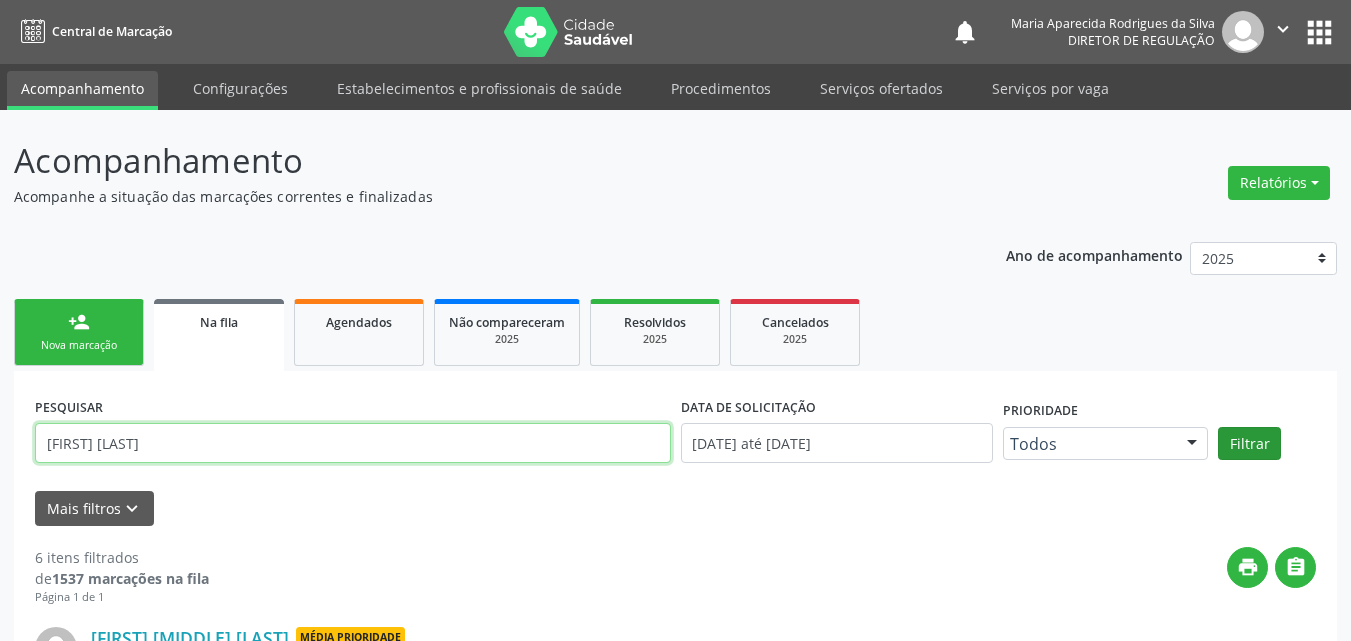 type on "PEDRO FAUSTO" 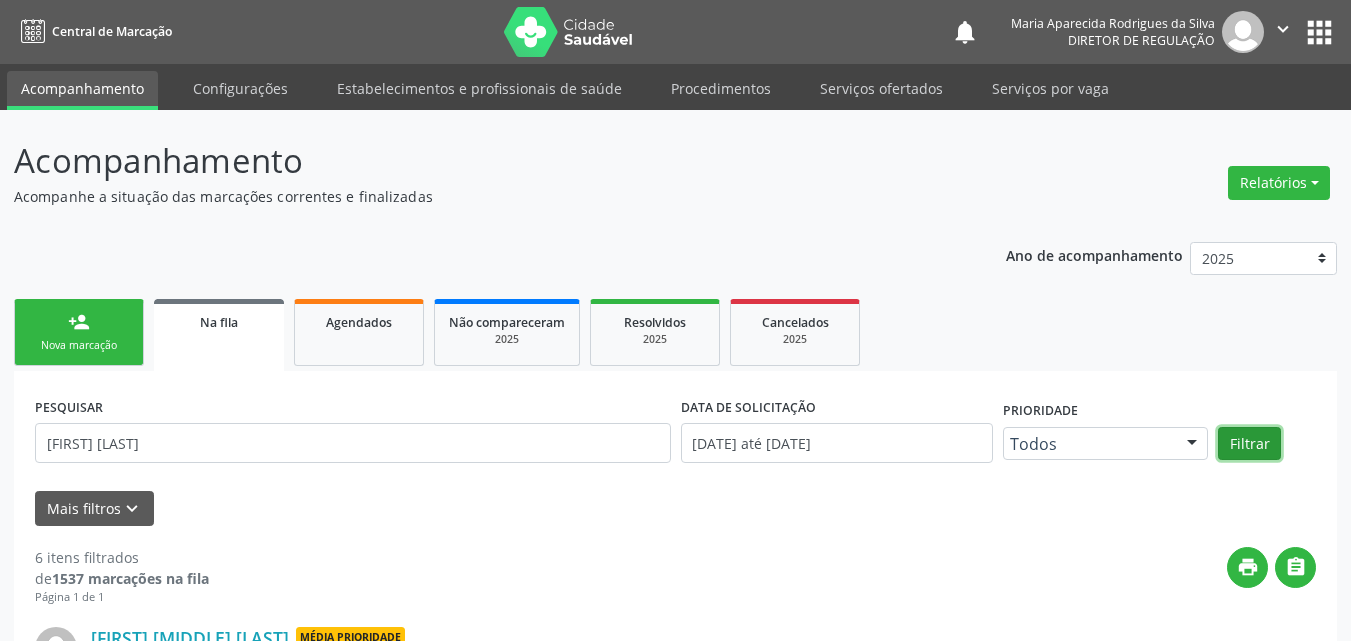 click on "Filtrar" at bounding box center [1249, 444] 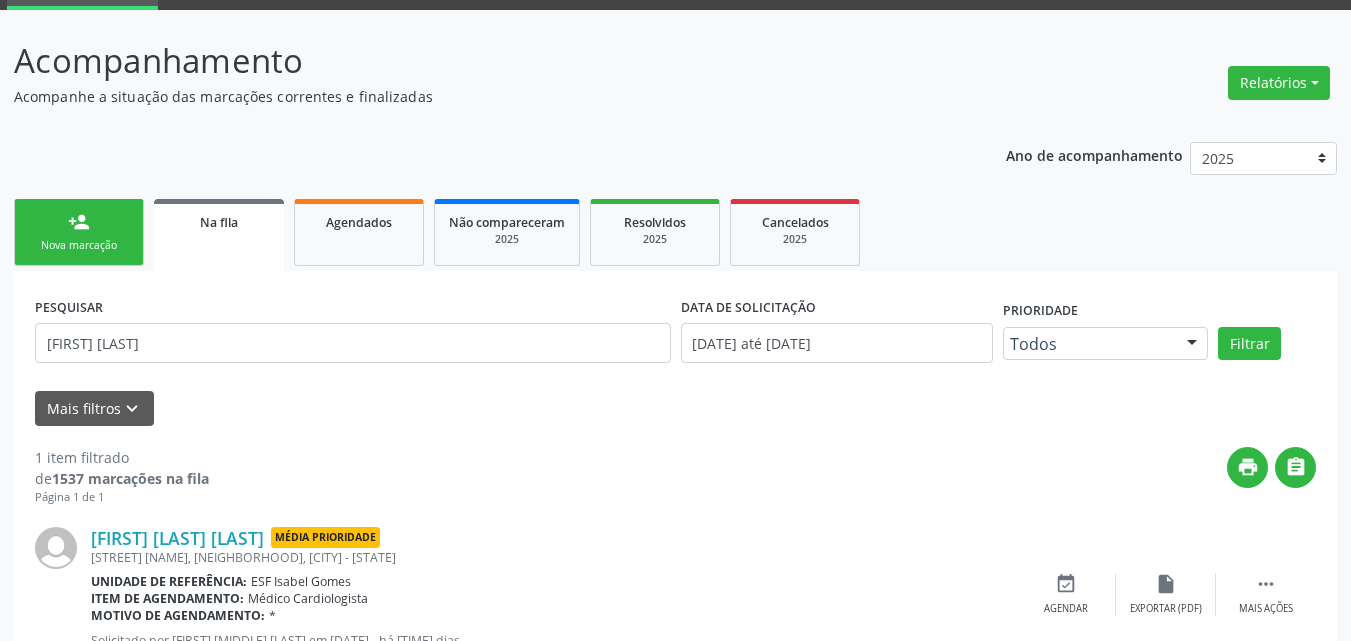 scroll, scrollTop: 178, scrollLeft: 0, axis: vertical 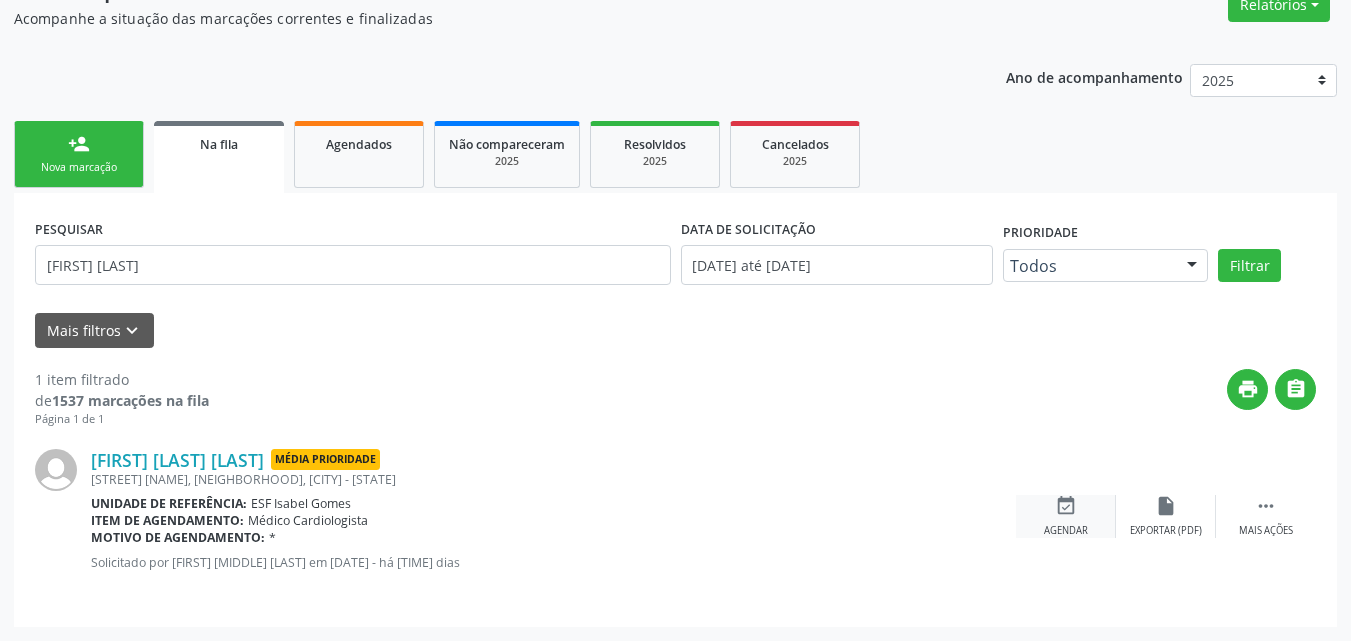 click on "event_available" at bounding box center (1066, 506) 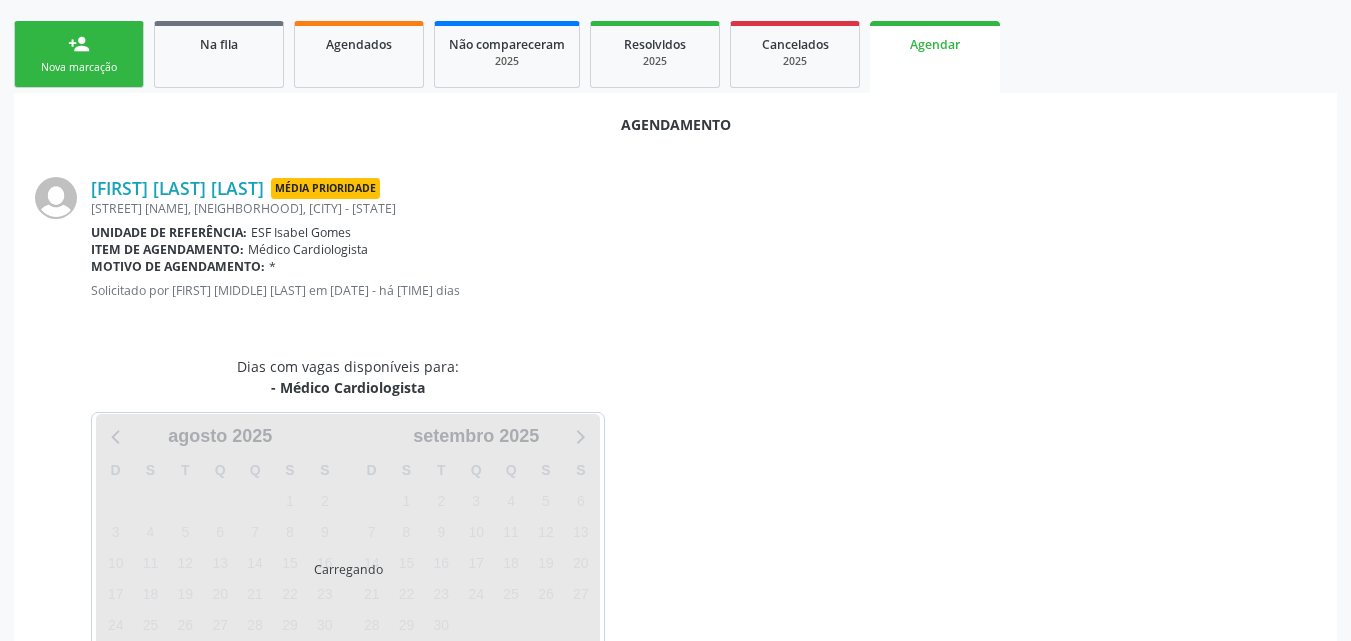 scroll, scrollTop: 353, scrollLeft: 0, axis: vertical 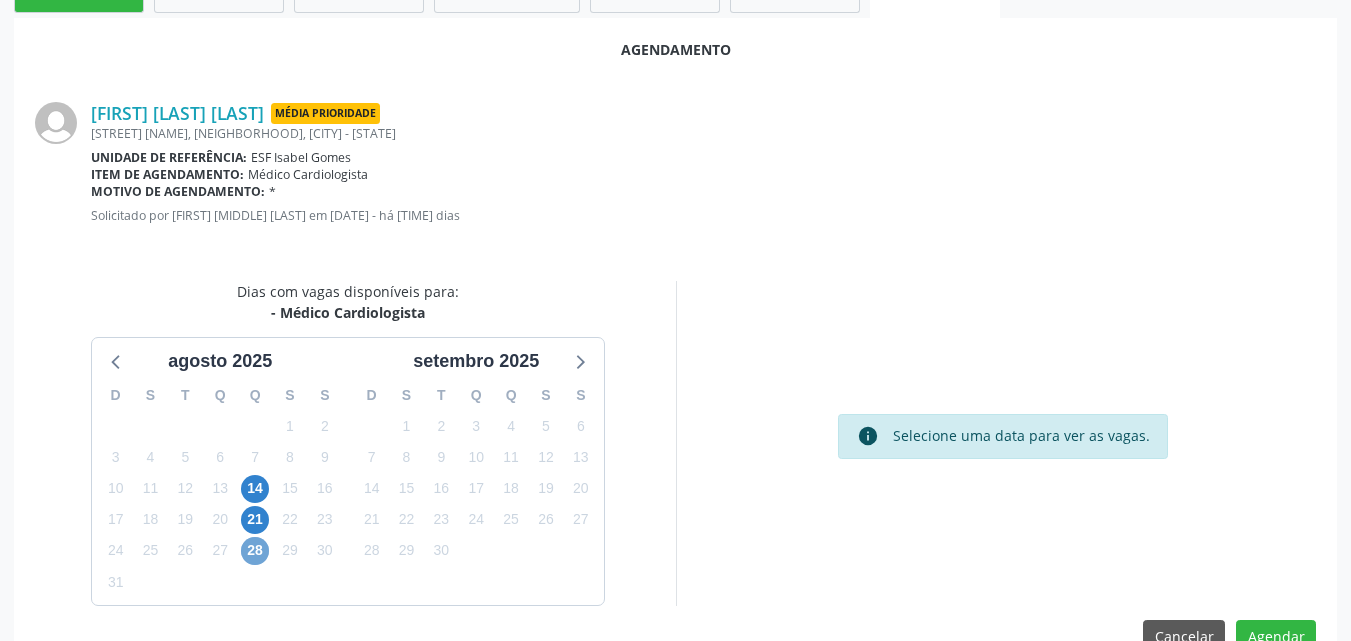 click on "28" at bounding box center (255, 551) 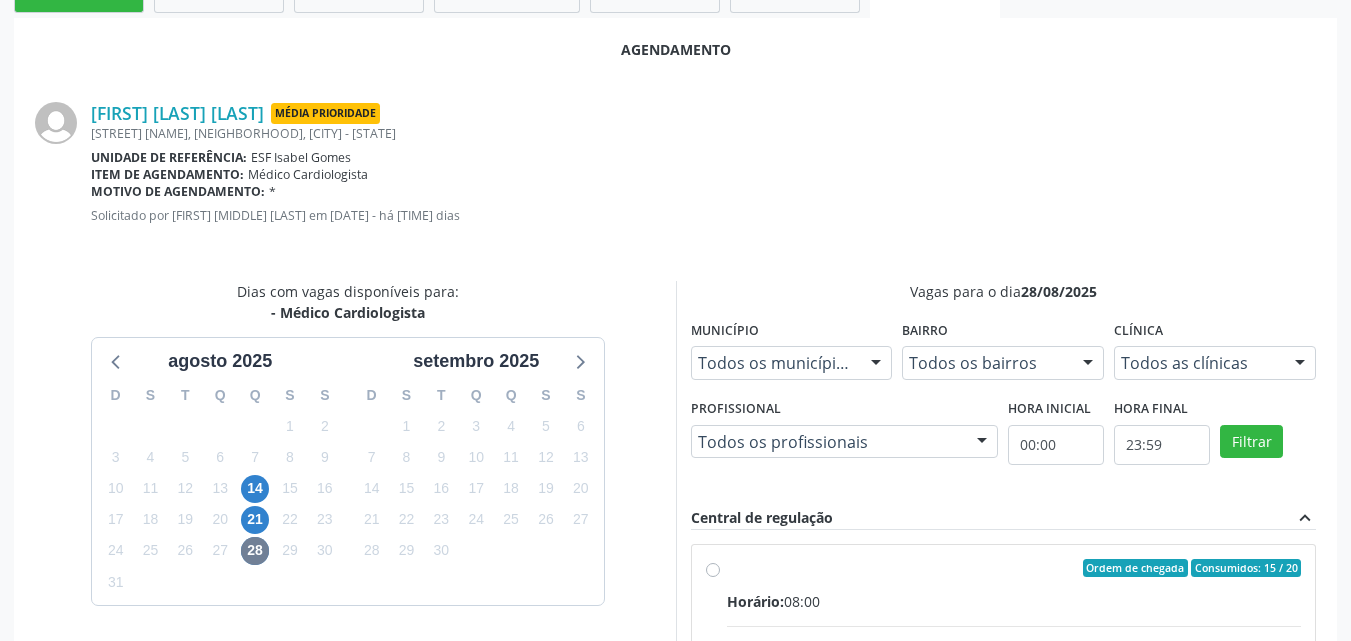 click on "Ordem de chegada
Consumidos: 15 / 20
Horário:   08:00
Clínica:  Ambulatorio Municipal de Saude
Rede:
--
Endereço:   A, nº 78, Centro, Afrânio - PE
Telefone:   --
Profissional:
--
Informações adicionais sobre o atendimento
Idade de atendimento:
Sem restrição
Gênero(s) atendido(s):
Sem restrição
Informações adicionais:
--" at bounding box center [1014, 712] 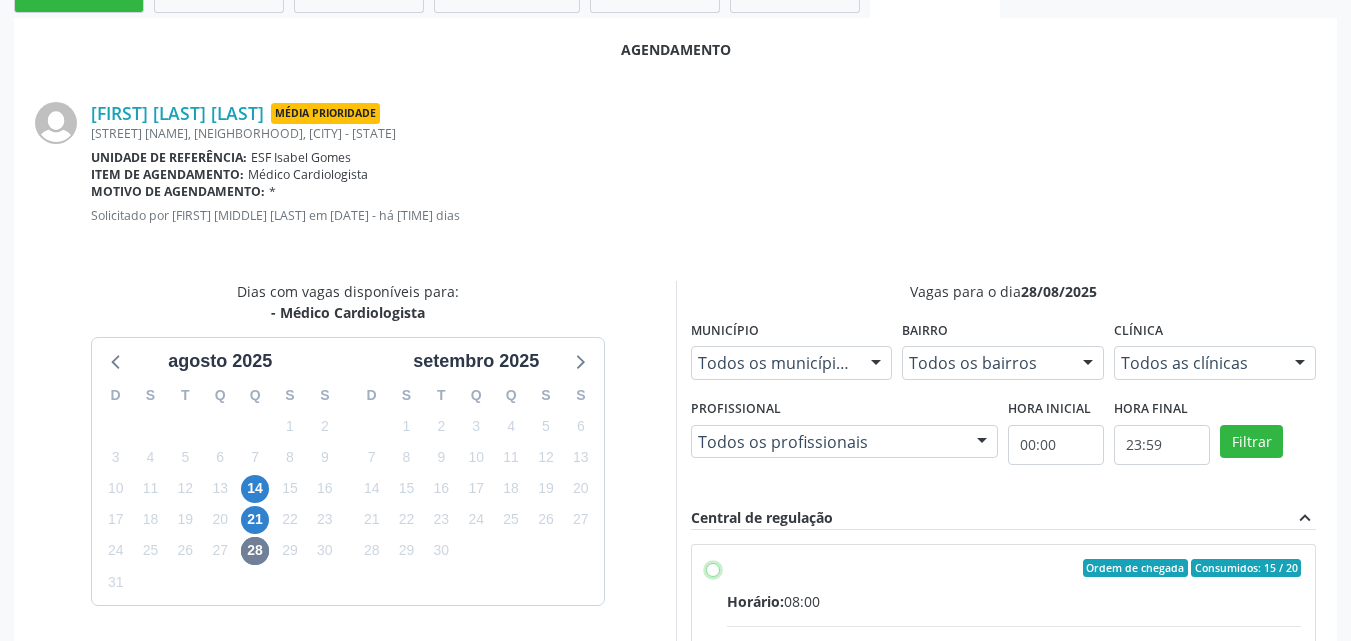 click on "Ordem de chegada
Consumidos: 15 / 20
Horário:   08:00
Clínica:  Ambulatorio Municipal de Saude
Rede:
--
Endereço:   A, nº 78, Centro, Afrânio - PE
Telefone:   --
Profissional:
--
Informações adicionais sobre o atendimento
Idade de atendimento:
Sem restrição
Gênero(s) atendido(s):
Sem restrição
Informações adicionais:
--" at bounding box center [713, 568] 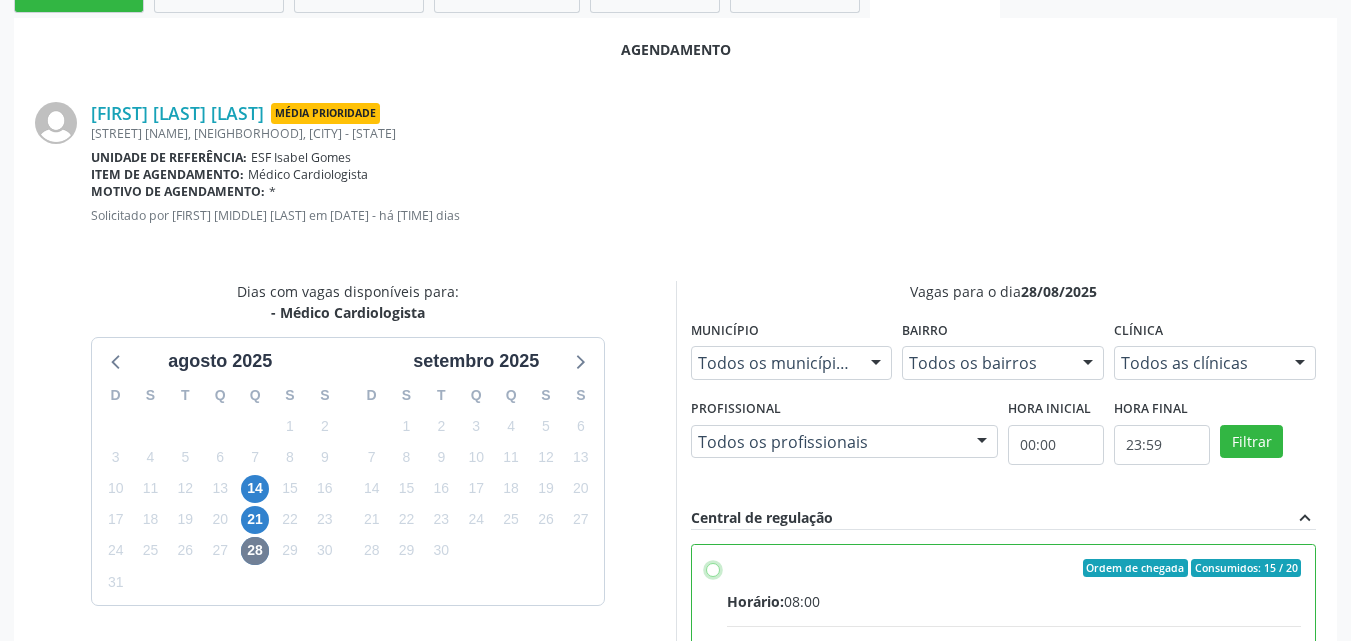 radio on "true" 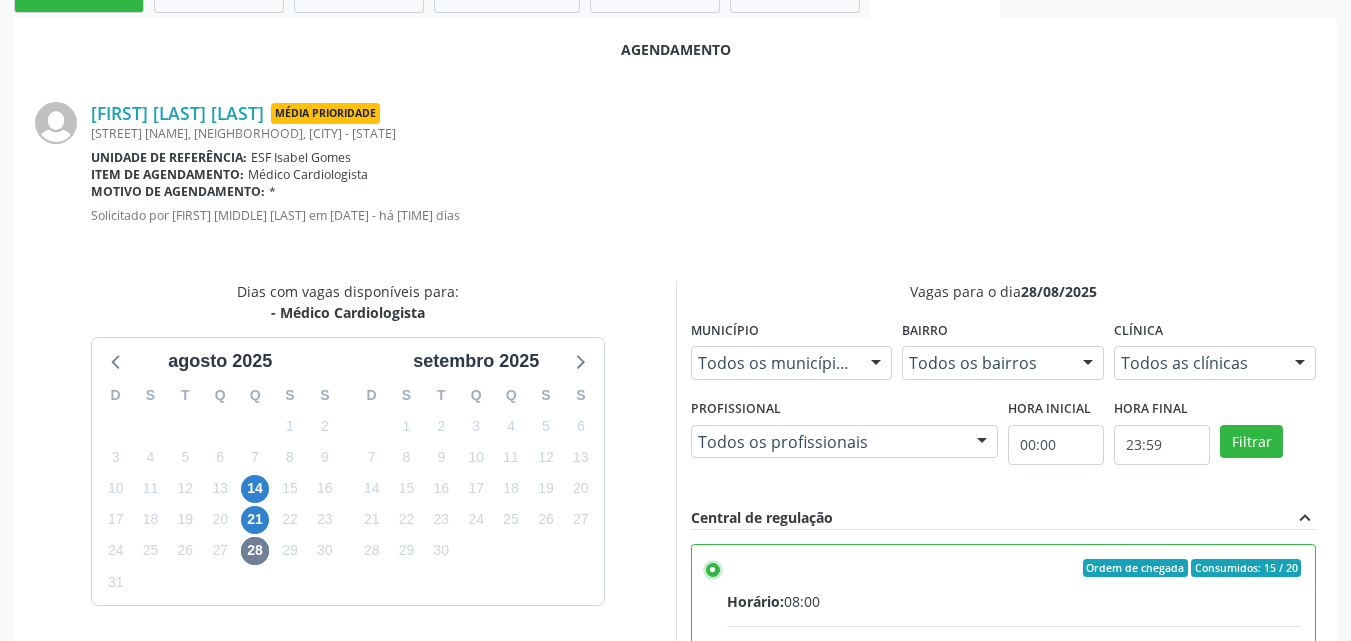 scroll, scrollTop: 99, scrollLeft: 0, axis: vertical 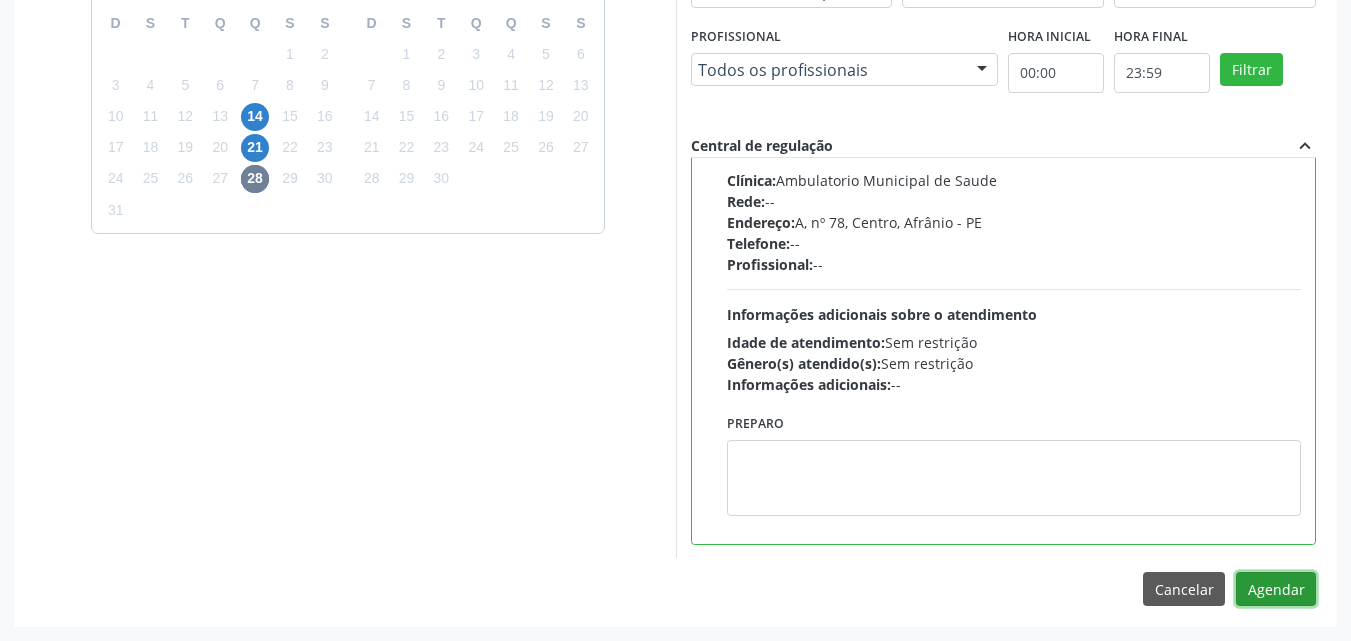 click on "Agendar" at bounding box center (1276, 589) 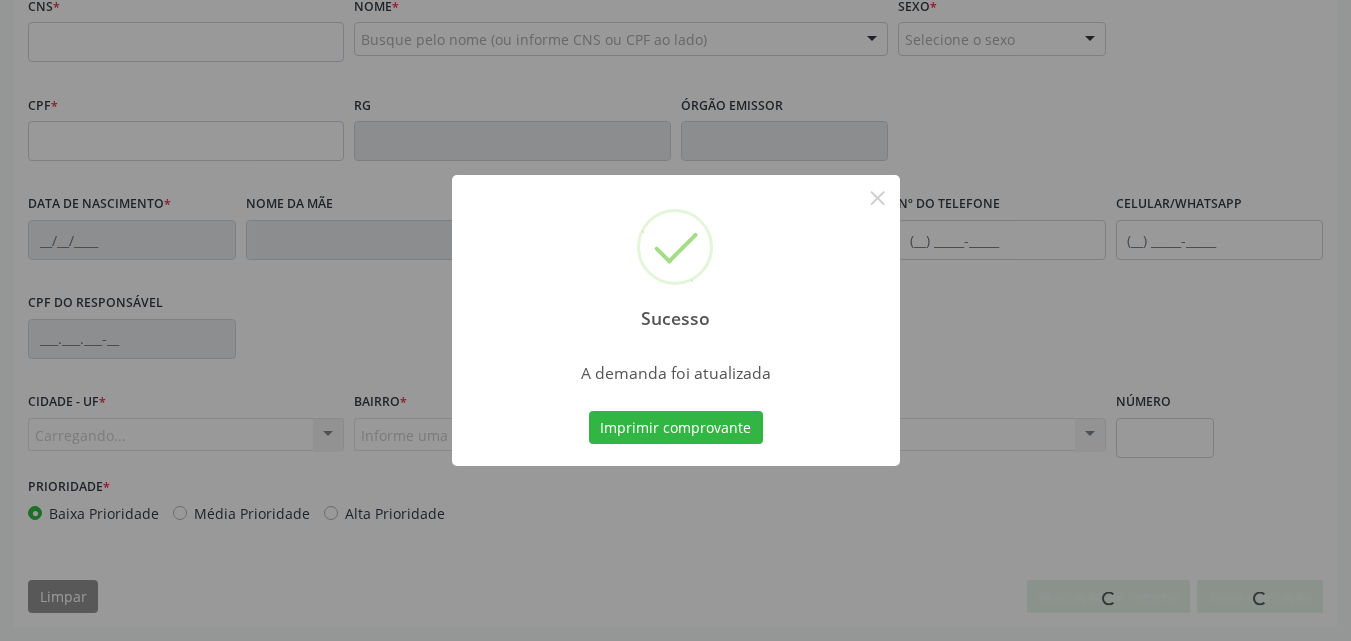 scroll, scrollTop: 443, scrollLeft: 0, axis: vertical 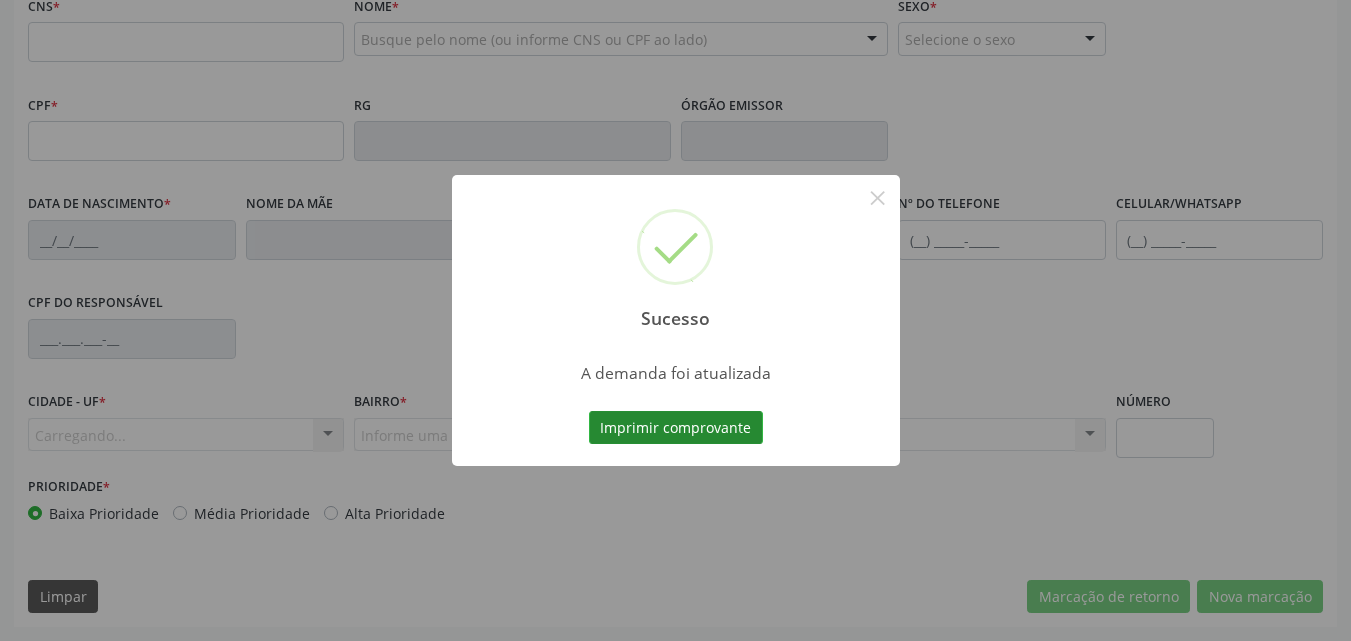 click on "Imprimir comprovante" at bounding box center (676, 428) 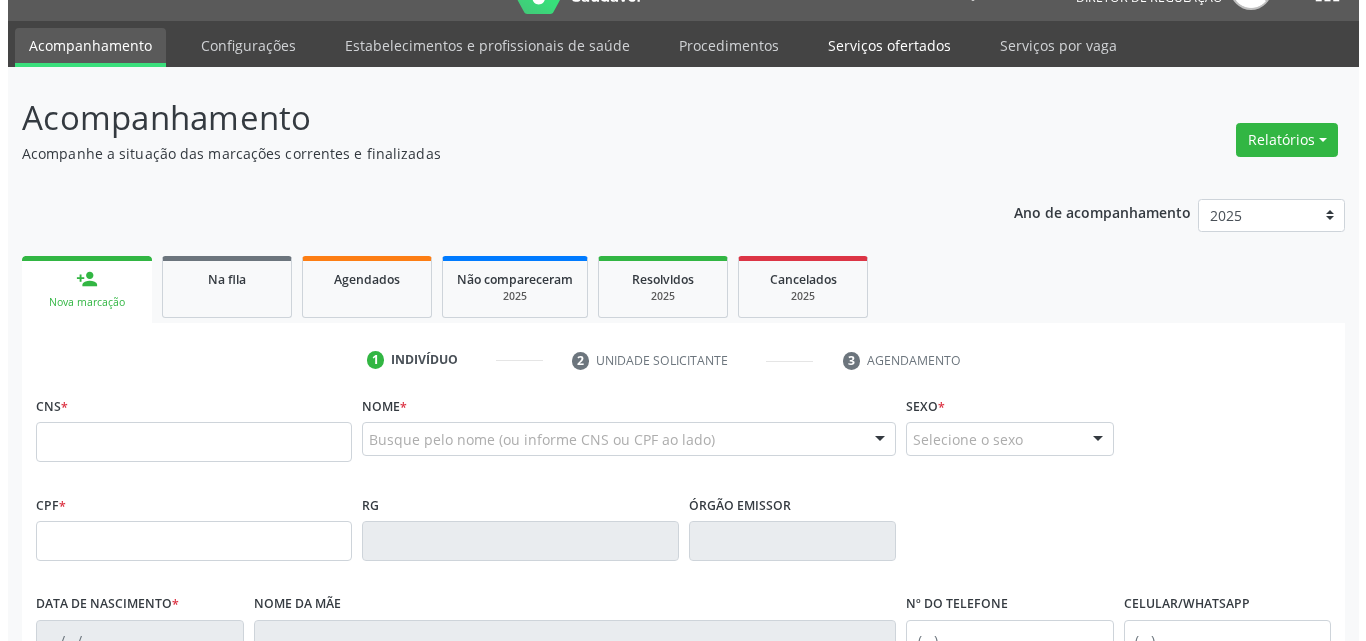 scroll, scrollTop: 0, scrollLeft: 0, axis: both 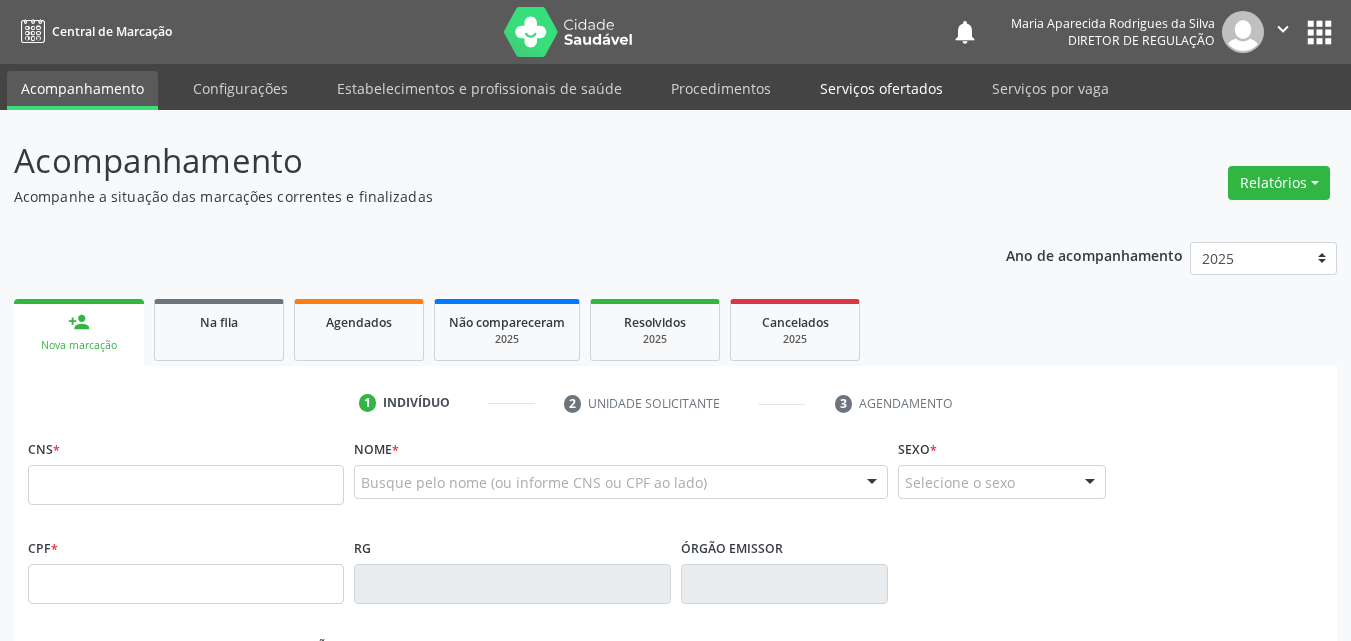 click on "Serviços ofertados" at bounding box center (881, 88) 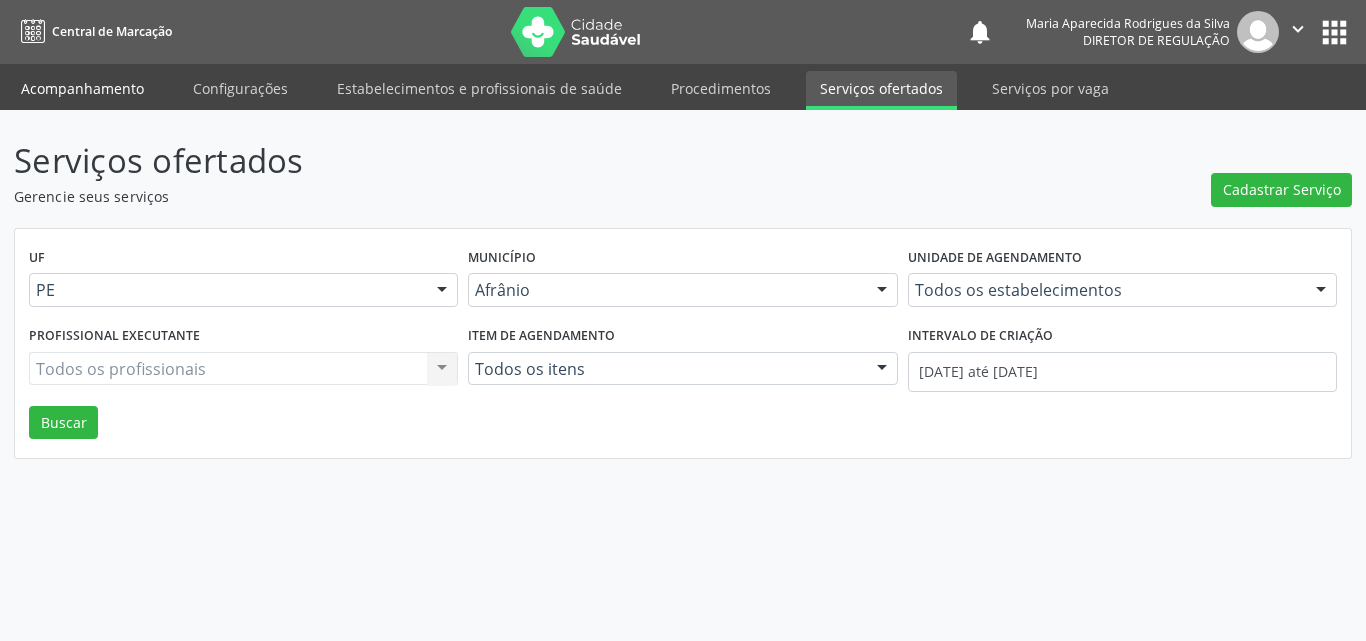 click on "Acompanhamento" at bounding box center [82, 88] 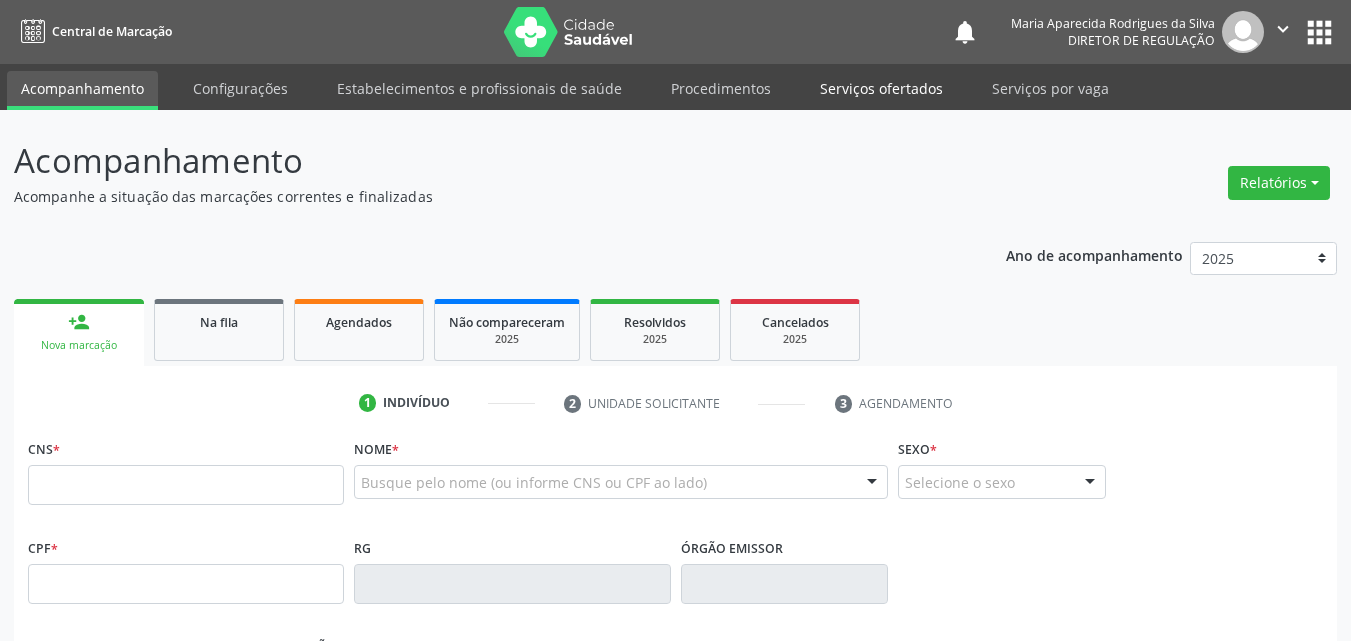 click on "Serviços ofertados" at bounding box center (881, 88) 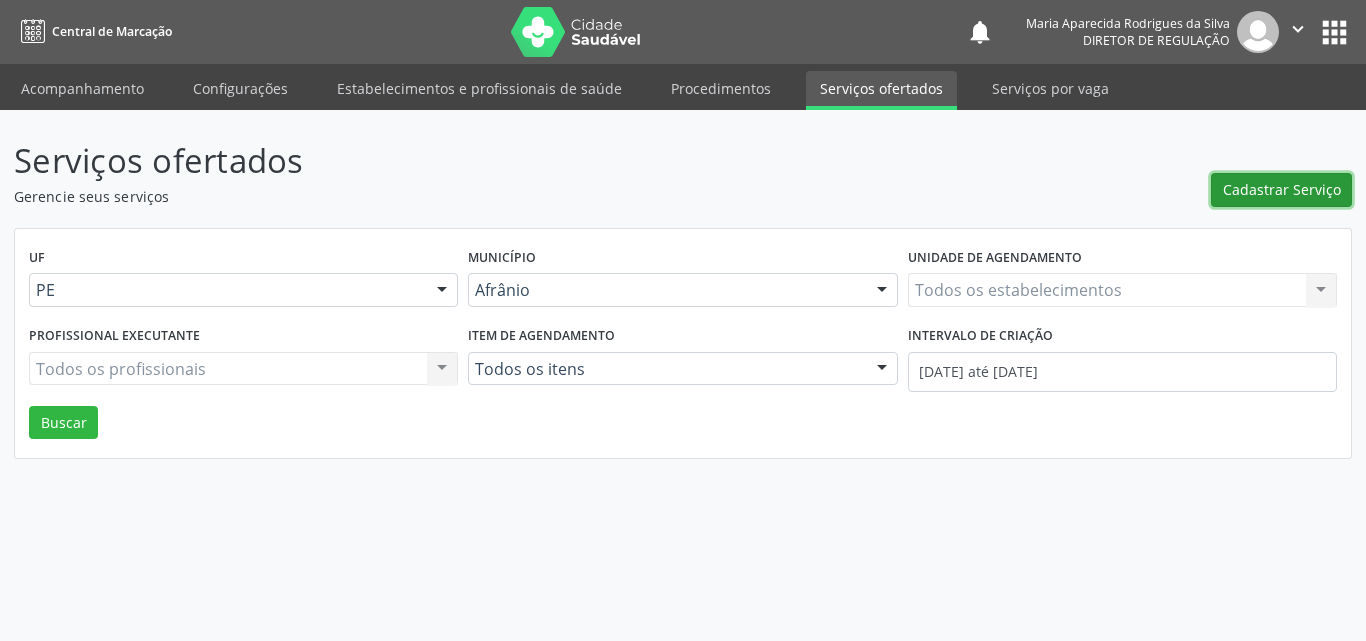 click on "Cadastrar Serviço" at bounding box center (1282, 189) 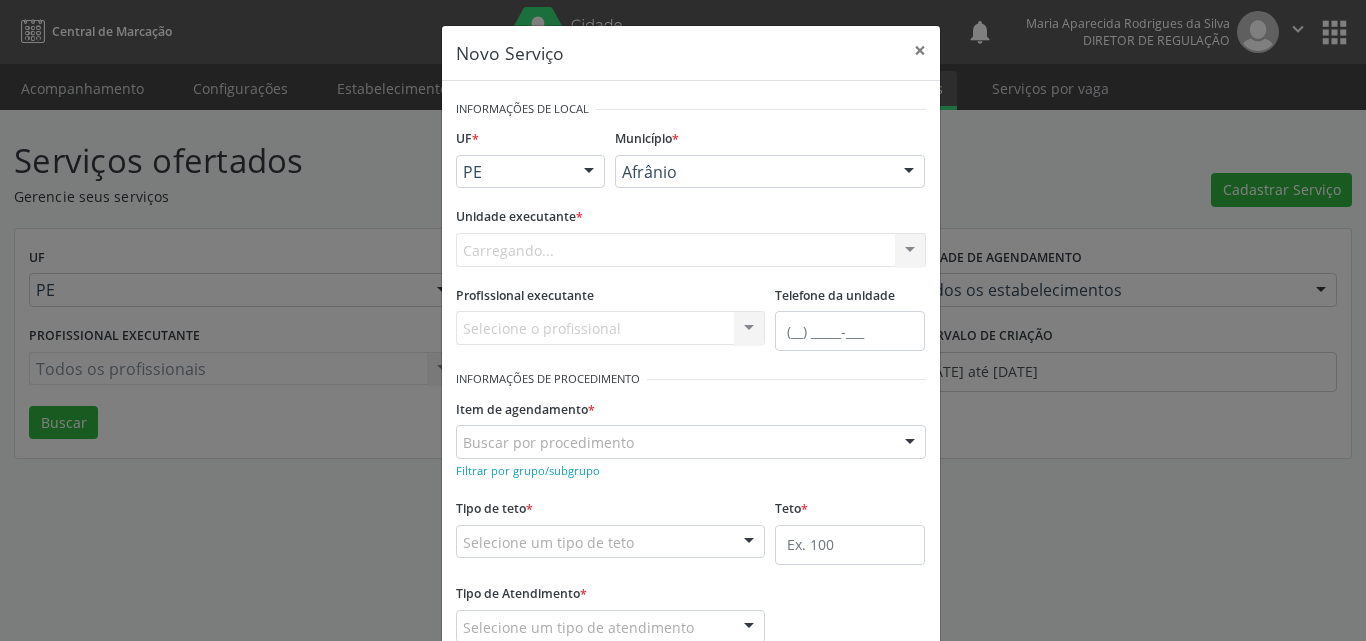 scroll, scrollTop: 0, scrollLeft: 0, axis: both 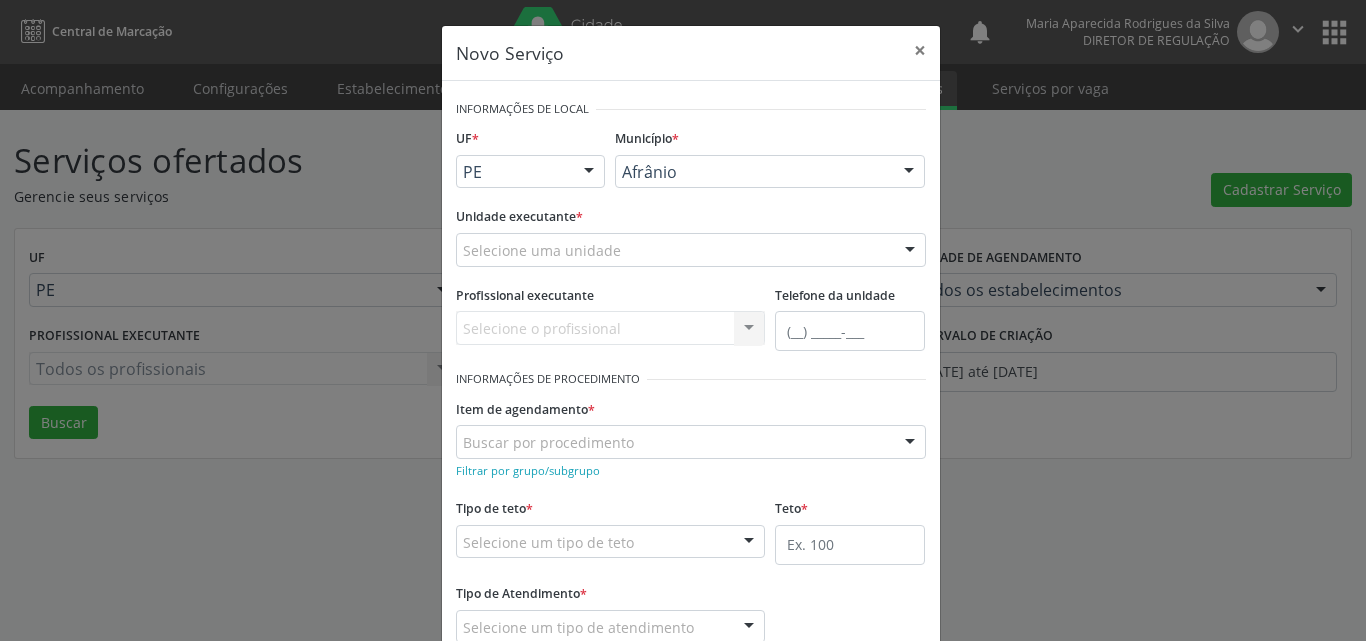 click on "Selecione uma unidade" at bounding box center (691, 250) 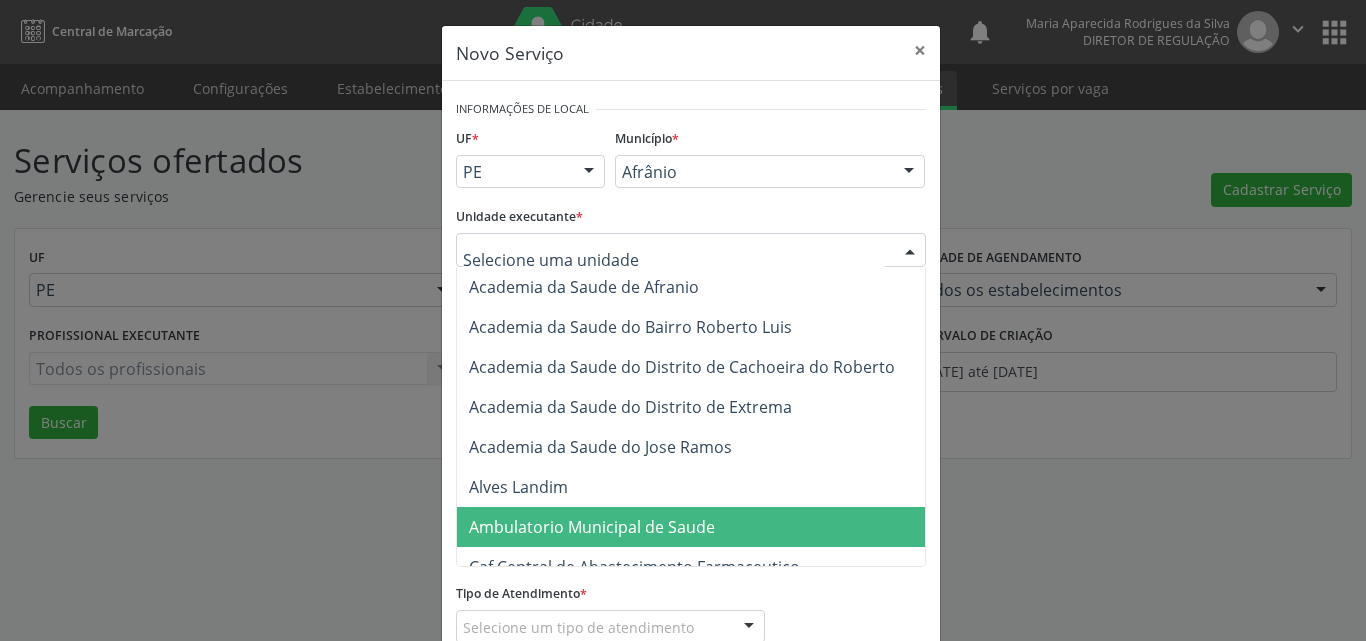 click on "Ambulatorio Municipal de Saude" at bounding box center [592, 527] 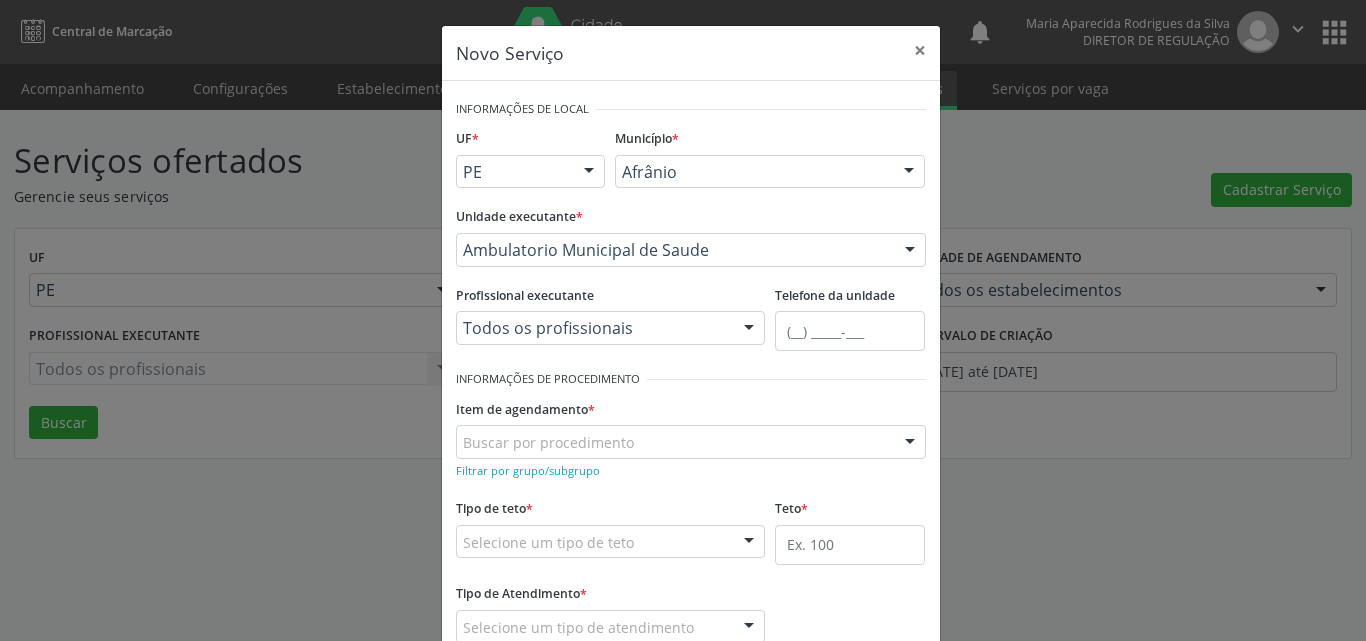 click on "Buscar por procedimento" at bounding box center (691, 442) 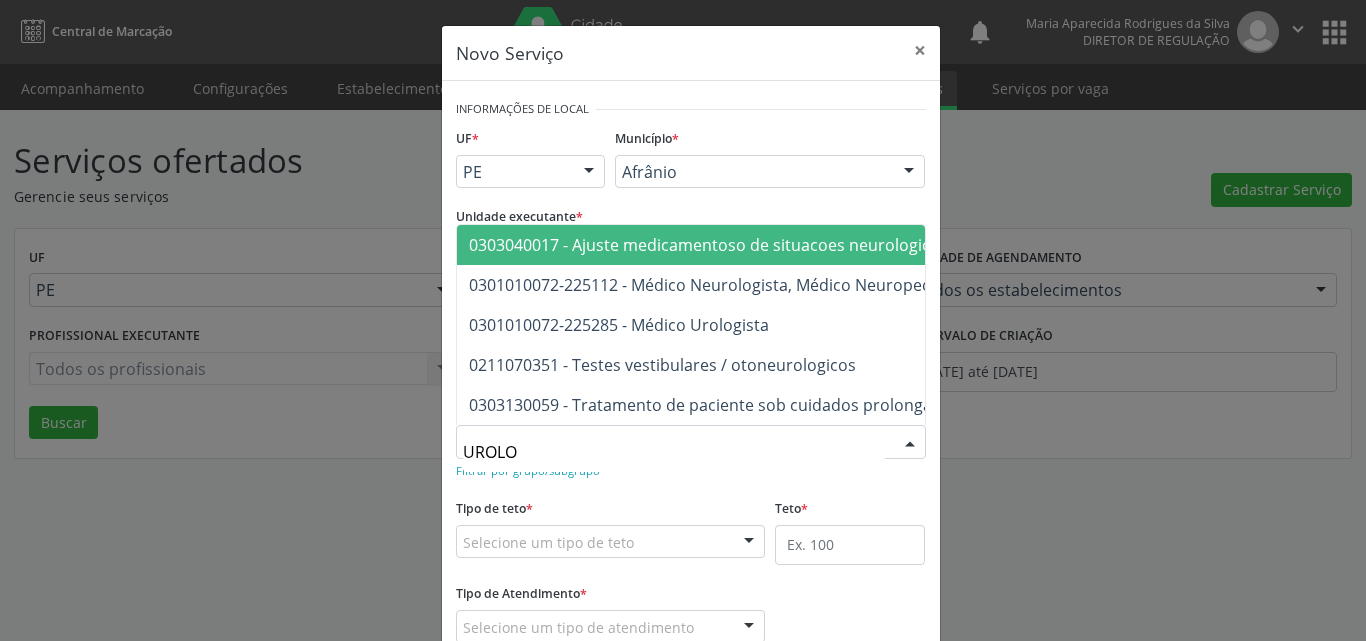 type on "UROLOG" 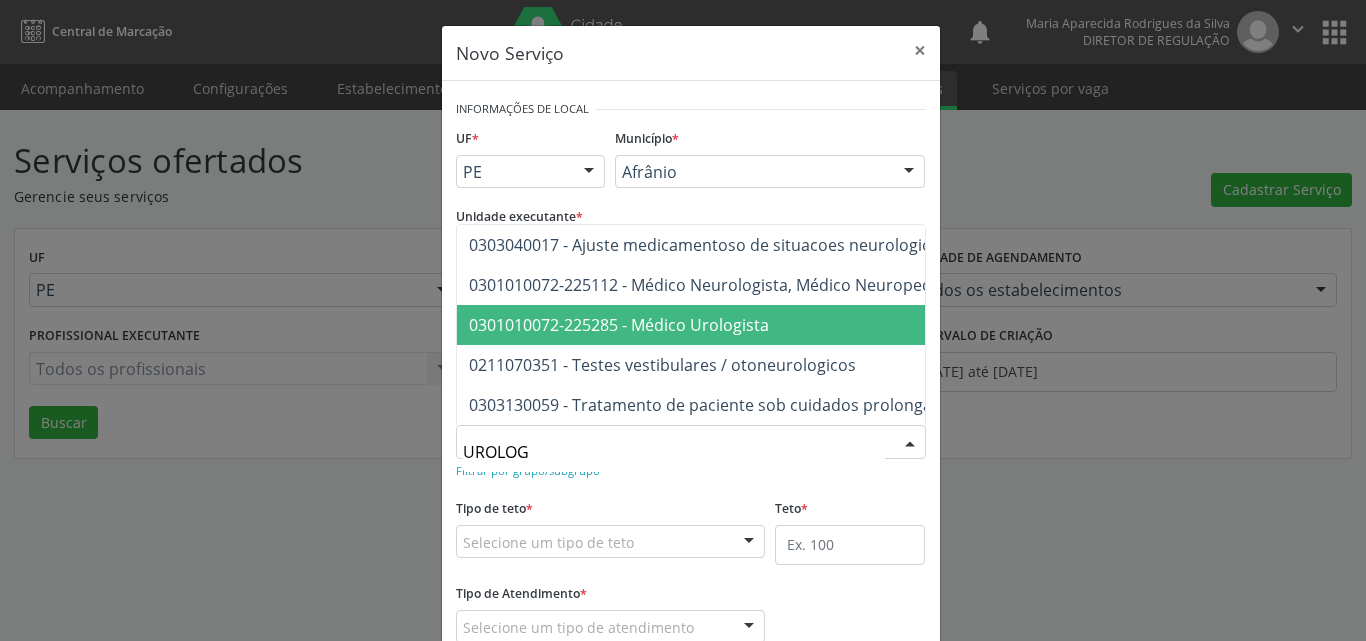 click on "0301010072-225285 - Médico Urologista" at bounding box center [619, 325] 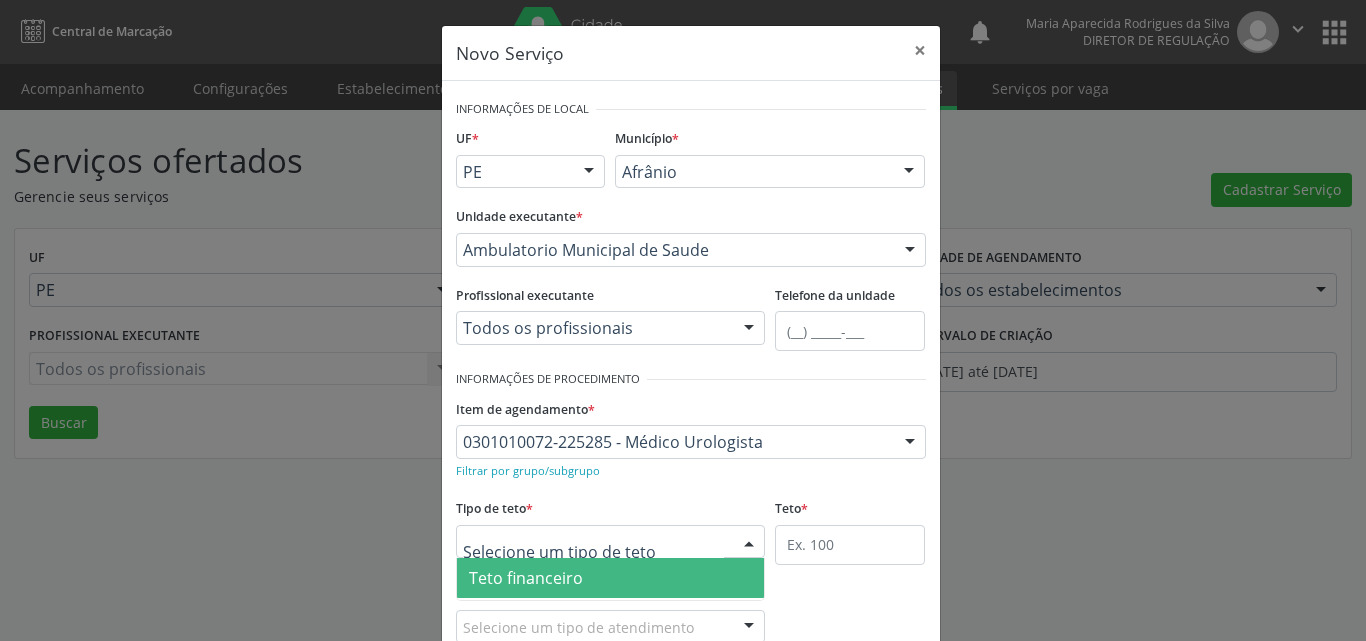 drag, startPoint x: 715, startPoint y: 532, endPoint x: 709, endPoint y: 521, distance: 12.529964 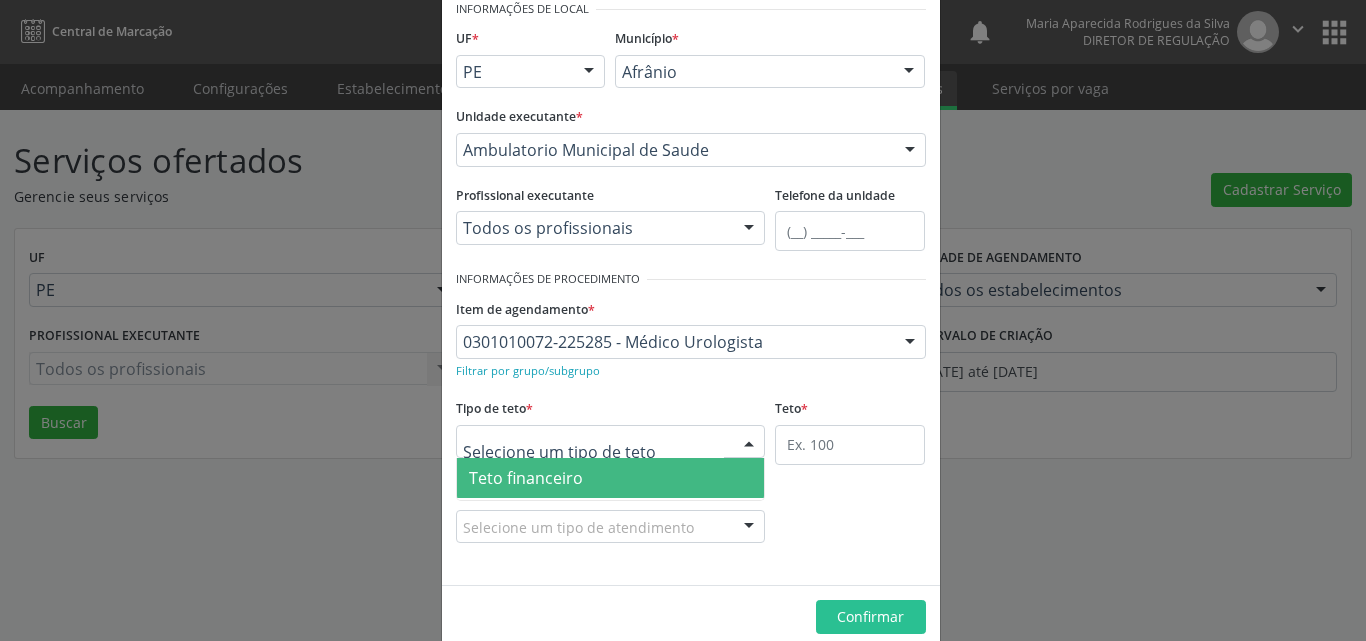 scroll, scrollTop: 132, scrollLeft: 0, axis: vertical 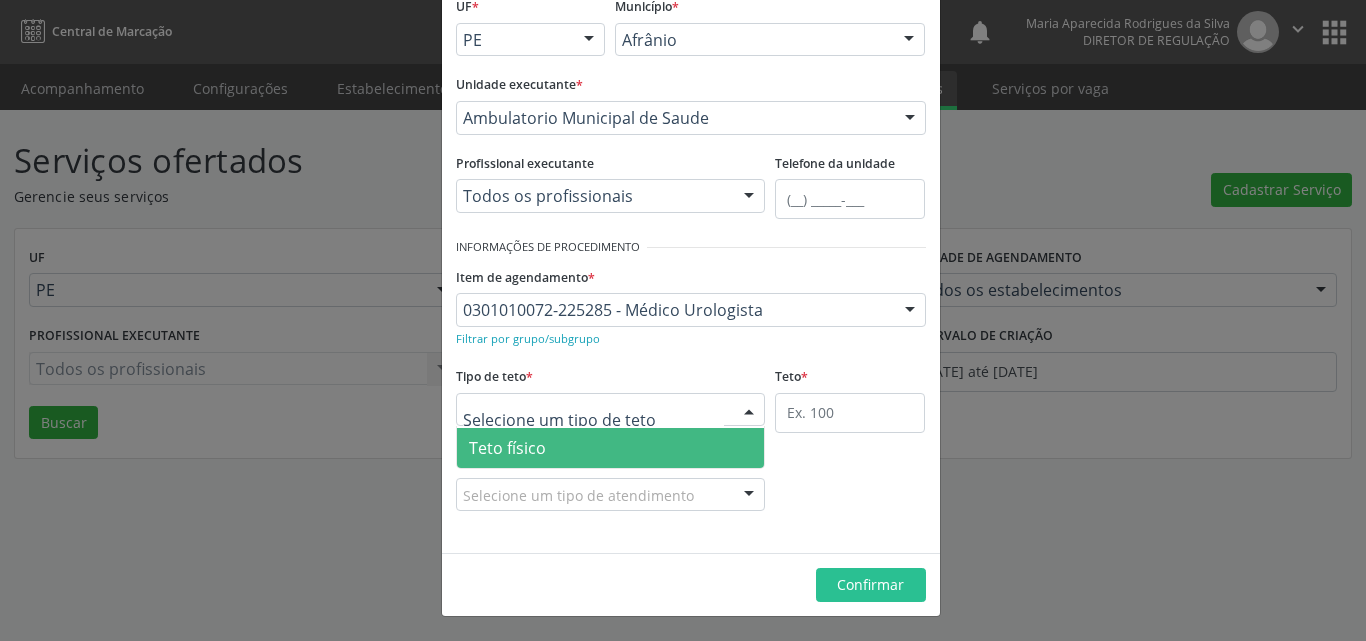 drag, startPoint x: 586, startPoint y: 452, endPoint x: 768, endPoint y: 445, distance: 182.13457 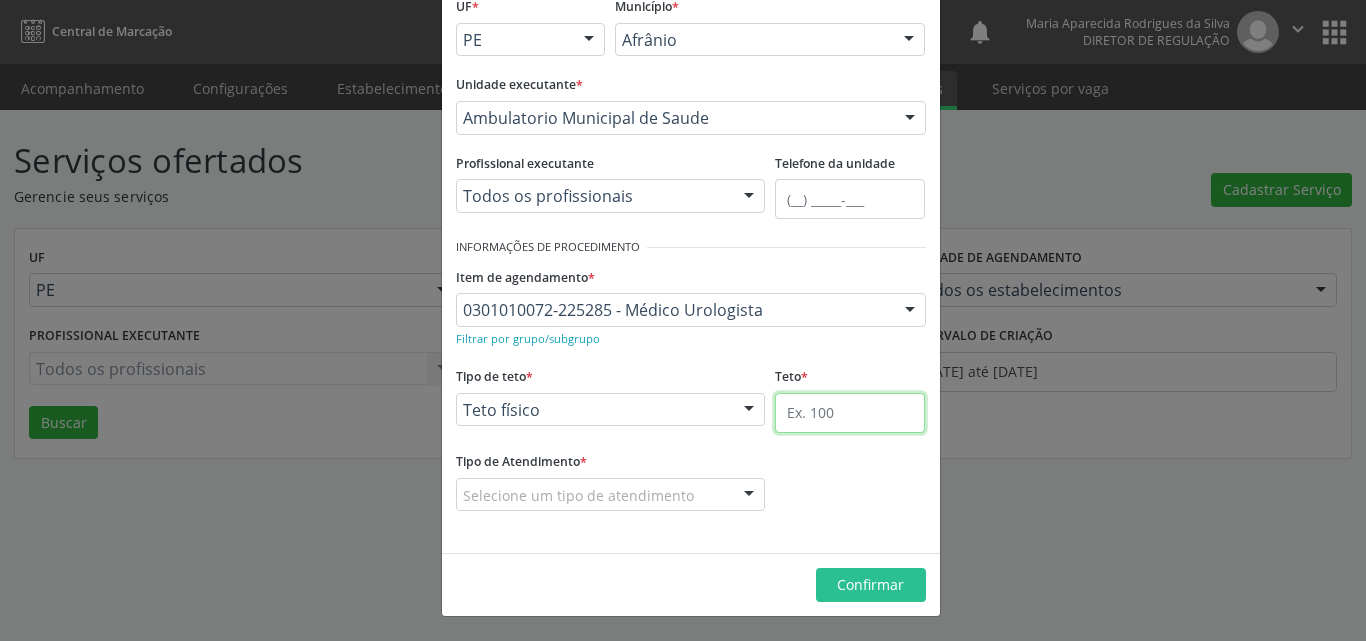 click at bounding box center [850, 413] 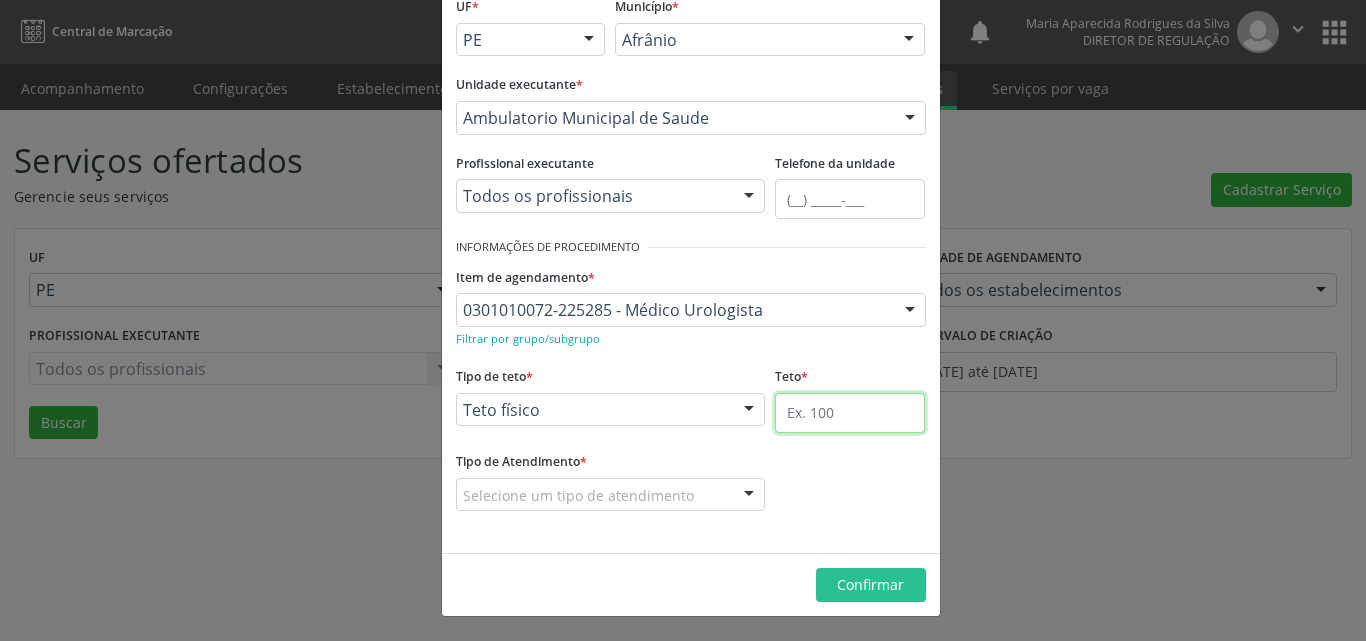 type on "40" 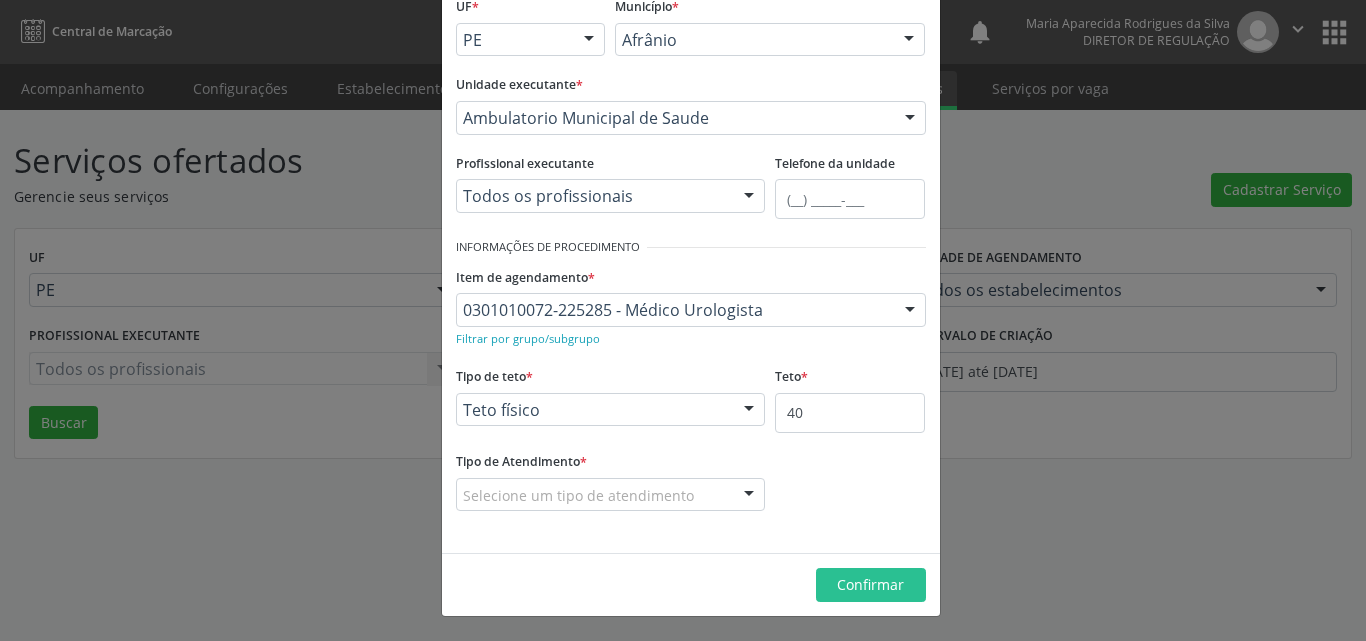 click on "Selecione um tipo de atendimento" at bounding box center [611, 495] 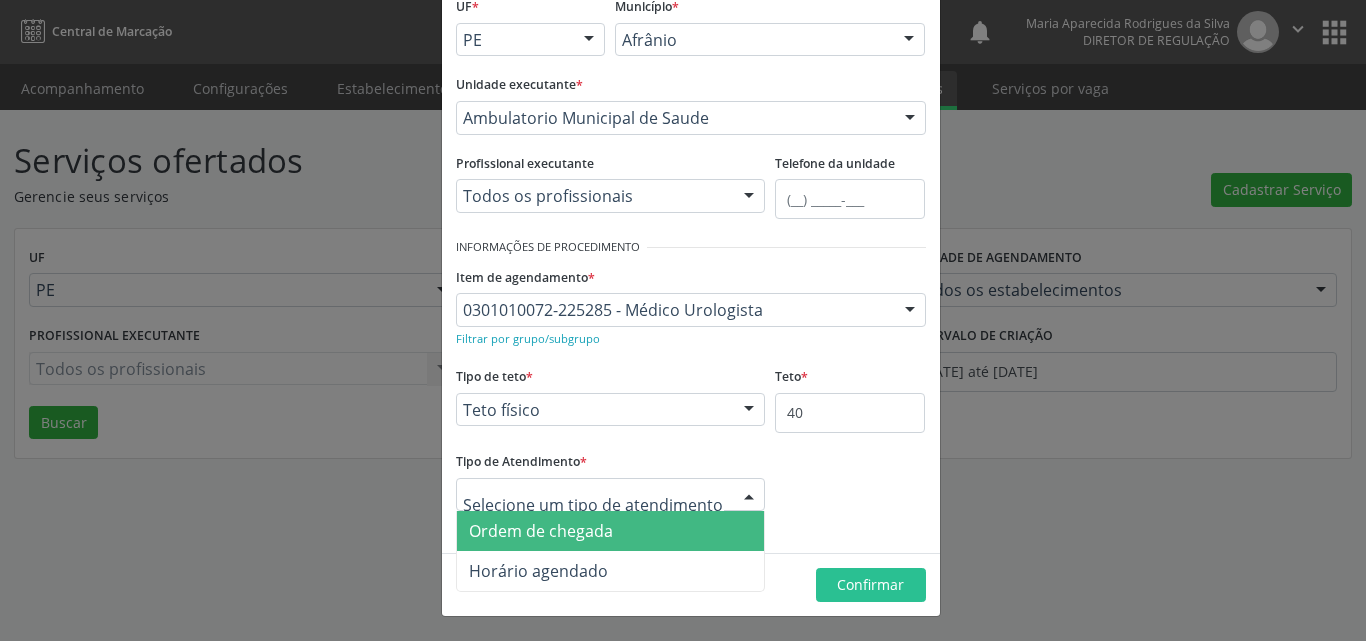 click on "Ordem de chegada" at bounding box center [611, 531] 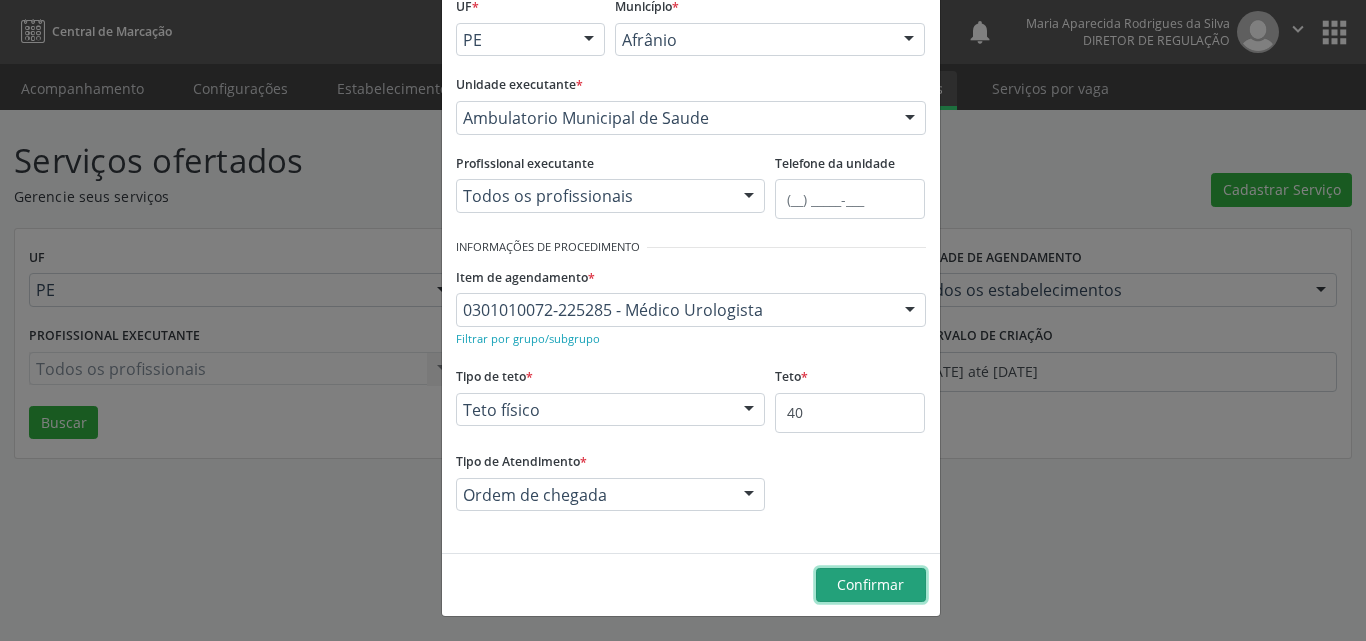 click on "Confirmar" at bounding box center [870, 584] 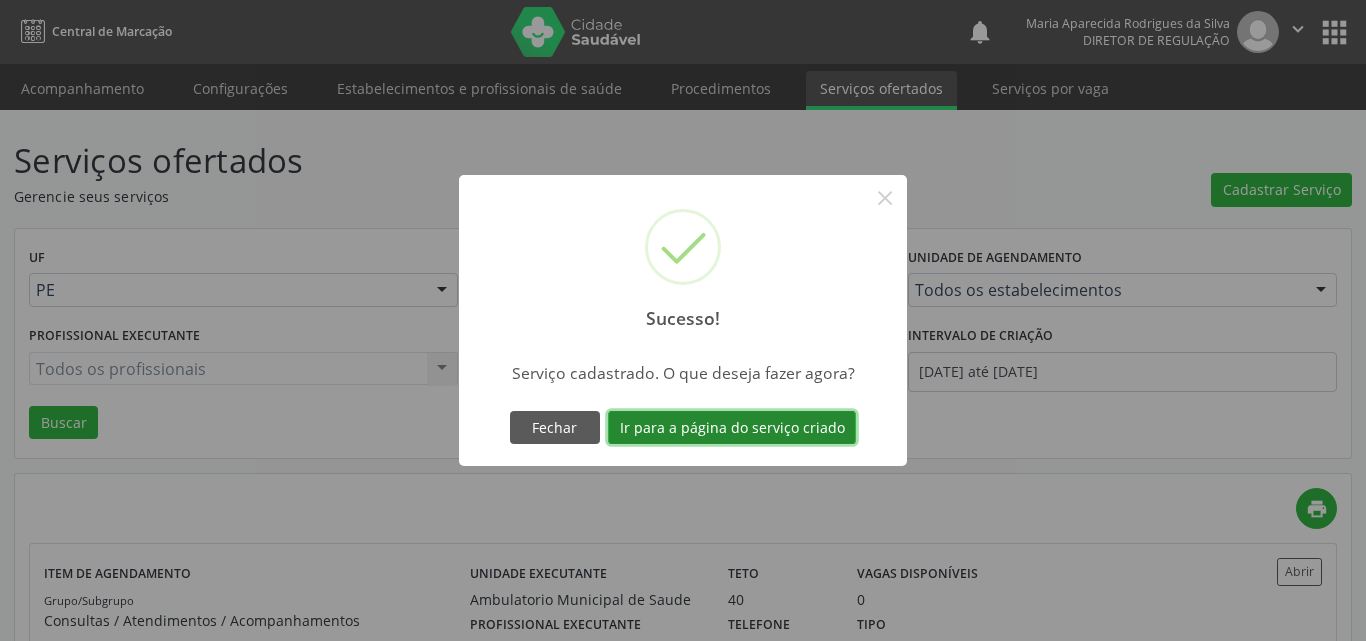 click on "Ir para a página do serviço criado" at bounding box center [732, 428] 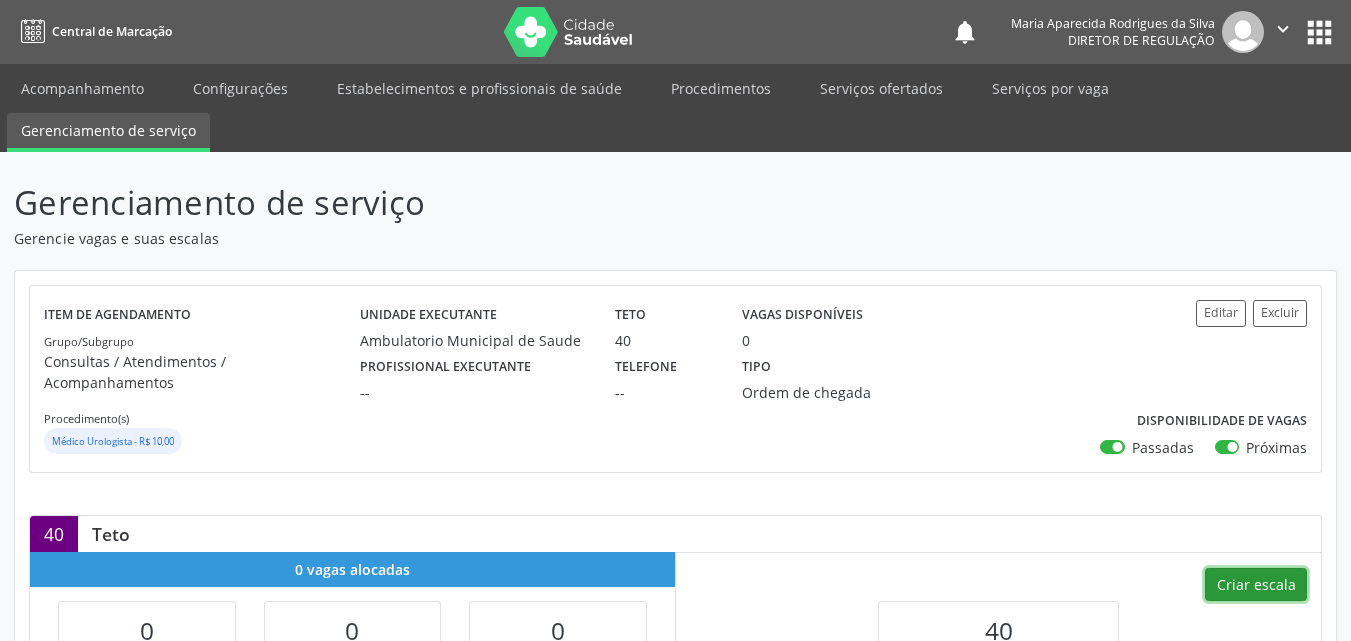 click on "Criar escala" at bounding box center [1256, 585] 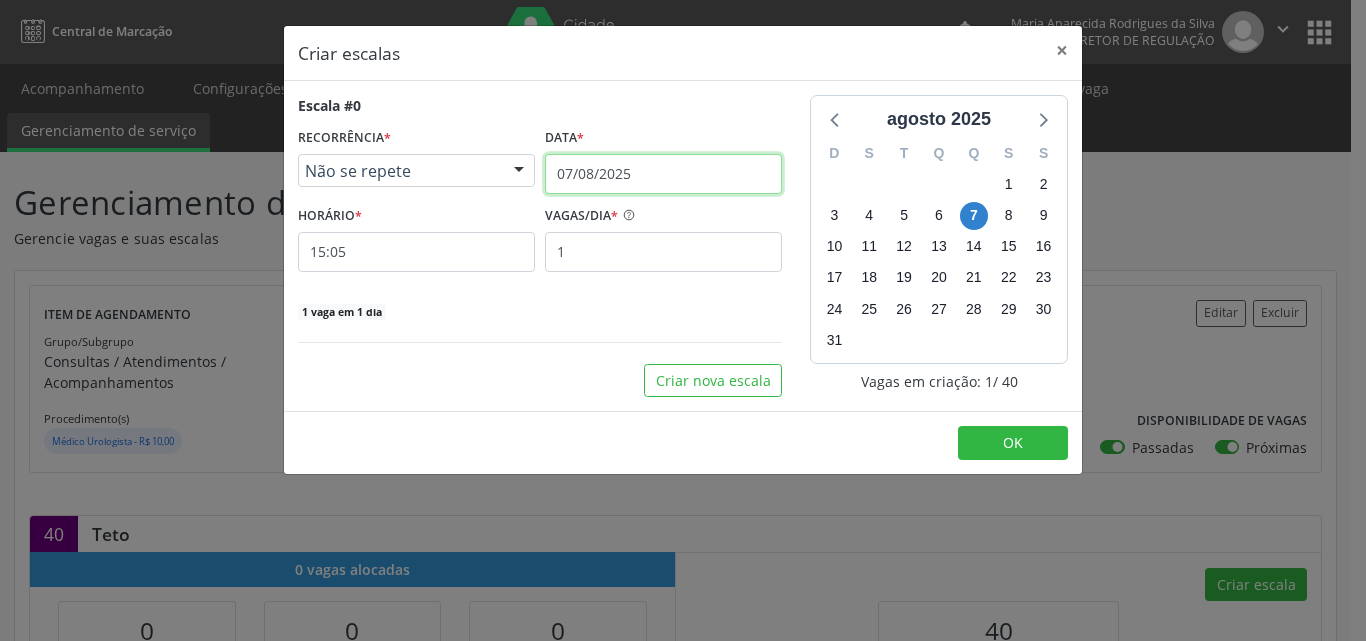 click on "07/08/2025" at bounding box center (663, 174) 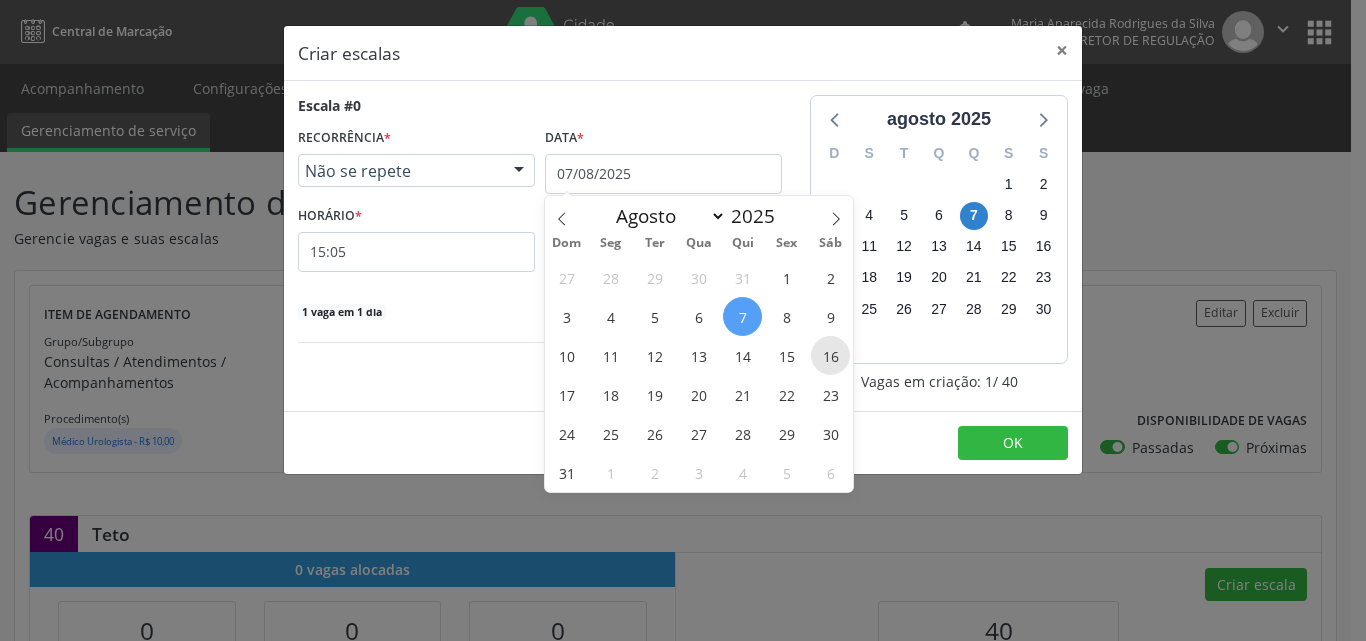click on "16" at bounding box center (830, 355) 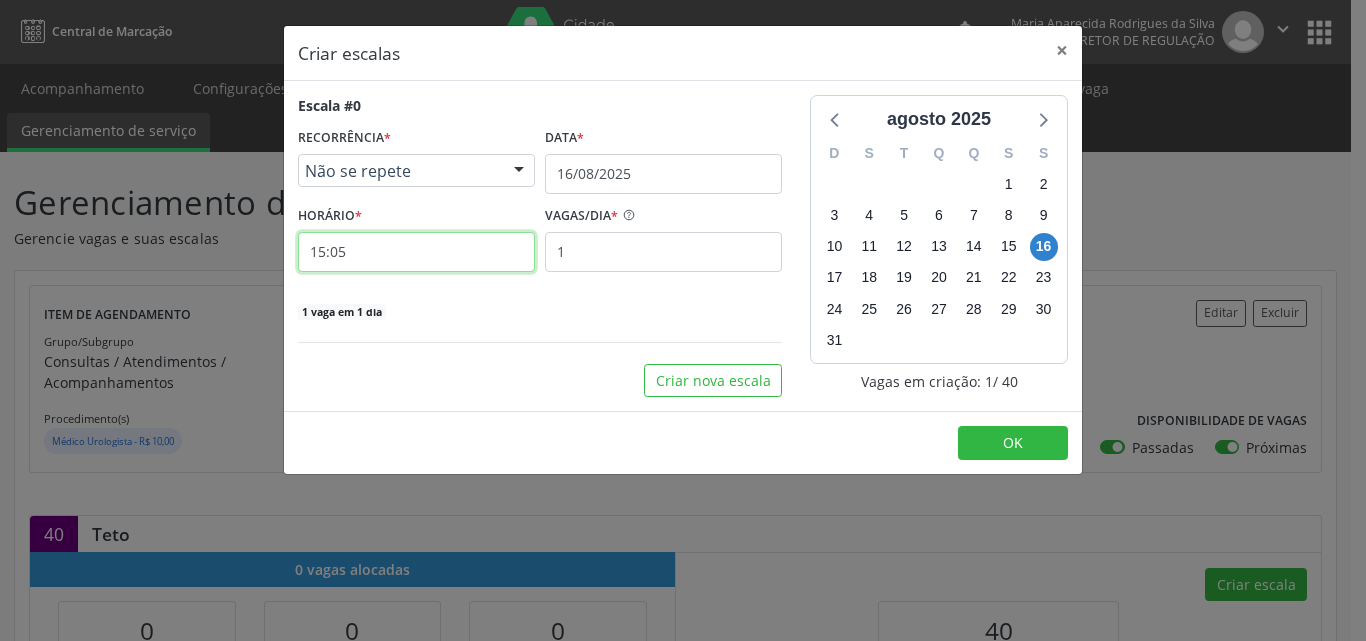 click on "15:05" at bounding box center [416, 252] 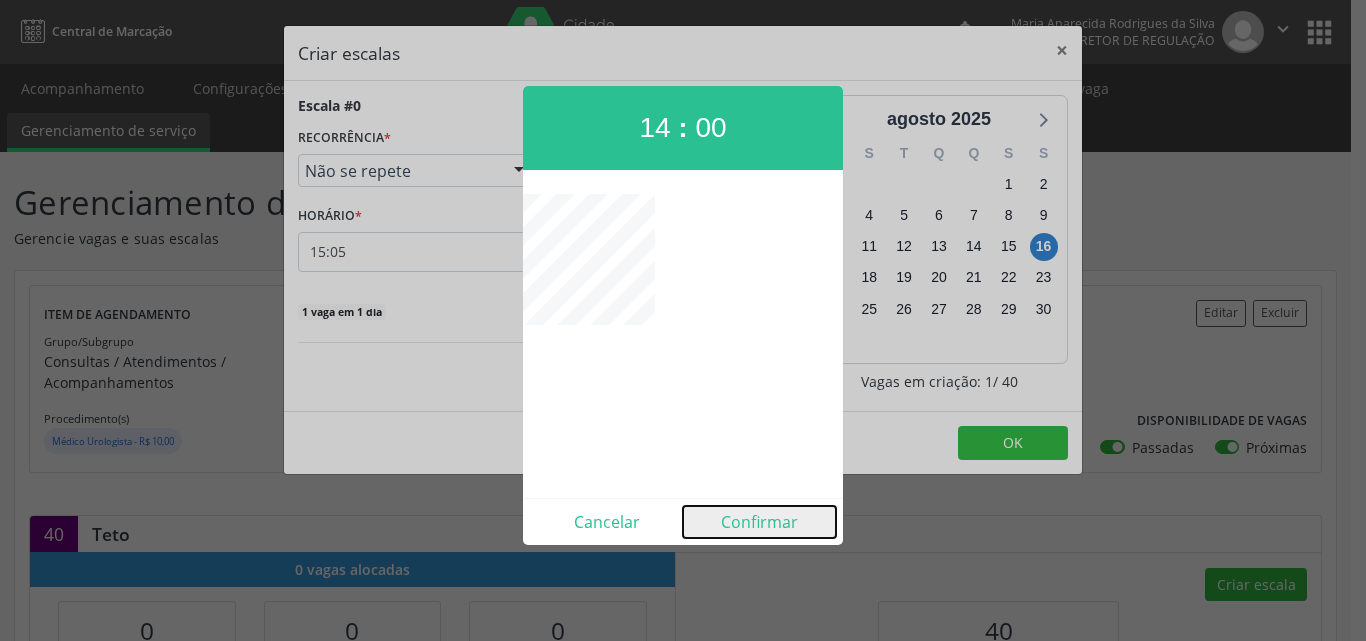 click on "Confirmar" at bounding box center (759, 522) 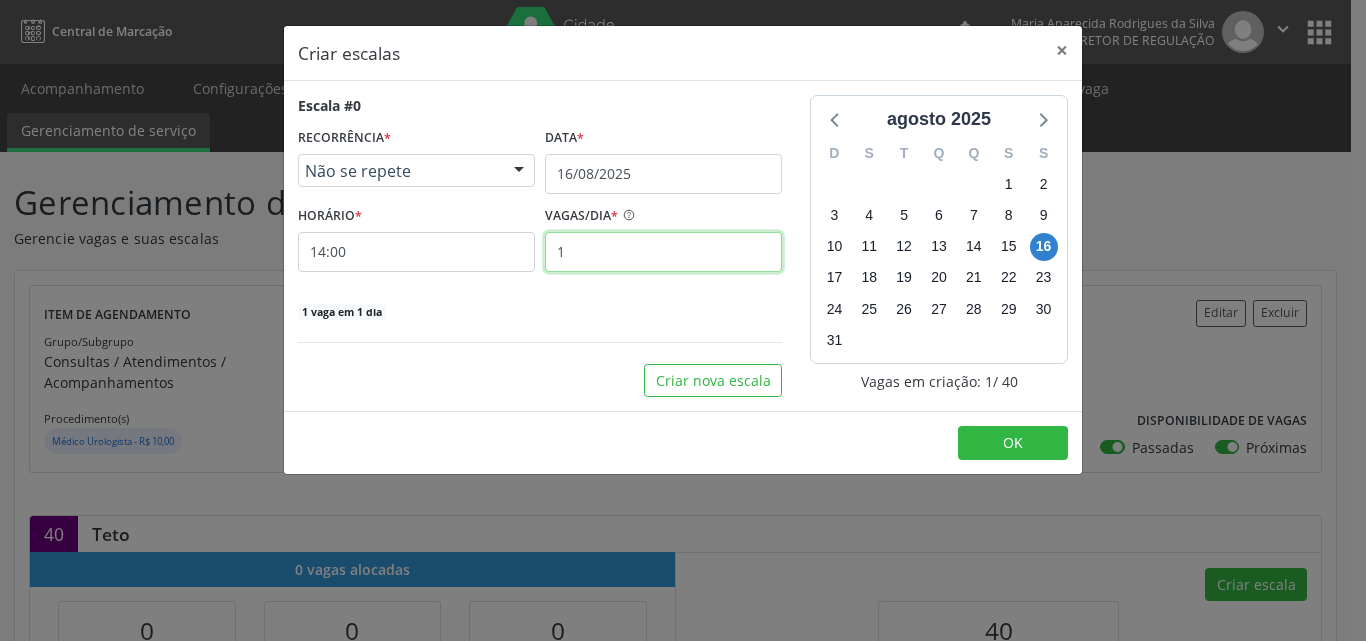 click on "1" at bounding box center [663, 252] 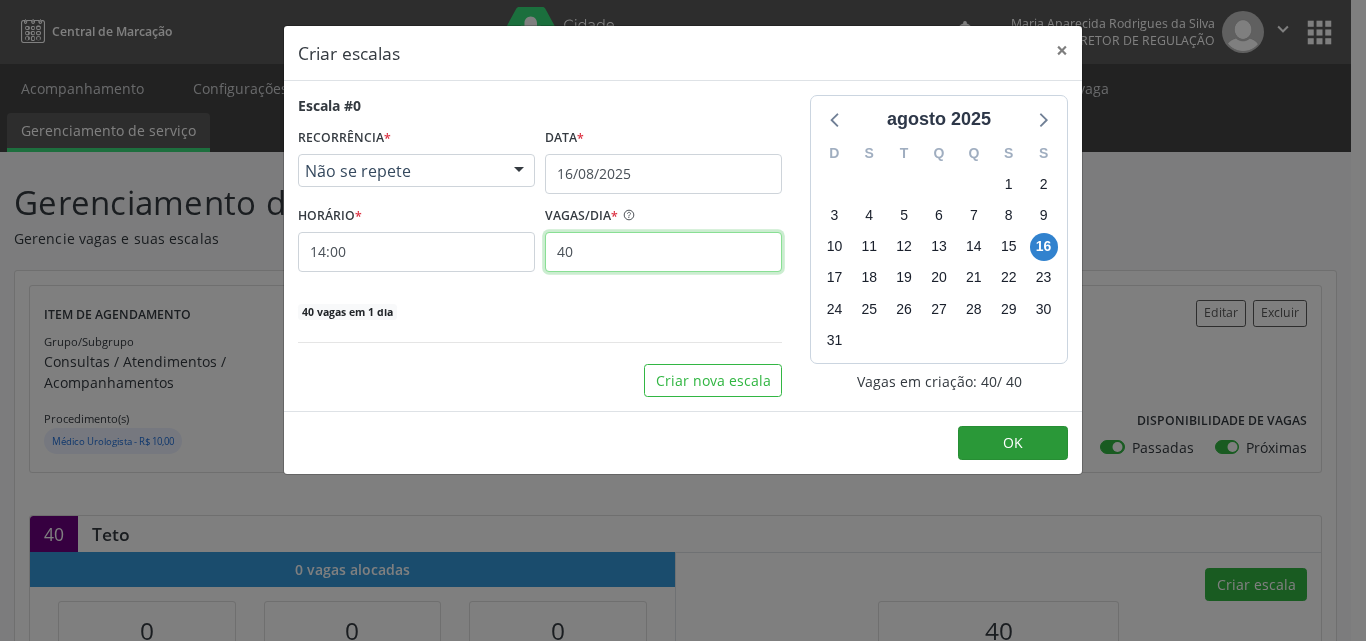 type on "40" 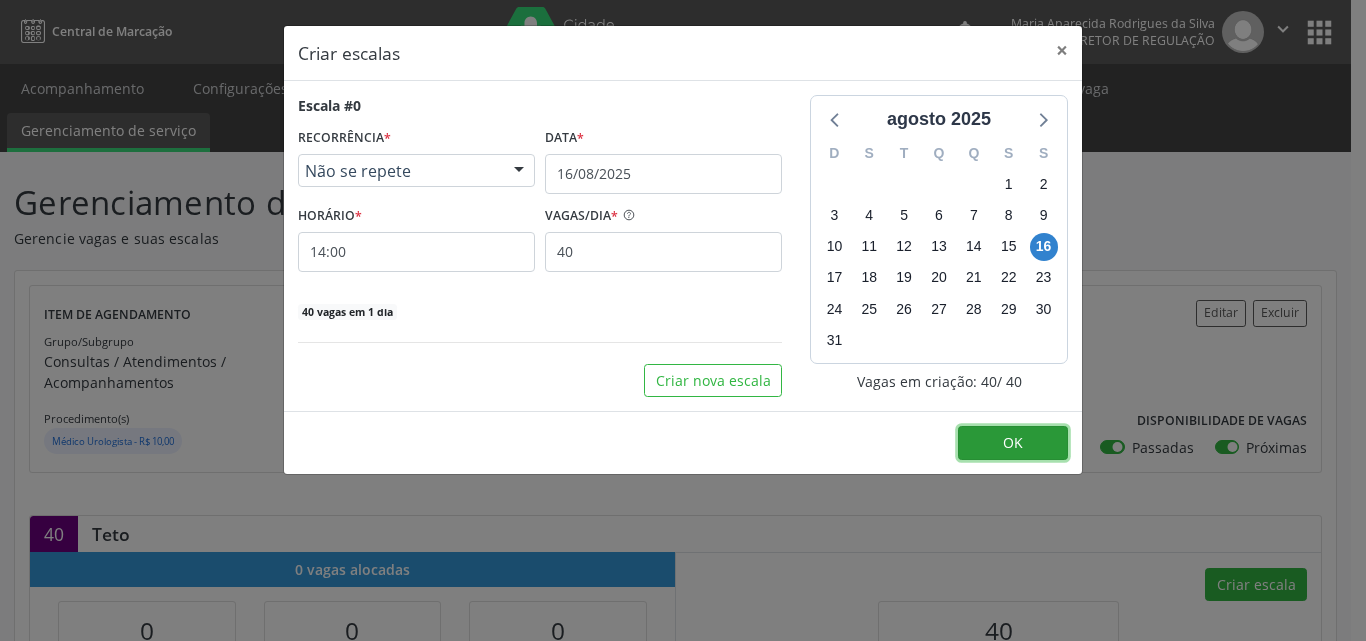 click on "OK" at bounding box center [1013, 442] 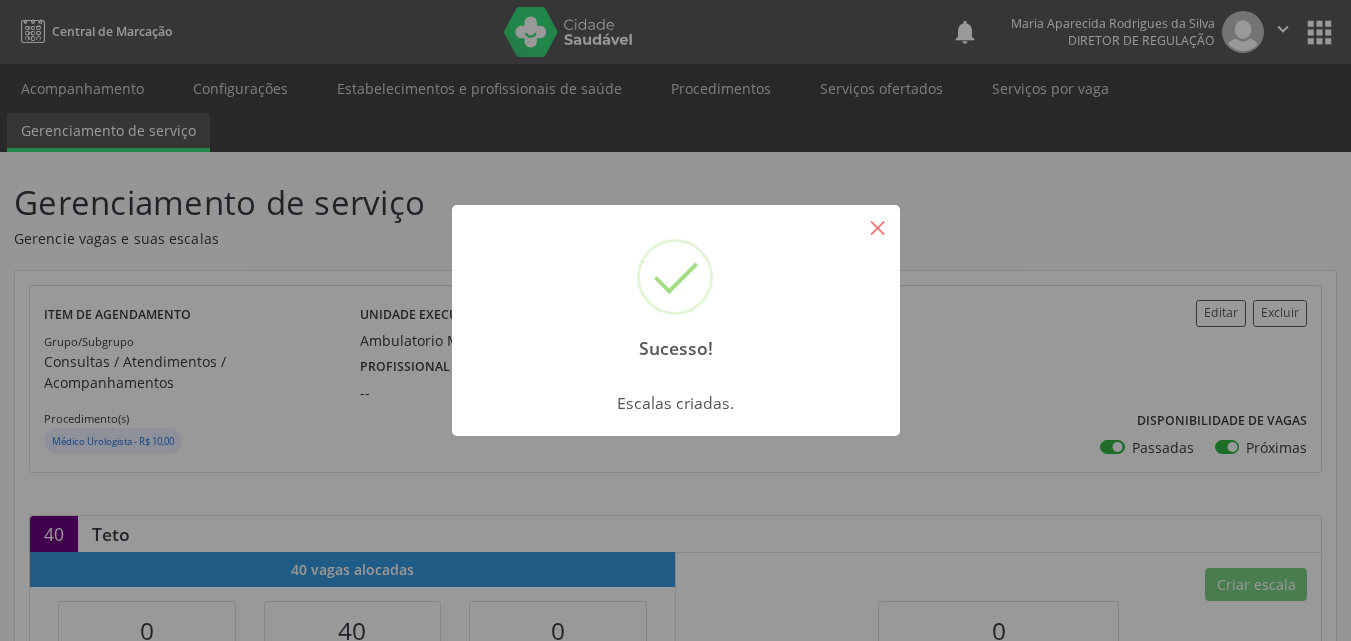 click on "×" at bounding box center [878, 227] 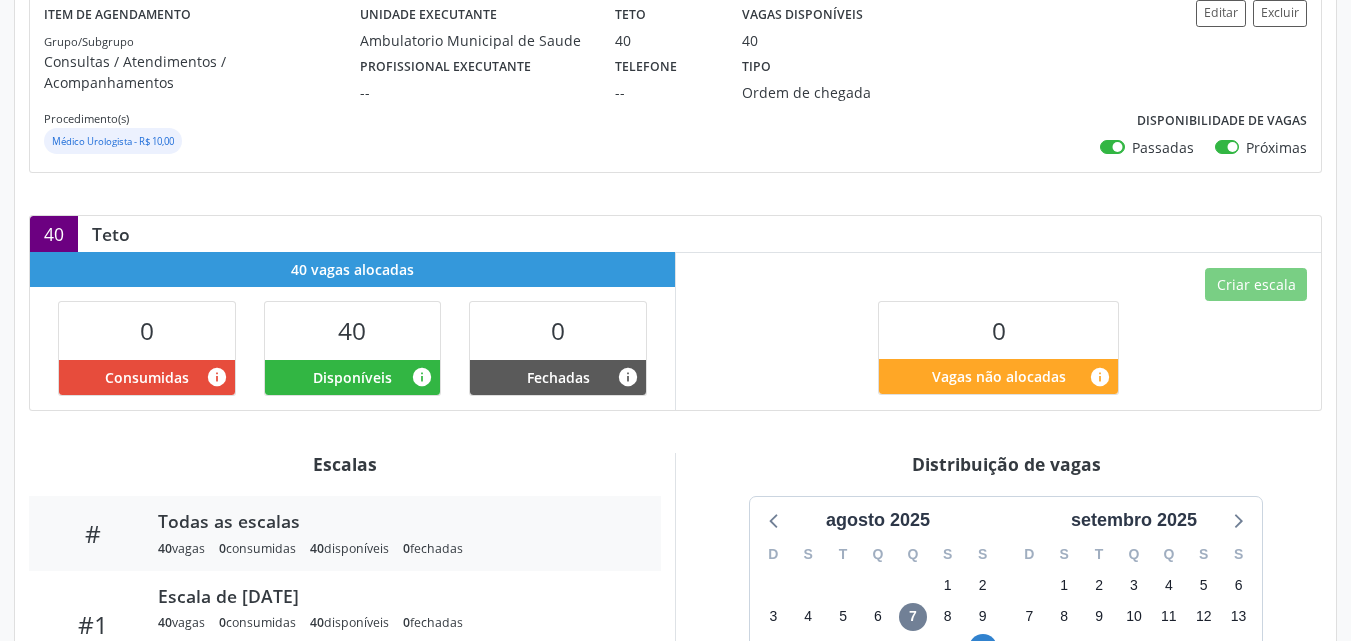 scroll, scrollTop: 400, scrollLeft: 0, axis: vertical 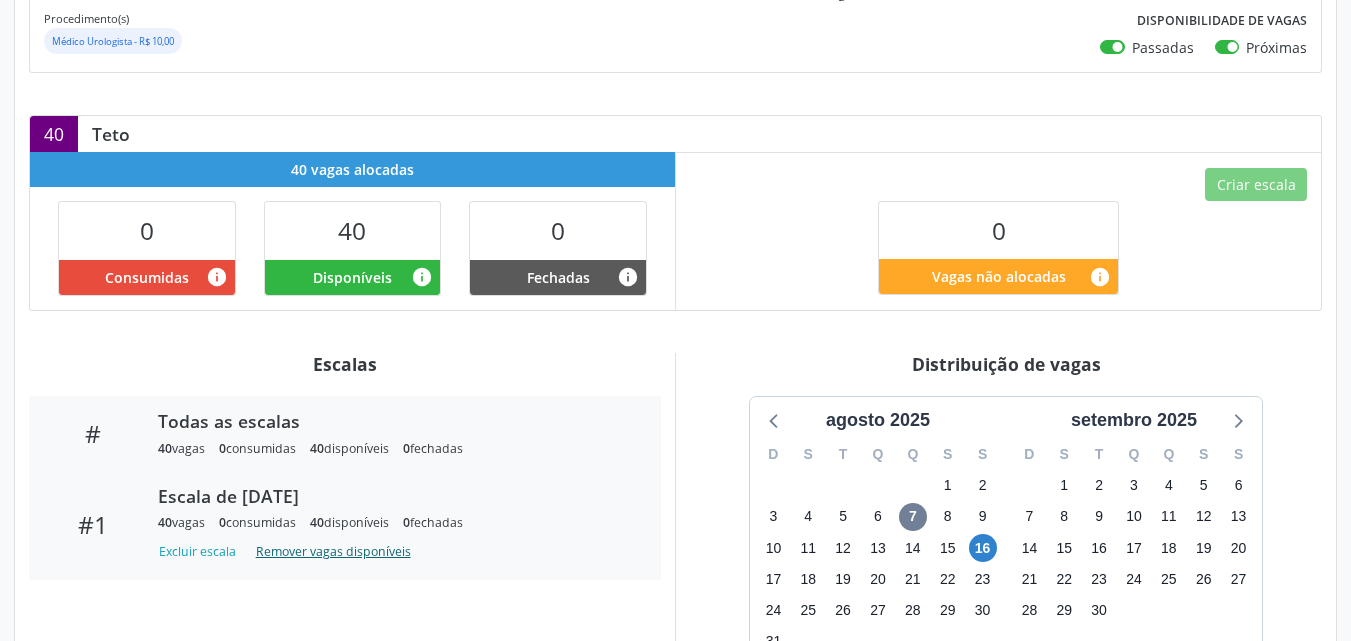 click on "Remover vagas disponíveis" at bounding box center (333, 551) 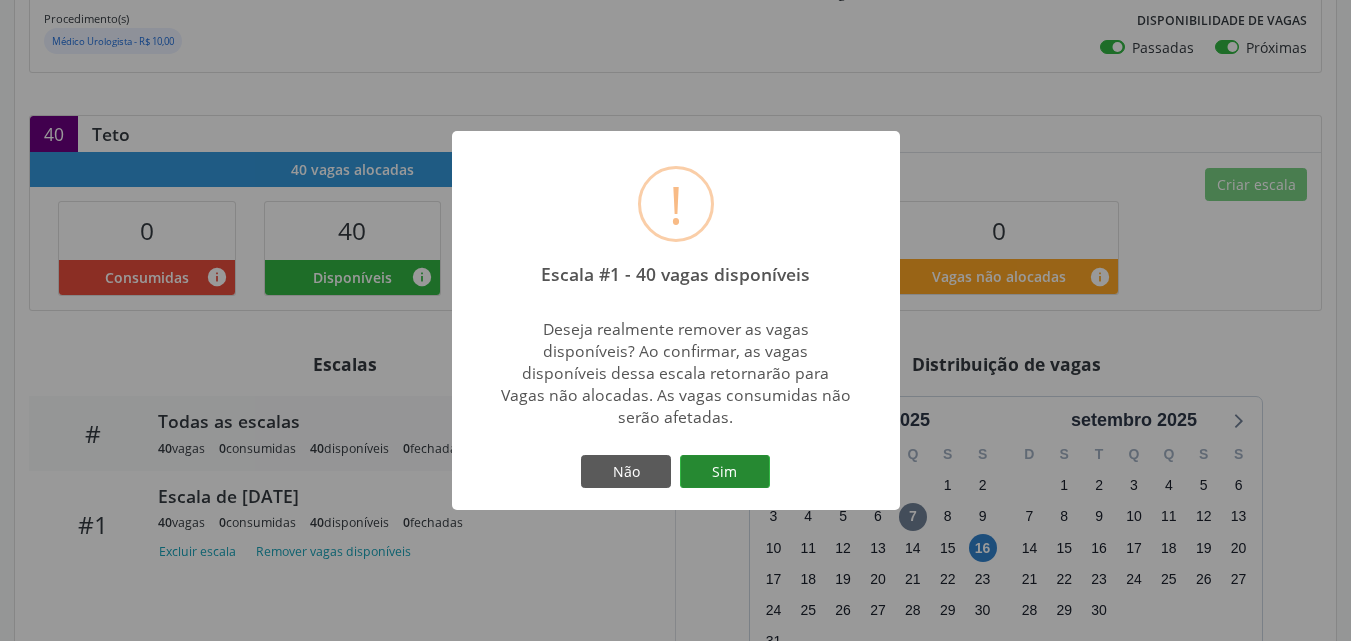 click on "Sim" at bounding box center (725, 472) 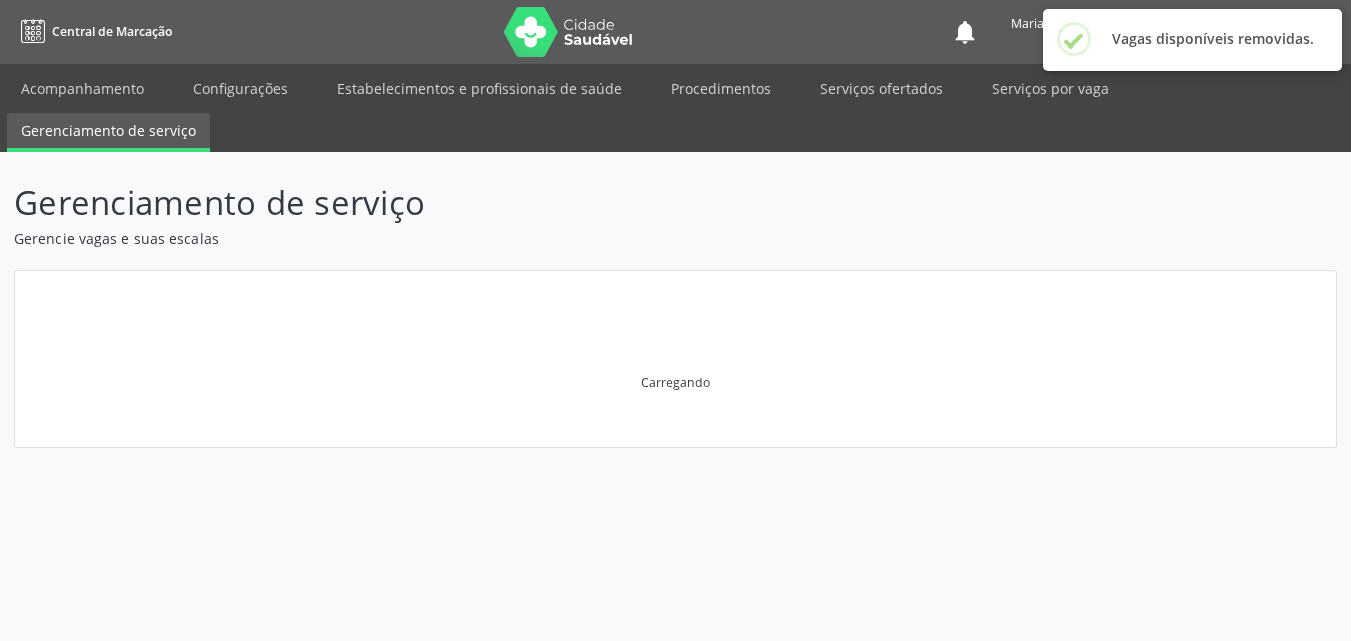 scroll, scrollTop: 0, scrollLeft: 0, axis: both 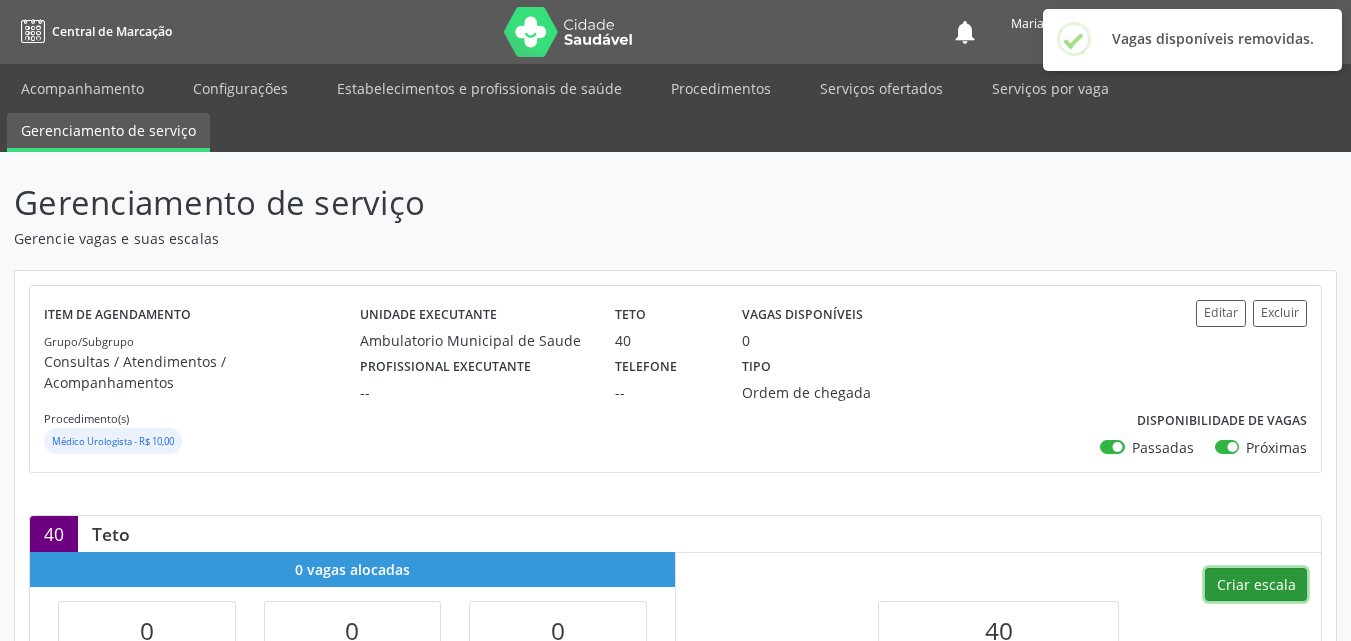 click on "Criar escala" at bounding box center [1256, 585] 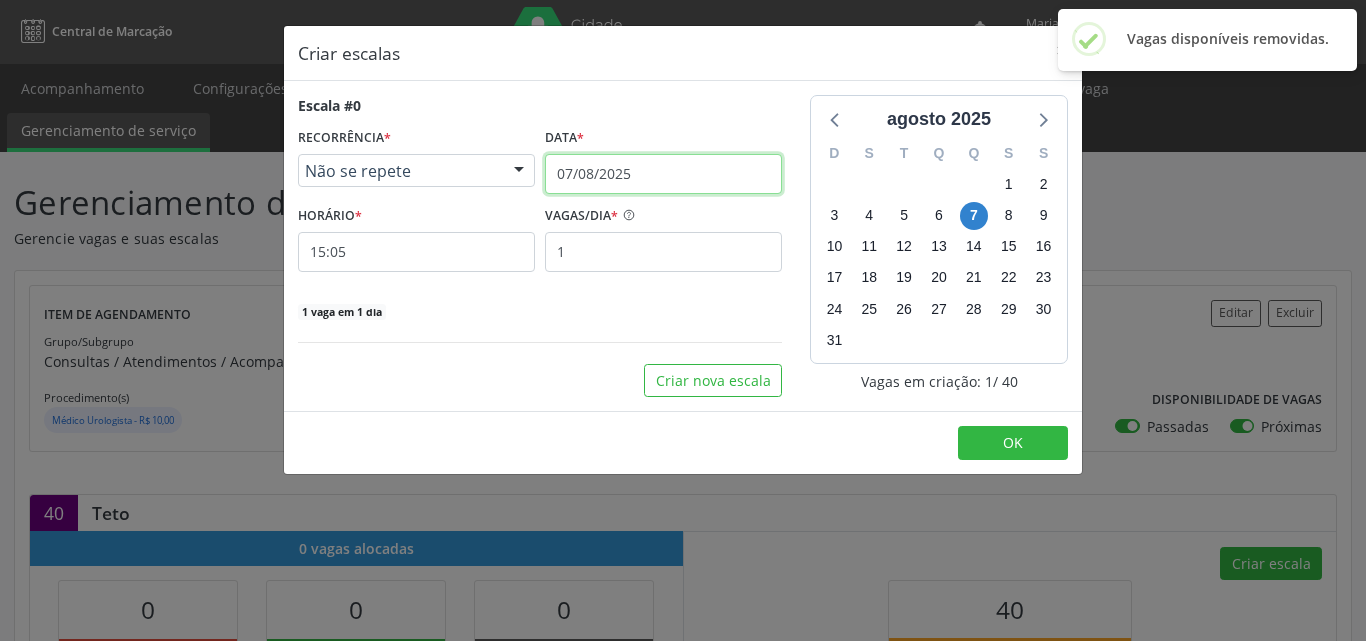 click on "07/08/2025" at bounding box center (663, 174) 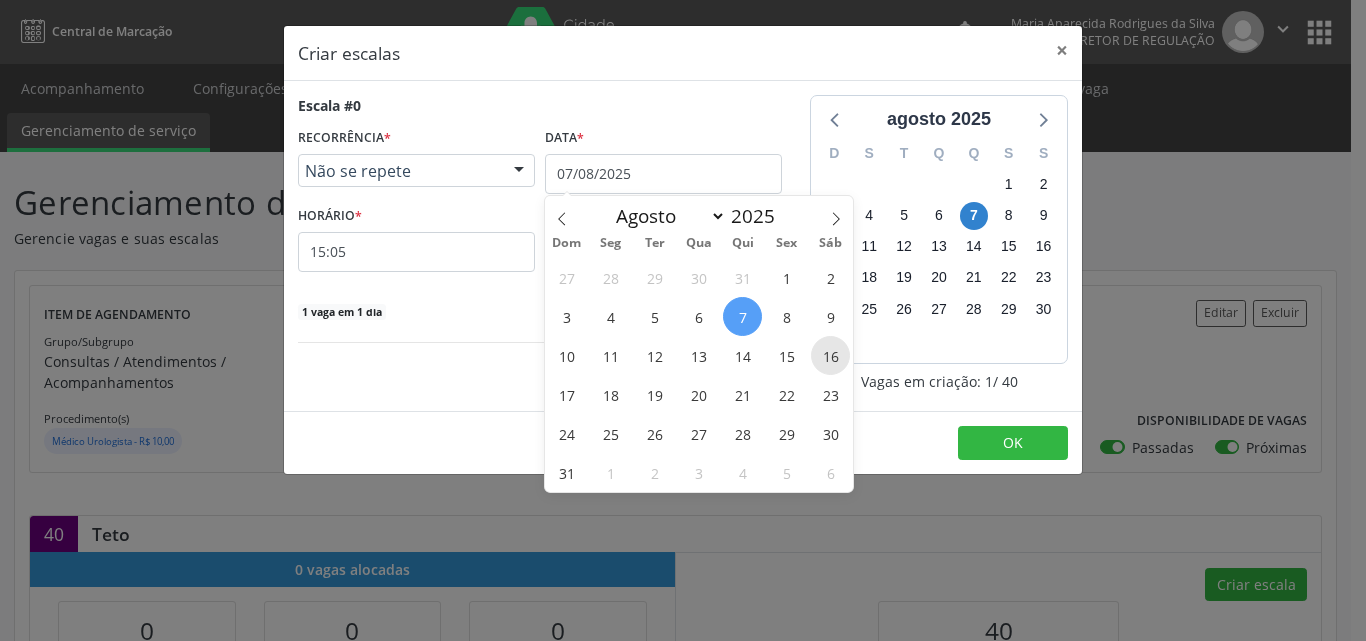 click on "16" at bounding box center (830, 355) 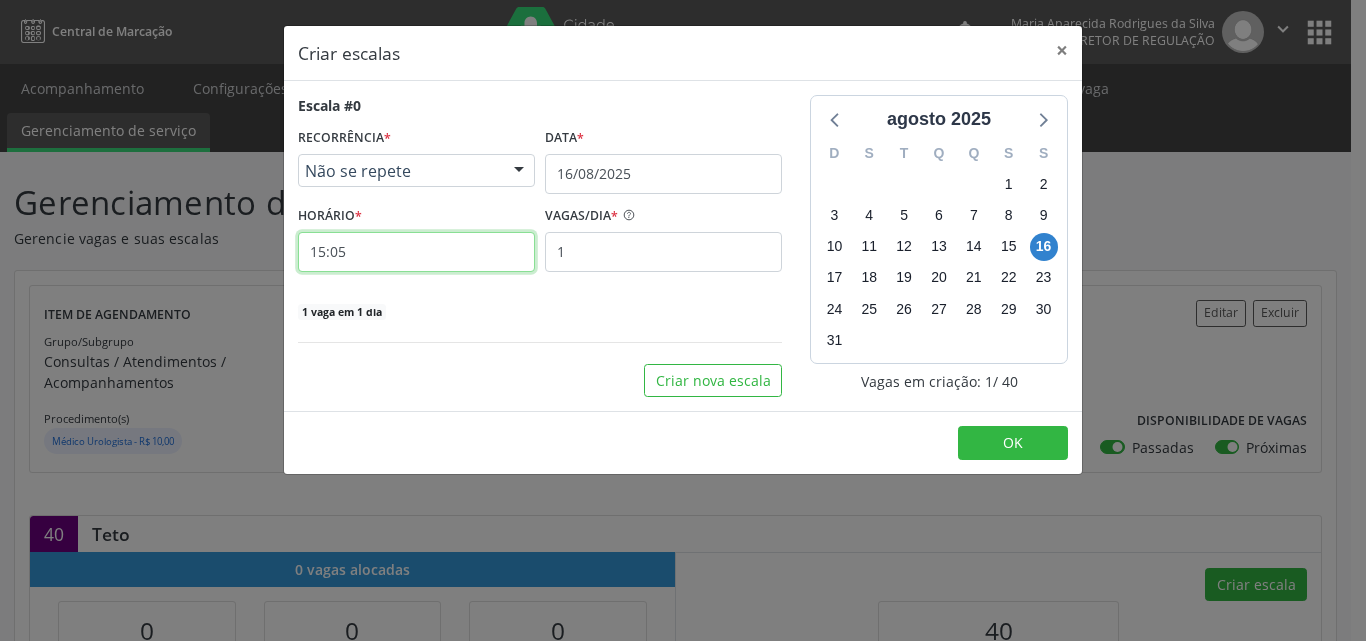 click on "15:05" at bounding box center [416, 252] 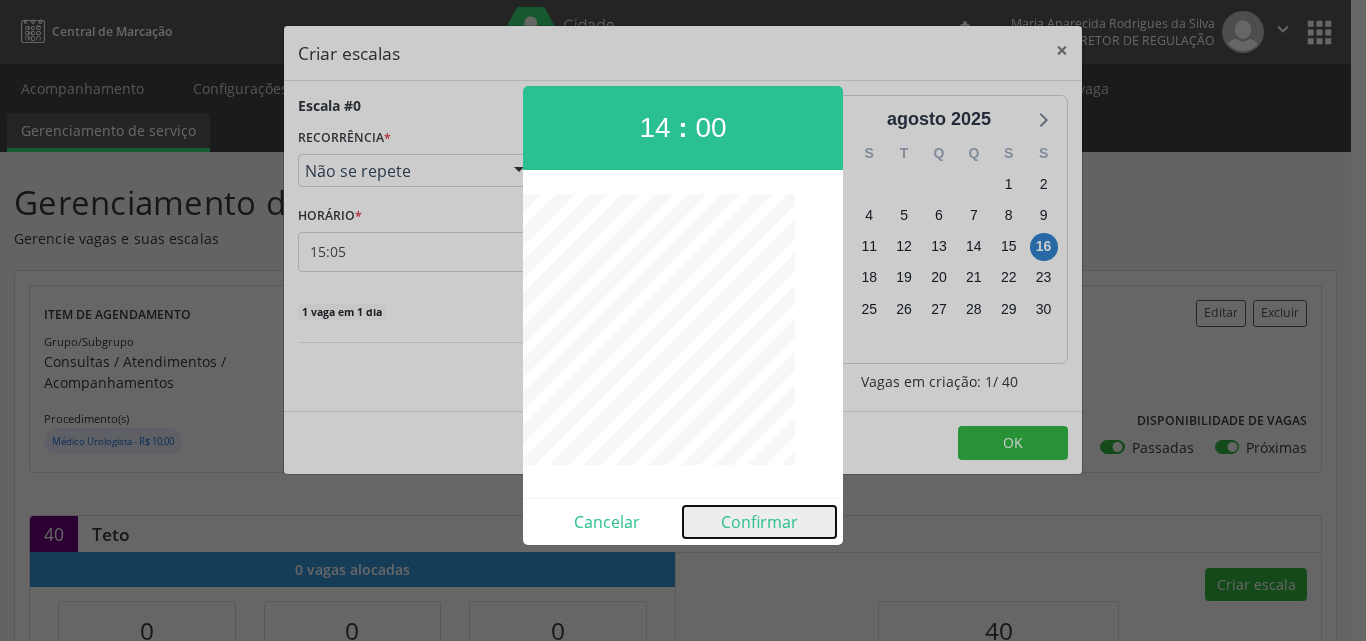 click on "Confirmar" at bounding box center (759, 522) 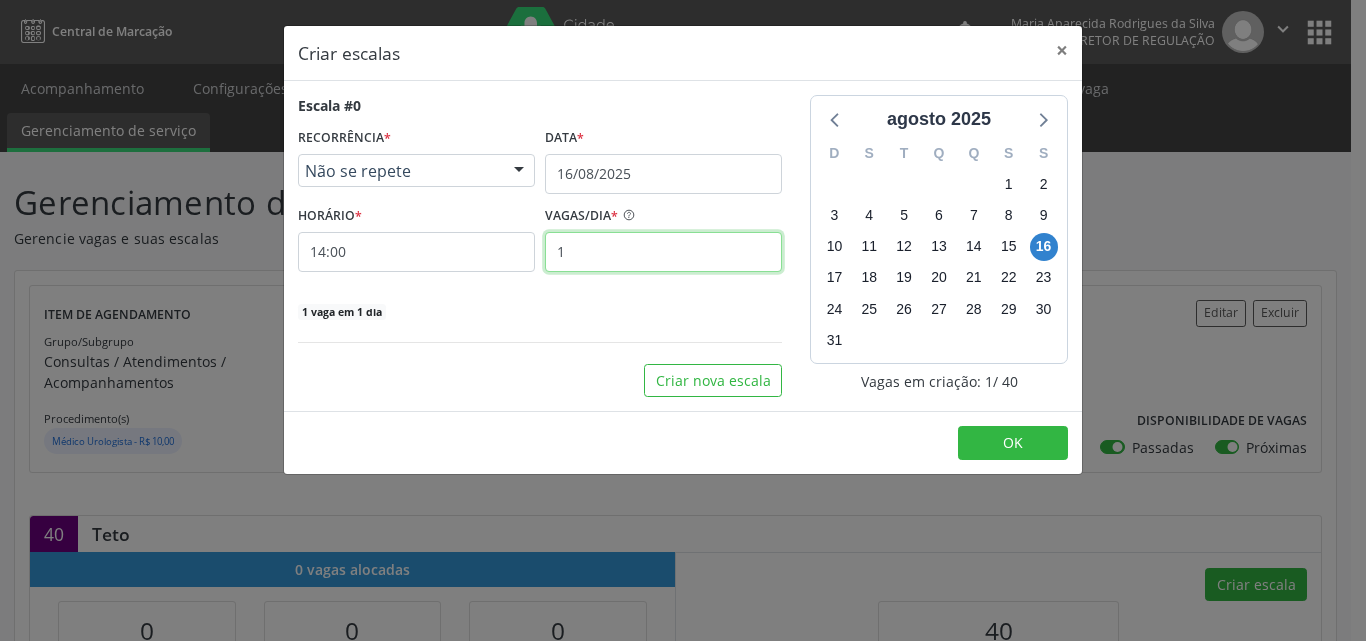 click on "1" at bounding box center [663, 252] 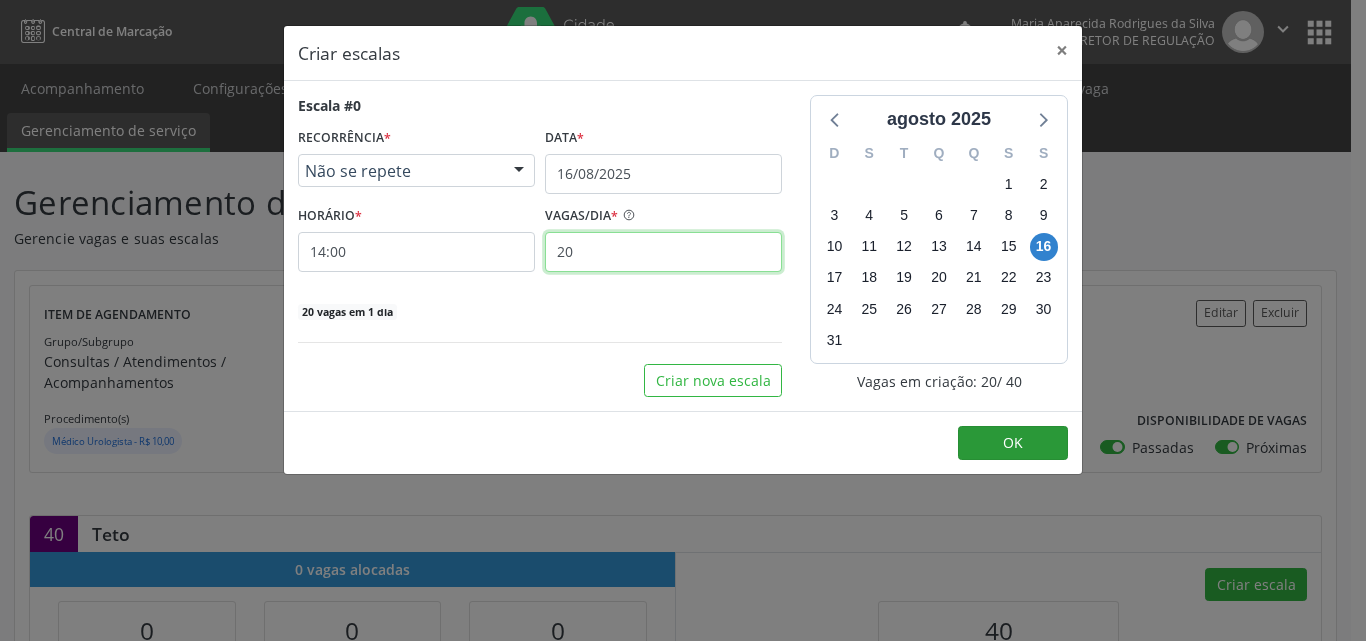 type on "20" 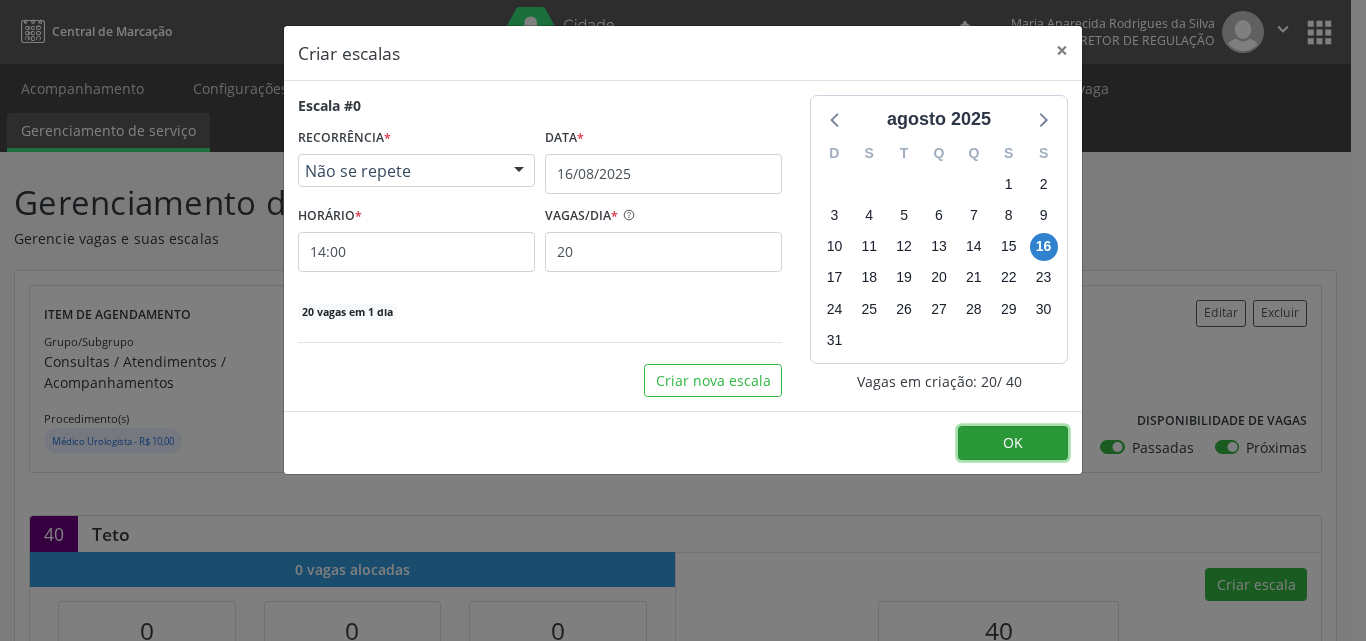 click on "OK" at bounding box center (1013, 442) 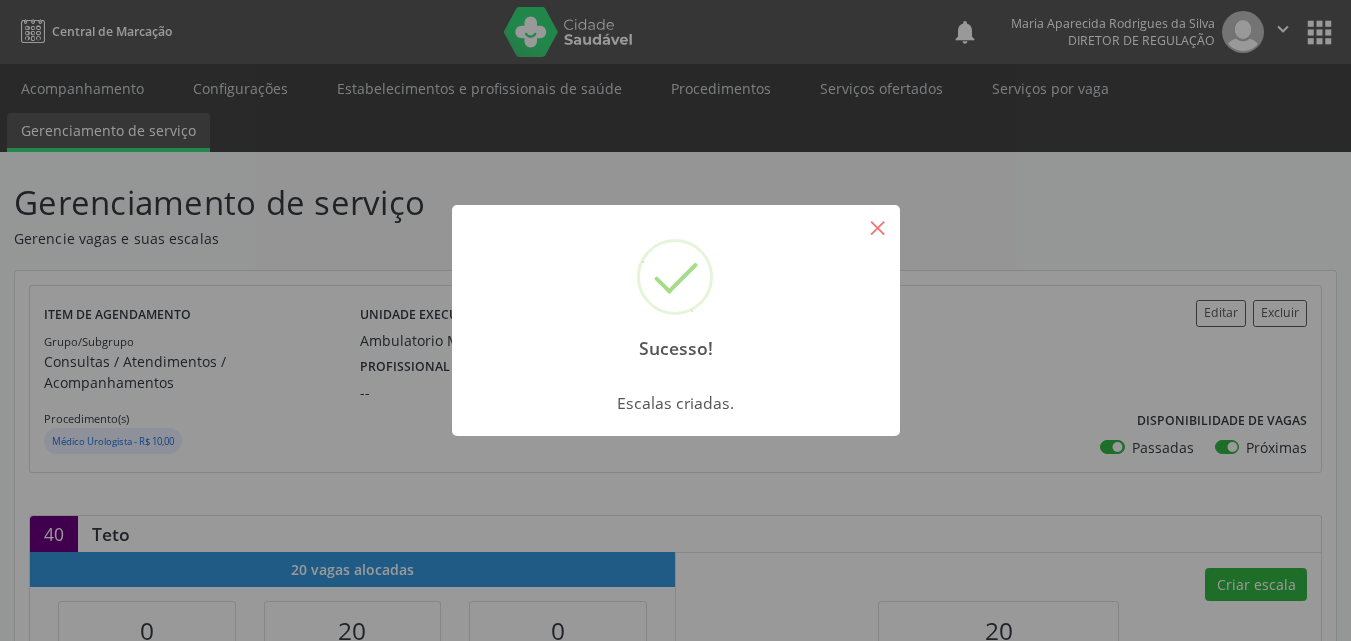 click on "×" at bounding box center [878, 227] 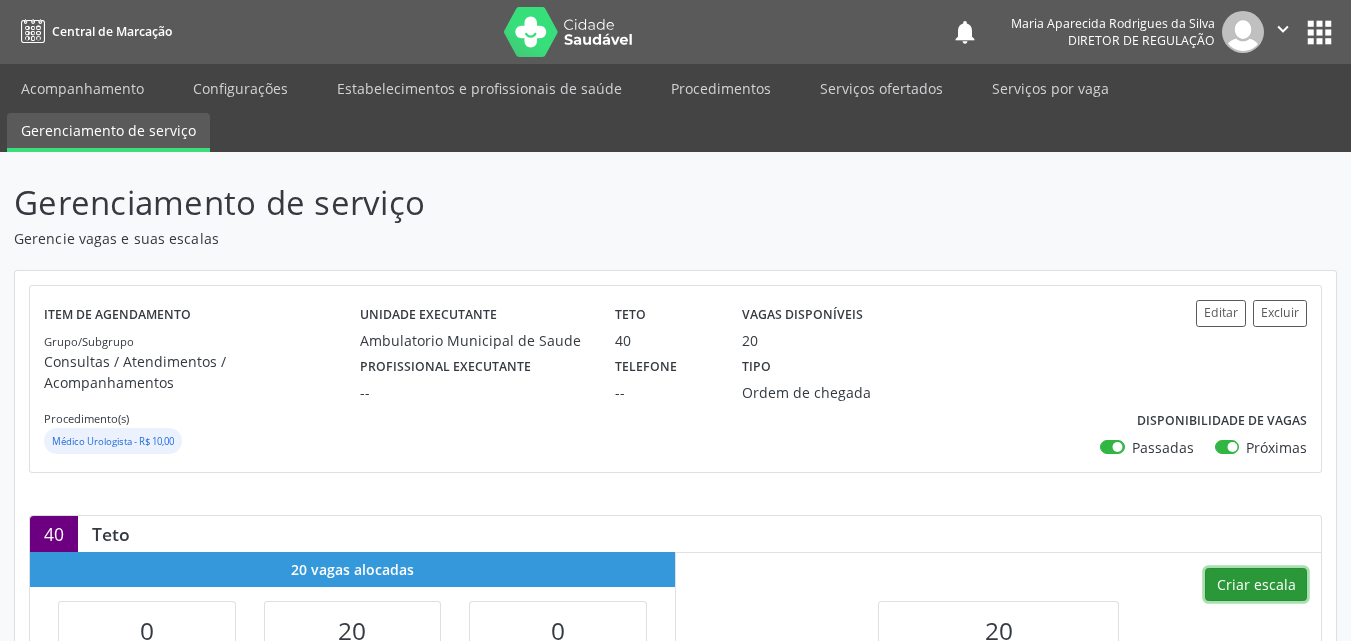 click on "Criar escala" at bounding box center (1256, 585) 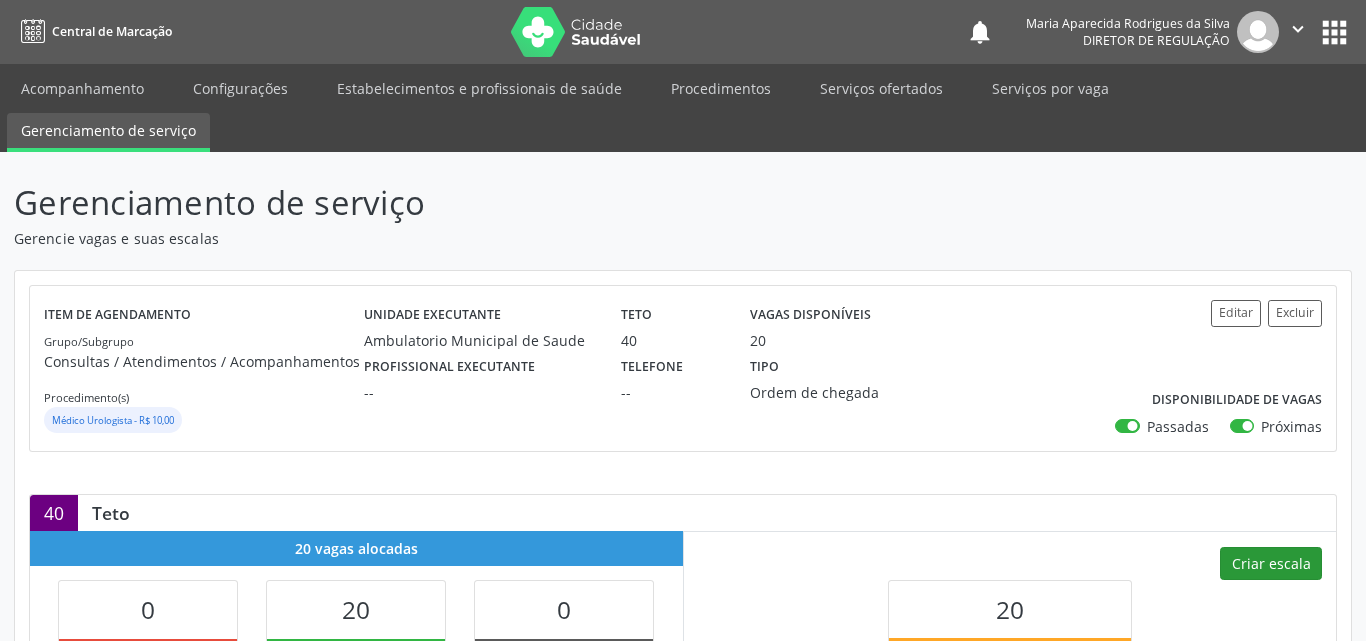 select on "7" 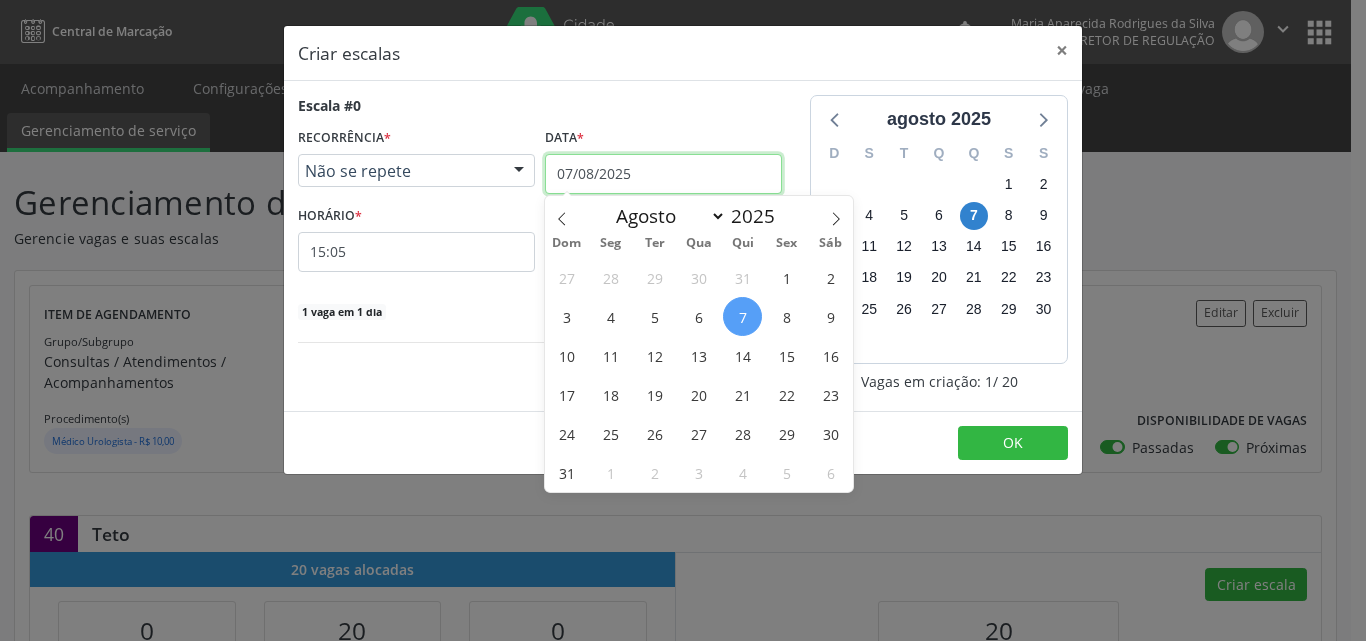 click on "07/08/2025" at bounding box center (663, 174) 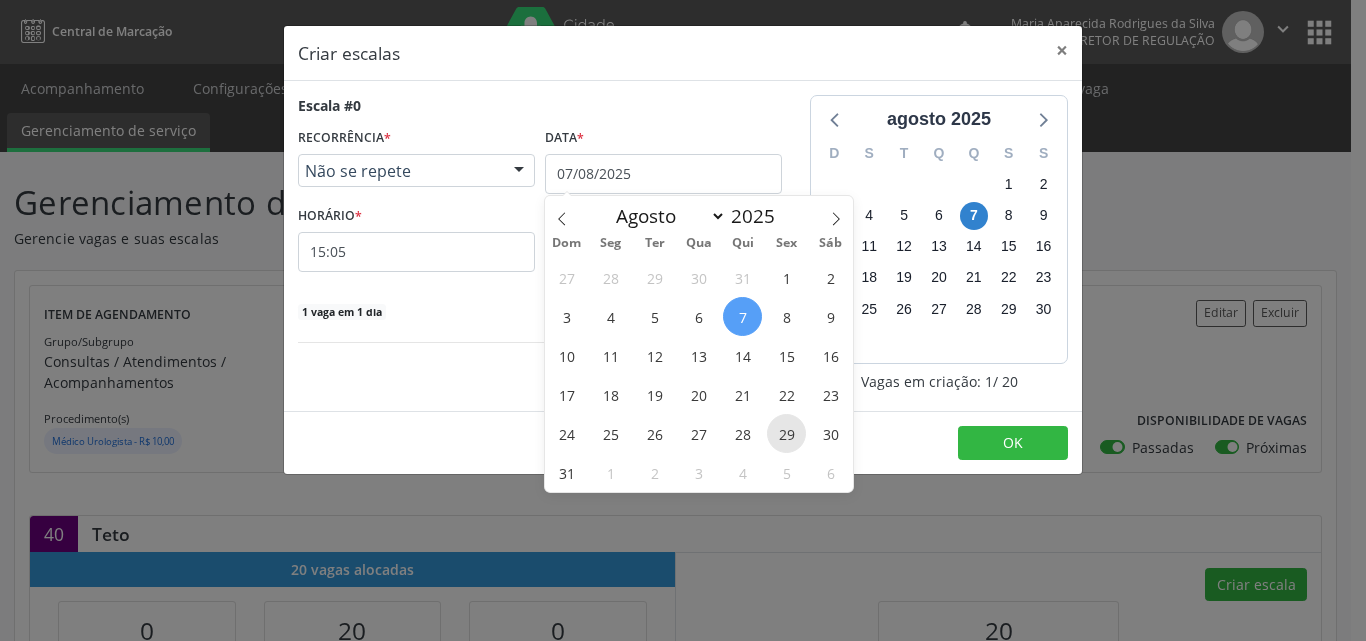 click on "29" at bounding box center [786, 433] 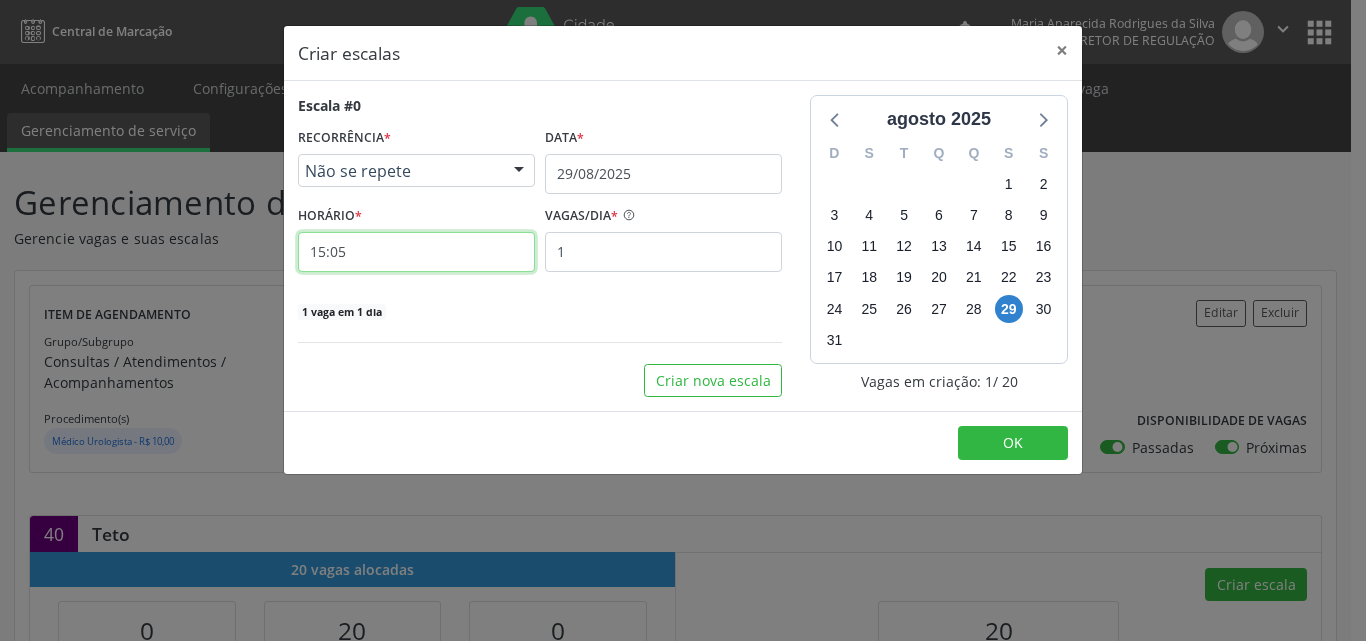 click on "15:05" at bounding box center [416, 252] 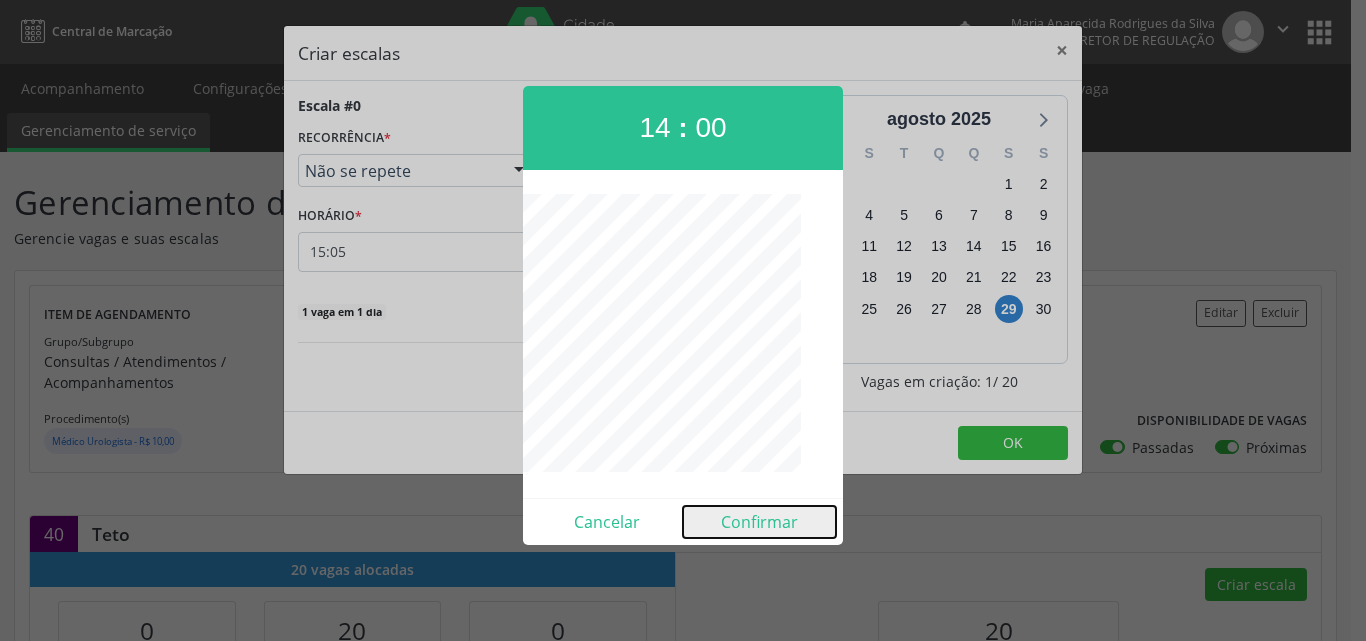 click on "Confirmar" at bounding box center [759, 522] 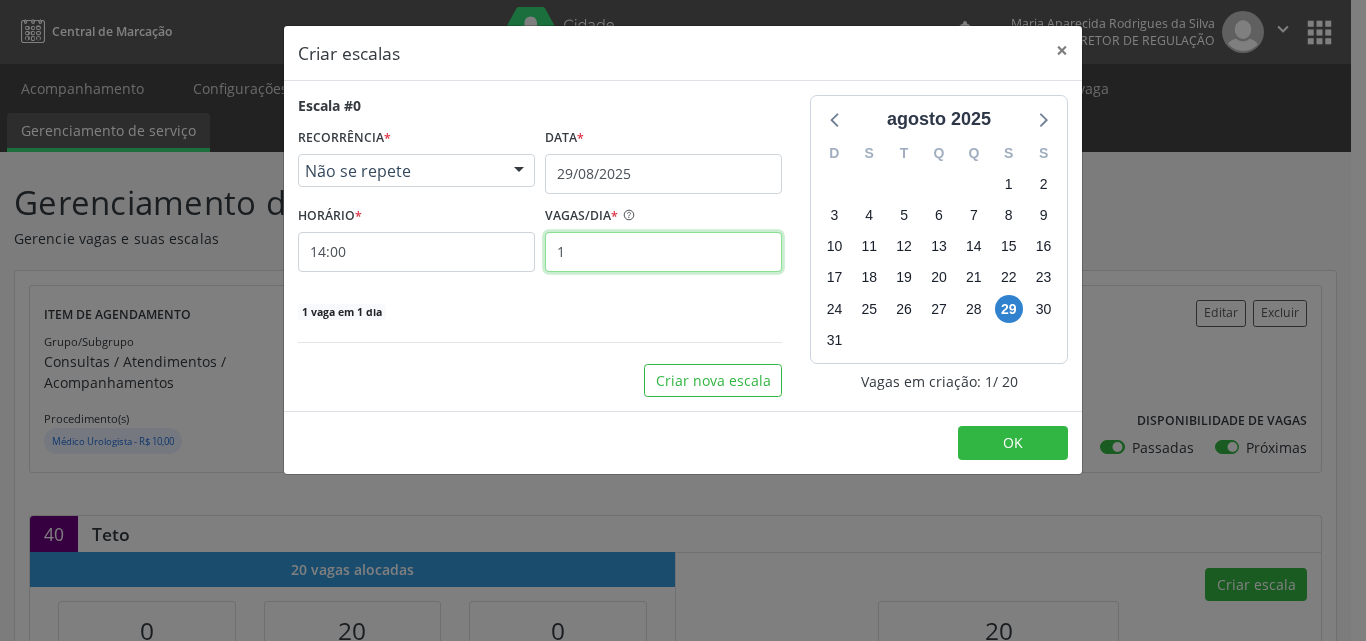 click on "1" at bounding box center (663, 252) 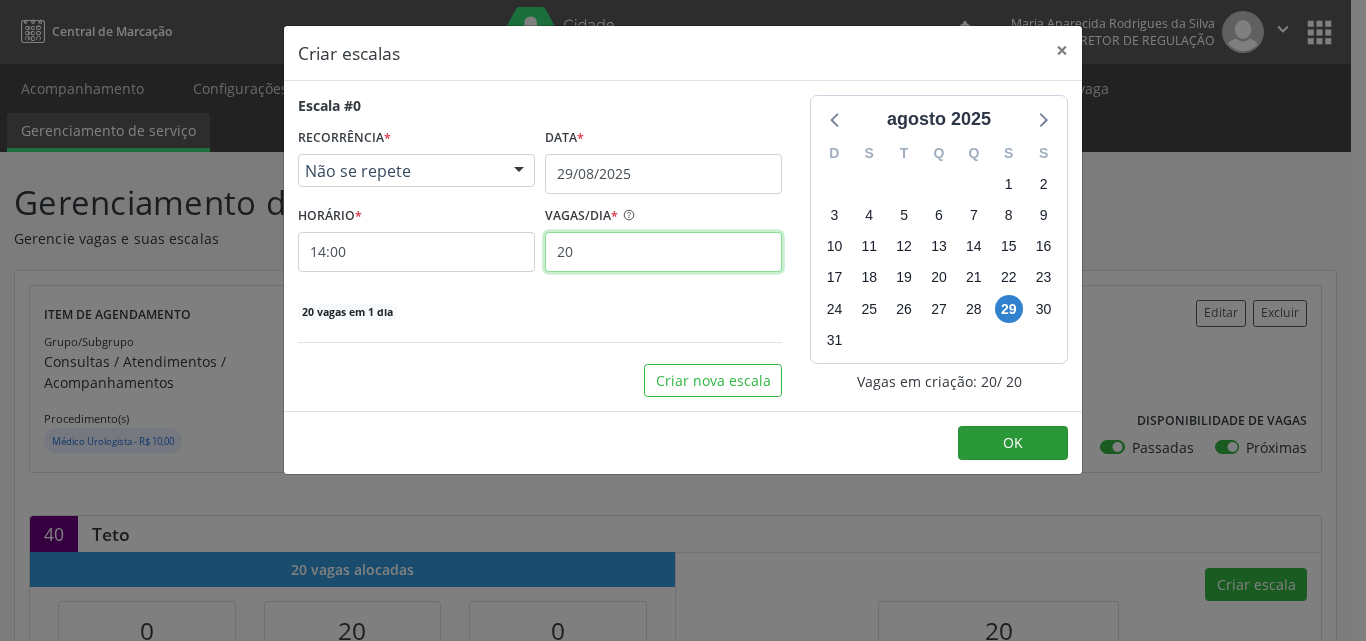 type on "20" 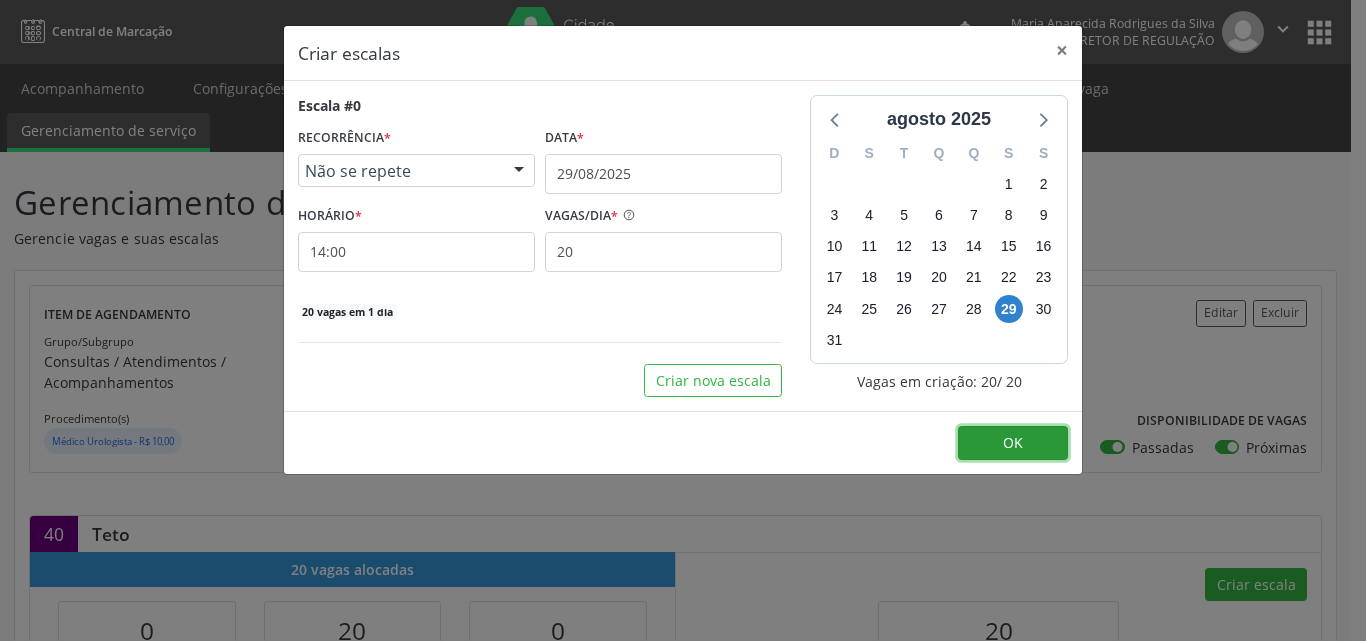 click on "OK" at bounding box center [1013, 443] 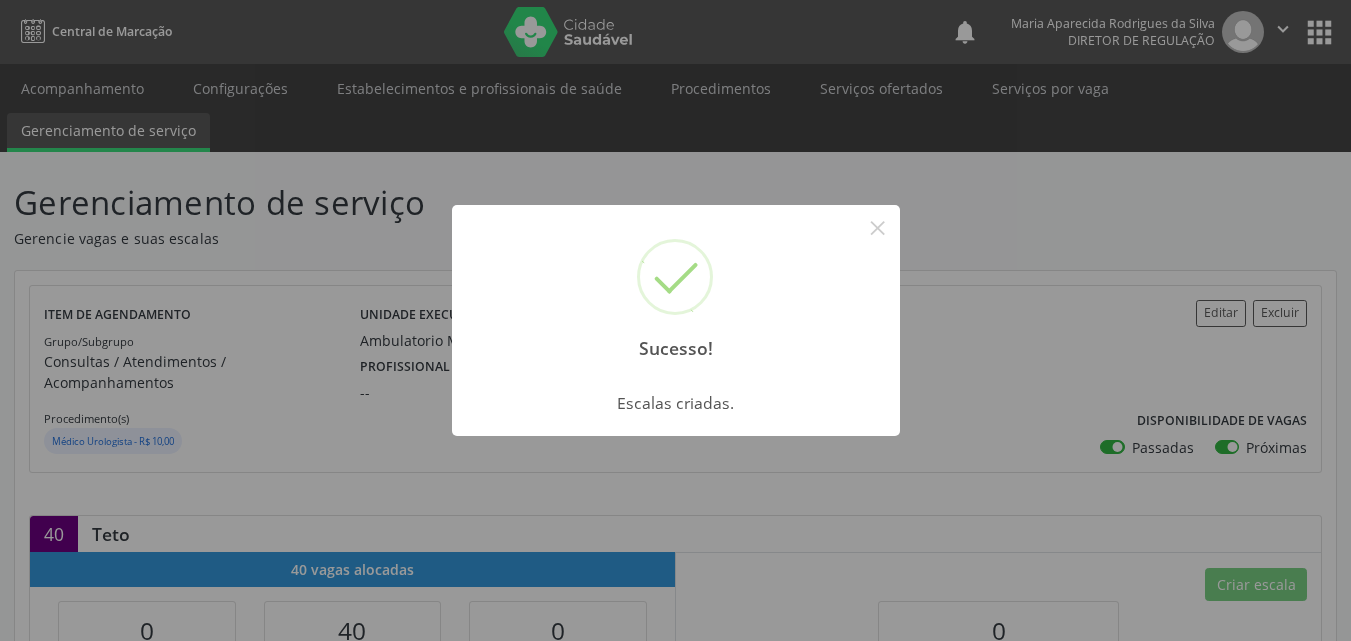 click on "×" at bounding box center (878, 227) 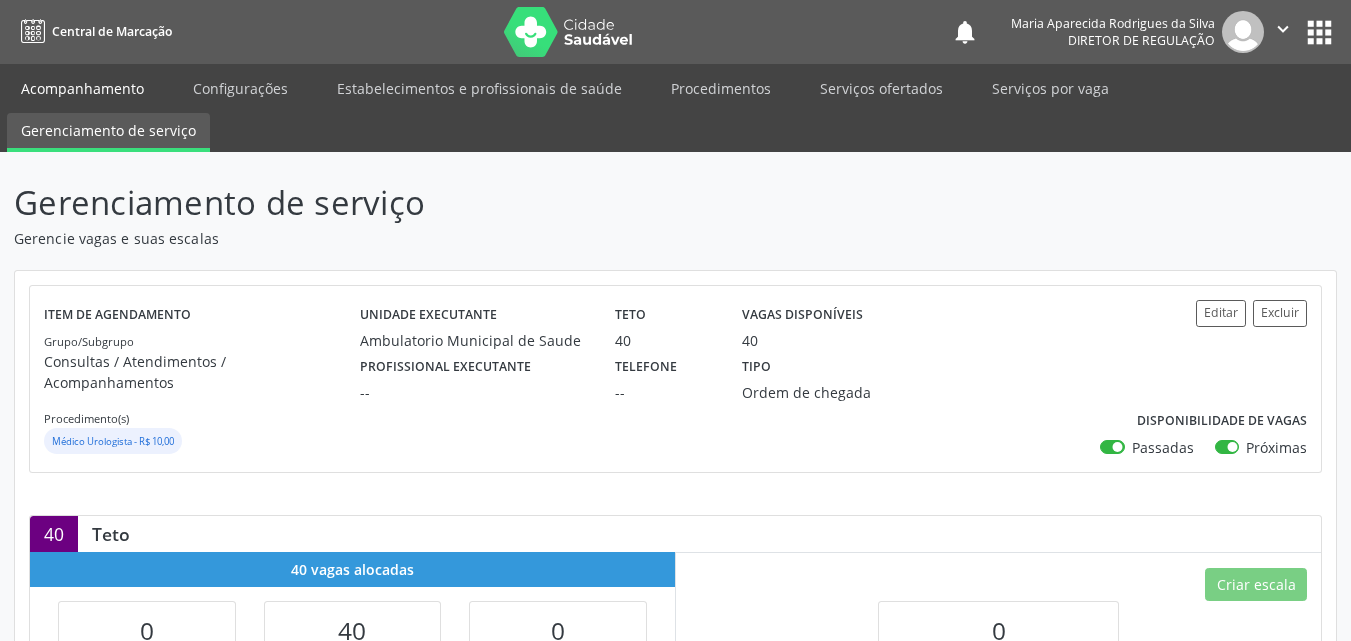 click on "Acompanhamento" at bounding box center (82, 88) 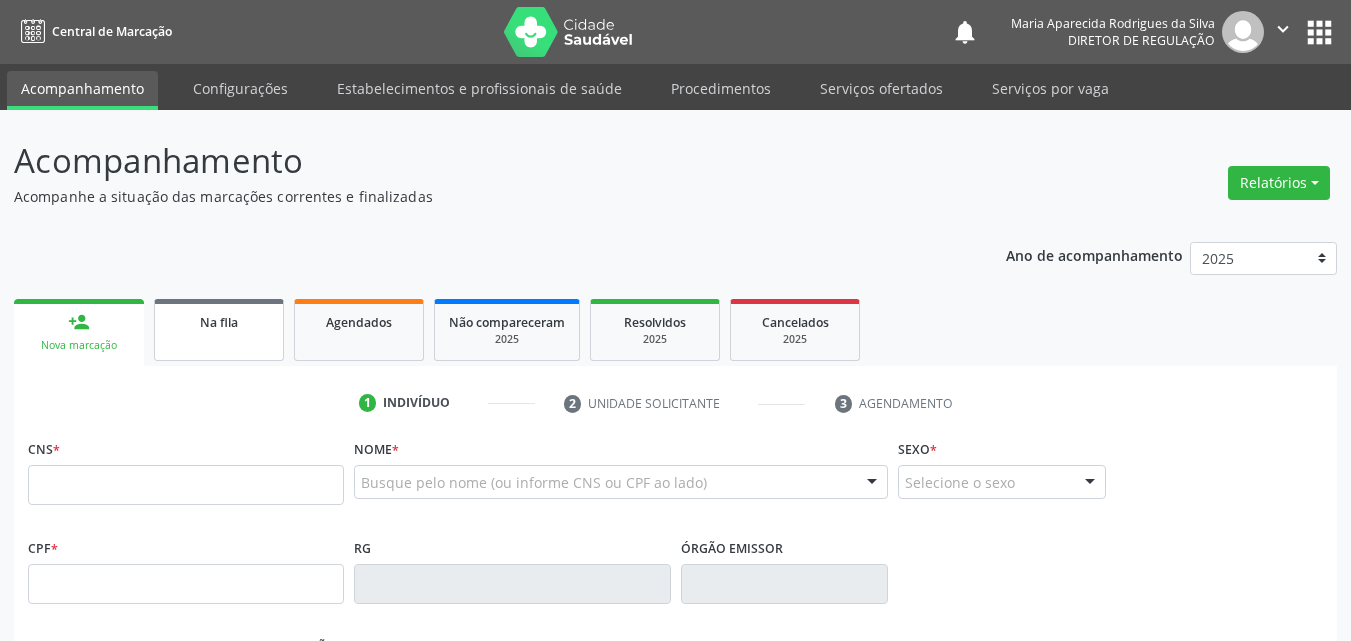 click on "Na fila" at bounding box center (219, 330) 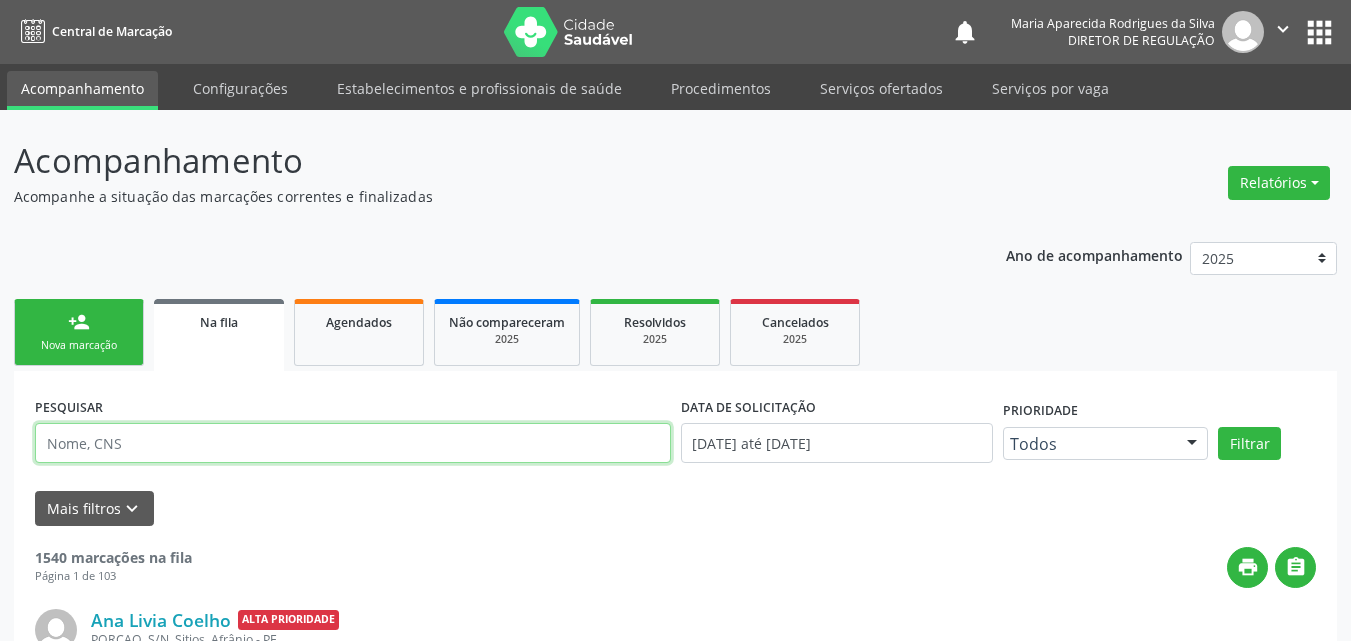 click at bounding box center [353, 443] 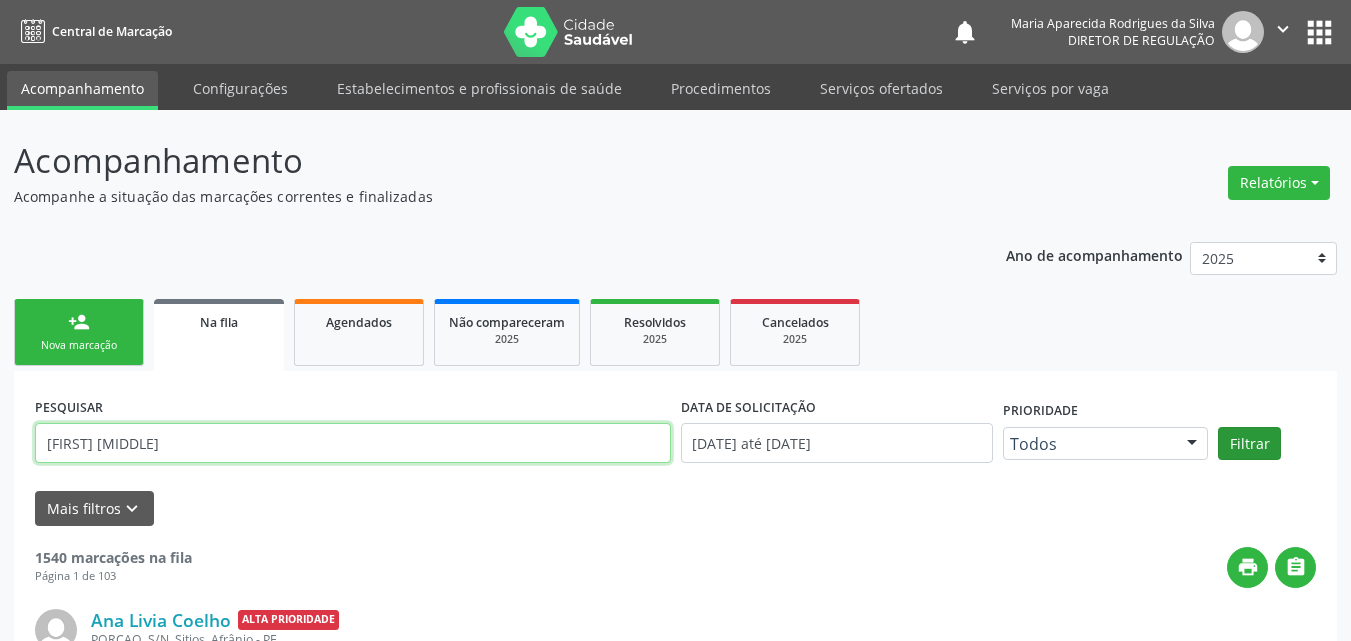 type on "EVALDO J" 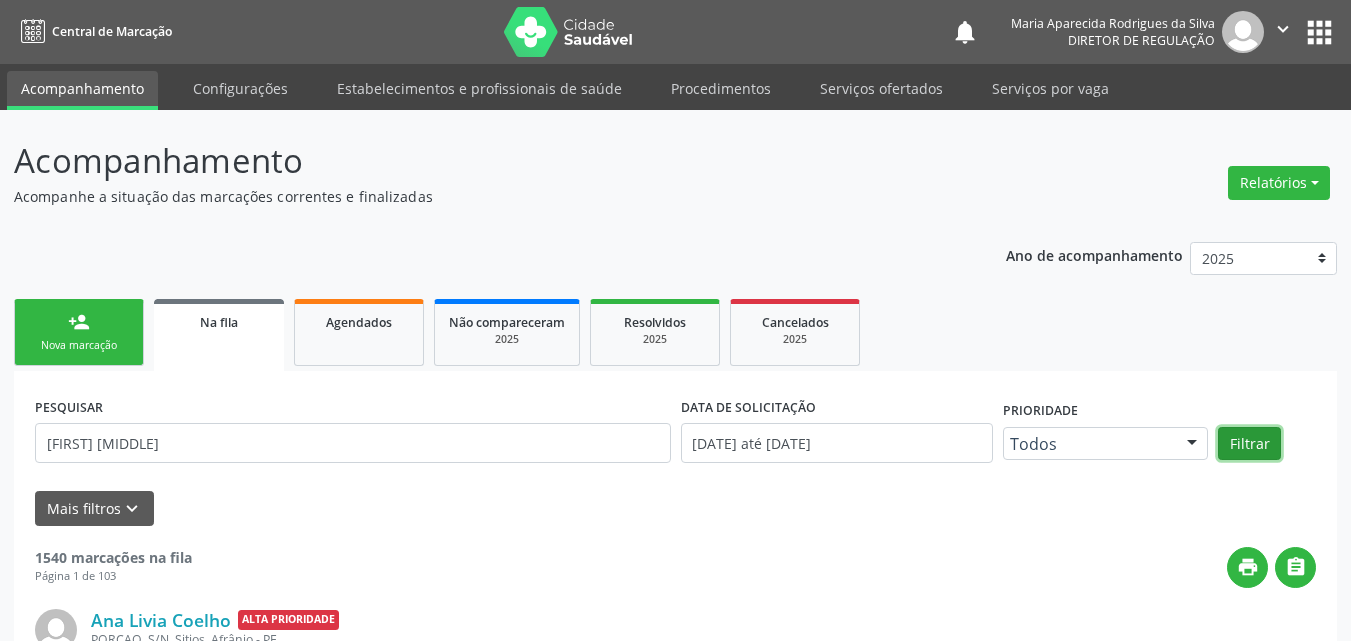 click on "Filtrar" at bounding box center [1249, 444] 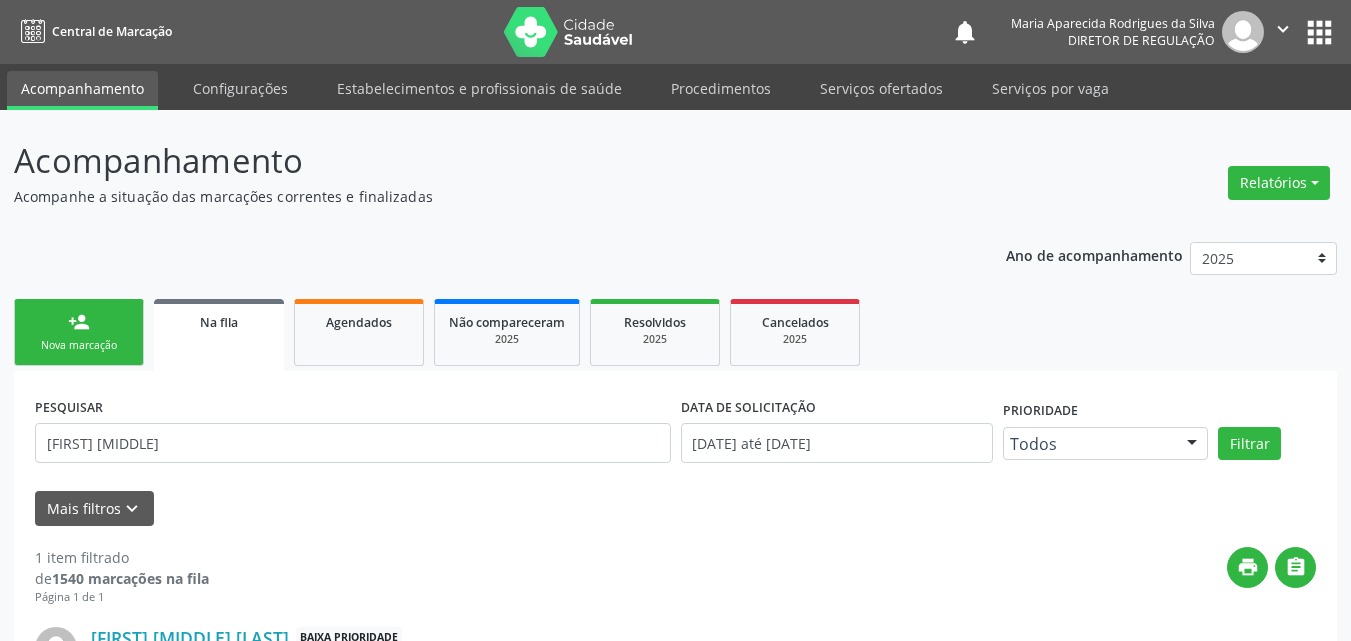 scroll, scrollTop: 178, scrollLeft: 0, axis: vertical 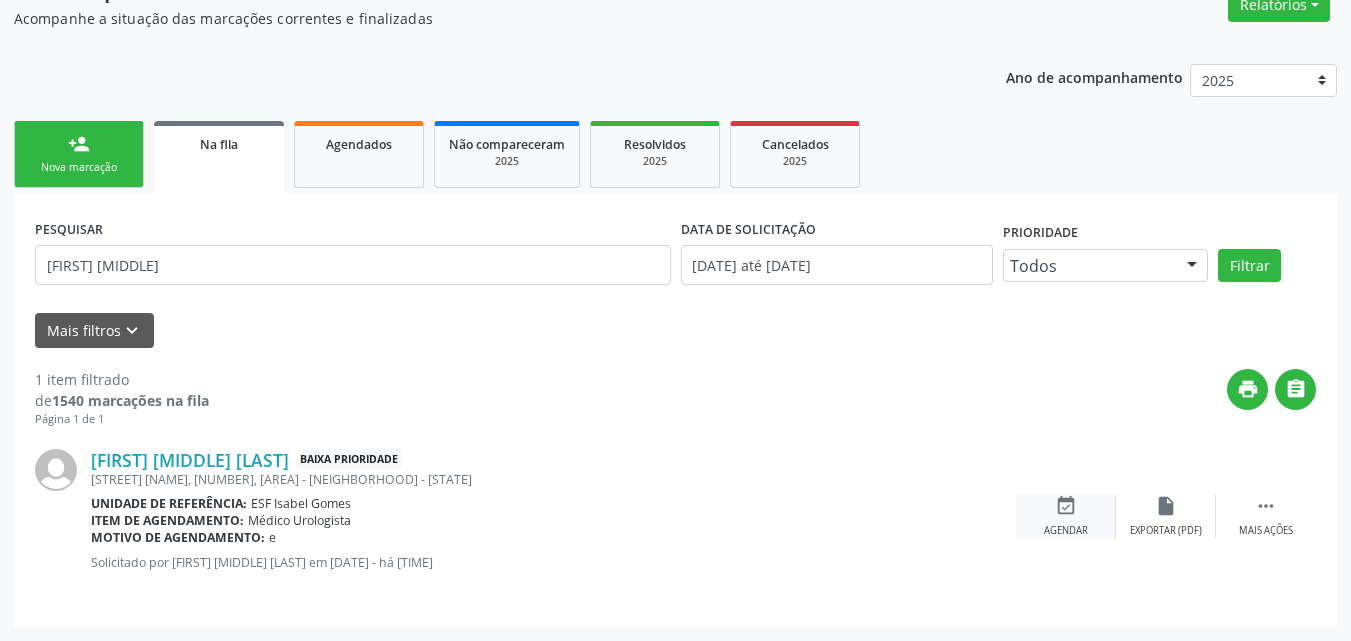 click on "event_available" at bounding box center (1066, 506) 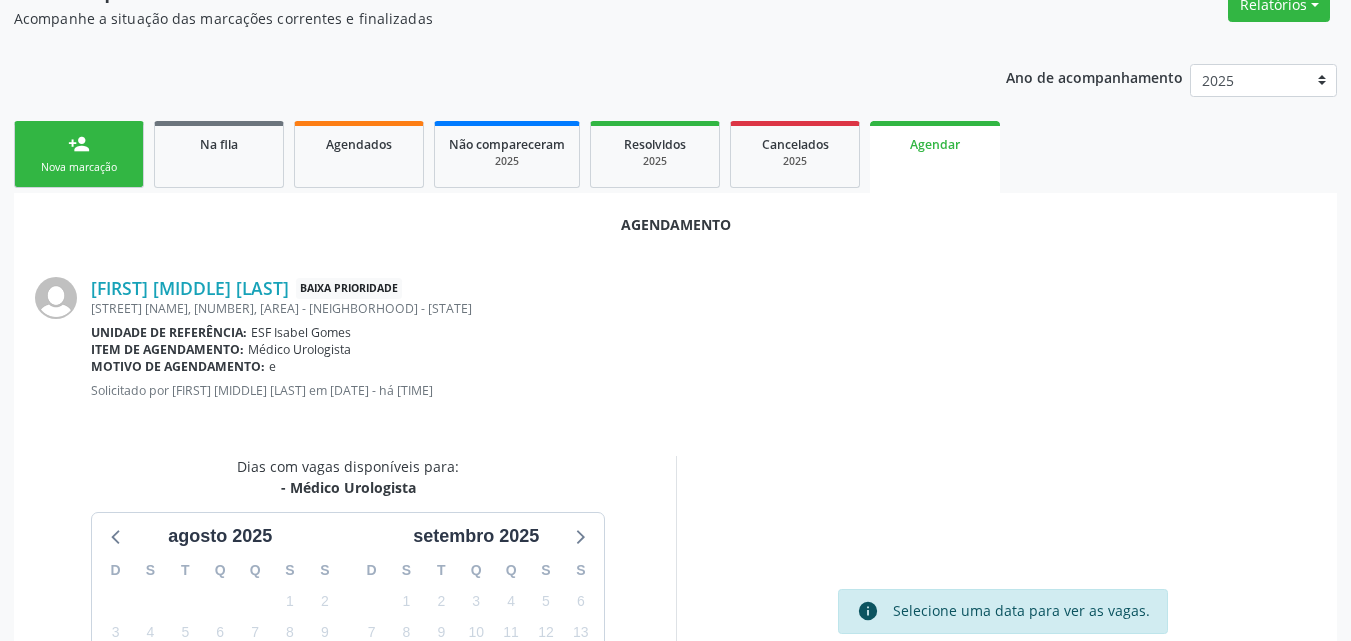 scroll, scrollTop: 400, scrollLeft: 0, axis: vertical 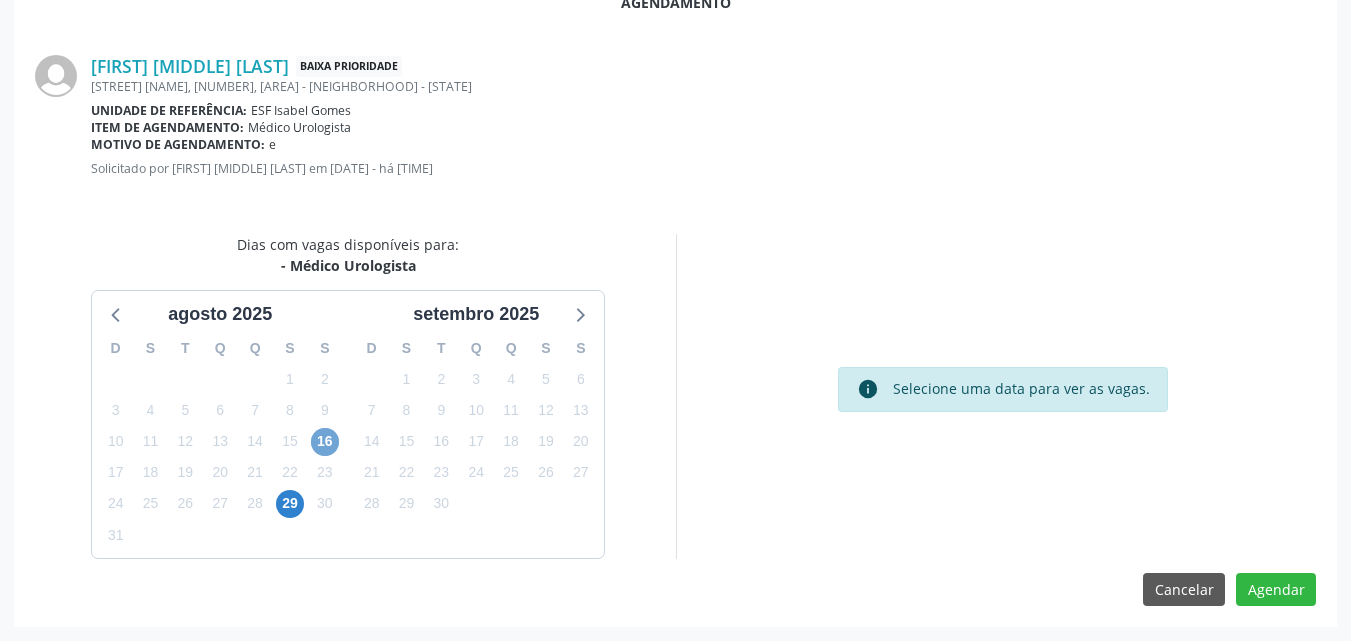 click on "16" at bounding box center (325, 442) 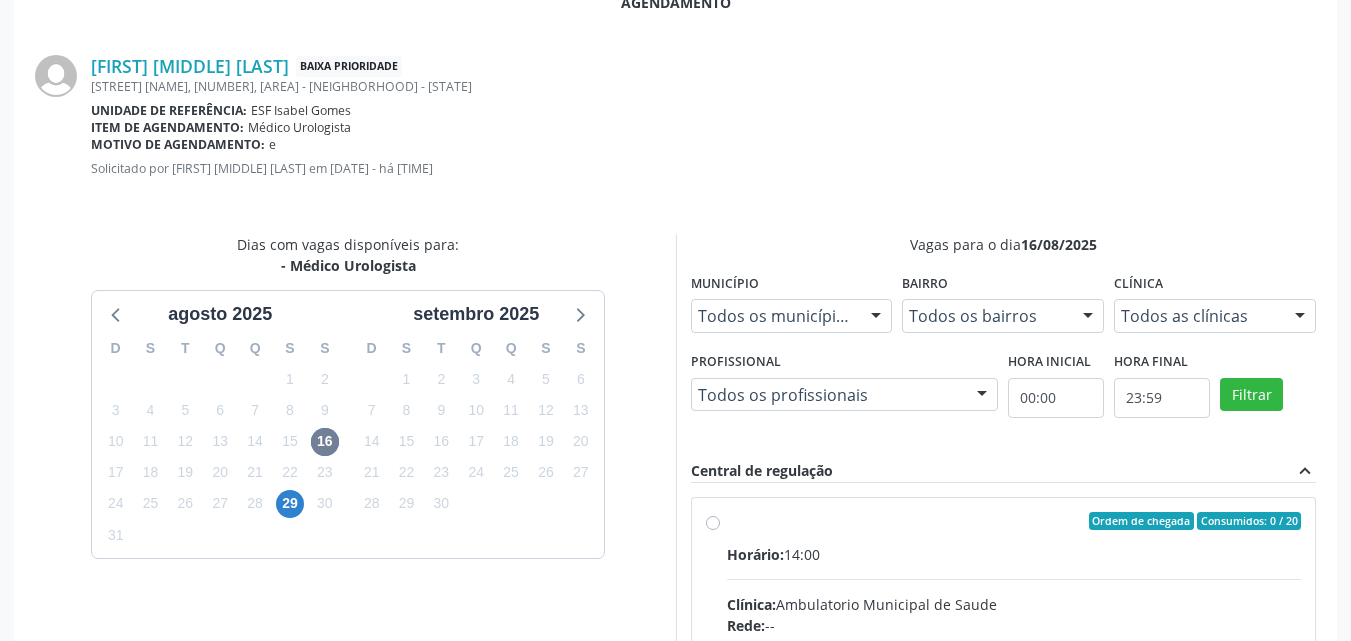 click on "Ordem de chegada
Consumidos: 0 / 20" at bounding box center (1014, 521) 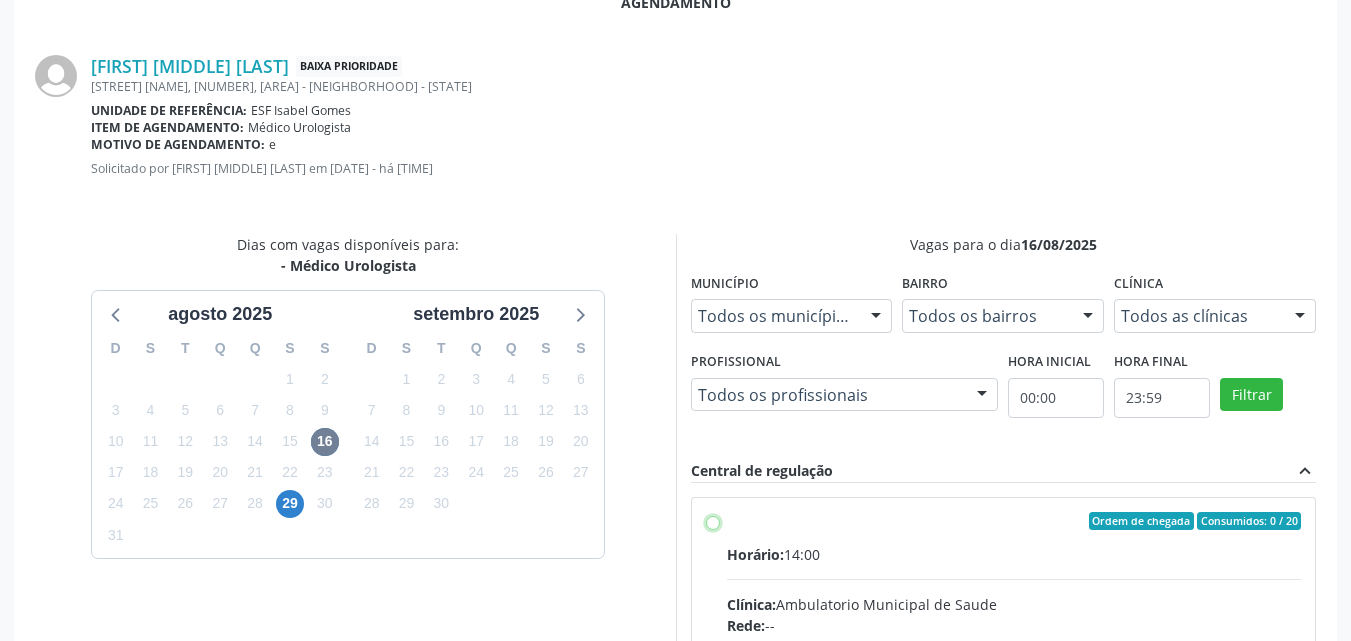 radio on "true" 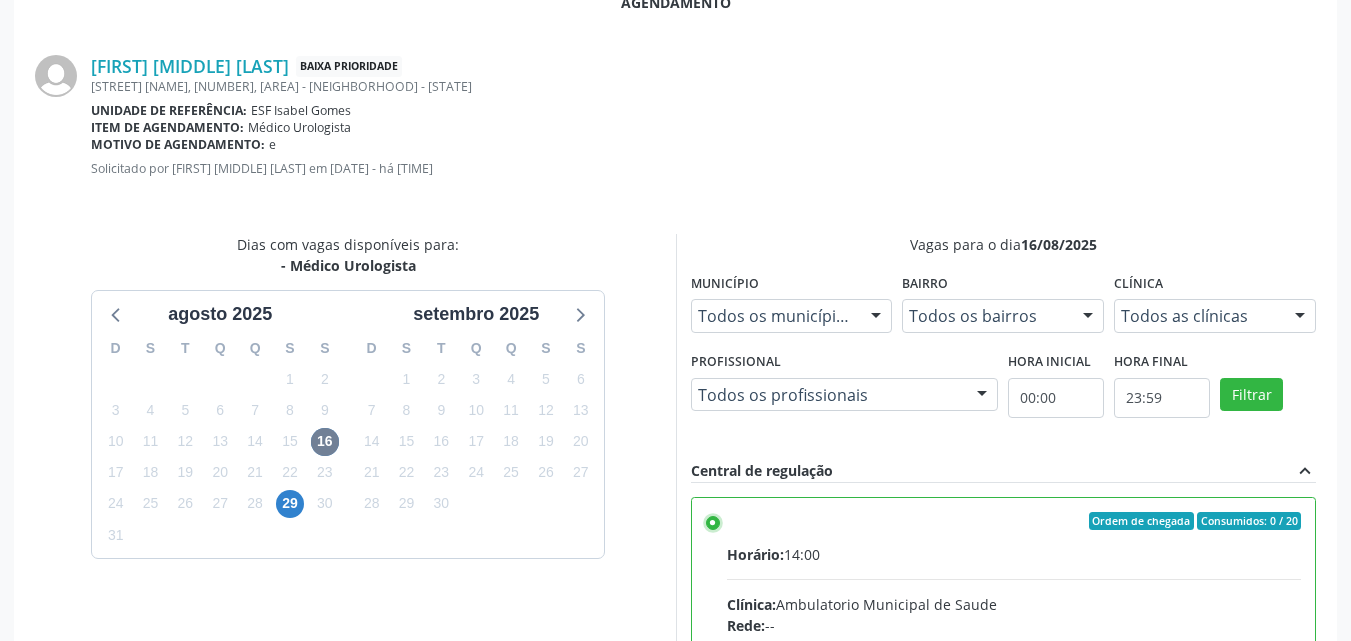 scroll, scrollTop: 99, scrollLeft: 0, axis: vertical 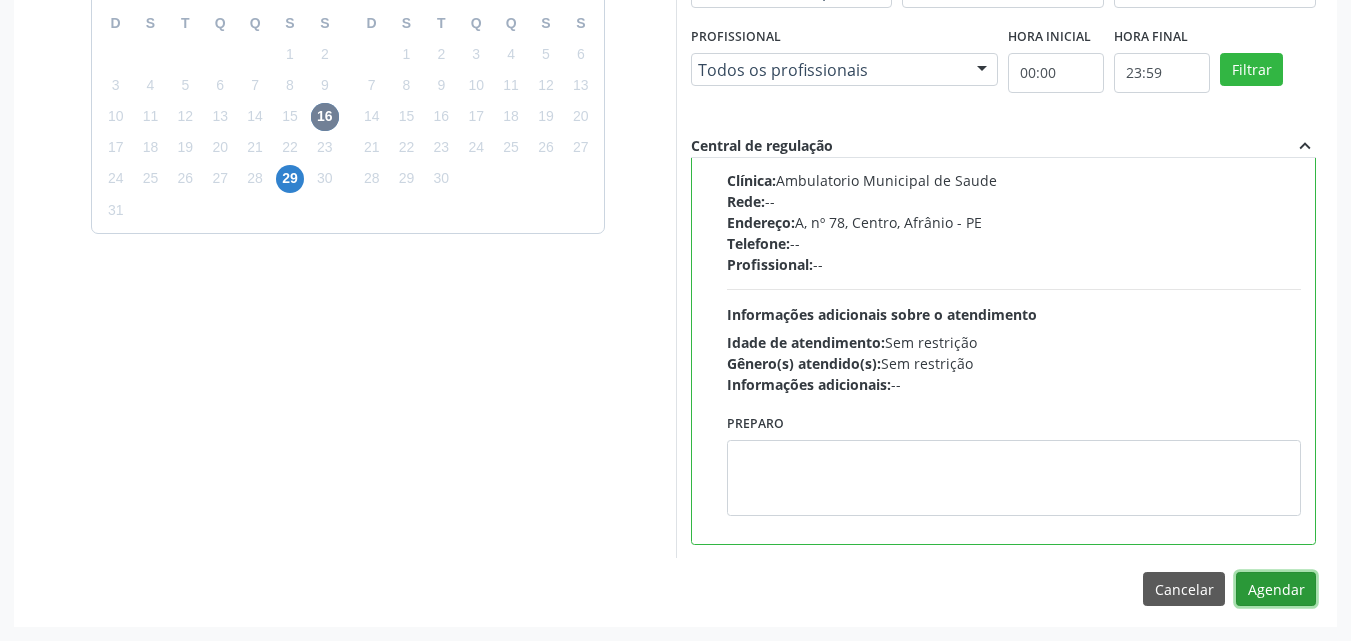 click on "Agendar" at bounding box center [1276, 589] 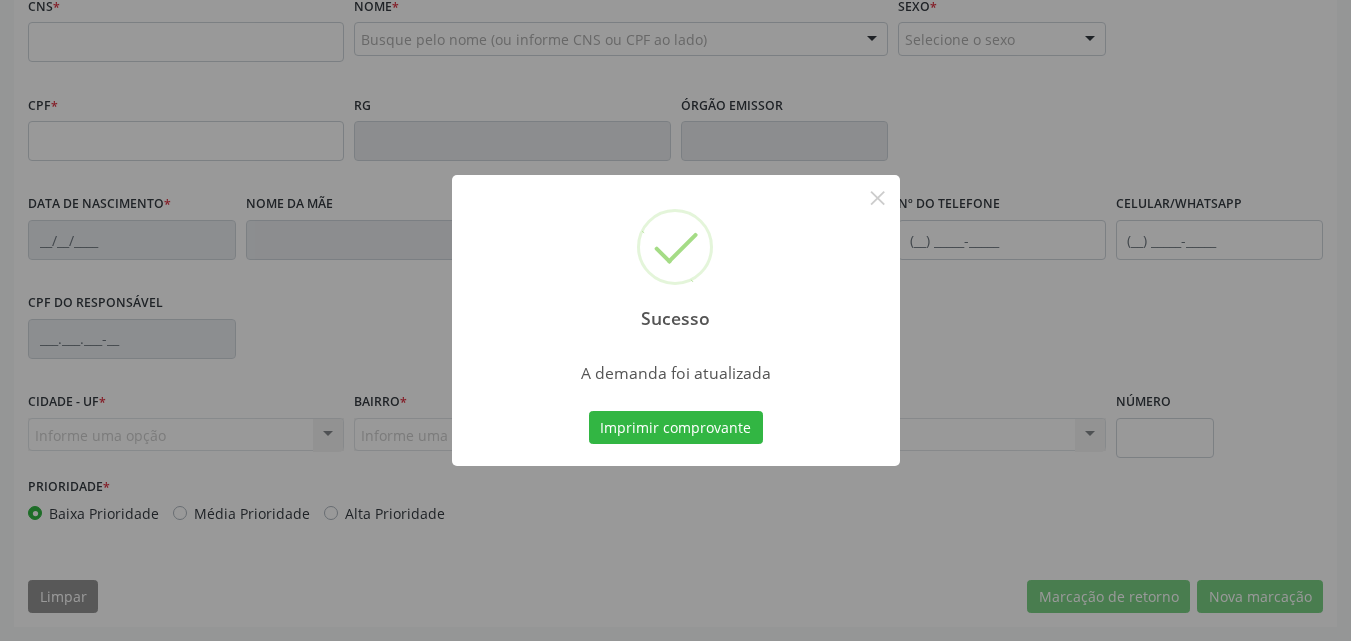 scroll, scrollTop: 443, scrollLeft: 0, axis: vertical 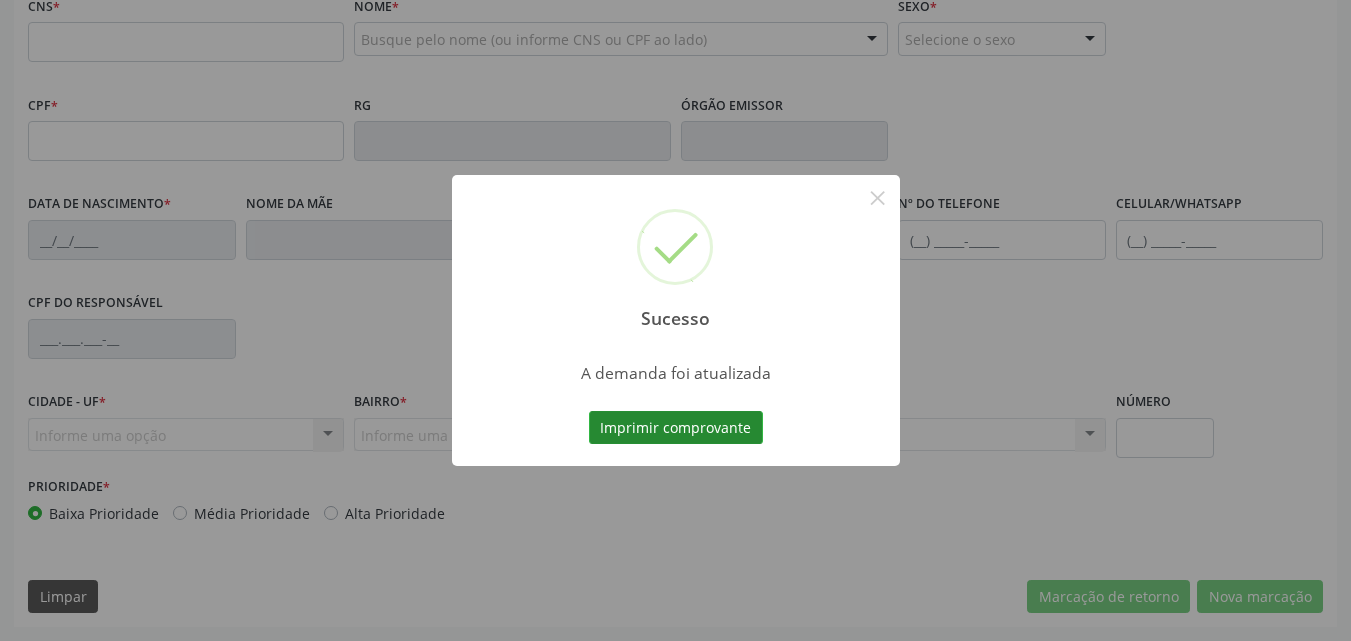 click on "Imprimir comprovante" at bounding box center [676, 428] 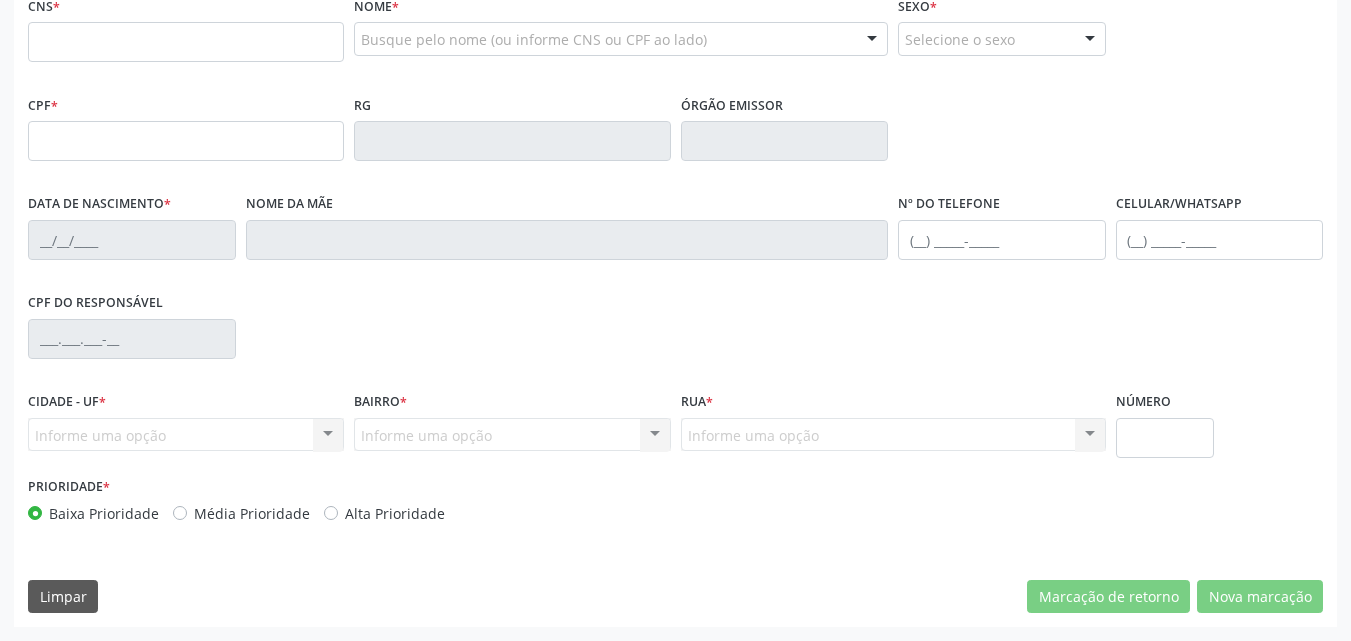 scroll, scrollTop: 0, scrollLeft: 0, axis: both 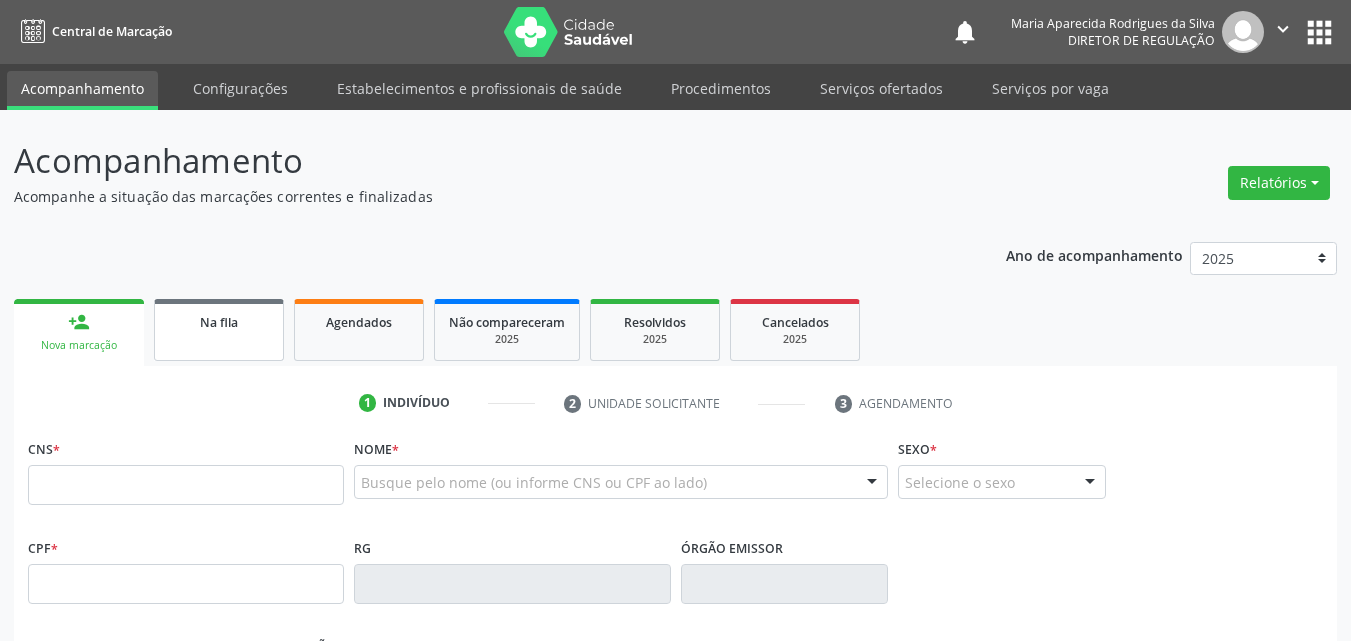 click on "Na fila" at bounding box center [219, 330] 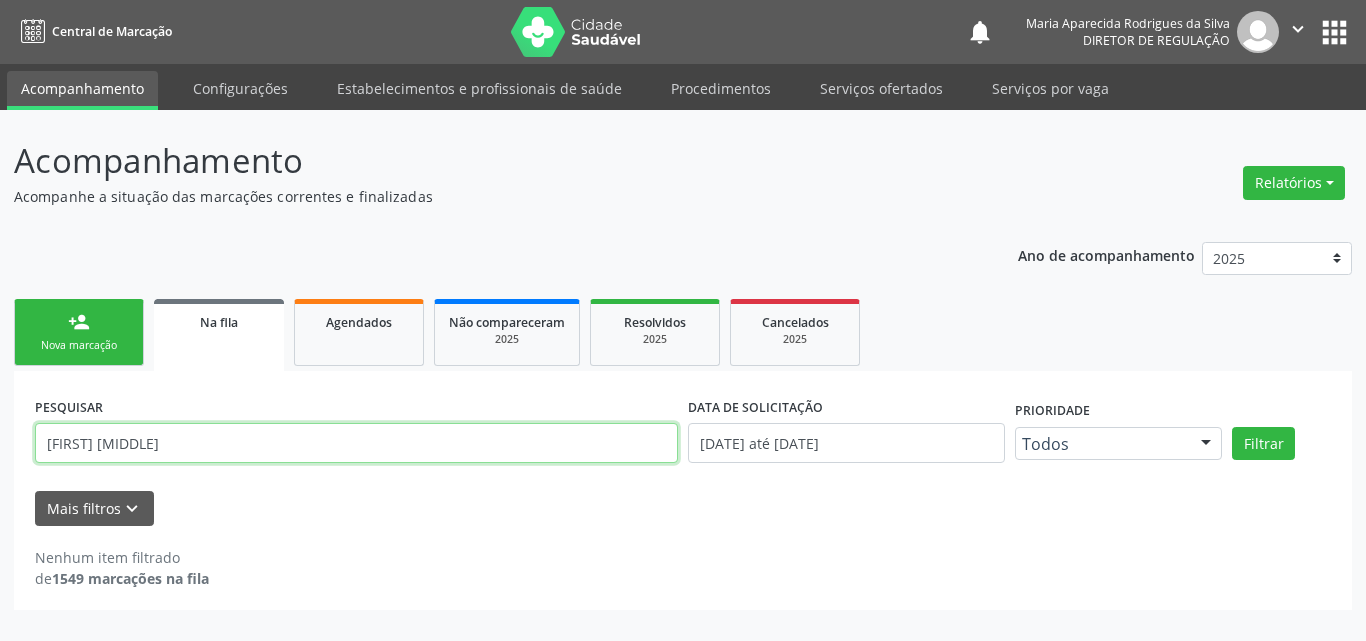 click on "EVALDO J" at bounding box center [356, 443] 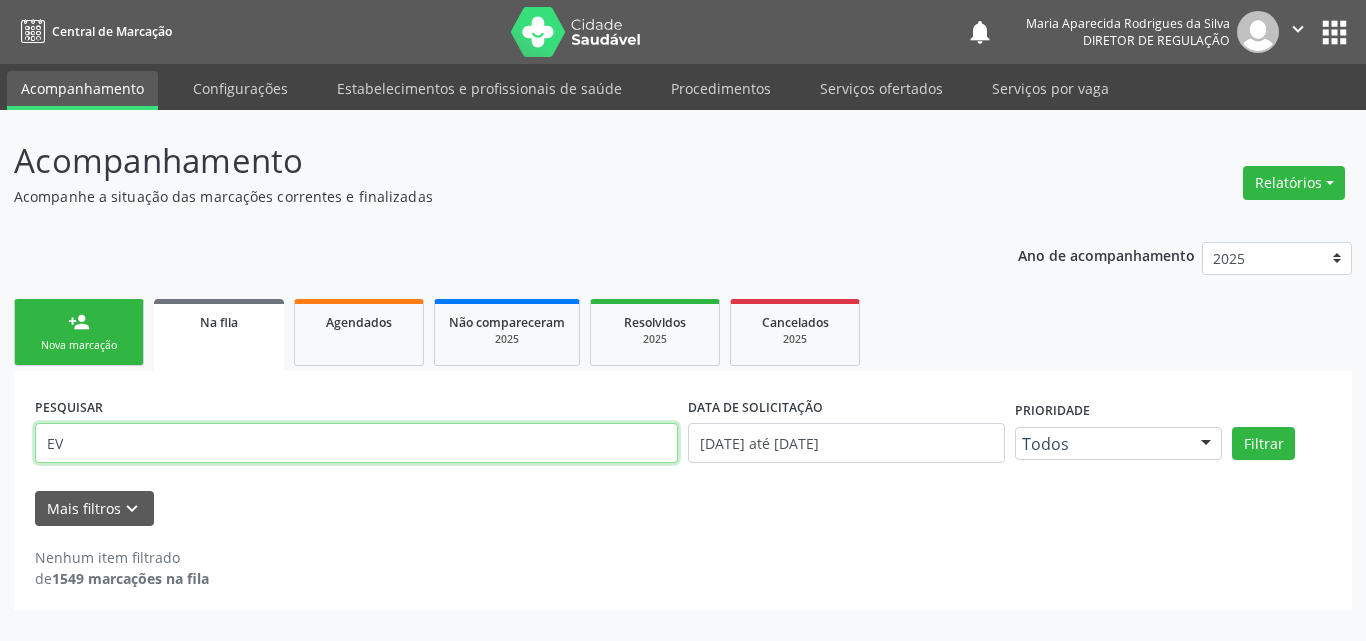 type on "E" 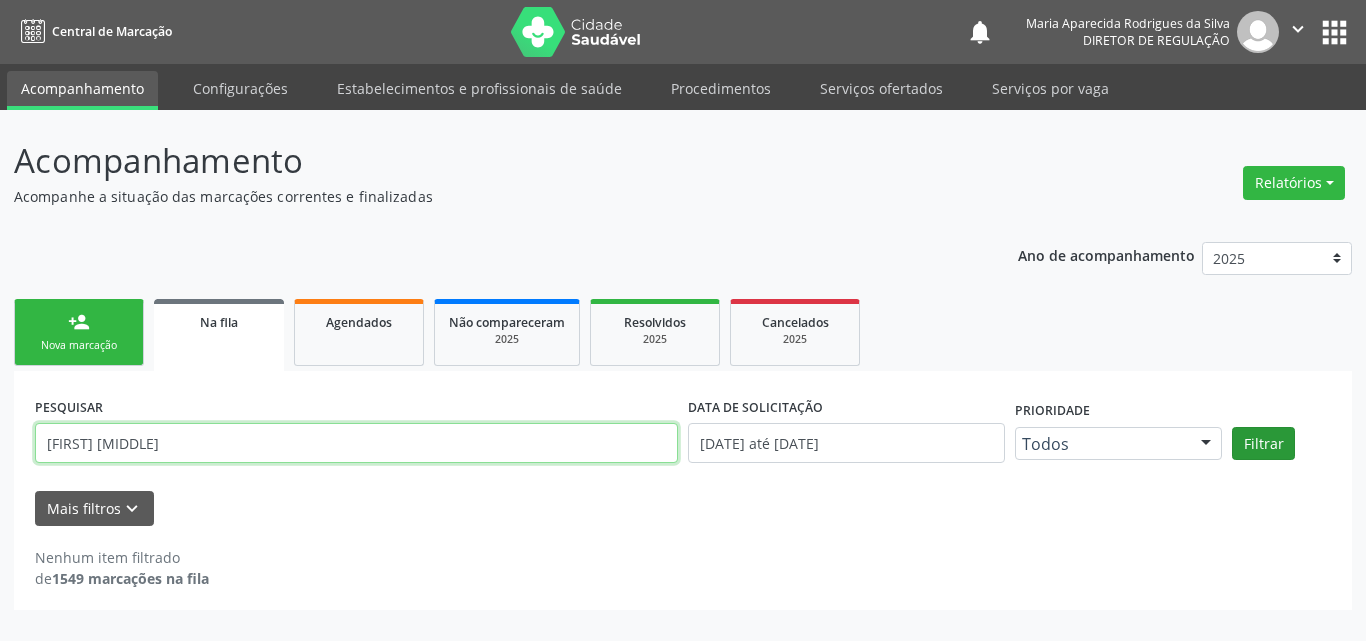 type on "CARLOS ANTONIO C" 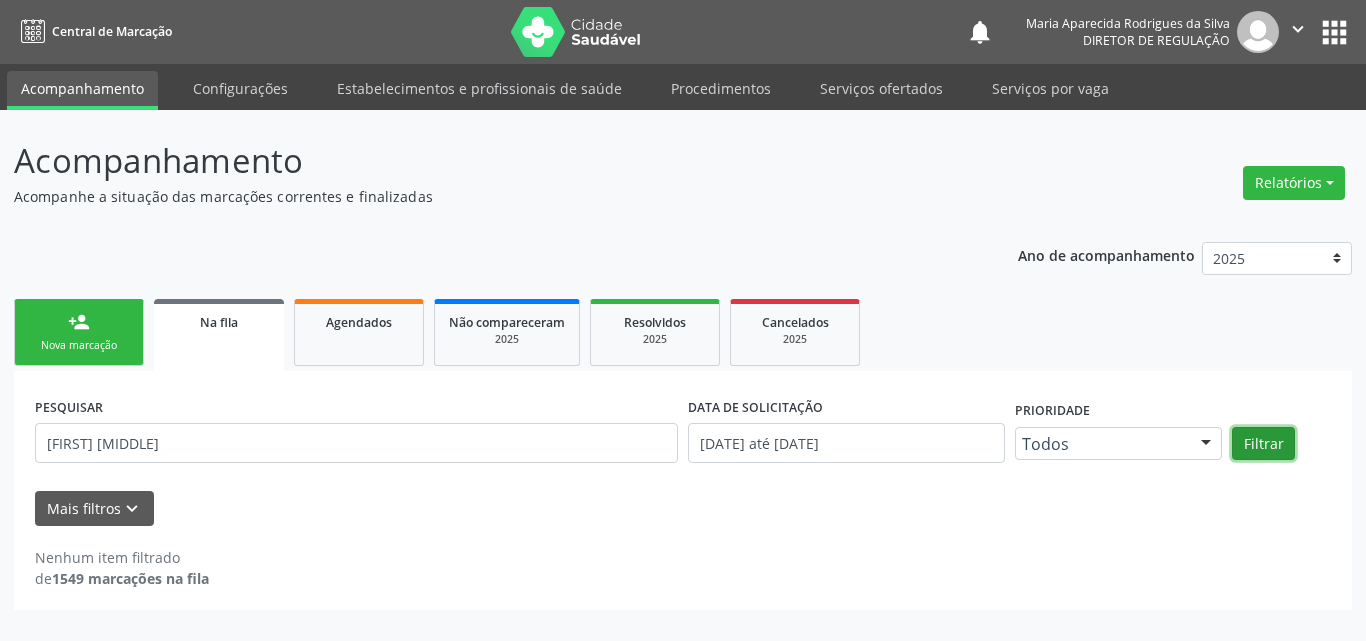 click on "Filtrar" at bounding box center (1263, 444) 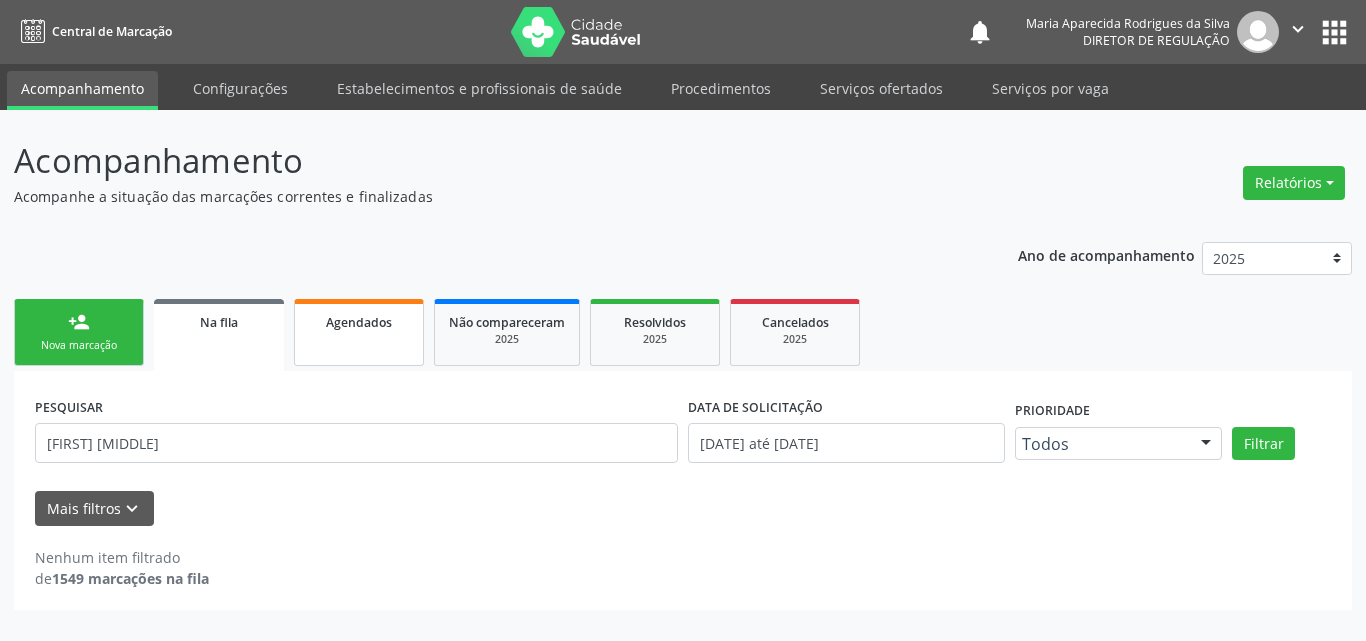 click on "Agendados" at bounding box center [359, 322] 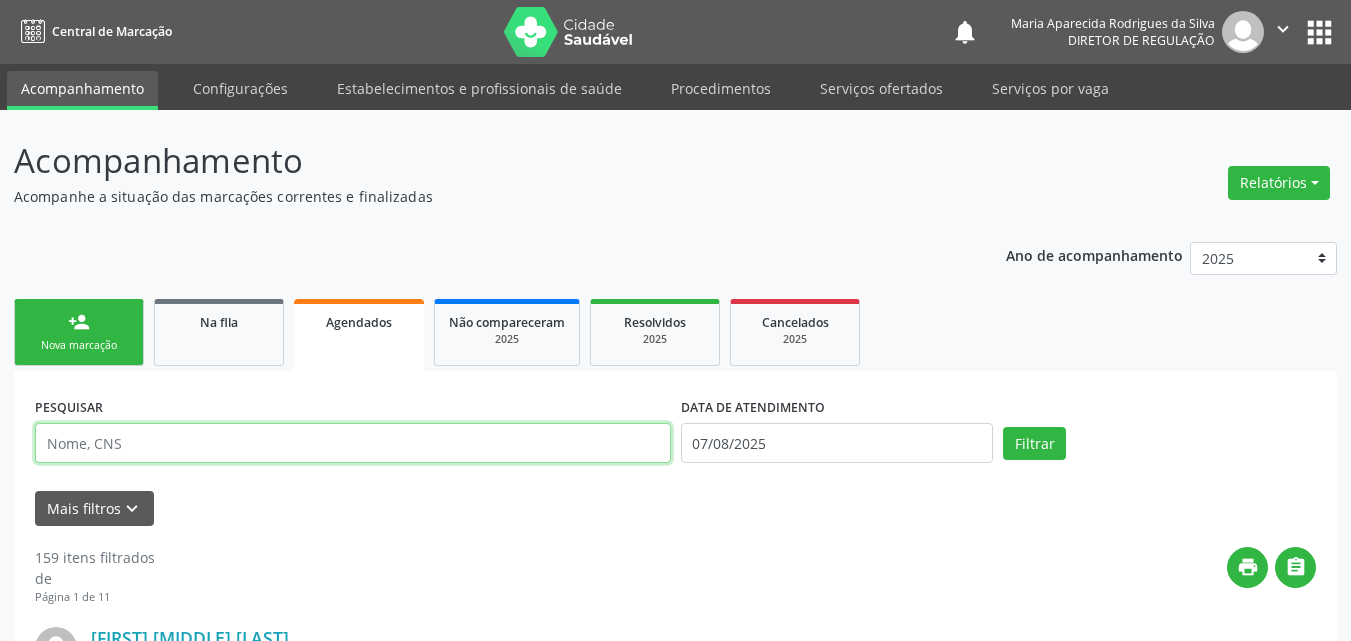 click at bounding box center (353, 443) 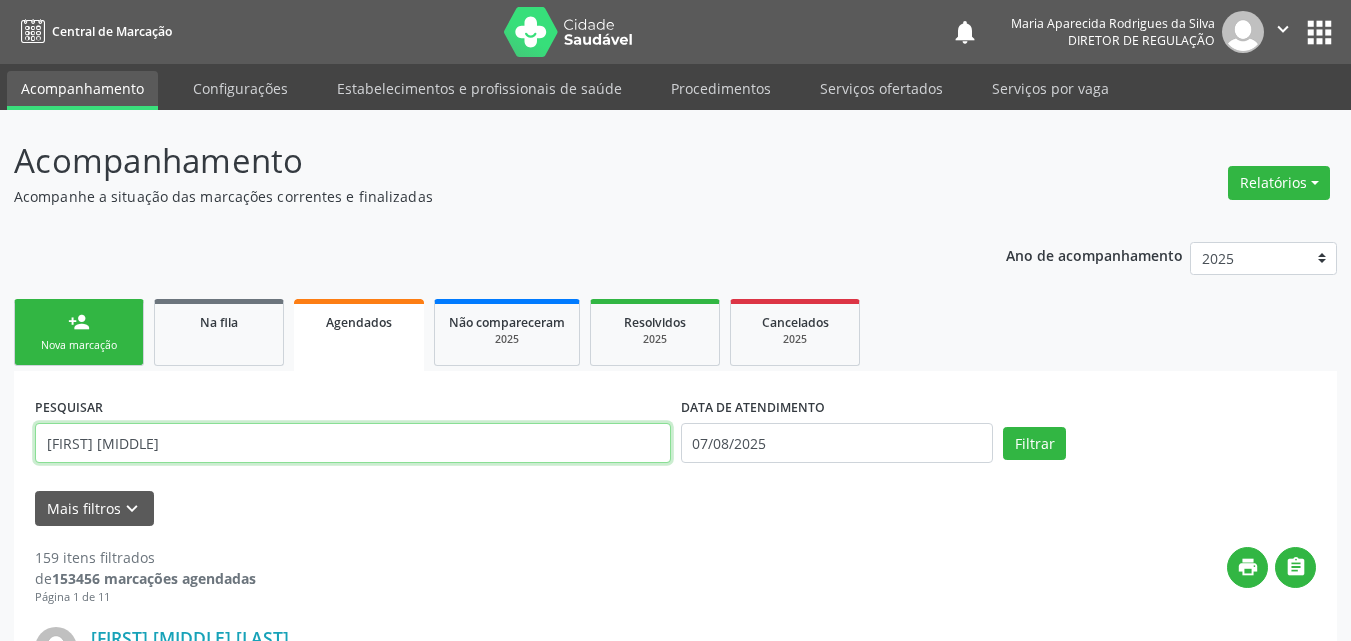 type on "CARLOS ANTONIO C" 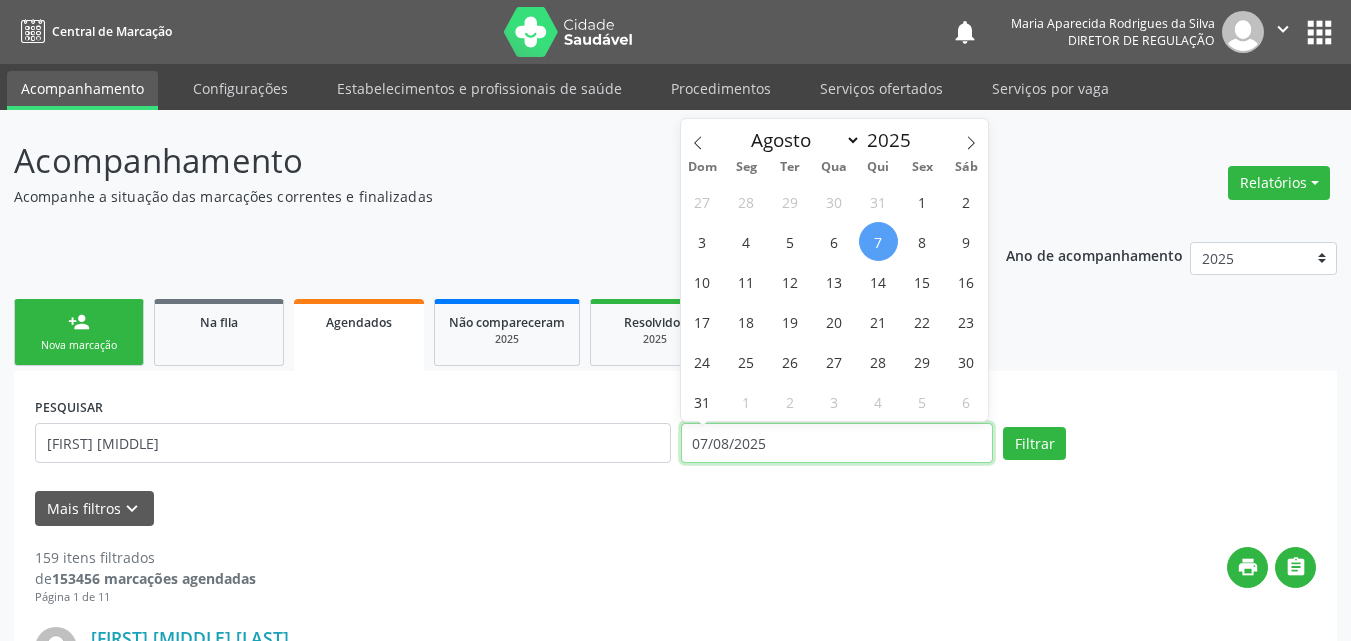 drag, startPoint x: 836, startPoint y: 446, endPoint x: 665, endPoint y: 449, distance: 171.0263 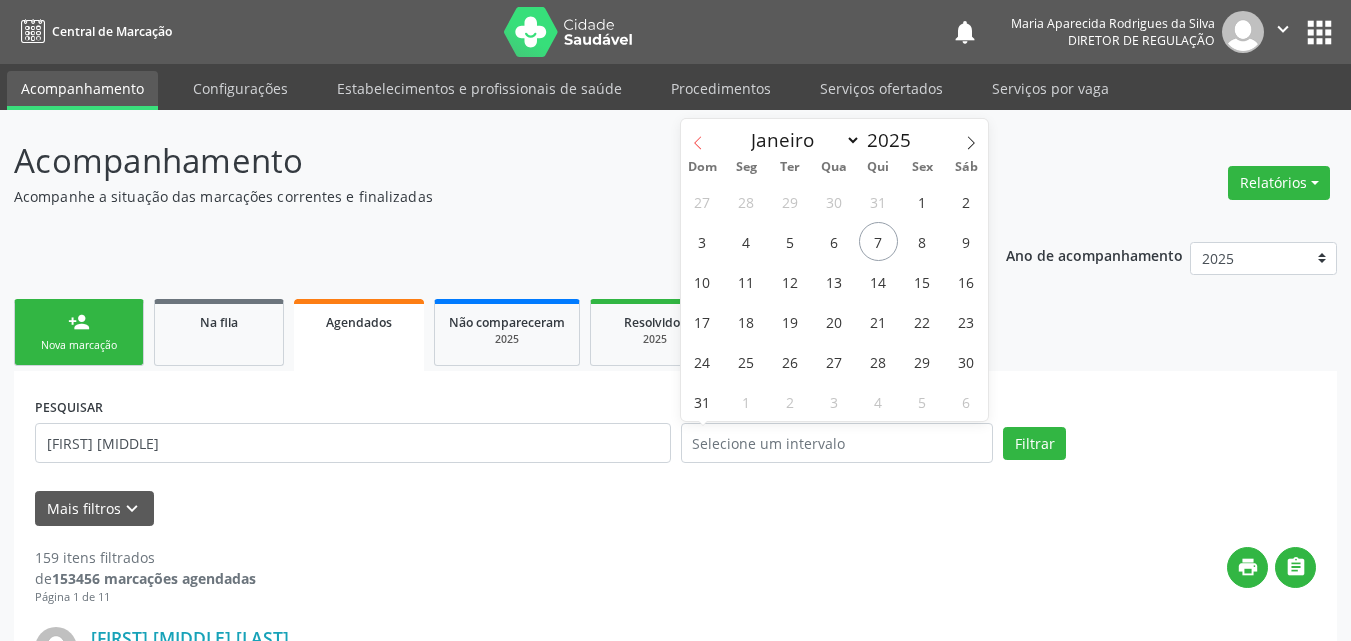 click 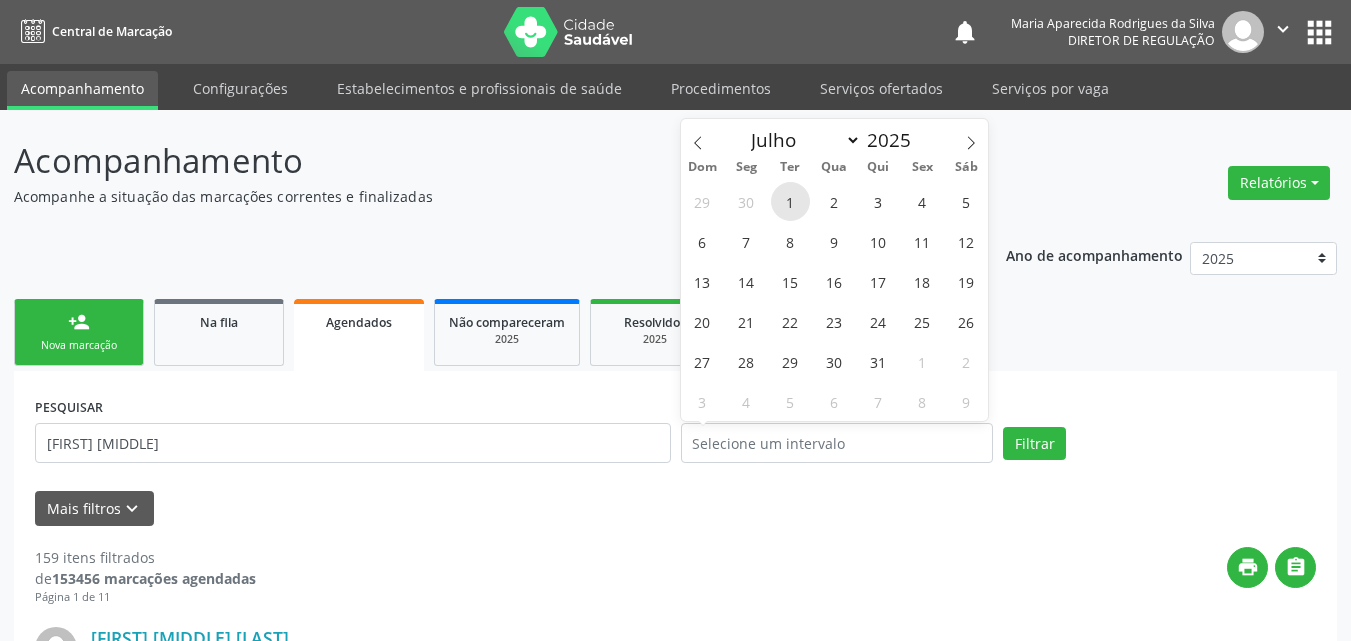 click on "1" at bounding box center [790, 201] 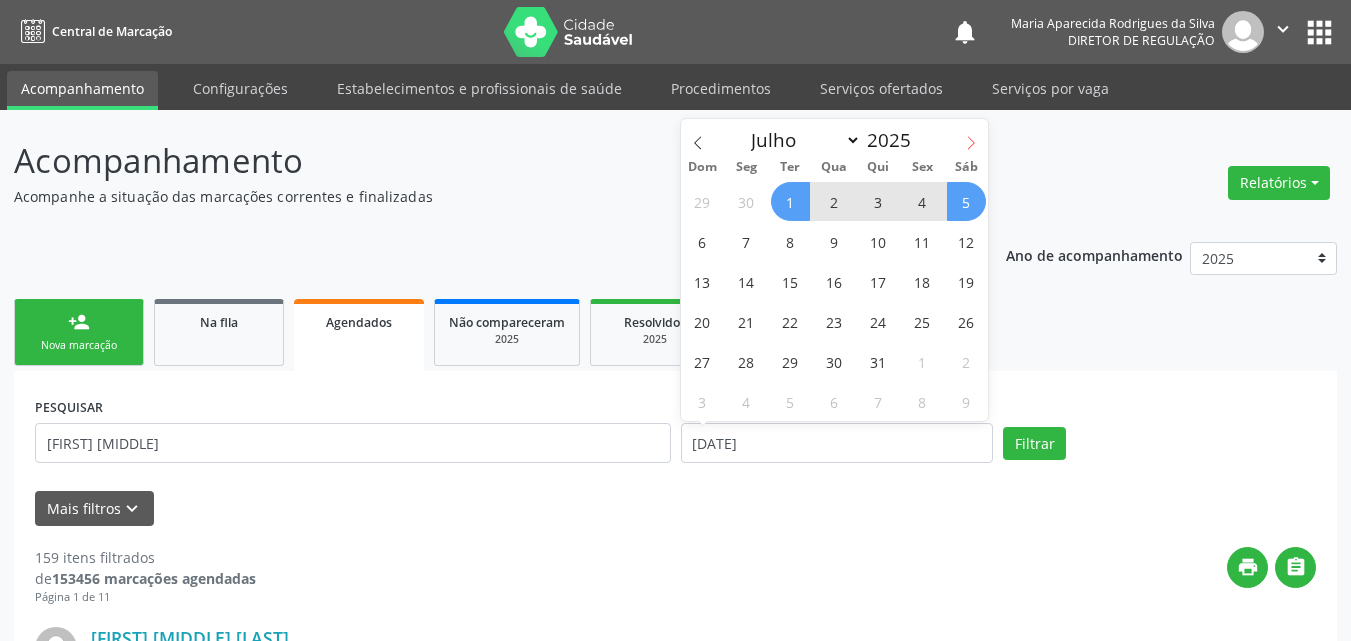 click 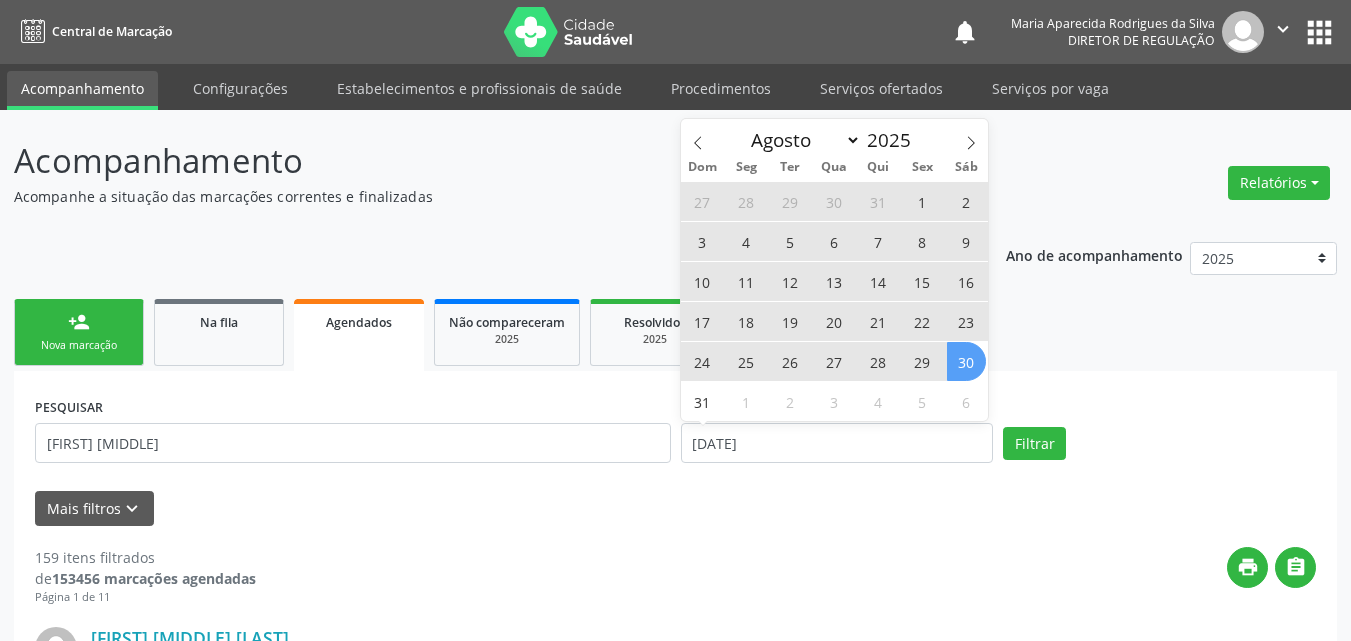 click on "30" at bounding box center [966, 361] 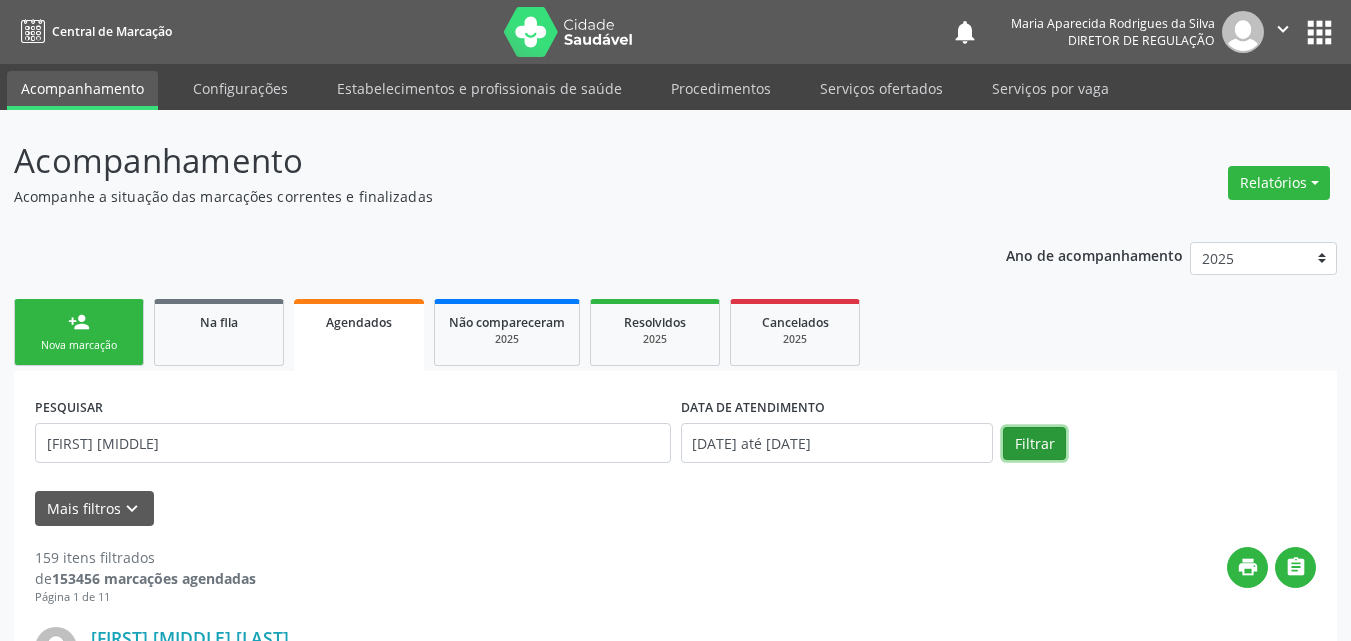 click on "Filtrar" at bounding box center (1034, 444) 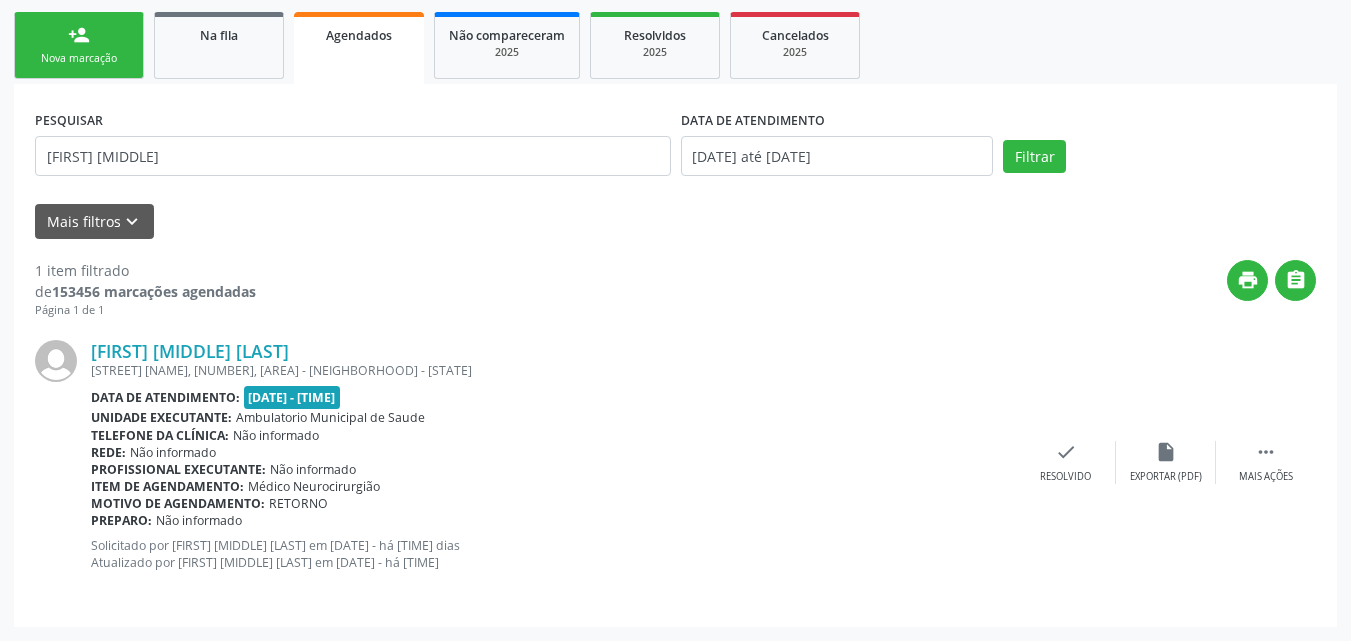 scroll, scrollTop: 0, scrollLeft: 0, axis: both 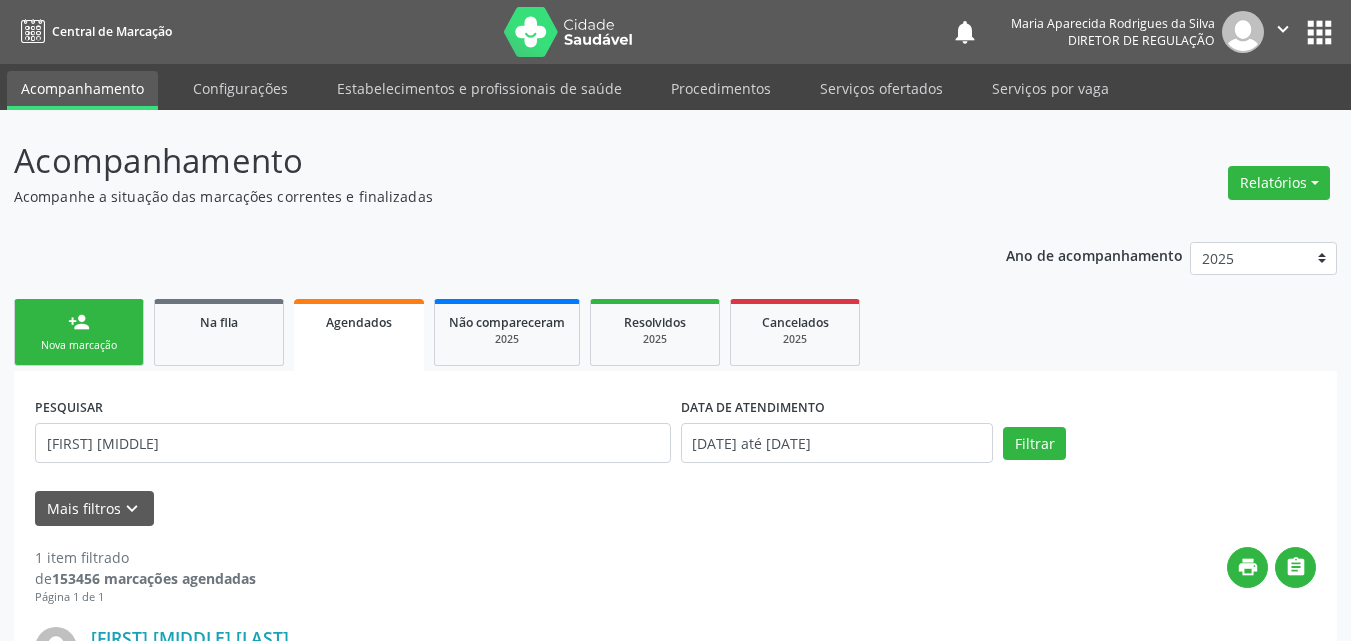 click on "Nova marcação" at bounding box center [79, 345] 